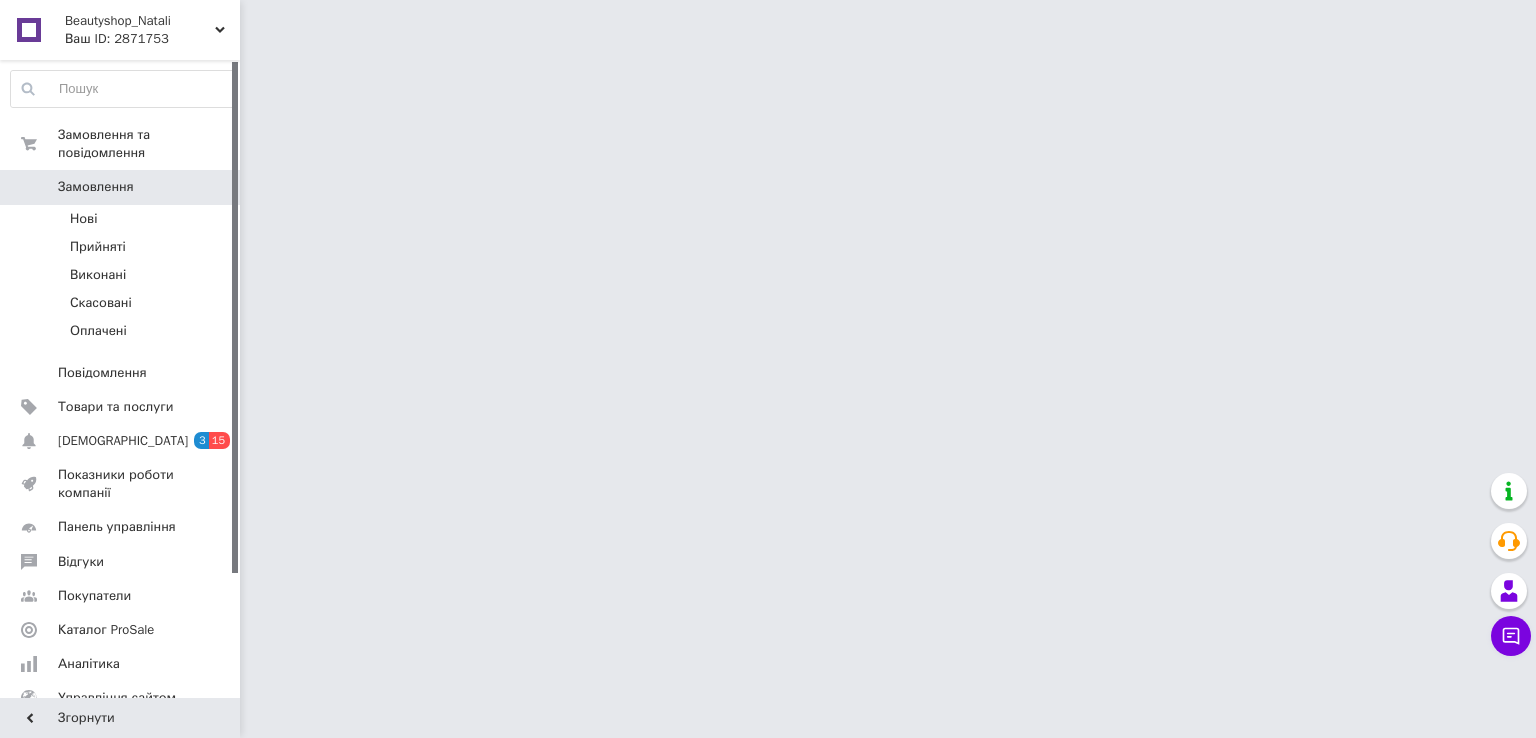 scroll, scrollTop: 0, scrollLeft: 0, axis: both 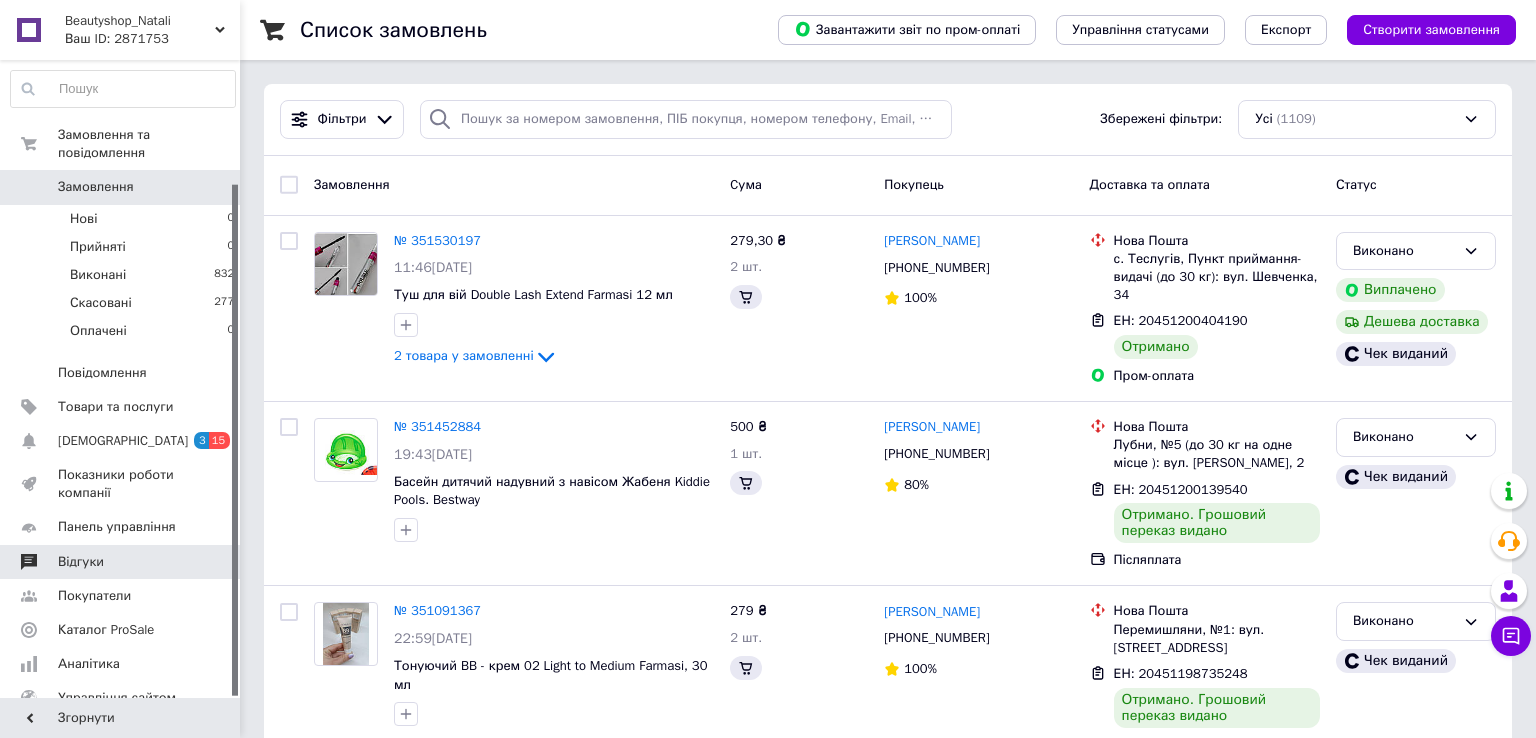 click on "Відгуки" at bounding box center [81, 562] 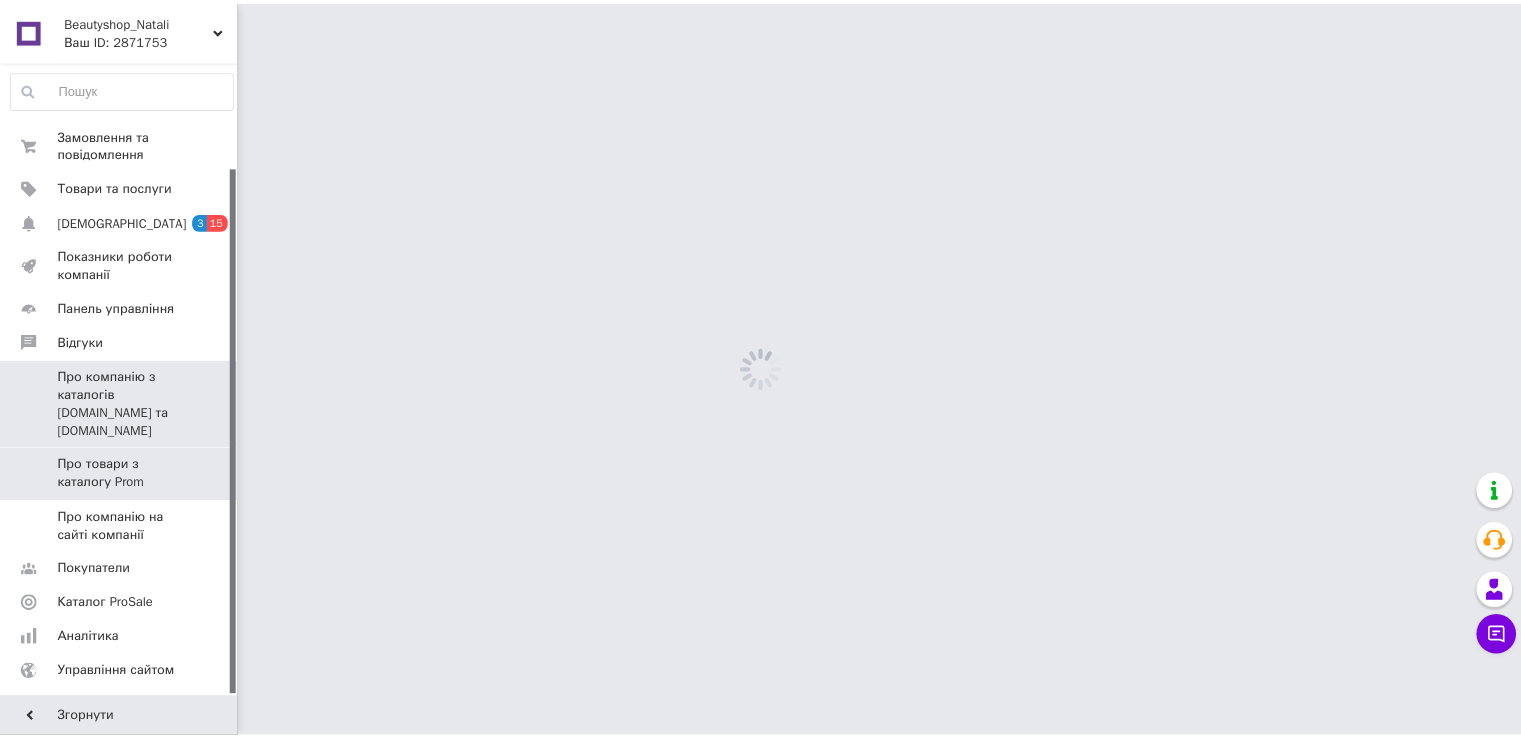 scroll, scrollTop: 128, scrollLeft: 0, axis: vertical 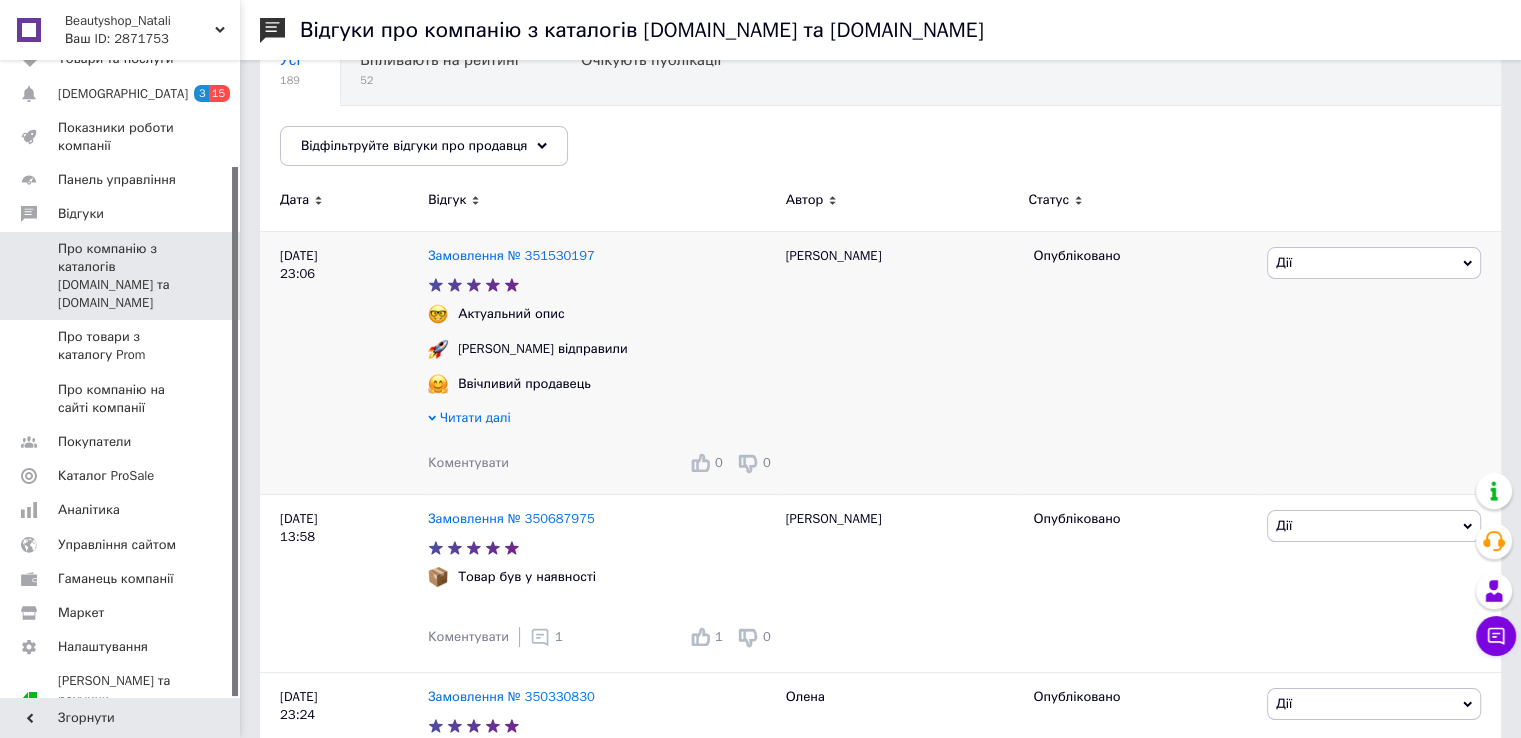 click on "Читати далі" at bounding box center (475, 417) 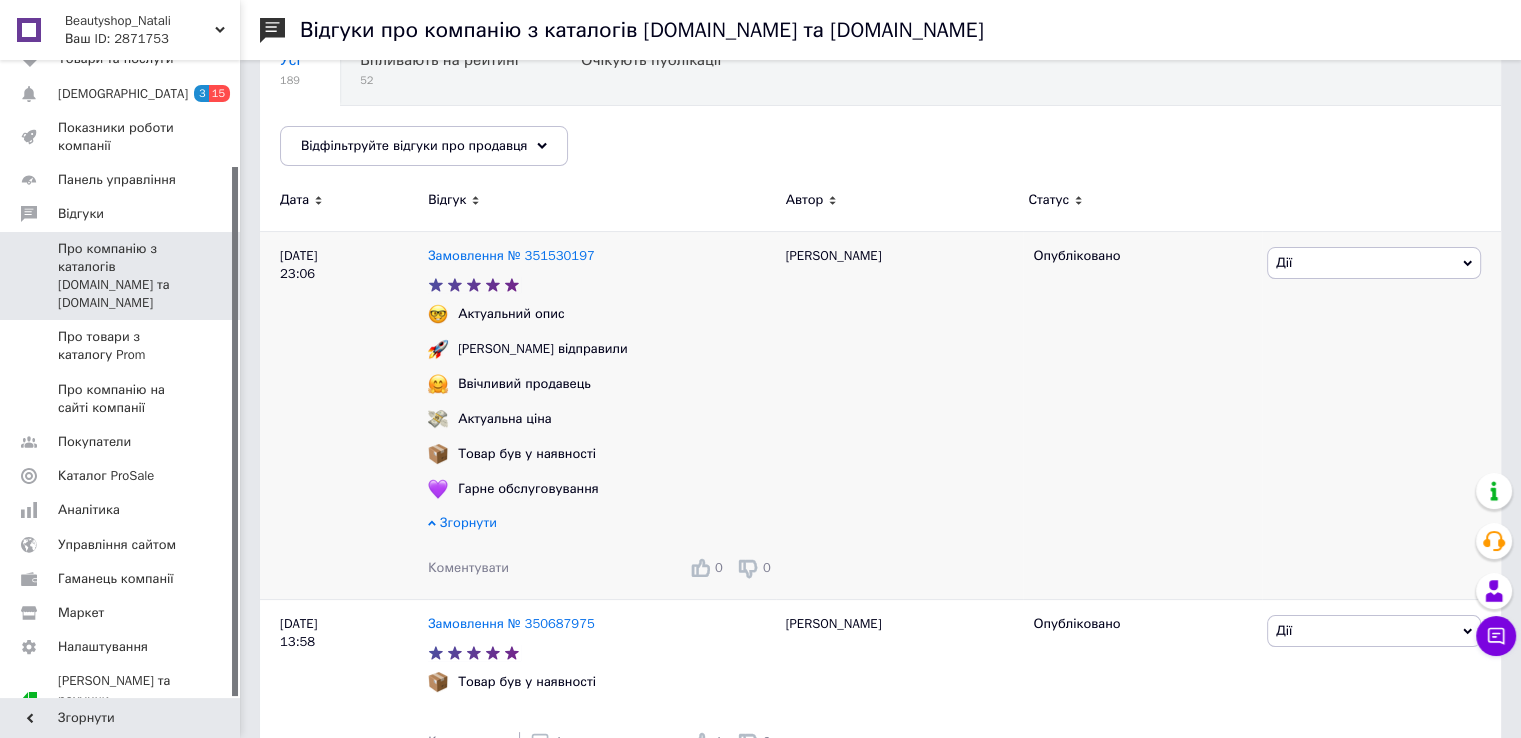 click on "Дії" at bounding box center (1374, 263) 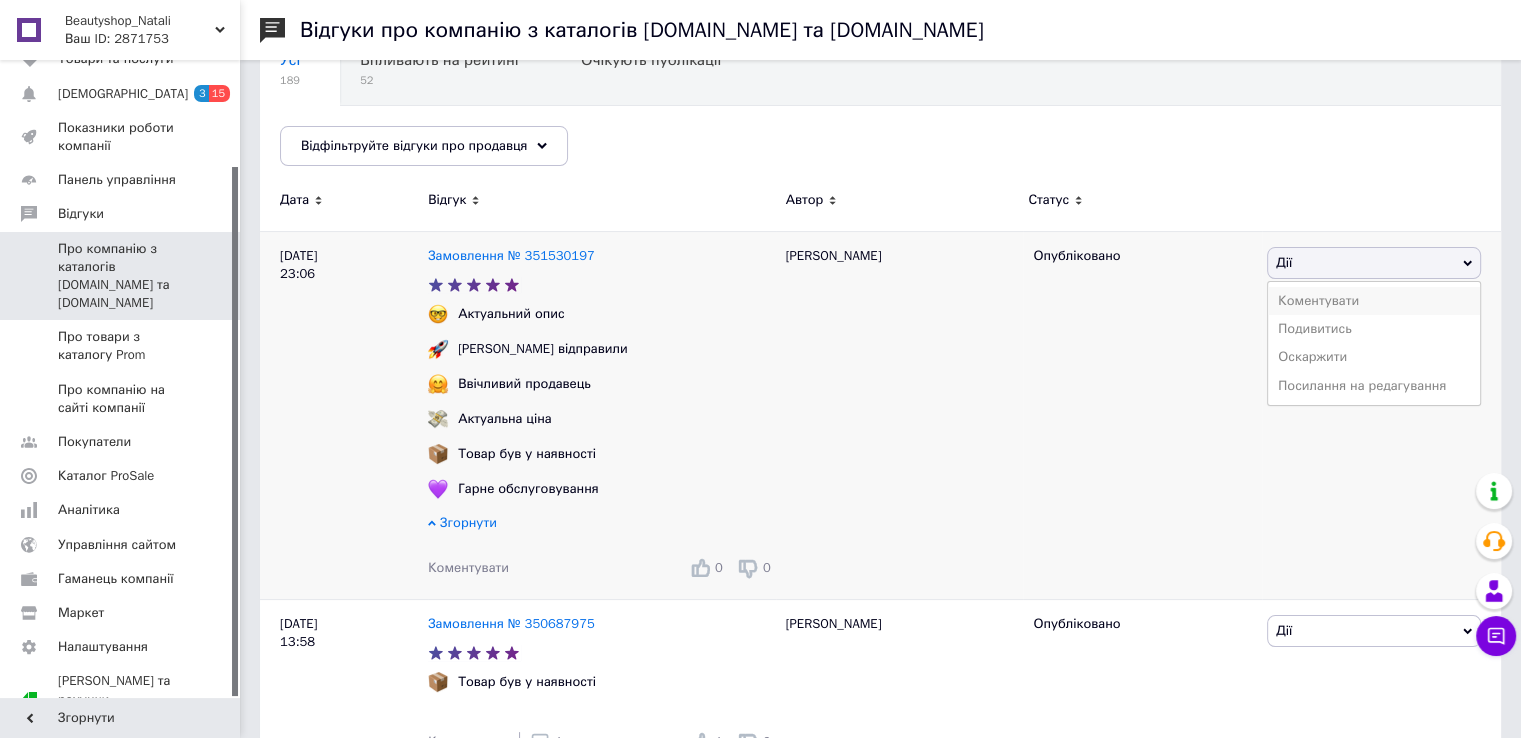 click on "Коментувати" at bounding box center (1374, 301) 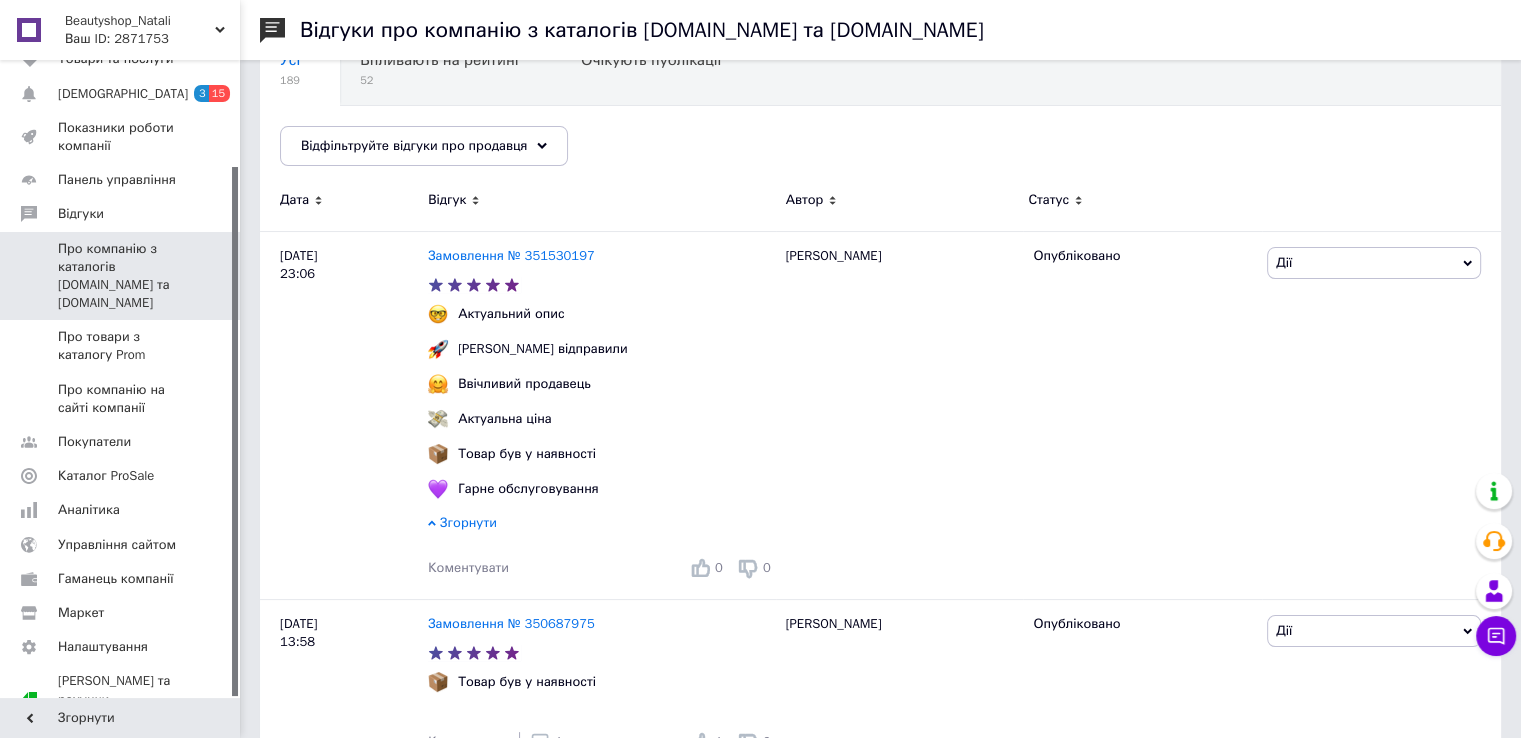 scroll, scrollTop: 0, scrollLeft: 0, axis: both 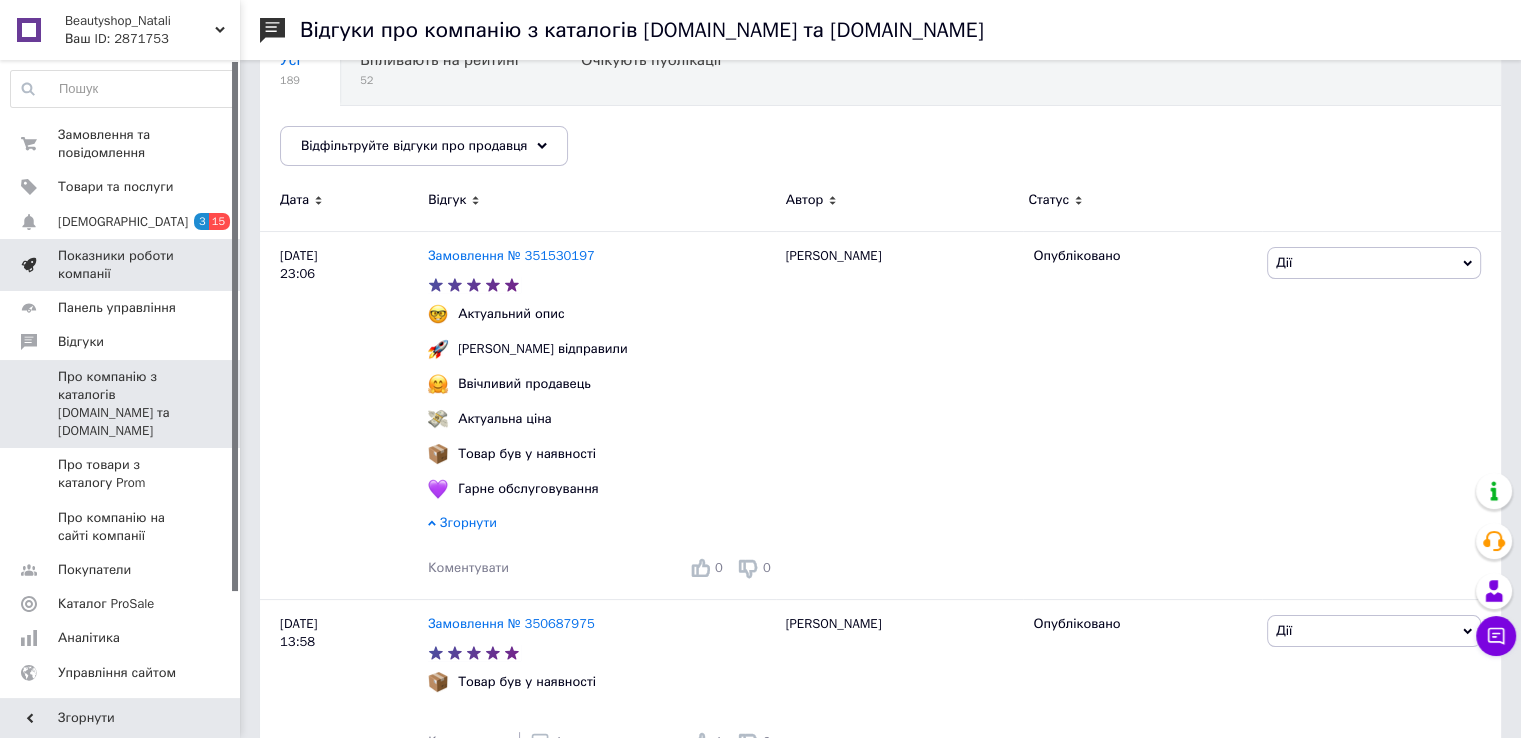 click on "Показники роботи компанії" at bounding box center (121, 265) 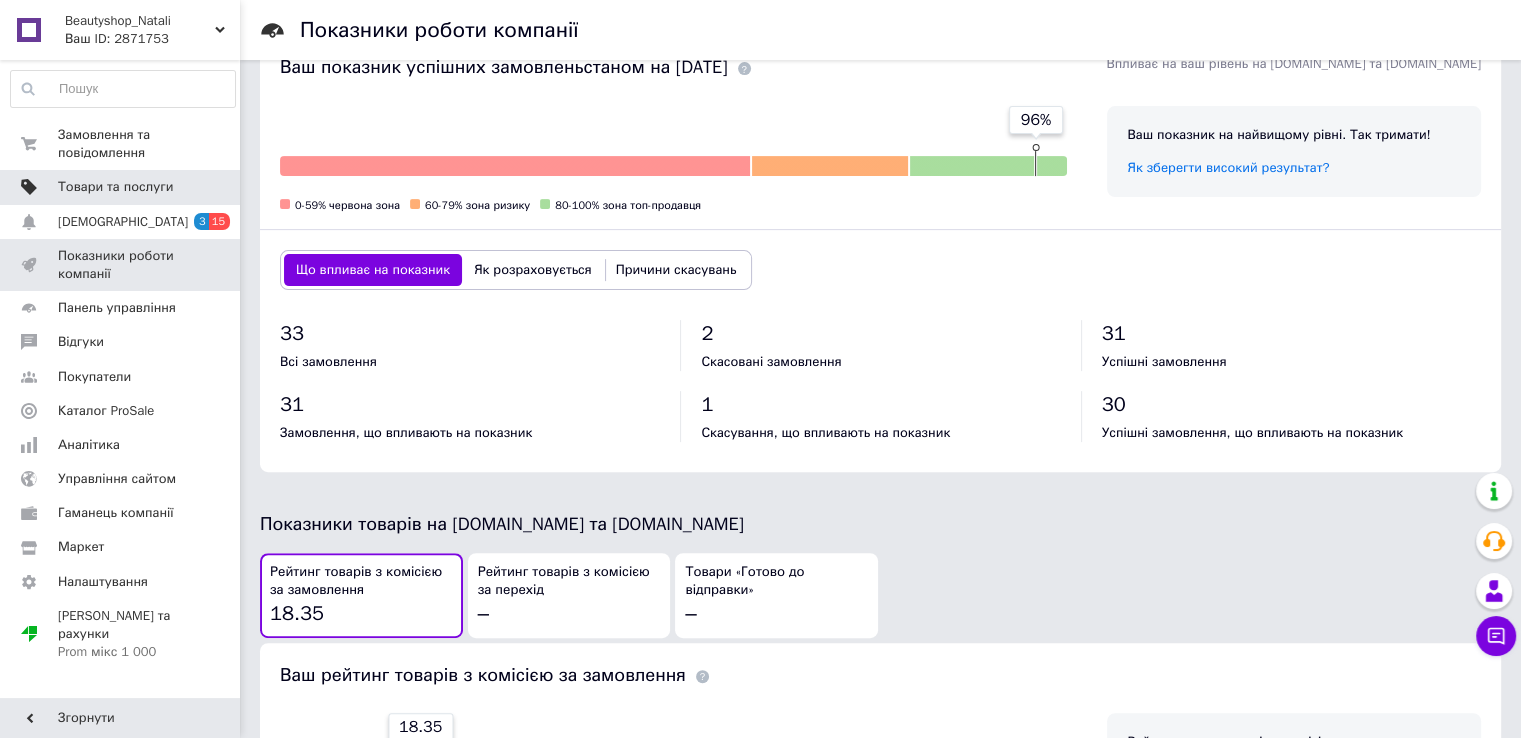 scroll, scrollTop: 431, scrollLeft: 0, axis: vertical 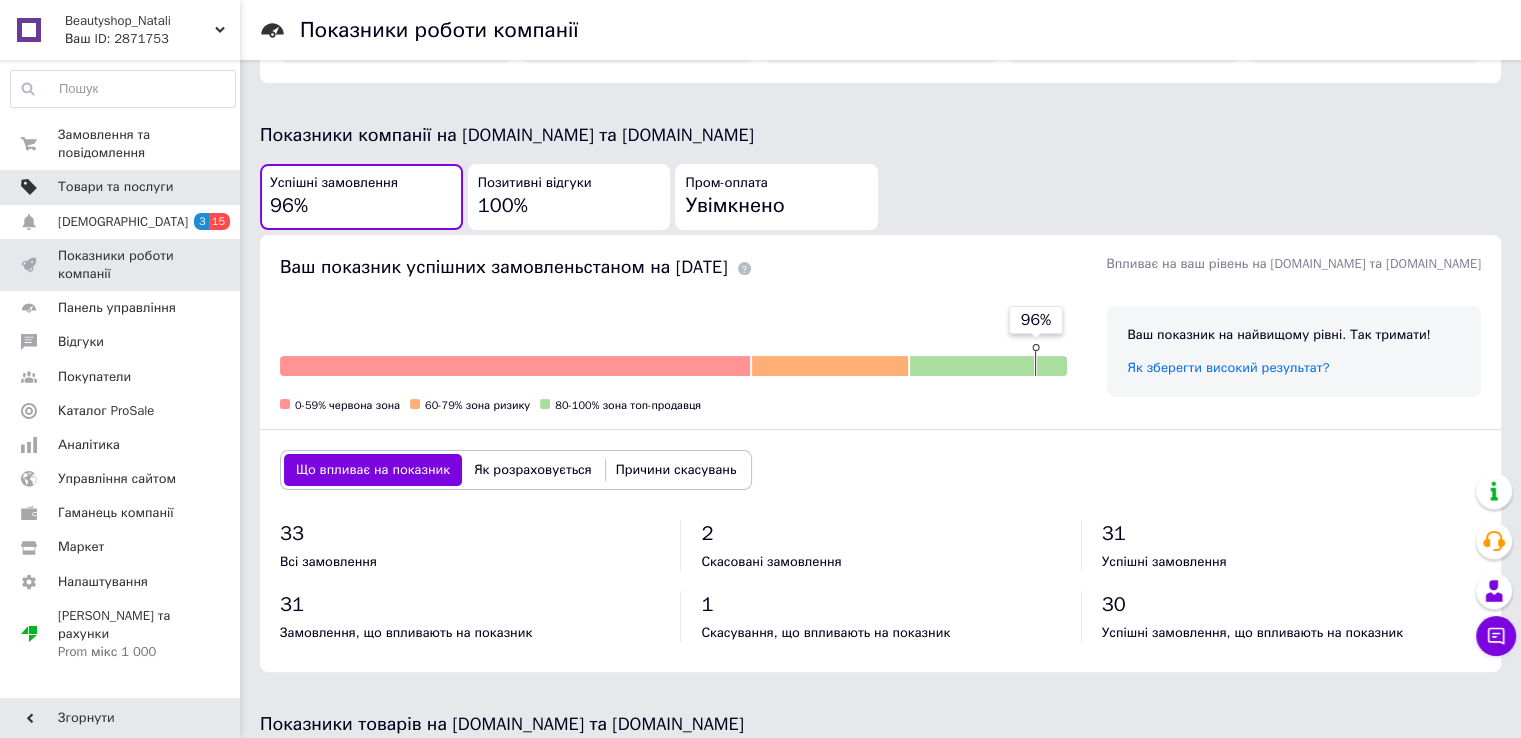click on "Товари та послуги" at bounding box center [115, 187] 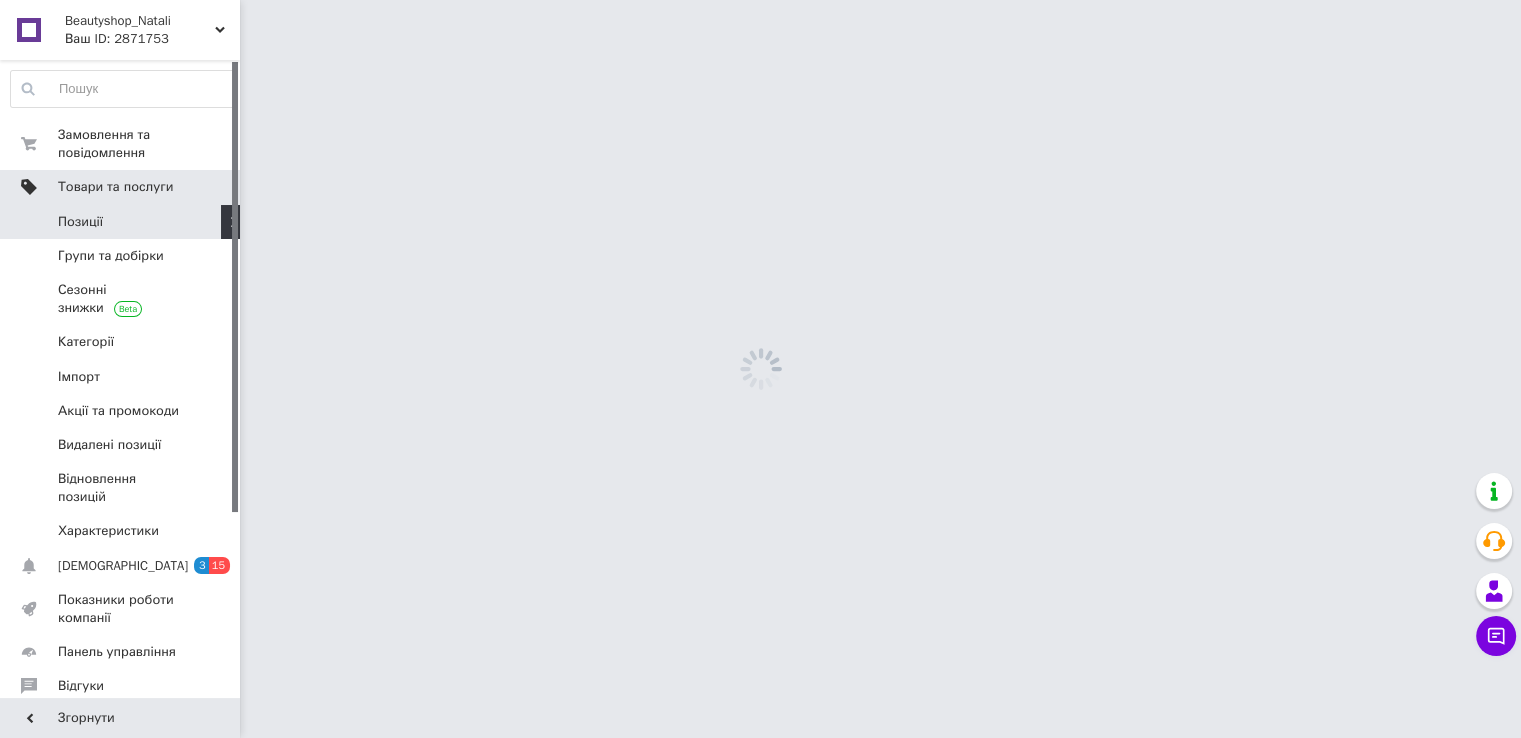 scroll, scrollTop: 0, scrollLeft: 0, axis: both 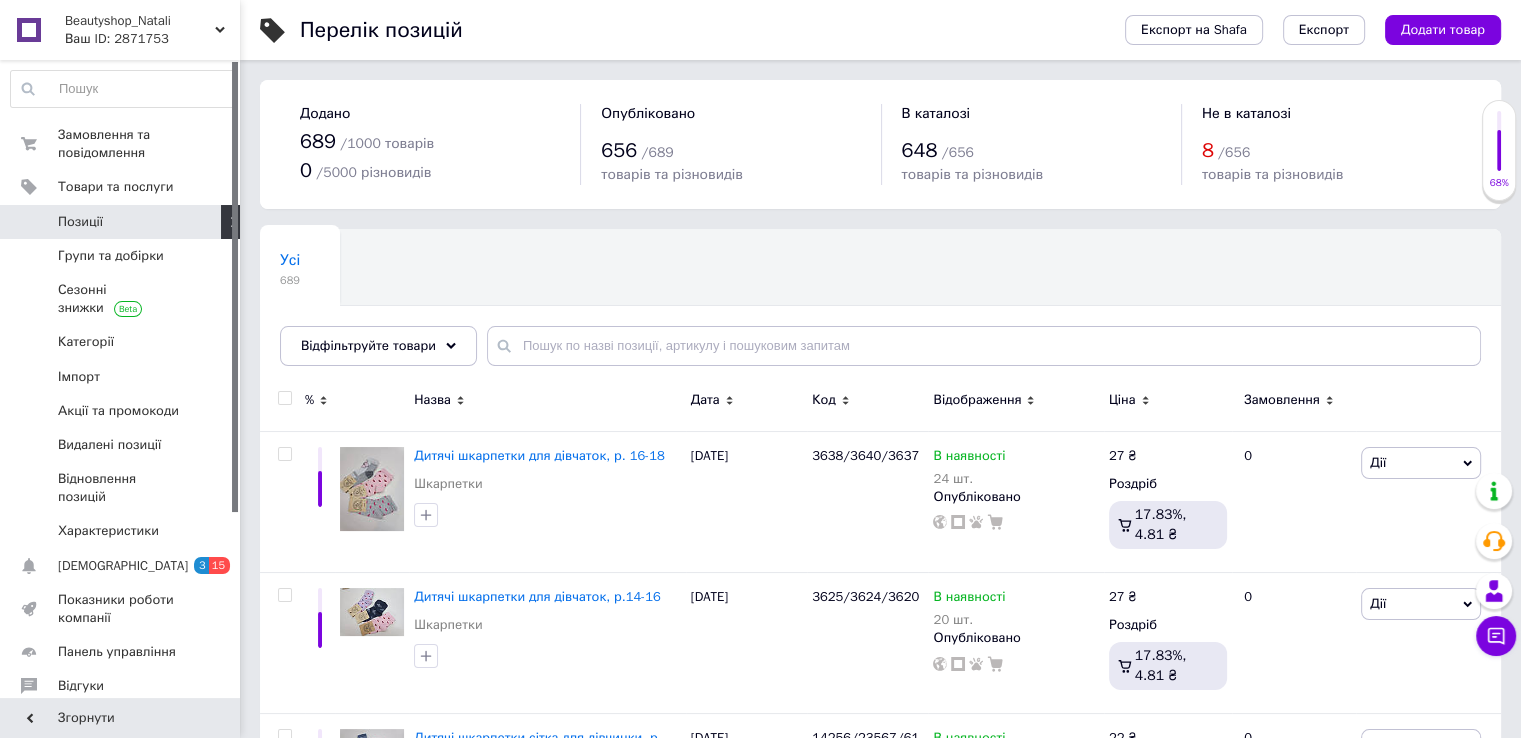 click on "Позиції" at bounding box center [80, 222] 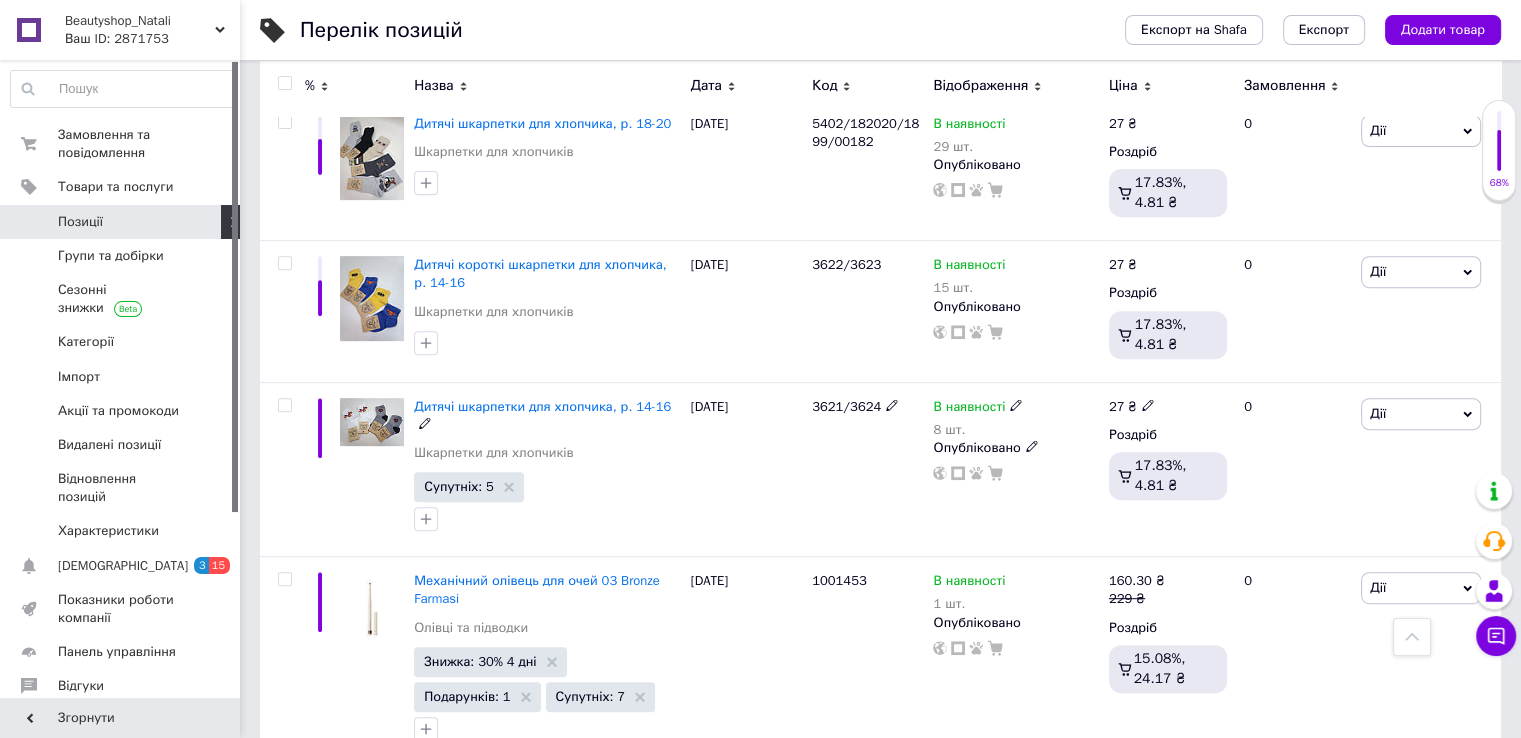 scroll, scrollTop: 600, scrollLeft: 0, axis: vertical 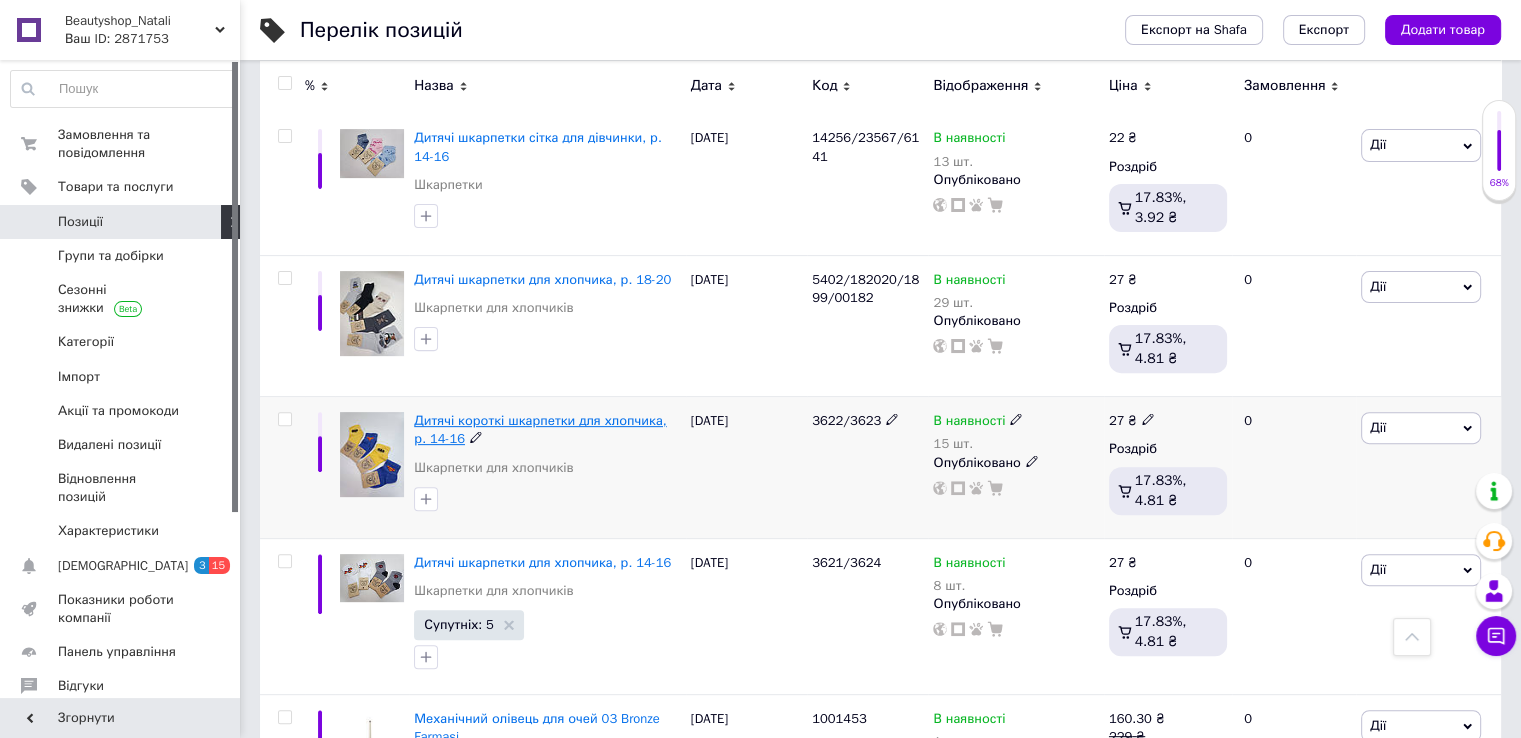 click on "Дитячі короткі шкарпетки для хлопчика, р. 14-16" at bounding box center [540, 429] 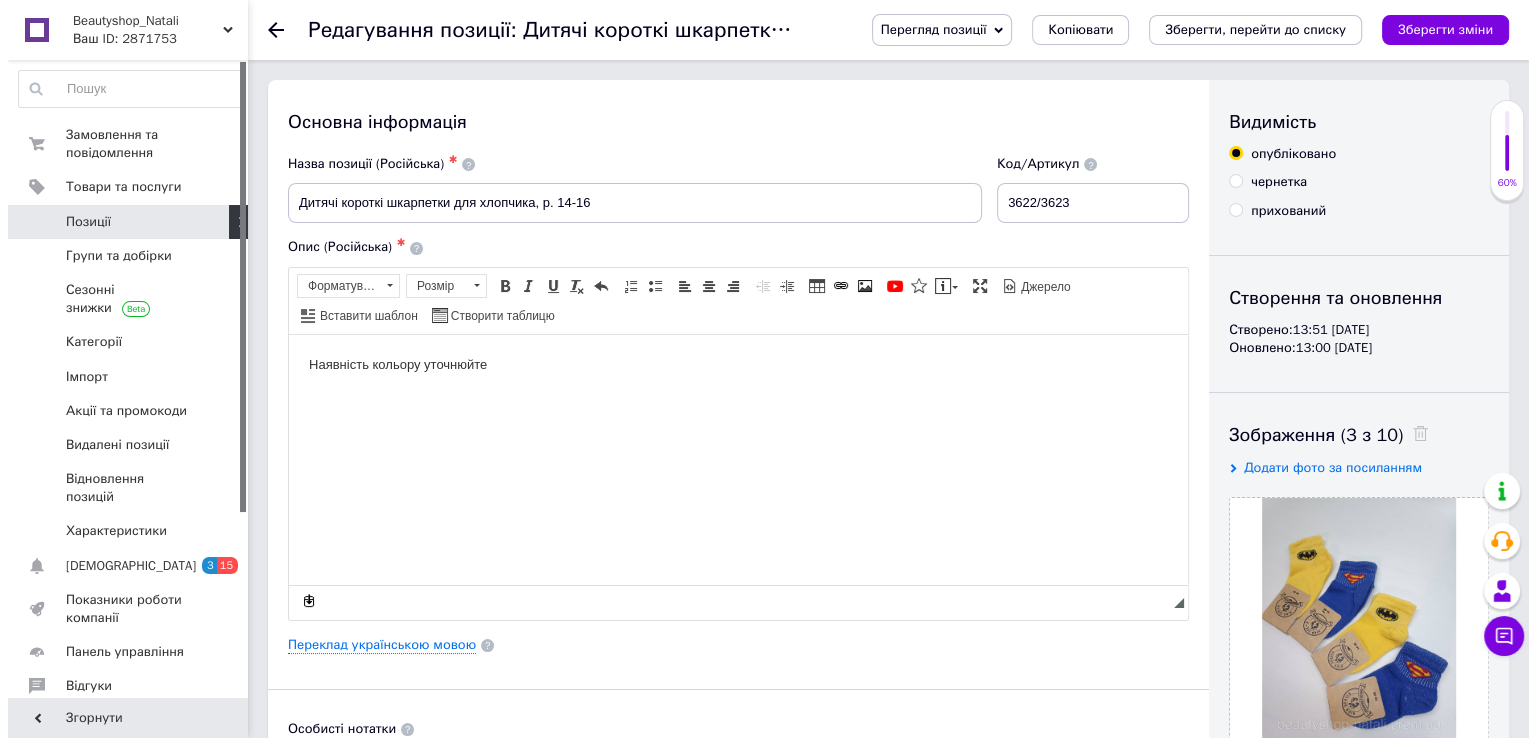 scroll, scrollTop: 0, scrollLeft: 0, axis: both 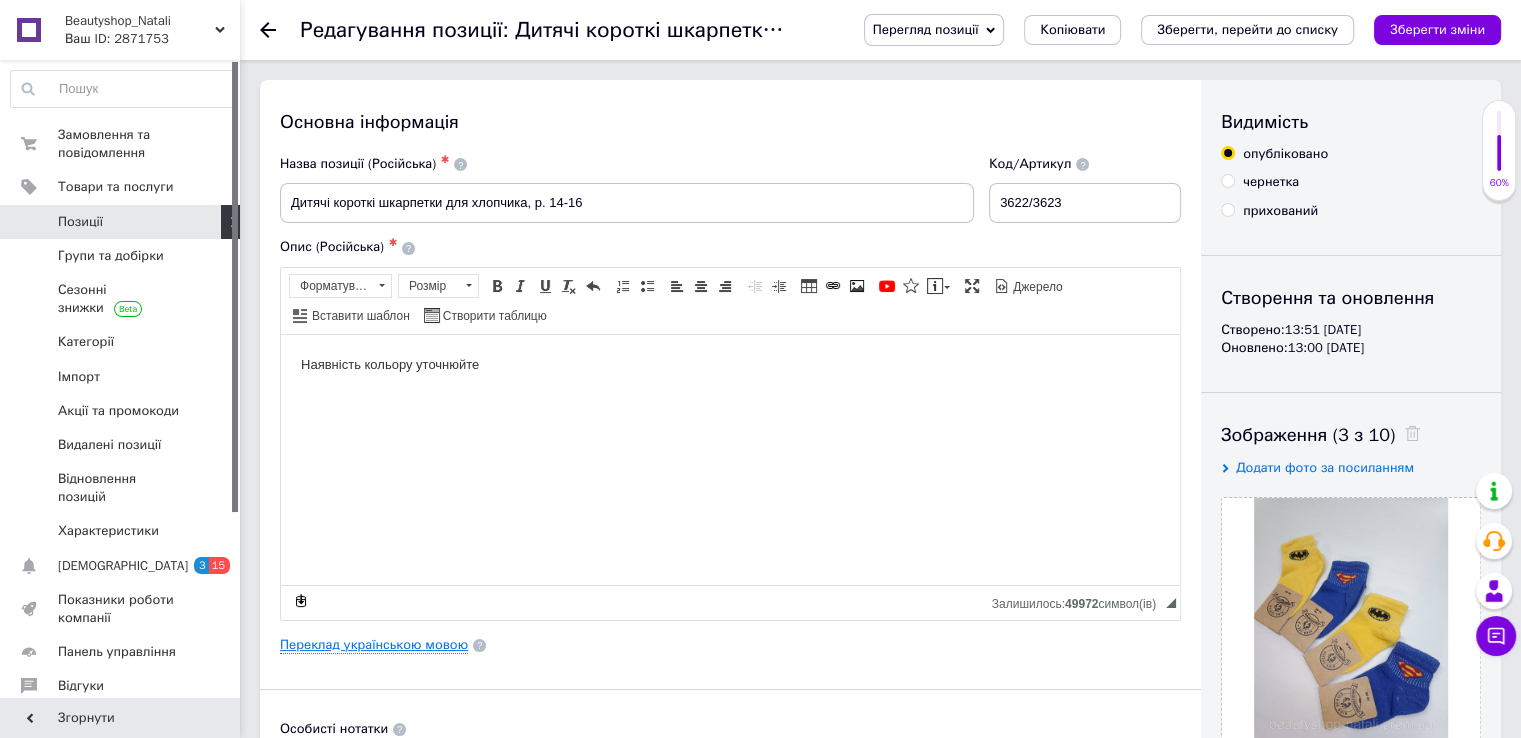 click on "Переклад українською мовою" at bounding box center [374, 645] 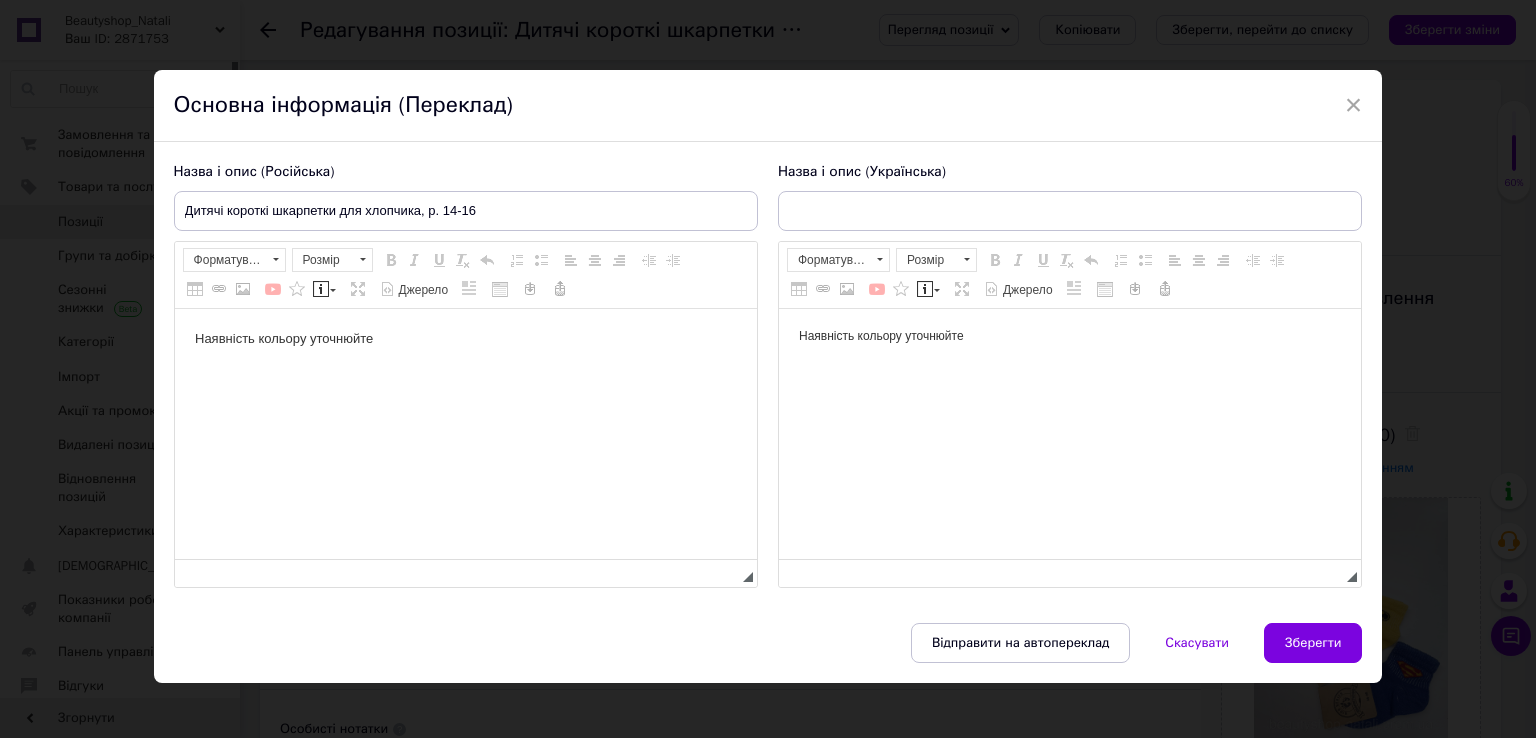type on "Дитячі короткі шкарпетки для хлопчика, р. 14-16" 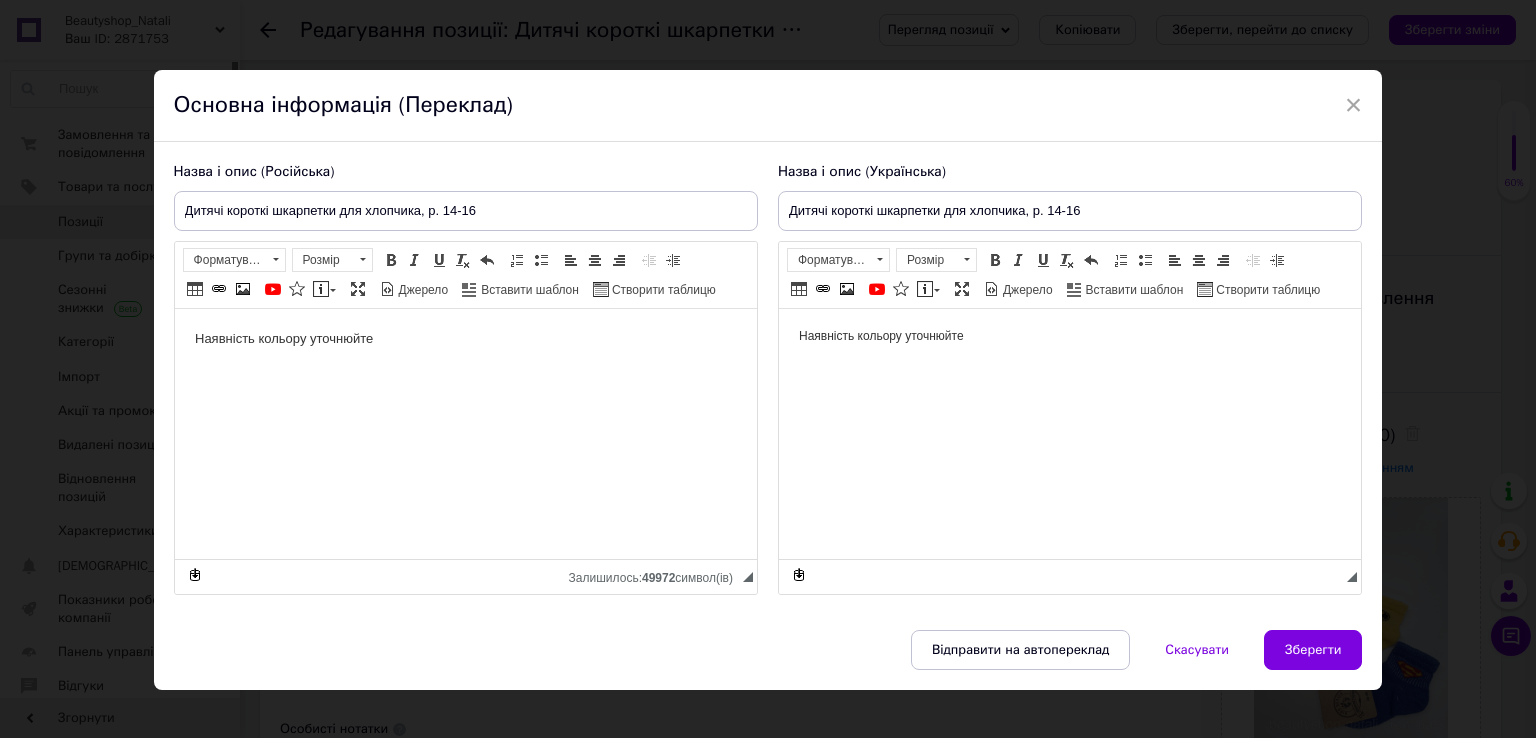 scroll, scrollTop: 0, scrollLeft: 0, axis: both 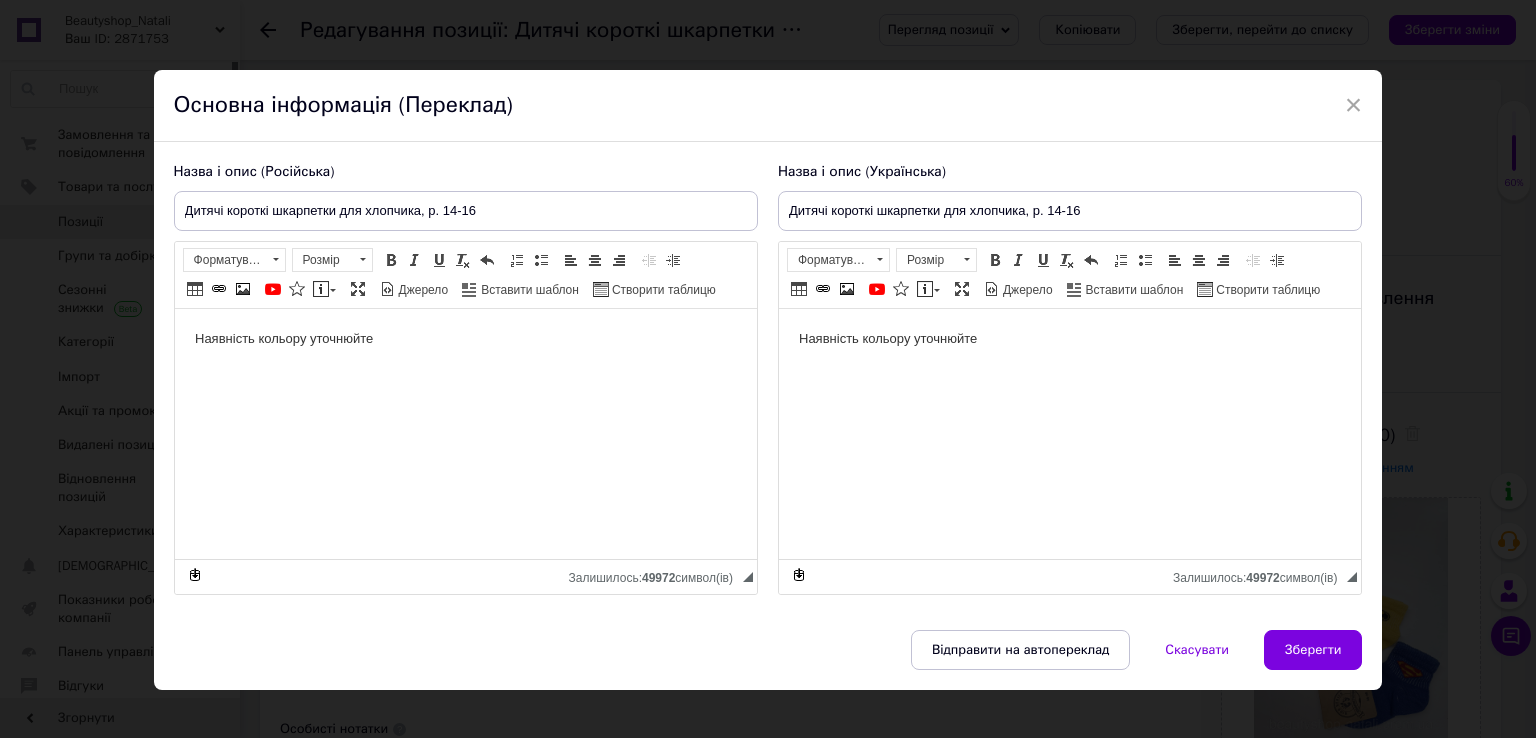 click on "Наявність кольору уточнюйте" at bounding box center [465, 339] 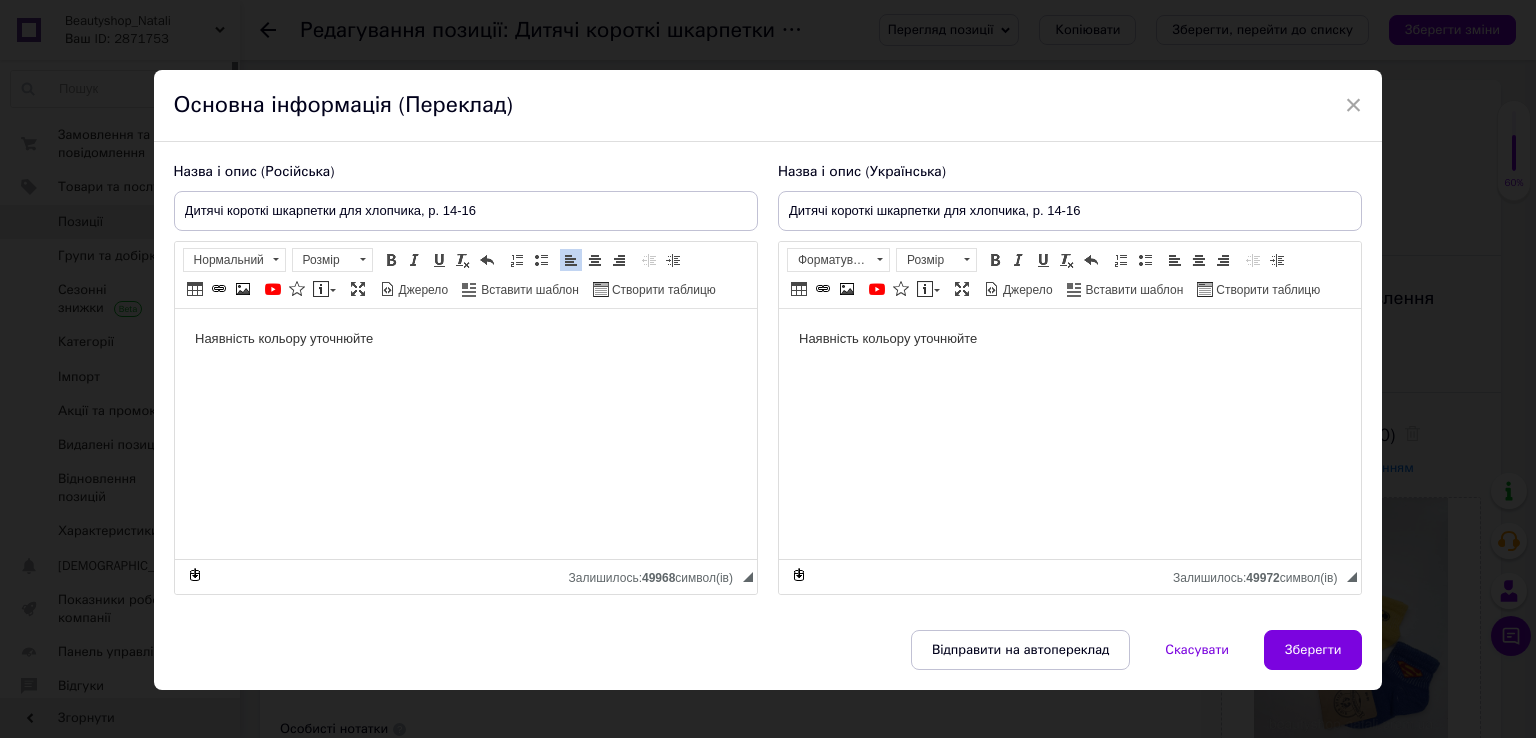 type 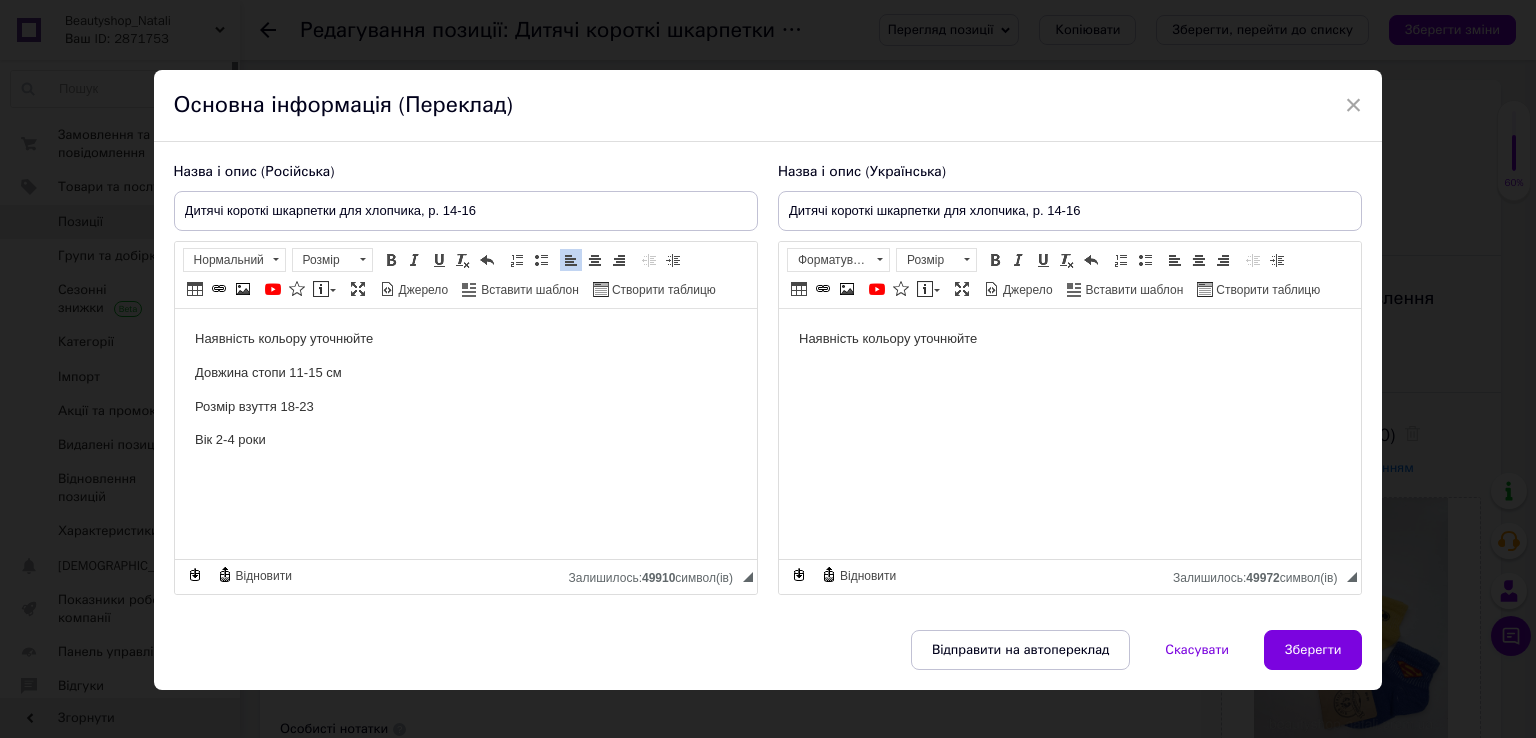 drag, startPoint x: 289, startPoint y: 453, endPoint x: 347, endPoint y: 645, distance: 200.56918 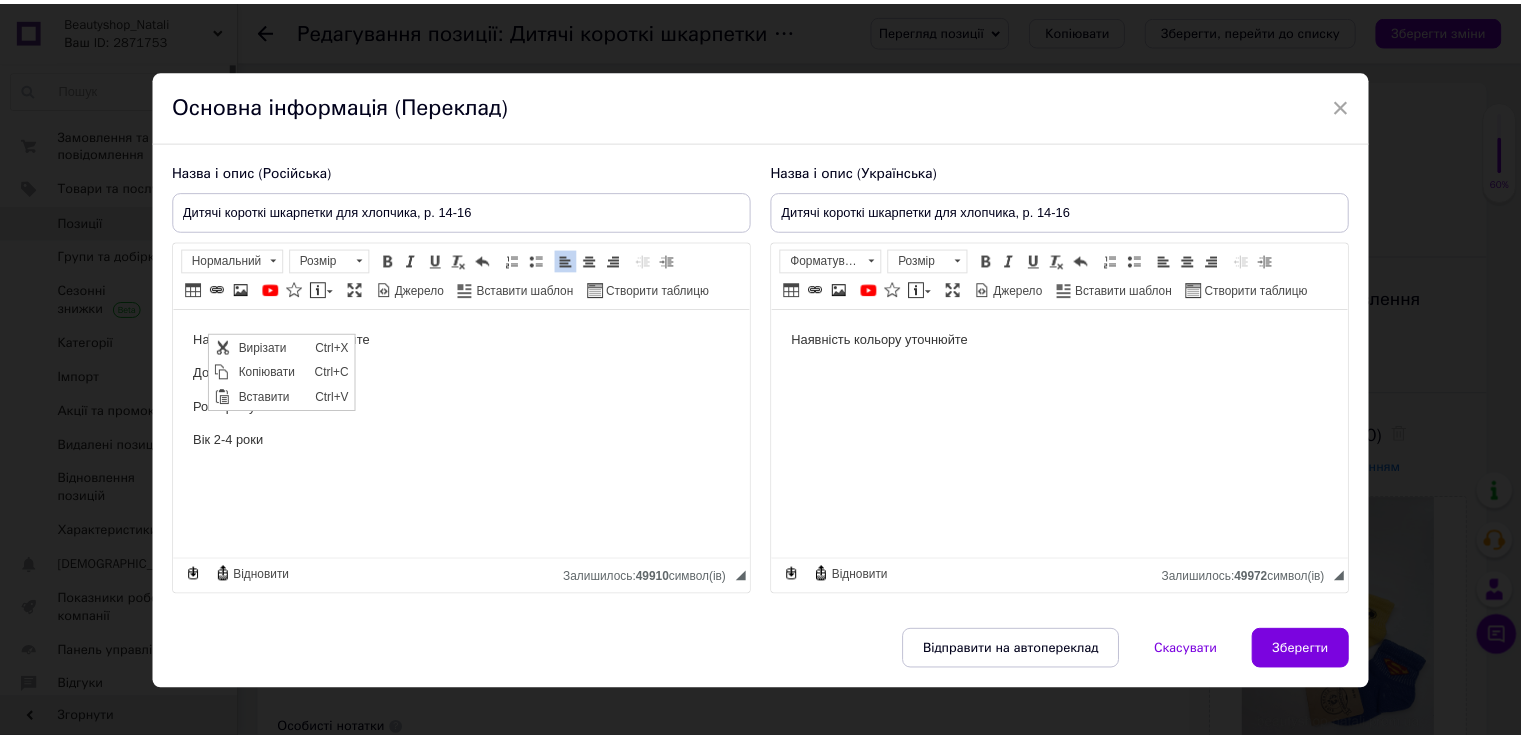 scroll, scrollTop: 0, scrollLeft: 0, axis: both 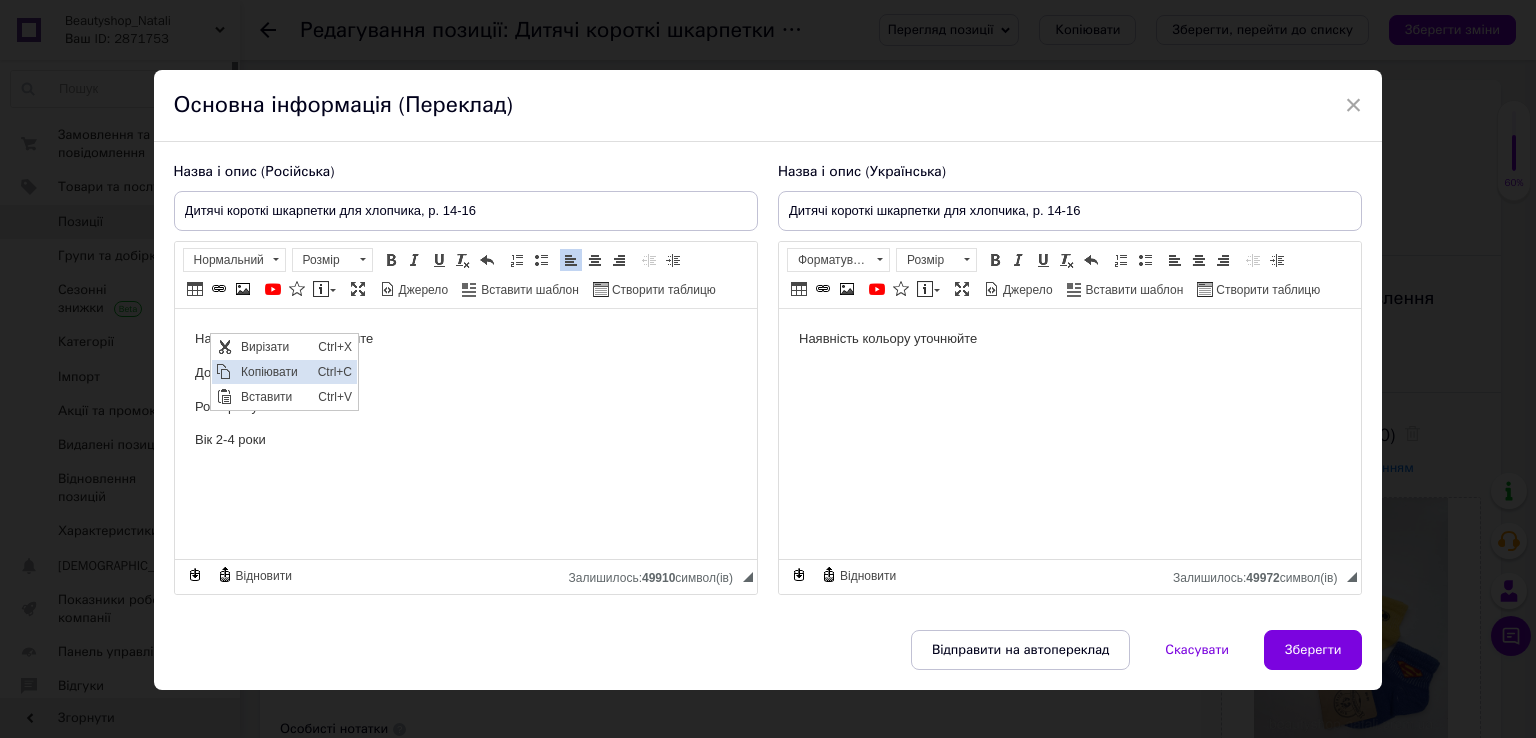 click on "Копіювати" at bounding box center [273, 371] 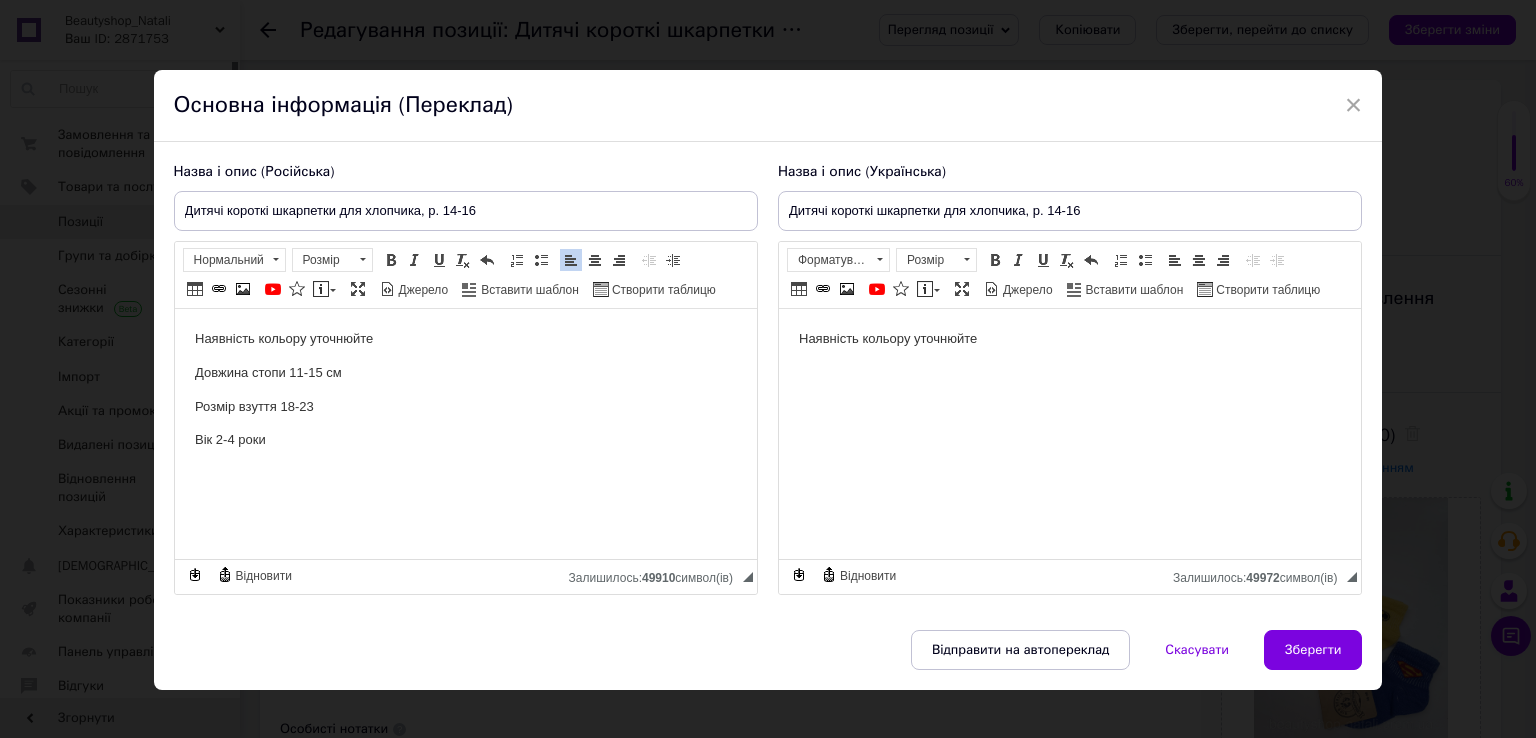 drag, startPoint x: 1046, startPoint y: 352, endPoint x: 757, endPoint y: 325, distance: 290.2585 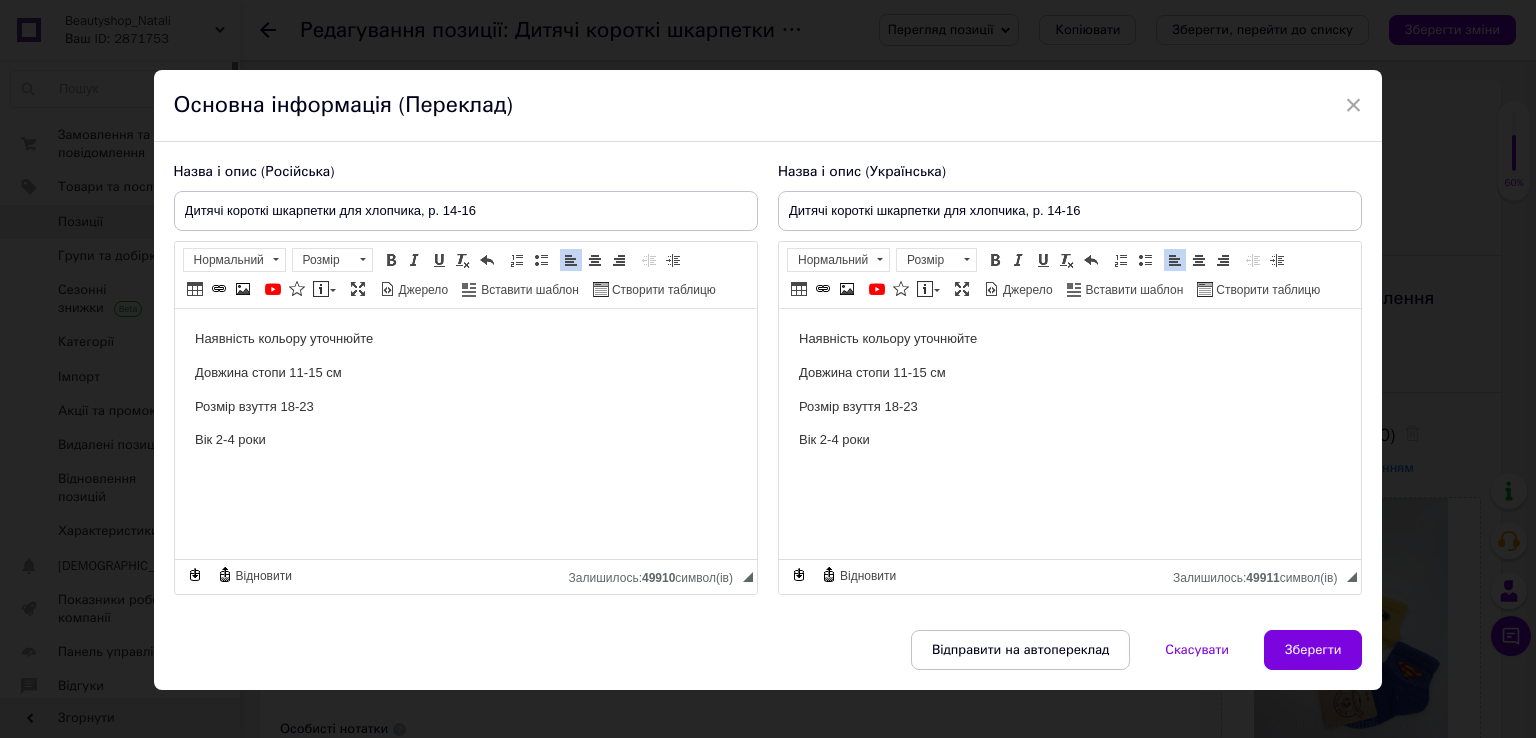 click on "Наявність кольору уточнюйте  Довжина стопи 11-15 см Розмір взуття 18-23  Вік 2-4 роки" at bounding box center (465, 390) 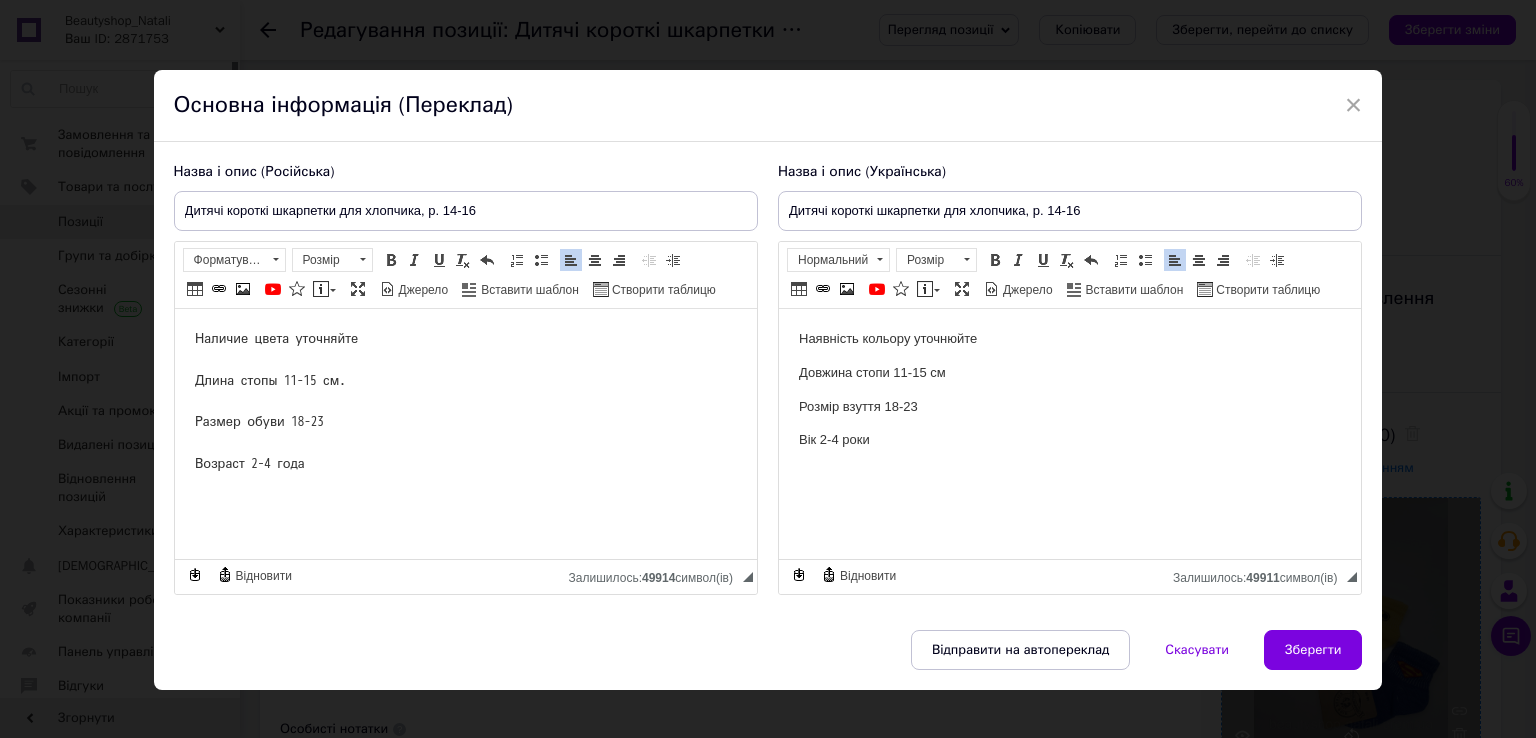 click on "Зберегти" at bounding box center (1313, 650) 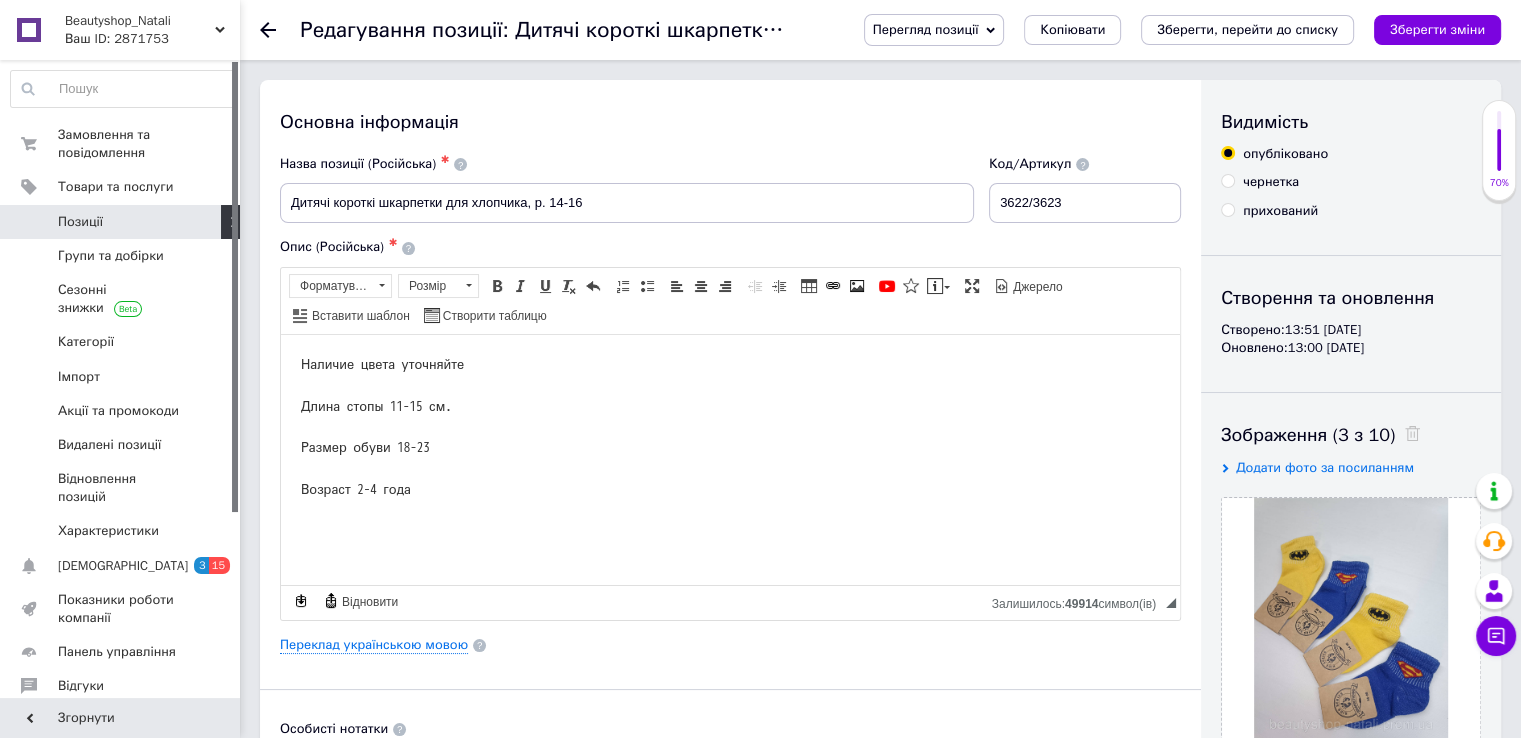 click on "Перегляд позиції Зберегти та переглянути на сайті Зберегти та переглянути на маркетплейсі [DOMAIN_NAME] Копіювати Зберегти, перейти до списку Зберегти зміни" at bounding box center [1172, 30] 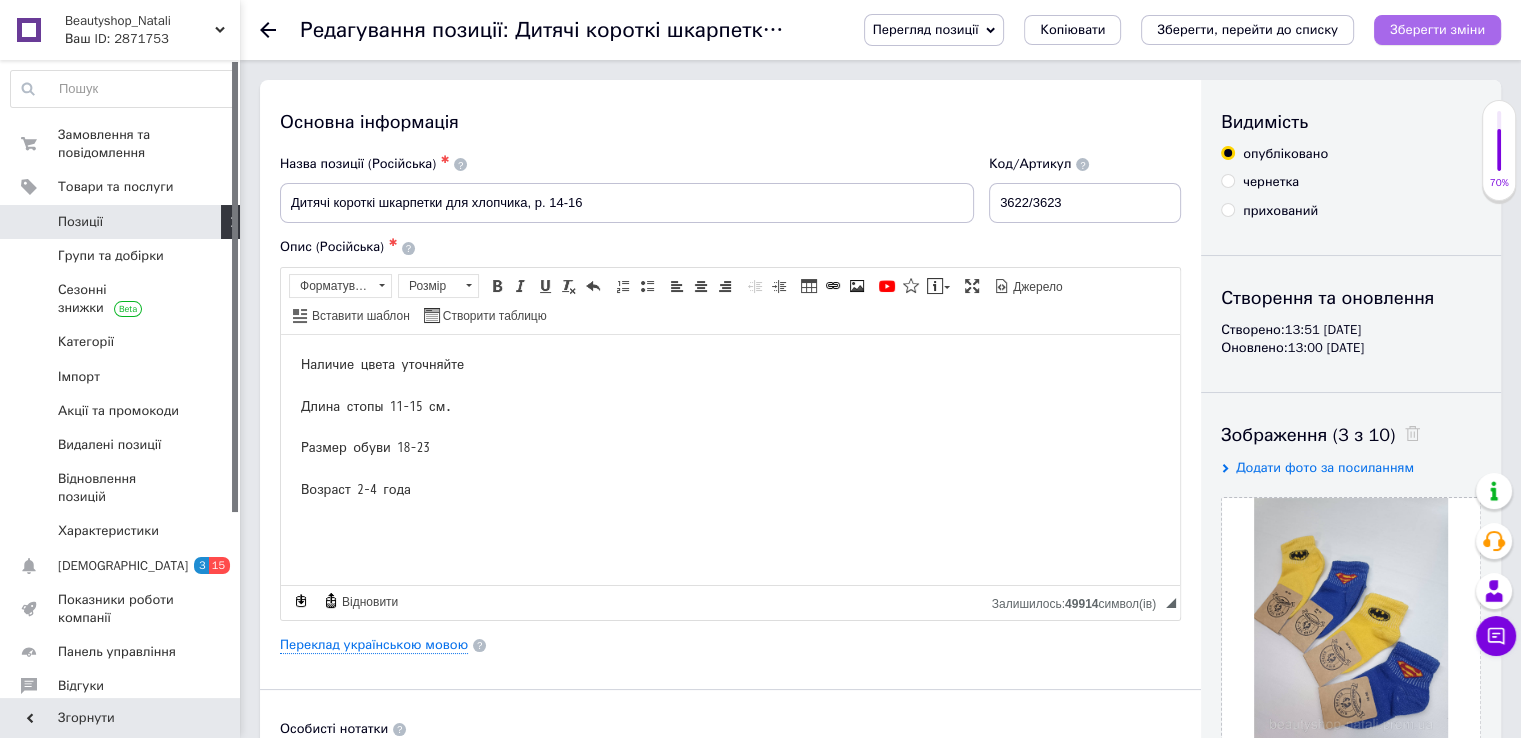 click on "Зберегти зміни" at bounding box center (1437, 29) 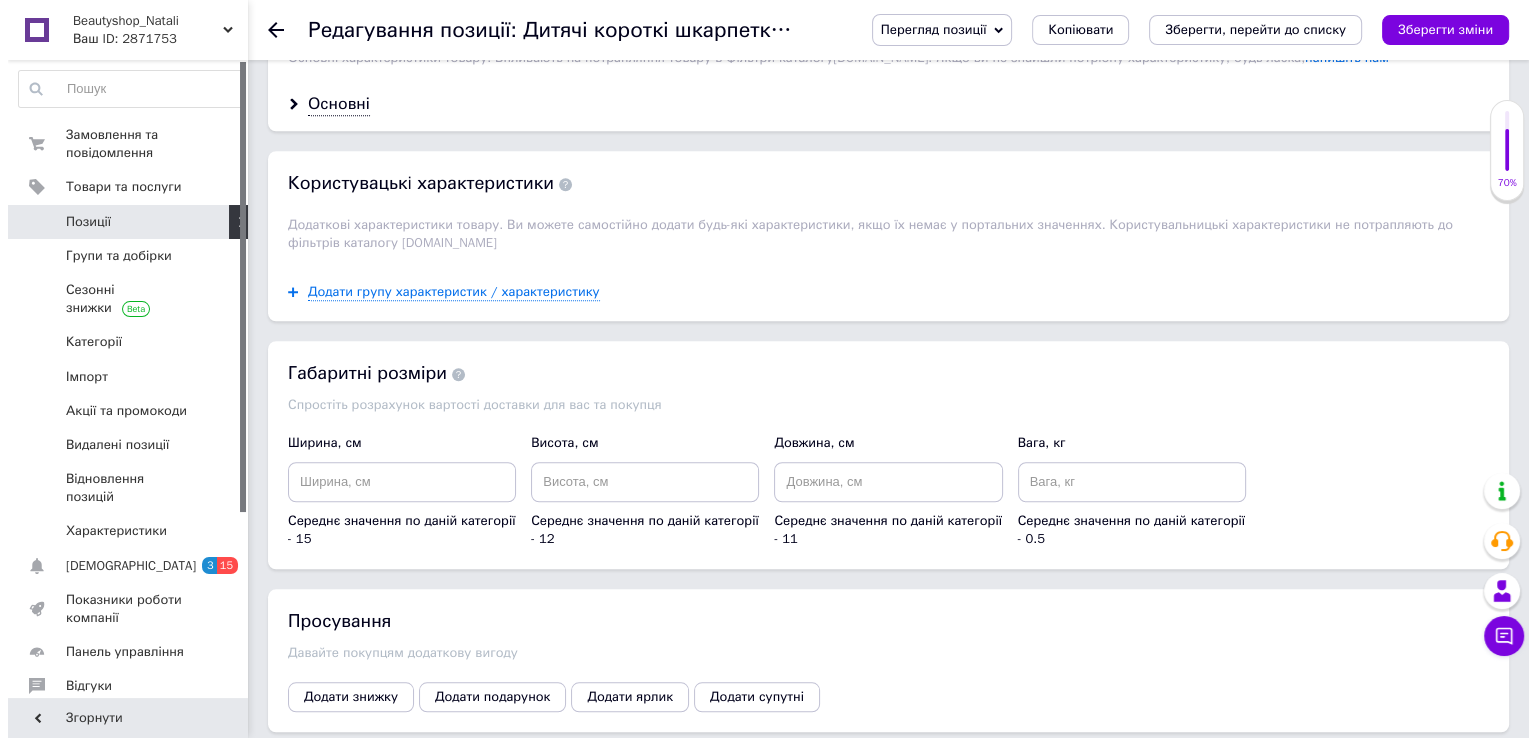 scroll, scrollTop: 1964, scrollLeft: 0, axis: vertical 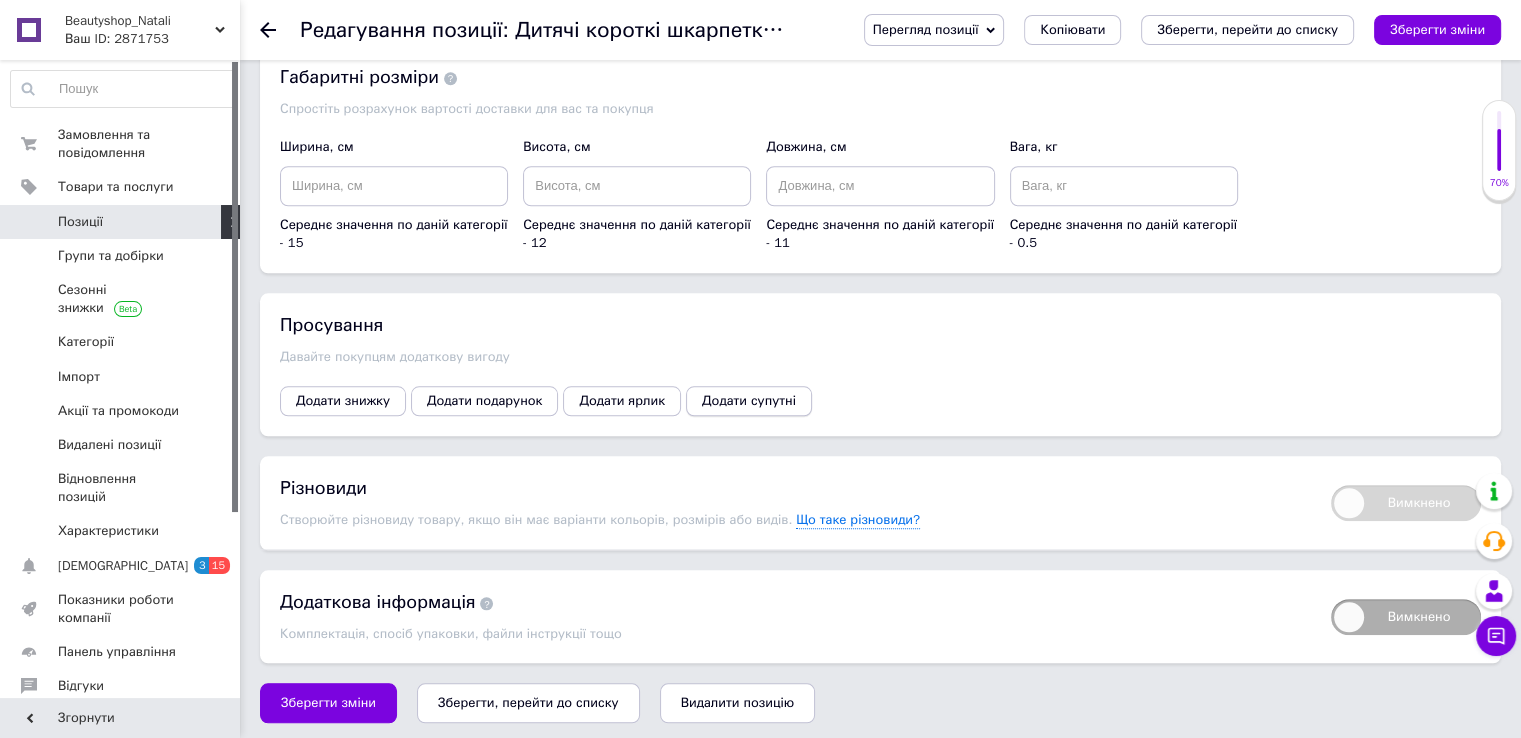 click on "Додати супутні" at bounding box center [749, 401] 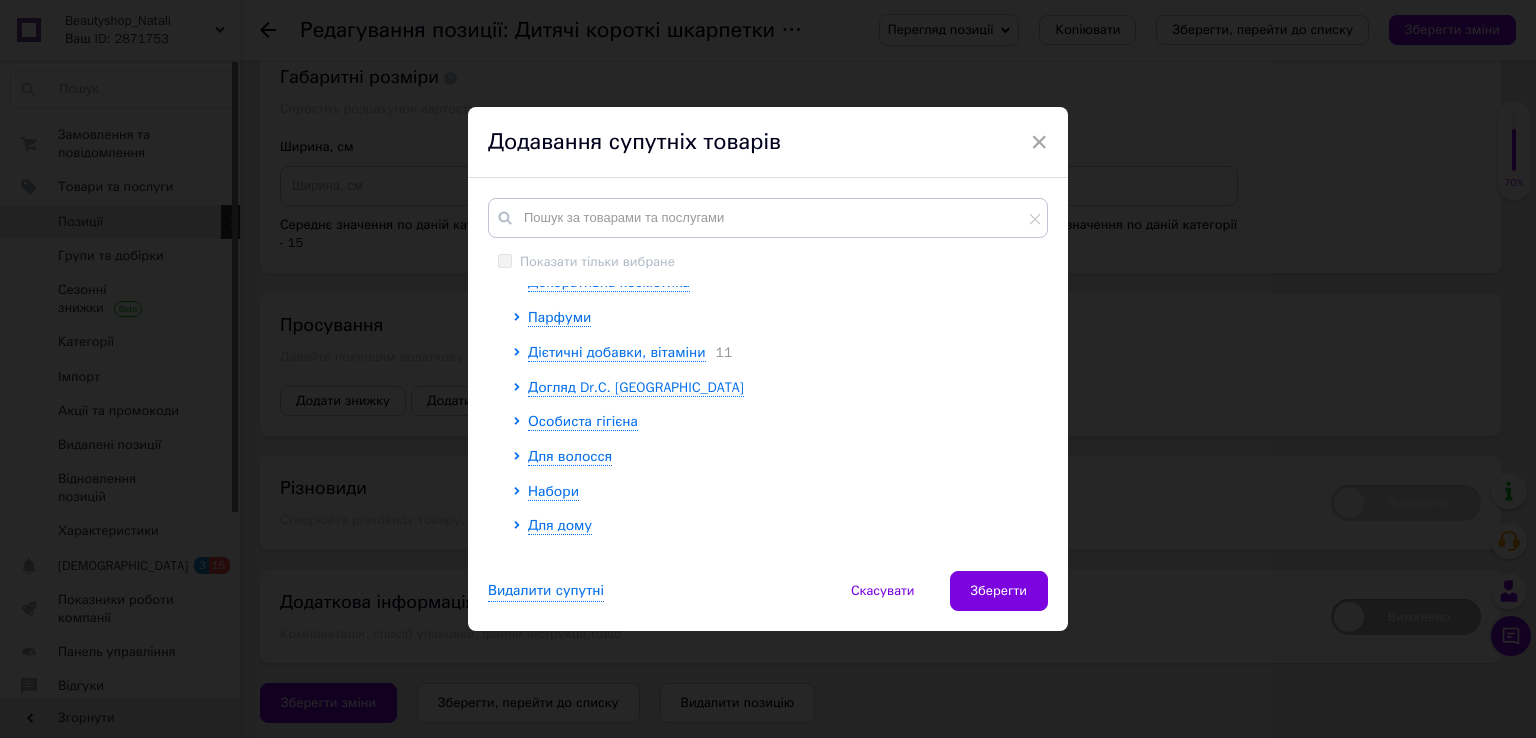 scroll, scrollTop: 263, scrollLeft: 0, axis: vertical 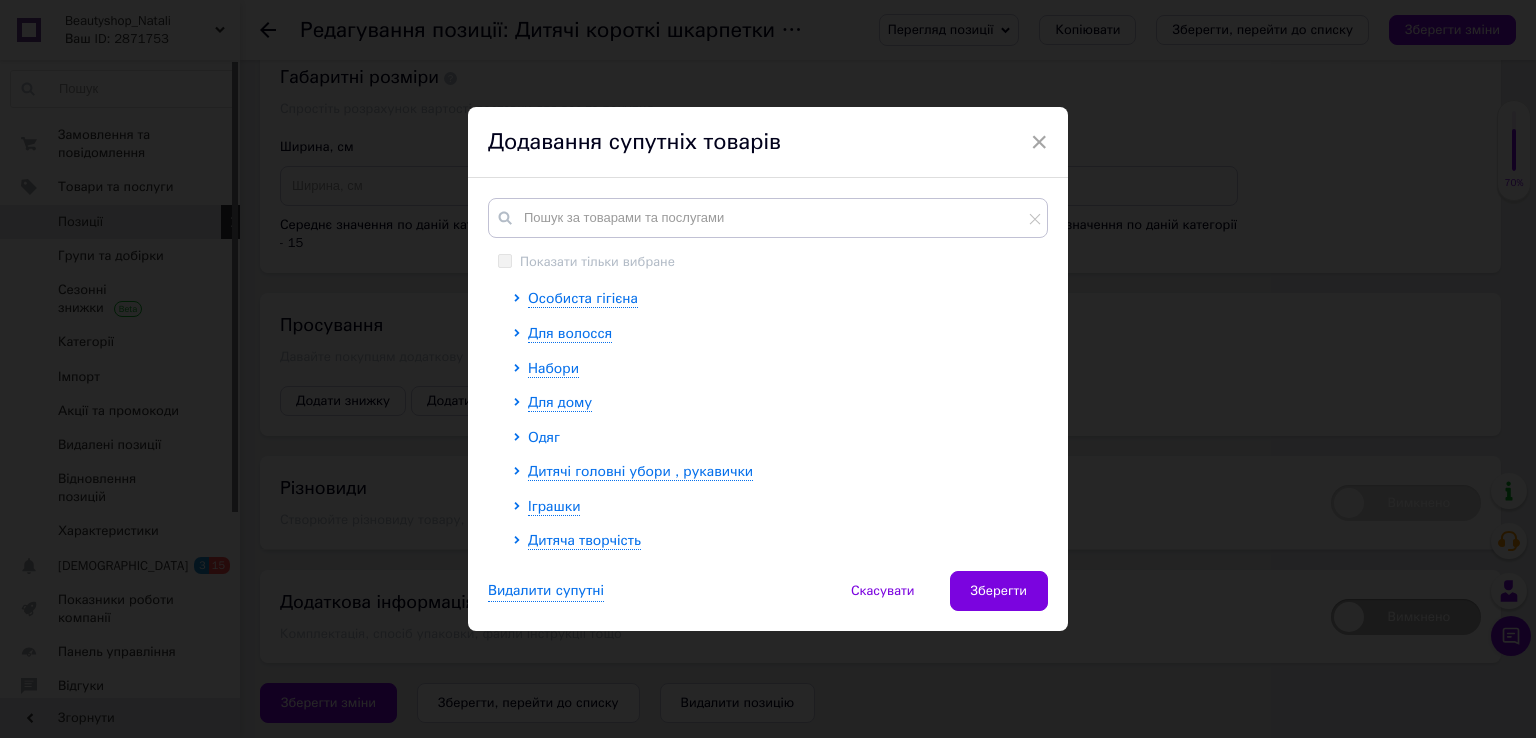 click on "Одяг" at bounding box center [544, 437] 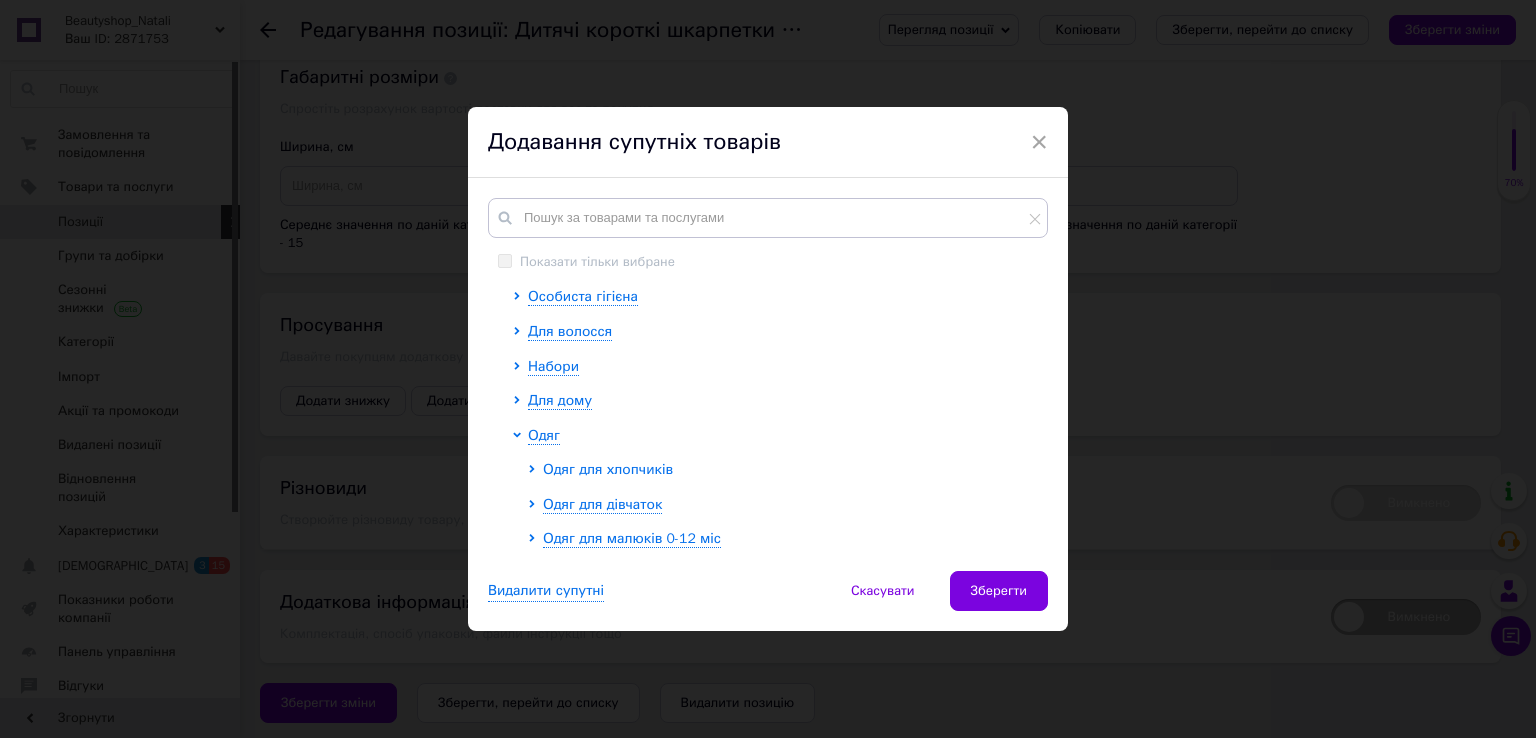 click on "Одяг для хлопчиків" at bounding box center [608, 469] 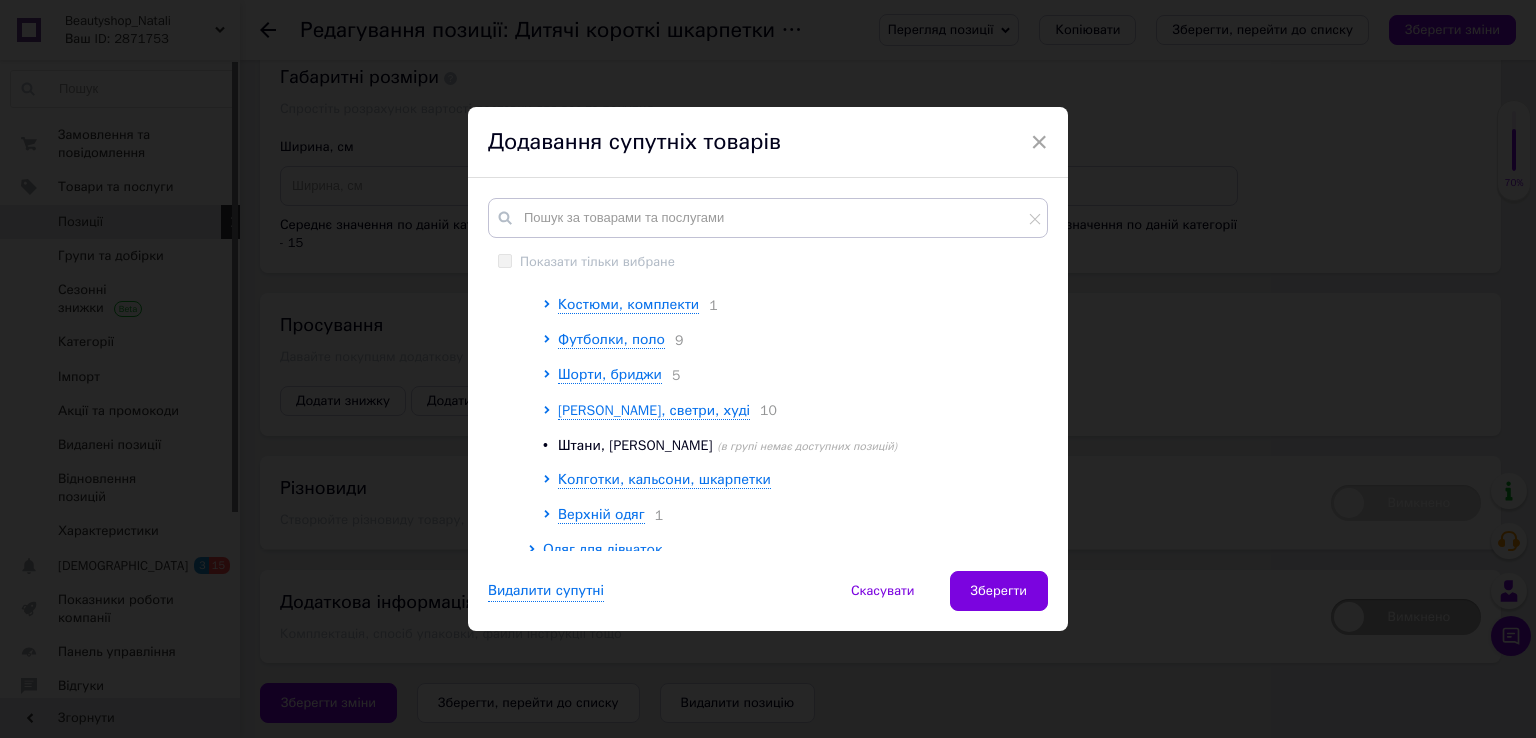 scroll, scrollTop: 563, scrollLeft: 0, axis: vertical 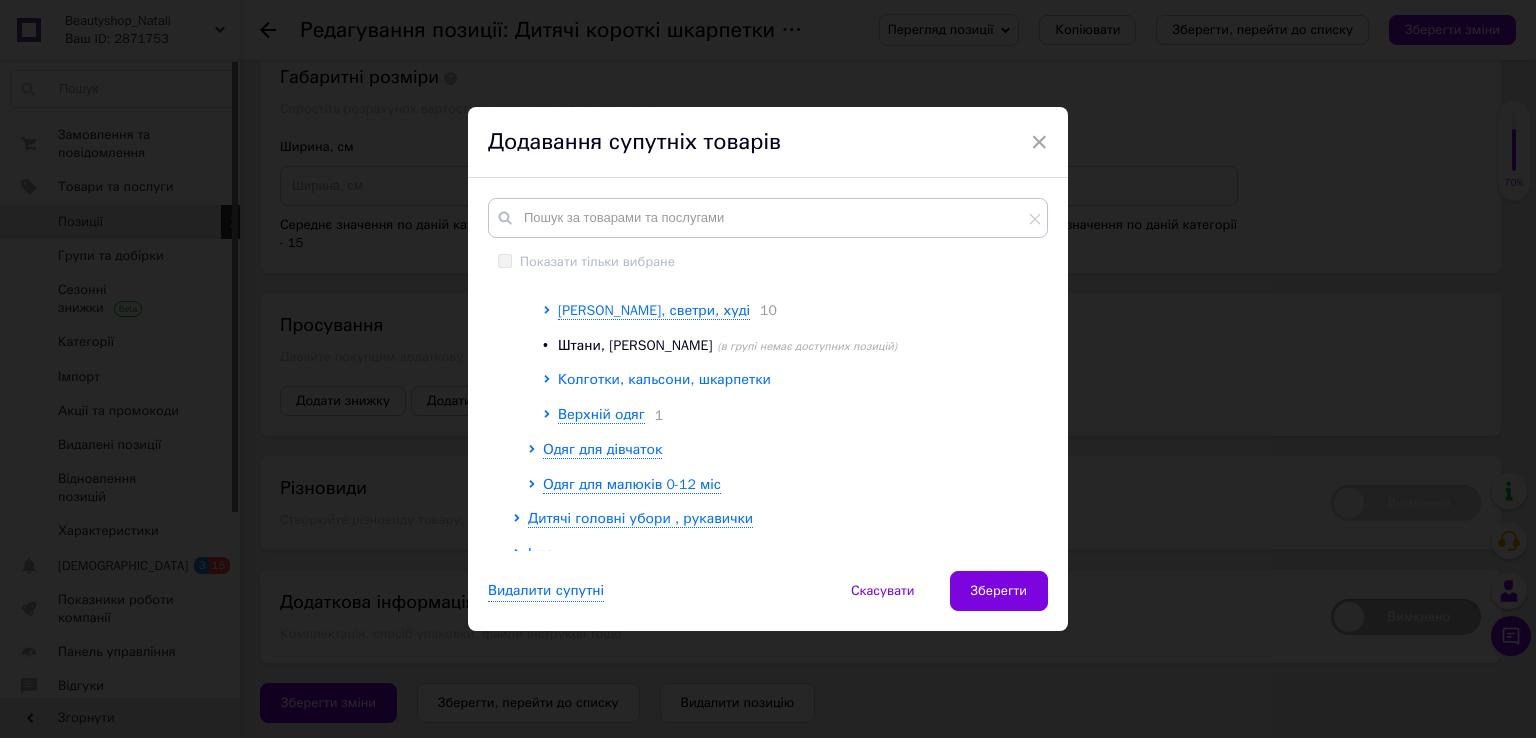 click on "Колготки, кальсони, шкарпетки" at bounding box center [664, 379] 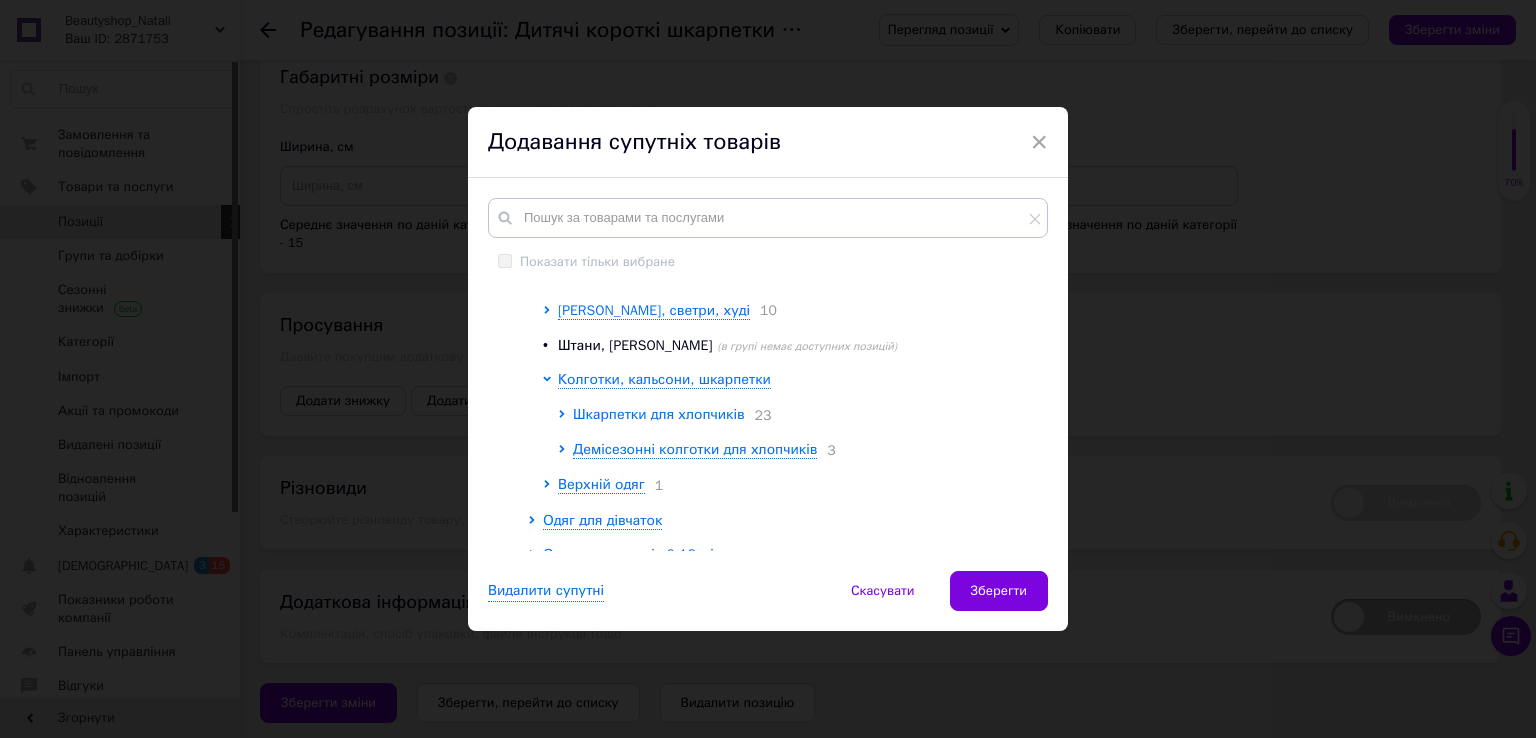 click on "Шкарпетки для хлопчиків" at bounding box center (659, 414) 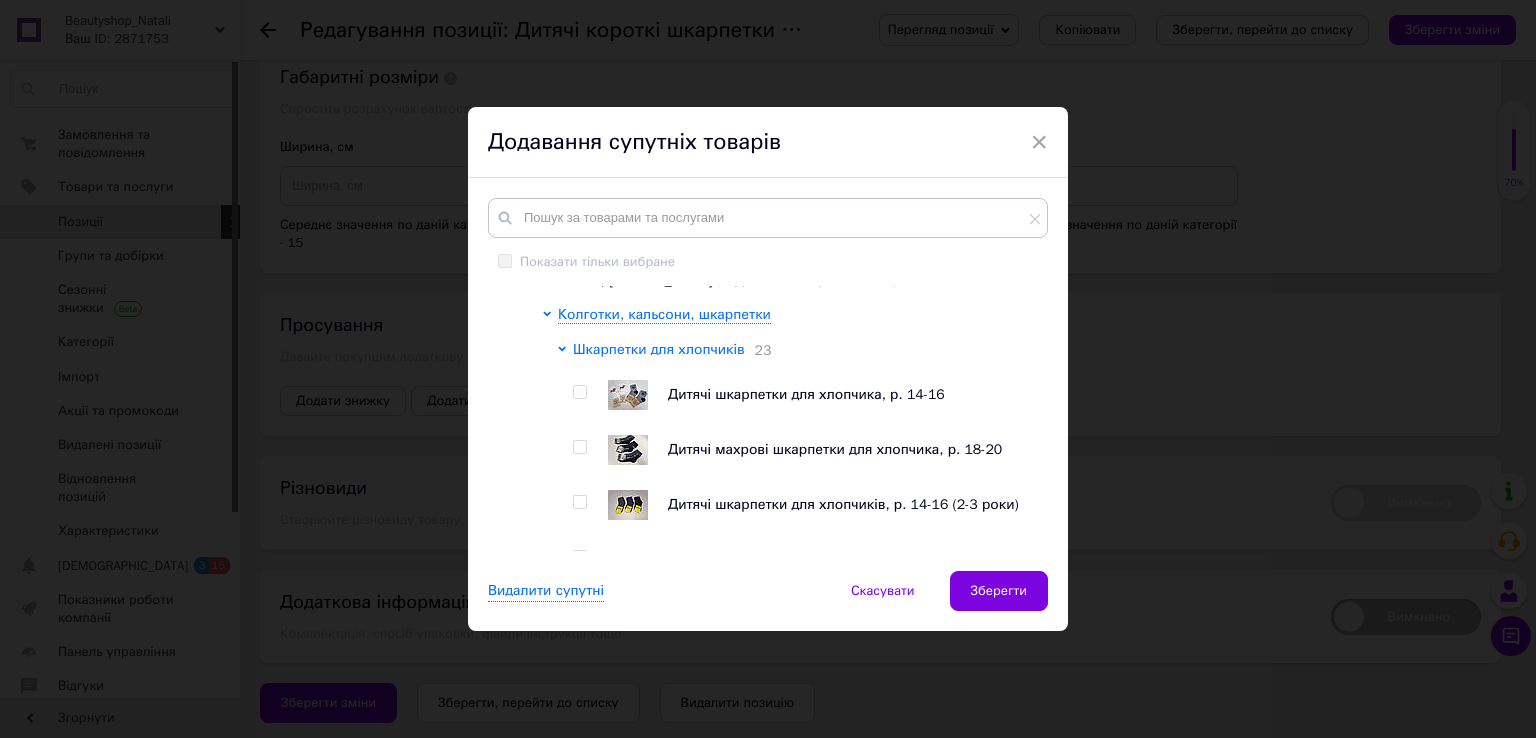 scroll, scrollTop: 663, scrollLeft: 0, axis: vertical 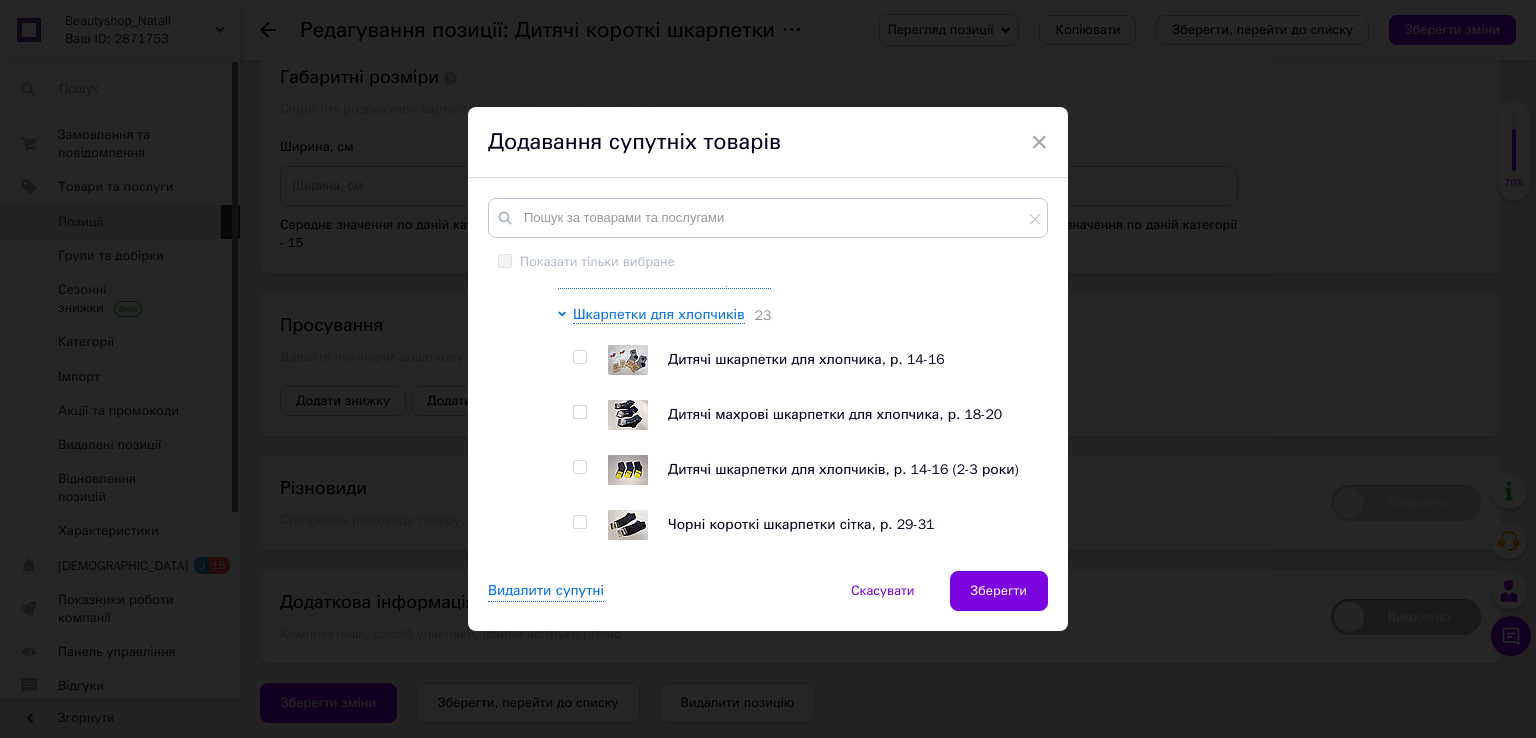 click at bounding box center (579, 357) 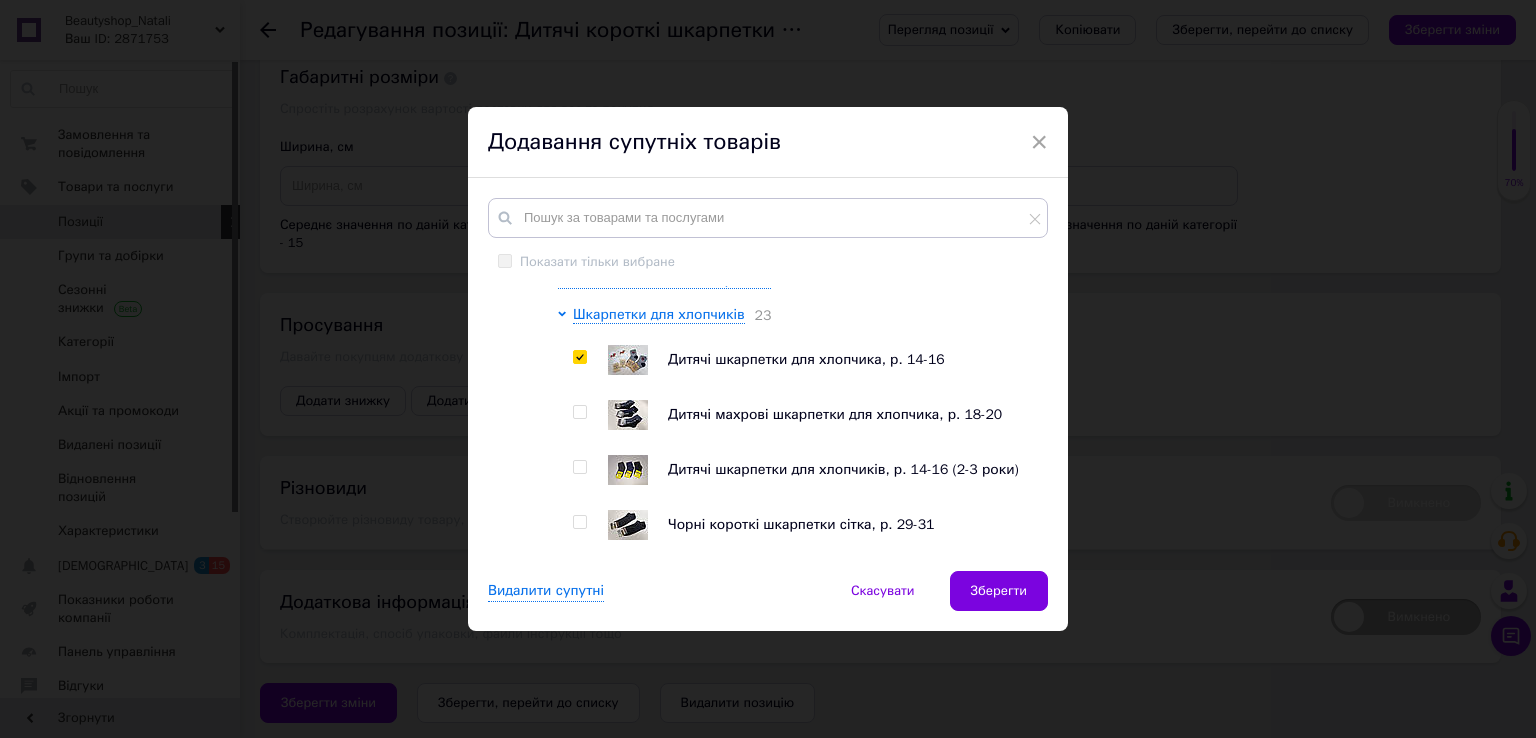 checkbox on "true" 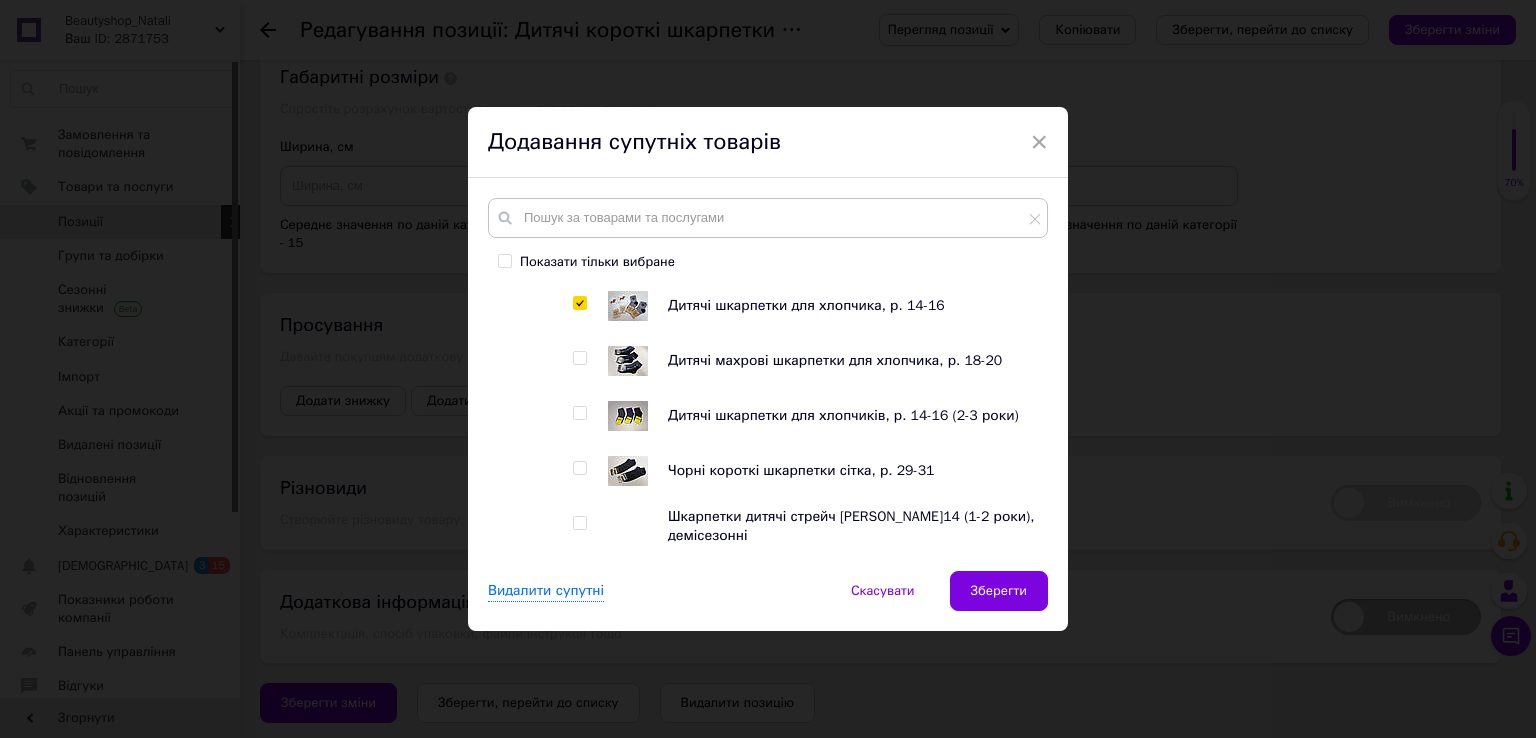 scroll, scrollTop: 763, scrollLeft: 0, axis: vertical 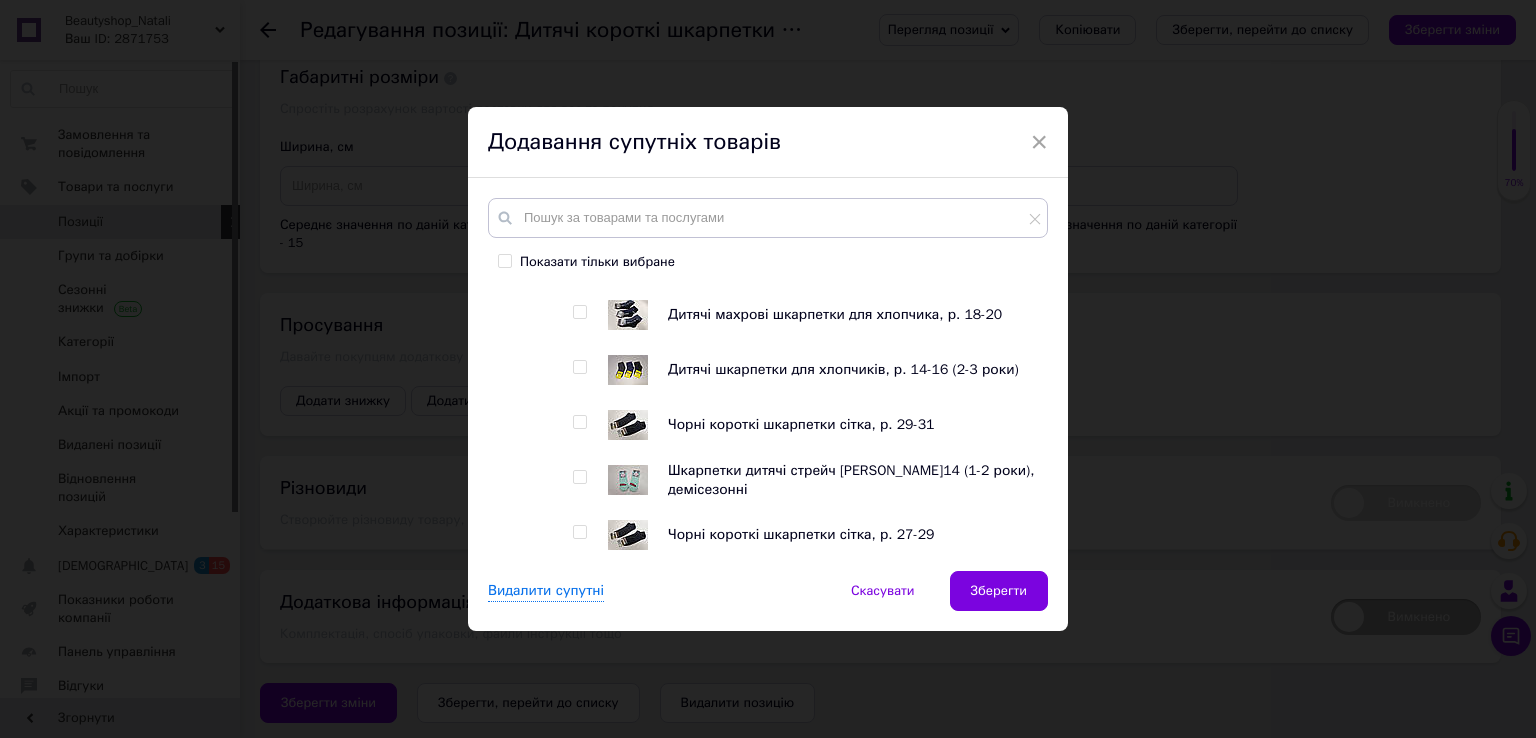 click at bounding box center [579, 367] 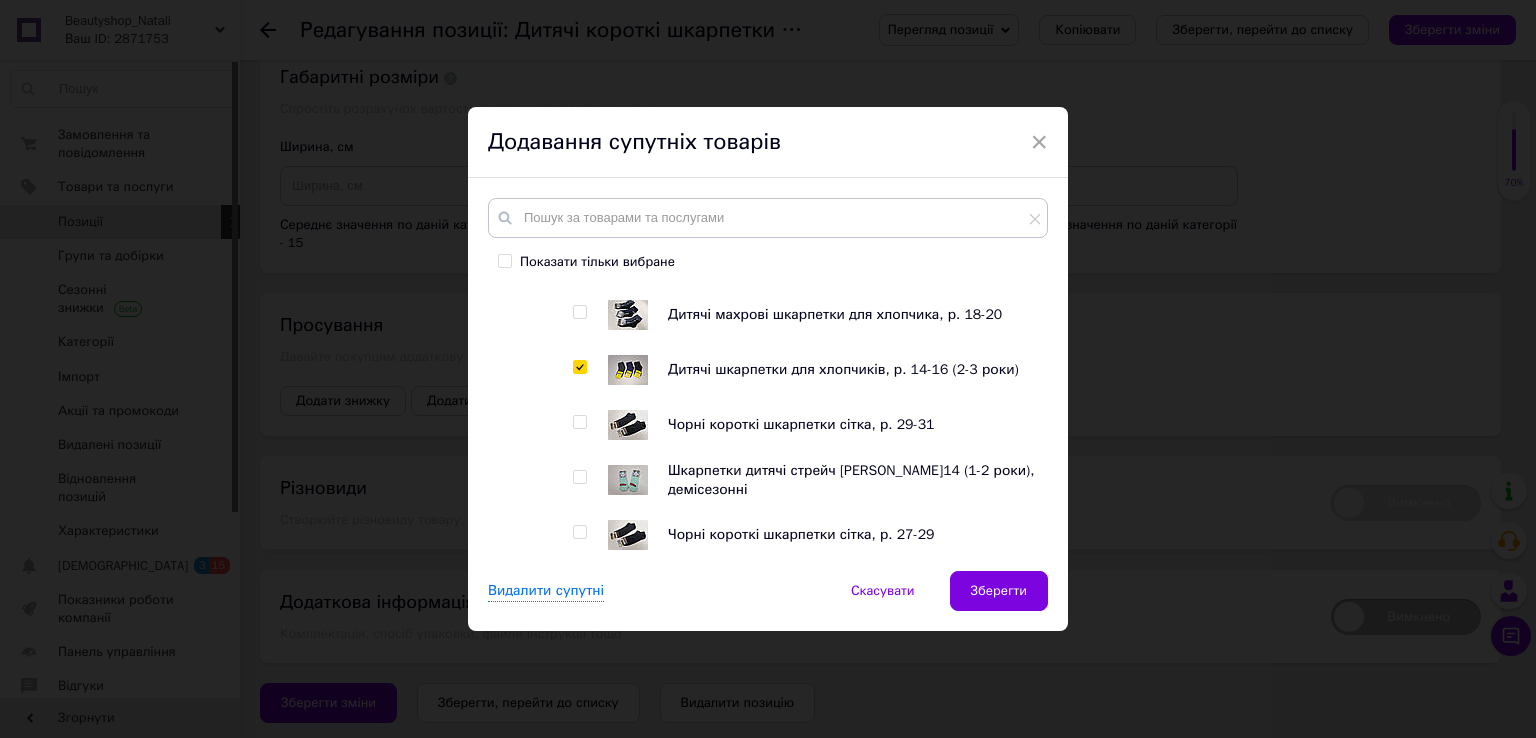 checkbox on "true" 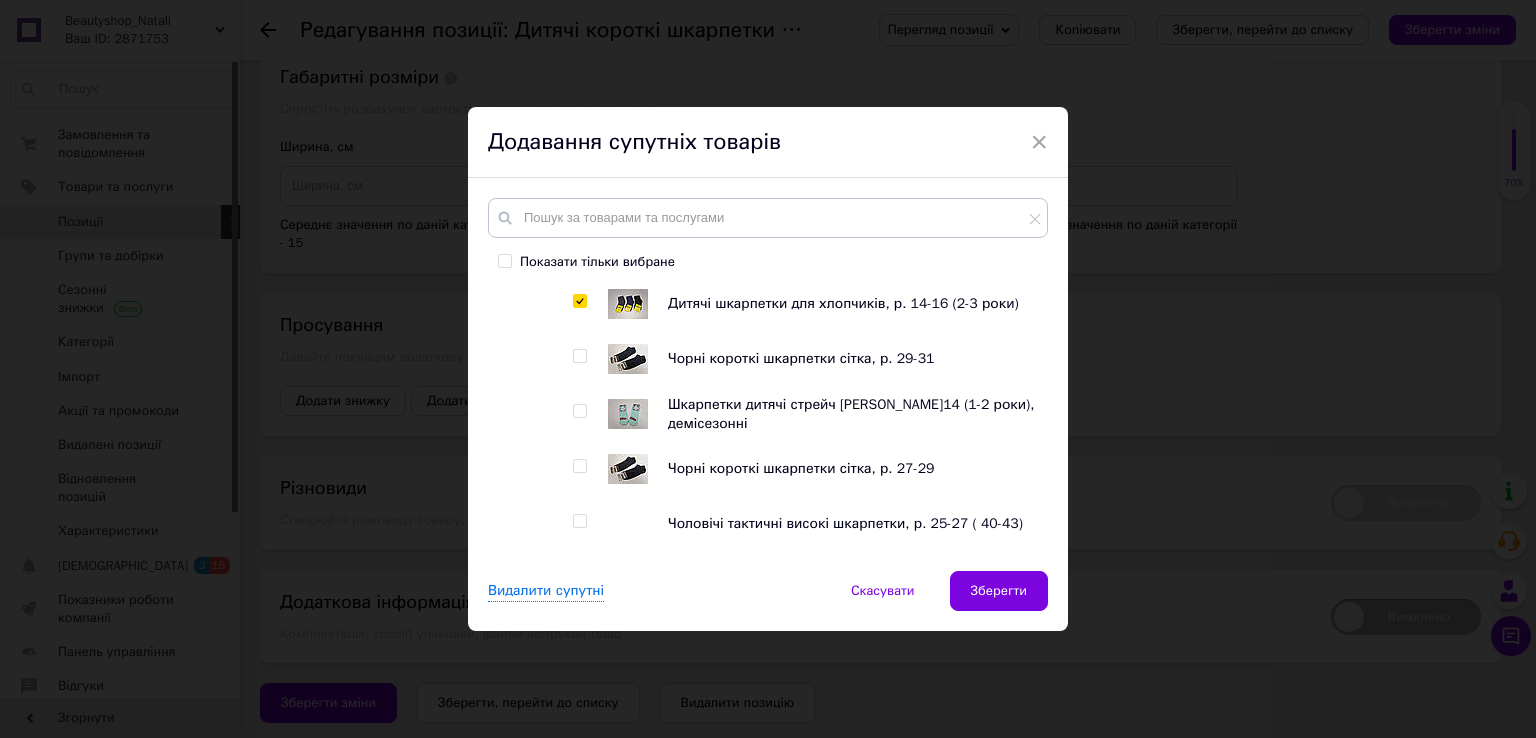 scroll, scrollTop: 863, scrollLeft: 0, axis: vertical 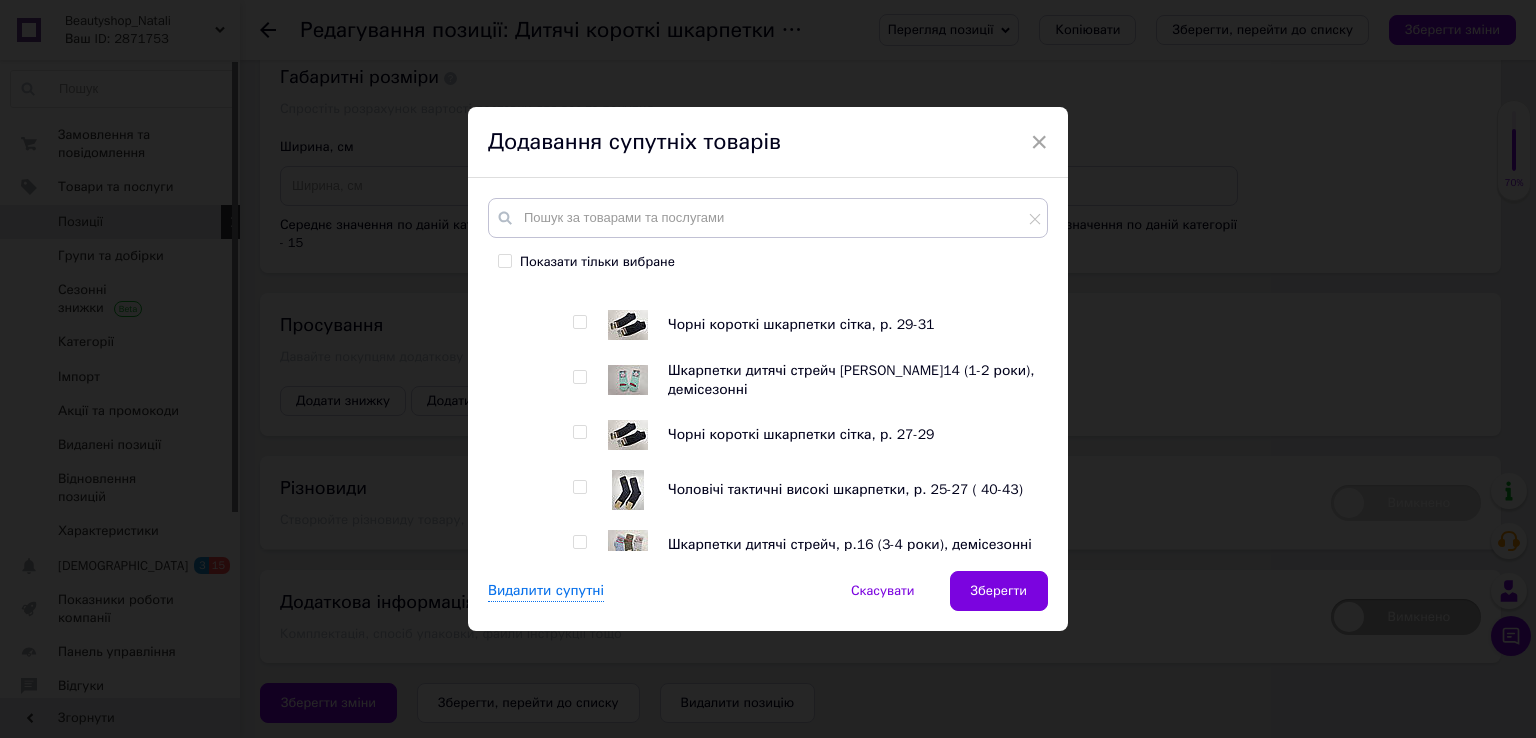 click at bounding box center [579, 377] 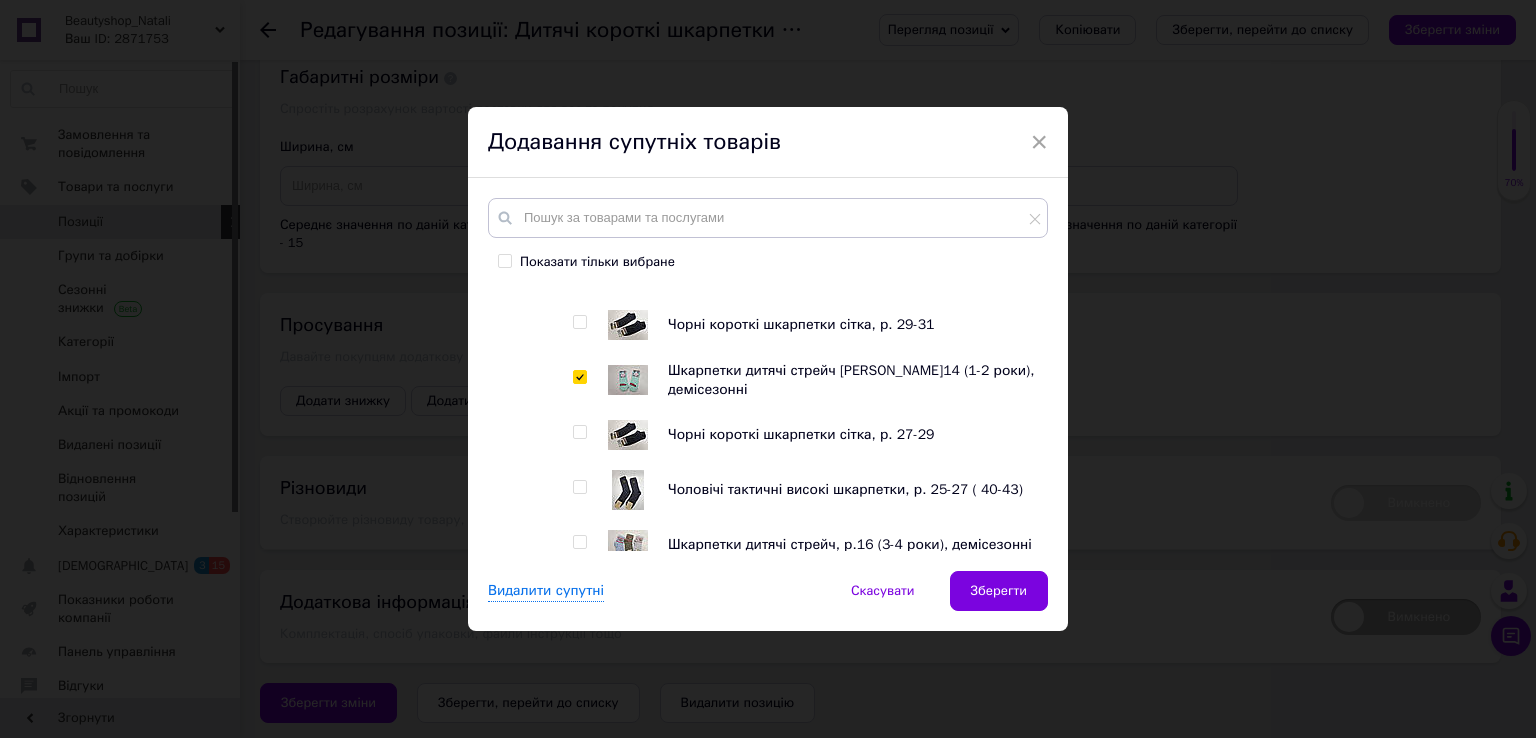checkbox on "true" 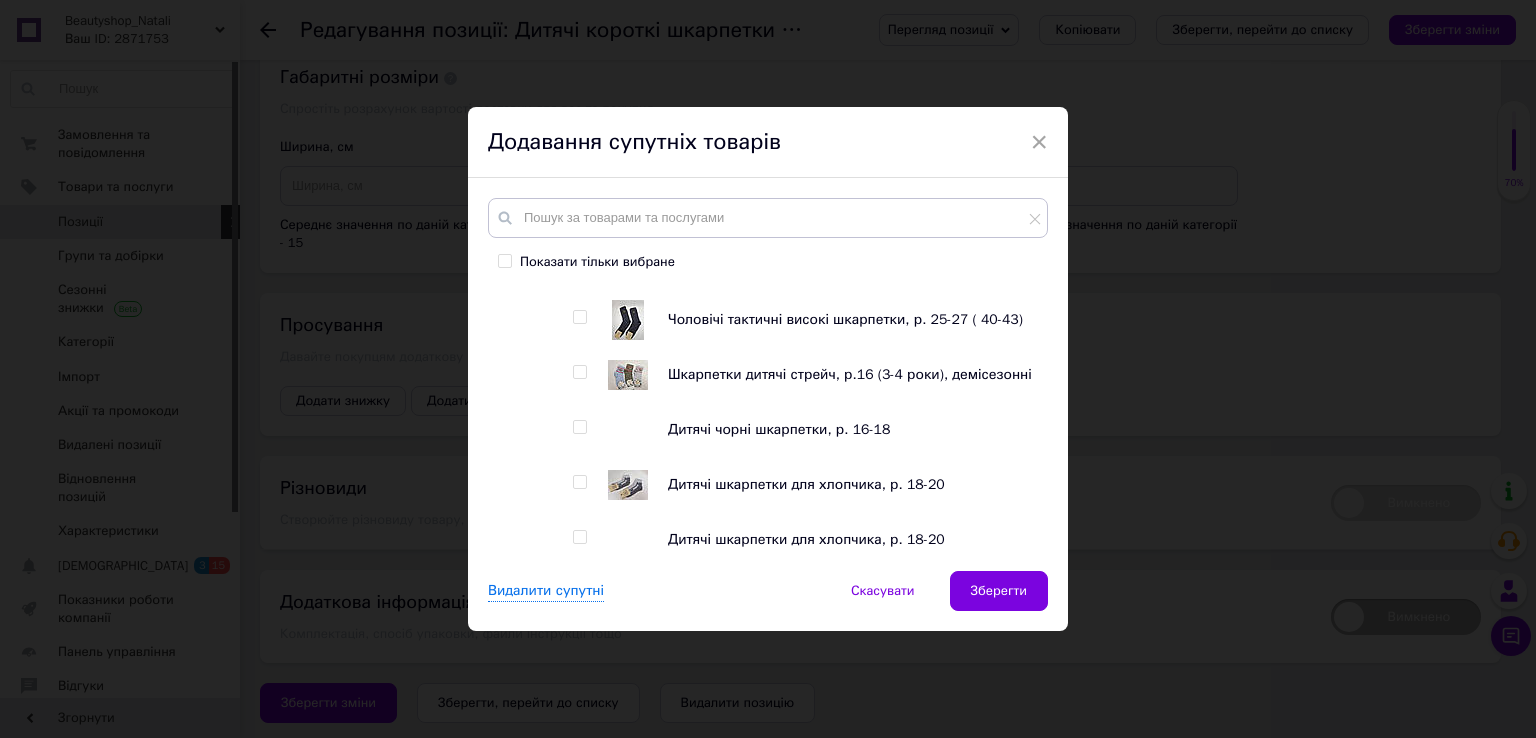 scroll, scrollTop: 1063, scrollLeft: 0, axis: vertical 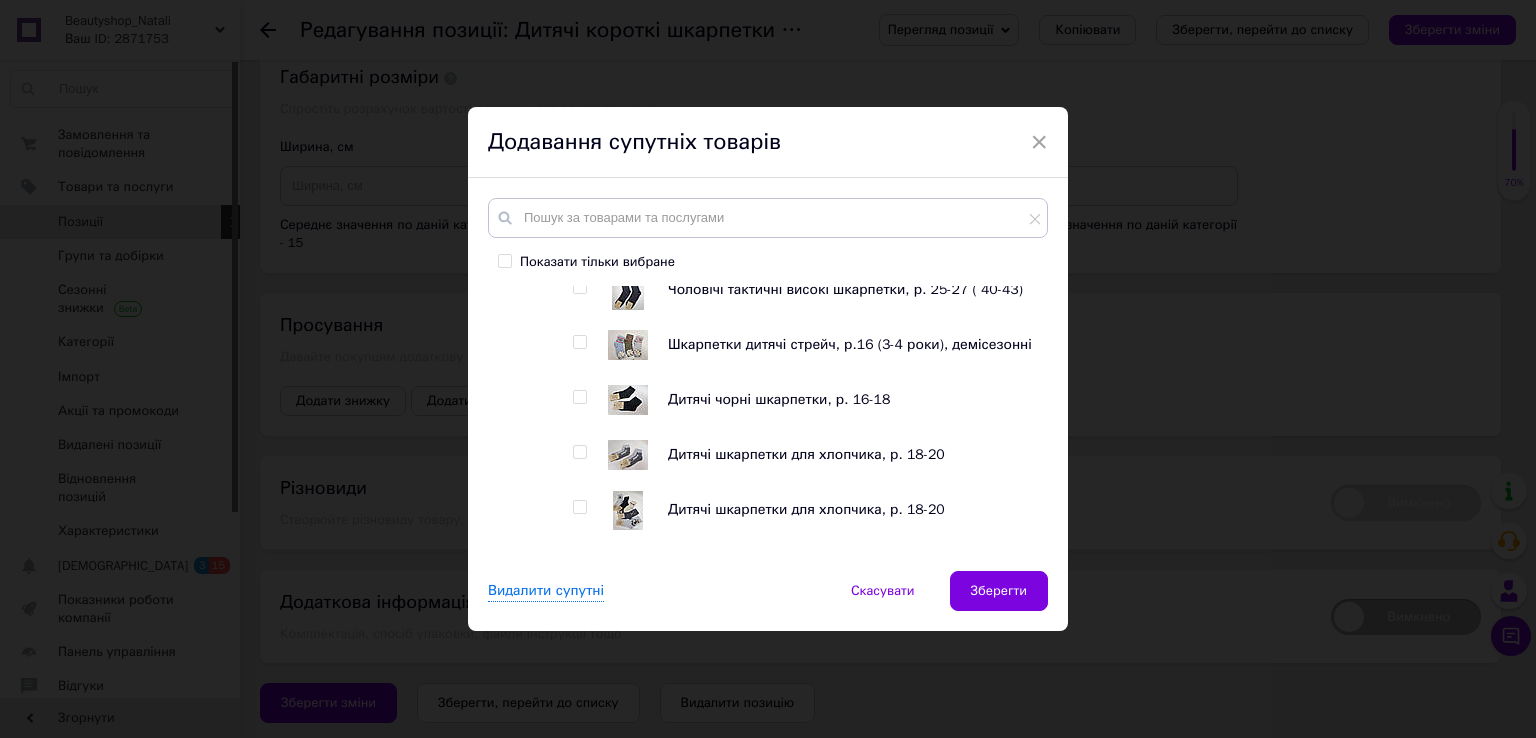 click at bounding box center (579, 342) 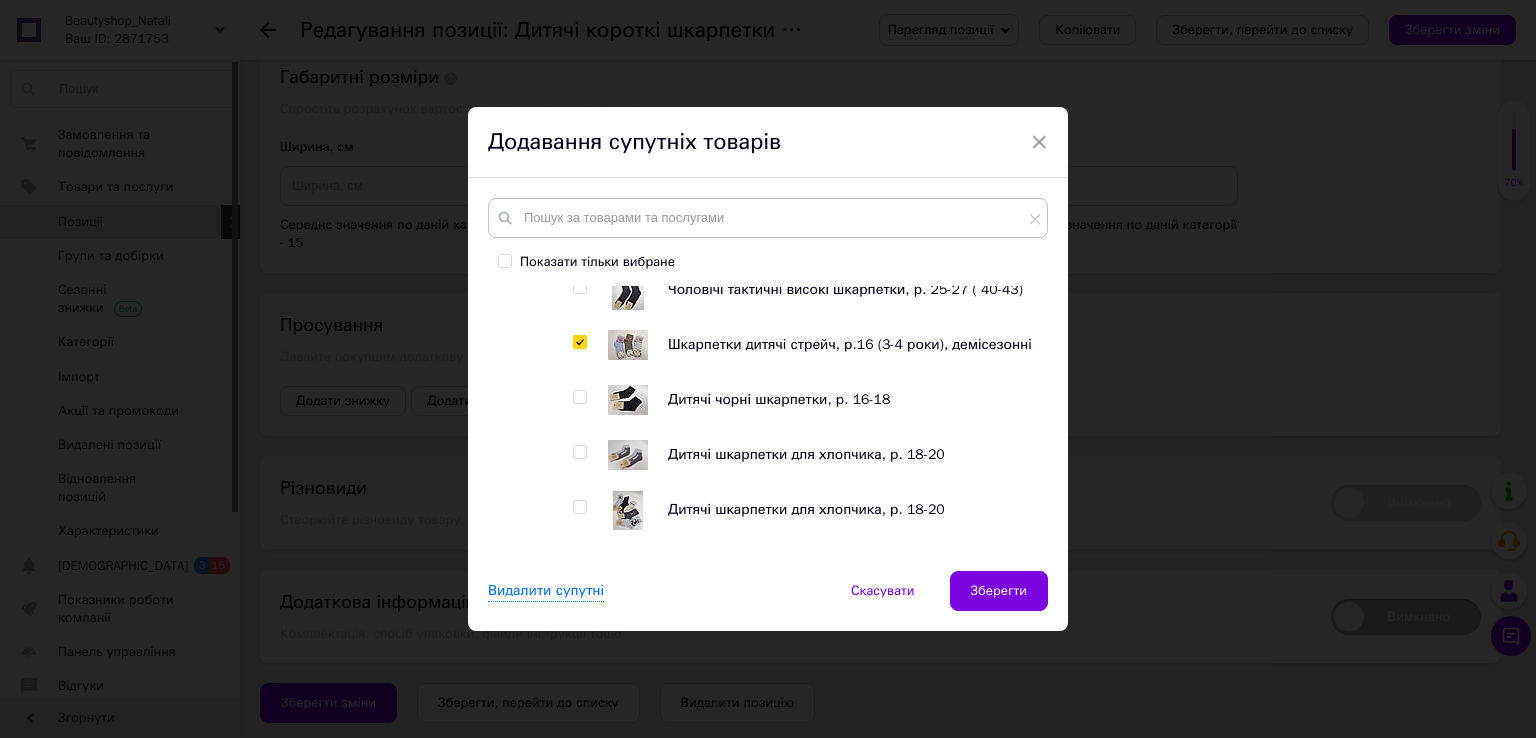 checkbox on "true" 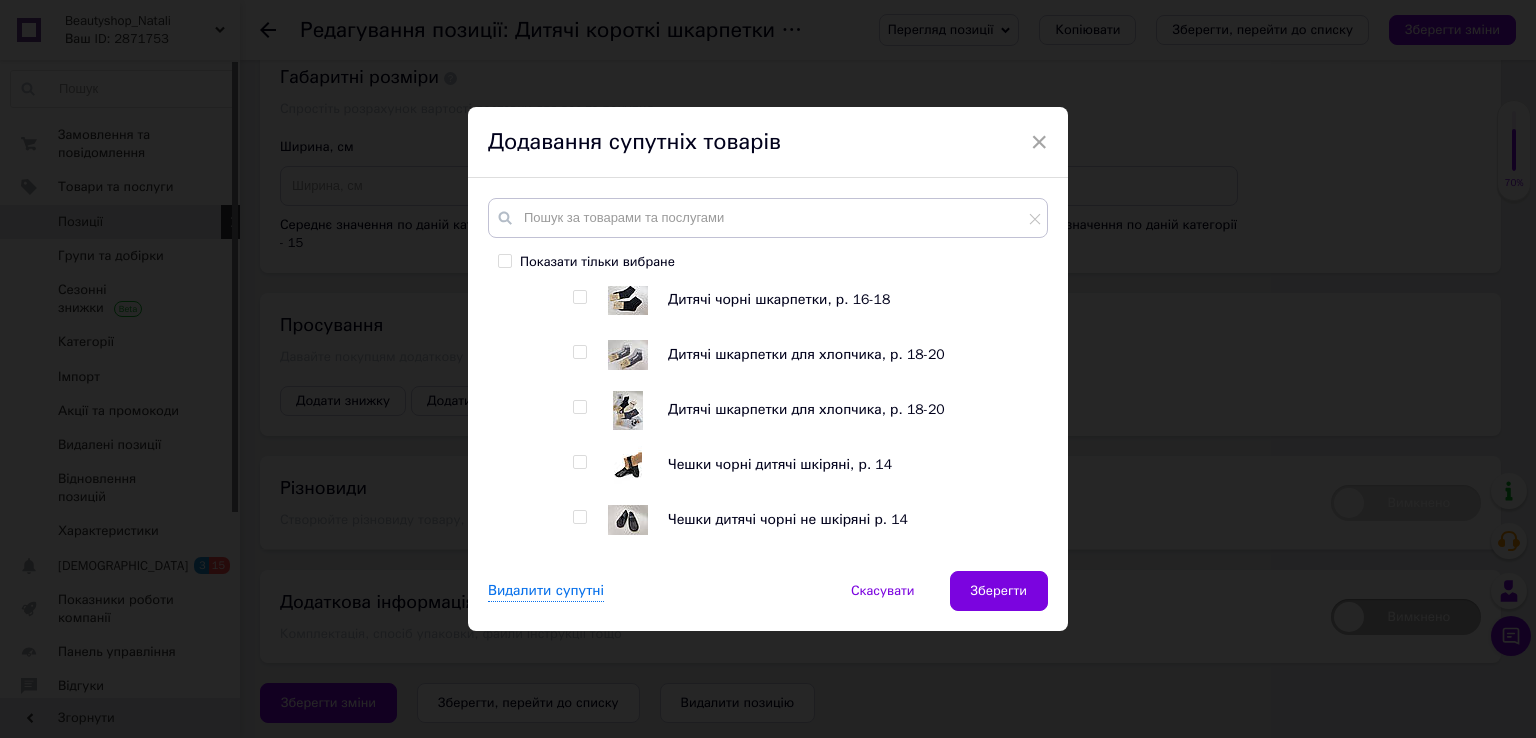 scroll, scrollTop: 1263, scrollLeft: 0, axis: vertical 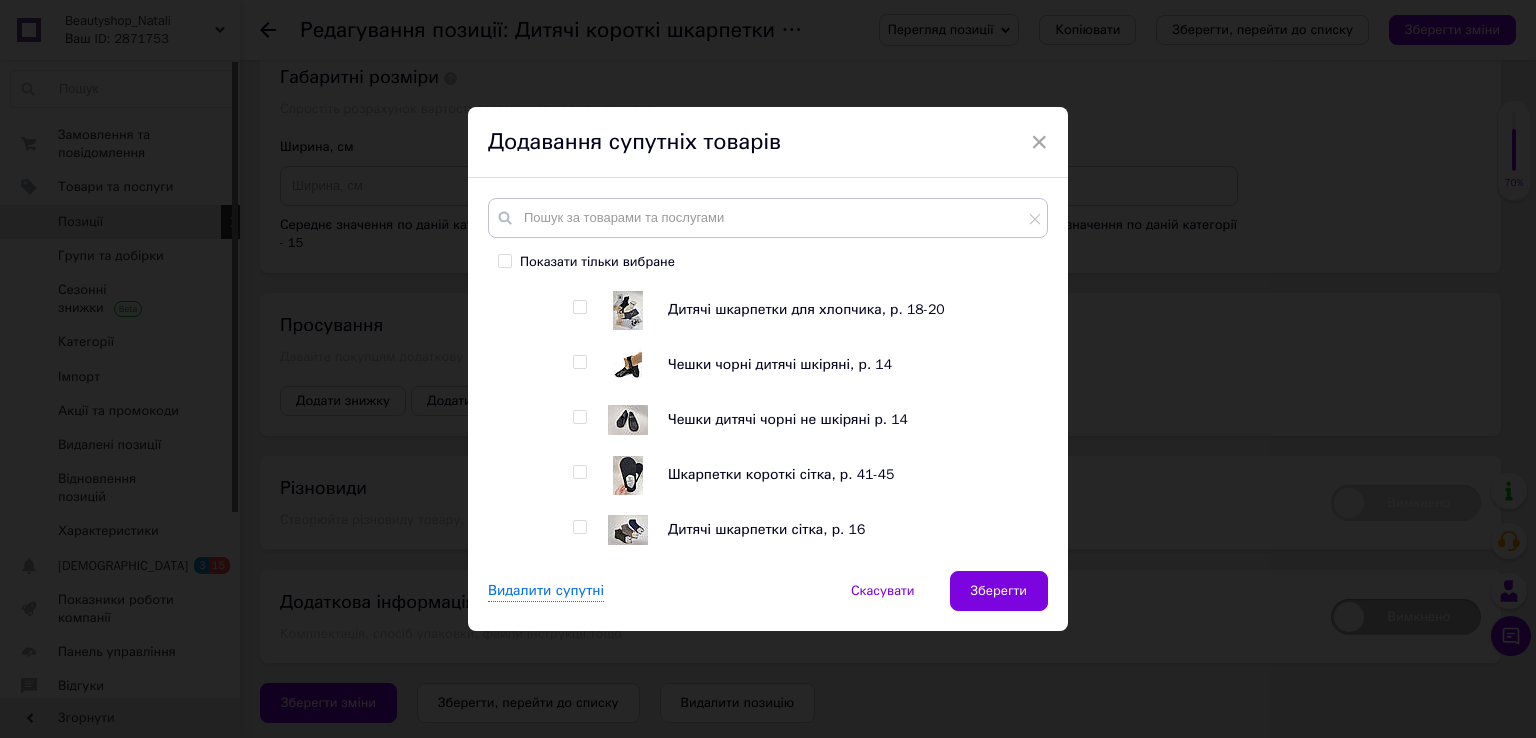 click at bounding box center [579, 362] 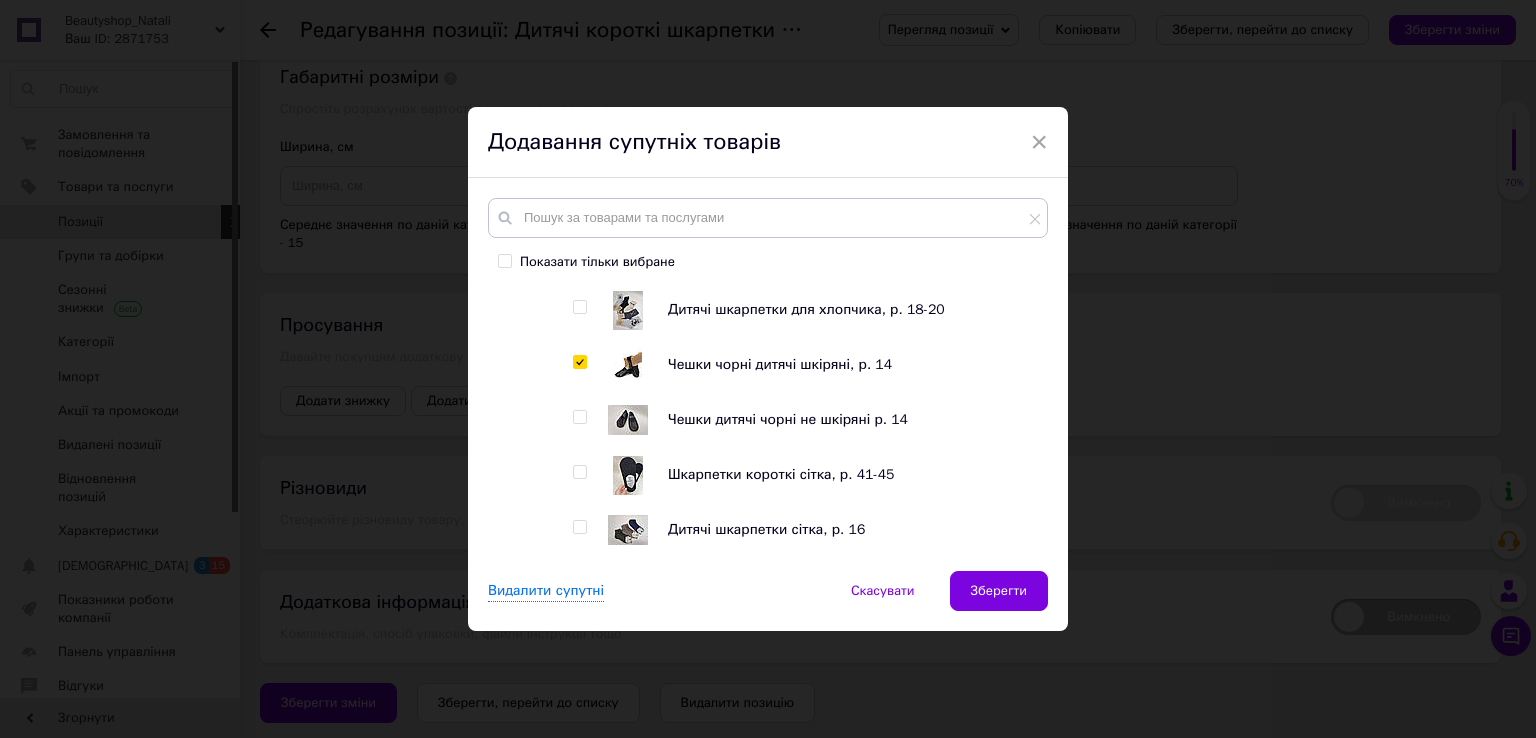 checkbox on "true" 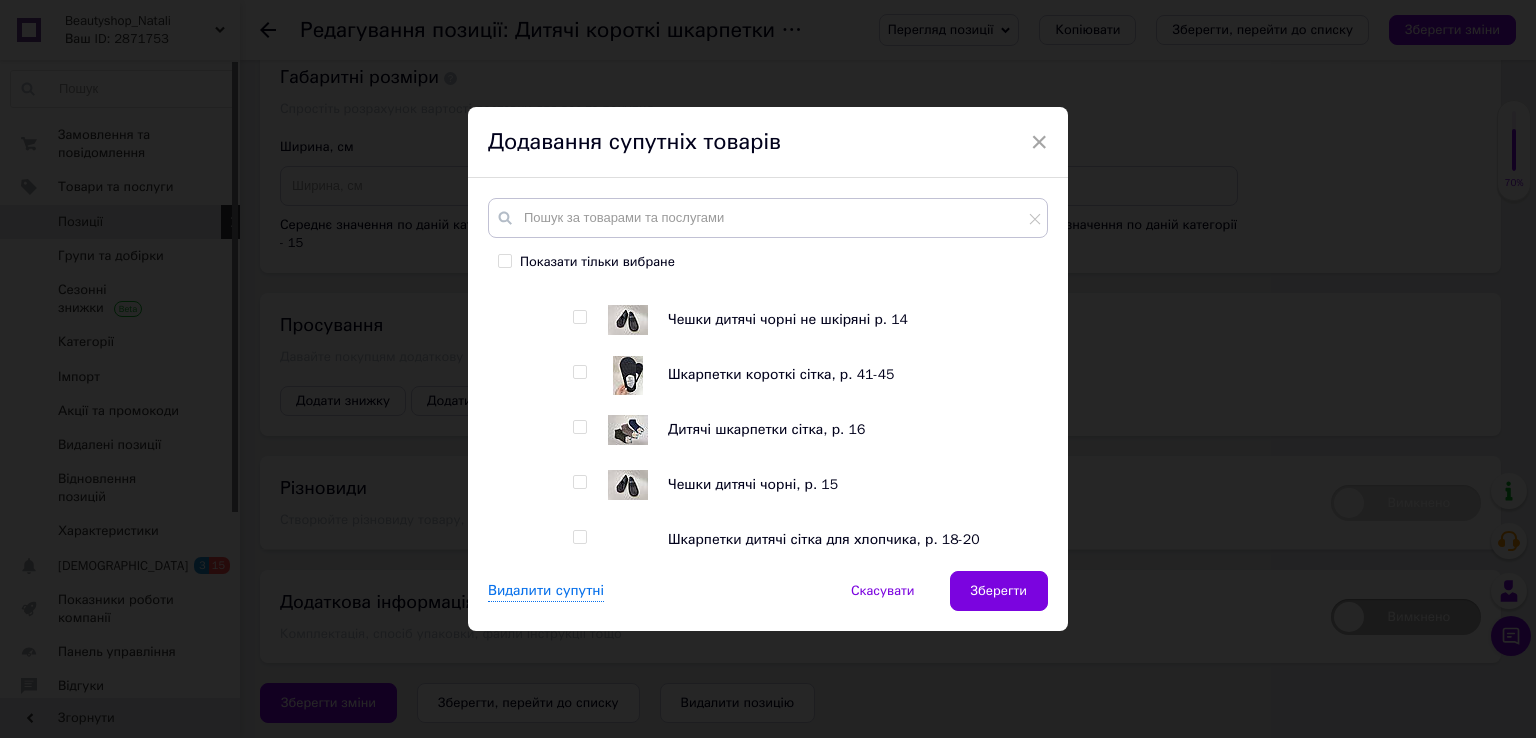scroll, scrollTop: 1463, scrollLeft: 0, axis: vertical 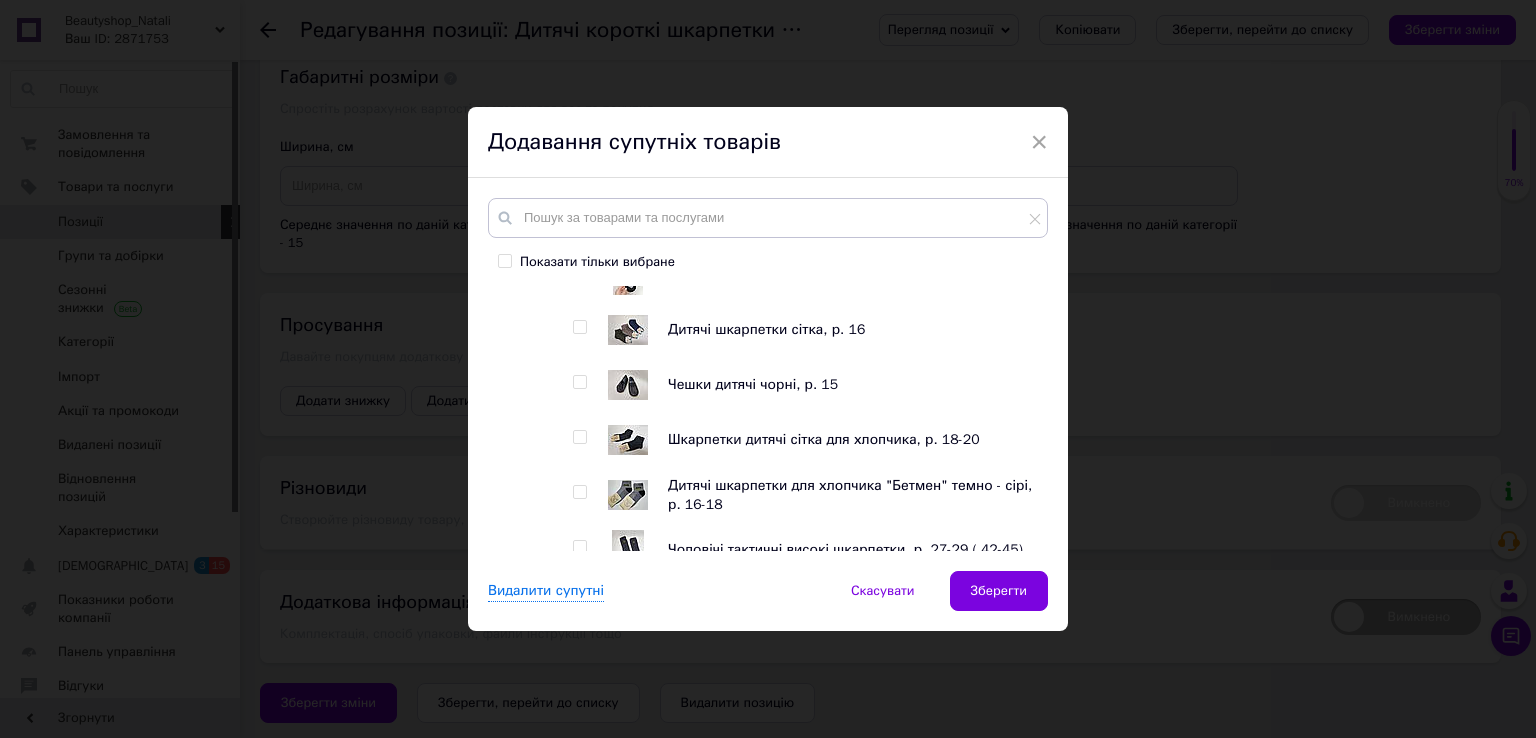 click at bounding box center [579, 327] 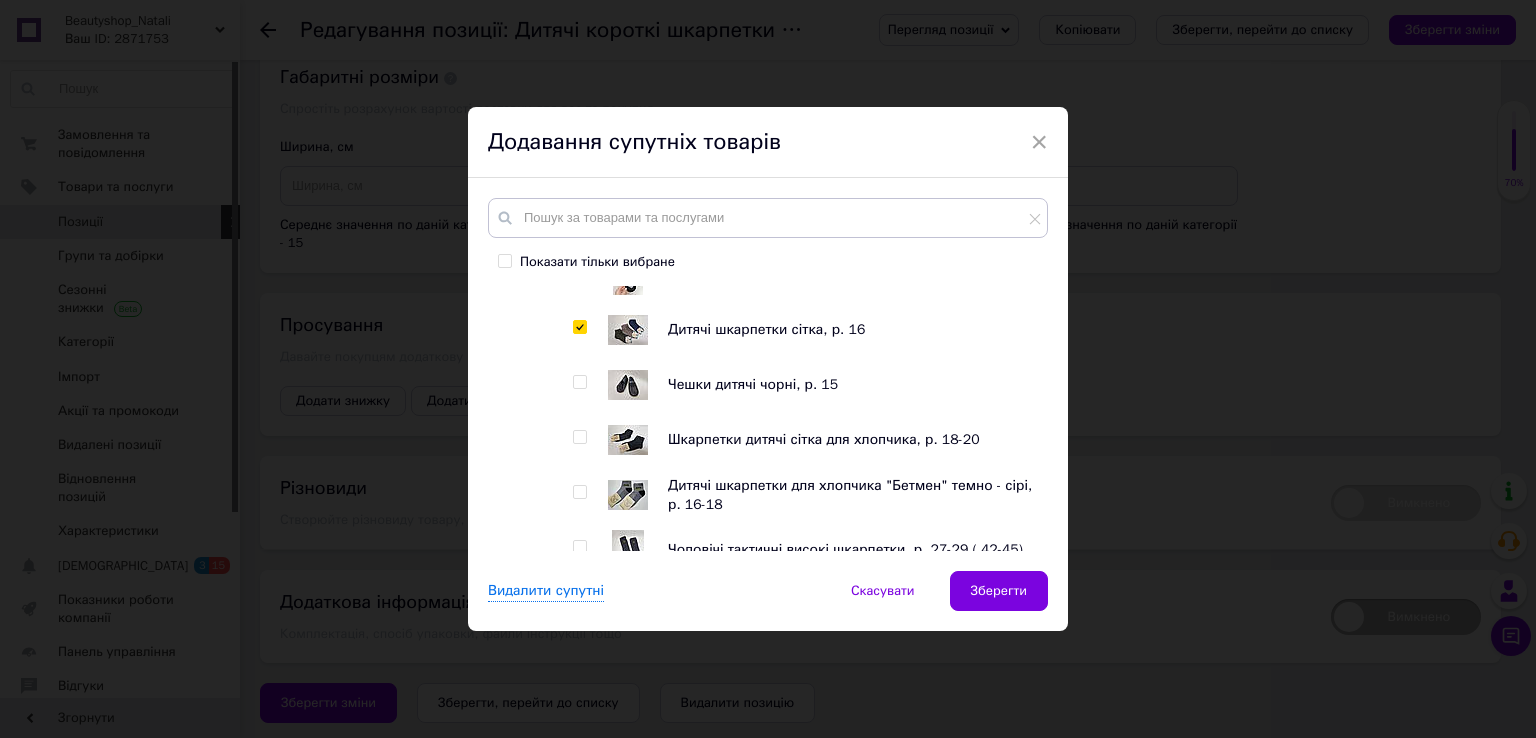 checkbox on "true" 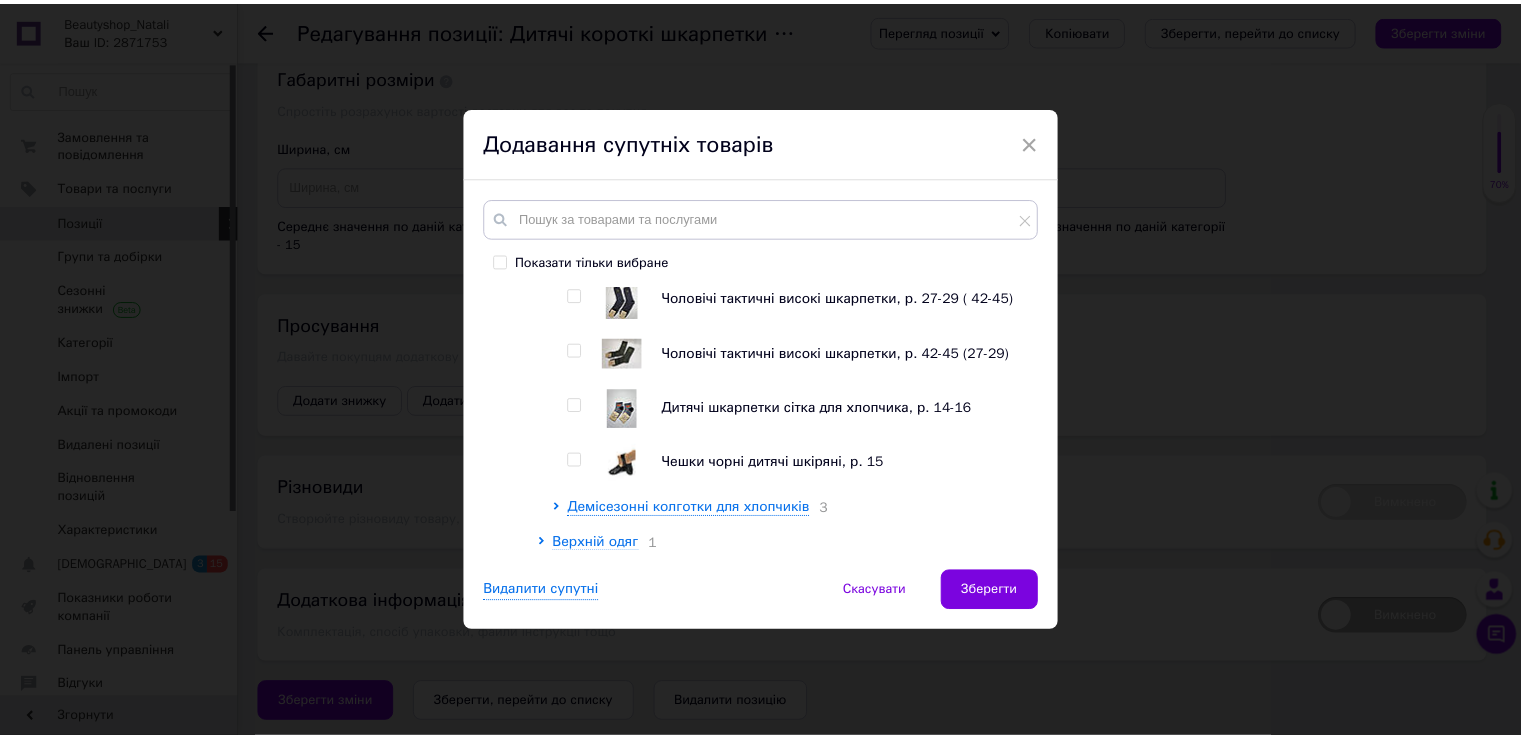scroll, scrollTop: 1763, scrollLeft: 0, axis: vertical 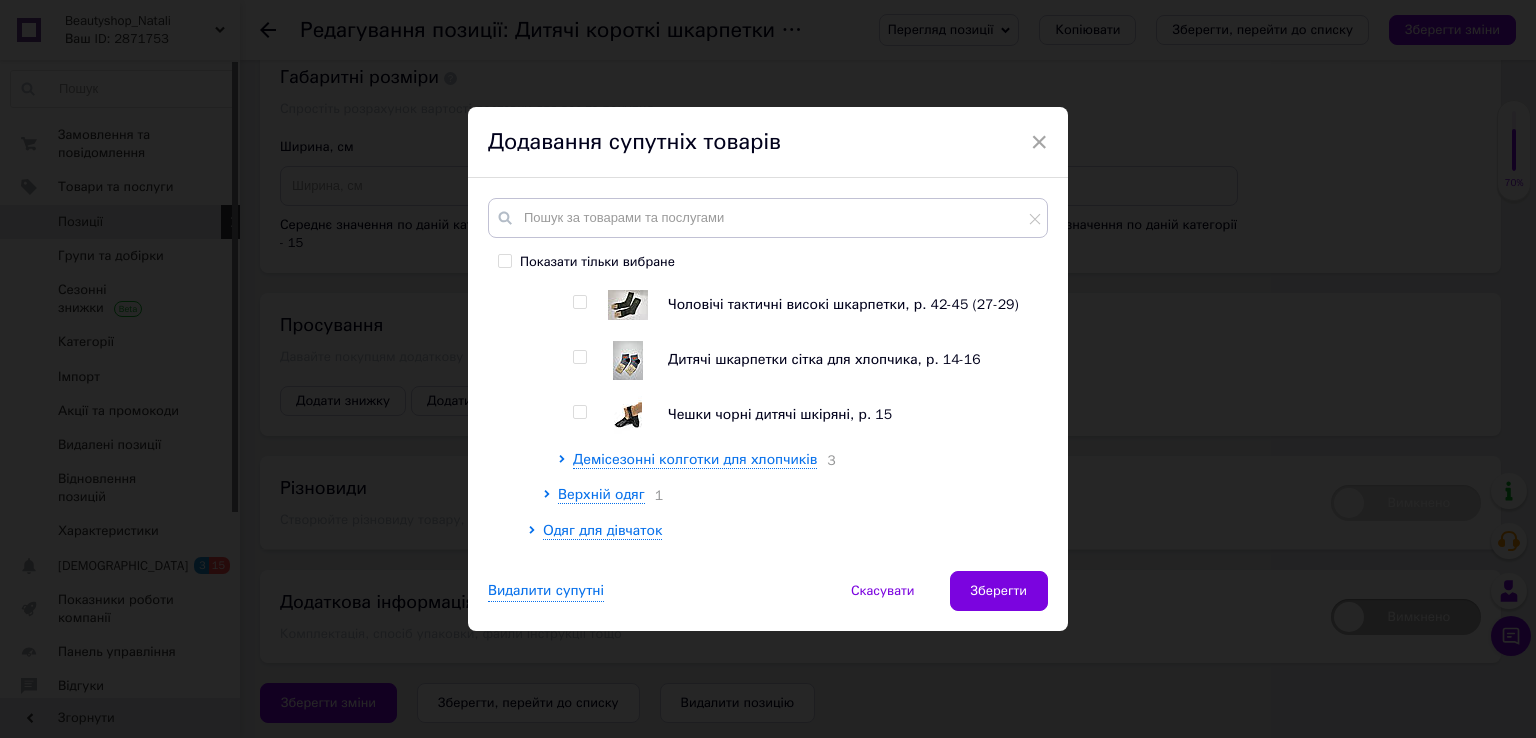 click at bounding box center (579, 357) 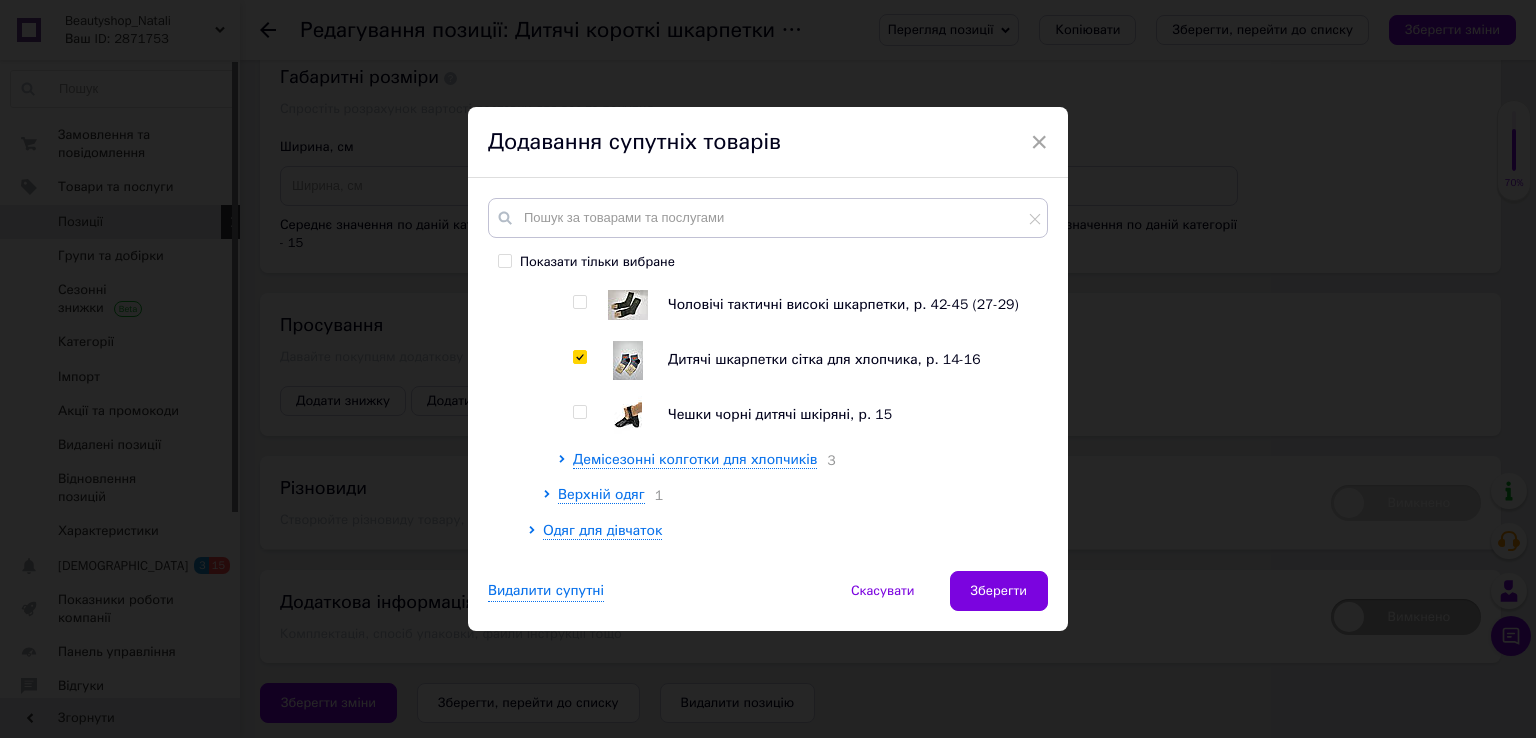 checkbox on "true" 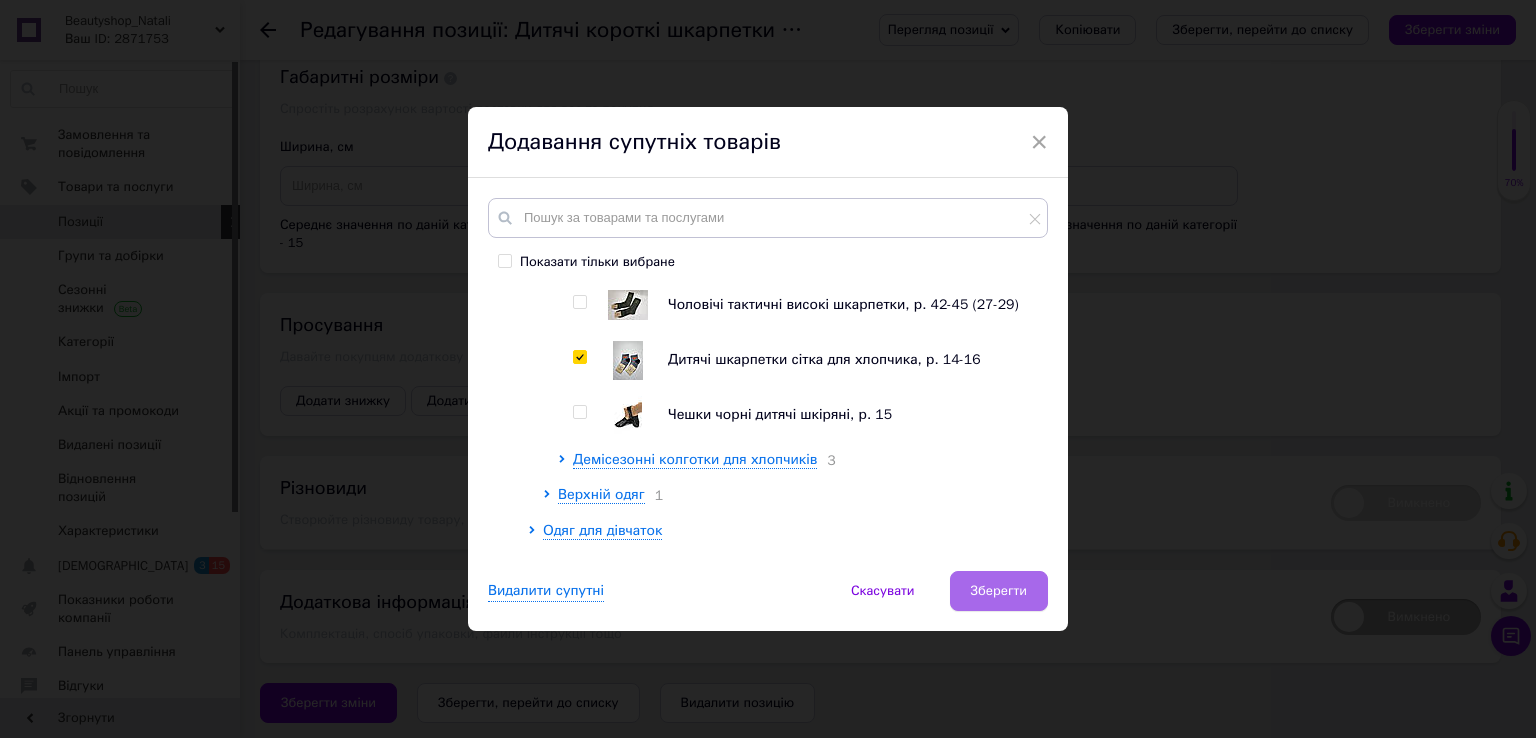 click on "Зберегти" at bounding box center [999, 591] 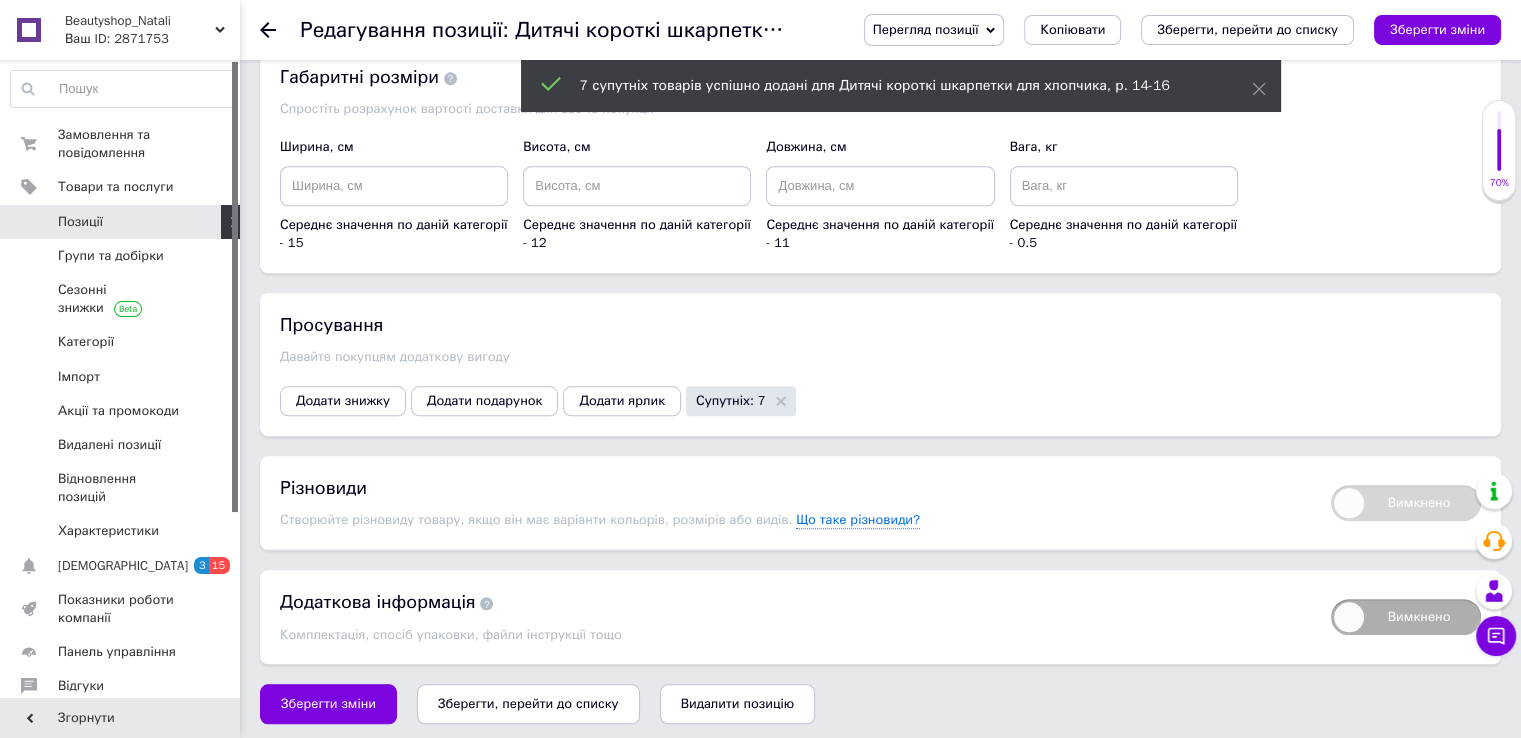click on "Зберегти зміни" at bounding box center (1437, 29) 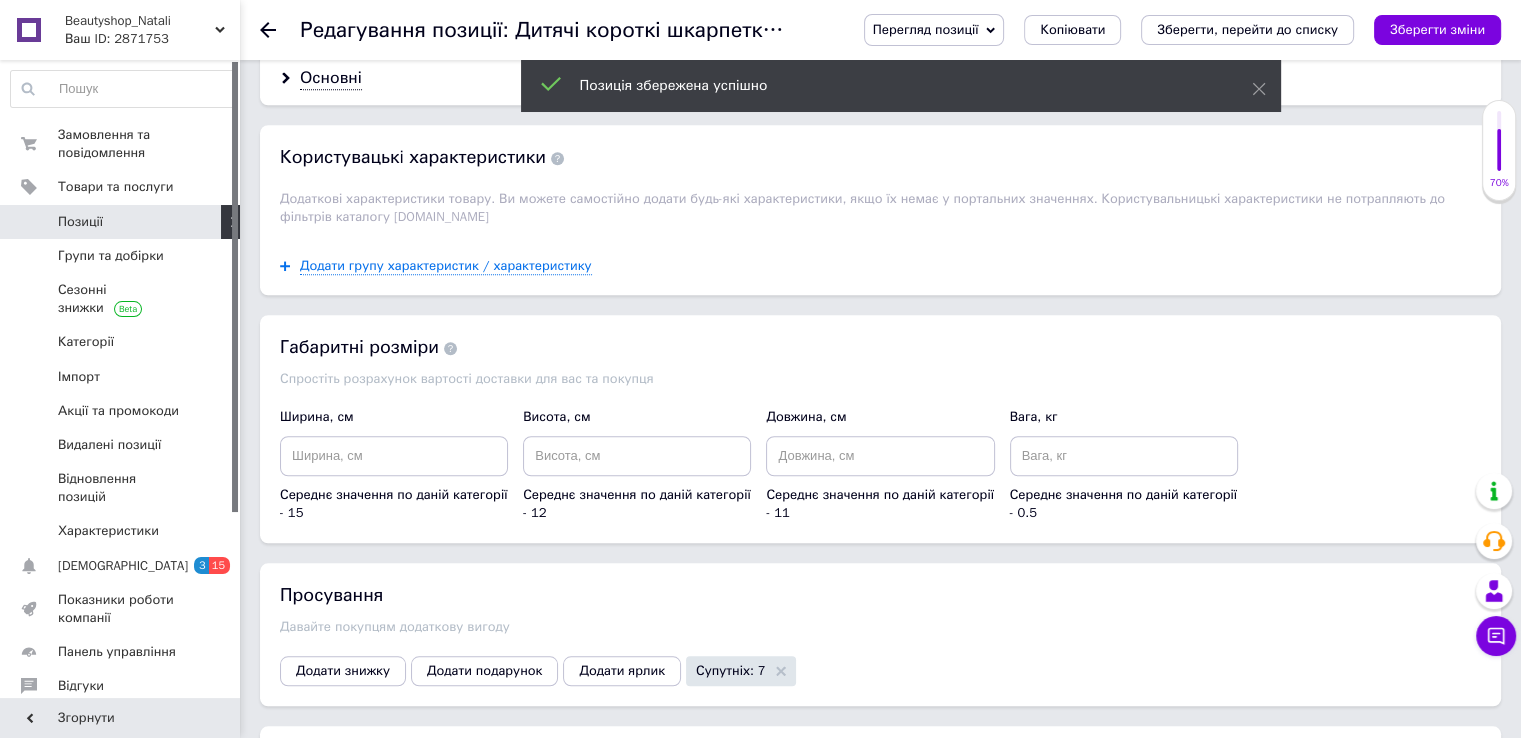 scroll, scrollTop: 1664, scrollLeft: 0, axis: vertical 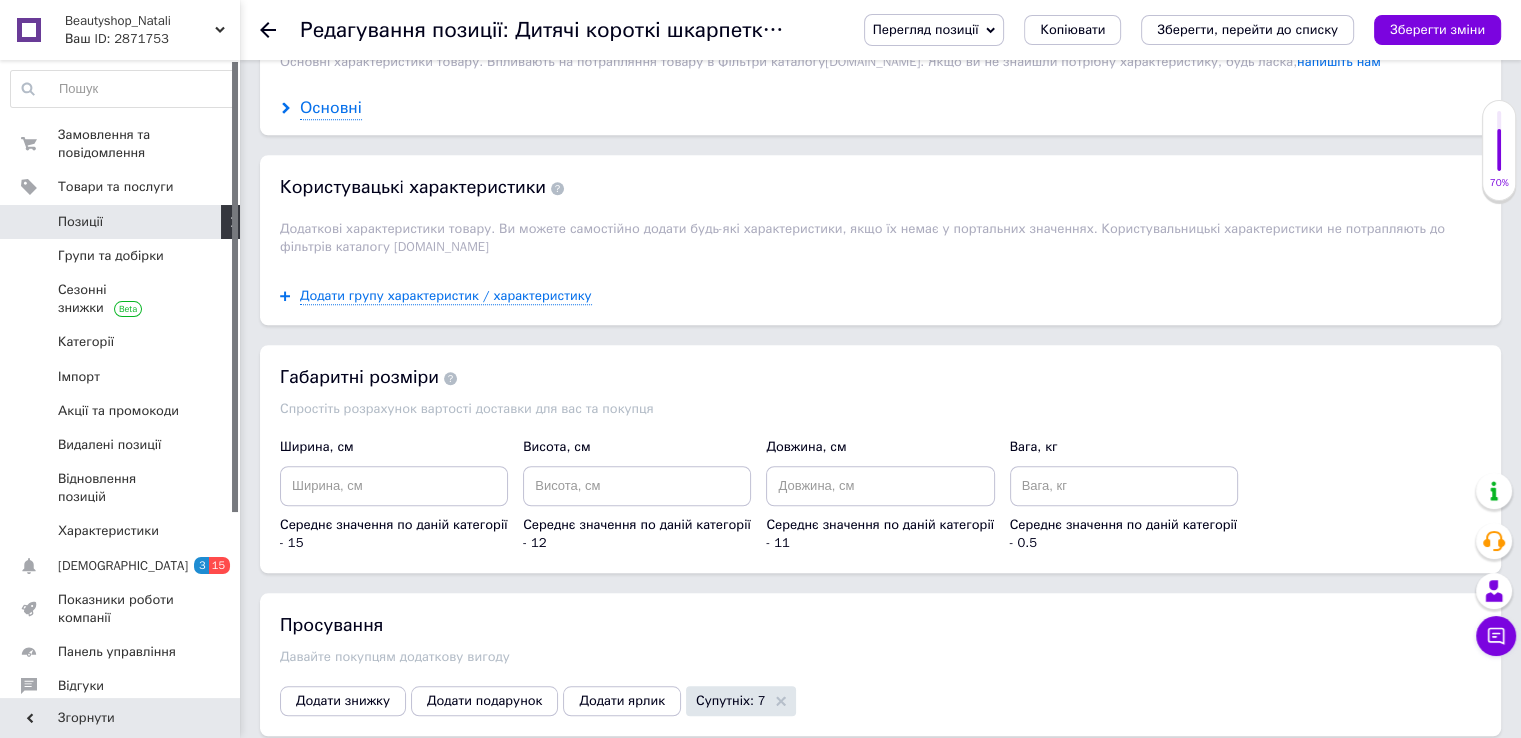 click on "Основні" at bounding box center [331, 108] 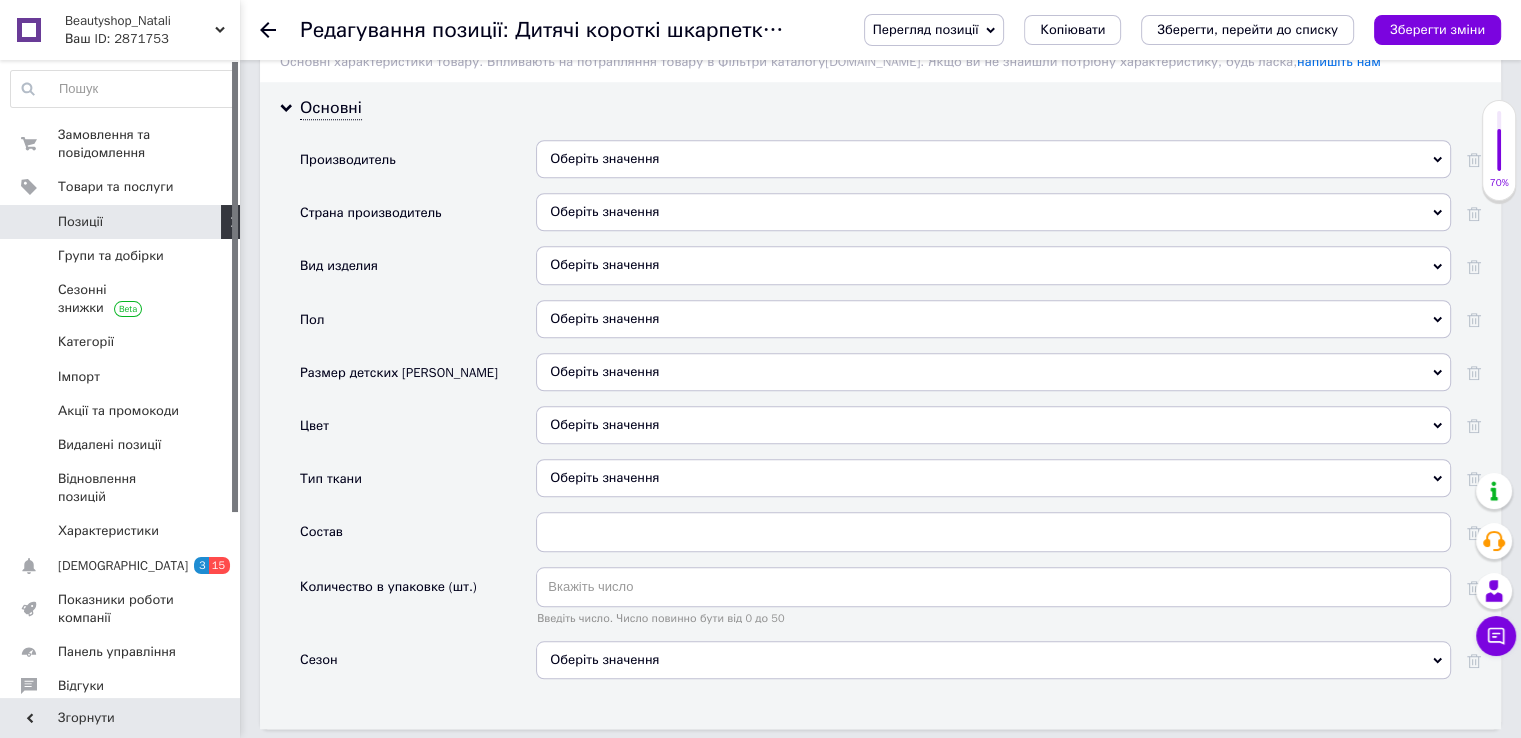 click on "Оберіть значення" at bounding box center (993, 159) 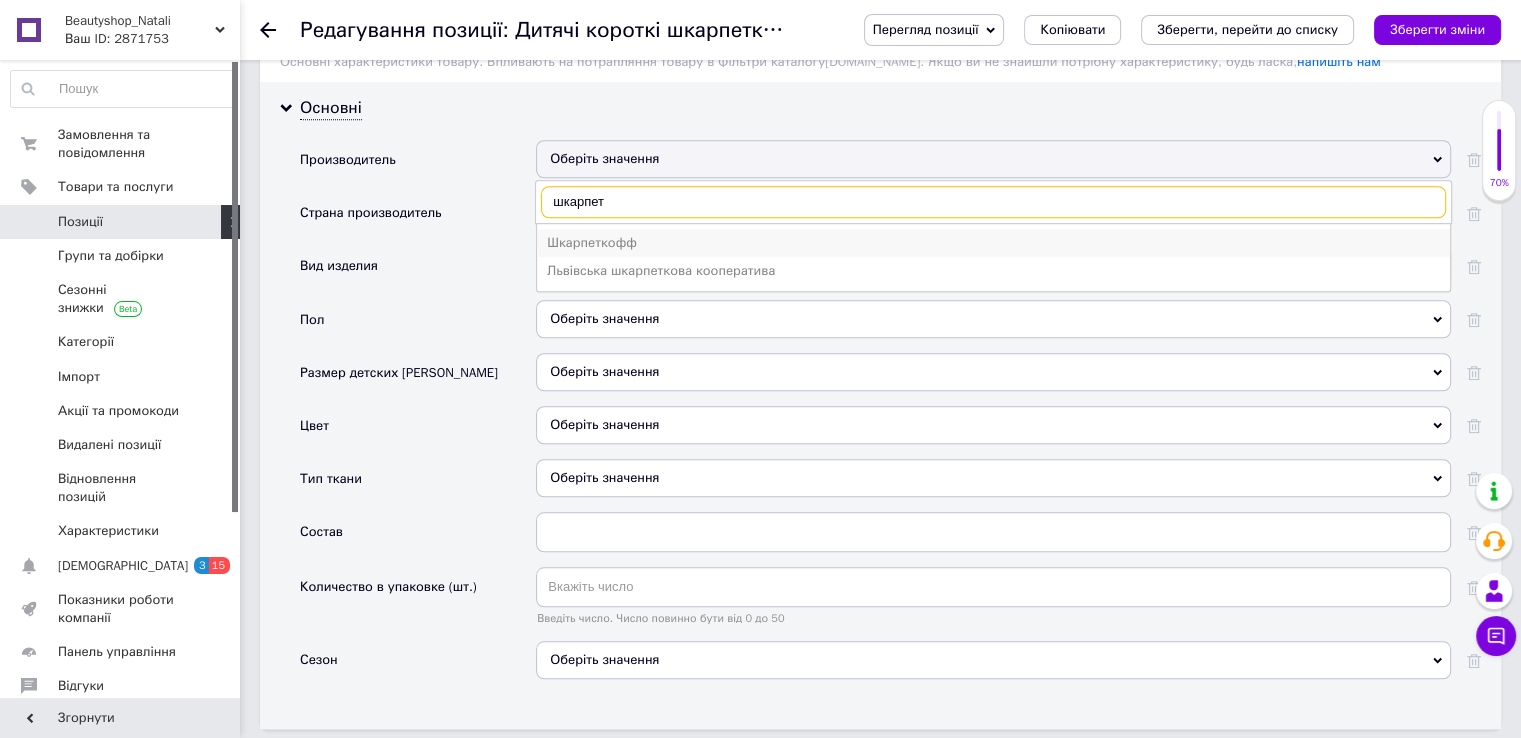 type on "шкарпет" 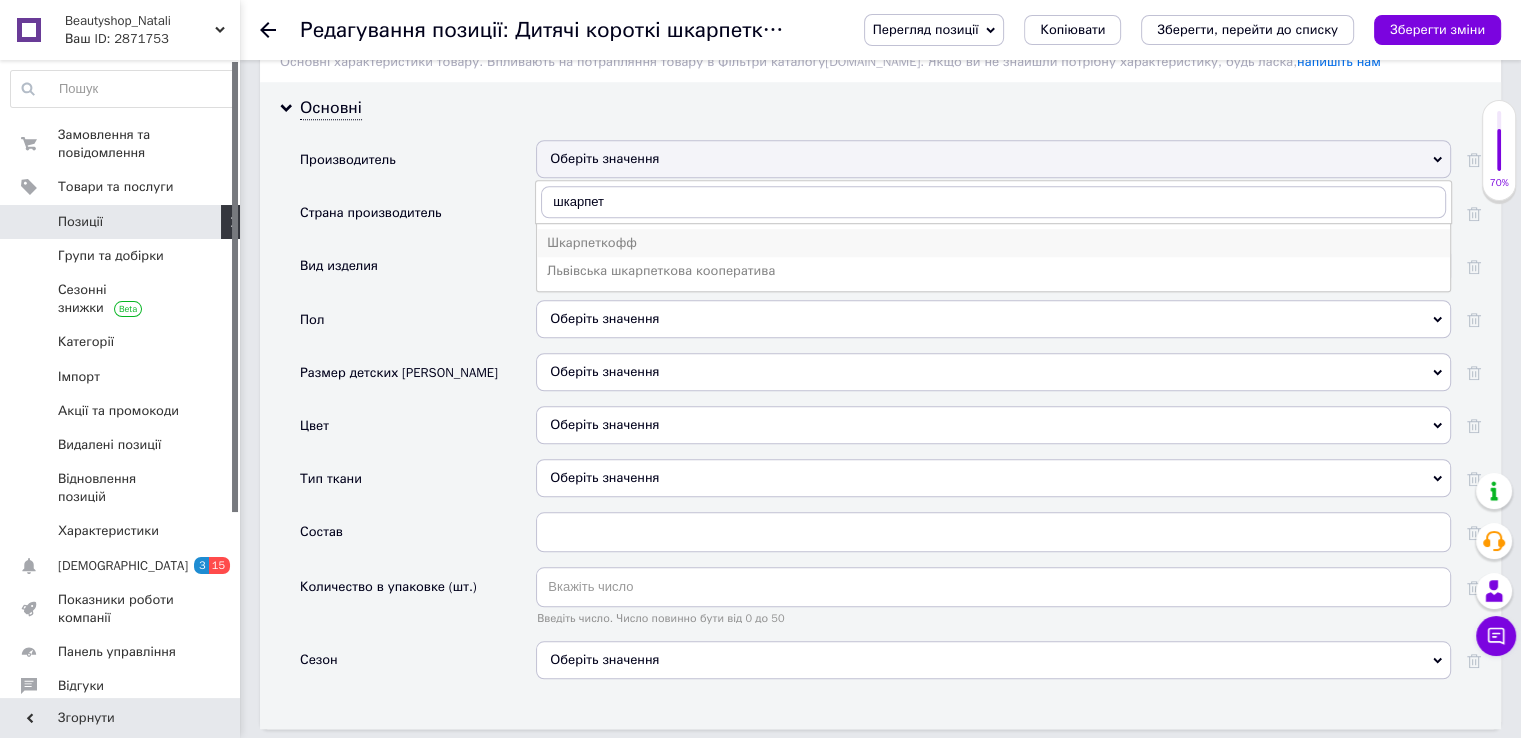 click on "Шкарпеткофф" at bounding box center [993, 243] 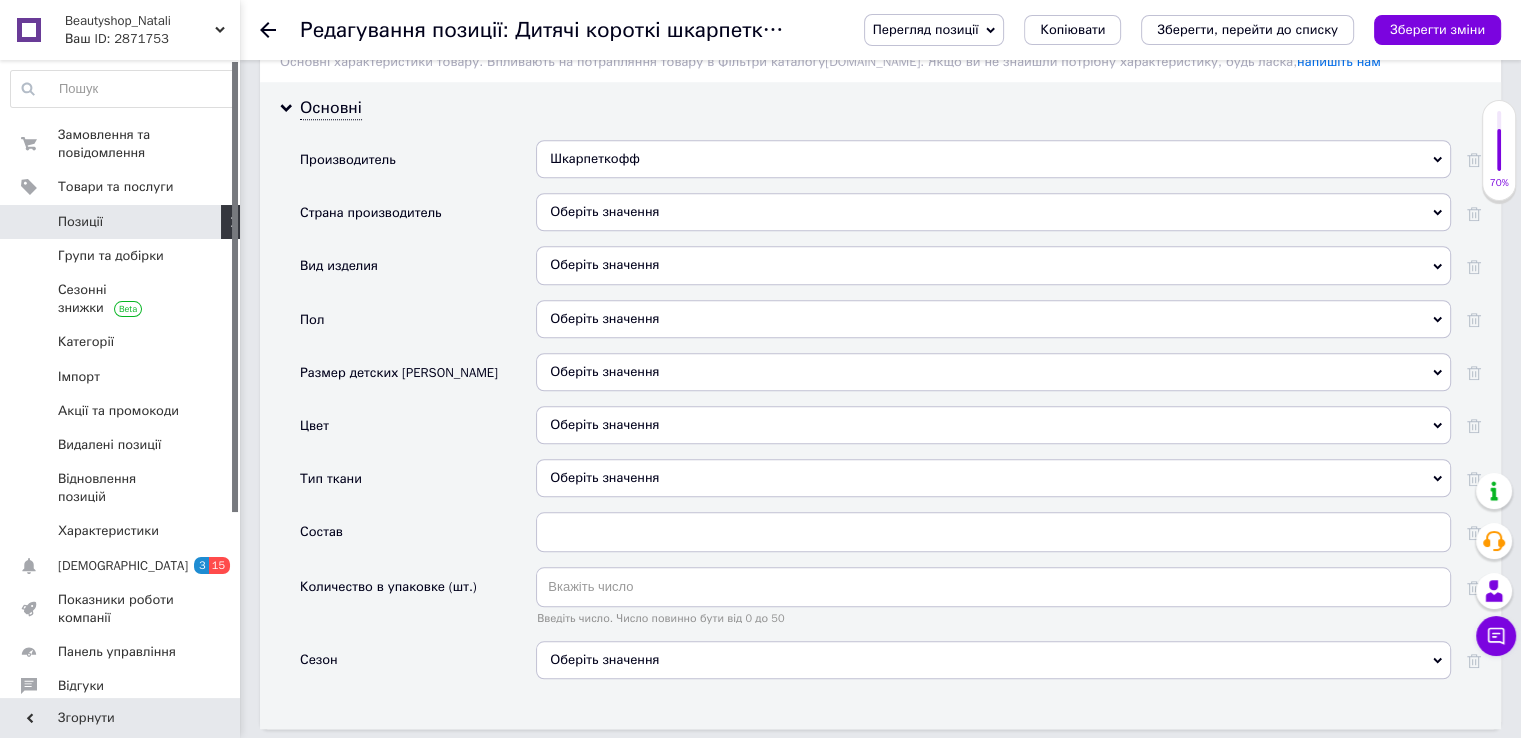 click on "Оберіть значення" at bounding box center (993, 212) 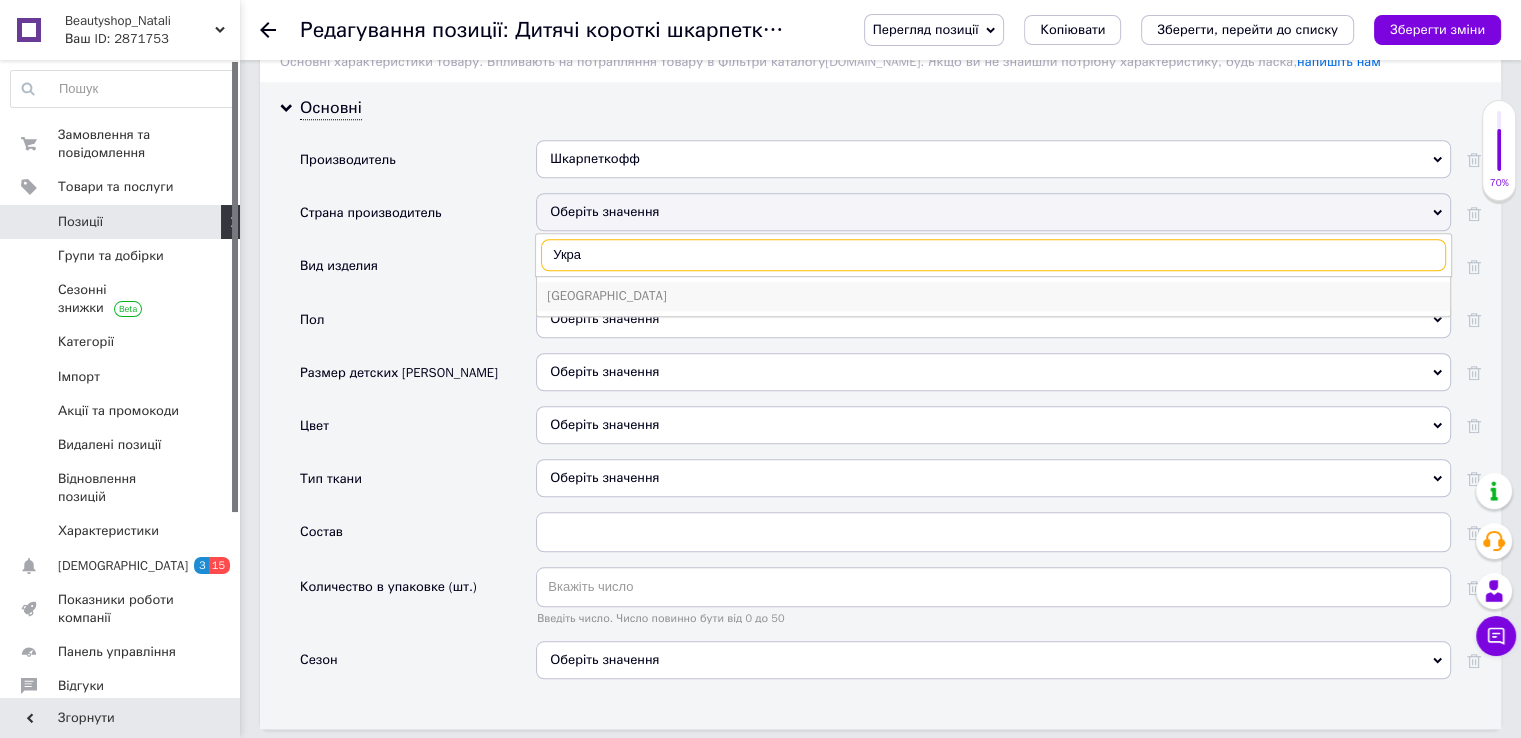 type on "Укра" 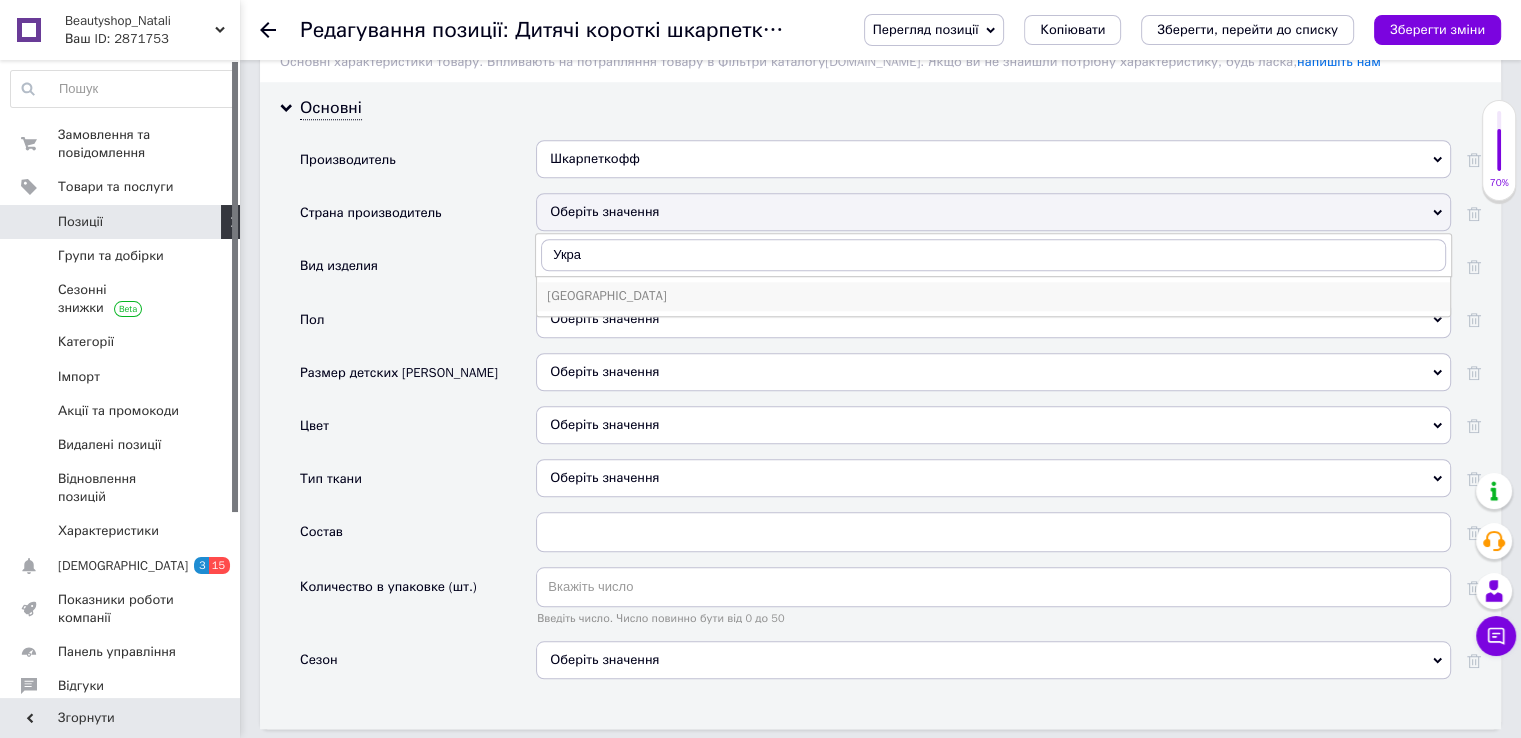 click on "[GEOGRAPHIC_DATA]" at bounding box center (993, 296) 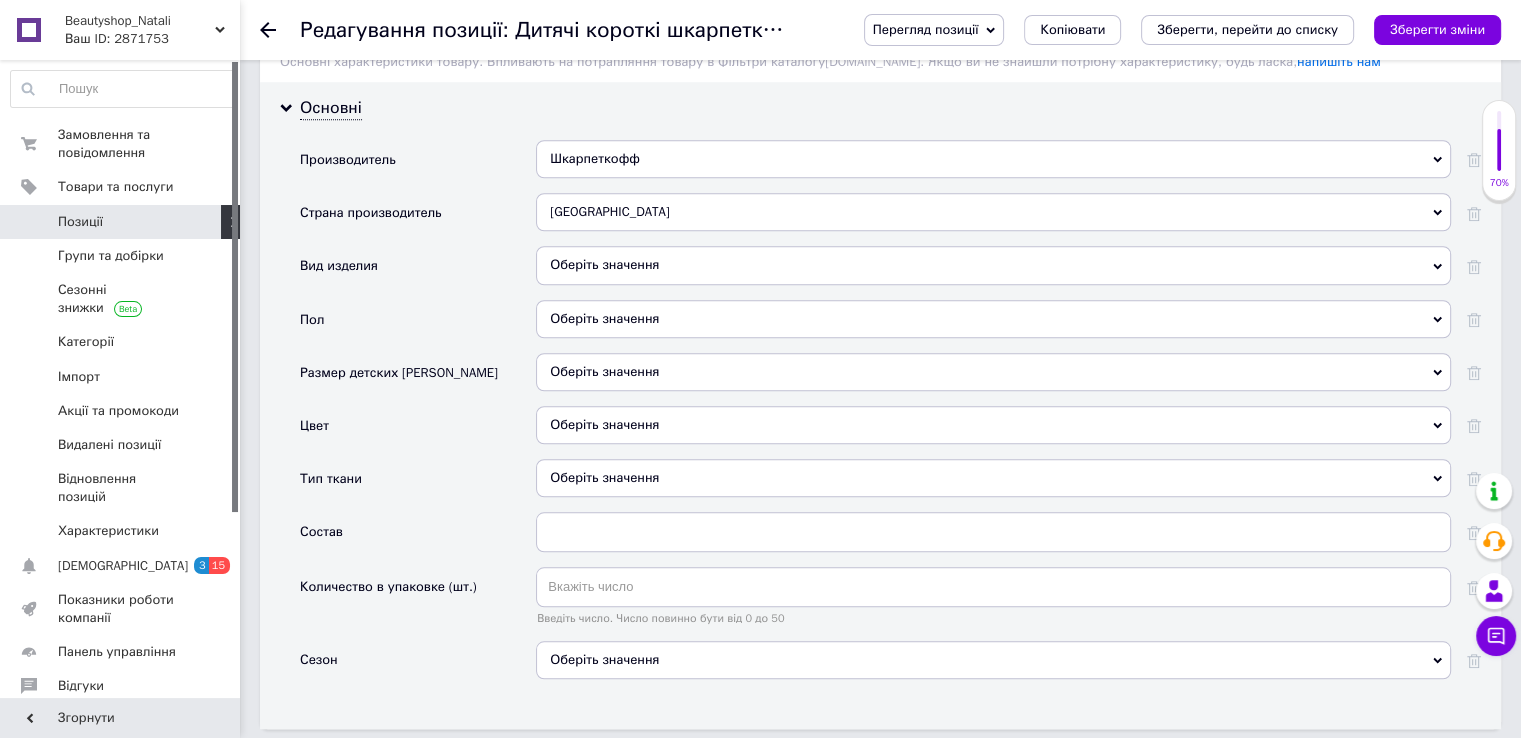 click on "Оберіть значення" at bounding box center [993, 265] 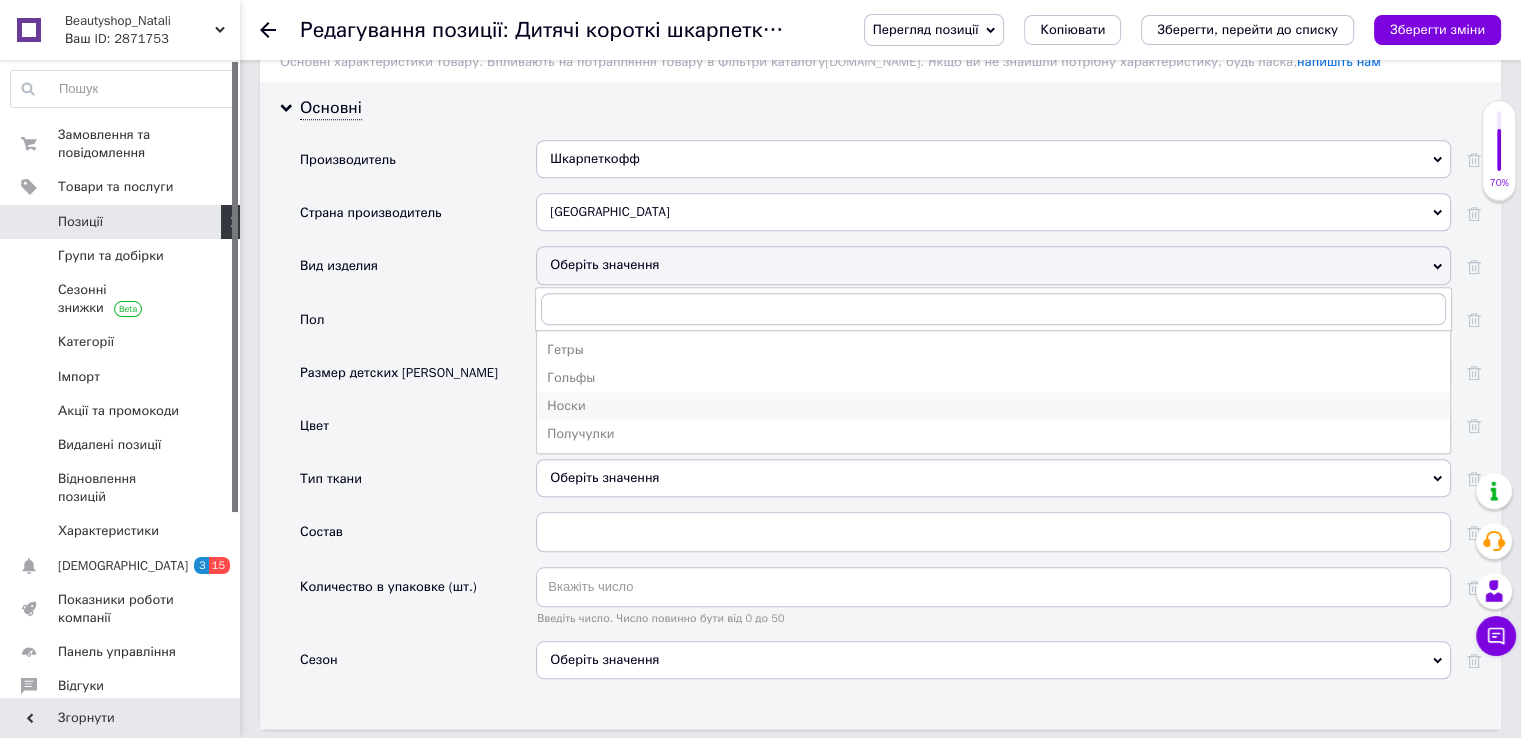 click on "Носки" at bounding box center (993, 406) 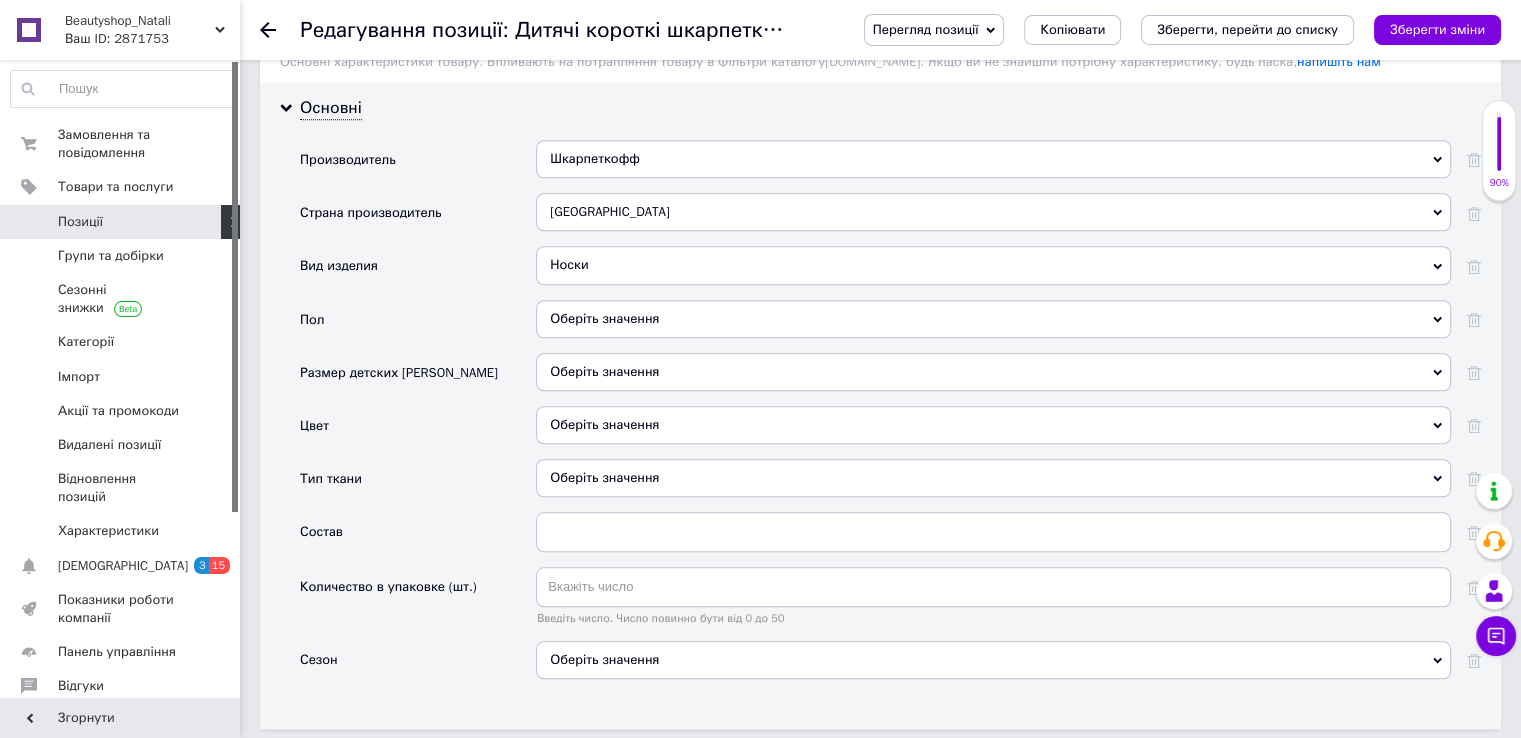 click on "Оберіть значення" at bounding box center [993, 319] 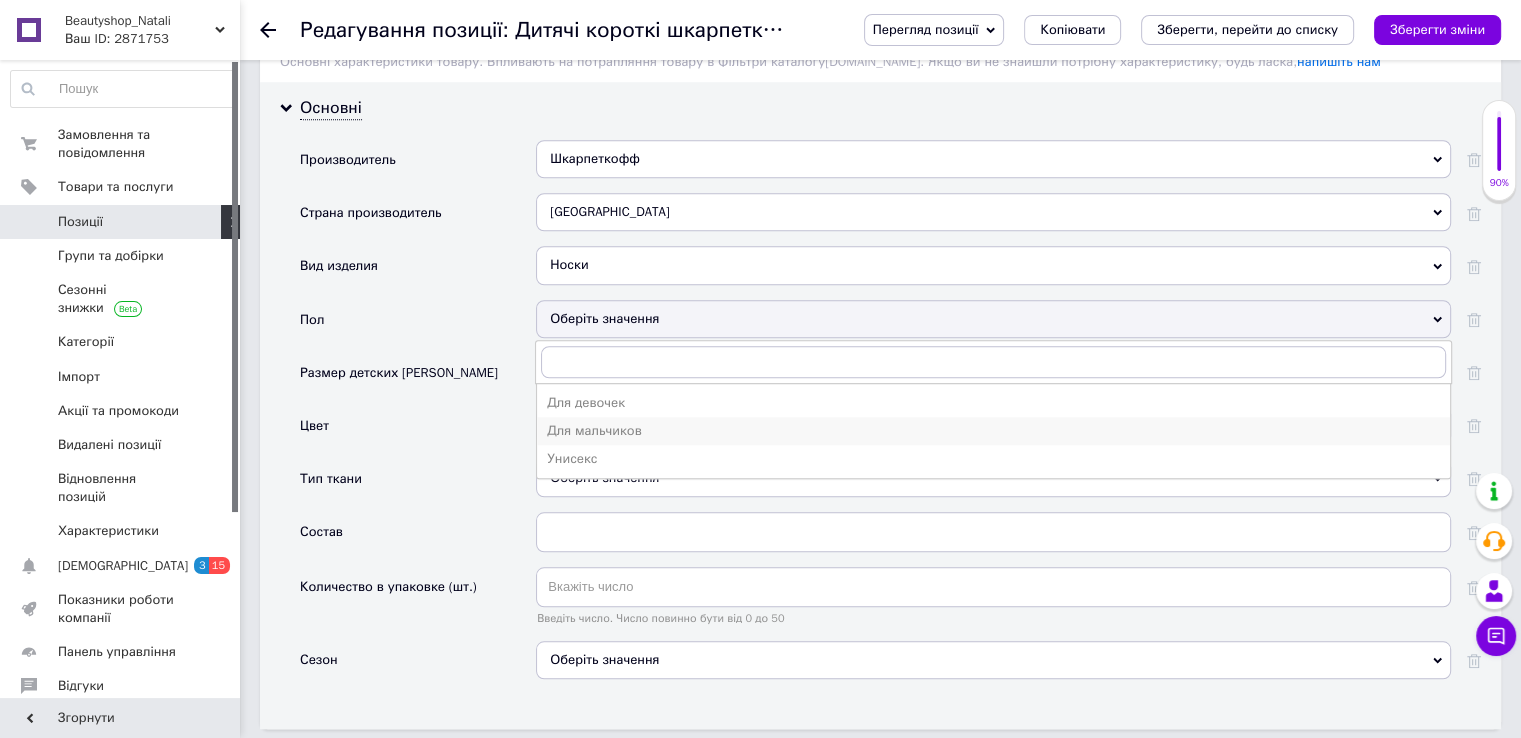click on "Для мальчиков" at bounding box center (993, 431) 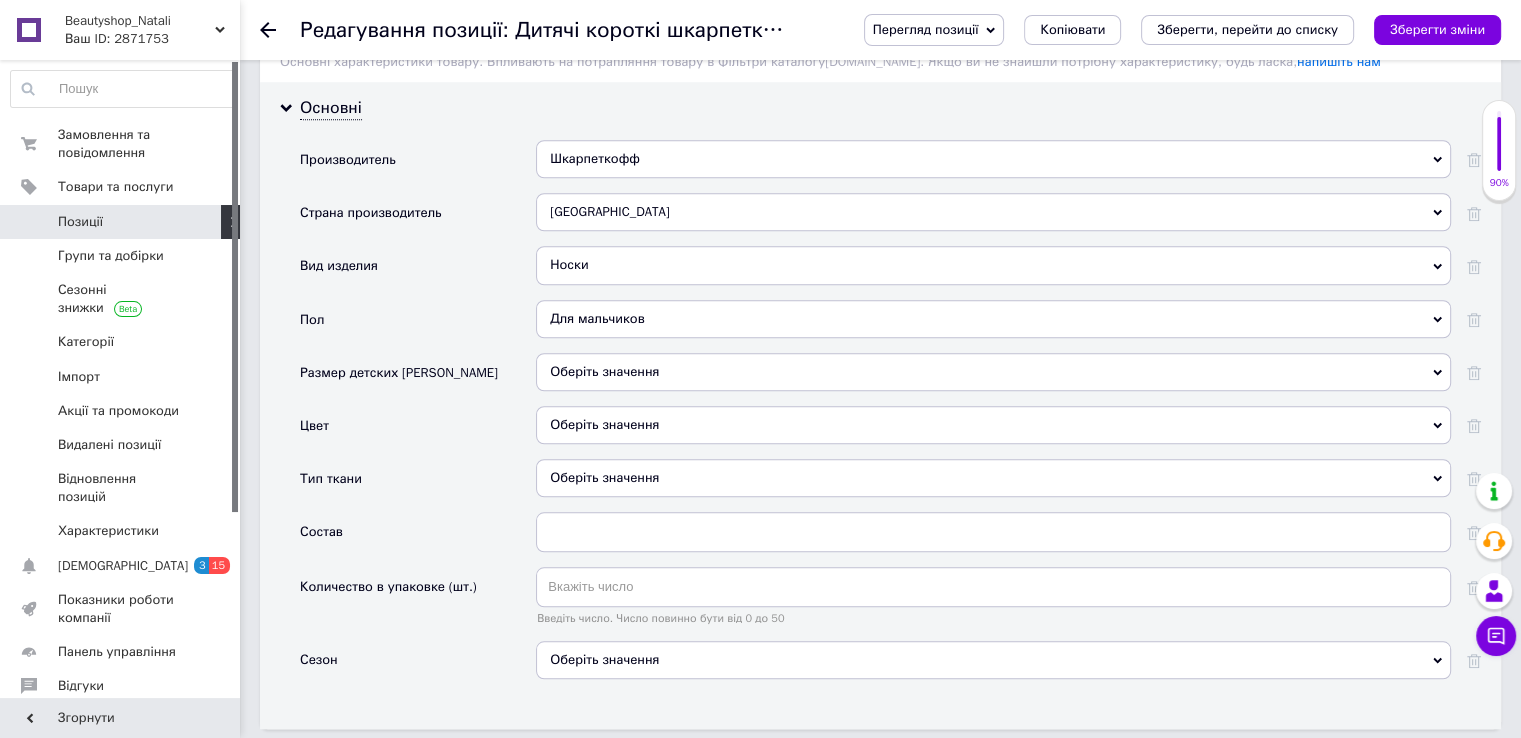 click on "Оберіть значення" at bounding box center [993, 372] 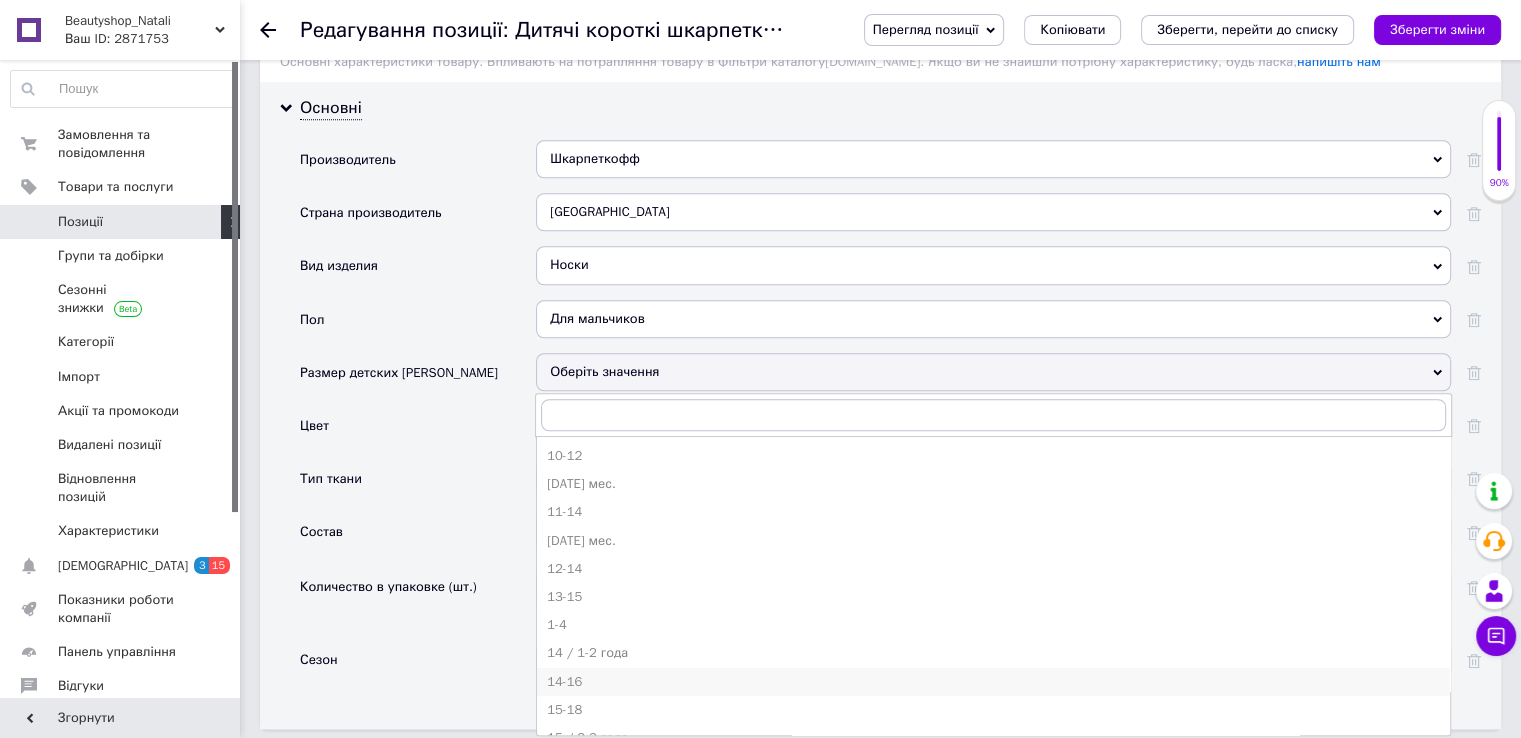 click on "14-16" at bounding box center [993, 682] 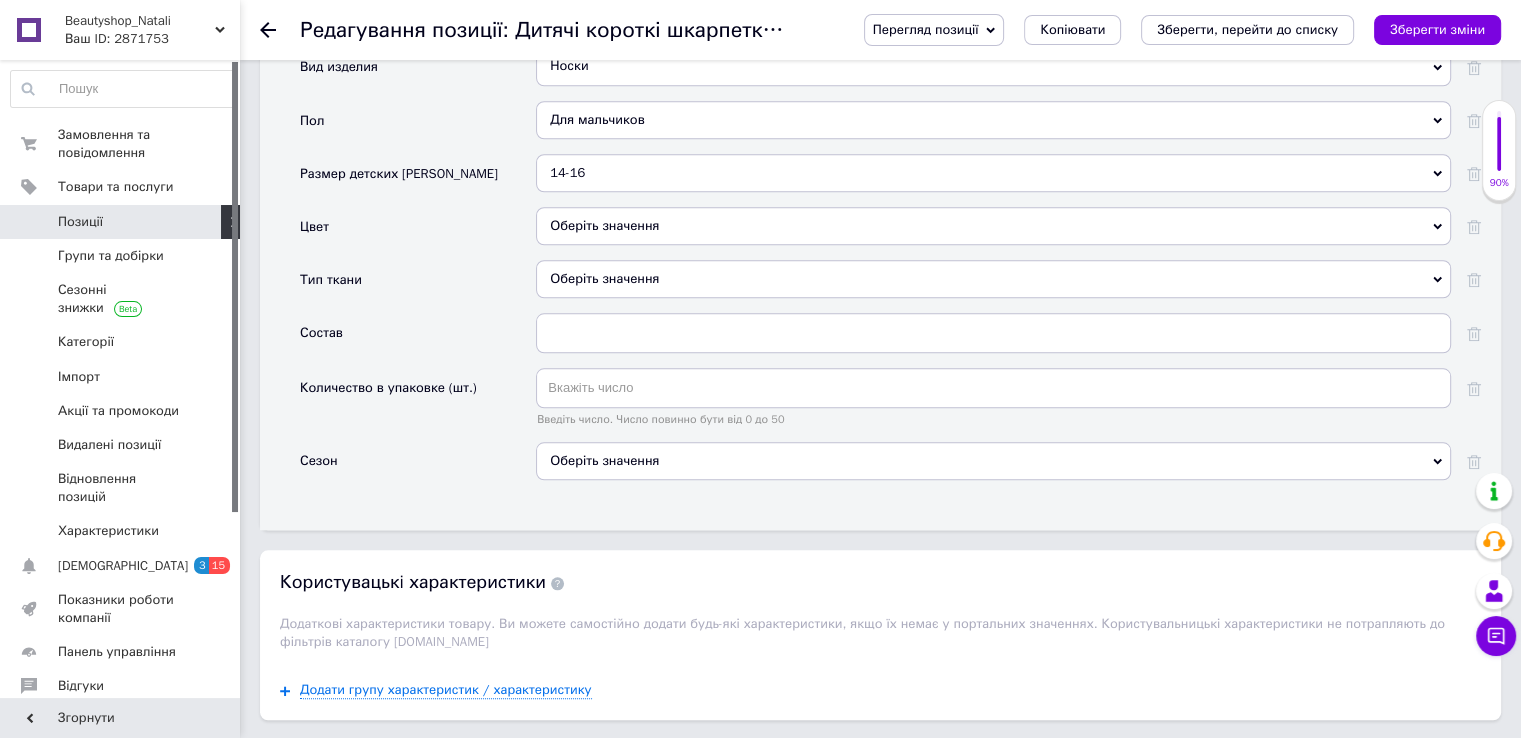 scroll, scrollTop: 1864, scrollLeft: 0, axis: vertical 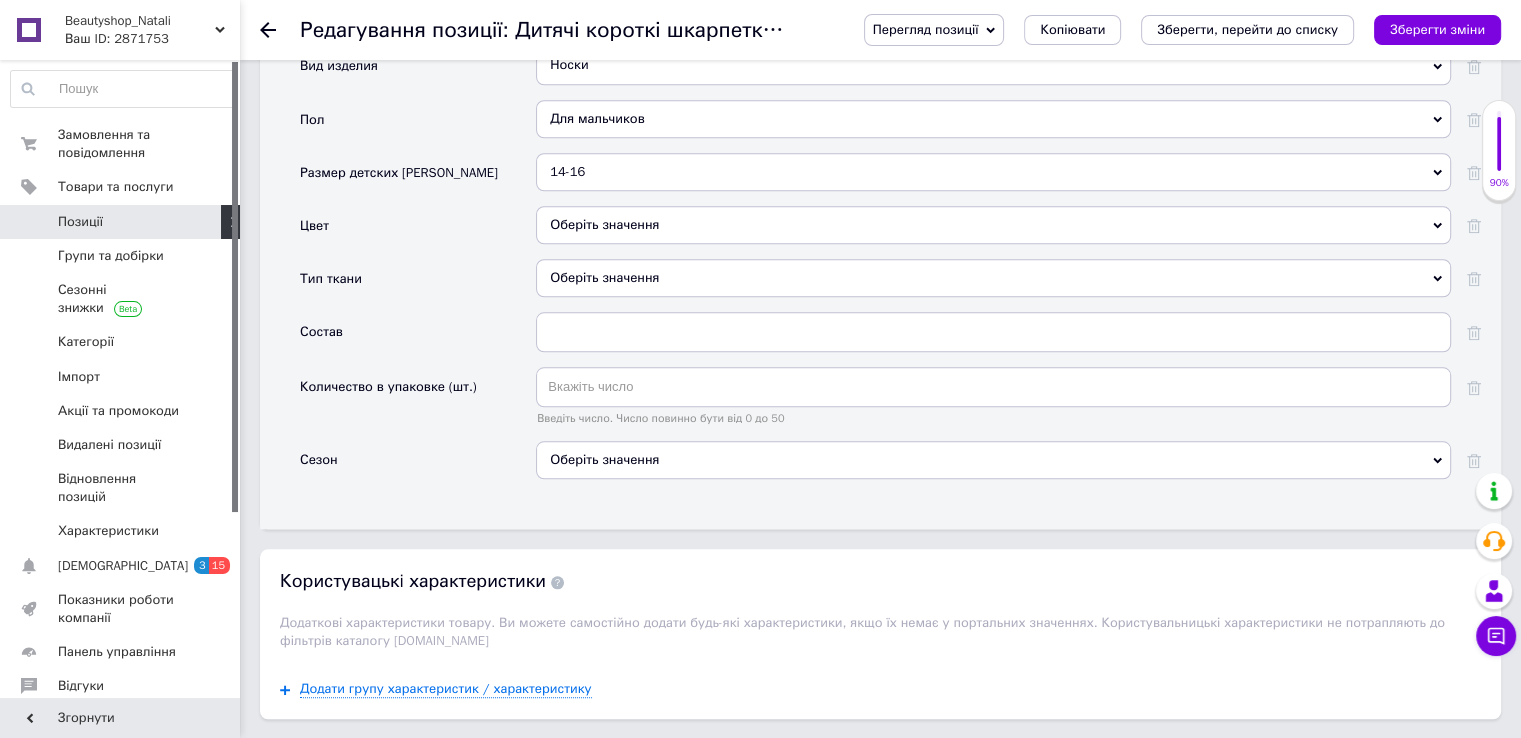 click on "Оберіть значення" at bounding box center (993, 225) 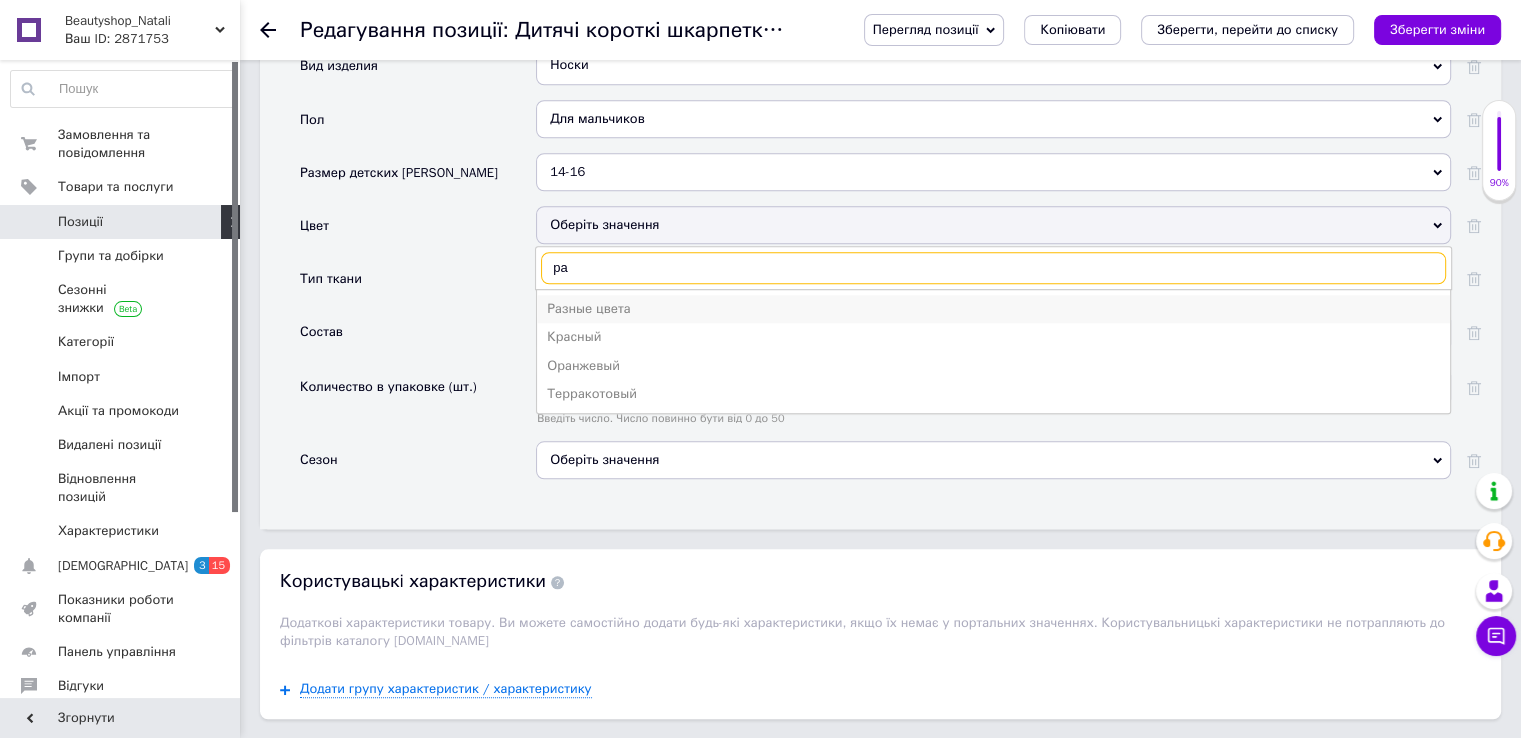 type on "ра" 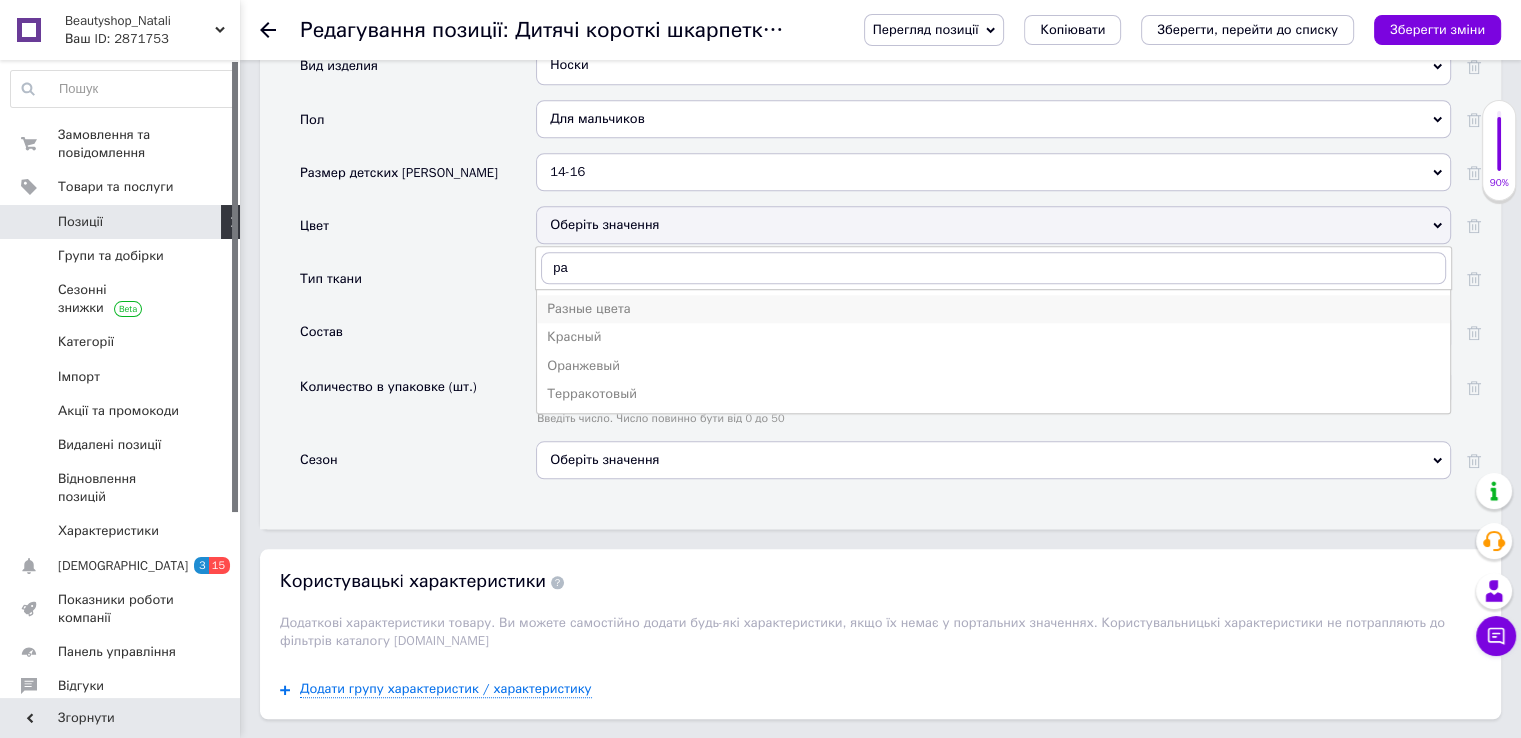 click on "Разные цвета" at bounding box center [993, 309] 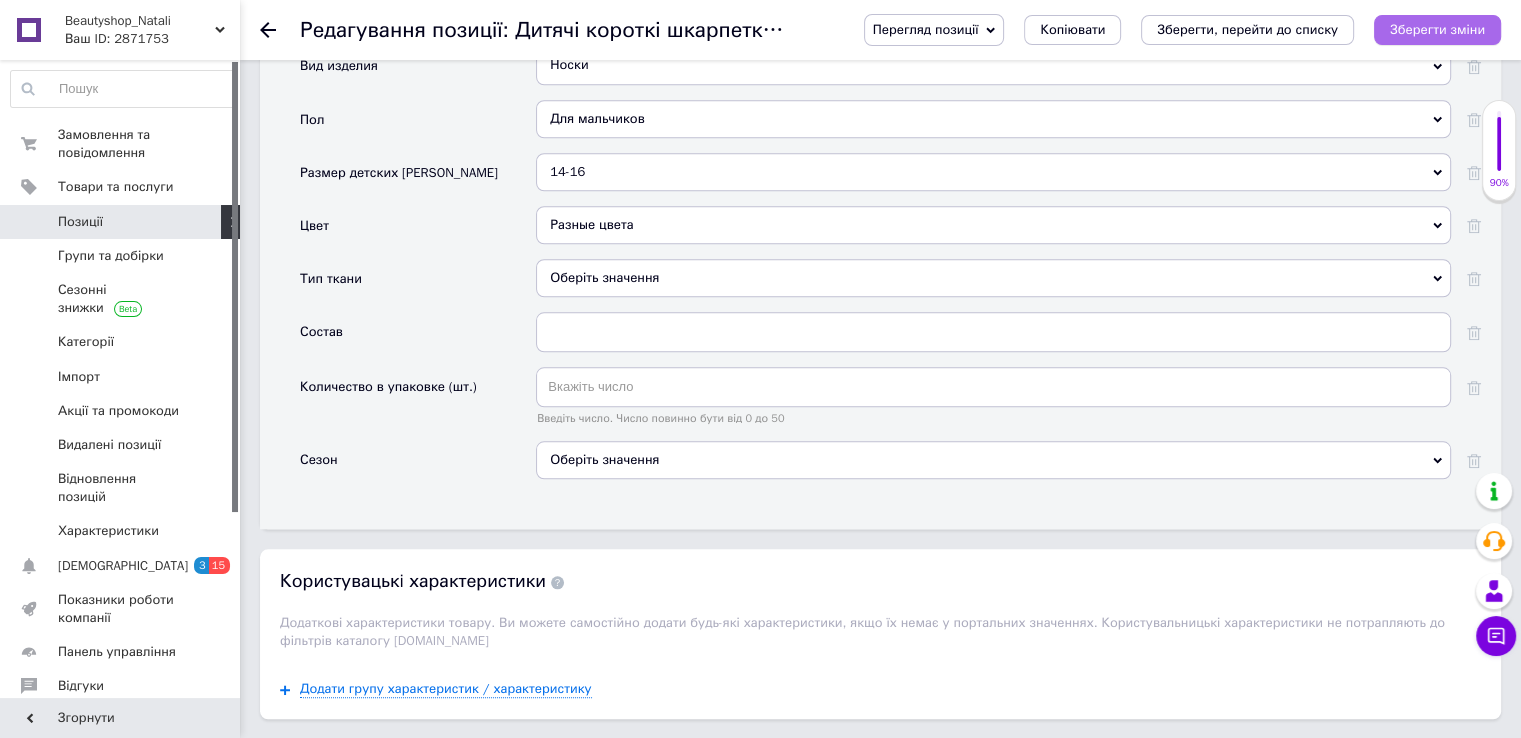 click on "Зберегти зміни" at bounding box center (1437, 29) 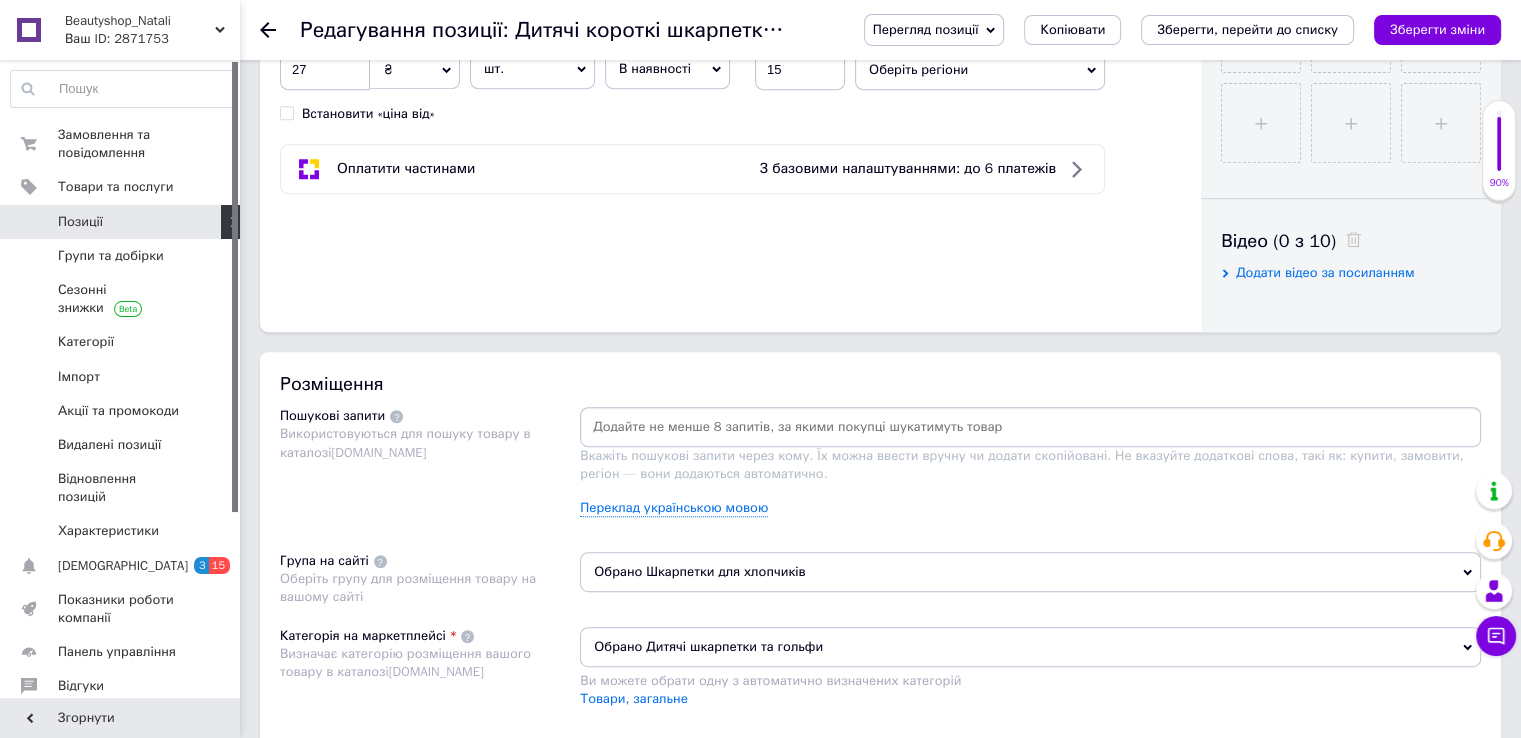 scroll, scrollTop: 1064, scrollLeft: 0, axis: vertical 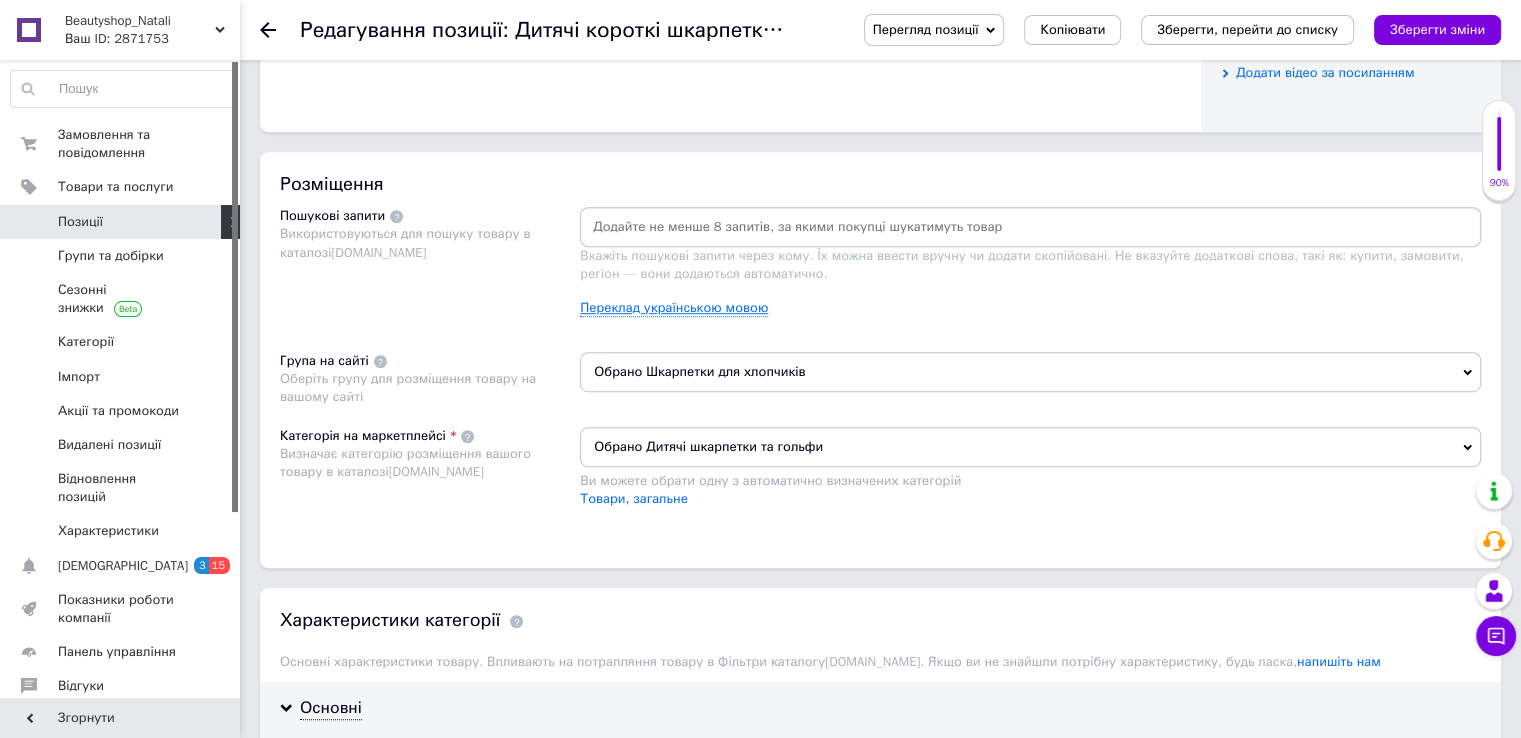 click on "Переклад українською мовою" at bounding box center (674, 308) 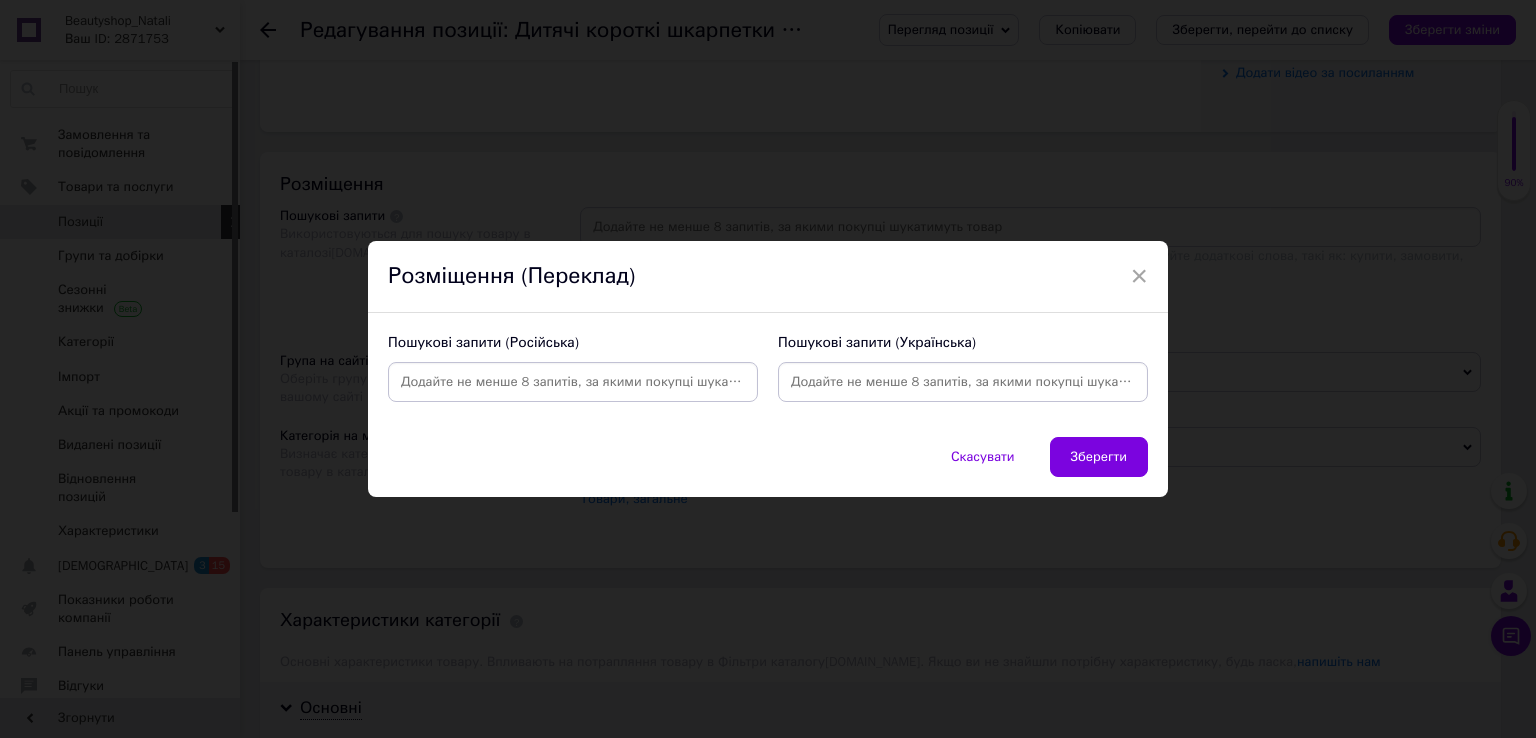 click at bounding box center [963, 382] 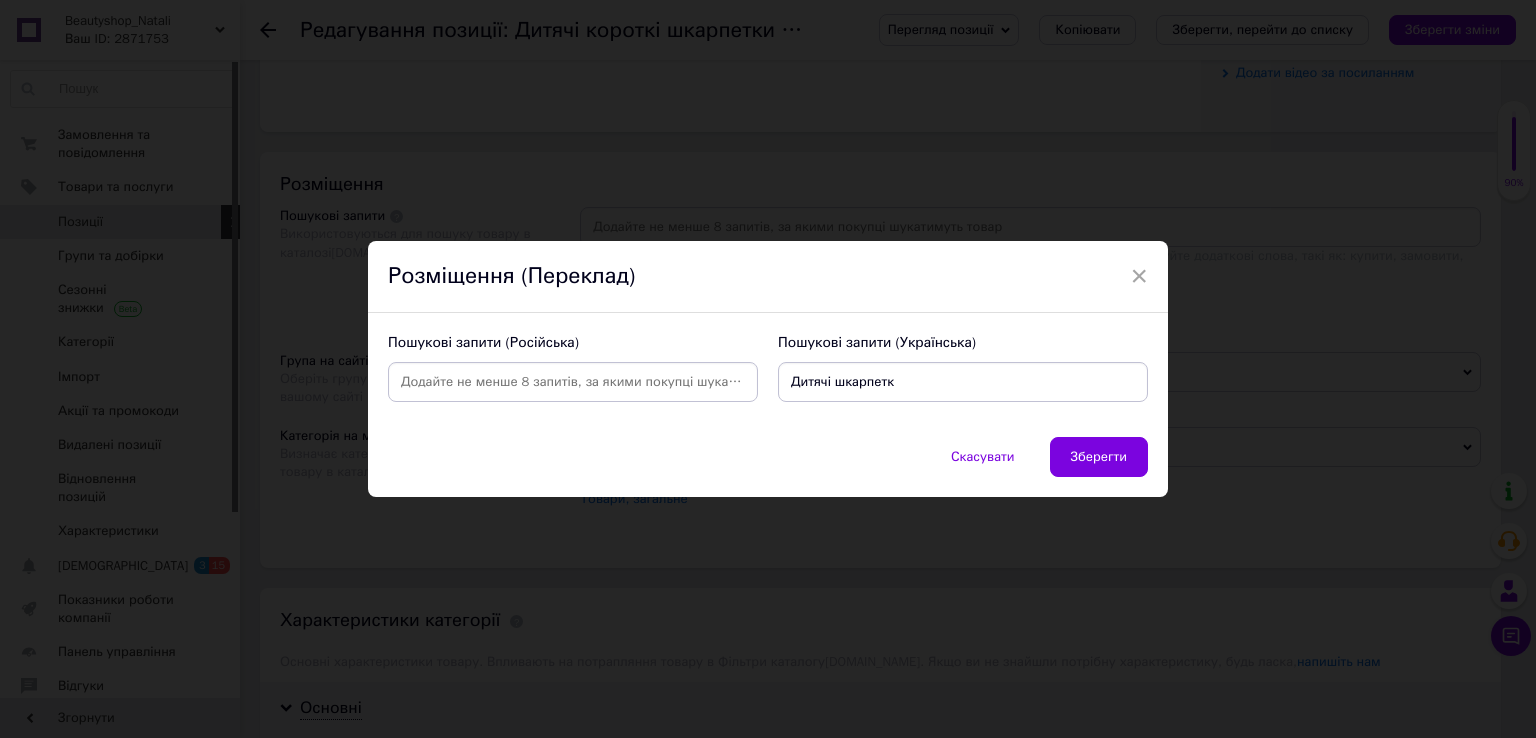 type on "Дитячі шкарпетки" 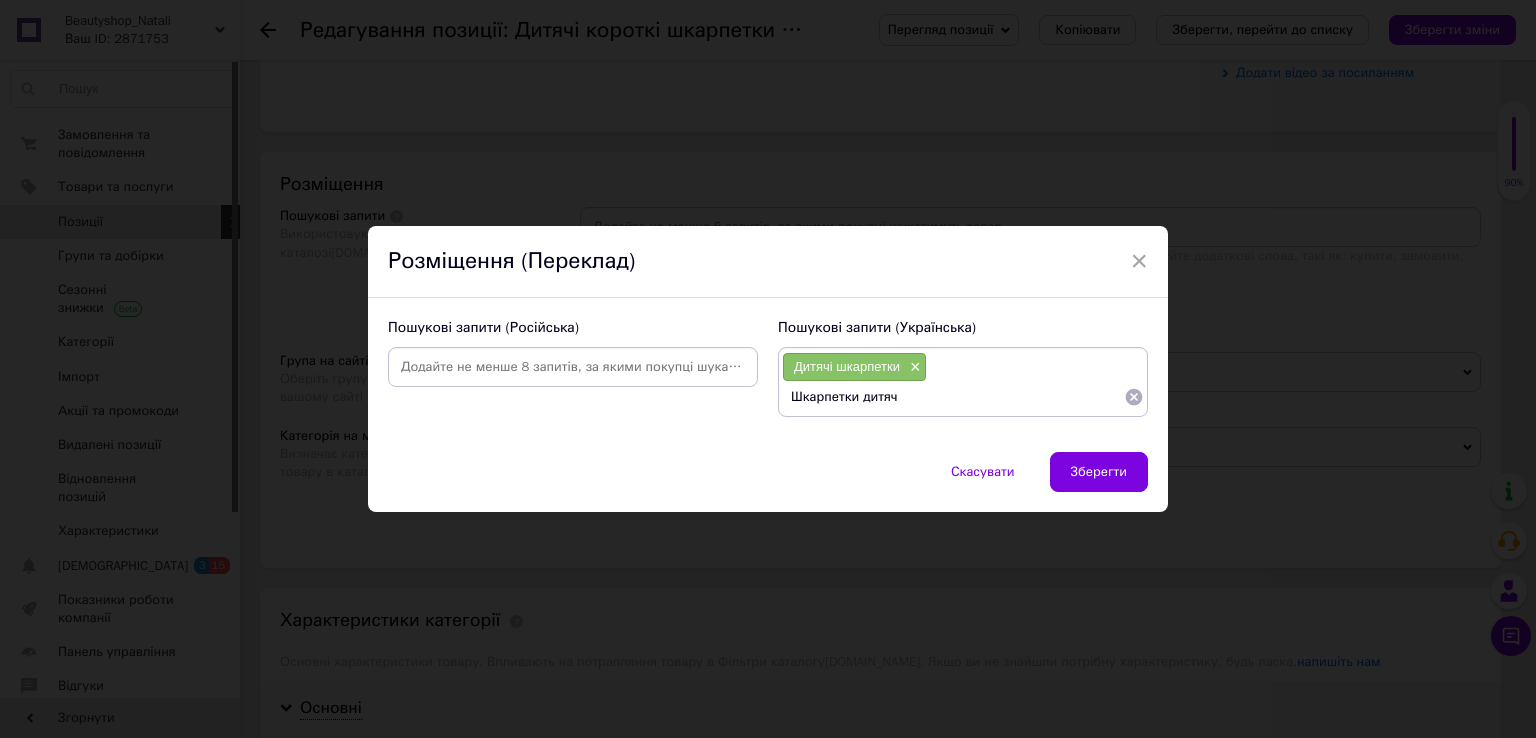 type on "Шкарпетки дитячі" 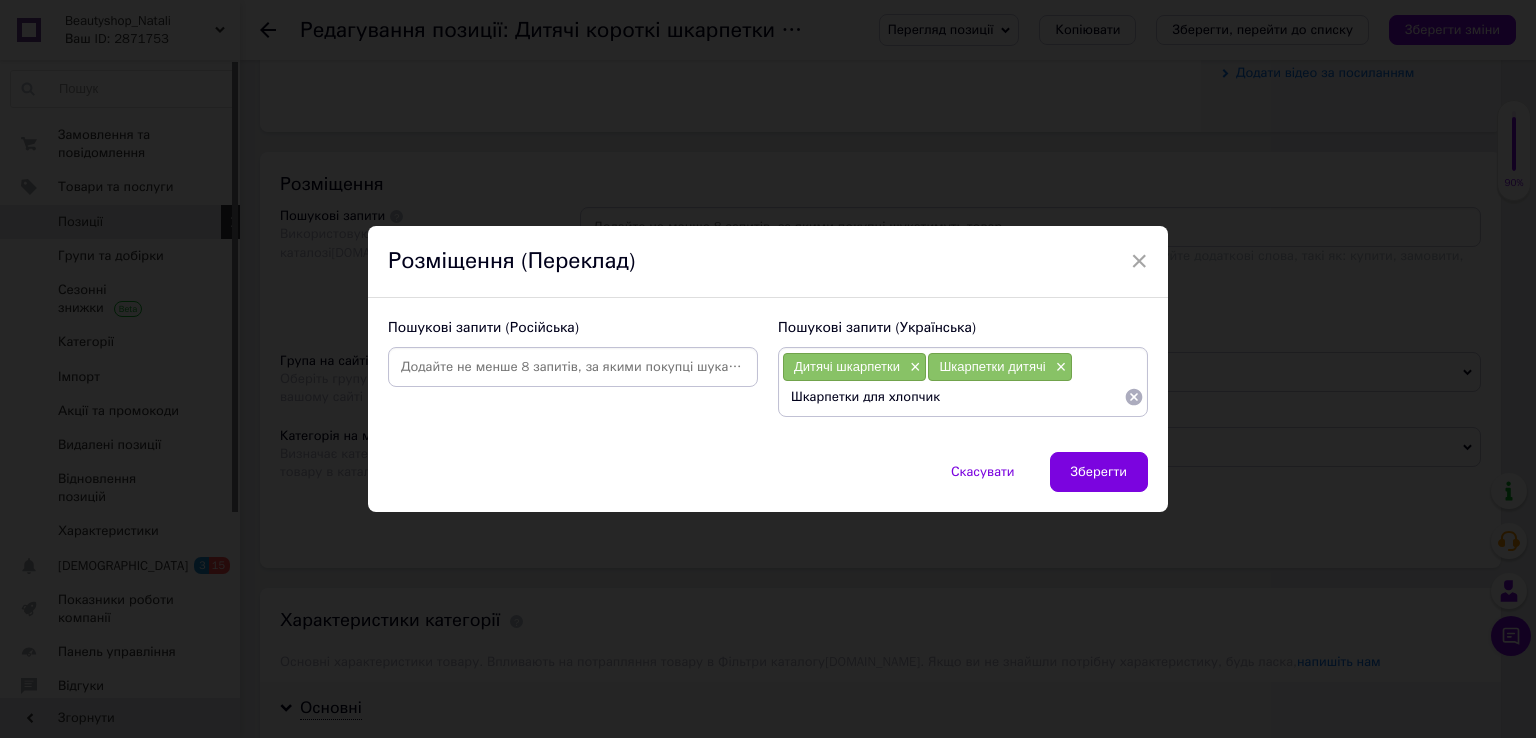 type on "Шкарпетки для хлопчика" 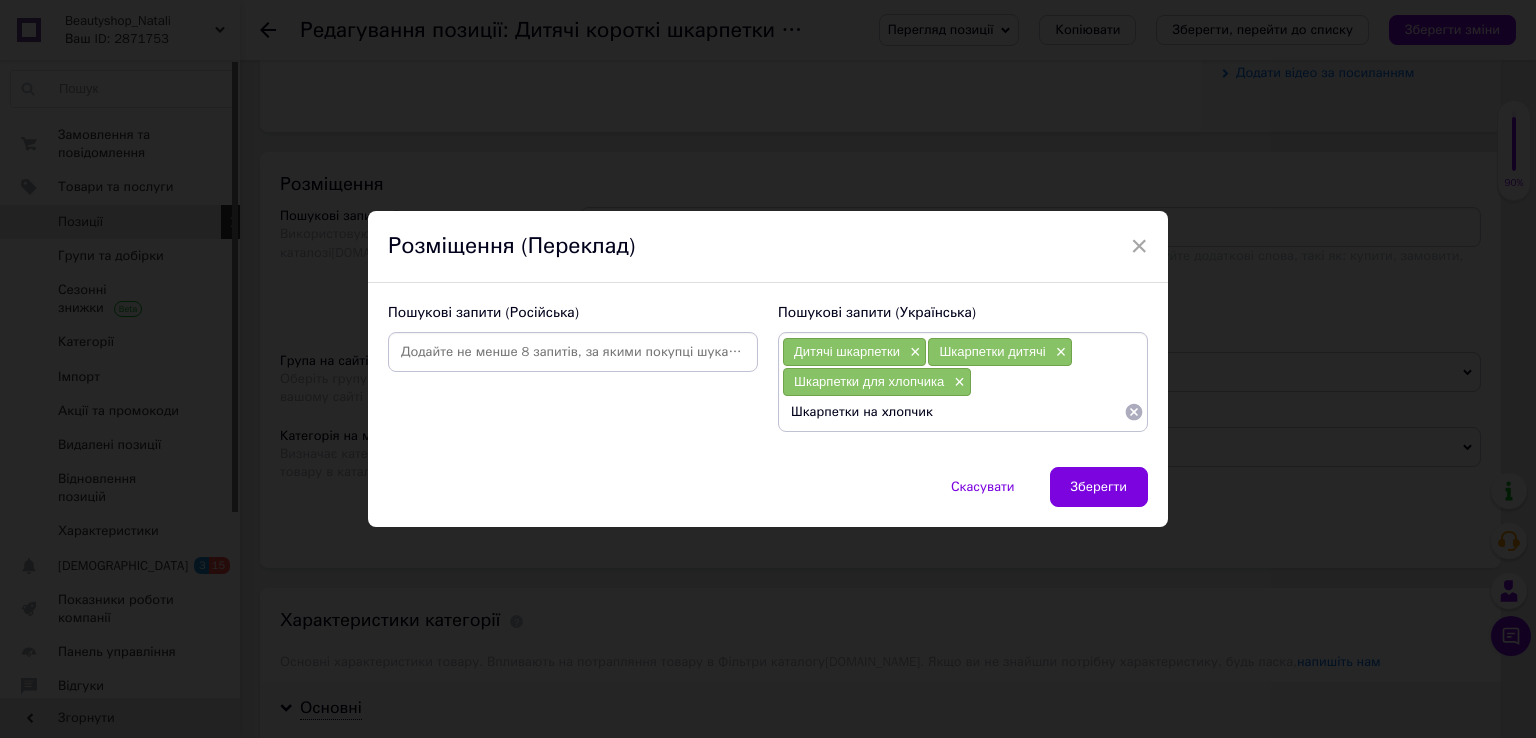 type on "Шкарпетки на хлопчика" 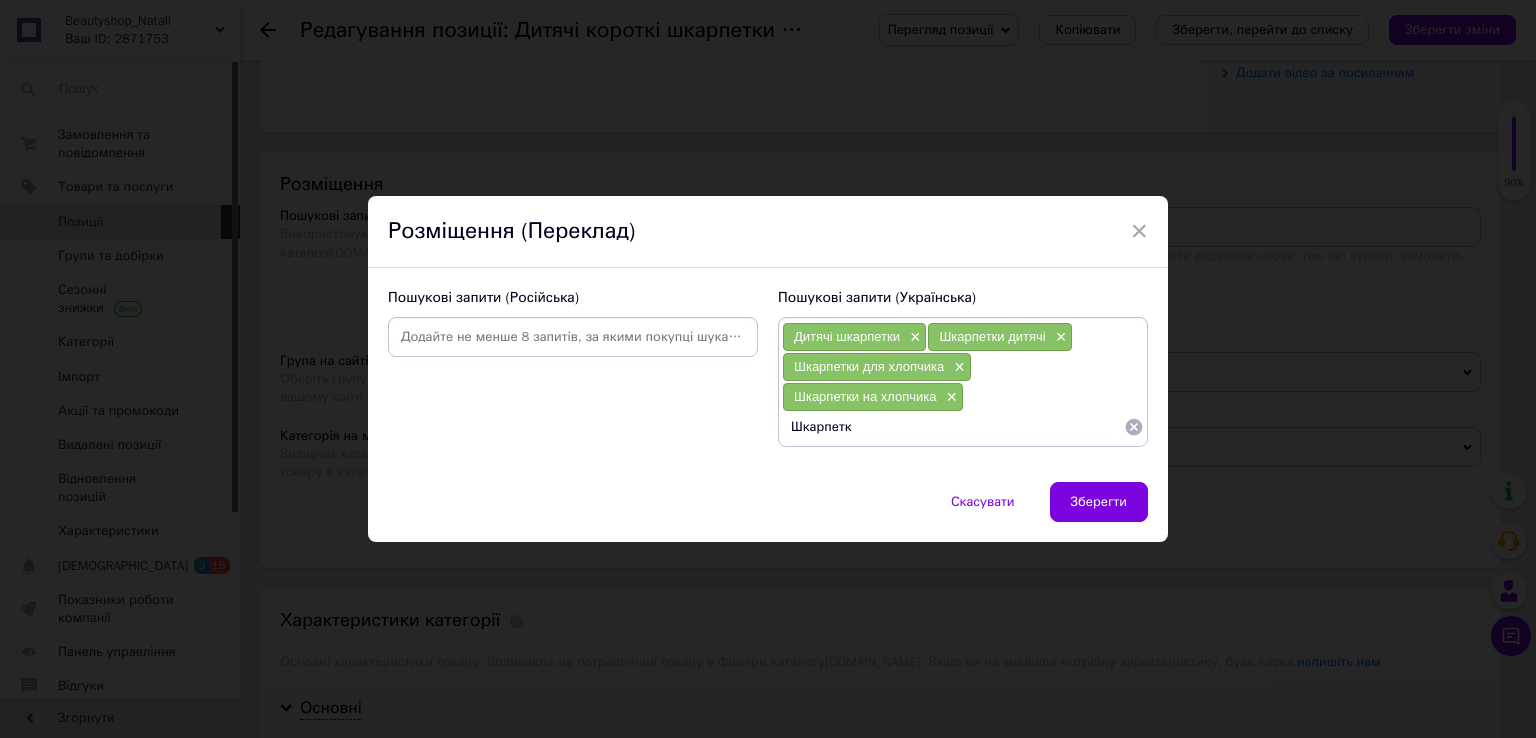 type on "Шкарпетки" 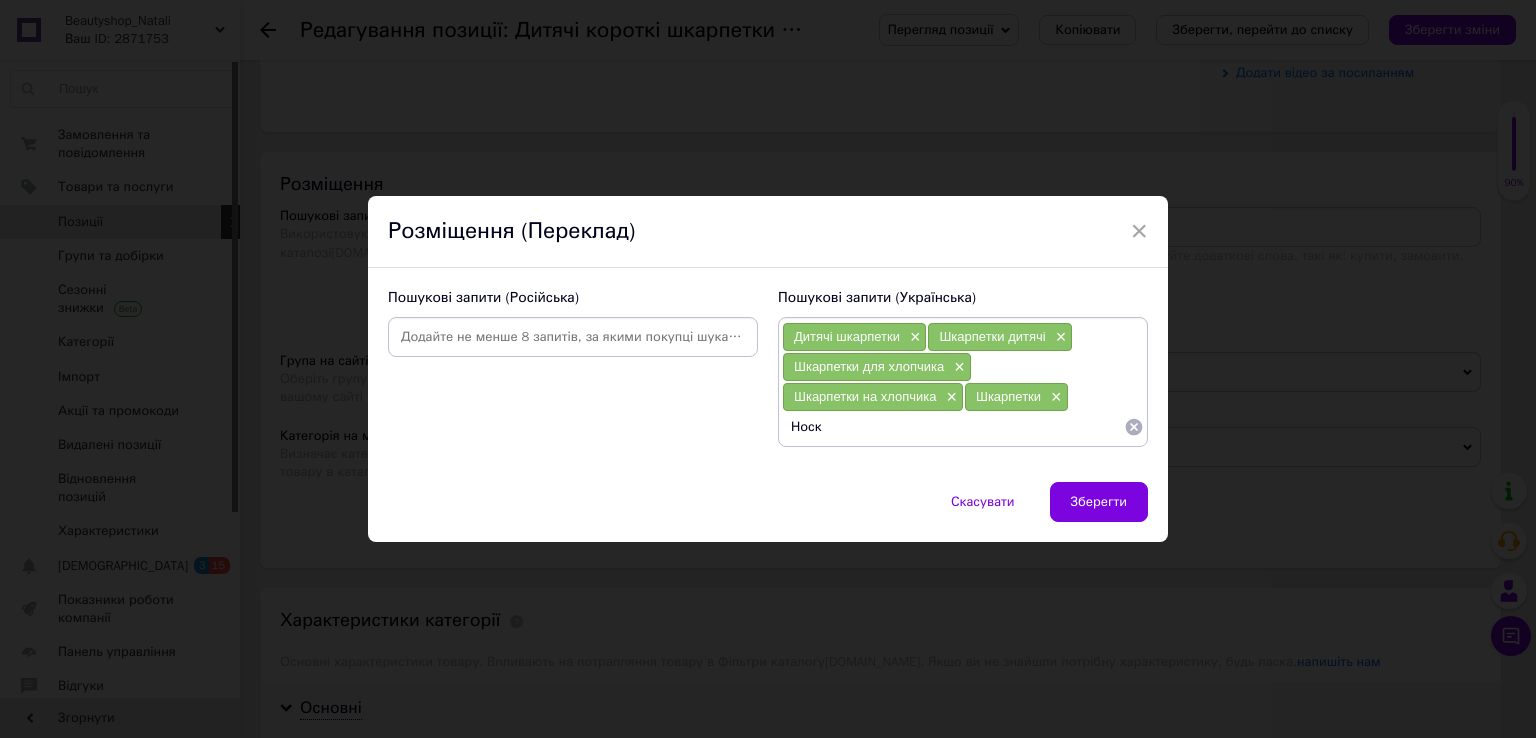 type on "Носки" 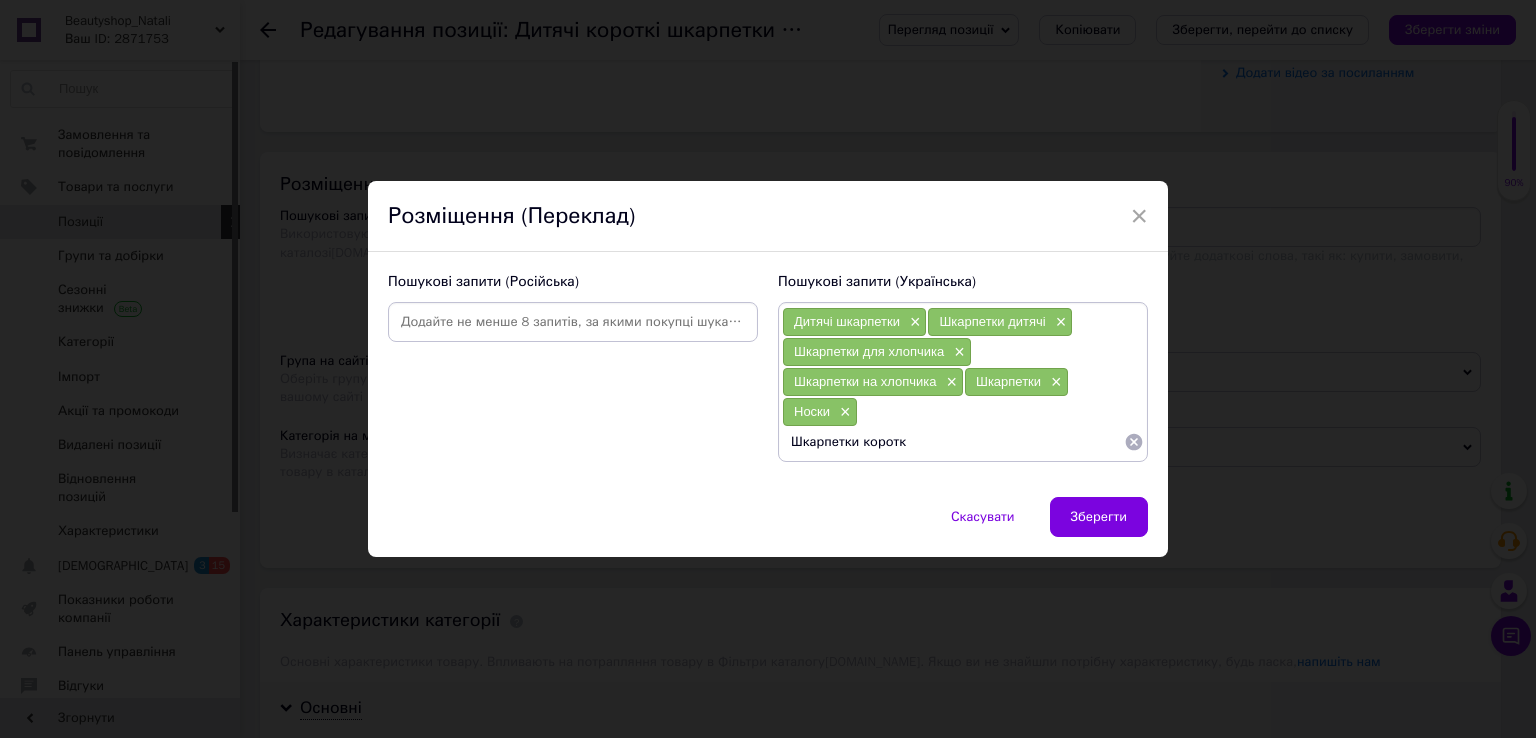 type on "Шкарпетки короткі" 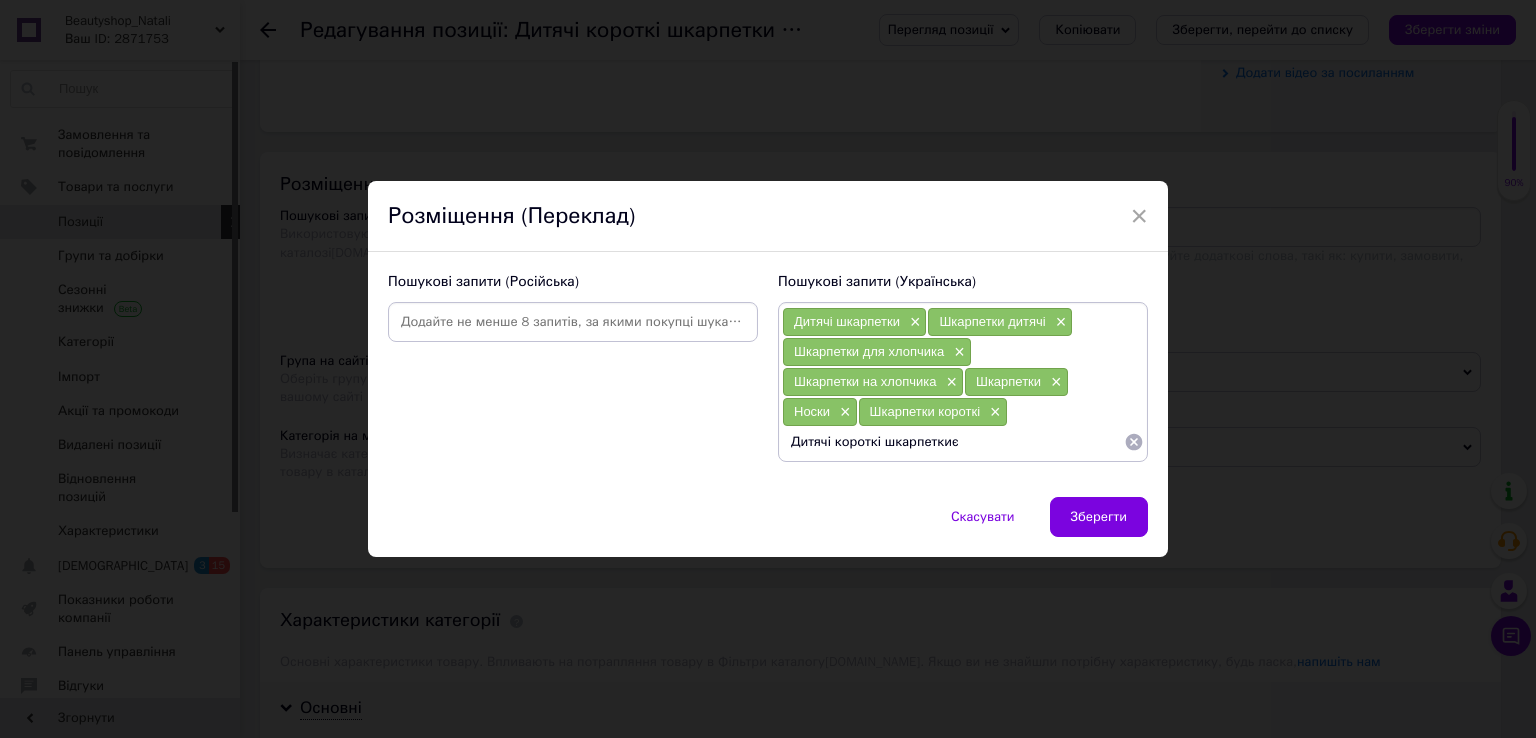 type on "Дитячі короткі шкарпетки" 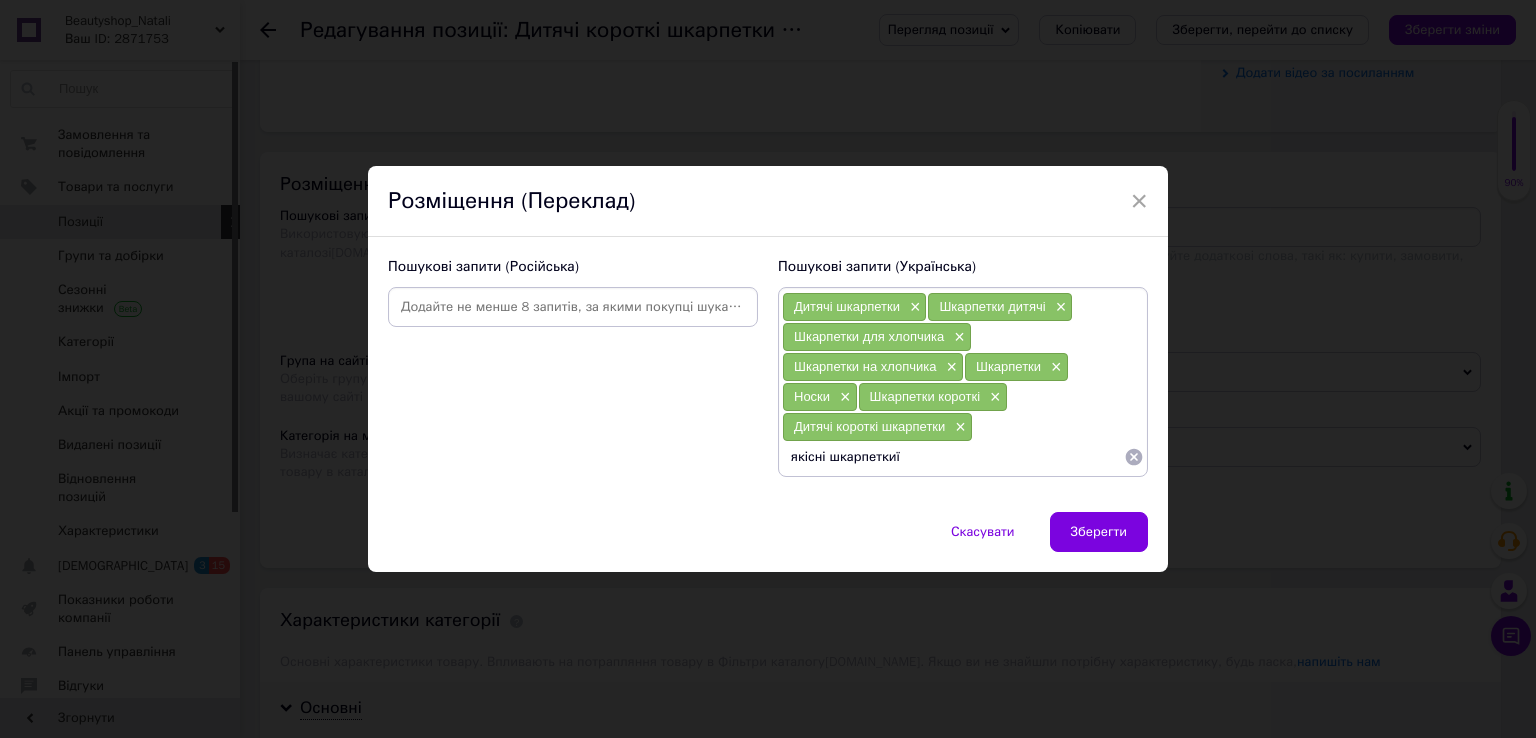 type on "[PERSON_NAME]" 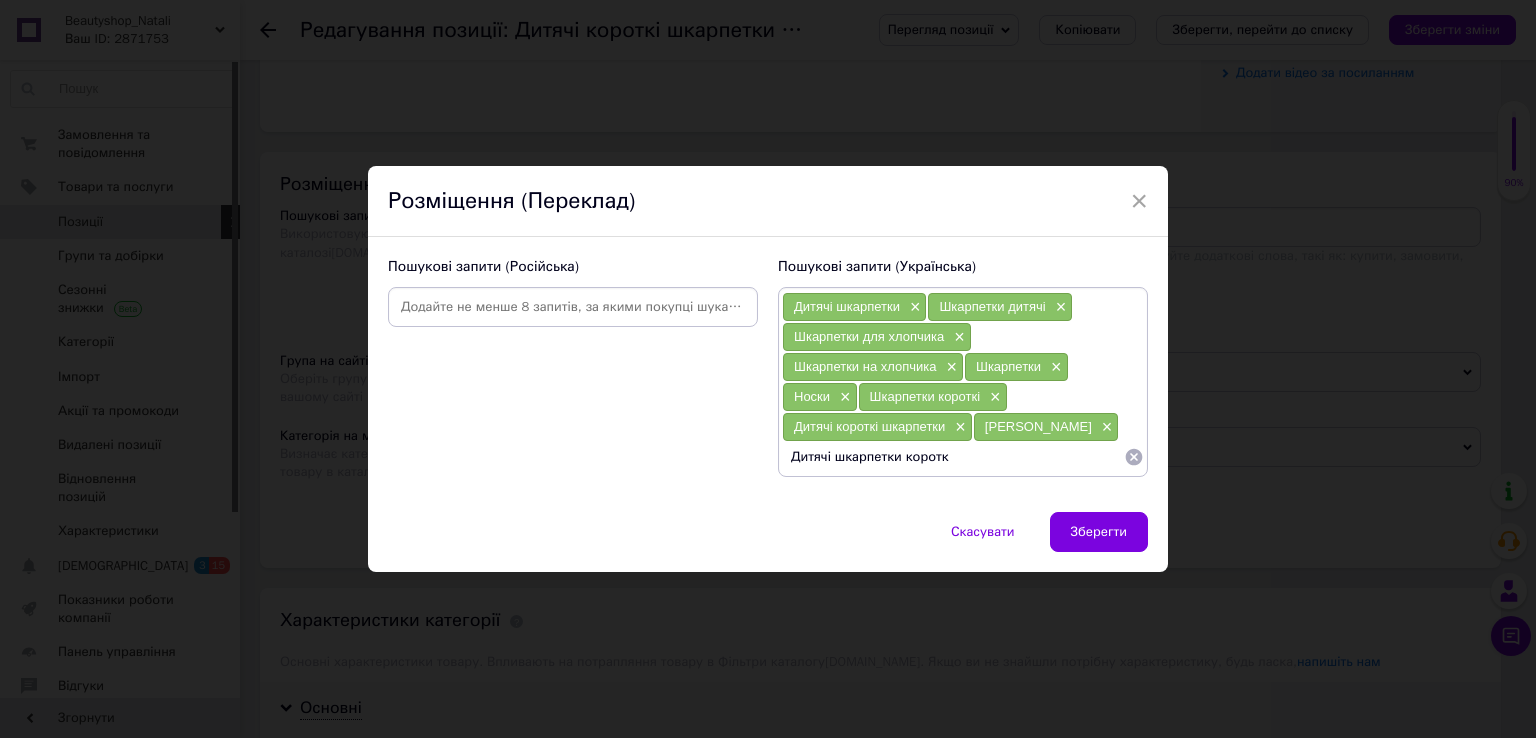 type on "Дитячі шкарпетки короткі" 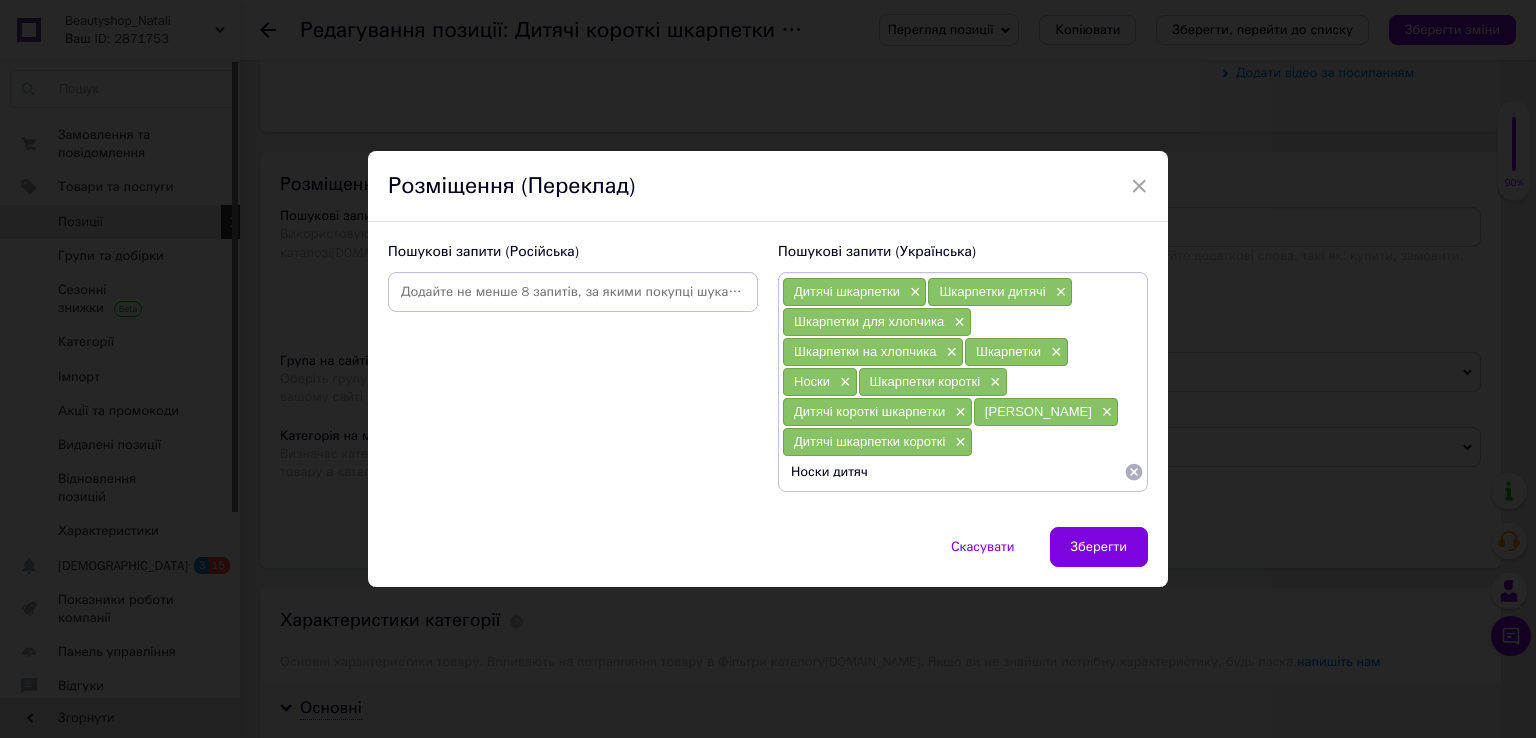 type on "Носки дитячі" 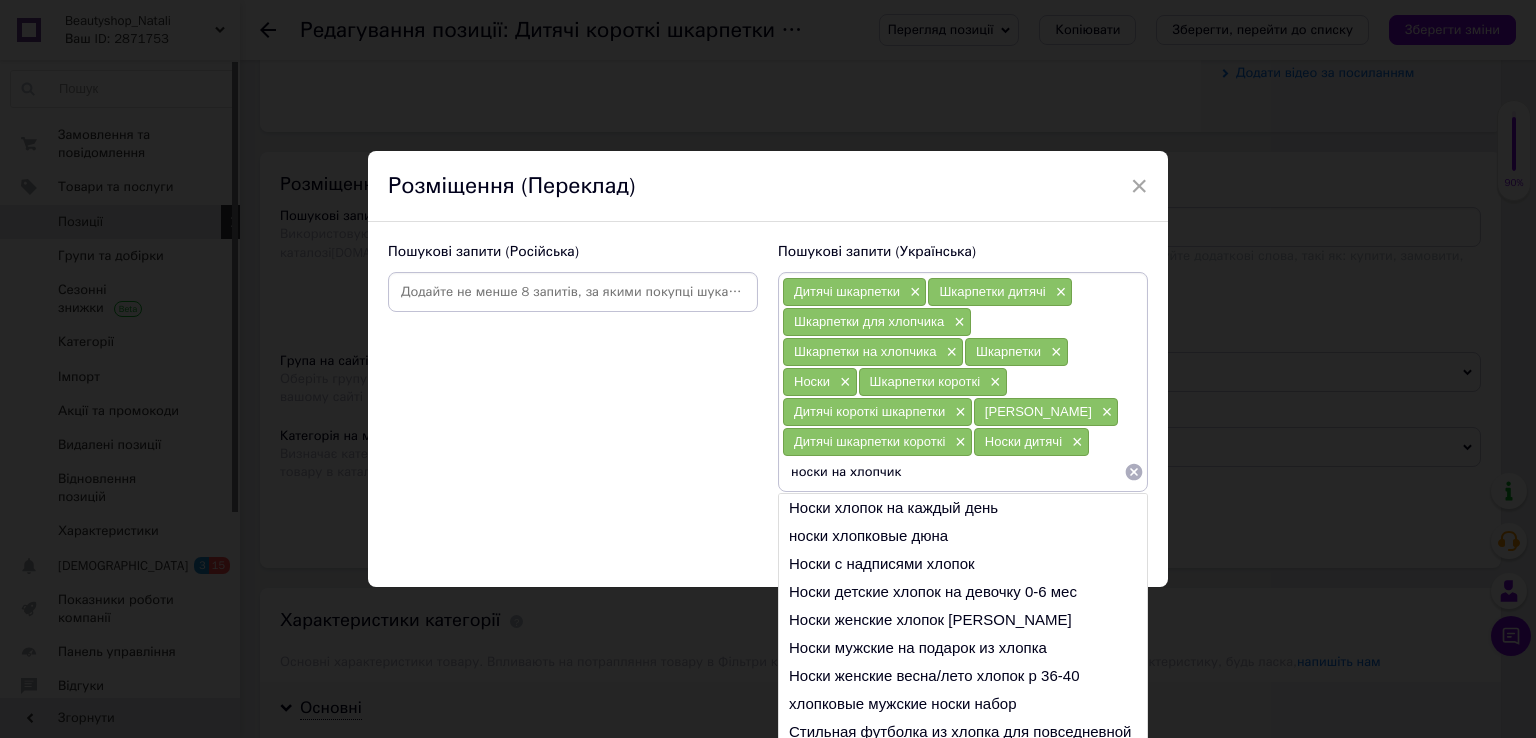 type on "носки на хлопчика" 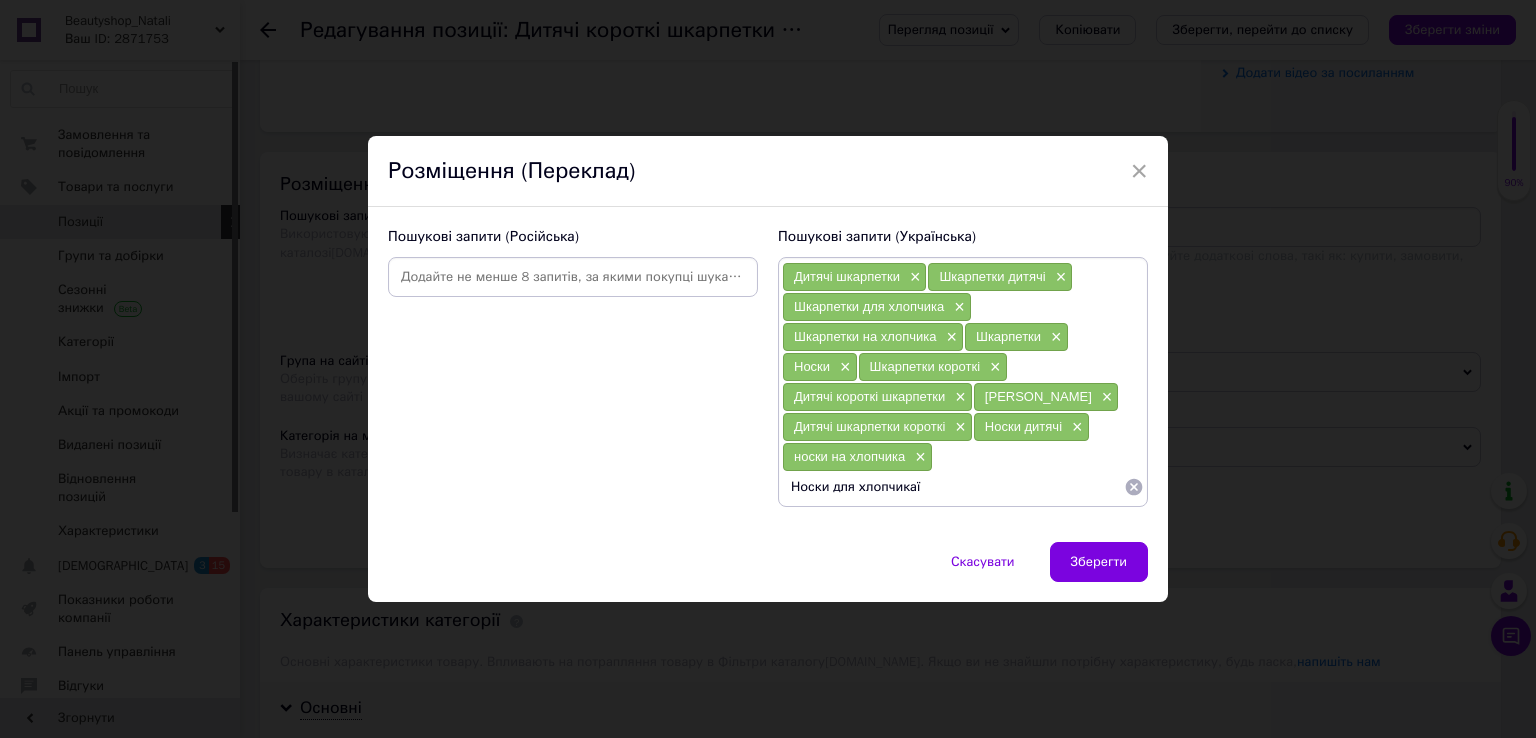 type on "Носки для хлопчика" 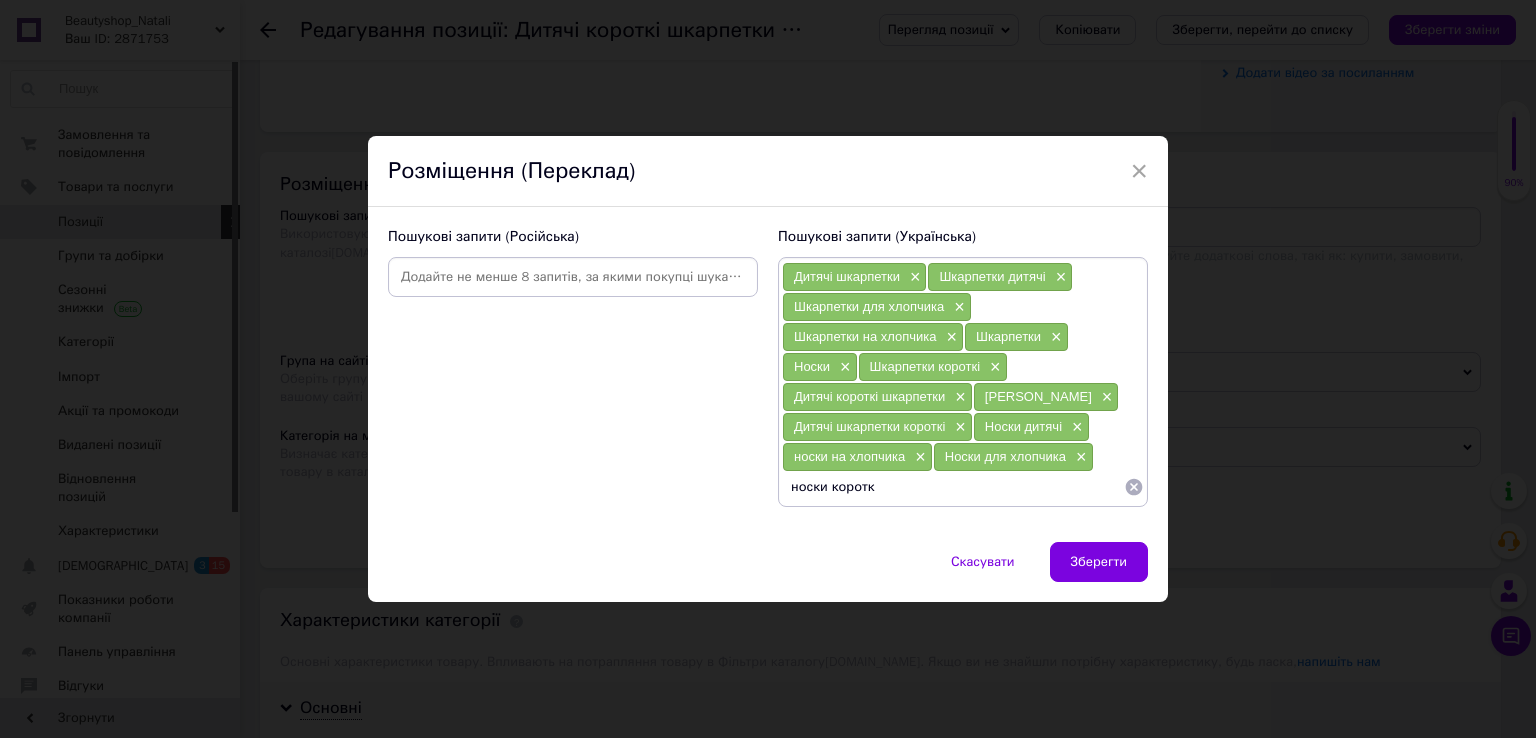 type on "носки короткі" 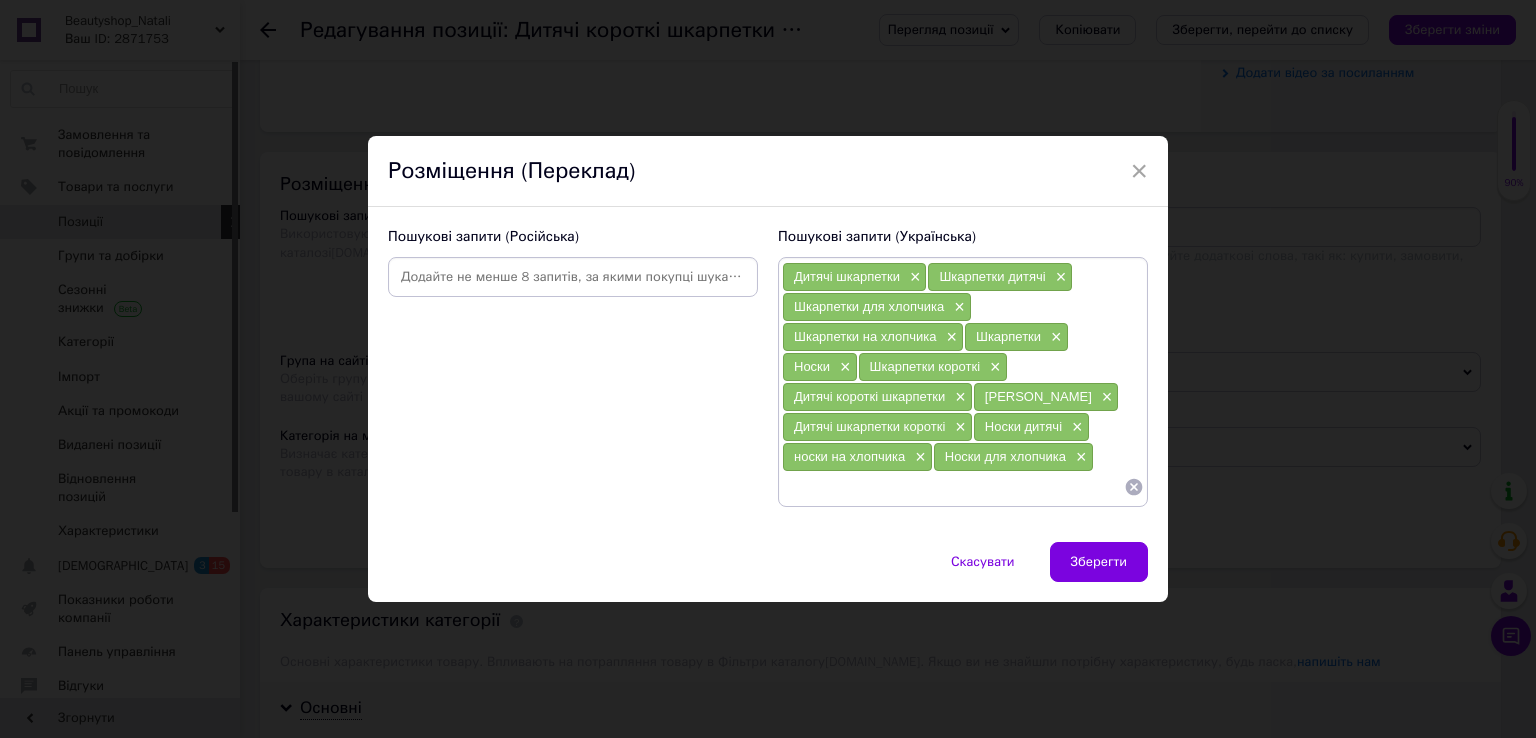 type on "ї" 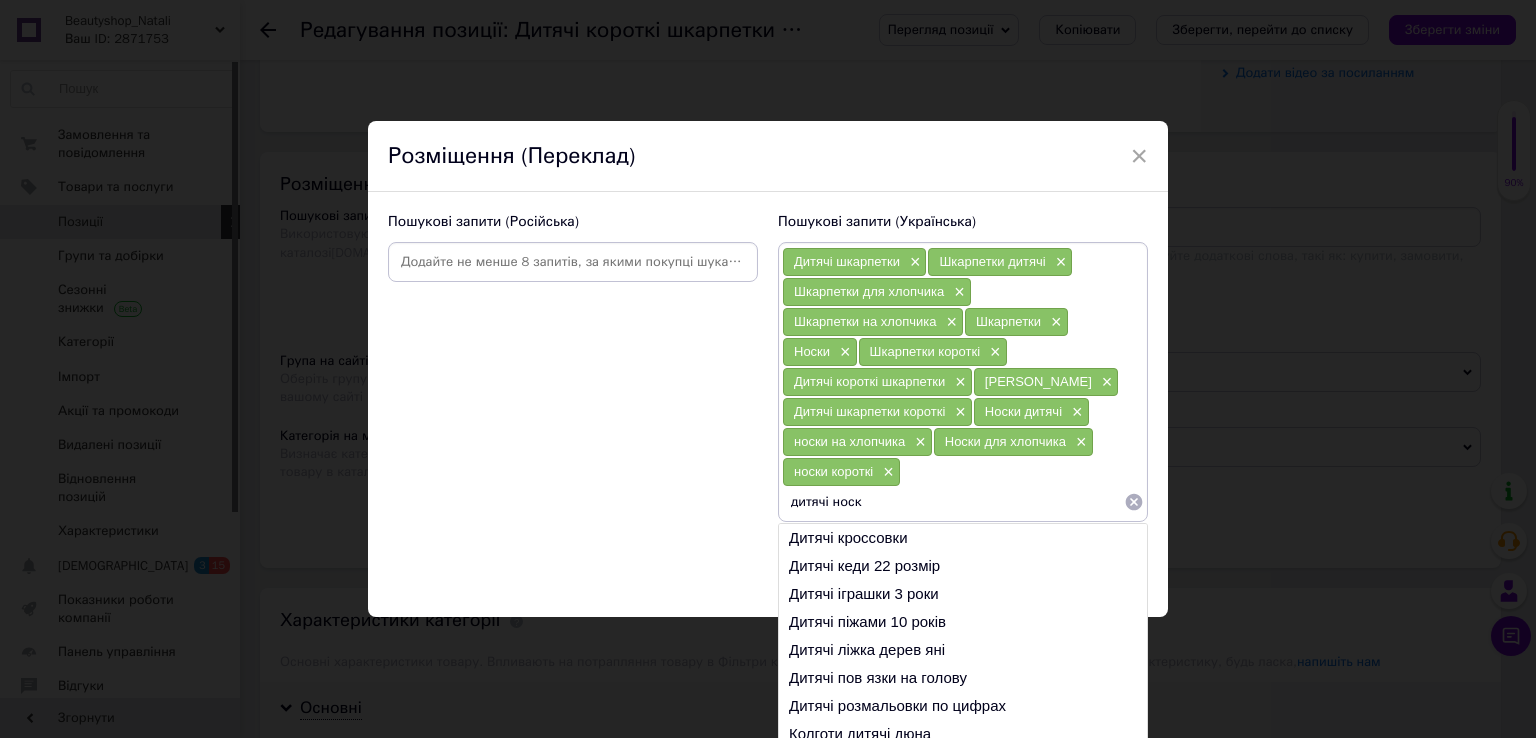 type on "дитячі носки" 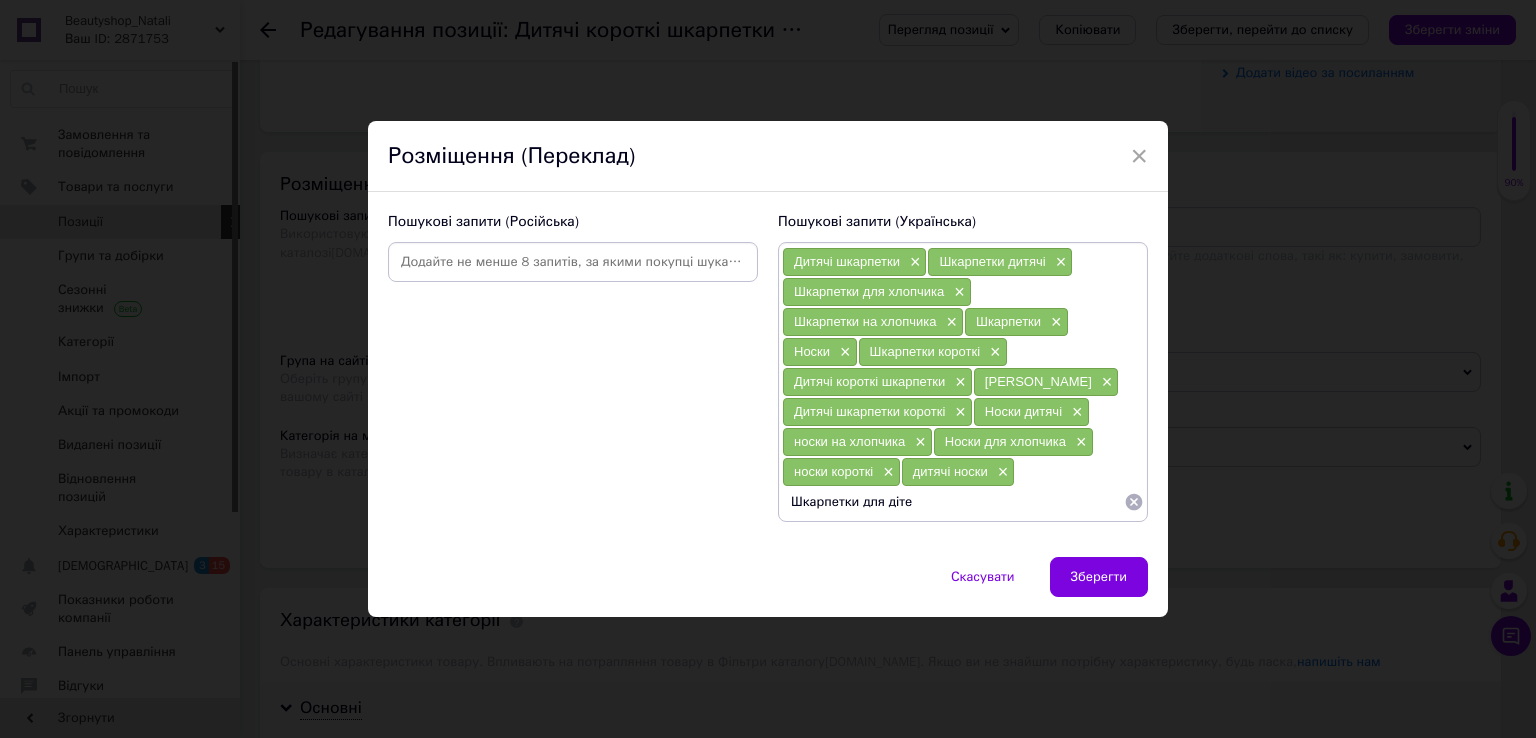 type on "Шкарпетки для дітей" 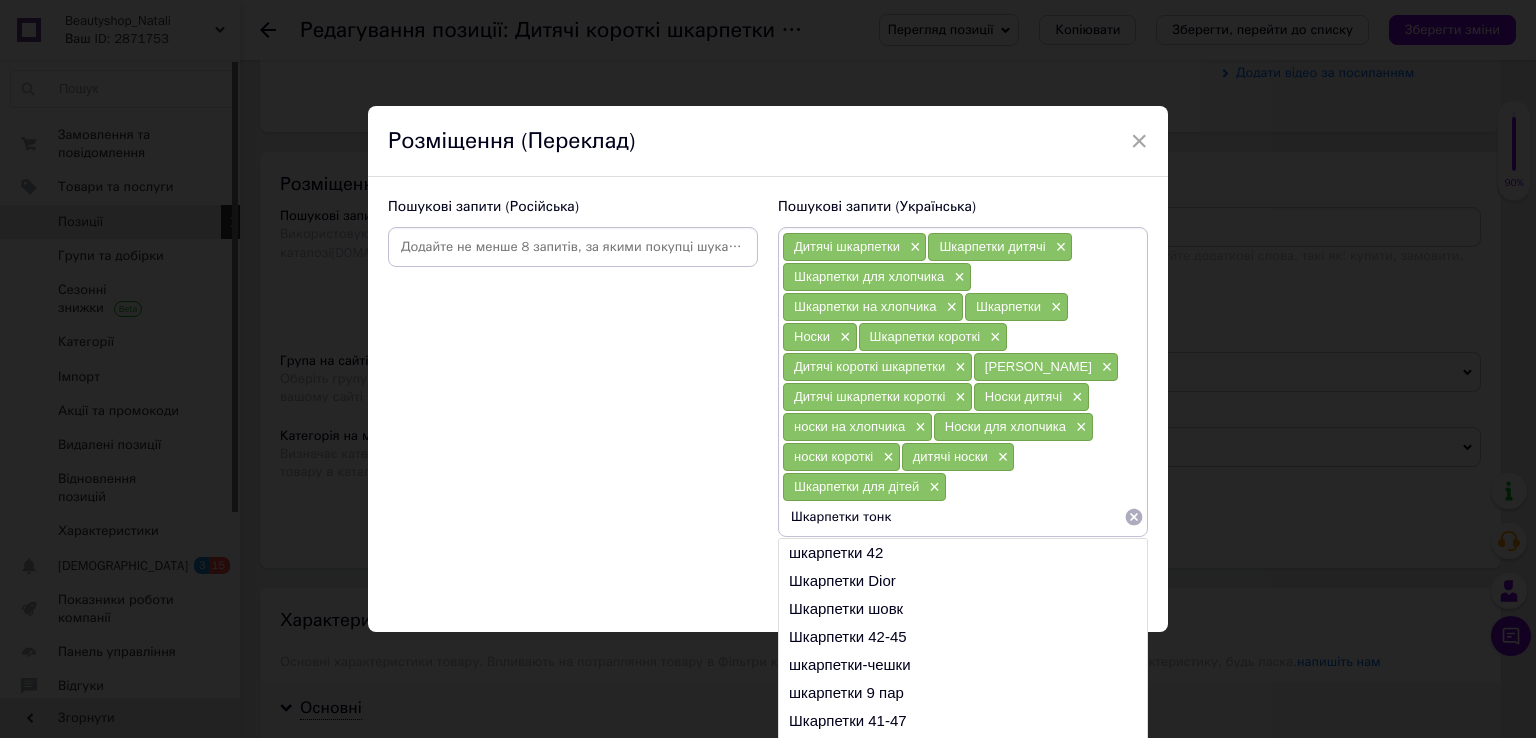 type on "Шкарпетки тонкі" 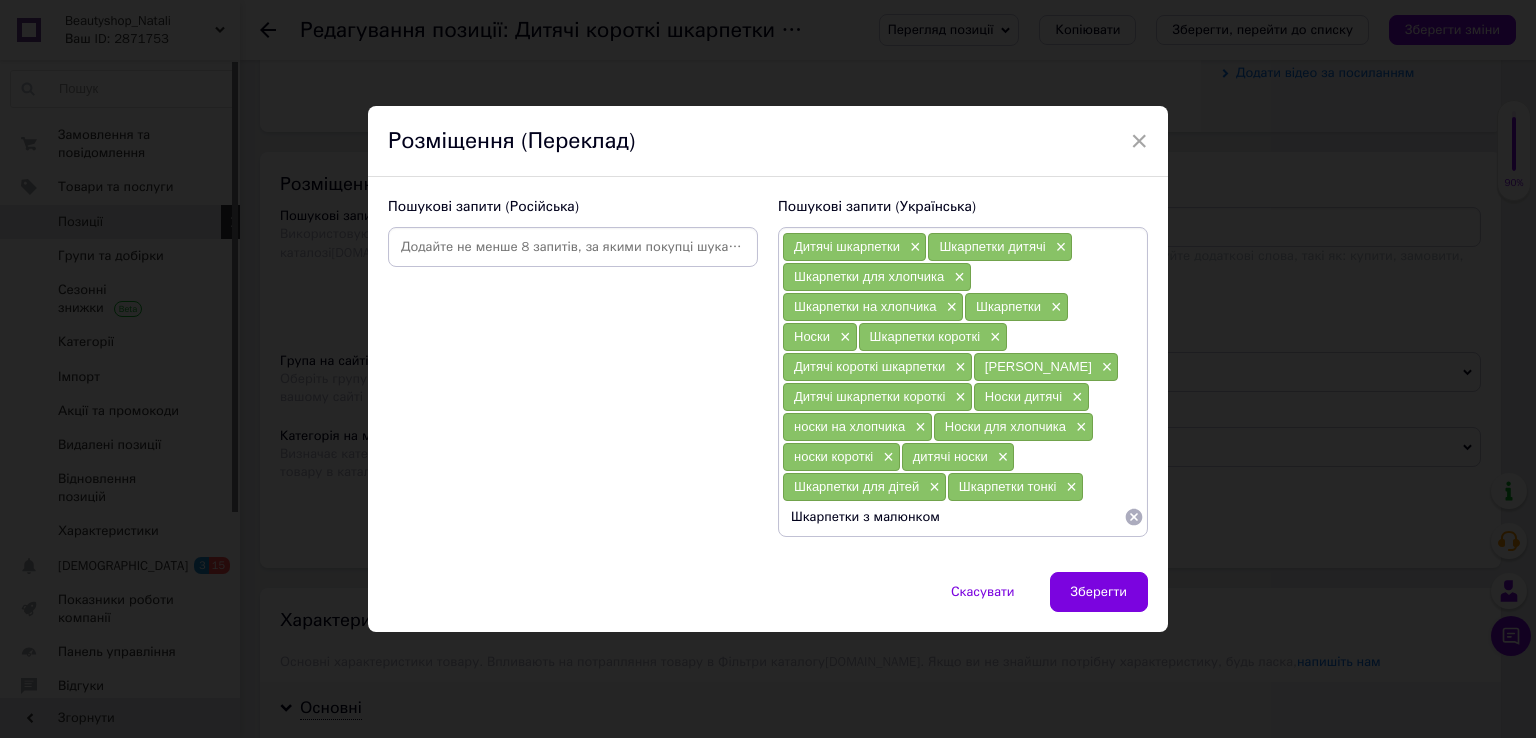type on "Шкарпетки з малюнкомї" 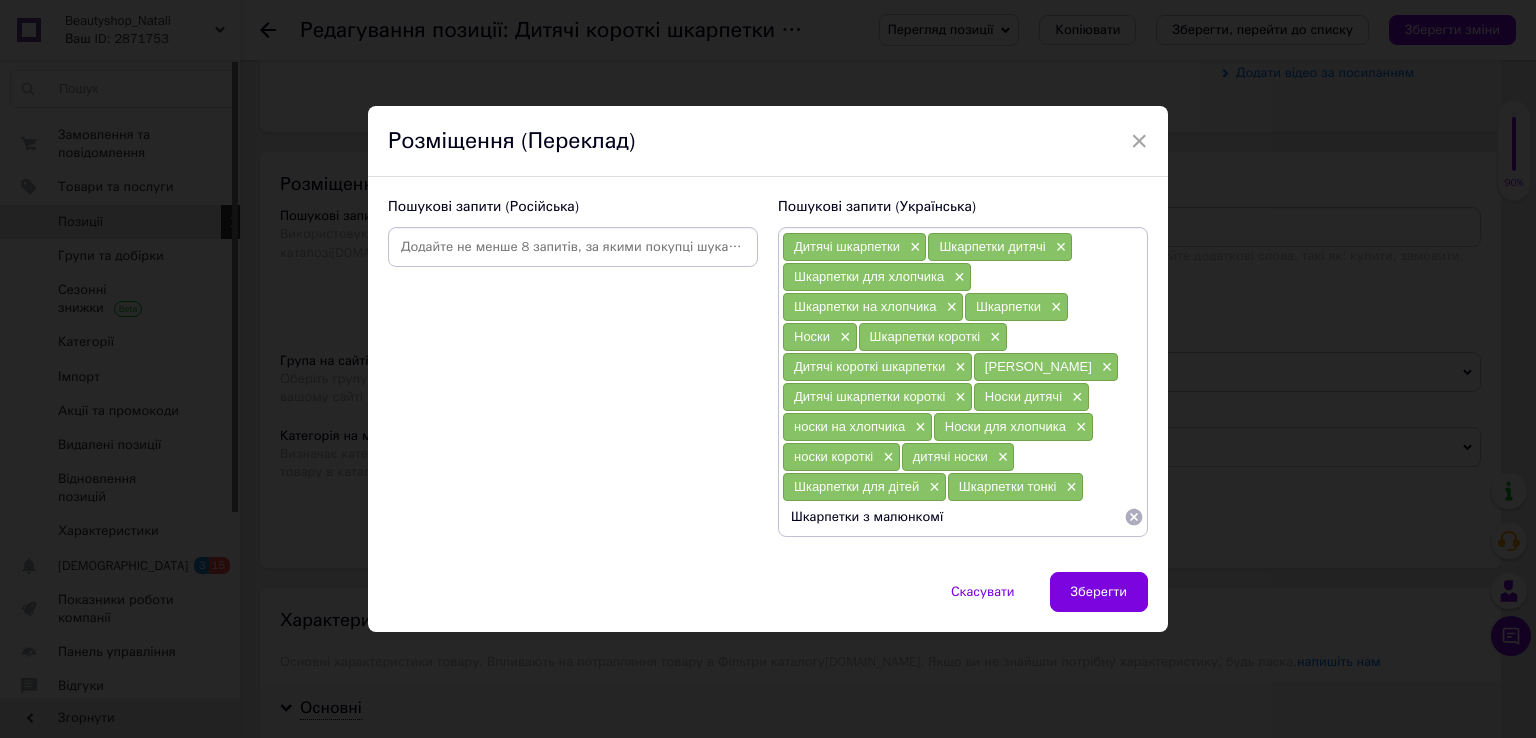 type 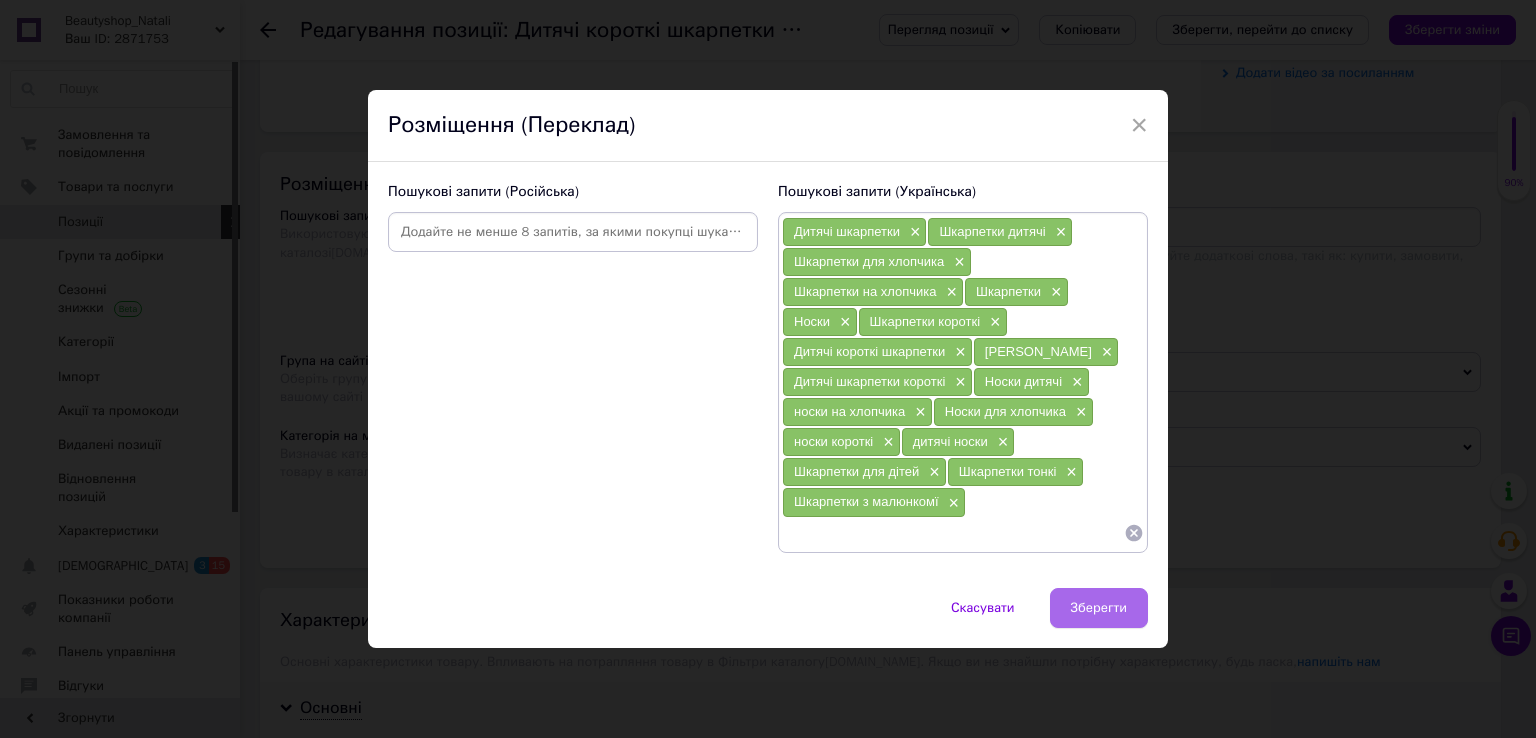 click on "Зберегти" at bounding box center [1099, 608] 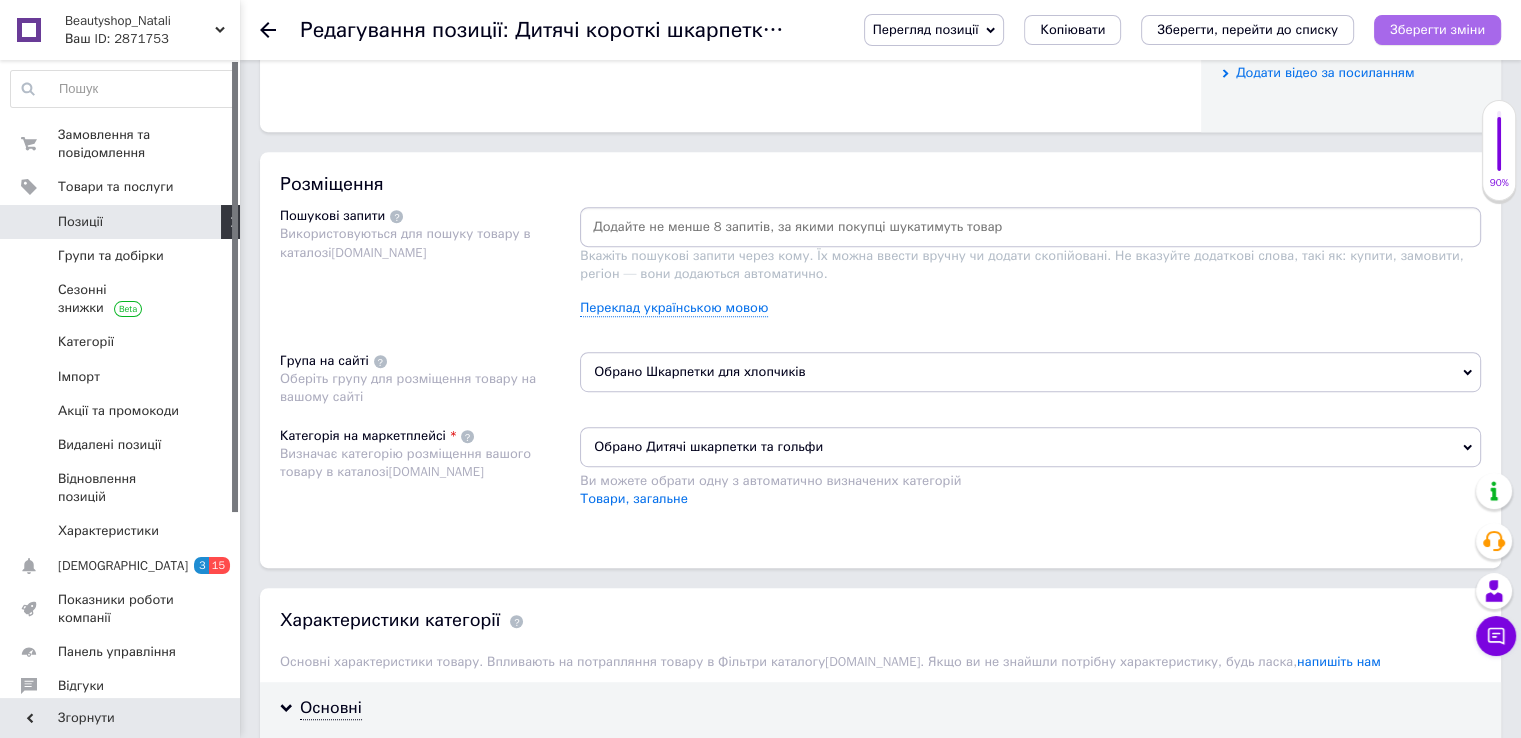 click on "Зберегти зміни" at bounding box center [1437, 29] 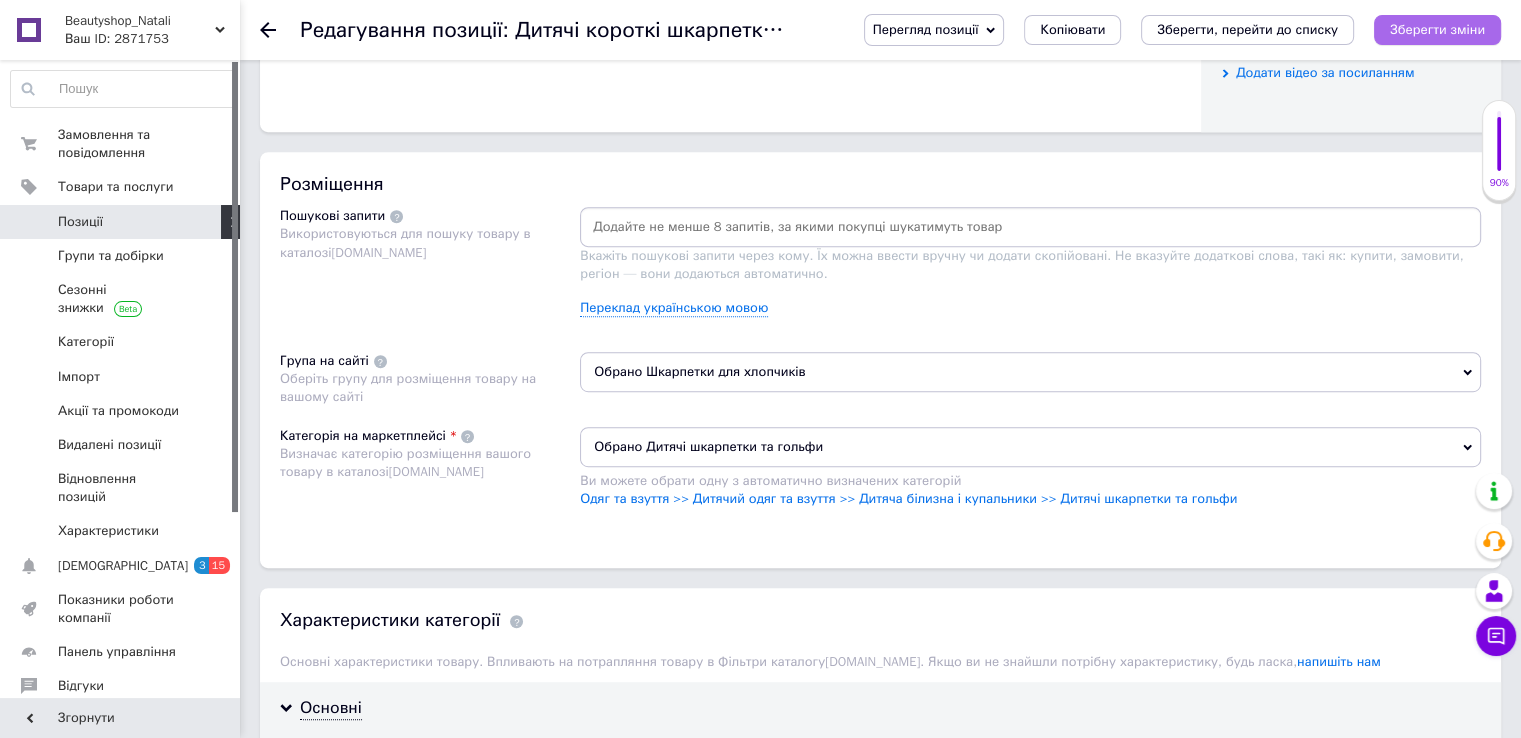 click on "Зберегти зміни" at bounding box center (1437, 29) 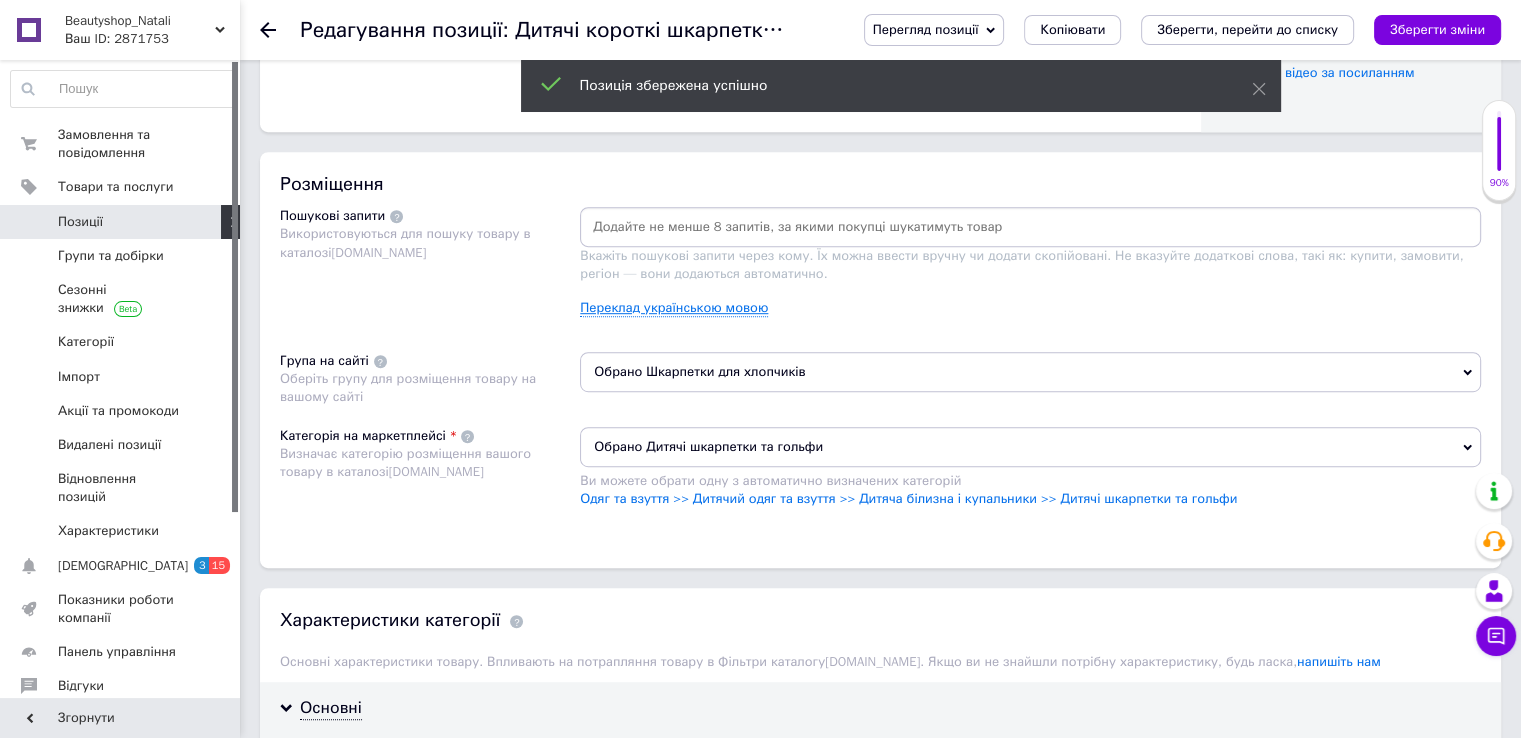 click on "Переклад українською мовою" at bounding box center [674, 308] 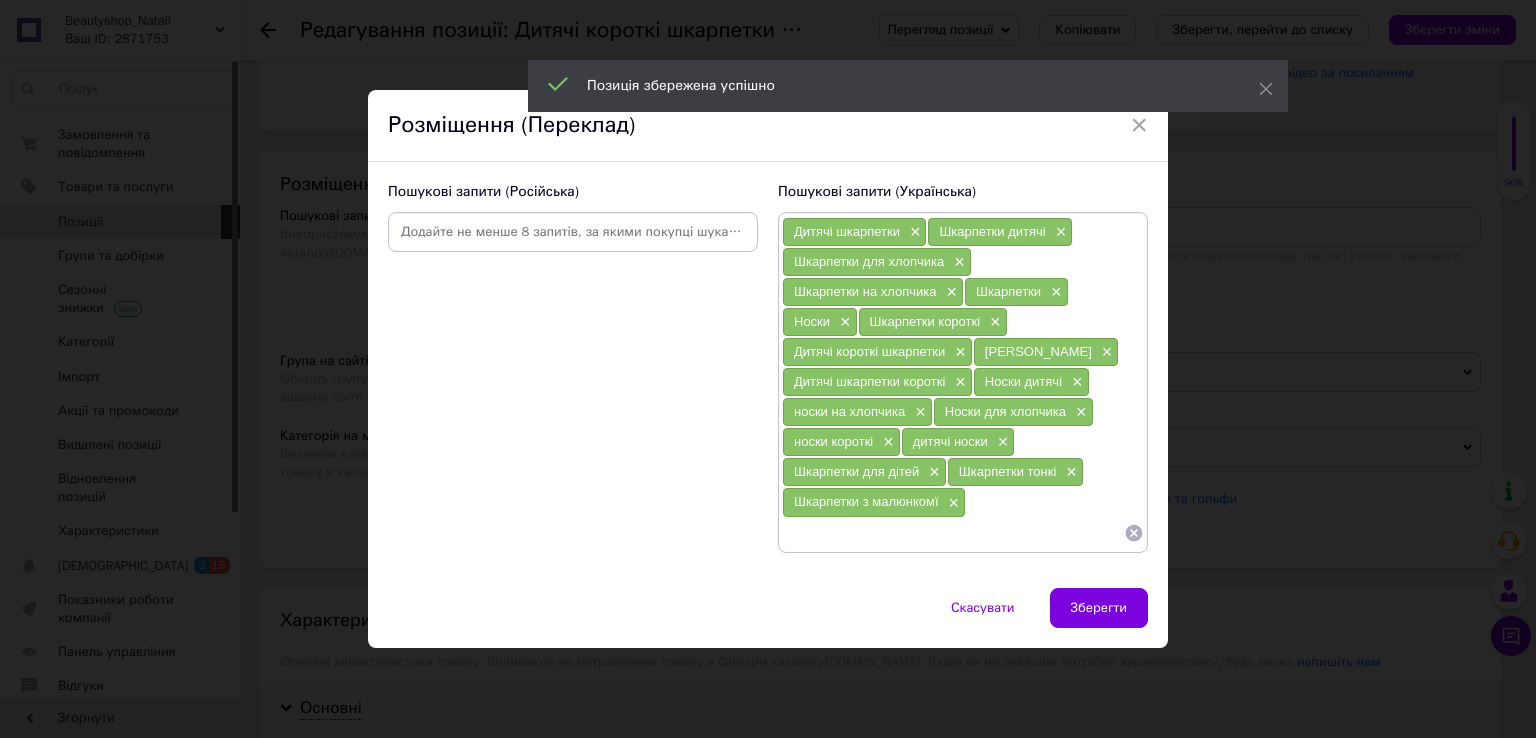 click at bounding box center (573, 232) 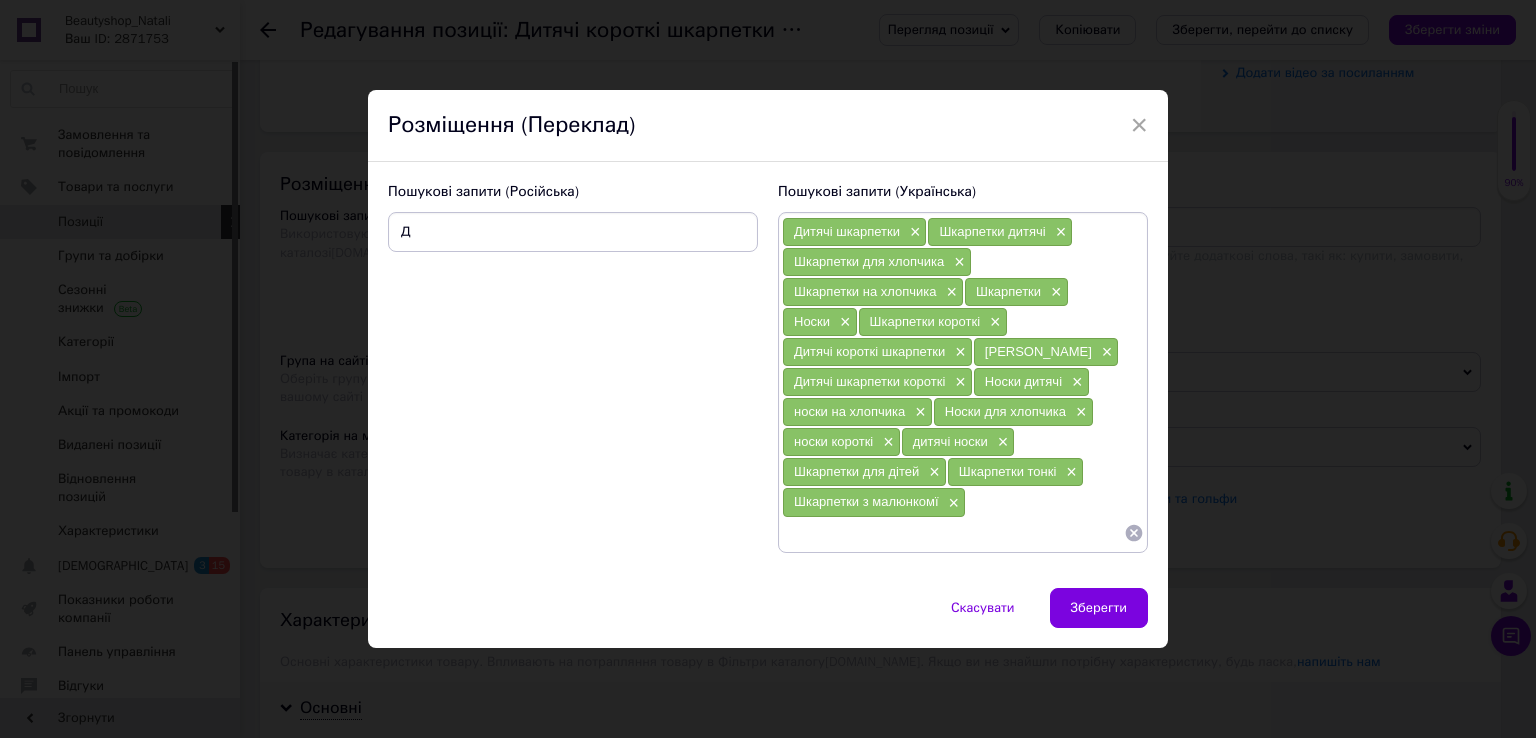 click on "Д" at bounding box center [573, 232] 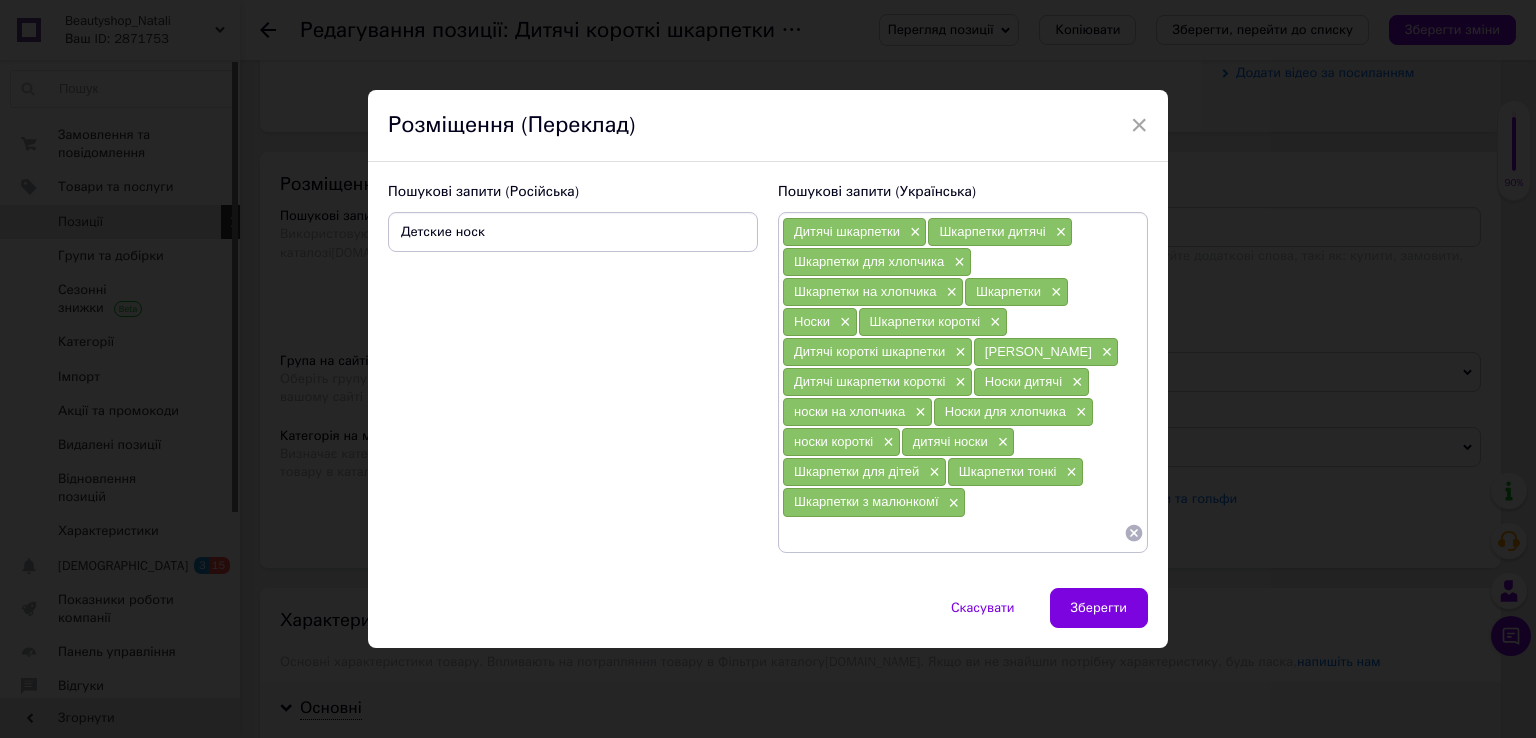type on "Детские носки" 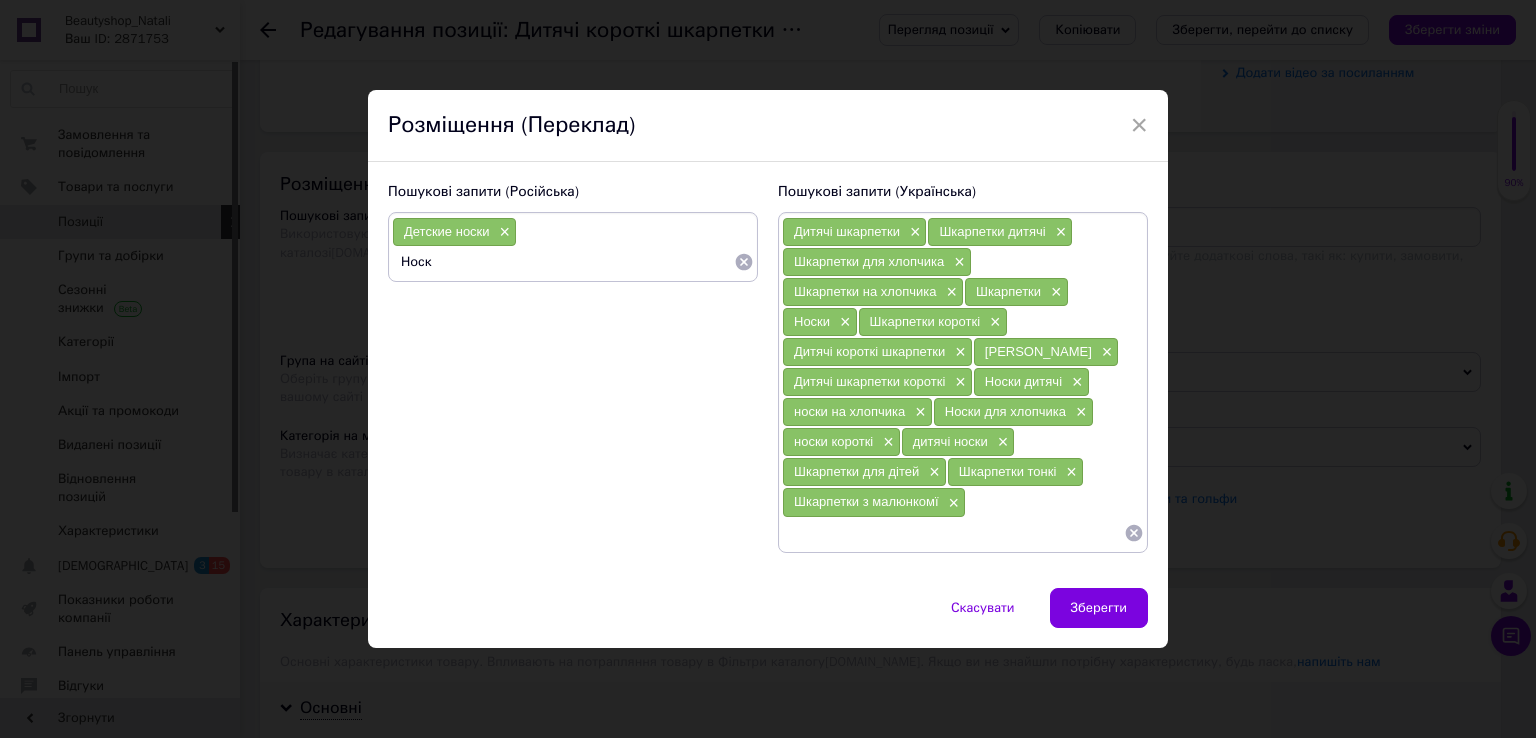 type on "Носки" 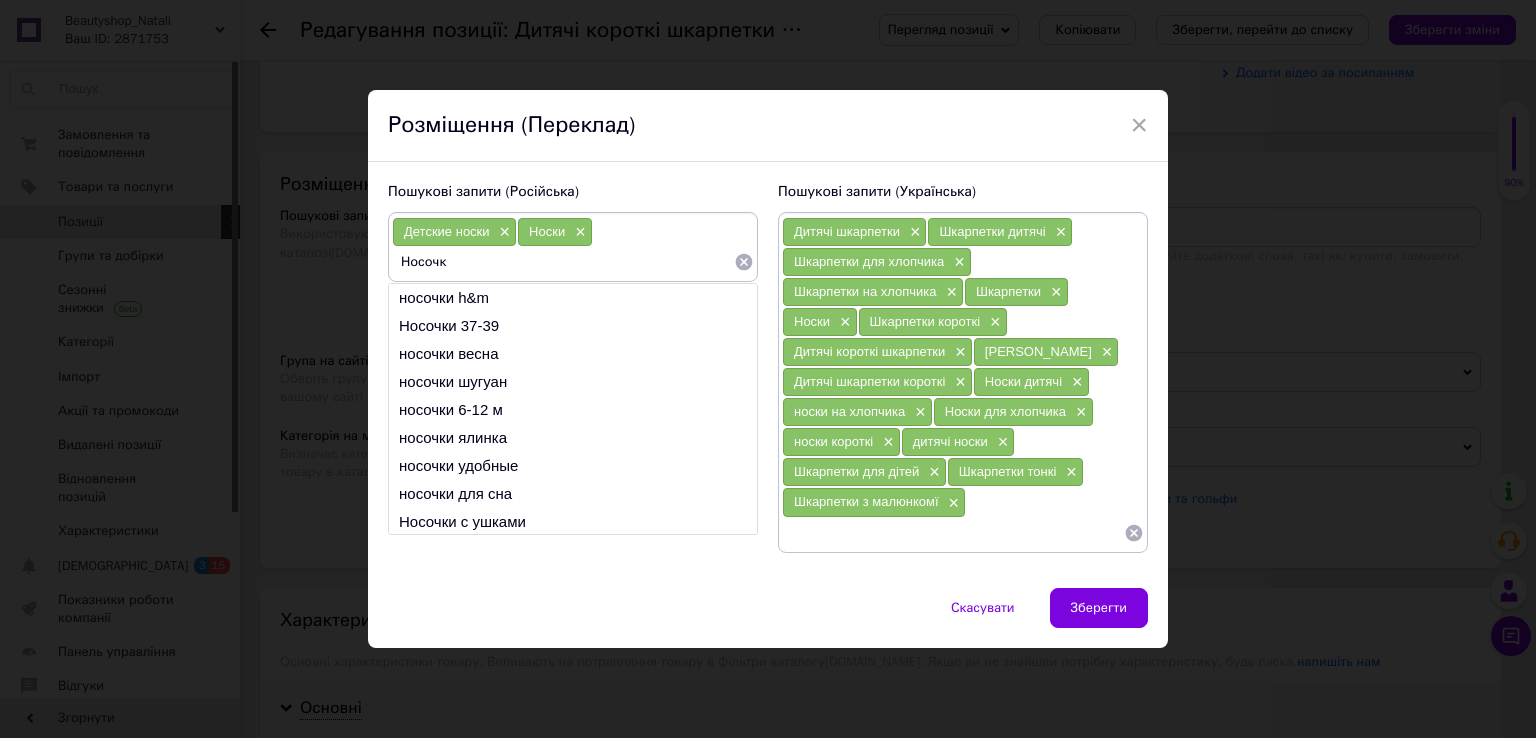 type on "Носочки" 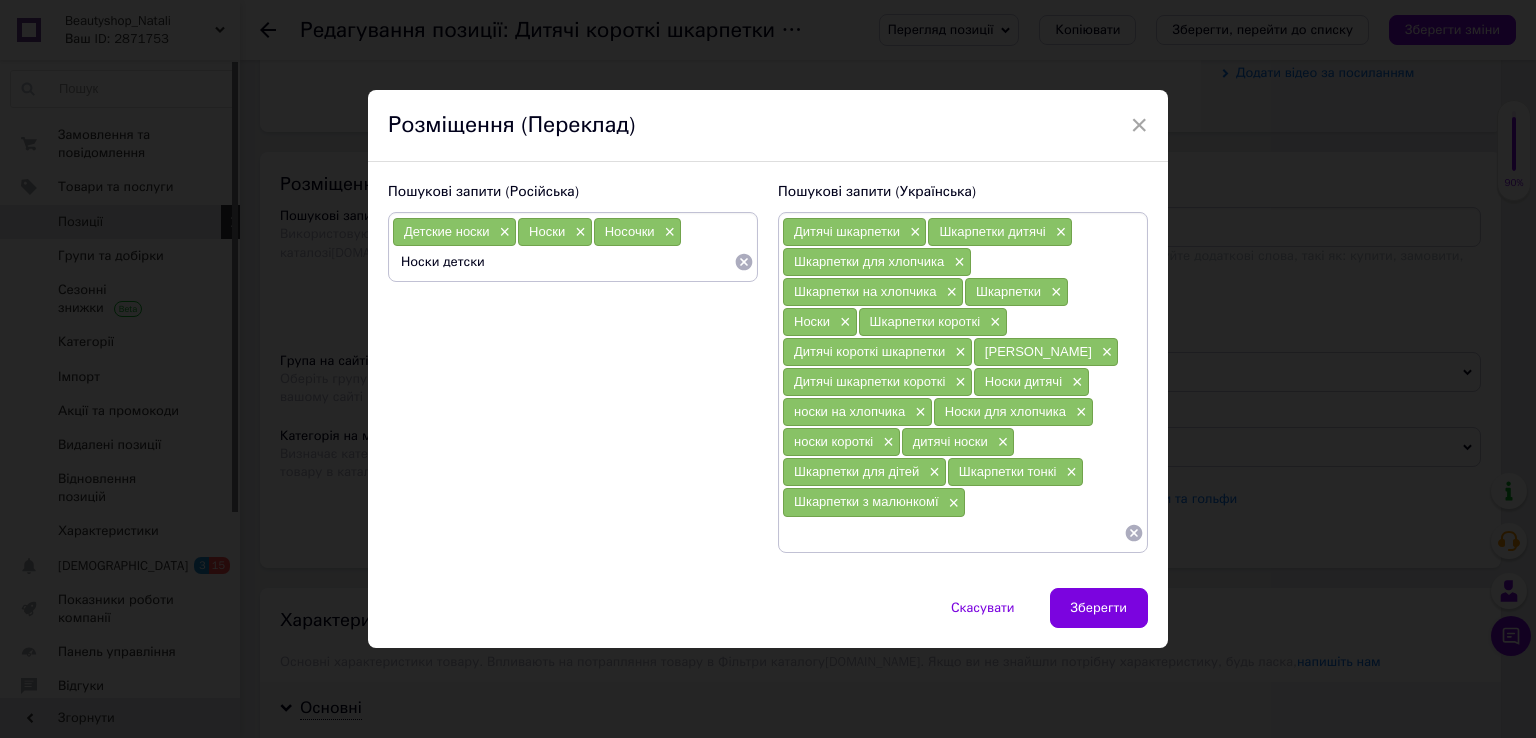 type on "Носки детские" 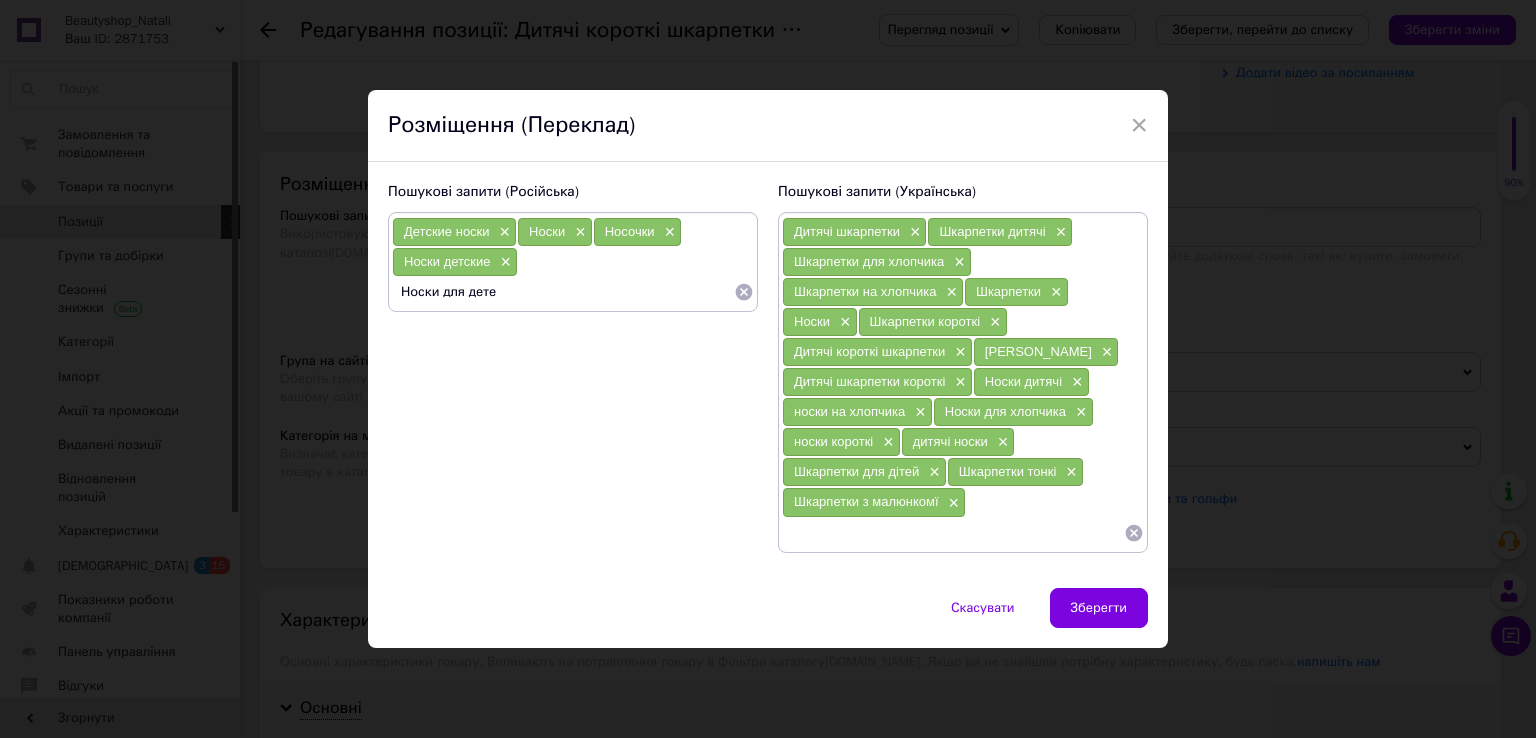 type on "Носки для детей" 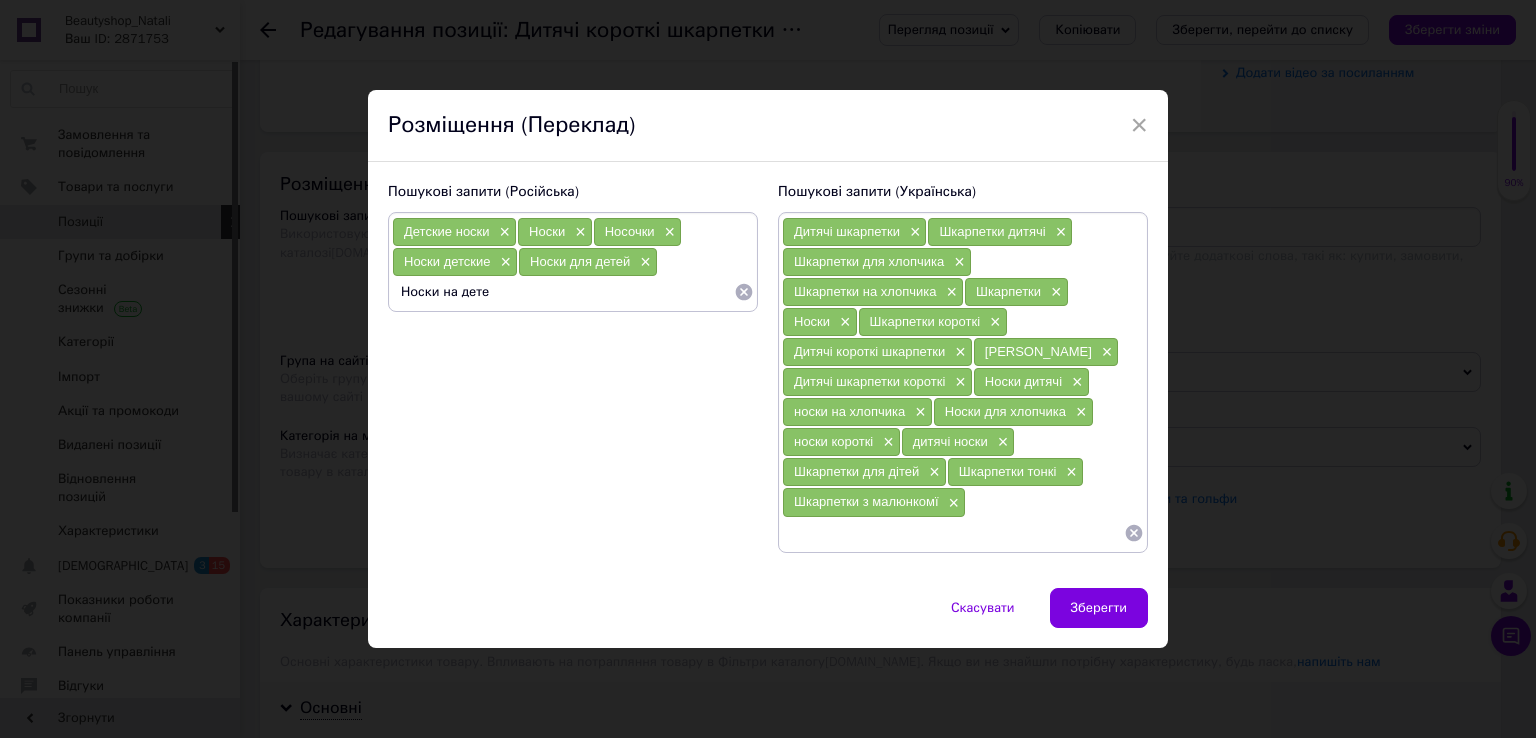type on "Носки на детей" 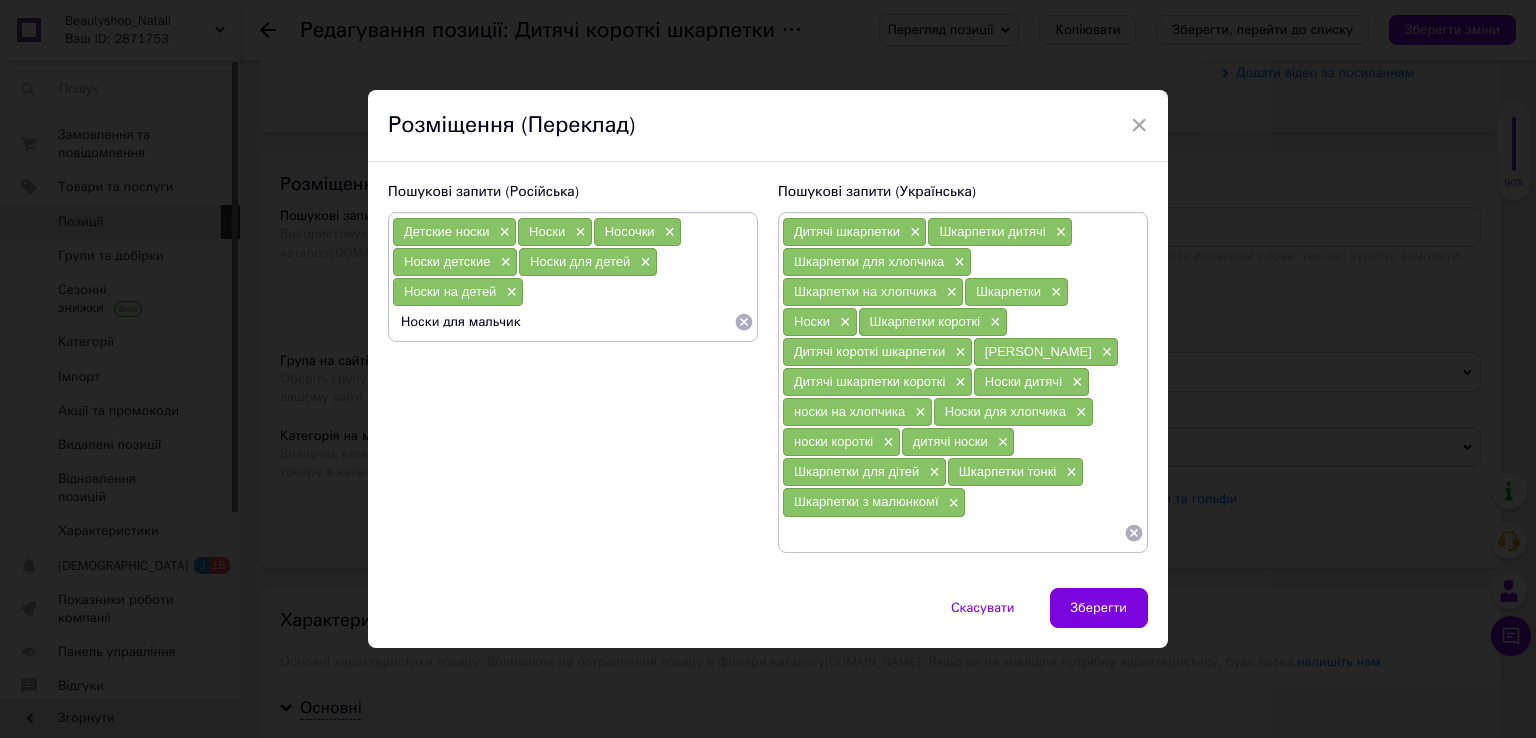 type on "Носки для мальчика" 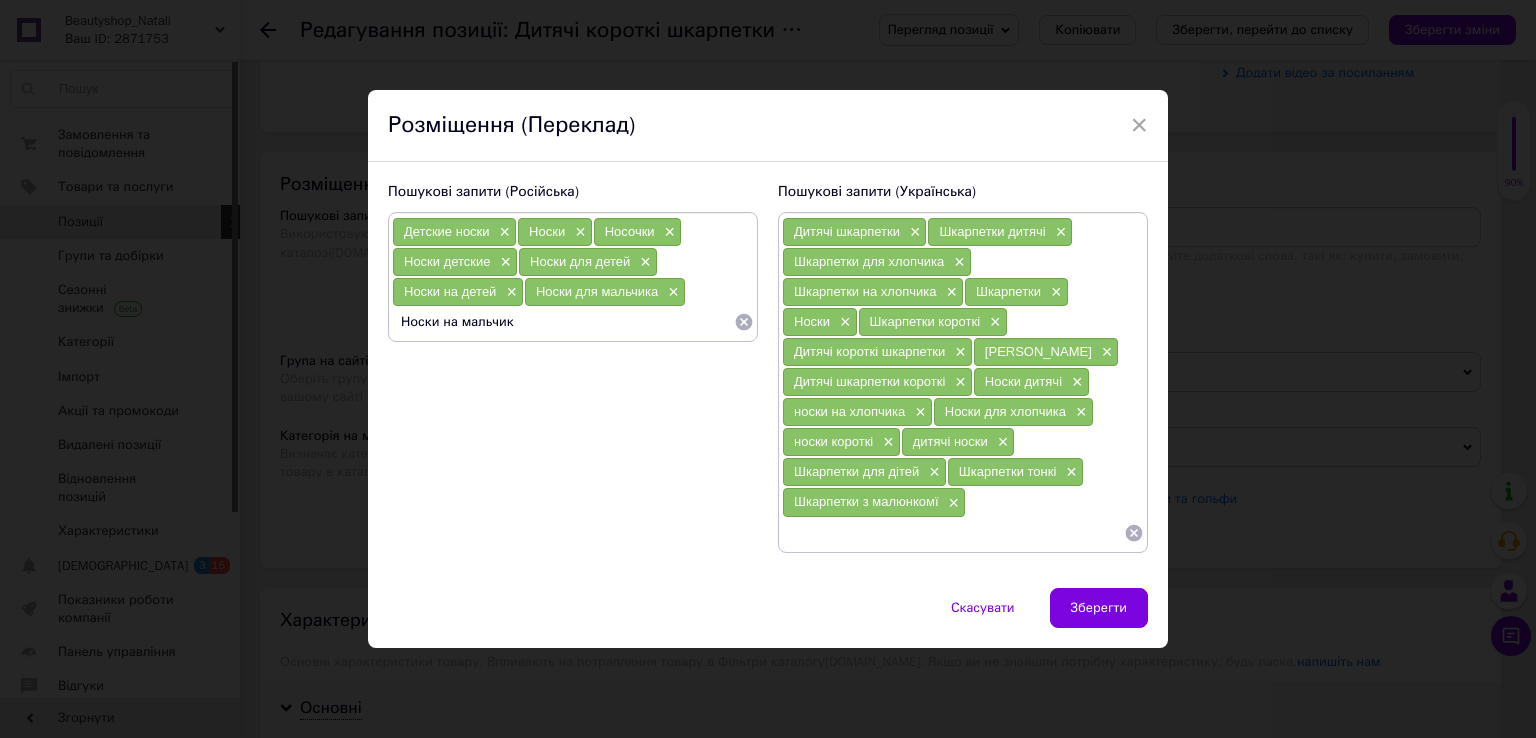 type on "Носки на мальчика" 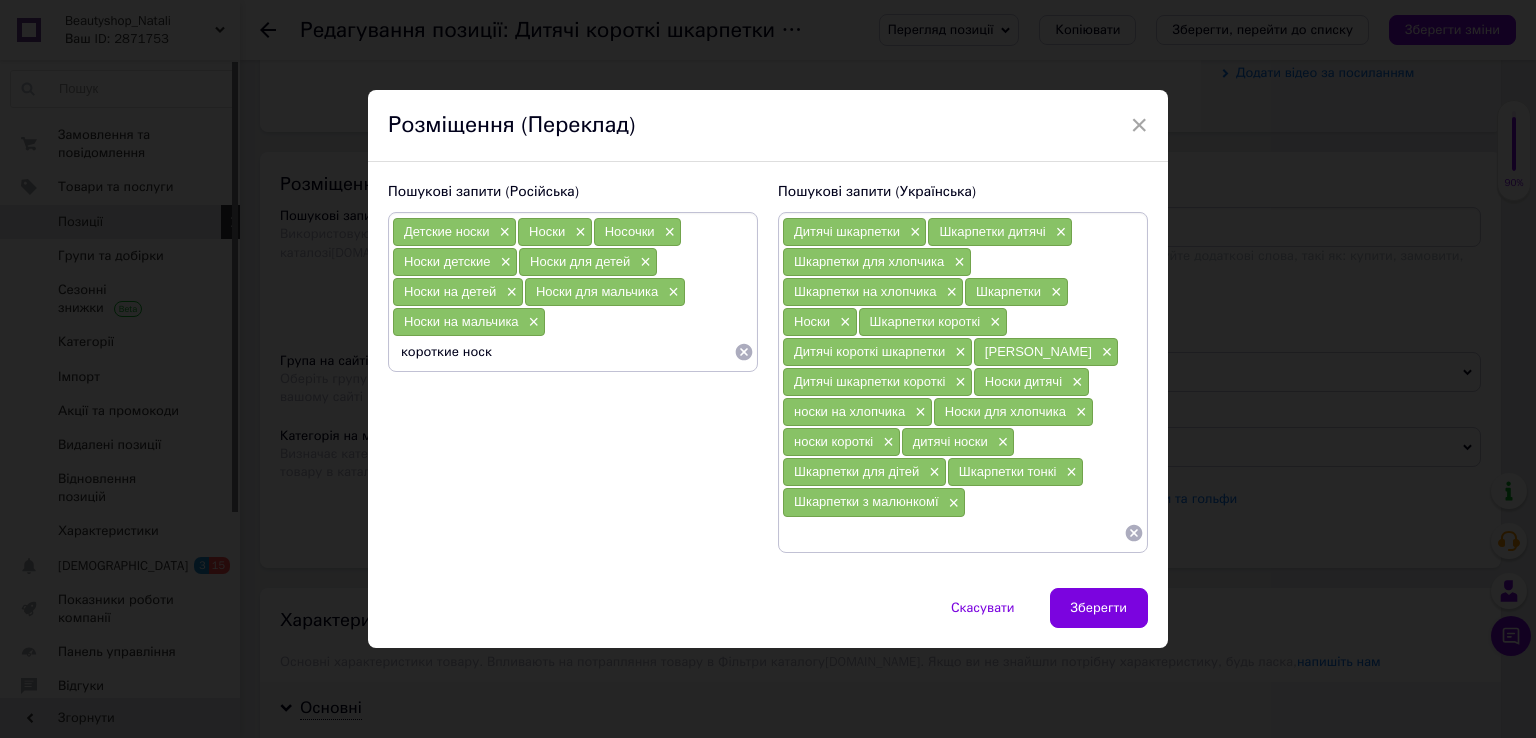 type on "короткие носки" 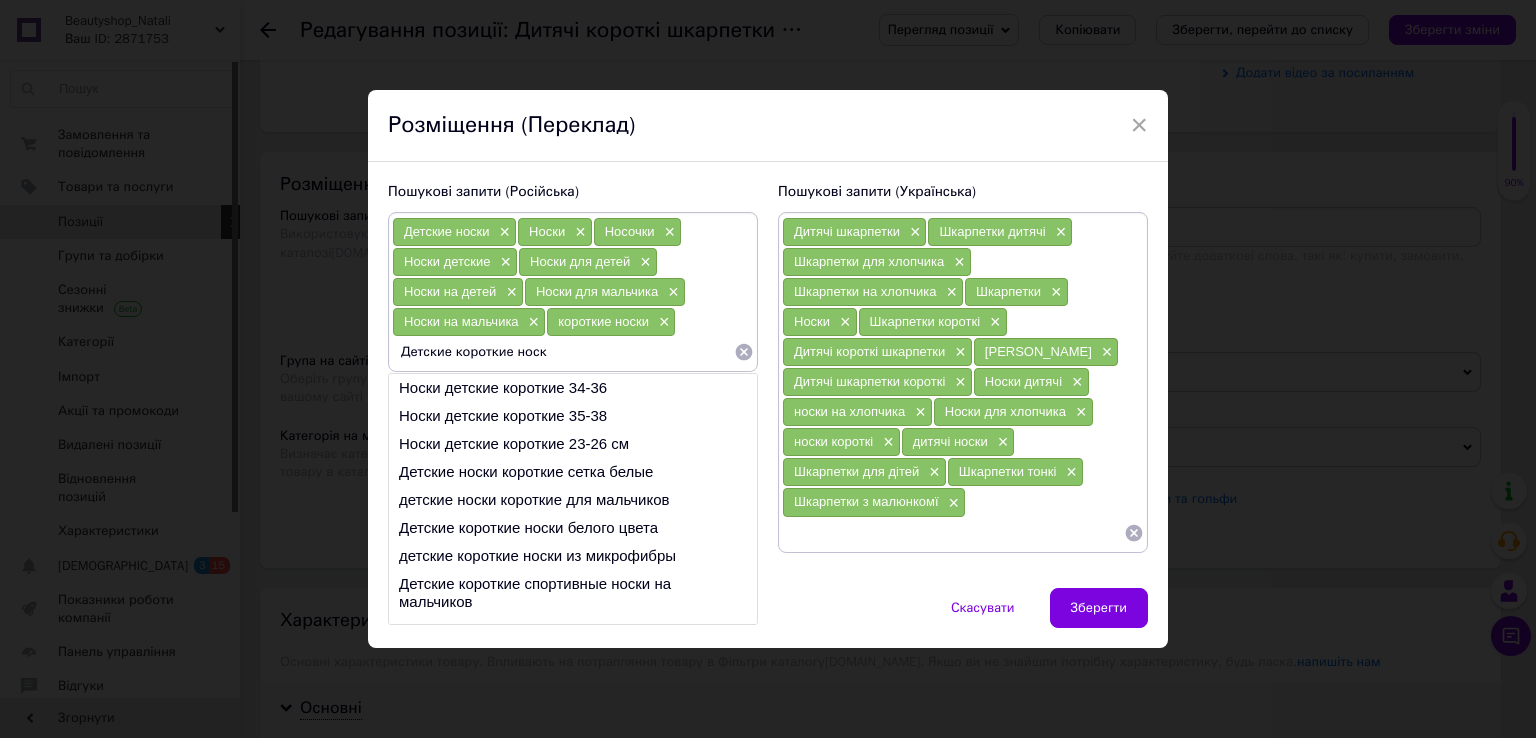 type on "Детские короткие носки" 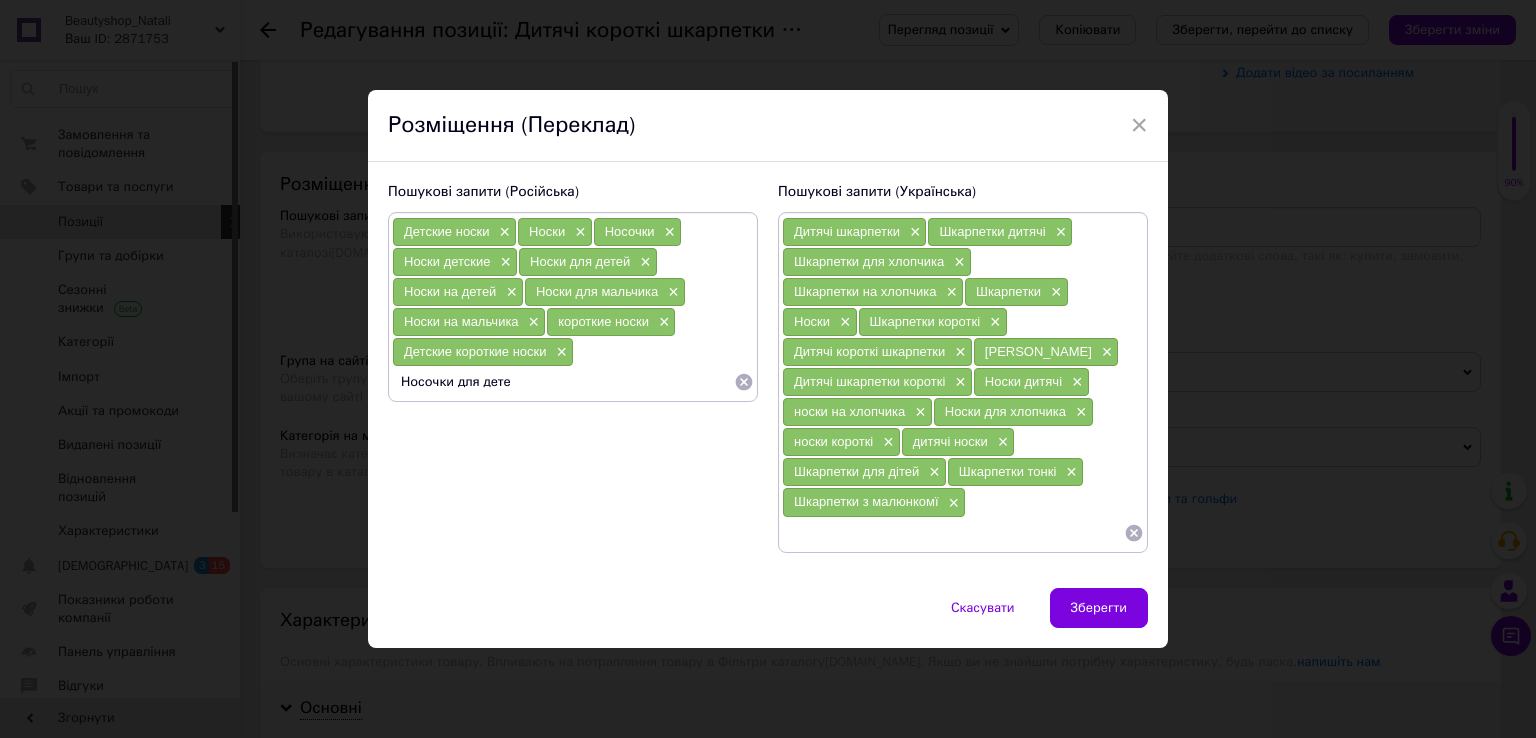 type on "Носочки для детей" 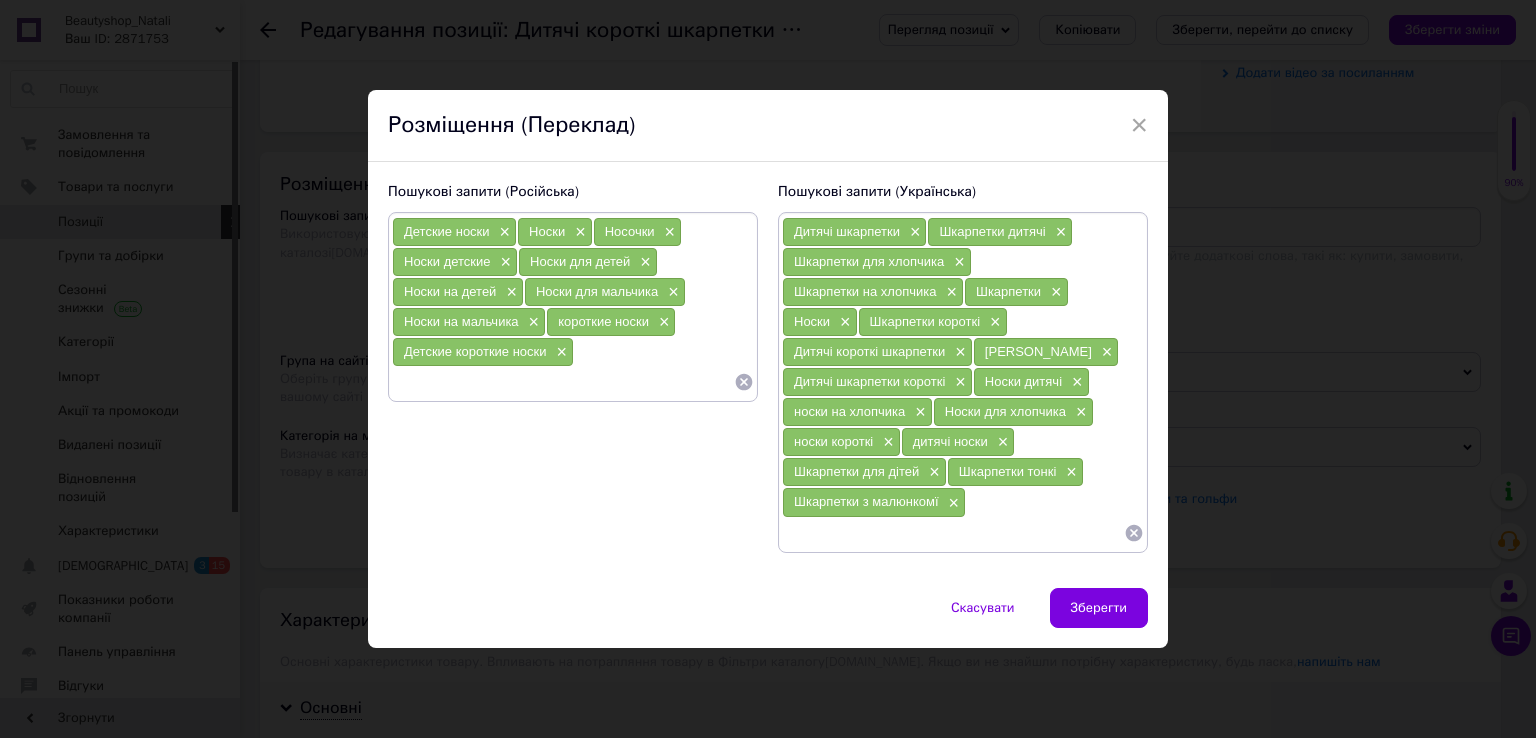 type on "\" 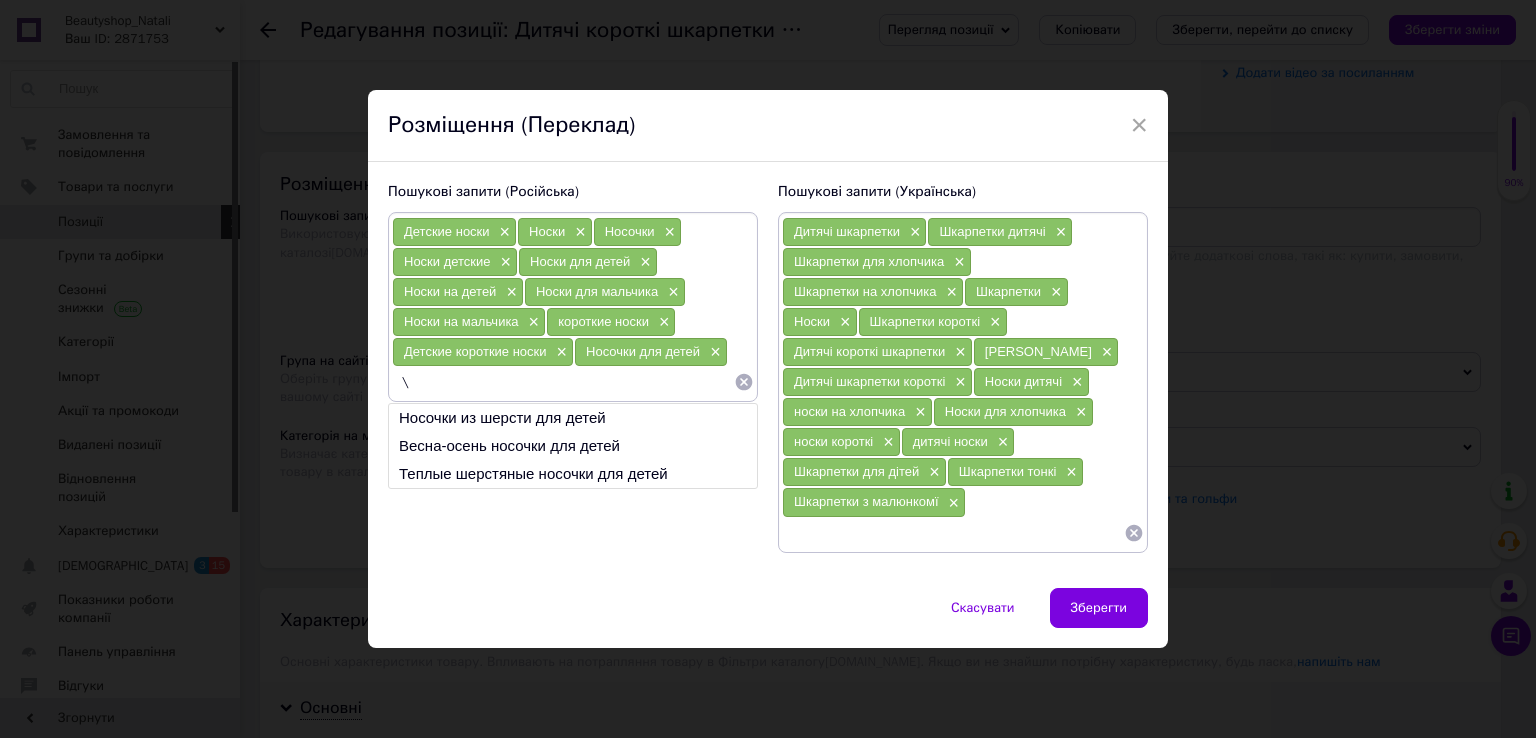 type 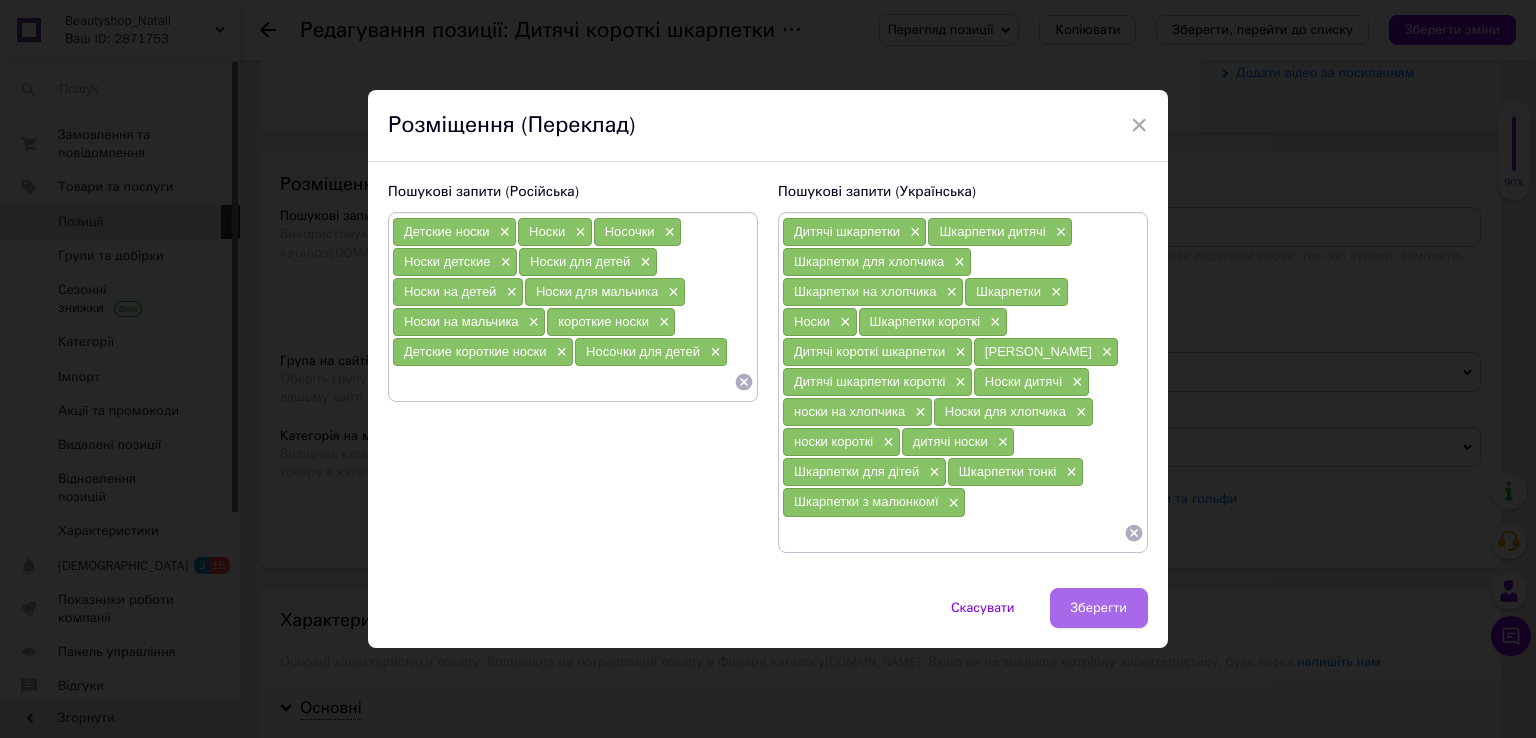 click on "Зберегти" at bounding box center (1099, 608) 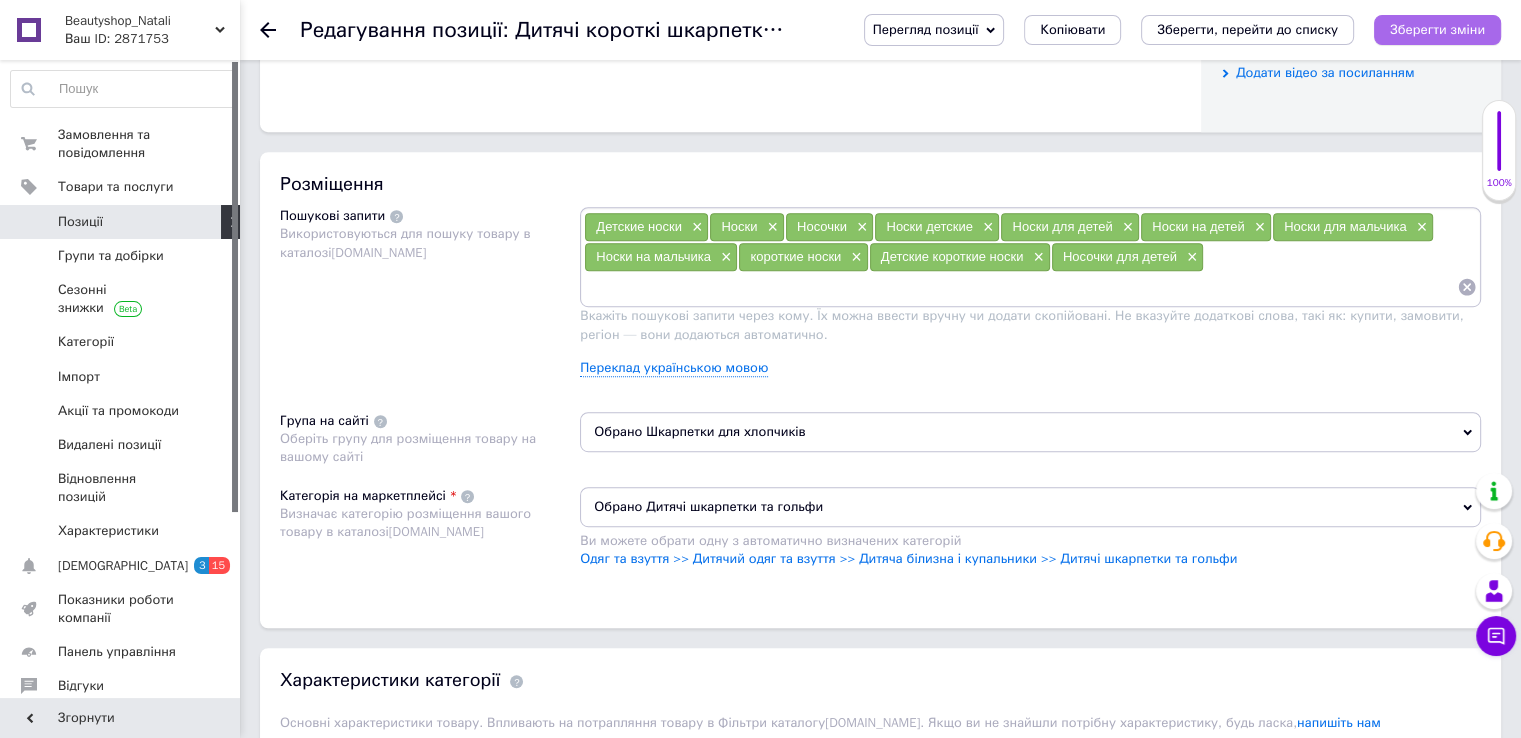 click on "Зберегти зміни" at bounding box center (1437, 29) 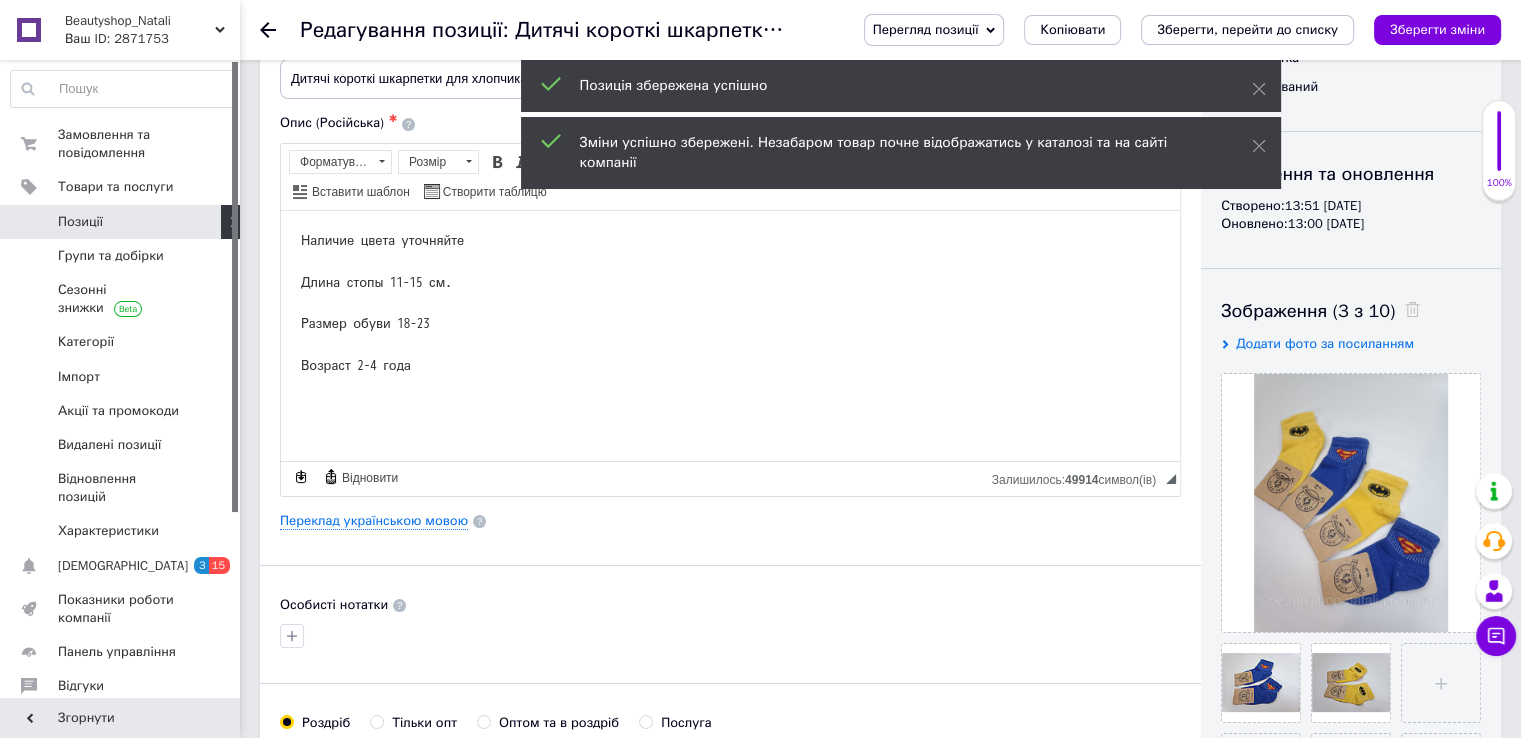scroll, scrollTop: 0, scrollLeft: 0, axis: both 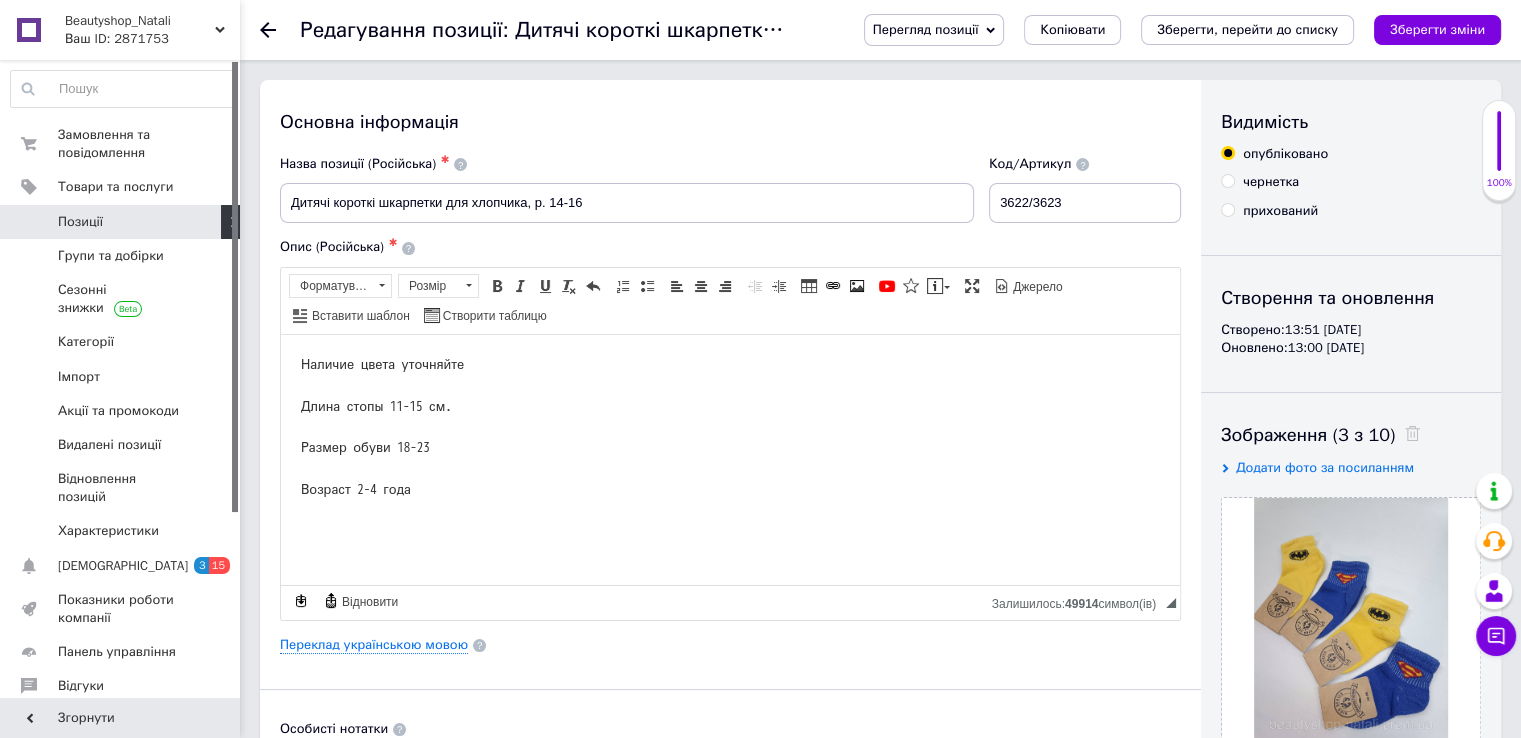 click 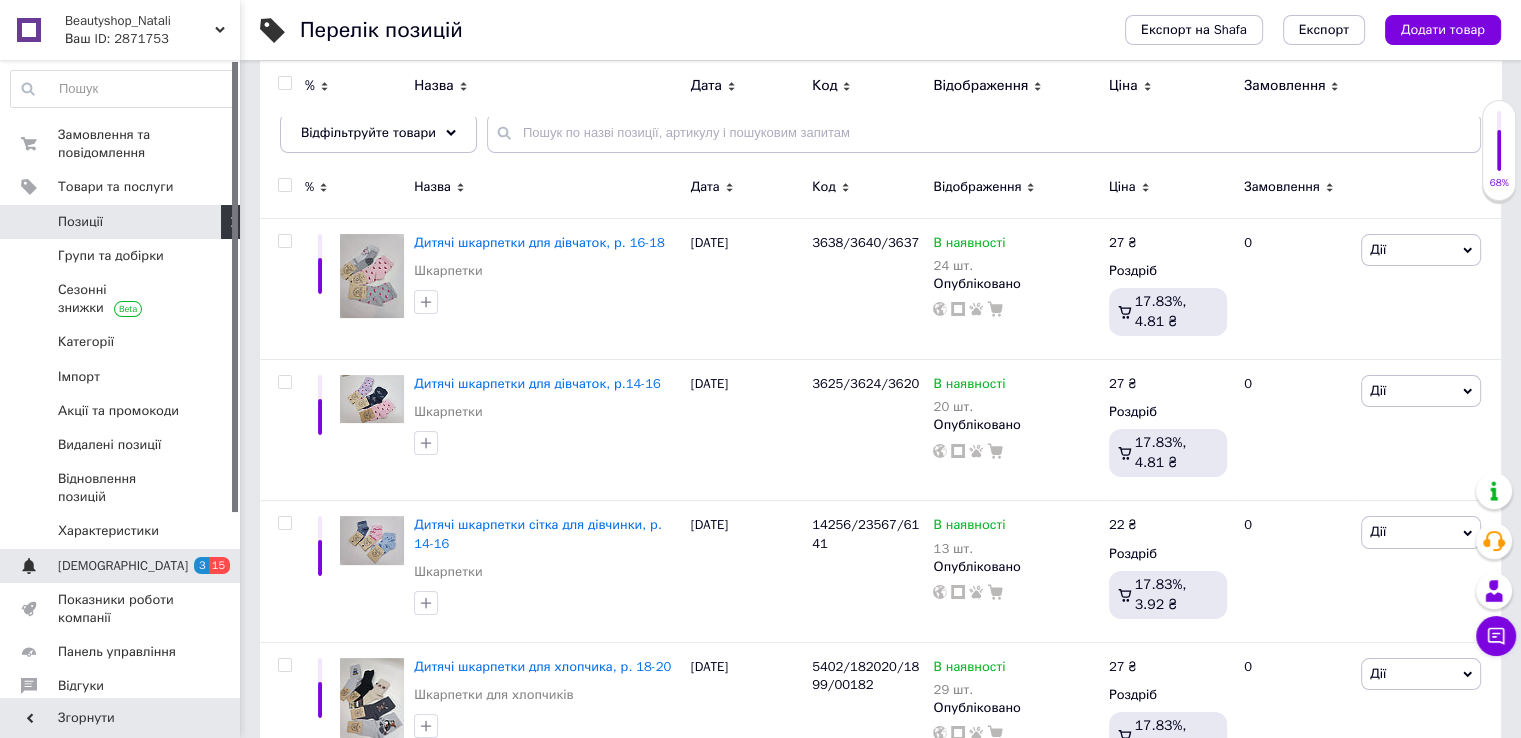 scroll, scrollTop: 100, scrollLeft: 0, axis: vertical 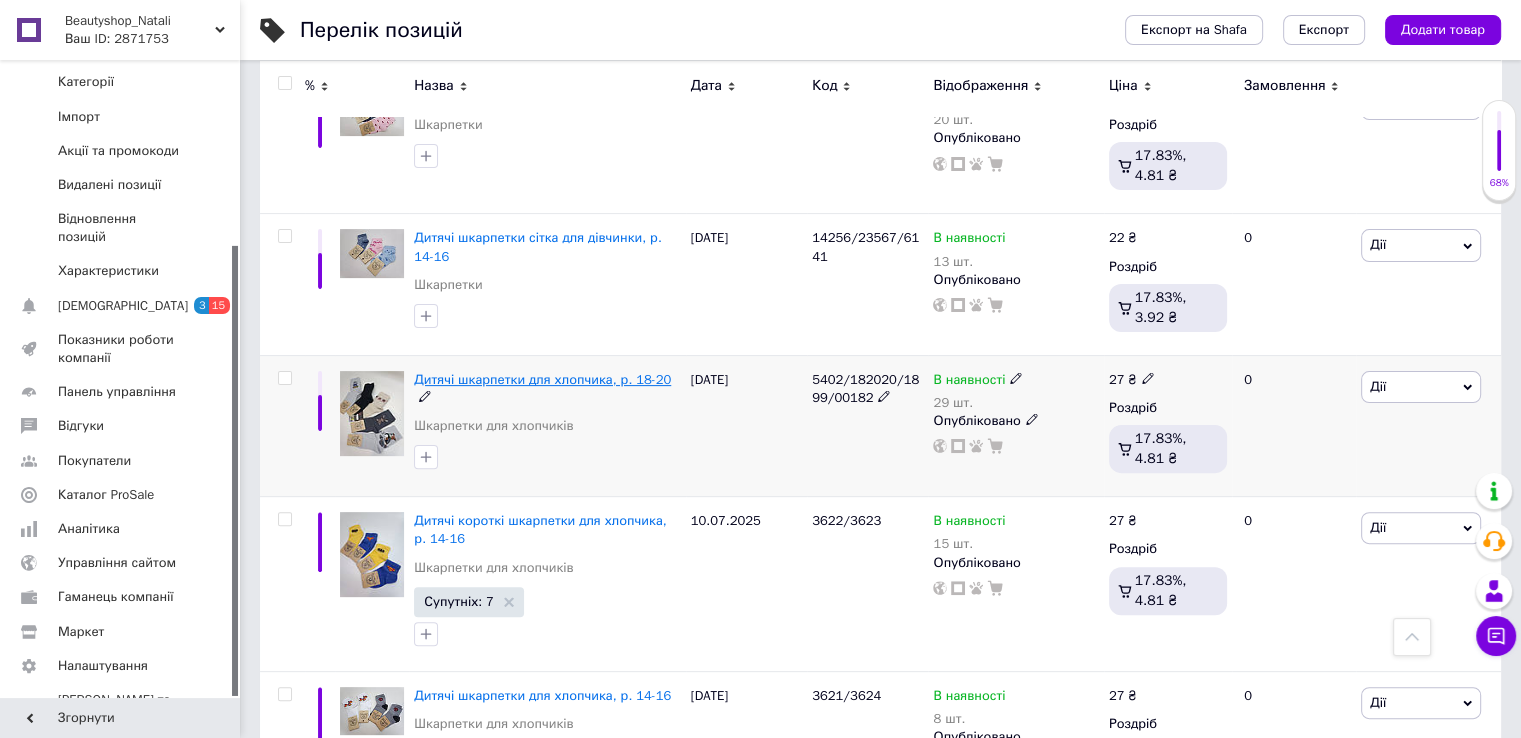 click on "Дитячі шкарпетки для хлопчика, р. 18-20" at bounding box center [542, 379] 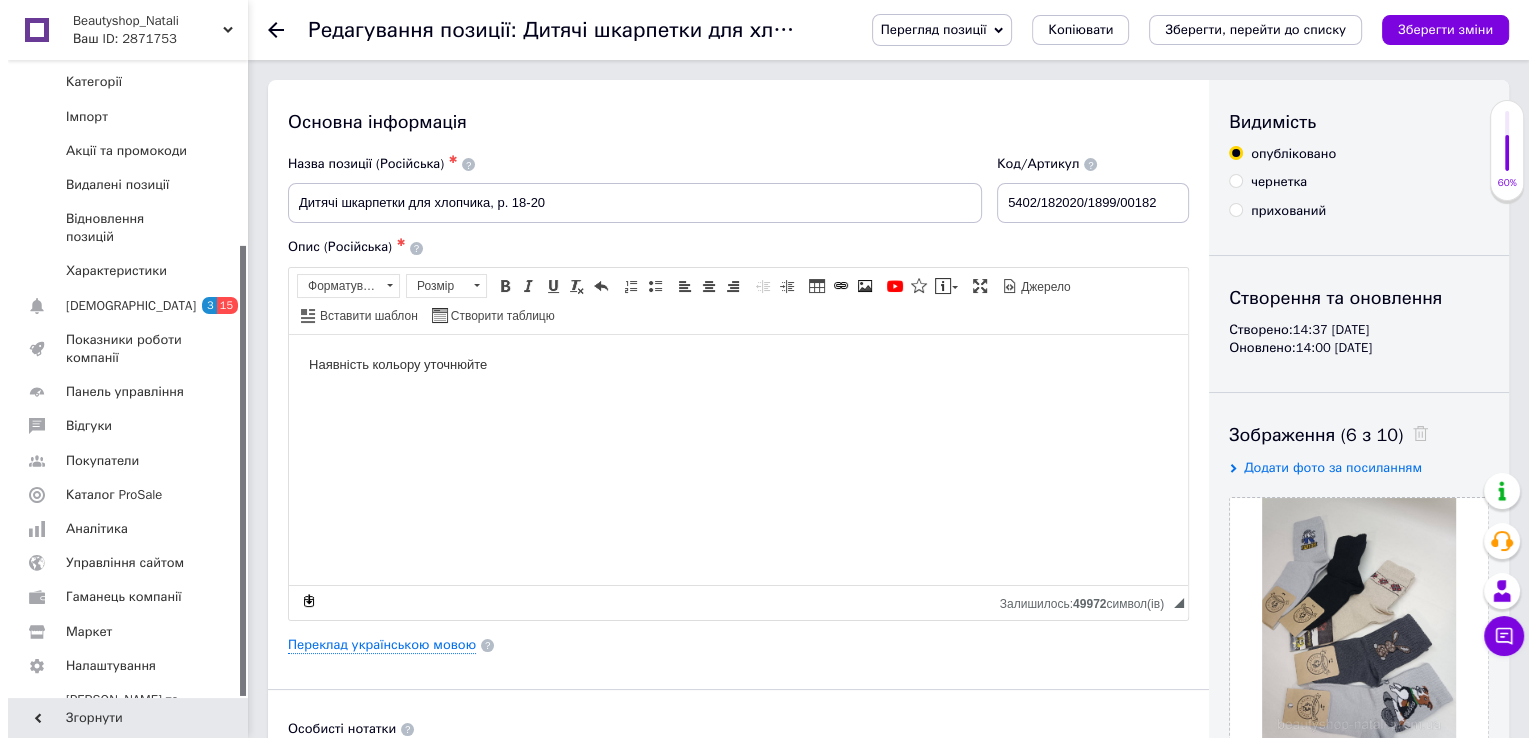 scroll, scrollTop: 0, scrollLeft: 0, axis: both 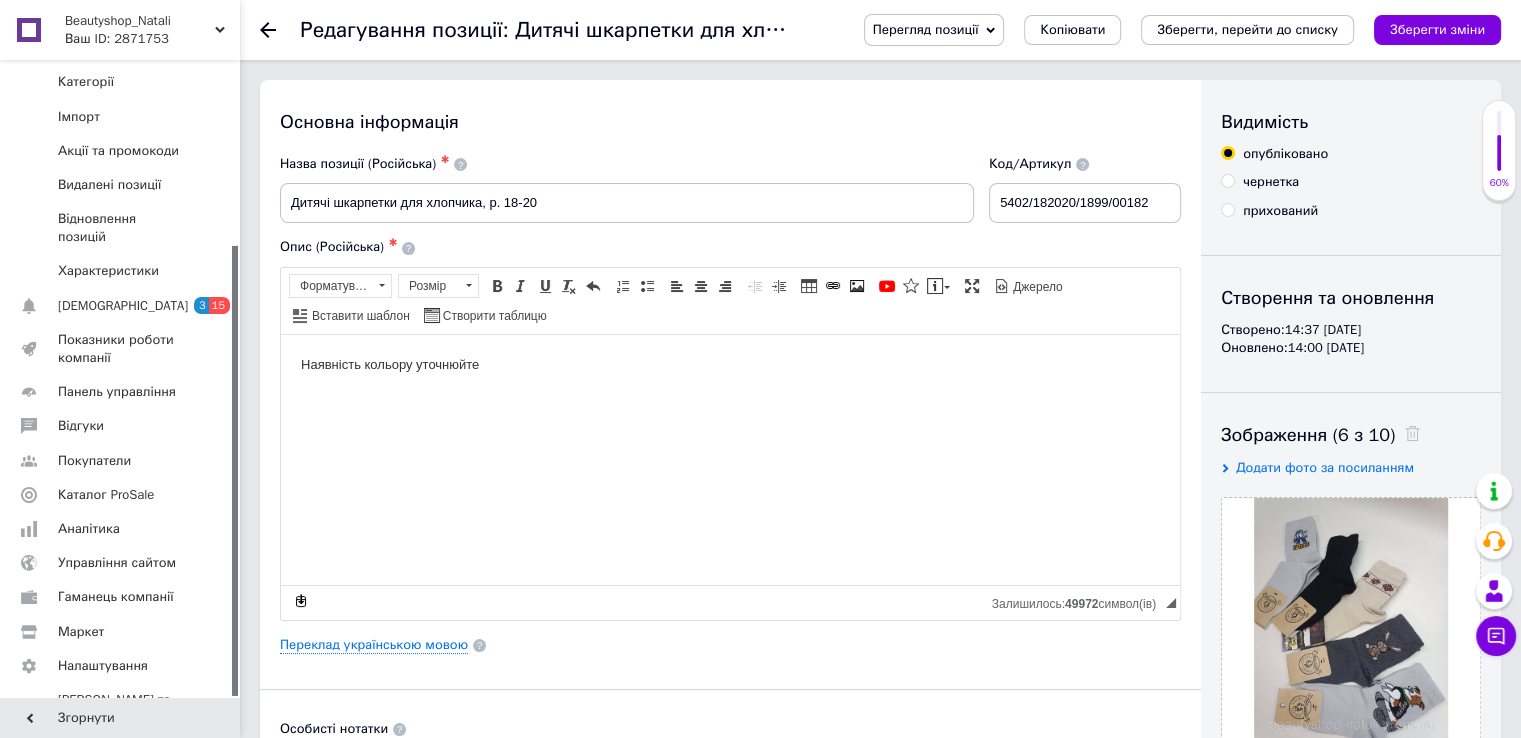 click on "Основна інформація Назва позиції (Російська) ✱ Дитячі шкарпетки для хлопчика, р. 18-20 Код/Артикул 5402/182020/1899/00182 Опис (Російська) ✱ Наявність кольору уточнюйте  Розширений текстовий редактор, 694221DA-D18E-482E-8D71-26D376505EE8 Панель інструментів редактора Форматування Форматування Розмір Розмір   Жирний  Сполучення клавіш Ctrl+B   Курсив  Сполучення клавіш Ctrl+I   Підкреслений  Сполучення клавіш Ctrl+U   Видалити форматування   Повернути  Сполучення клавіш Ctrl+Z   Вставити/видалити нумерований список   Вставити/видалити маркований список   По лівому краю   По центру" at bounding box center [730, 638] 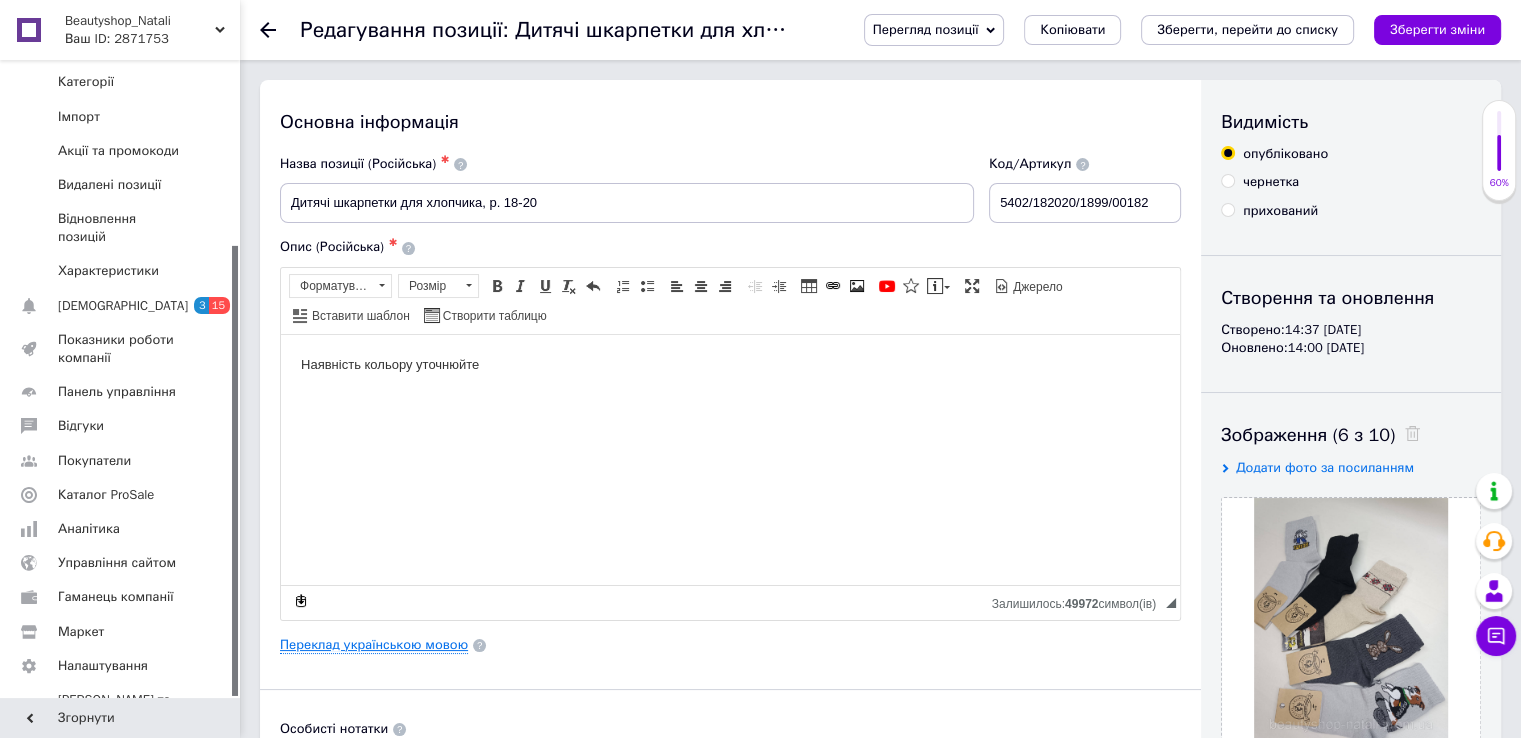 click on "Переклад українською мовою" at bounding box center (374, 645) 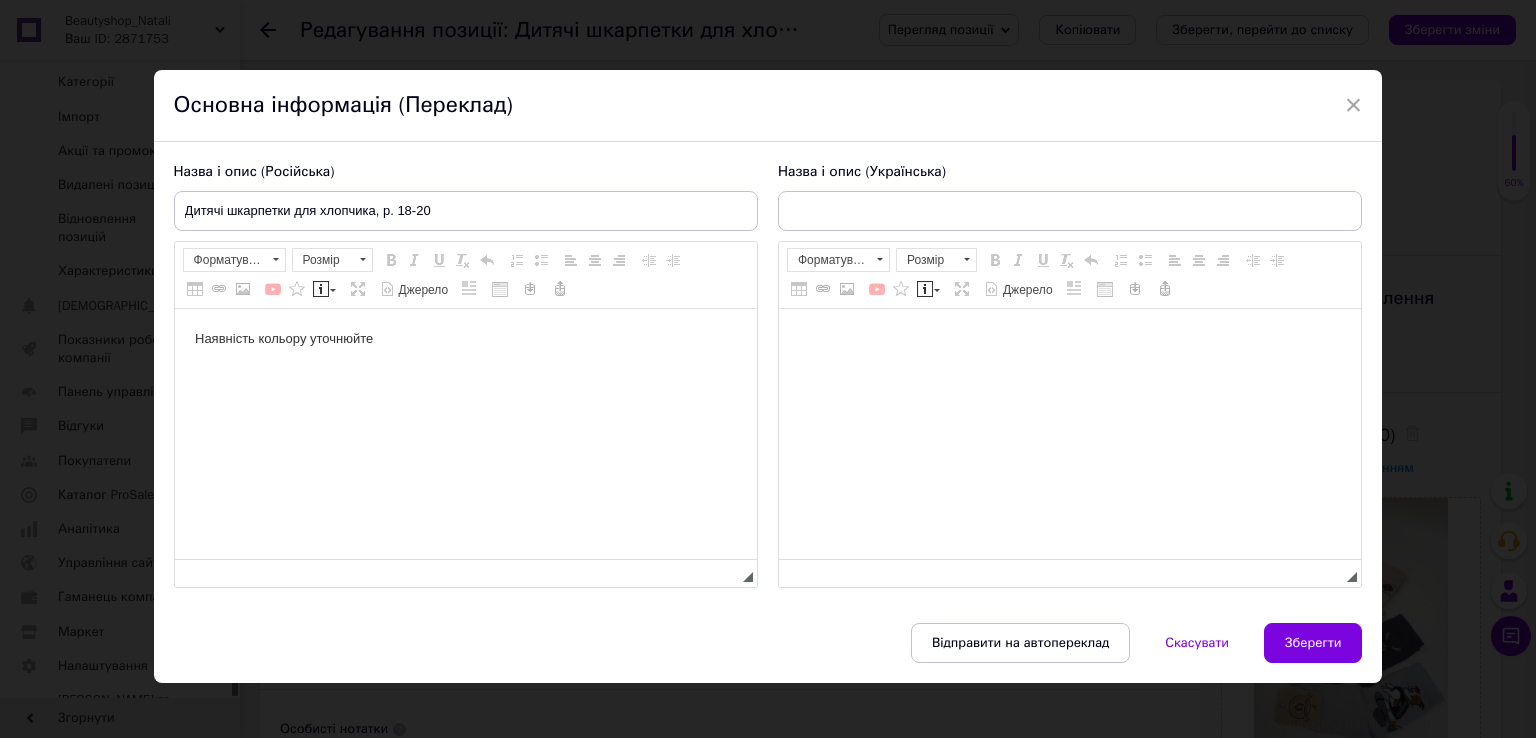 scroll, scrollTop: 0, scrollLeft: 0, axis: both 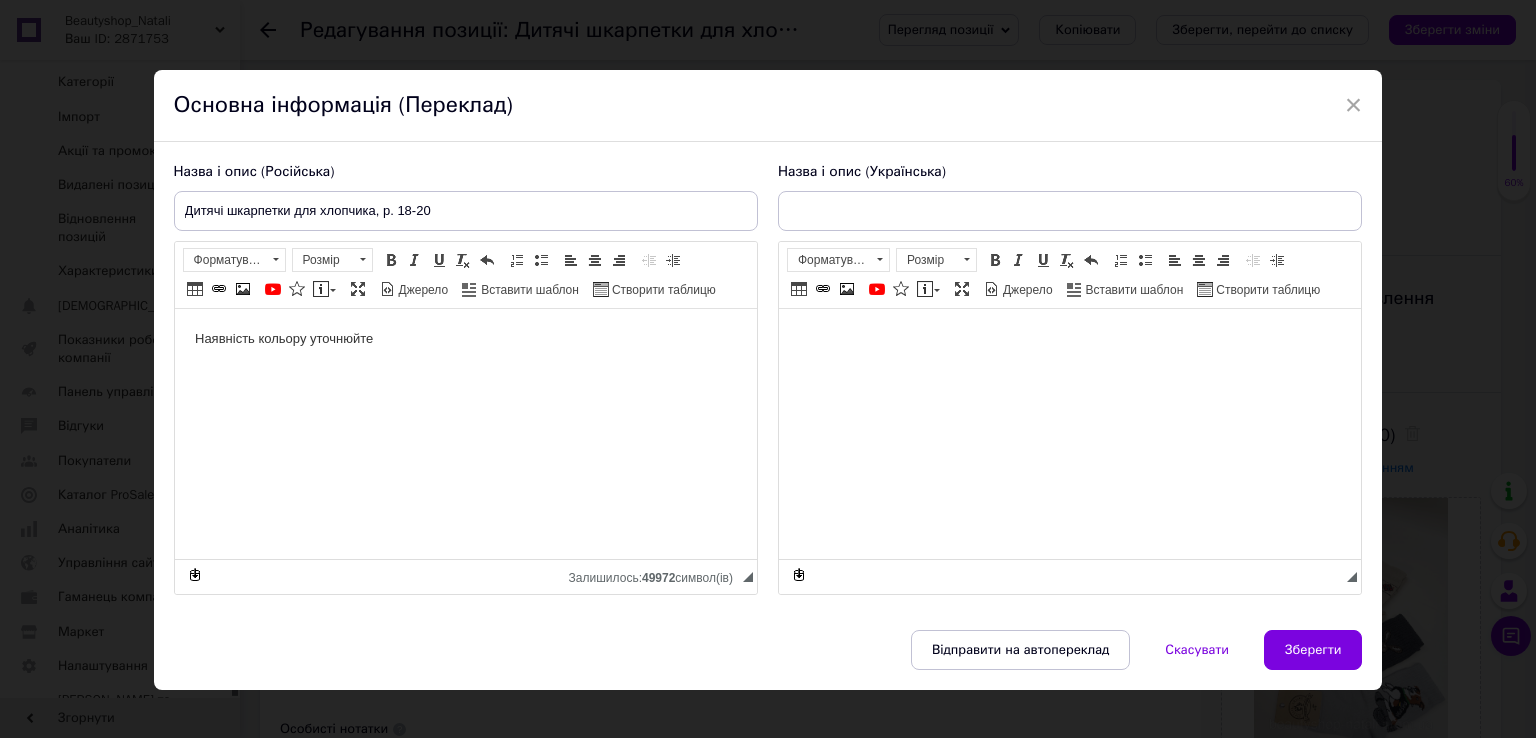 type on "Дитячі шкарпетки для хлопчика, р. 18-20" 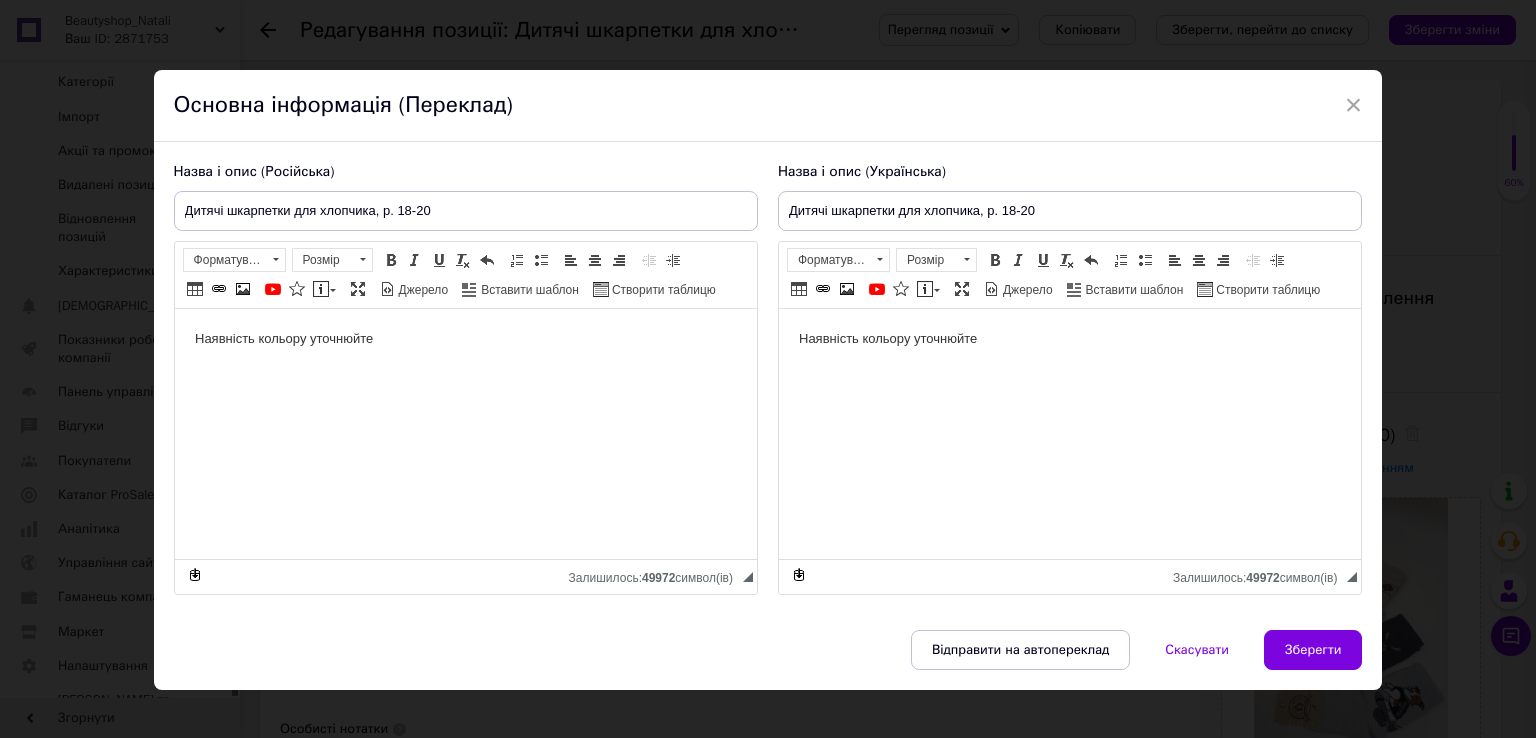 click on "Наявність кольору уточнюйте" at bounding box center [465, 339] 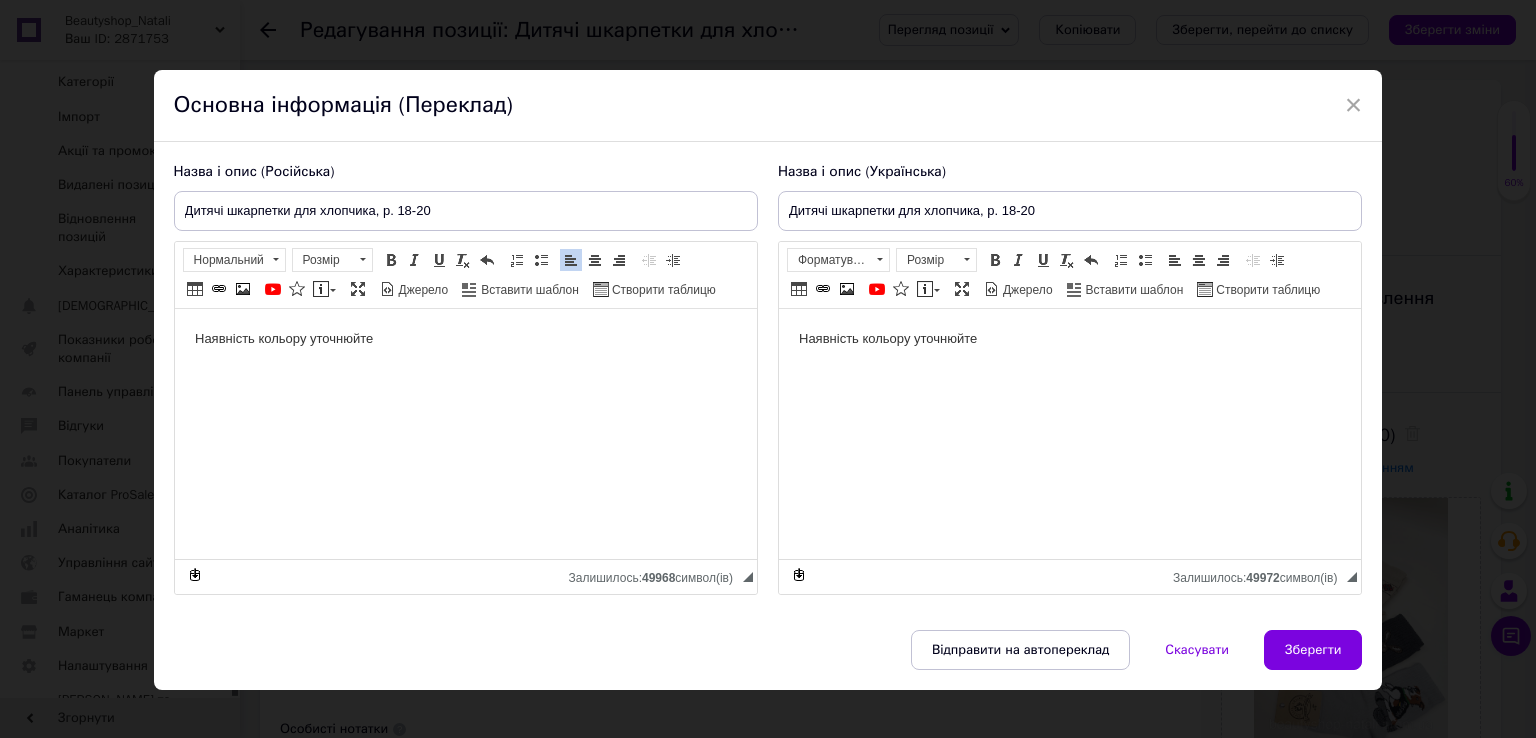 type 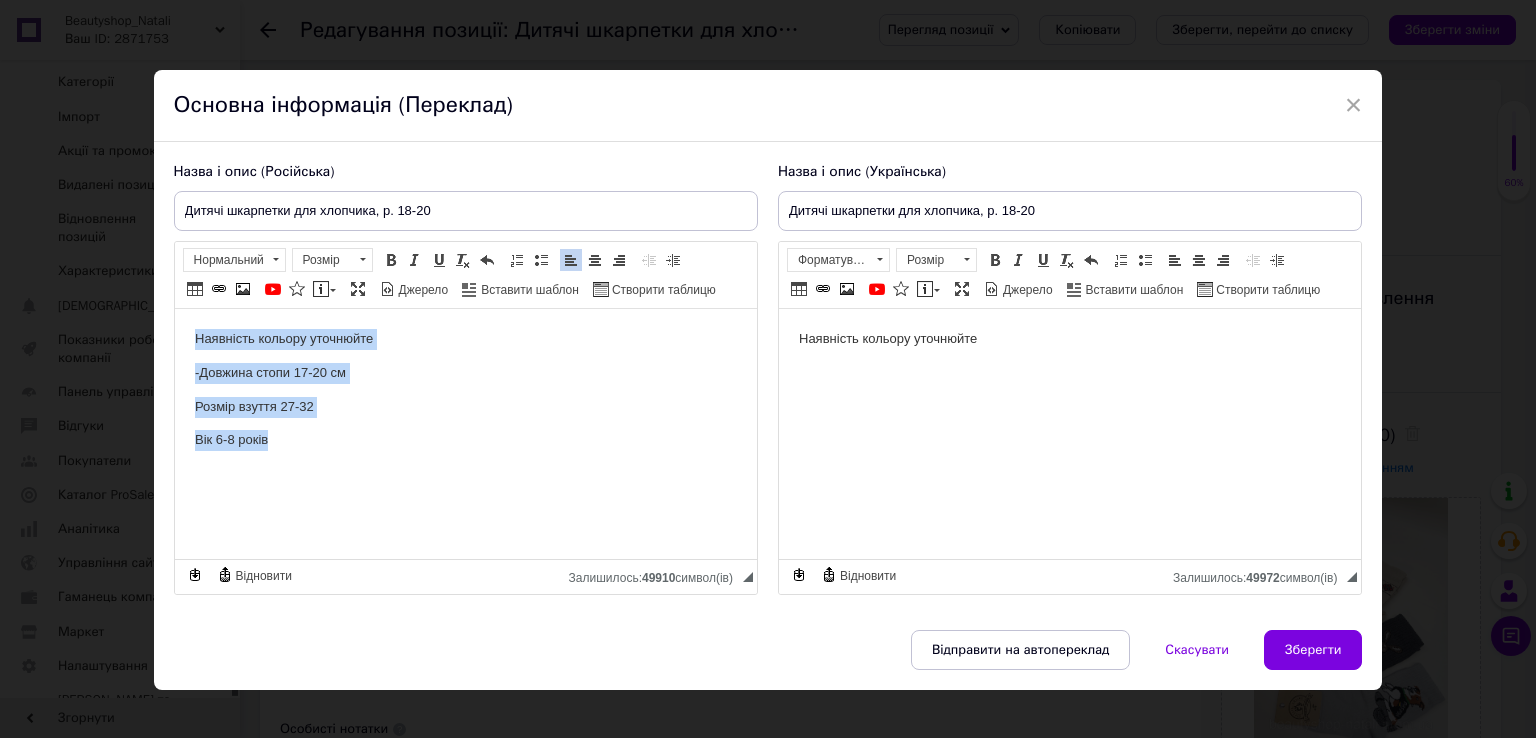 drag, startPoint x: 189, startPoint y: 333, endPoint x: 347, endPoint y: 436, distance: 188.60806 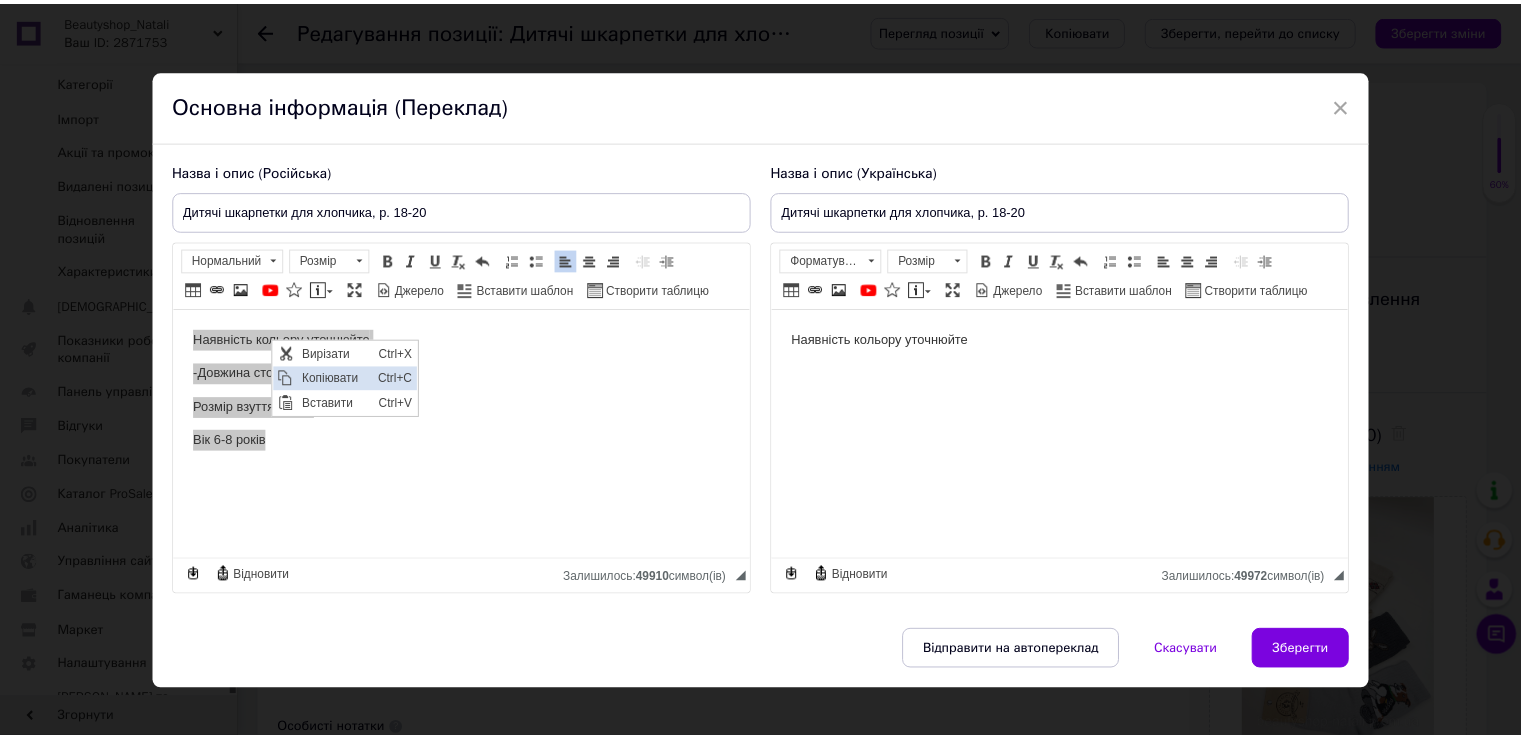 scroll, scrollTop: 0, scrollLeft: 0, axis: both 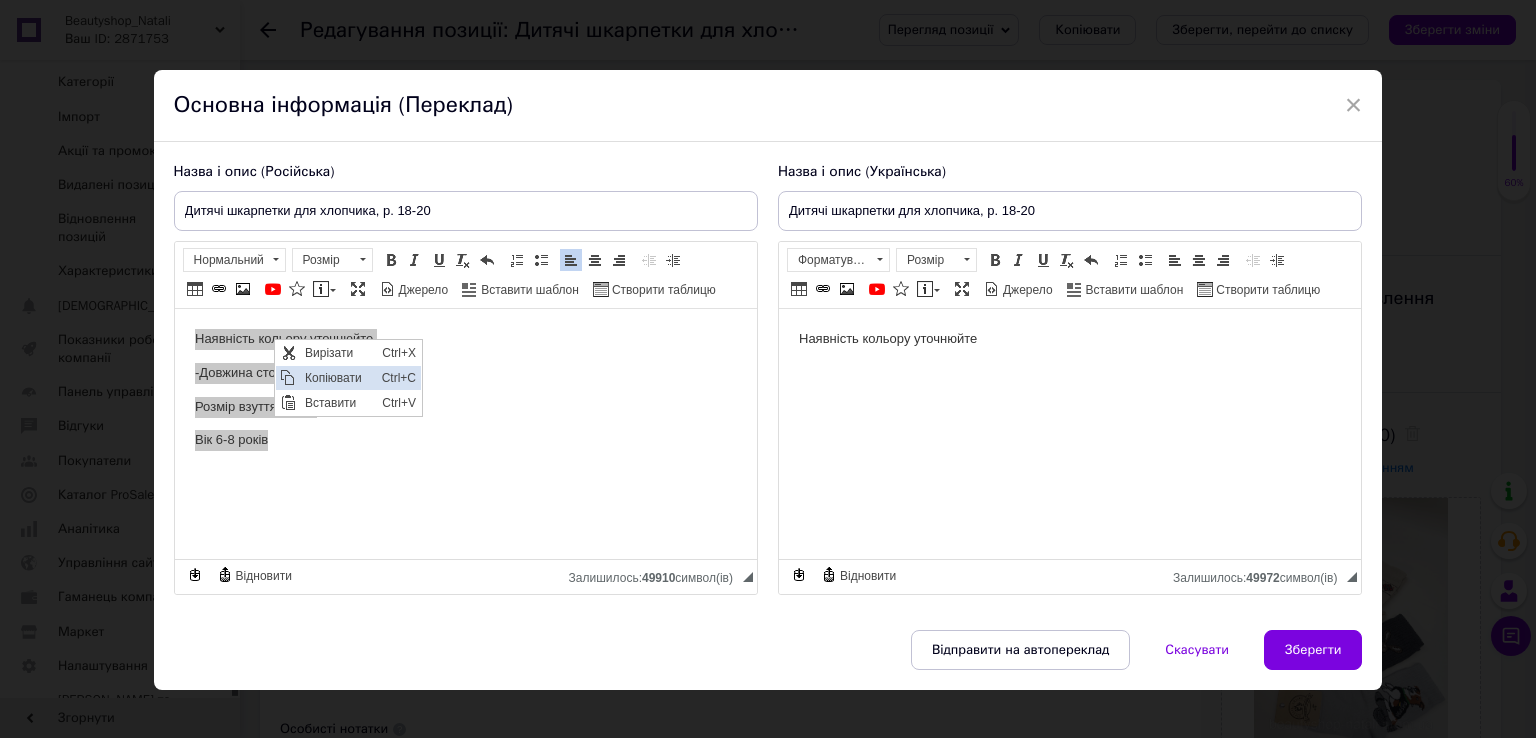 click on "Копіювати" at bounding box center [337, 377] 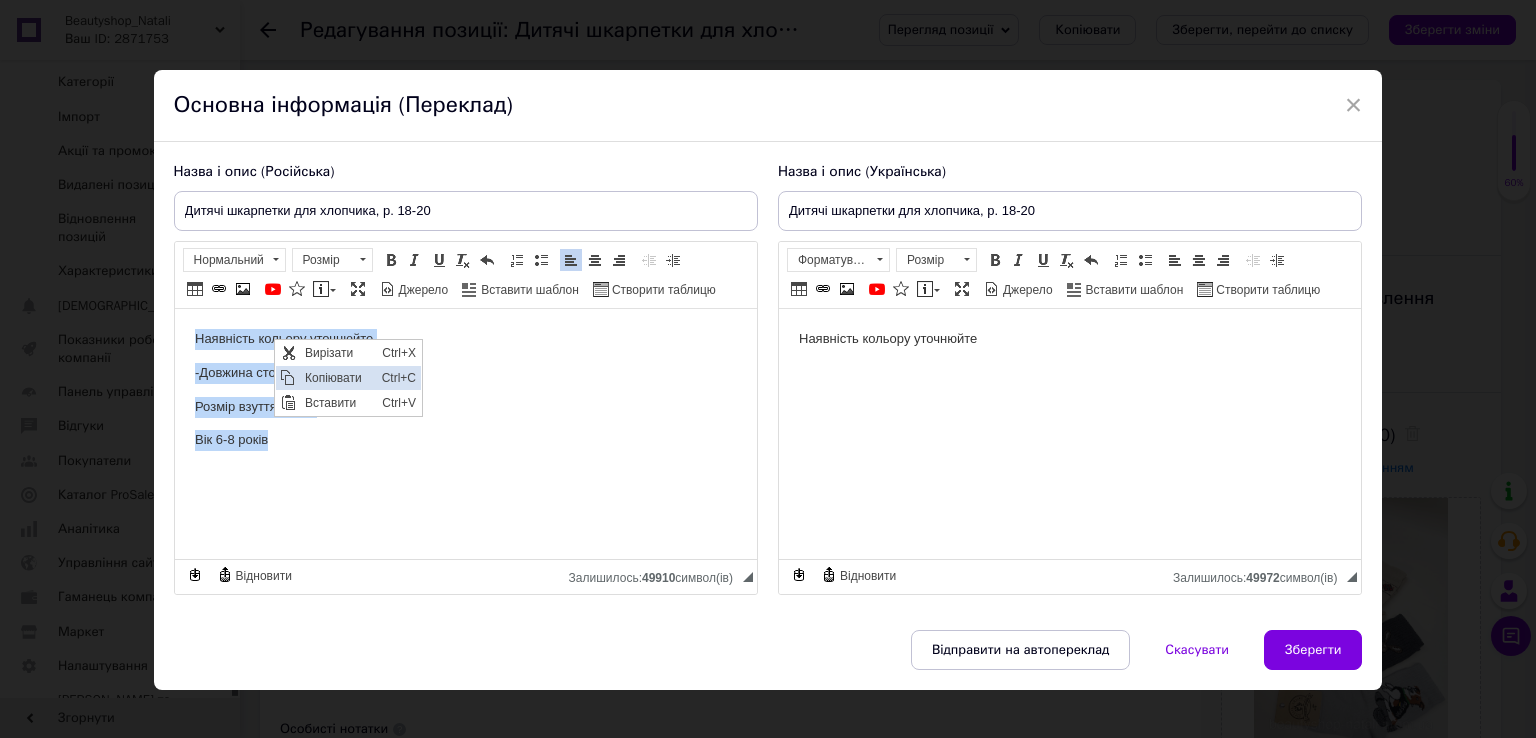 copy on "Наявність кольору уточнюйте  -Довжина стопи 17-20 см Розмір взуття 27-32 Вік 6-8 років" 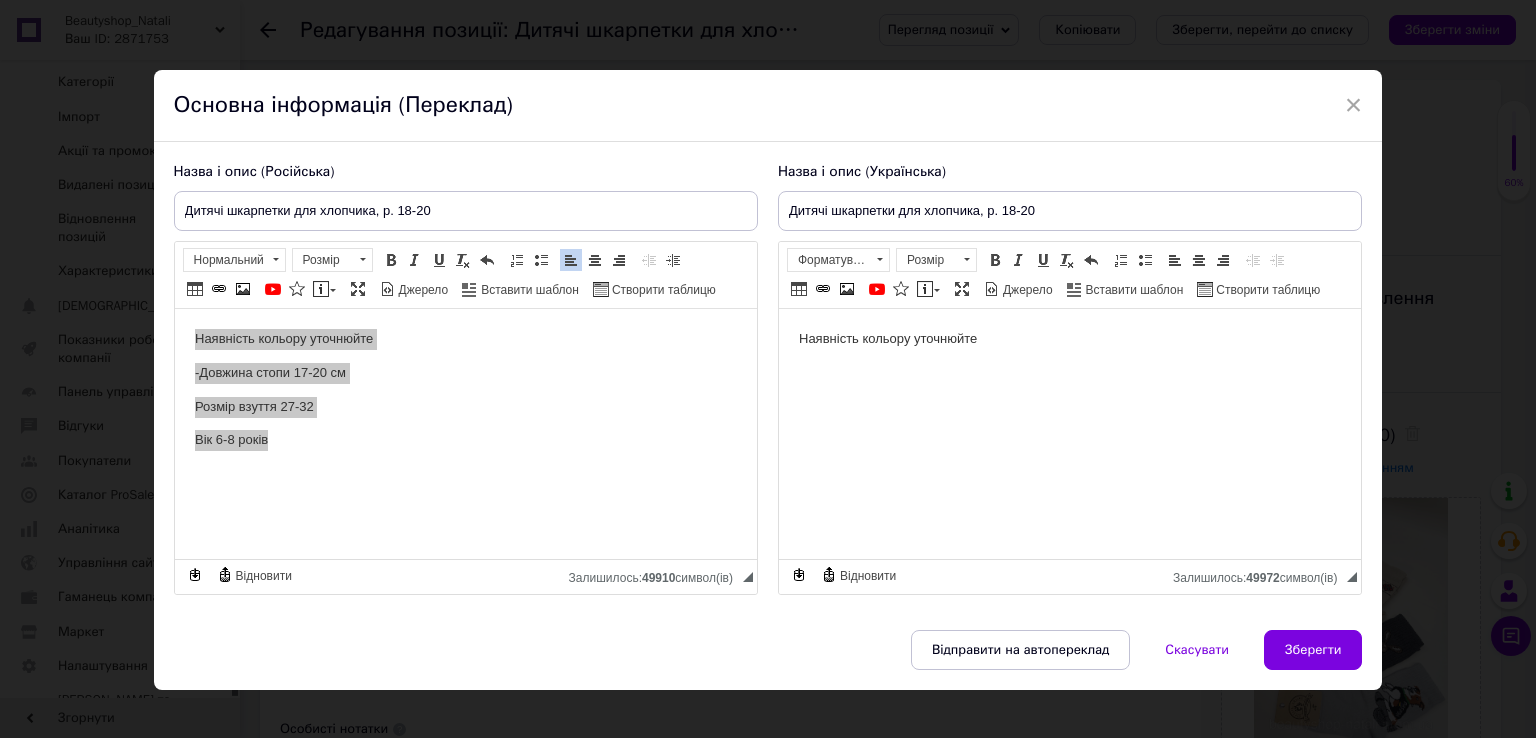 drag, startPoint x: 878, startPoint y: 340, endPoint x: 767, endPoint y: 340, distance: 111 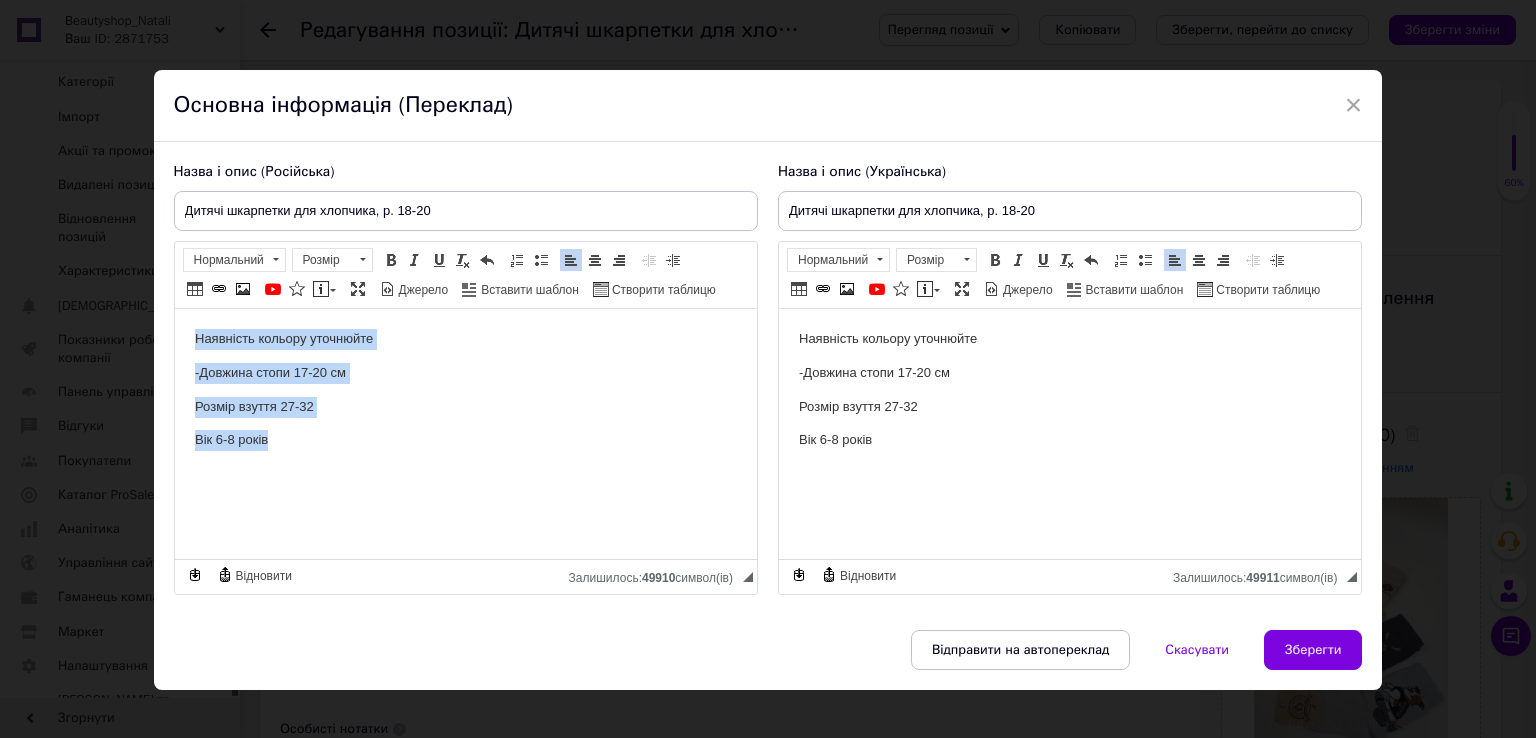 click on "Наявність кольору уточнюйте  -Довжина стопи 17-20 см Розмір взуття 27-32 Вік 6-8 років" at bounding box center [465, 390] 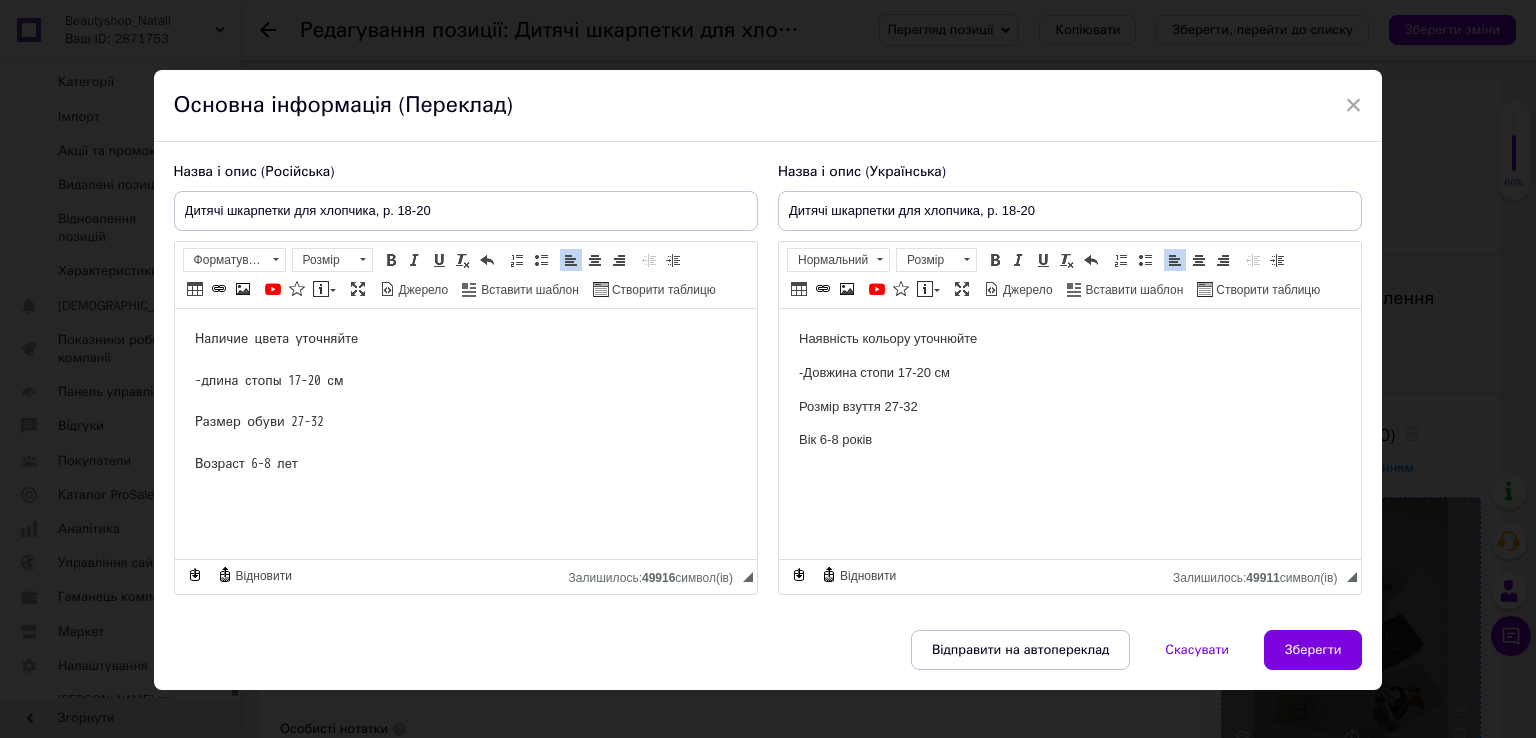 click on "Зберегти" at bounding box center [1313, 650] 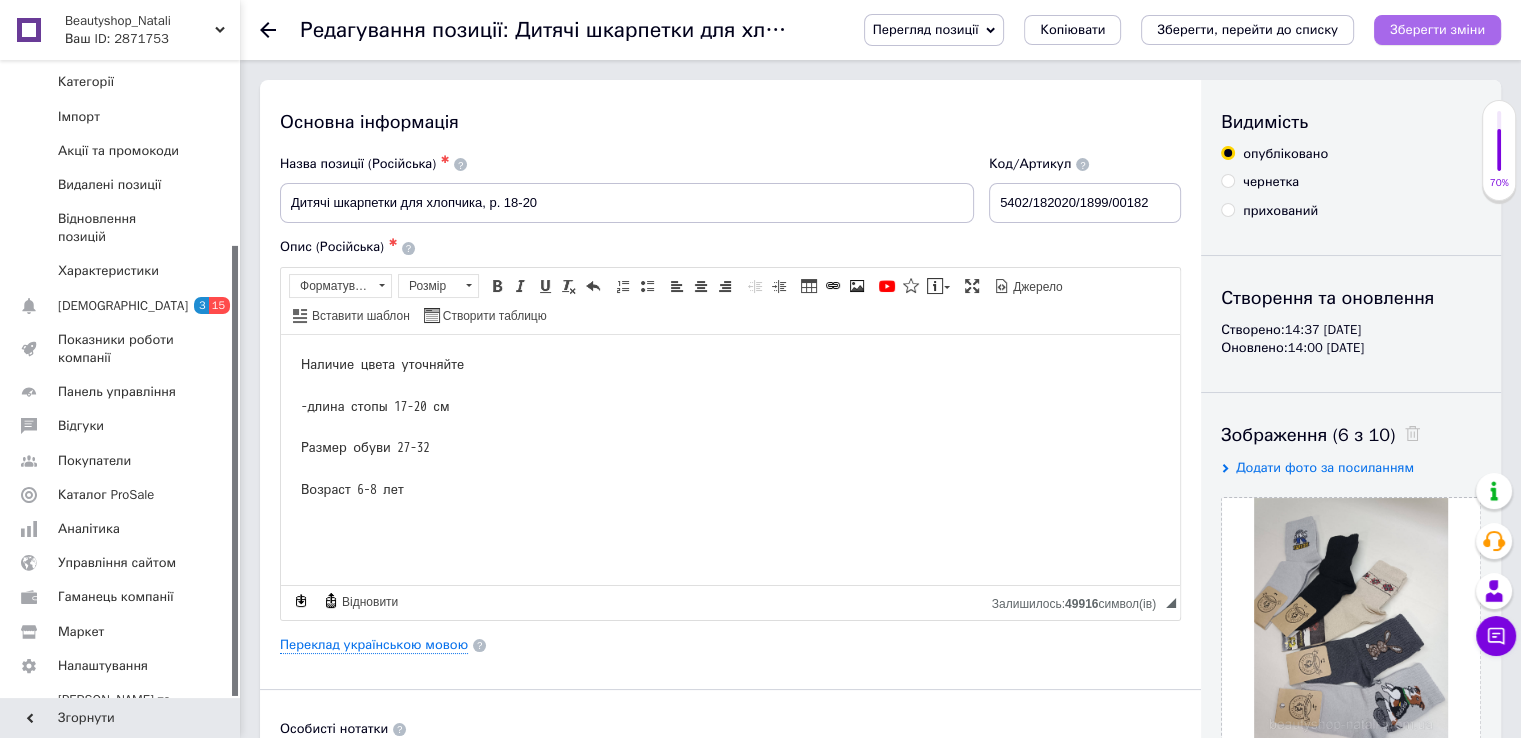 click on "Зберегти зміни" at bounding box center (1437, 29) 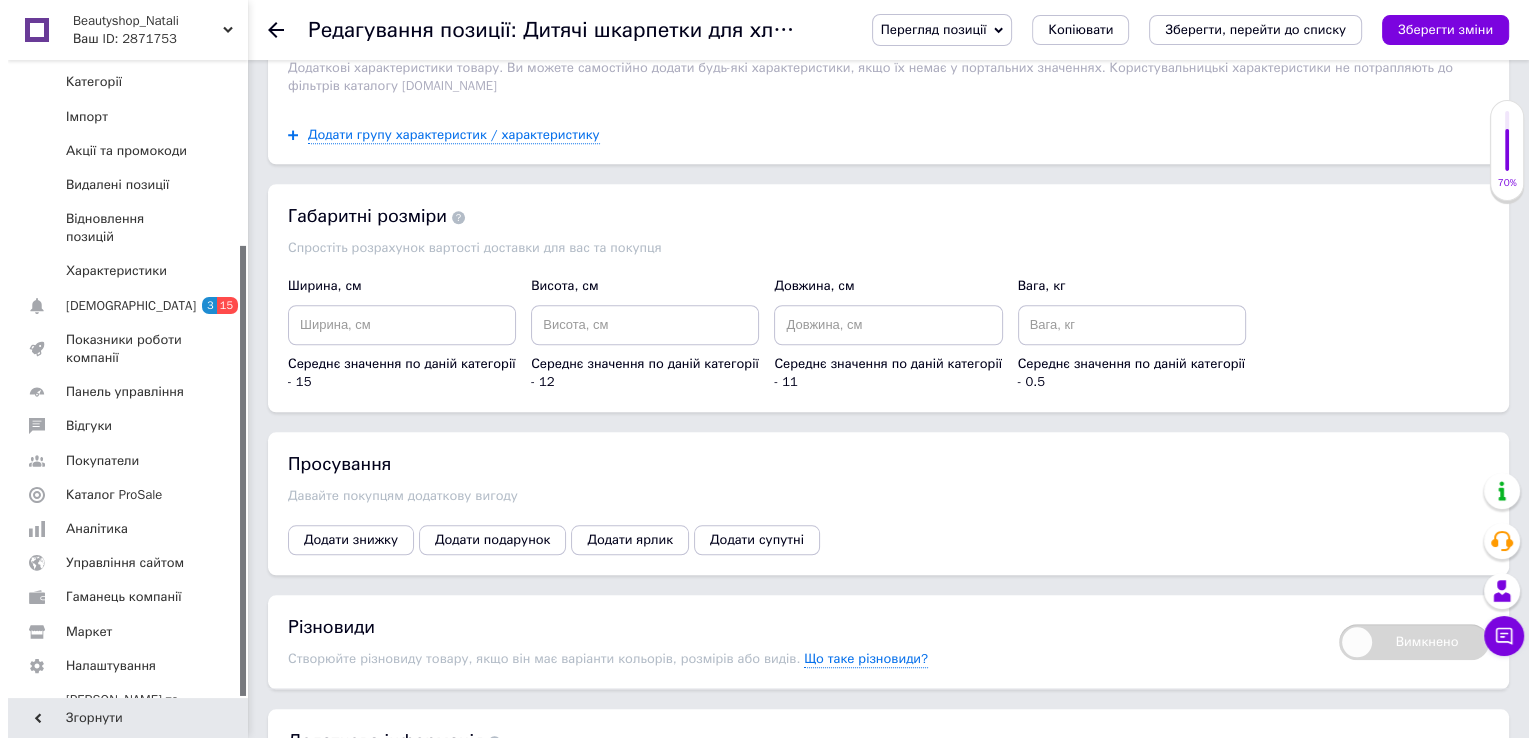 scroll, scrollTop: 1964, scrollLeft: 0, axis: vertical 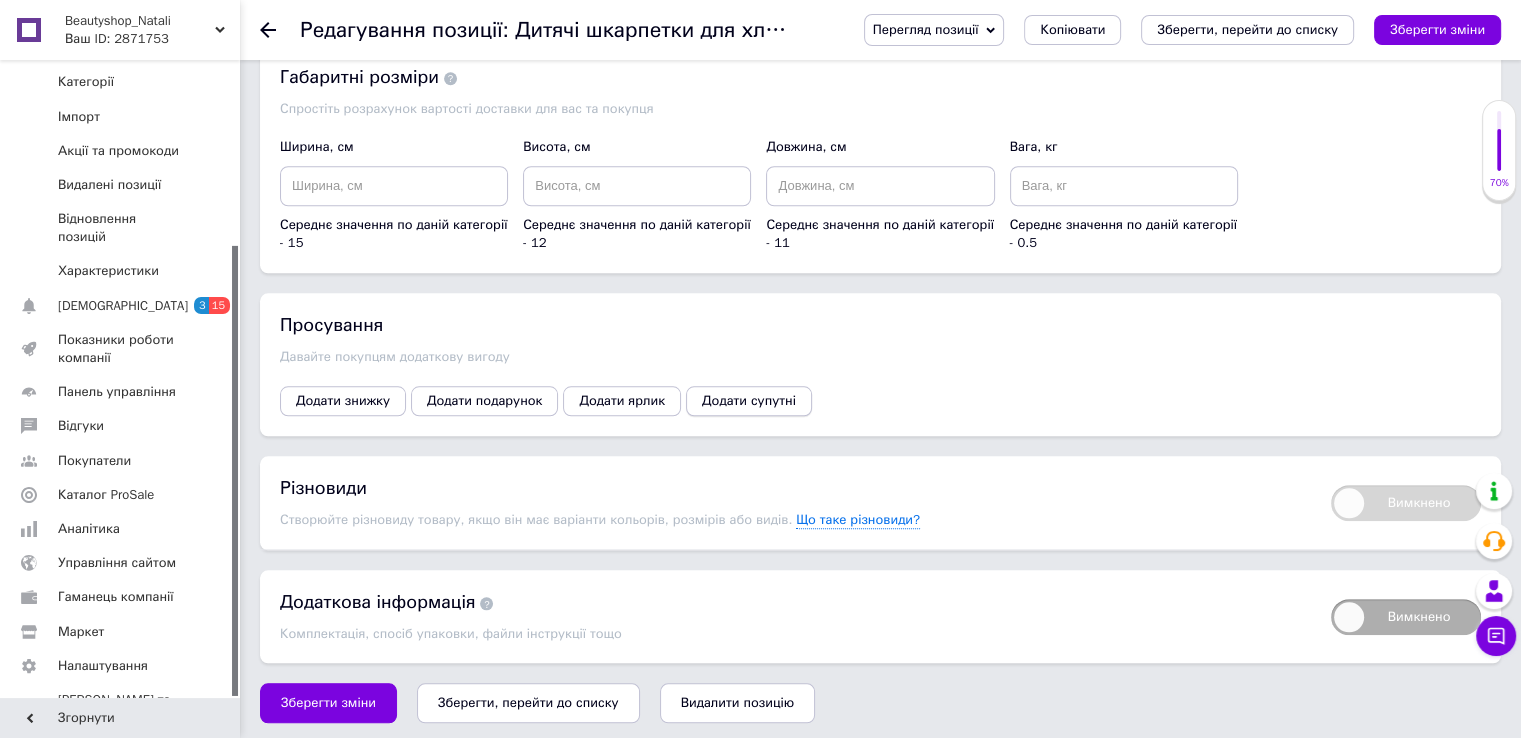 click on "Додати супутні" at bounding box center [749, 401] 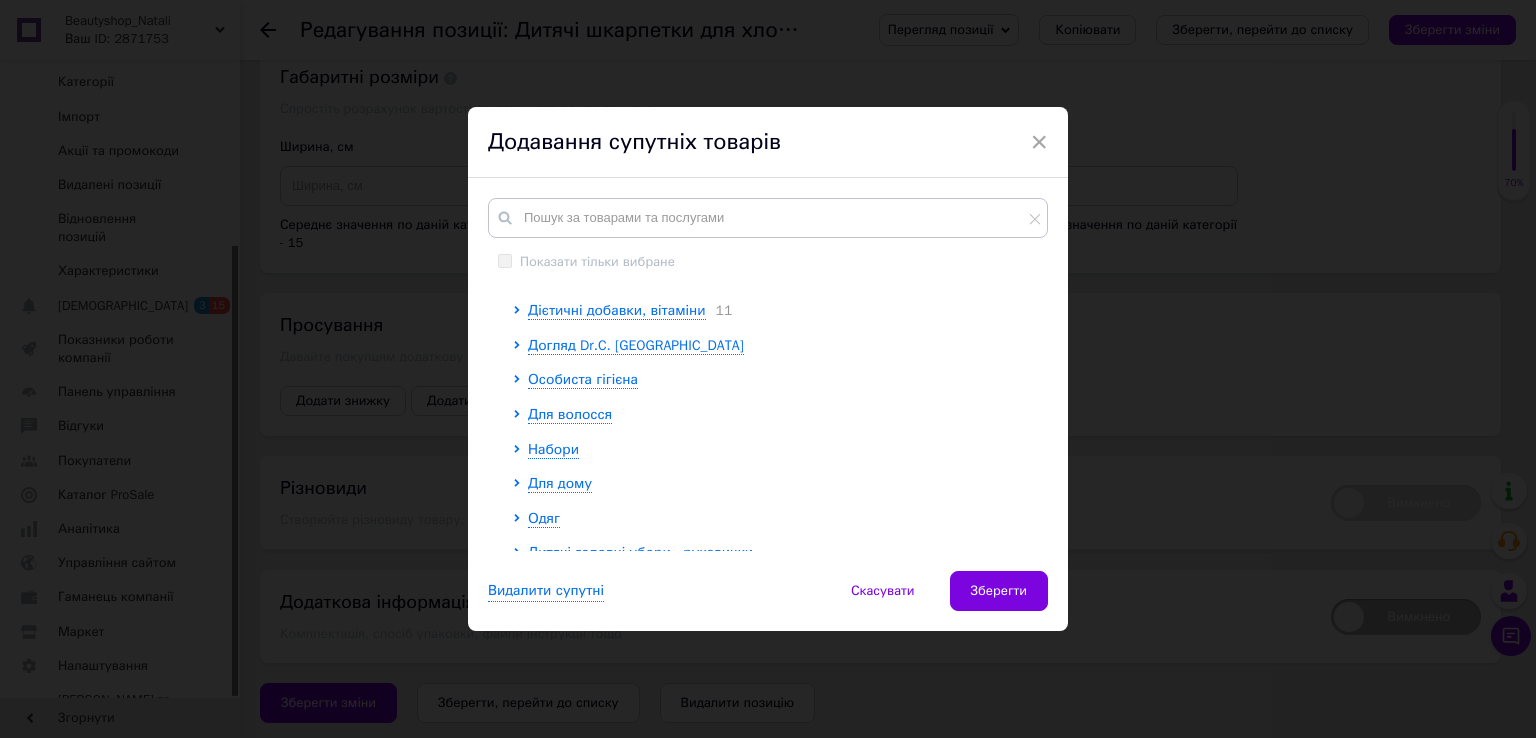 scroll, scrollTop: 200, scrollLeft: 0, axis: vertical 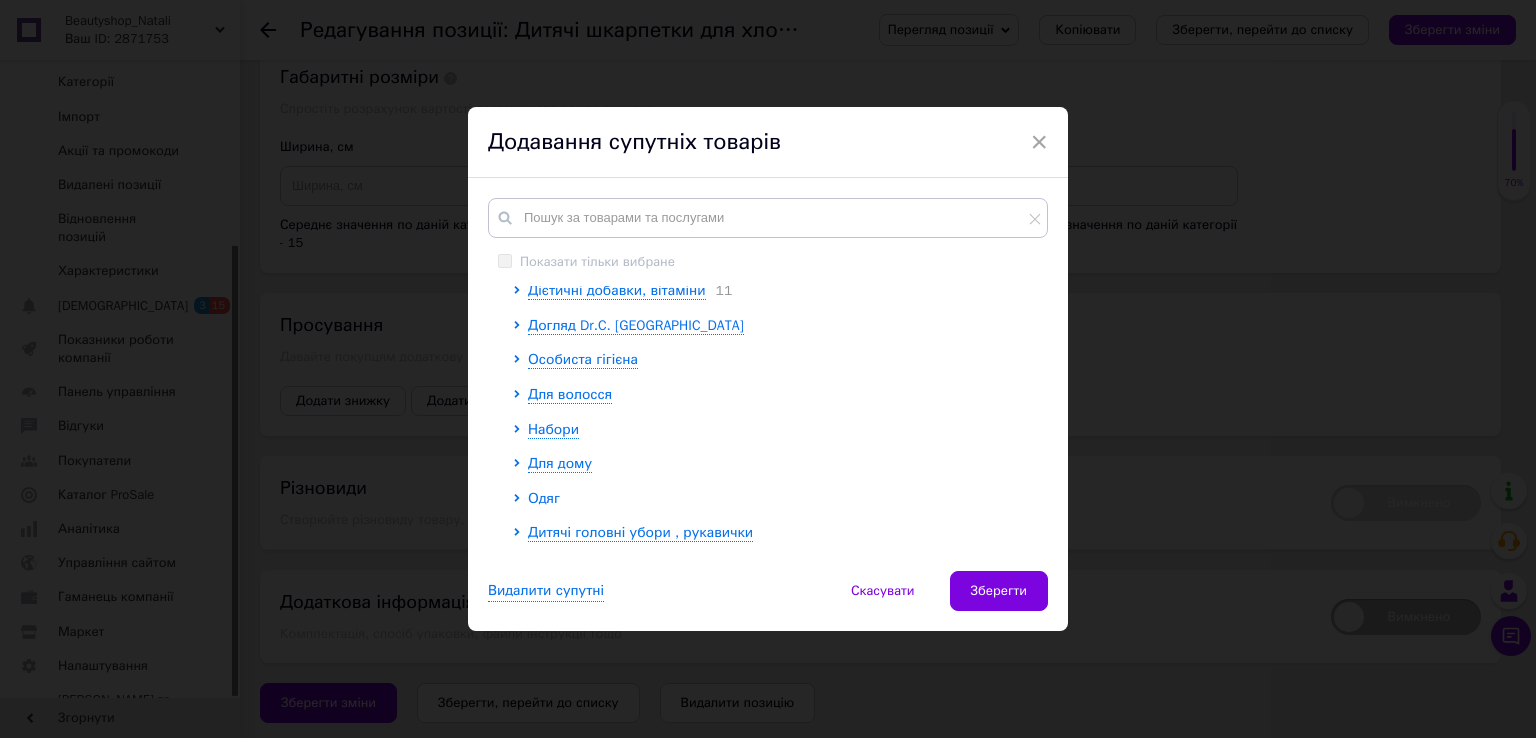 click on "Одяг" at bounding box center [544, 498] 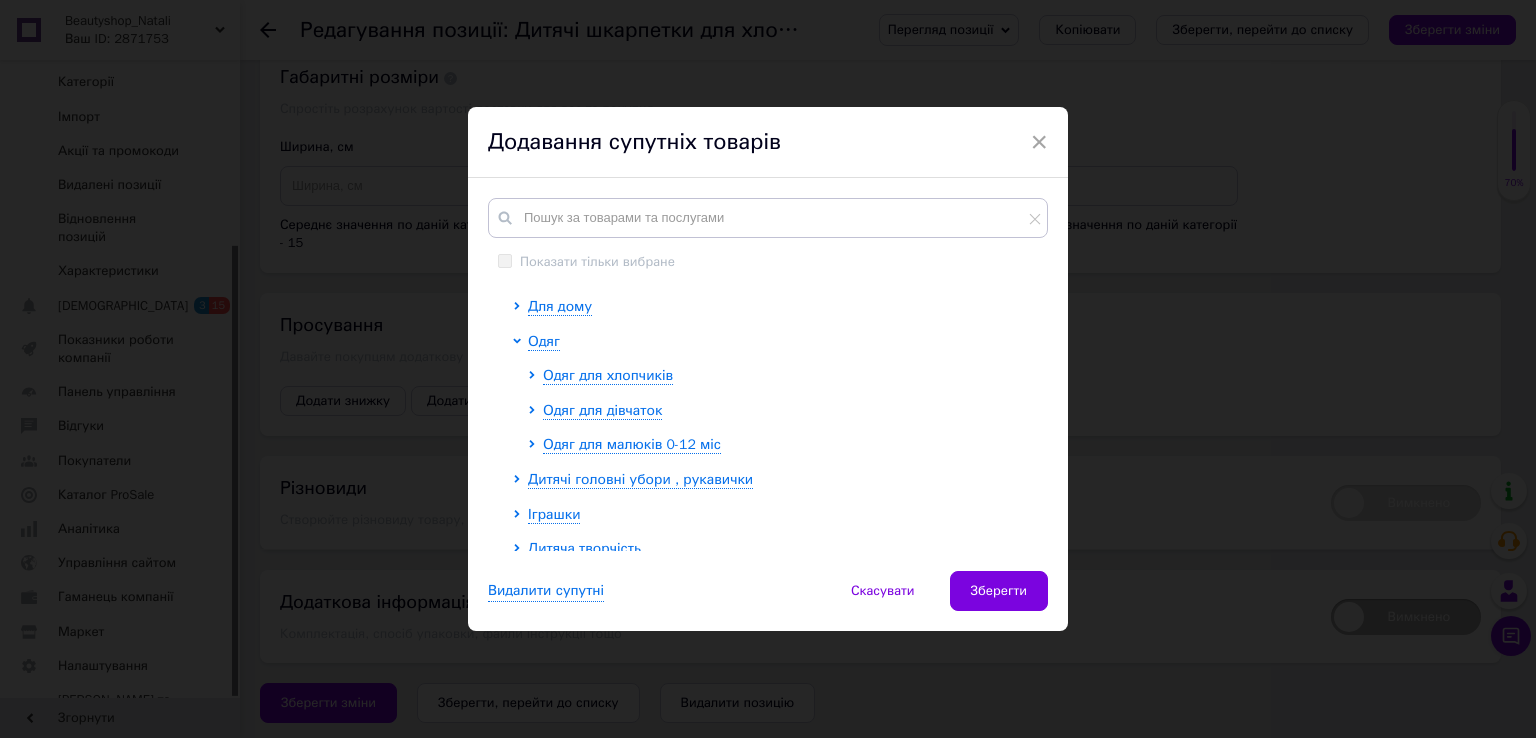 scroll, scrollTop: 367, scrollLeft: 0, axis: vertical 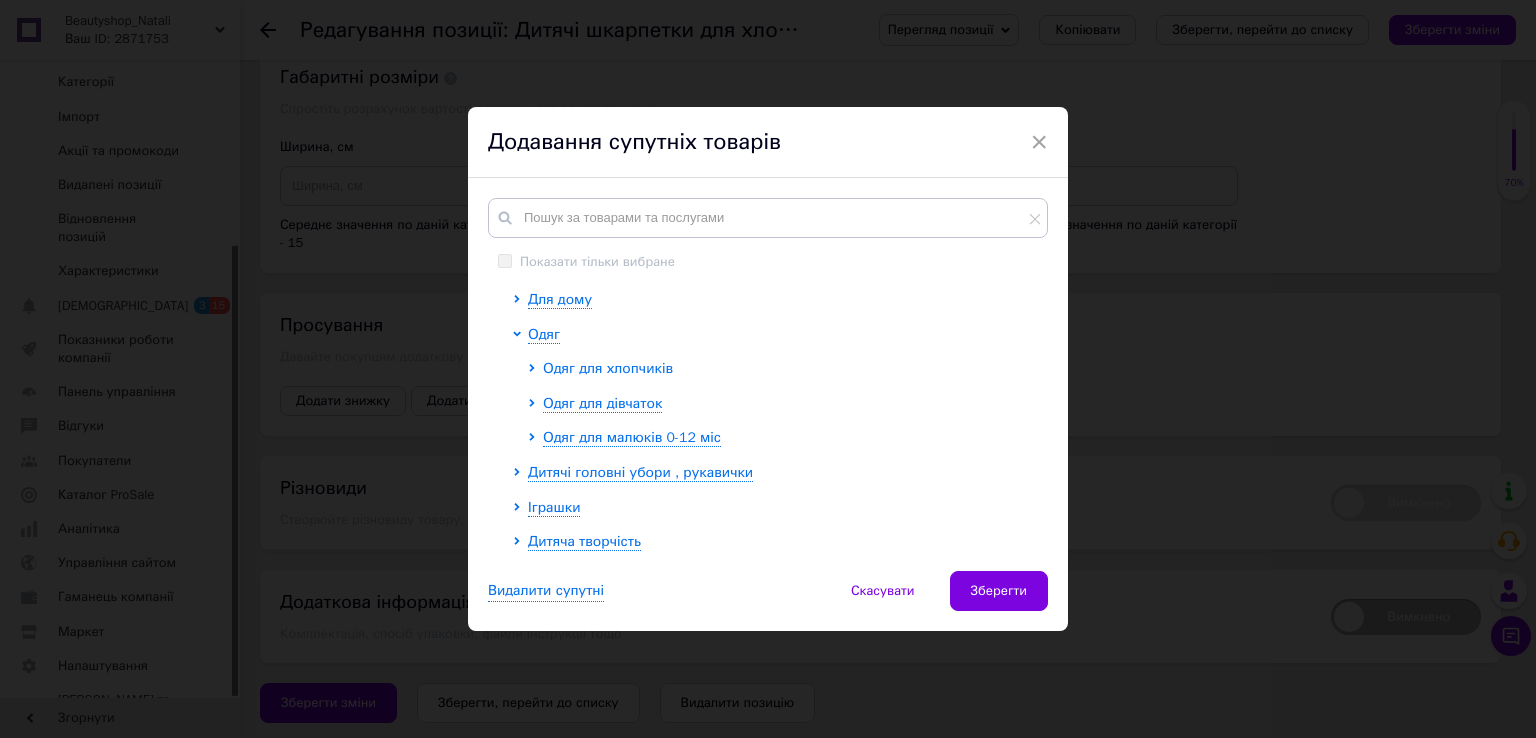 click on "Одяг для хлопчиків" at bounding box center [608, 368] 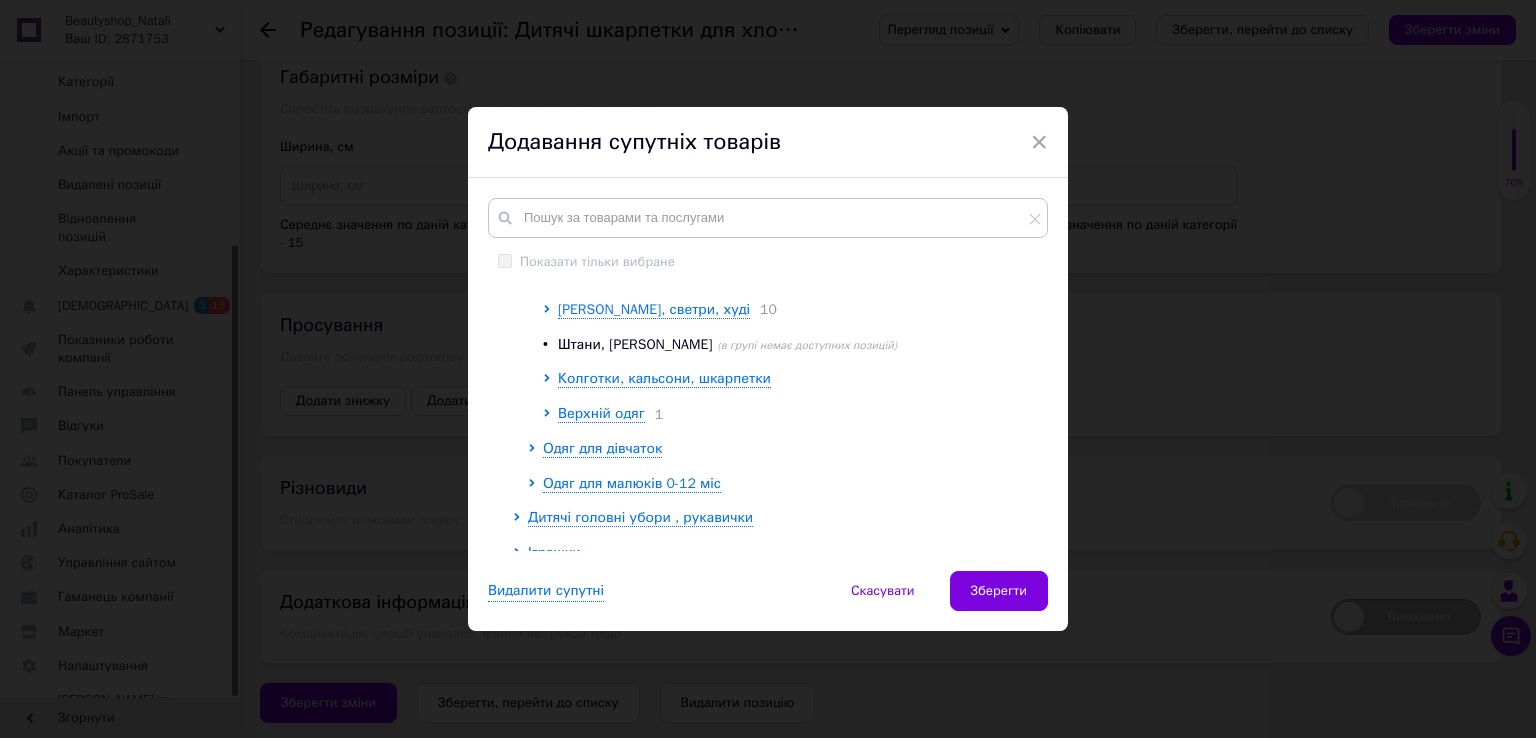 scroll, scrollTop: 567, scrollLeft: 0, axis: vertical 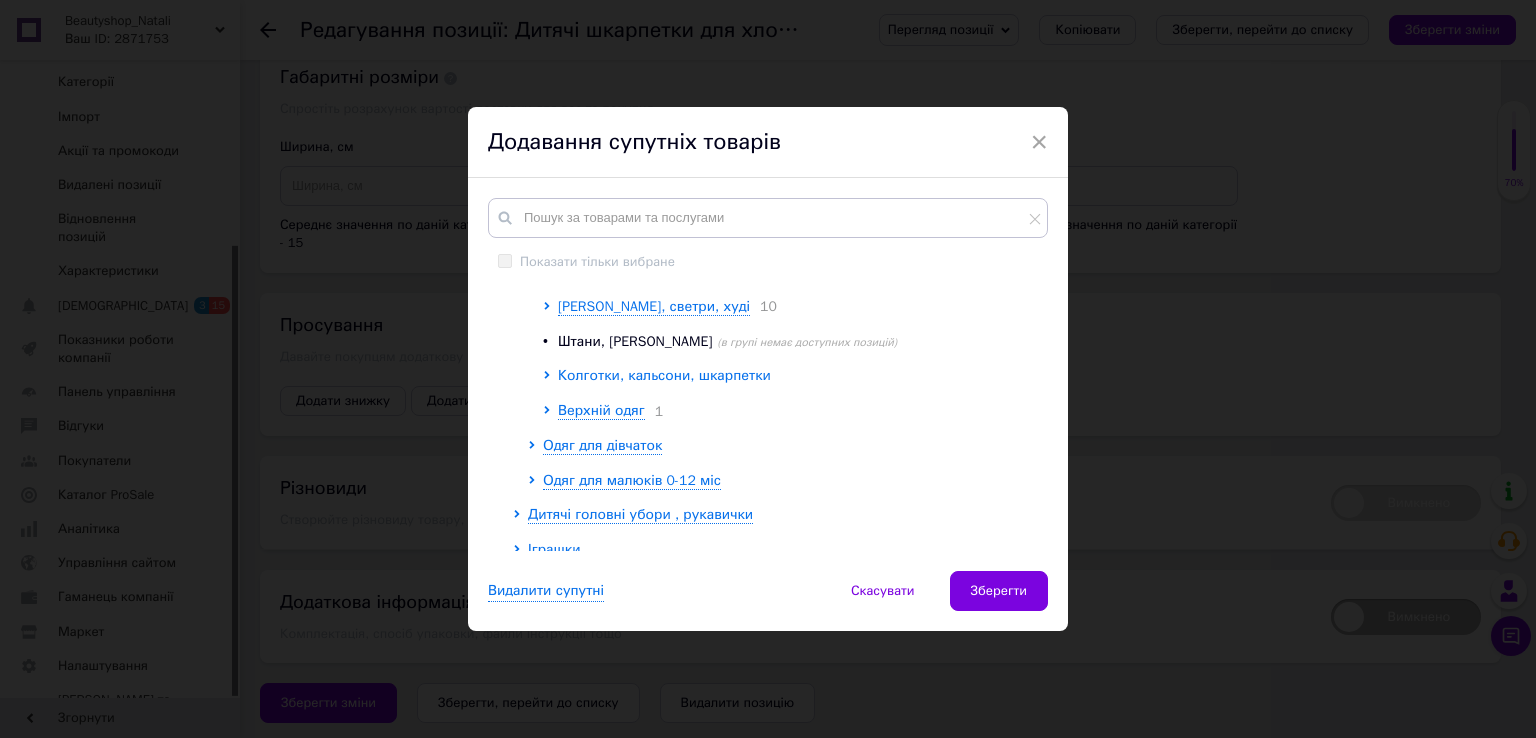 click on "Колготки, кальсони, шкарпетки" at bounding box center (664, 375) 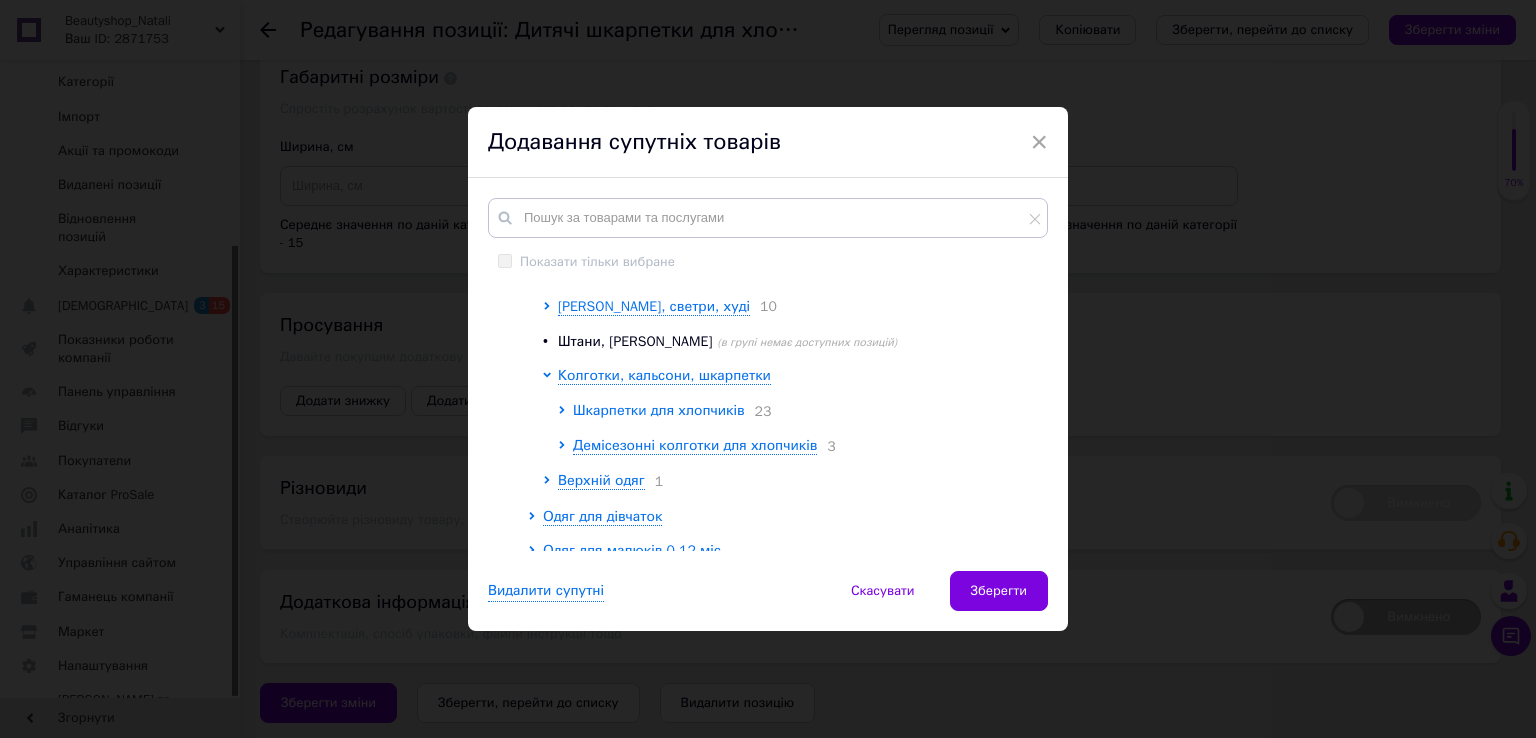 click on "Шкарпетки для хлопчиків" at bounding box center (659, 410) 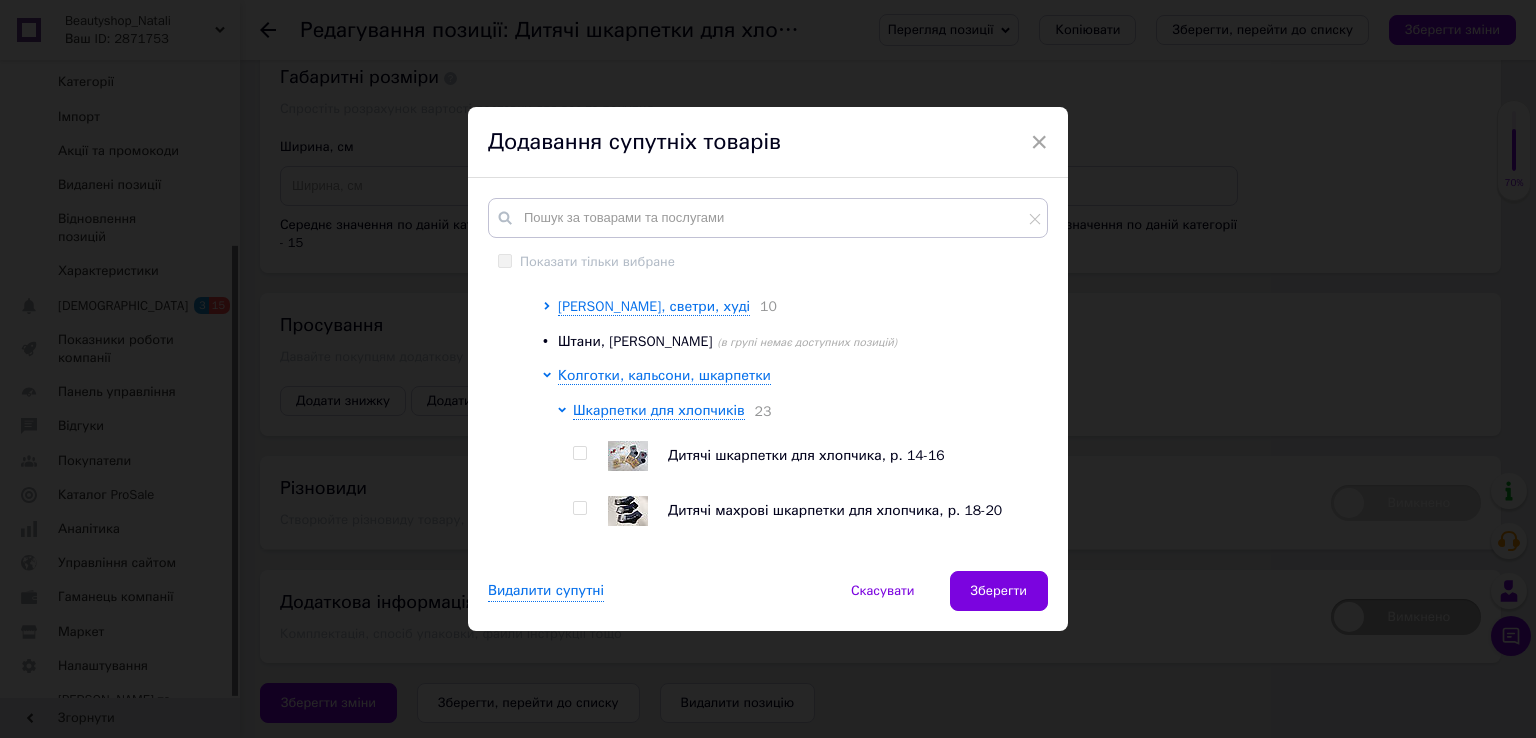 scroll, scrollTop: 667, scrollLeft: 0, axis: vertical 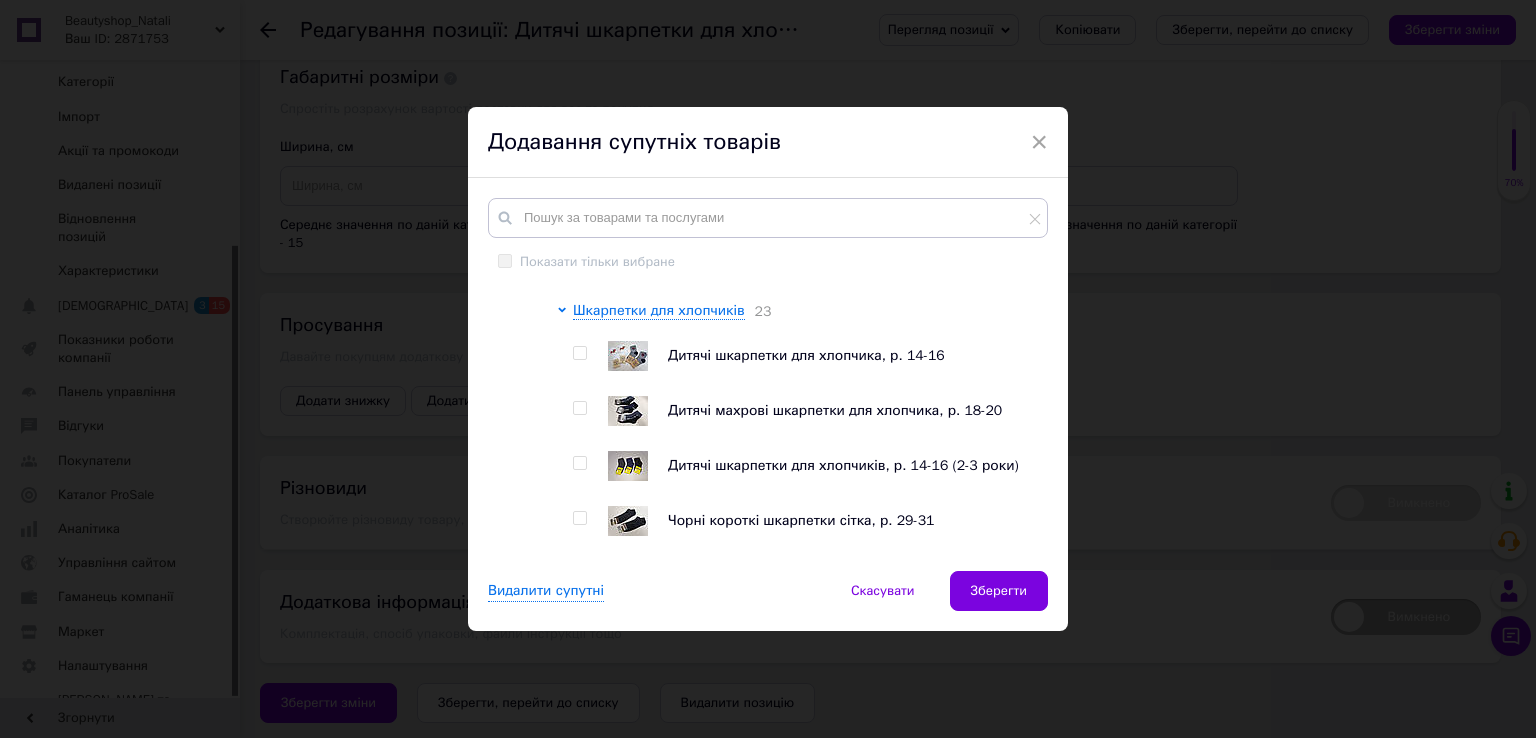 click at bounding box center [579, 408] 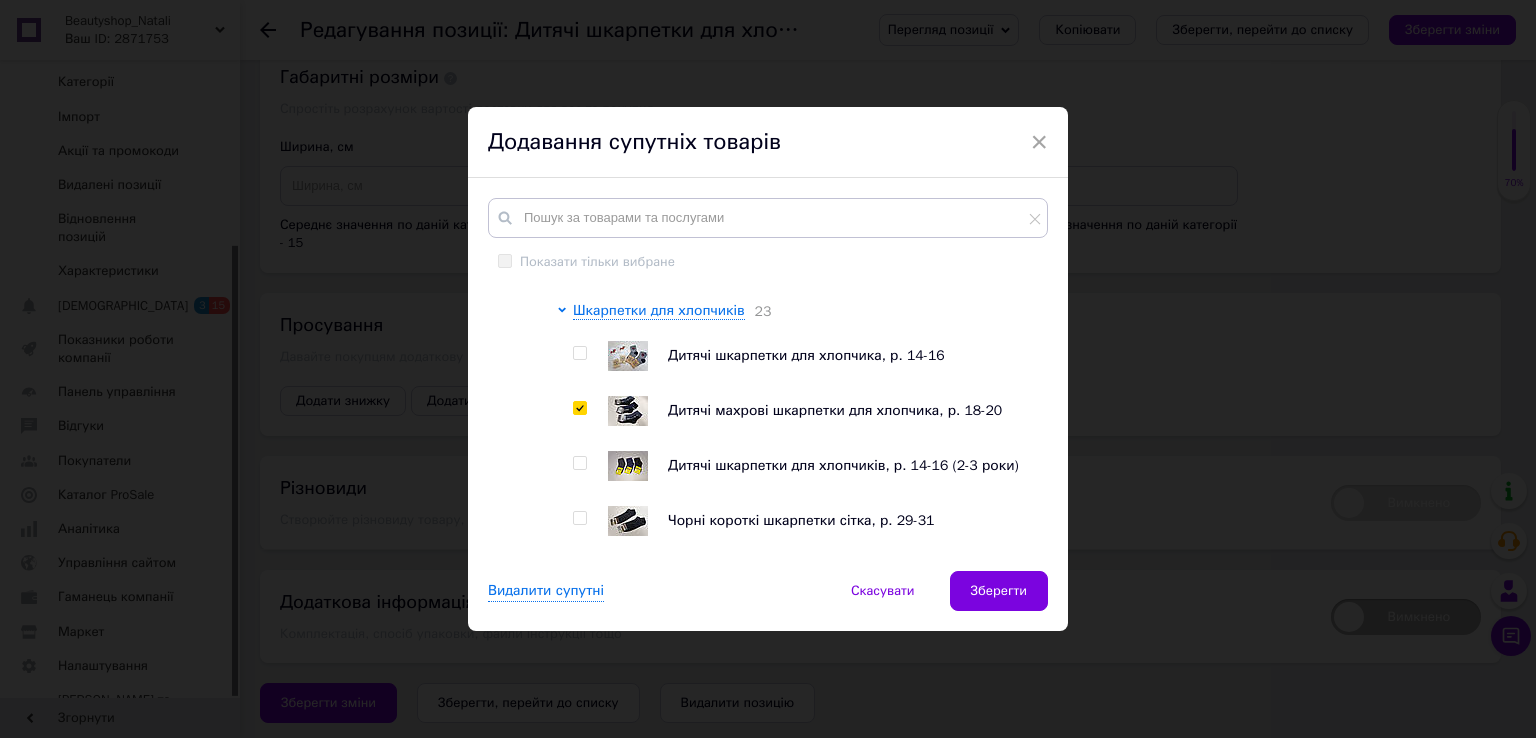 checkbox on "true" 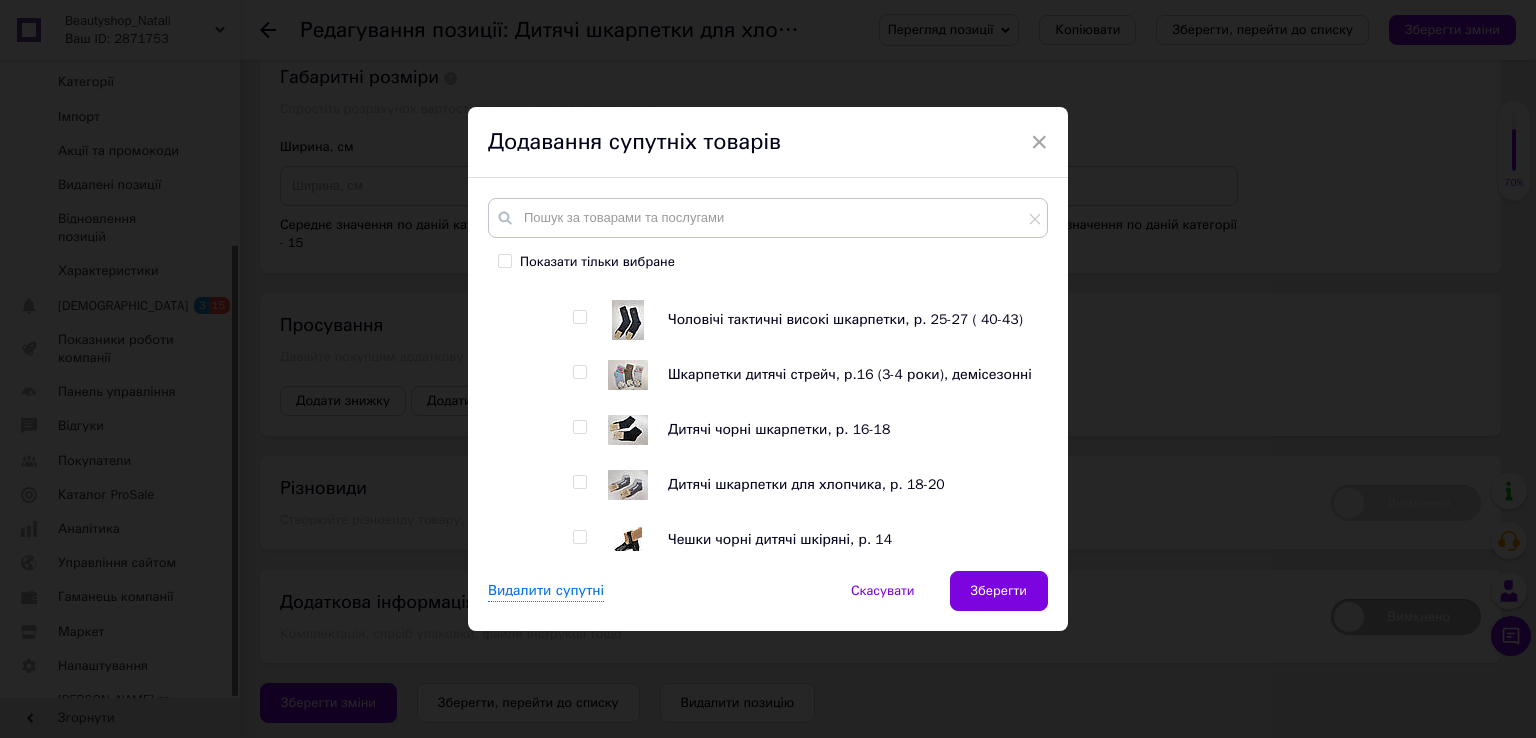 scroll, scrollTop: 1067, scrollLeft: 0, axis: vertical 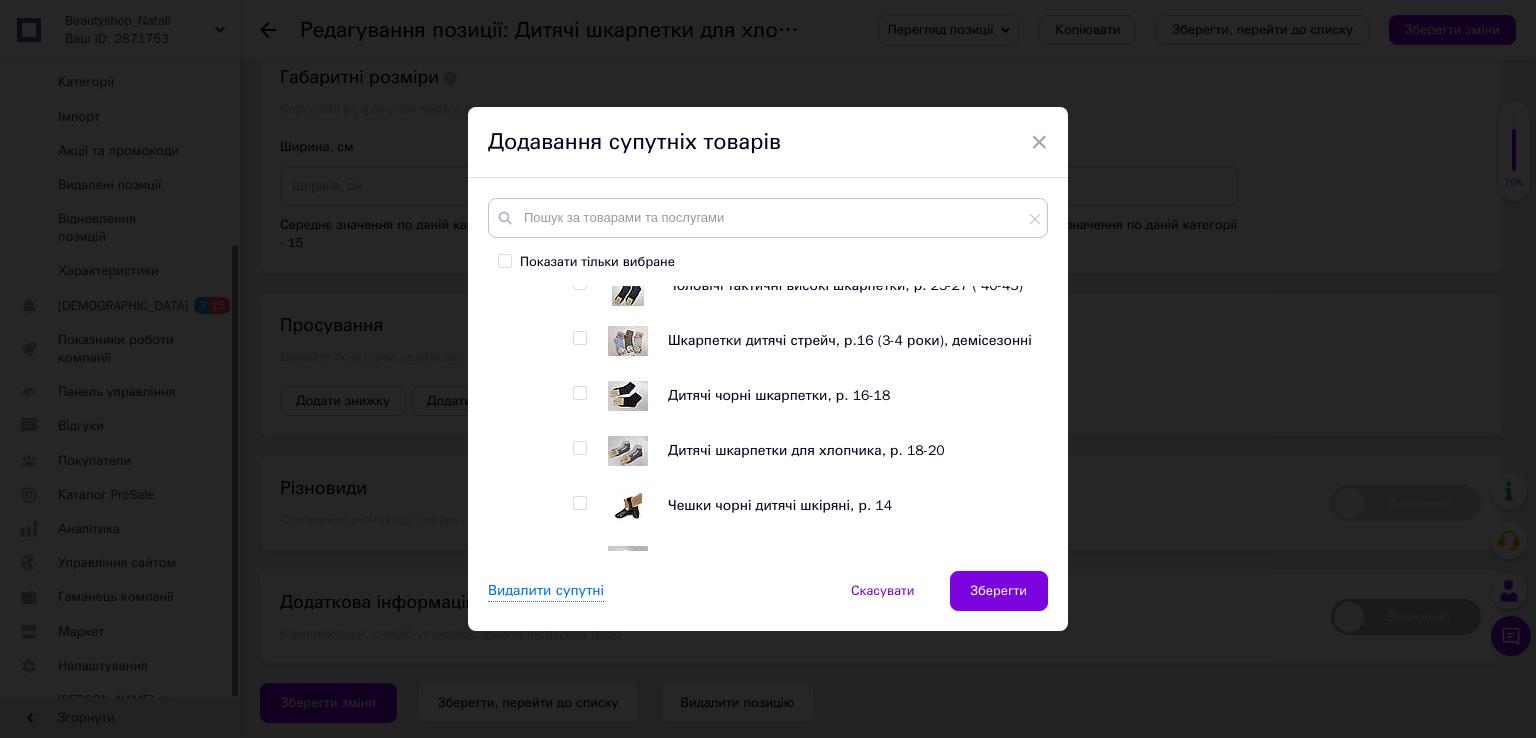 click at bounding box center (579, 448) 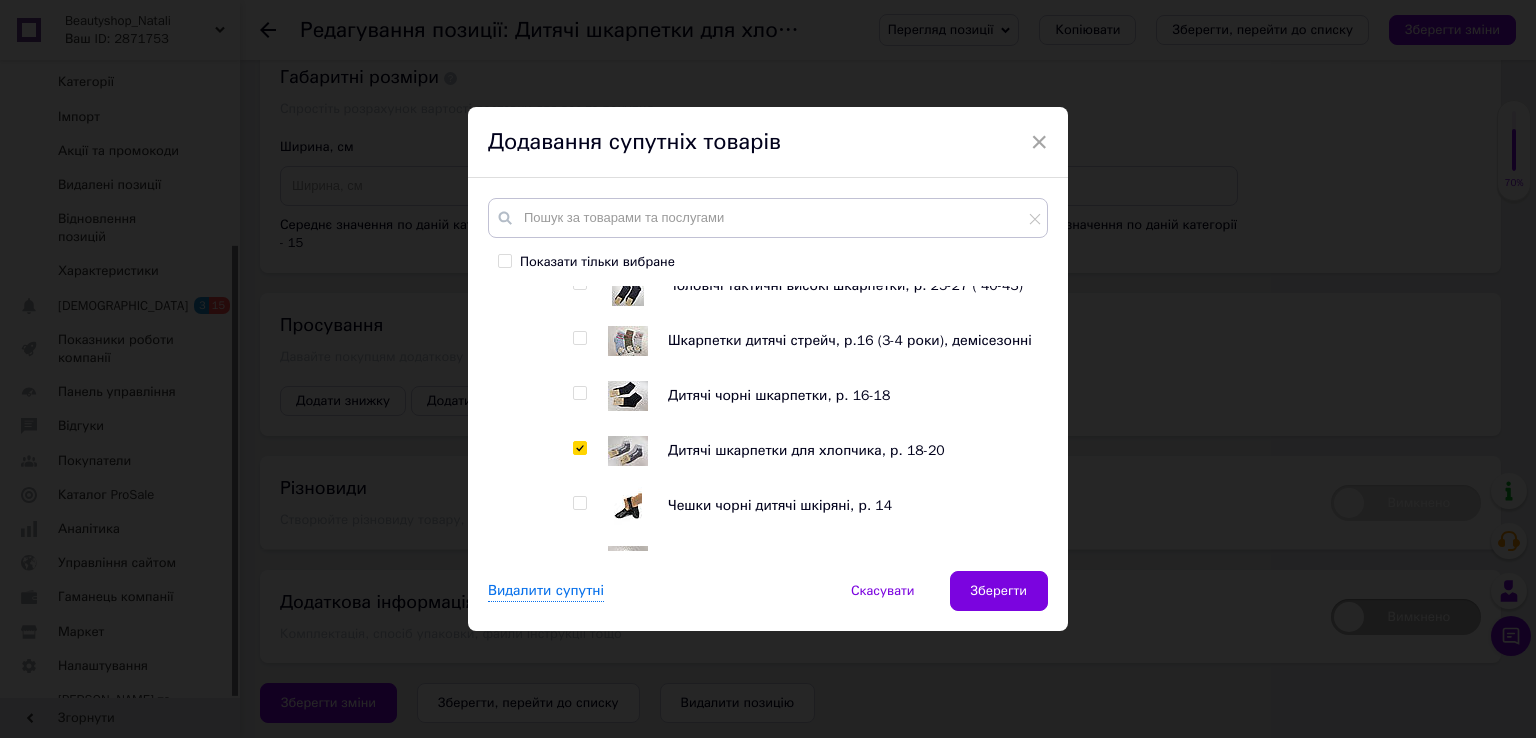checkbox on "true" 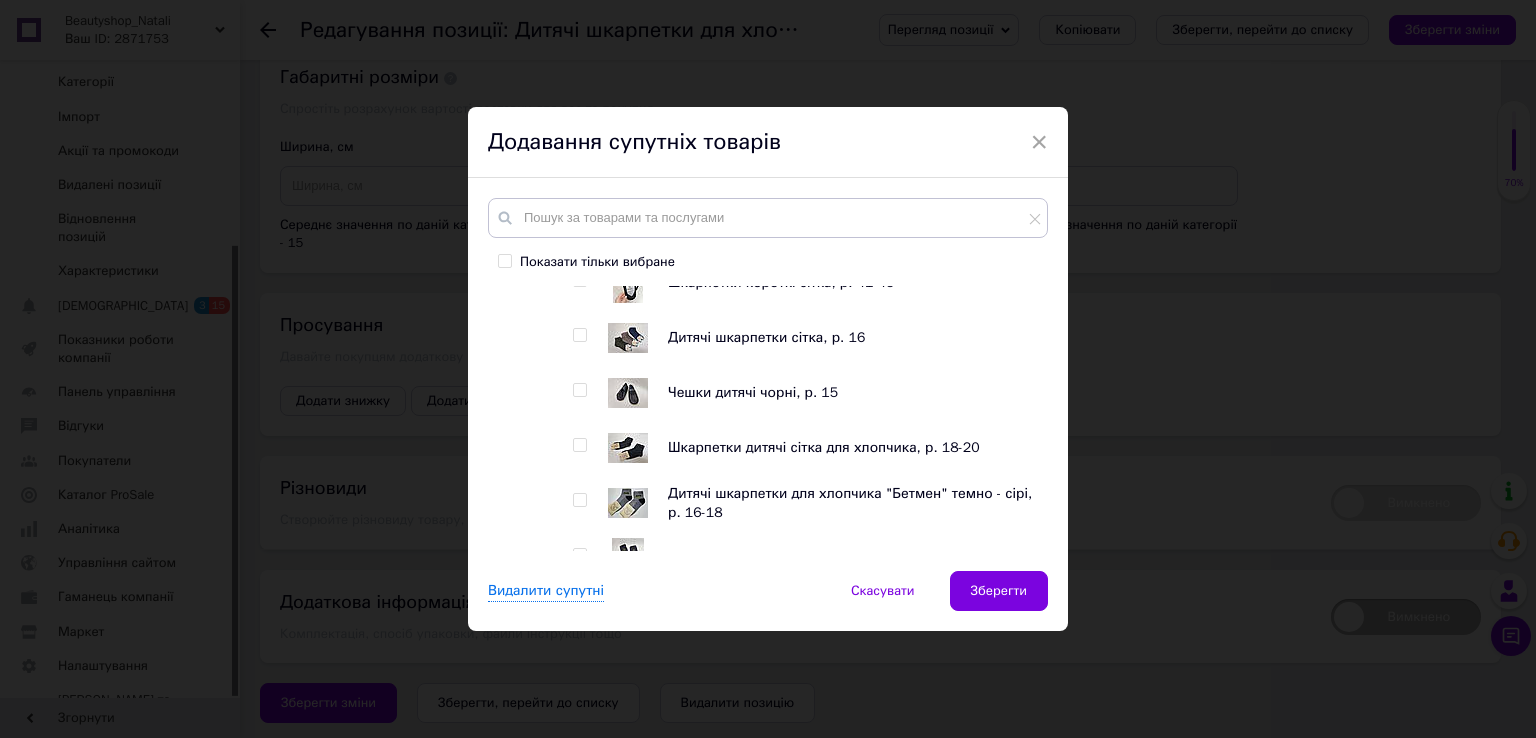 scroll, scrollTop: 1467, scrollLeft: 0, axis: vertical 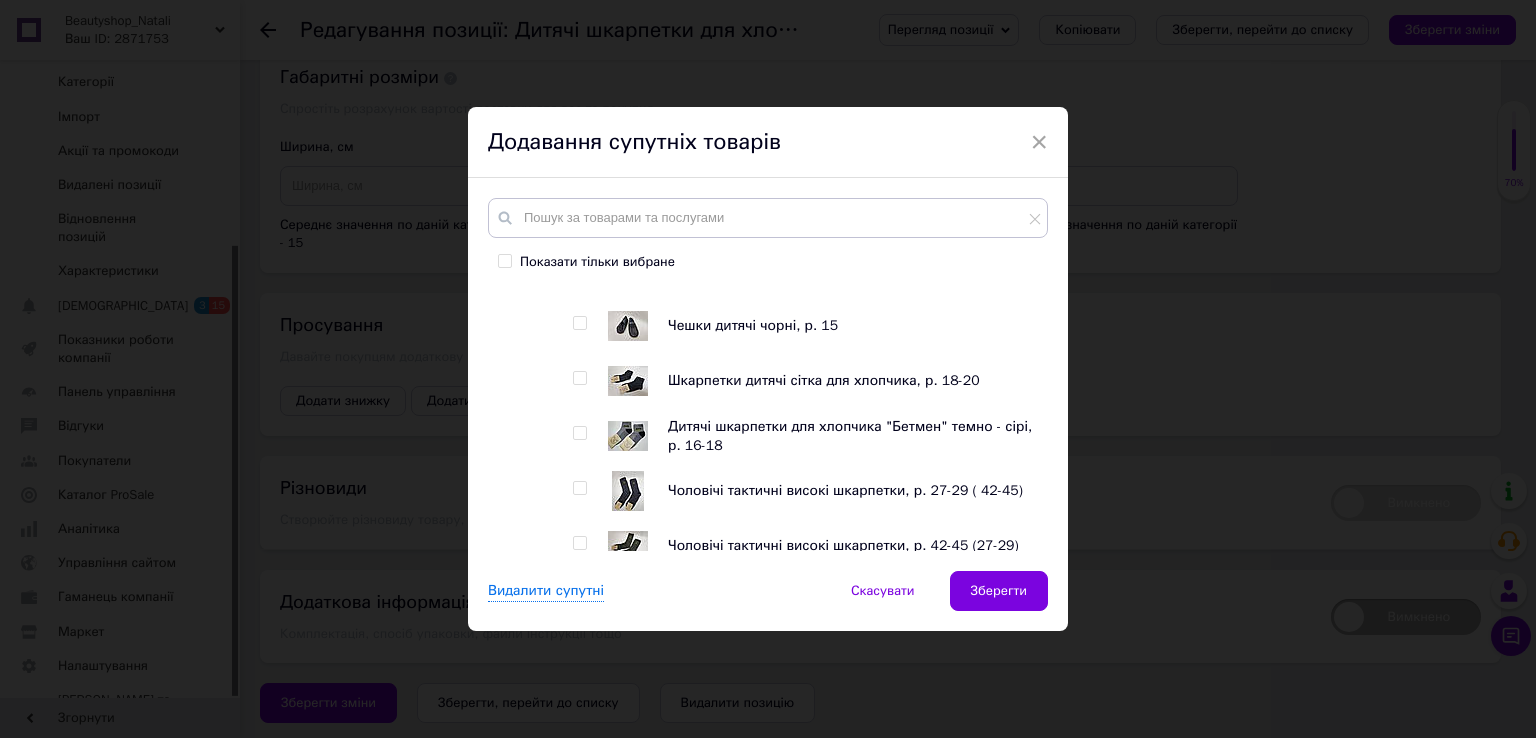 click at bounding box center [579, 378] 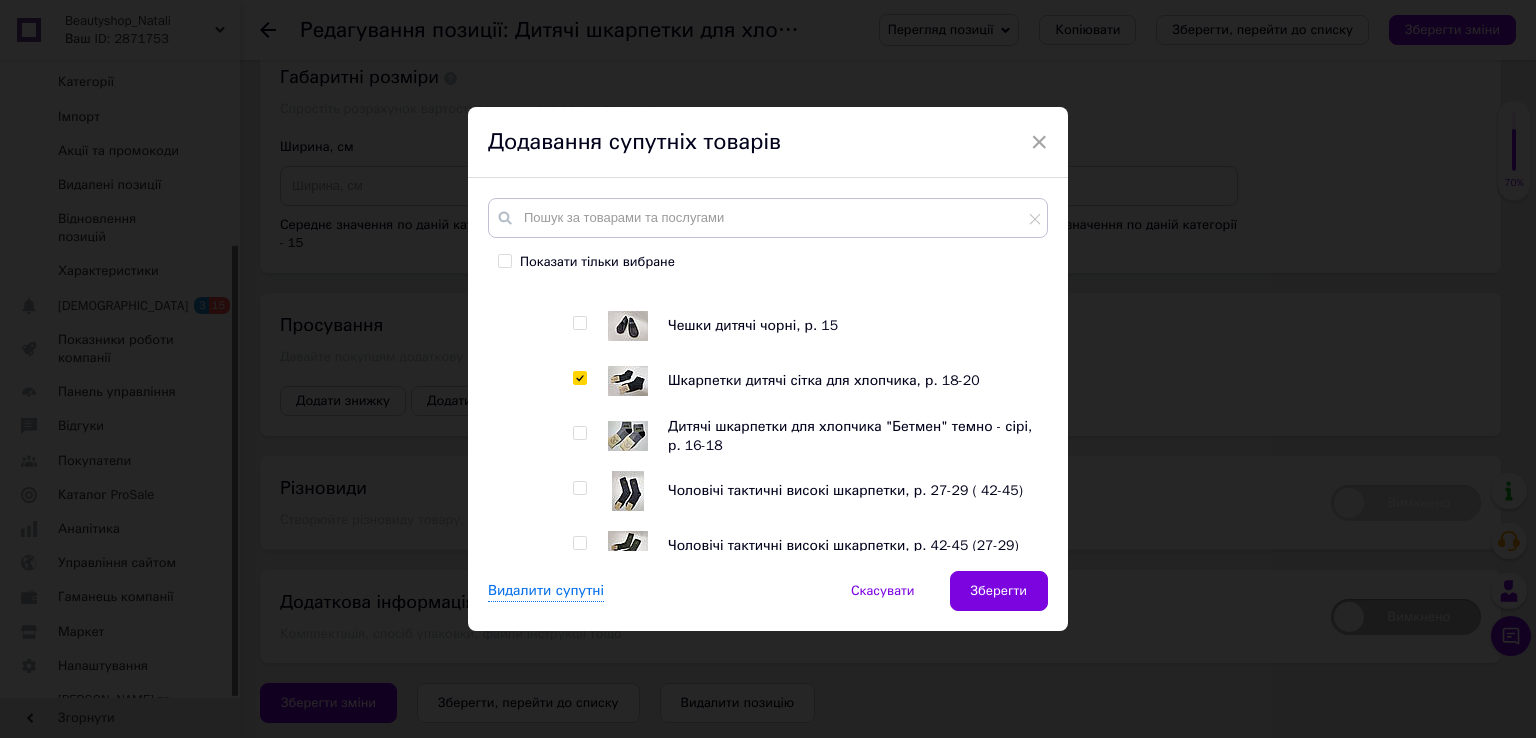 checkbox on "true" 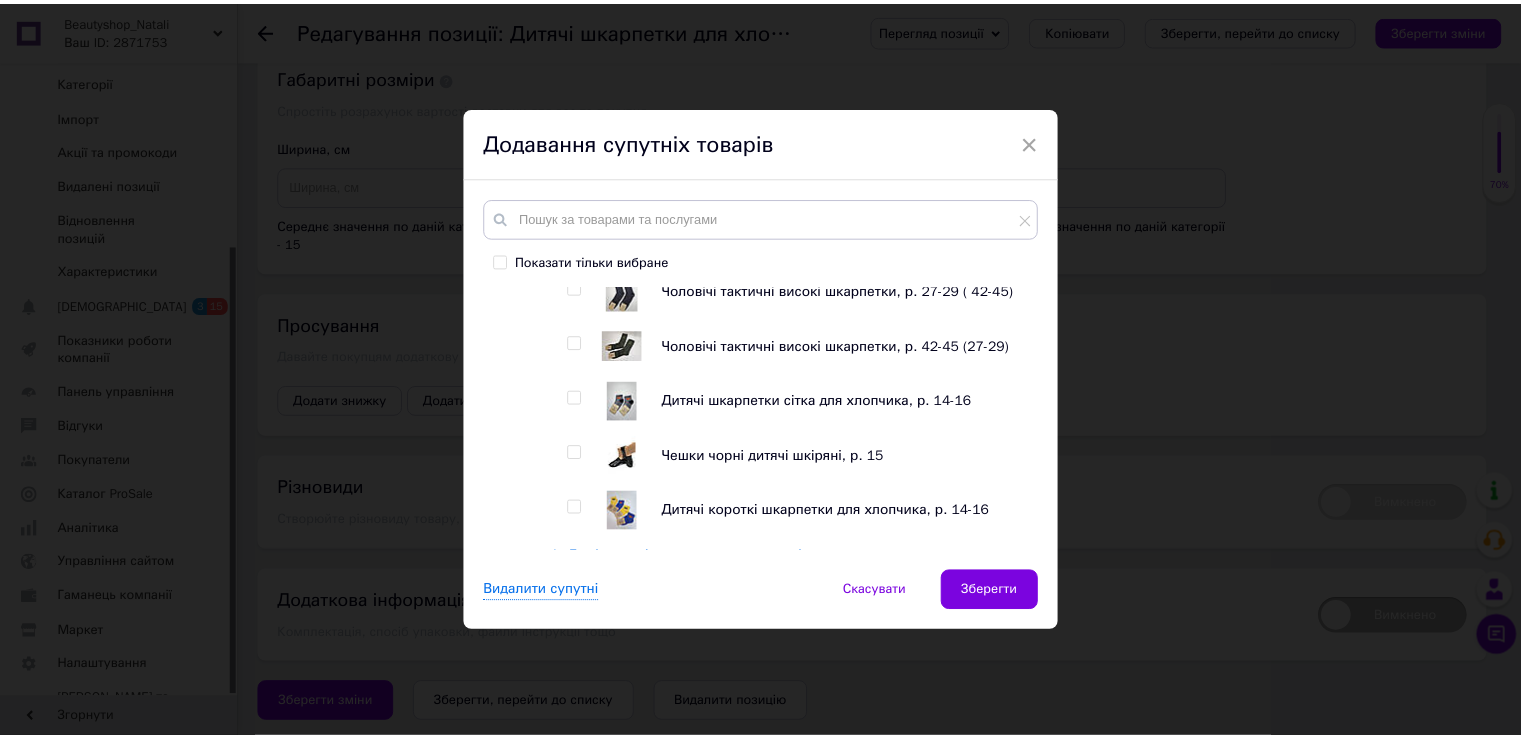 scroll, scrollTop: 1767, scrollLeft: 0, axis: vertical 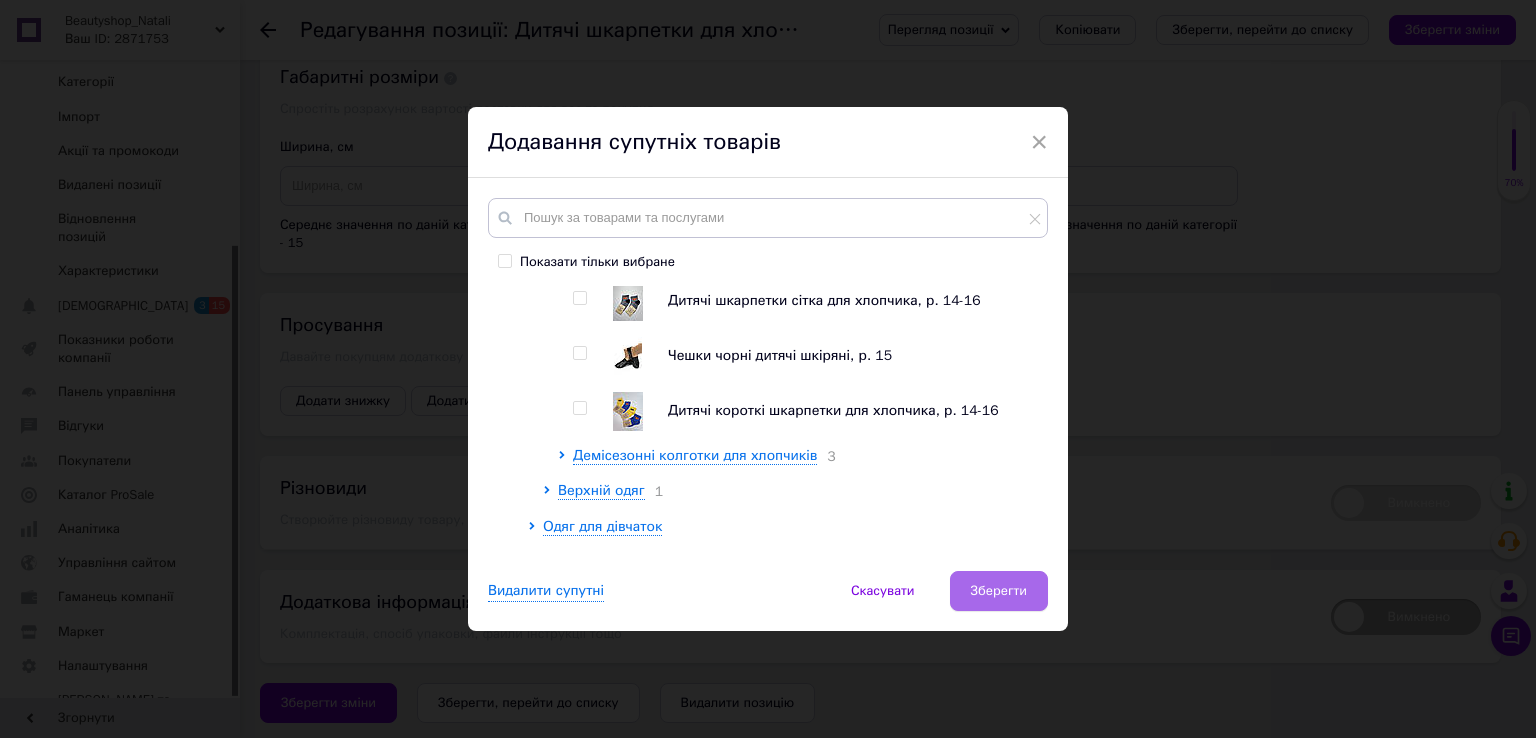 click on "Зберегти" at bounding box center [999, 591] 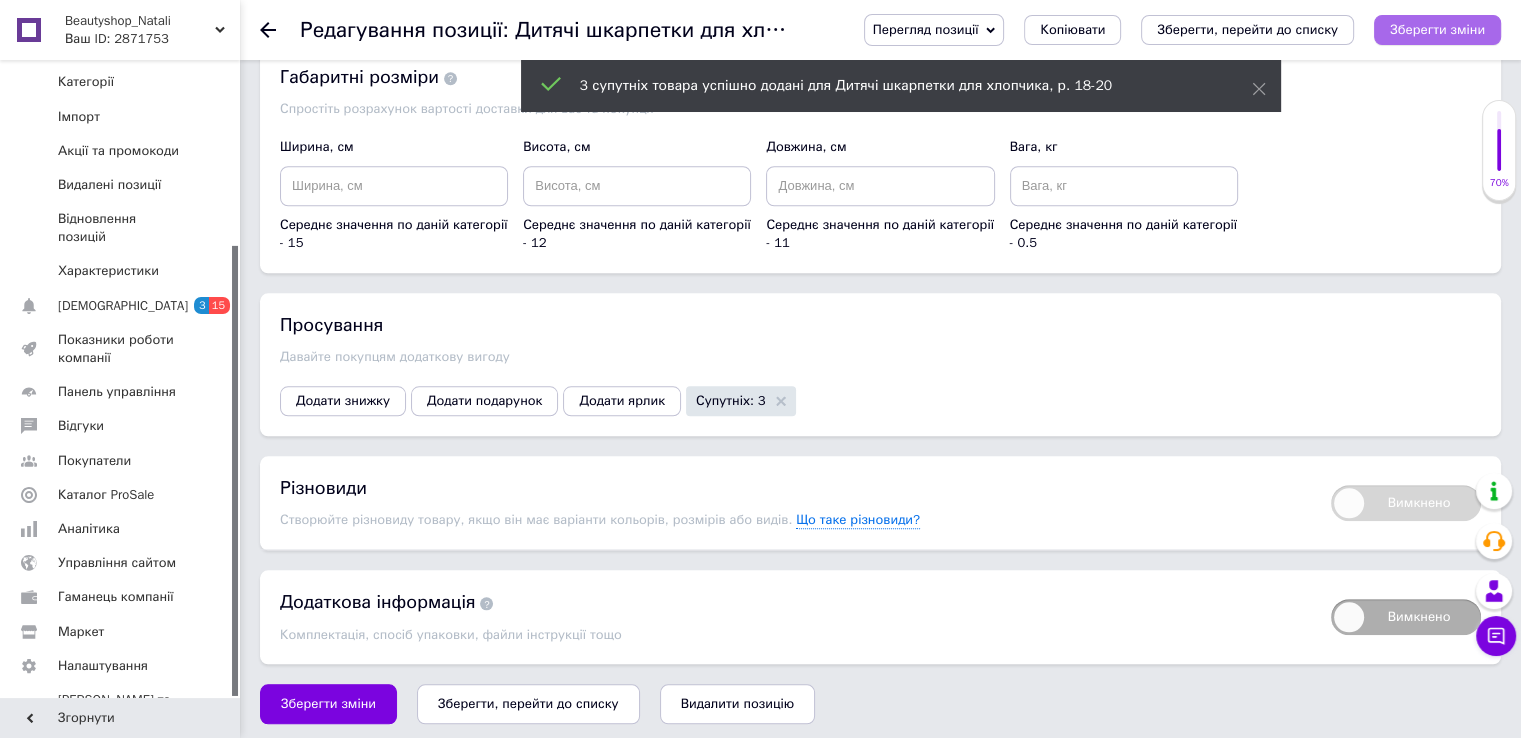 click on "Зберегти зміни" at bounding box center [1437, 29] 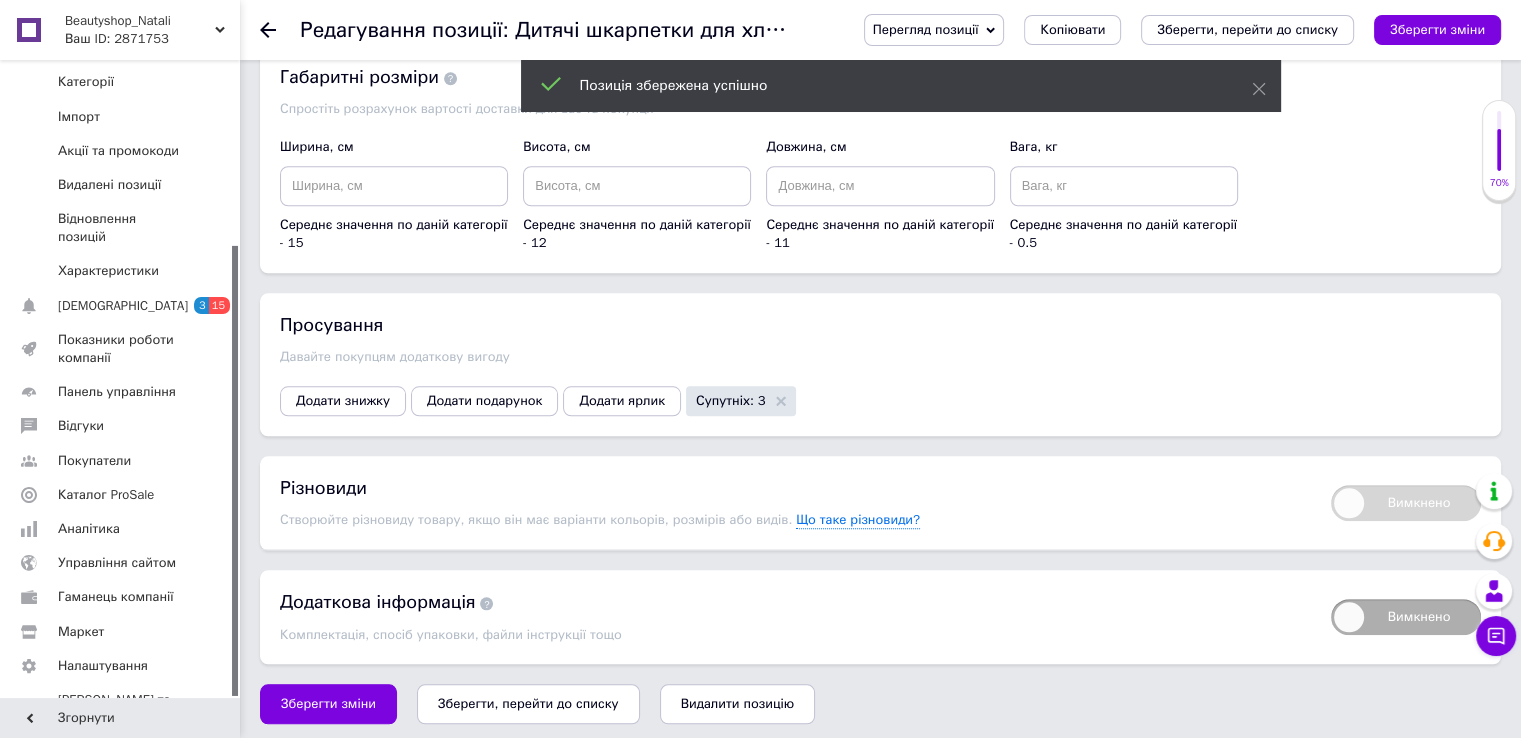 scroll, scrollTop: 1664, scrollLeft: 0, axis: vertical 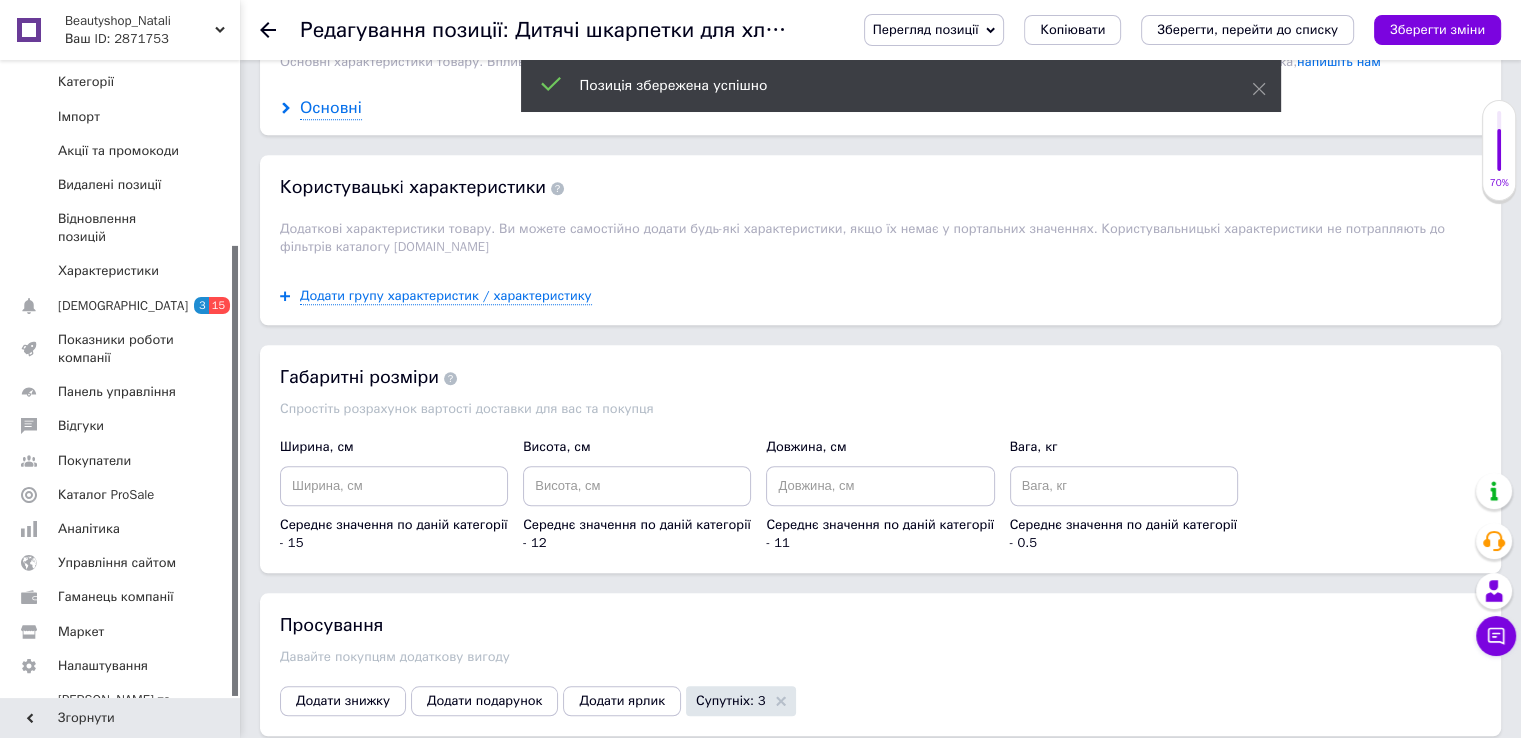 click on "Основні" at bounding box center [331, 108] 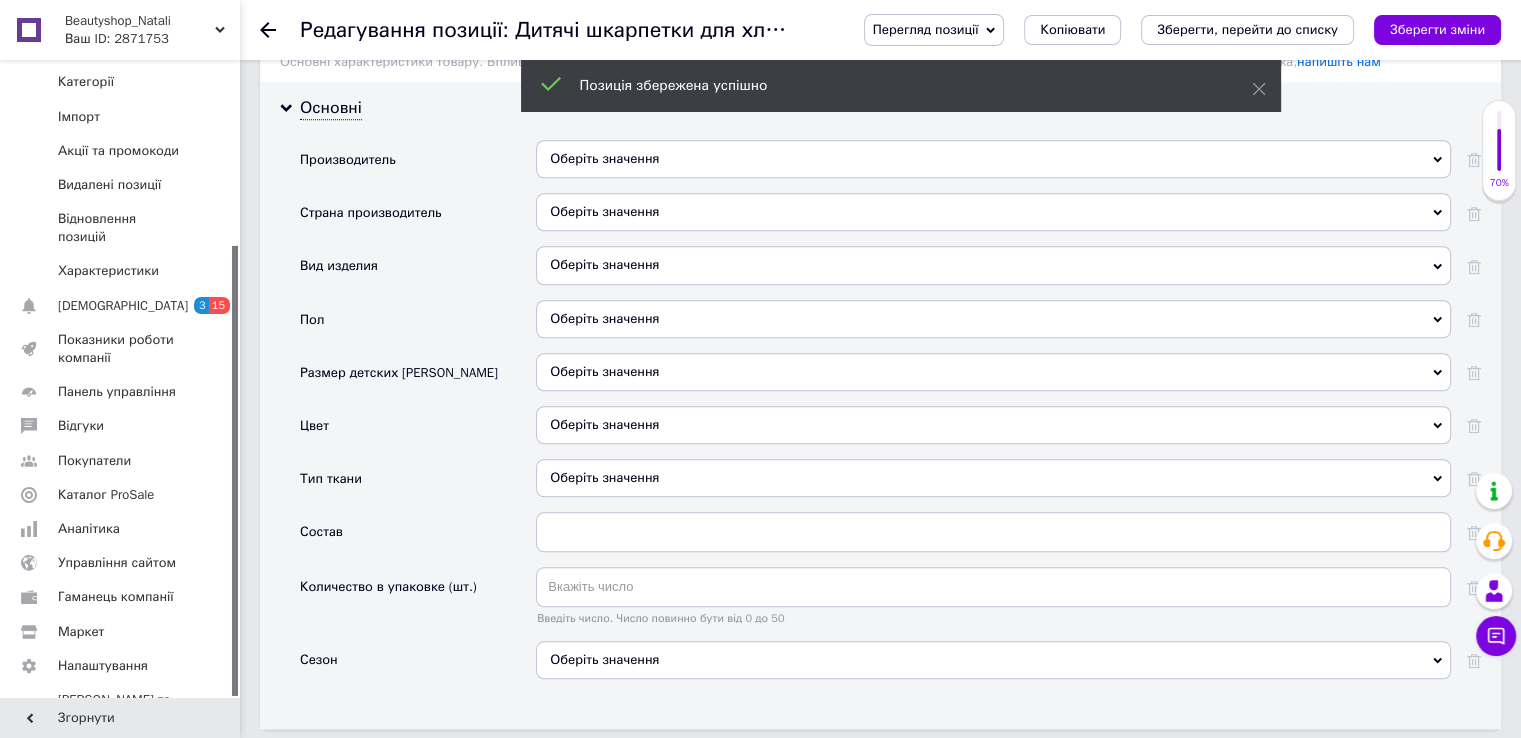 click on "Оберіть значення" at bounding box center (993, 159) 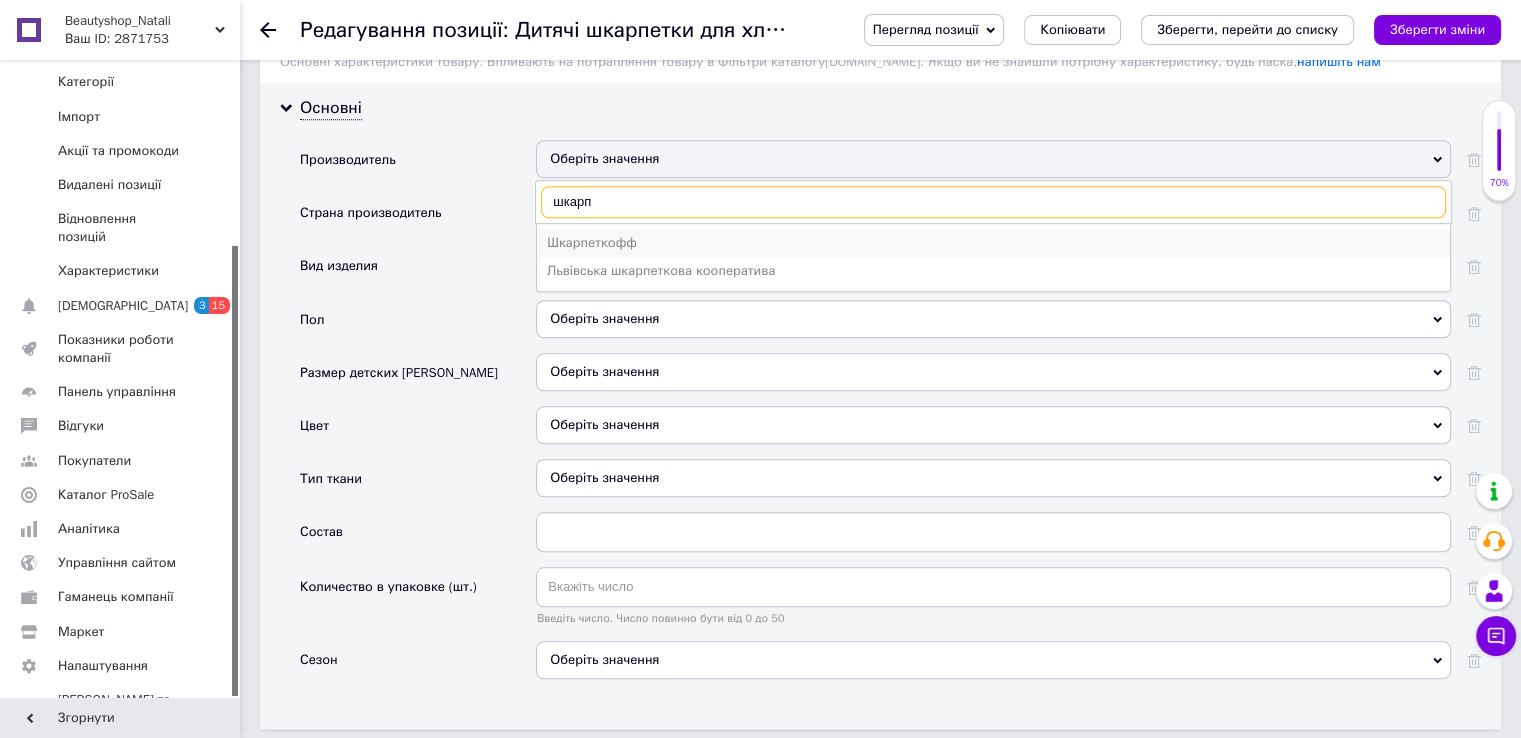 type on "шкарп" 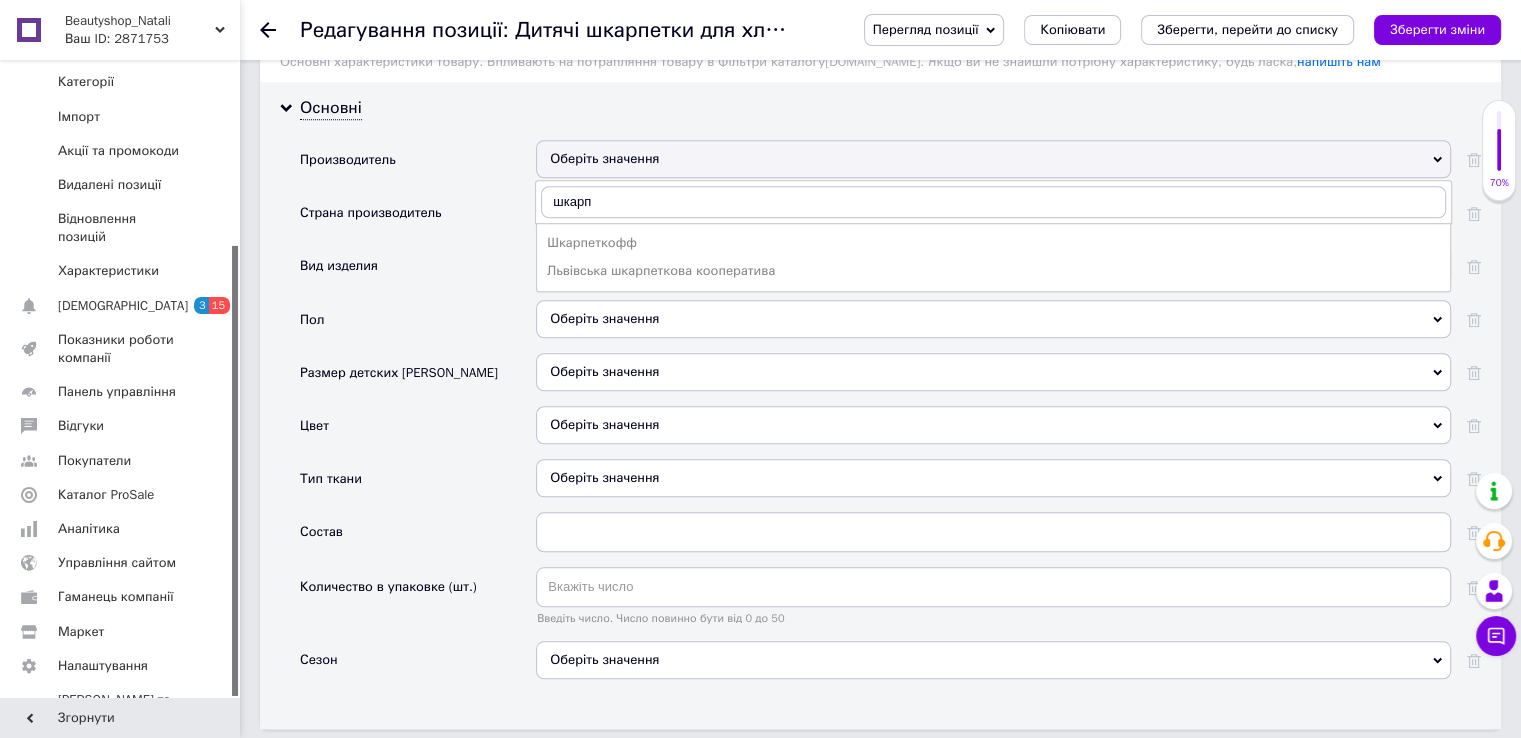 drag, startPoint x: 597, startPoint y: 234, endPoint x: 587, endPoint y: 233, distance: 10.049875 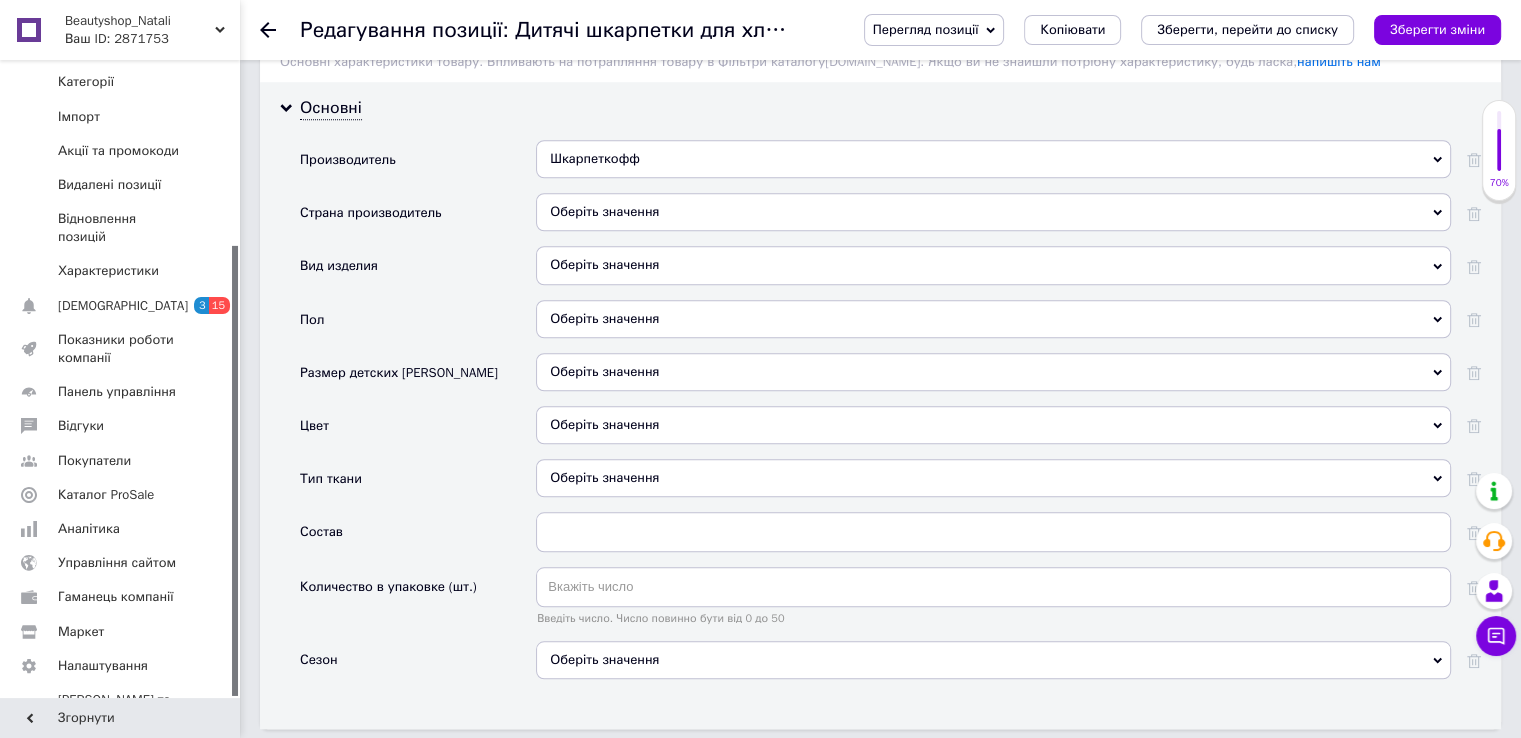 click on "Оберіть значення" at bounding box center [993, 212] 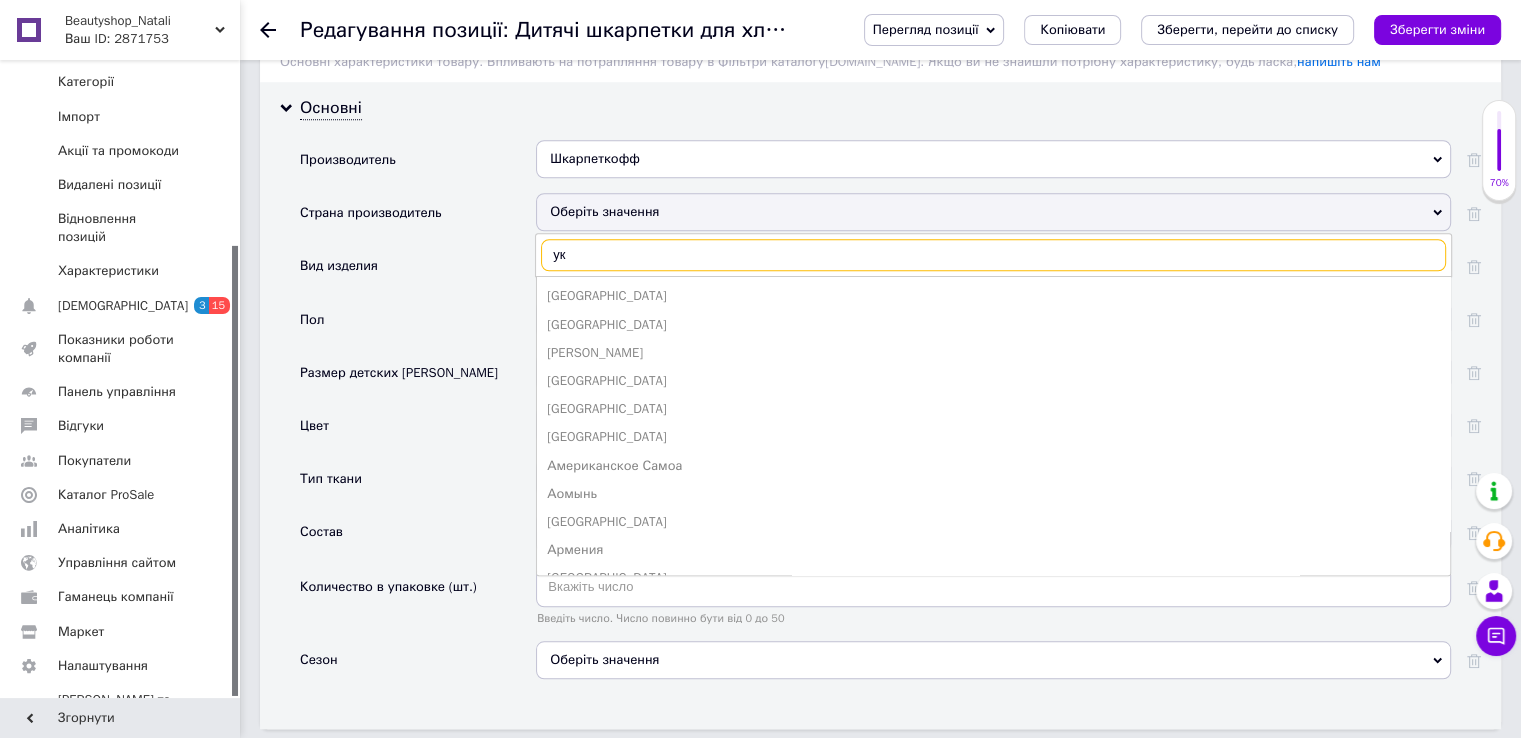 type on "укр" 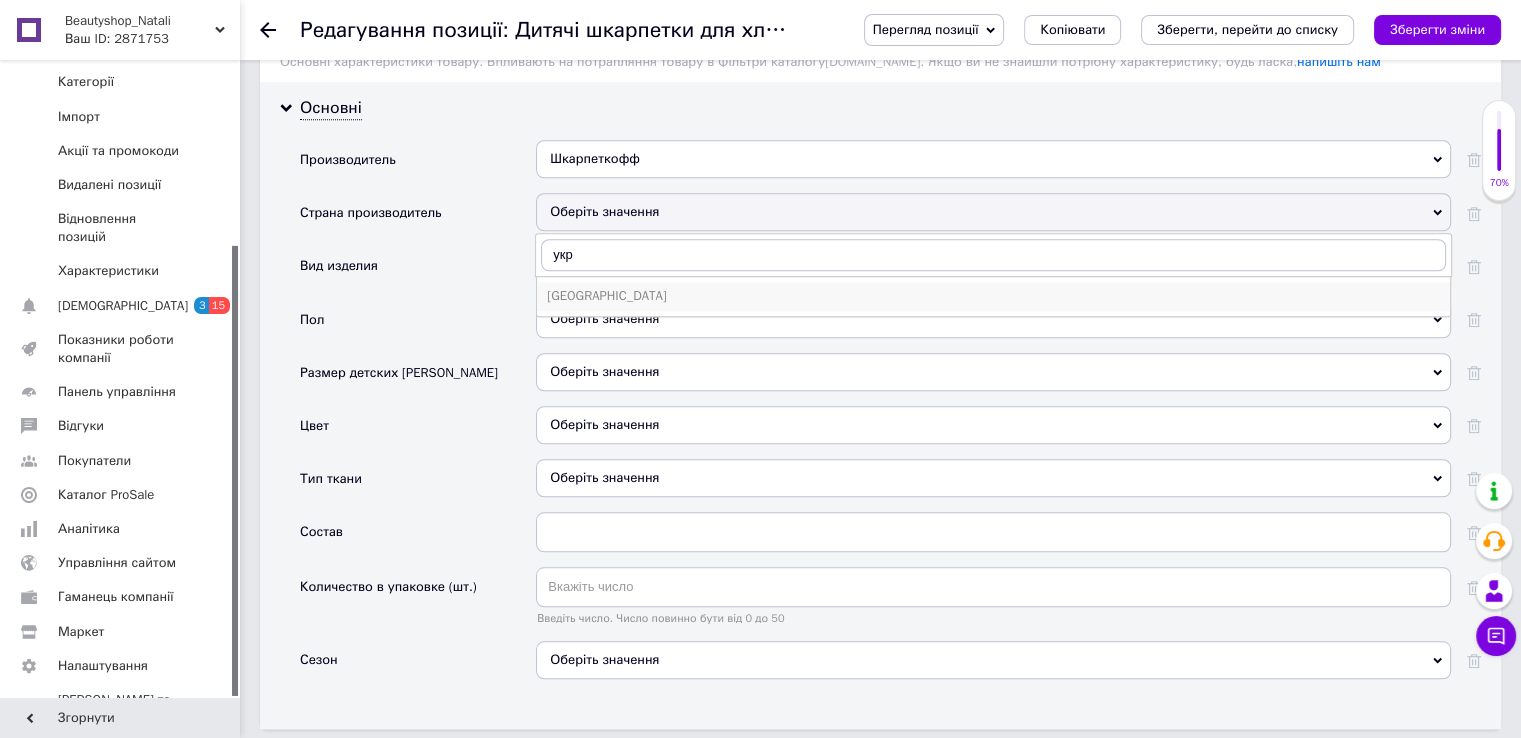 click on "[GEOGRAPHIC_DATA]" at bounding box center [993, 296] 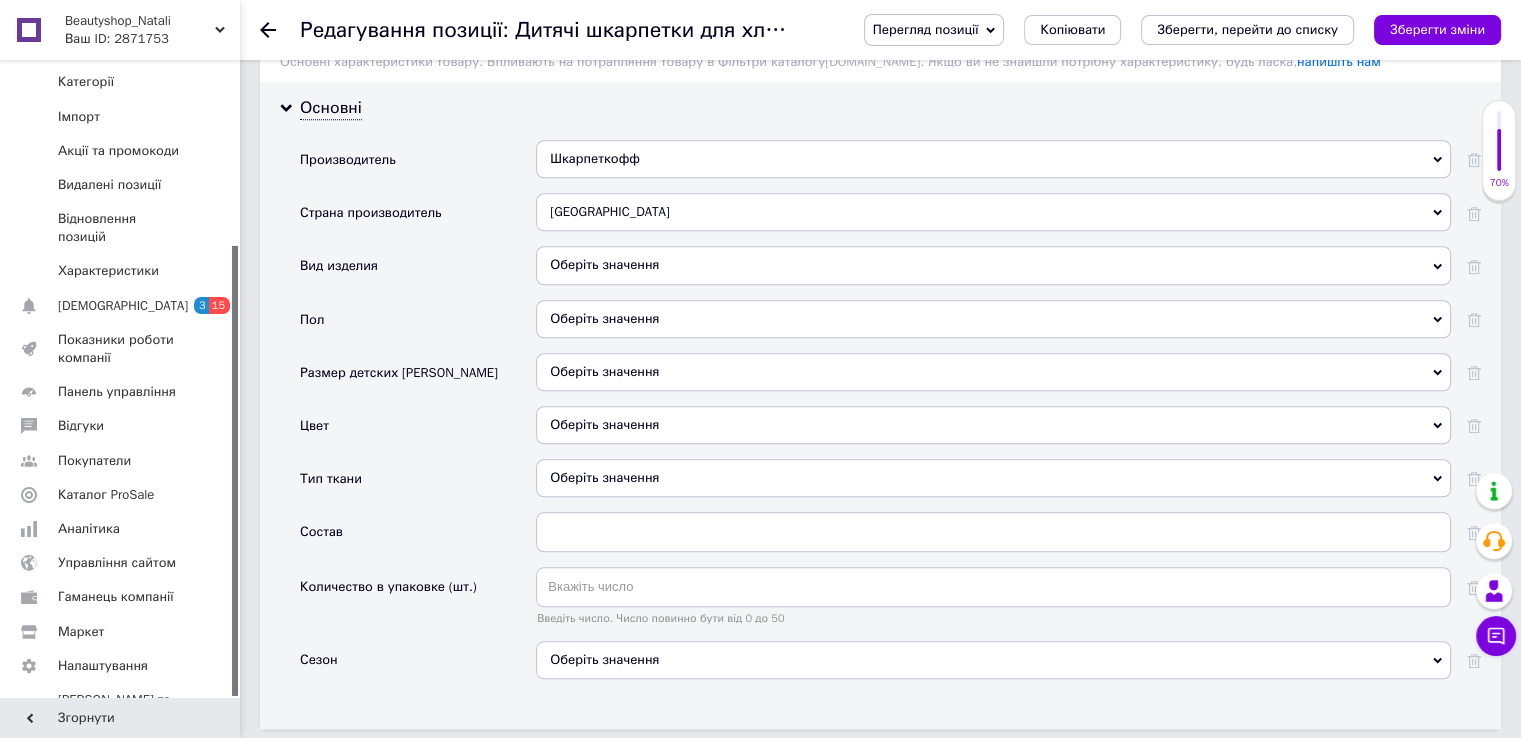 click on "Оберіть значення" at bounding box center [993, 265] 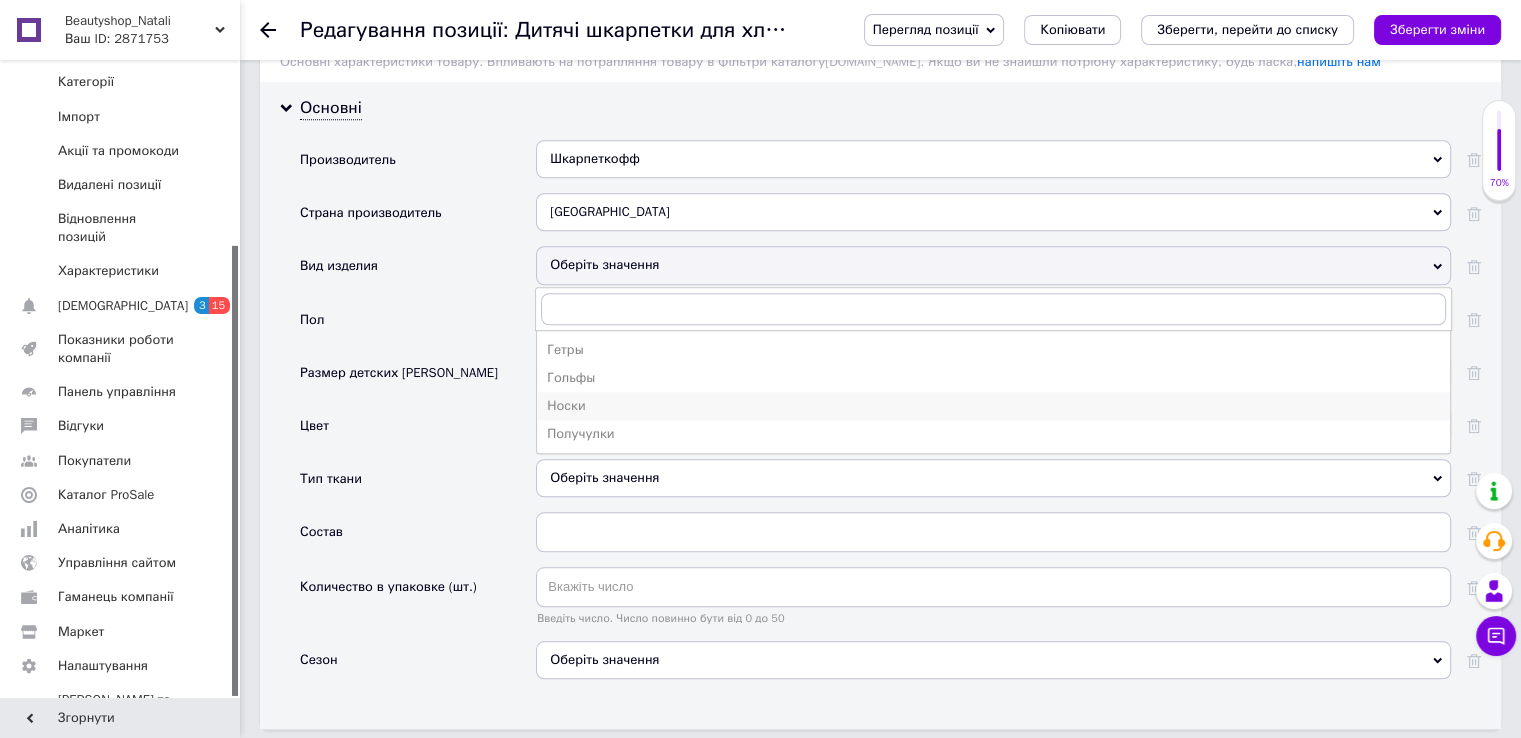 click on "Носки" at bounding box center (993, 406) 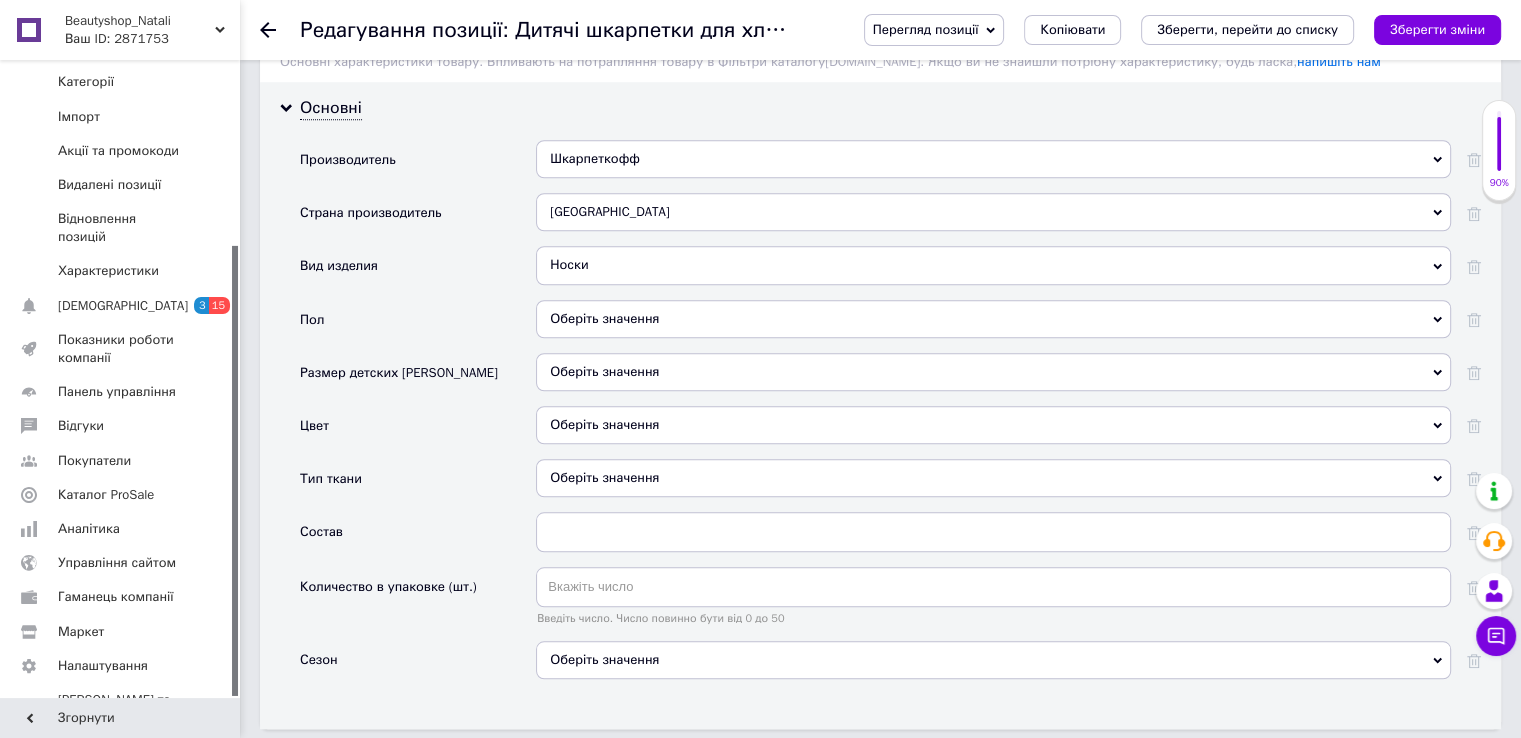 click on "Оберіть значення" at bounding box center [993, 319] 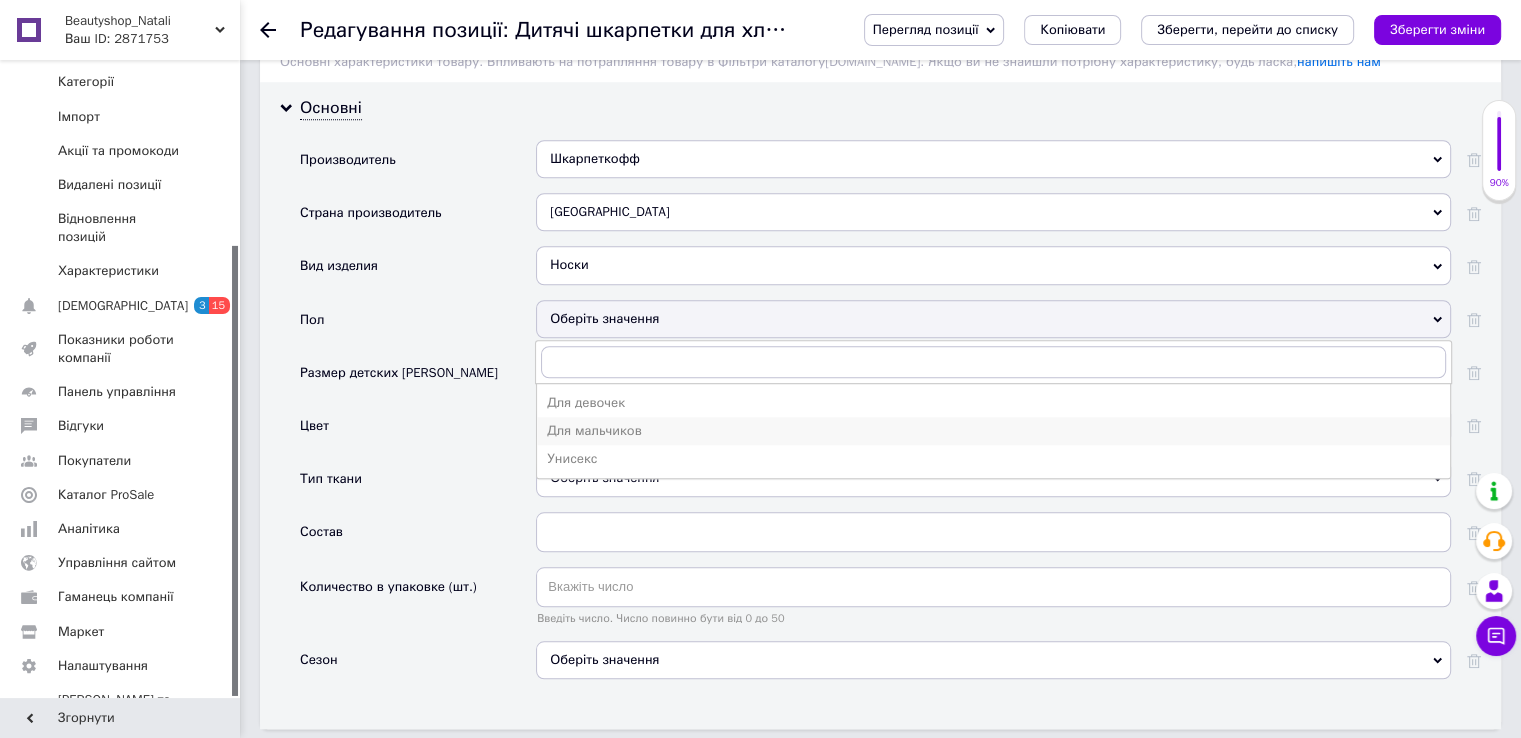 click on "Для мальчиков" at bounding box center (993, 431) 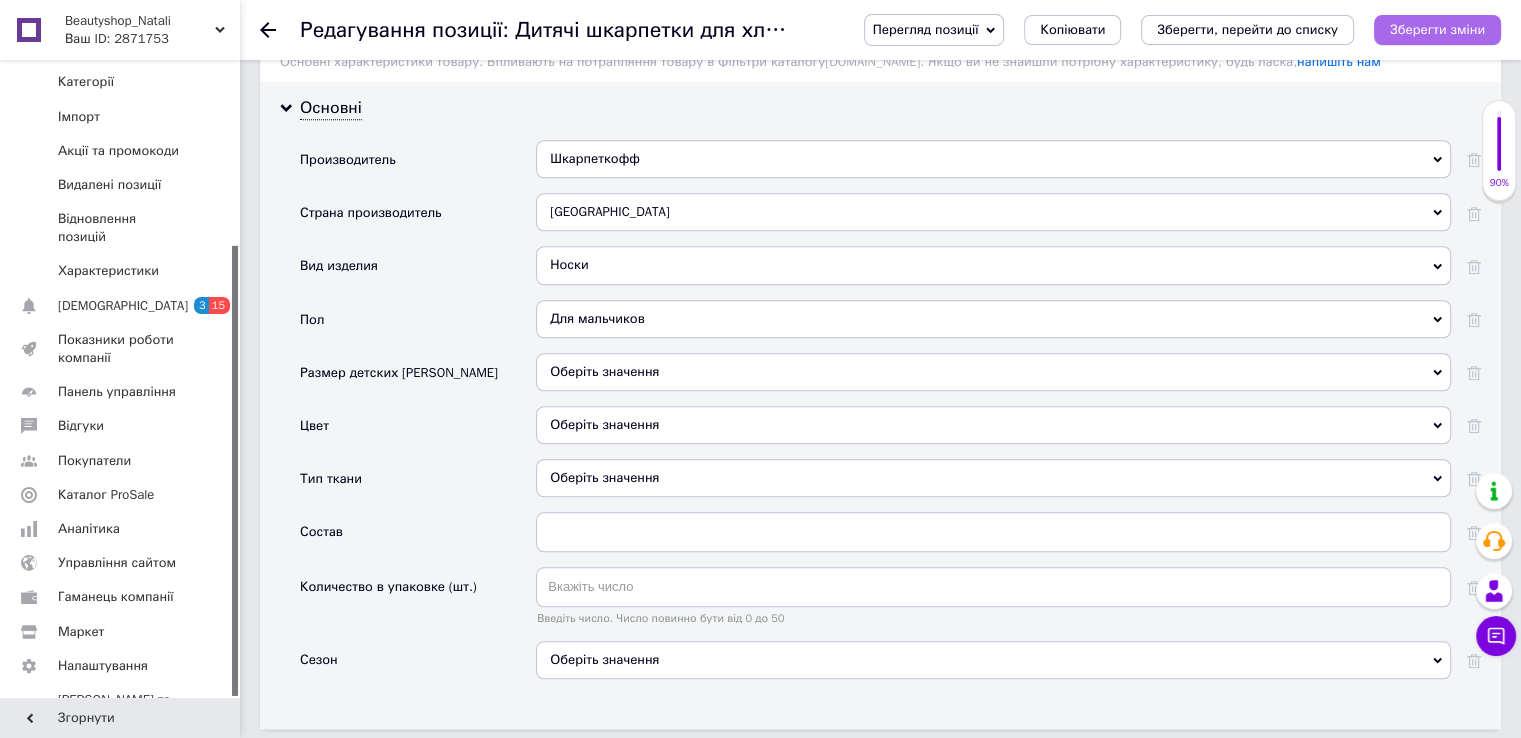 click on "Зберегти зміни" at bounding box center (1437, 29) 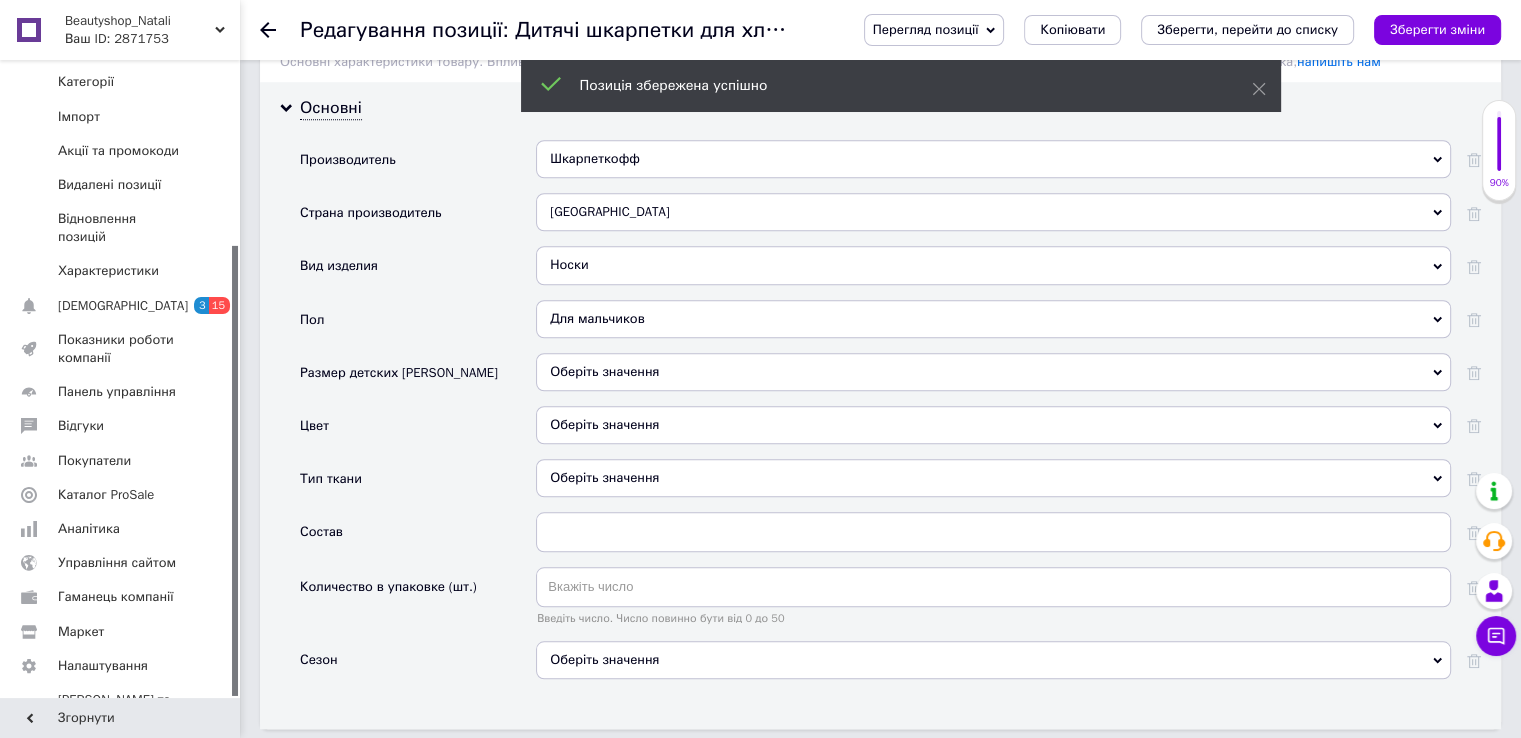 click on "Оберіть значення" at bounding box center (993, 372) 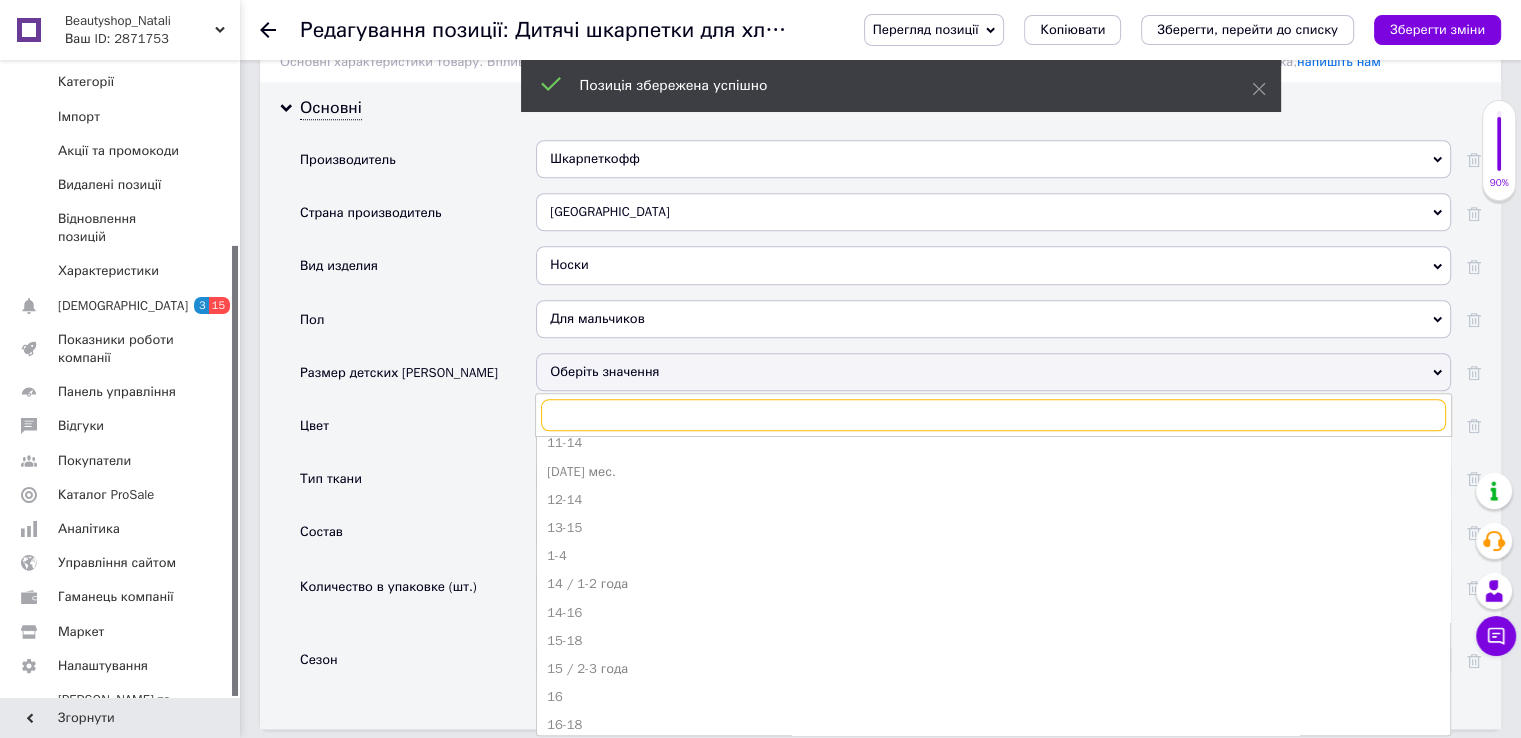 scroll, scrollTop: 300, scrollLeft: 0, axis: vertical 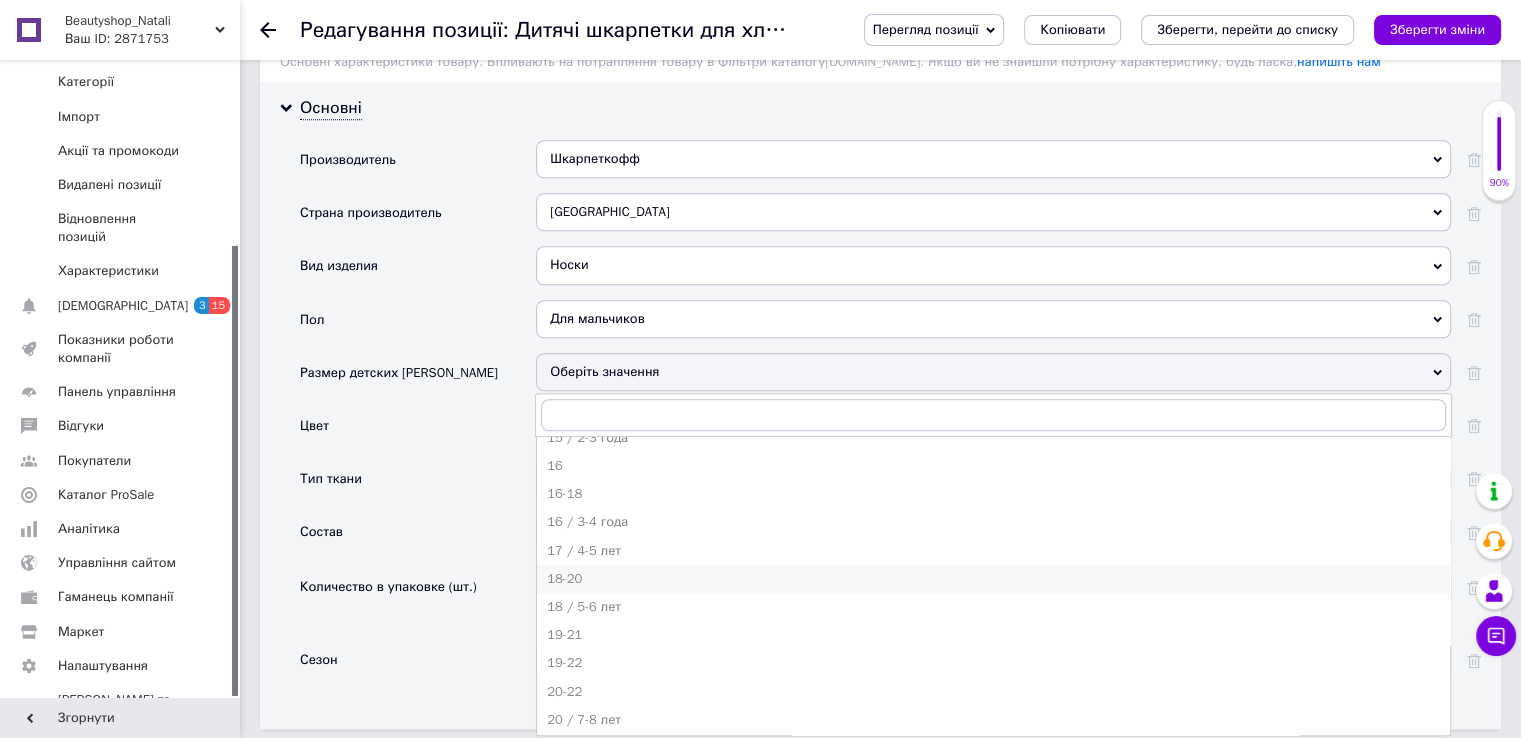 click on "18-20" at bounding box center (993, 579) 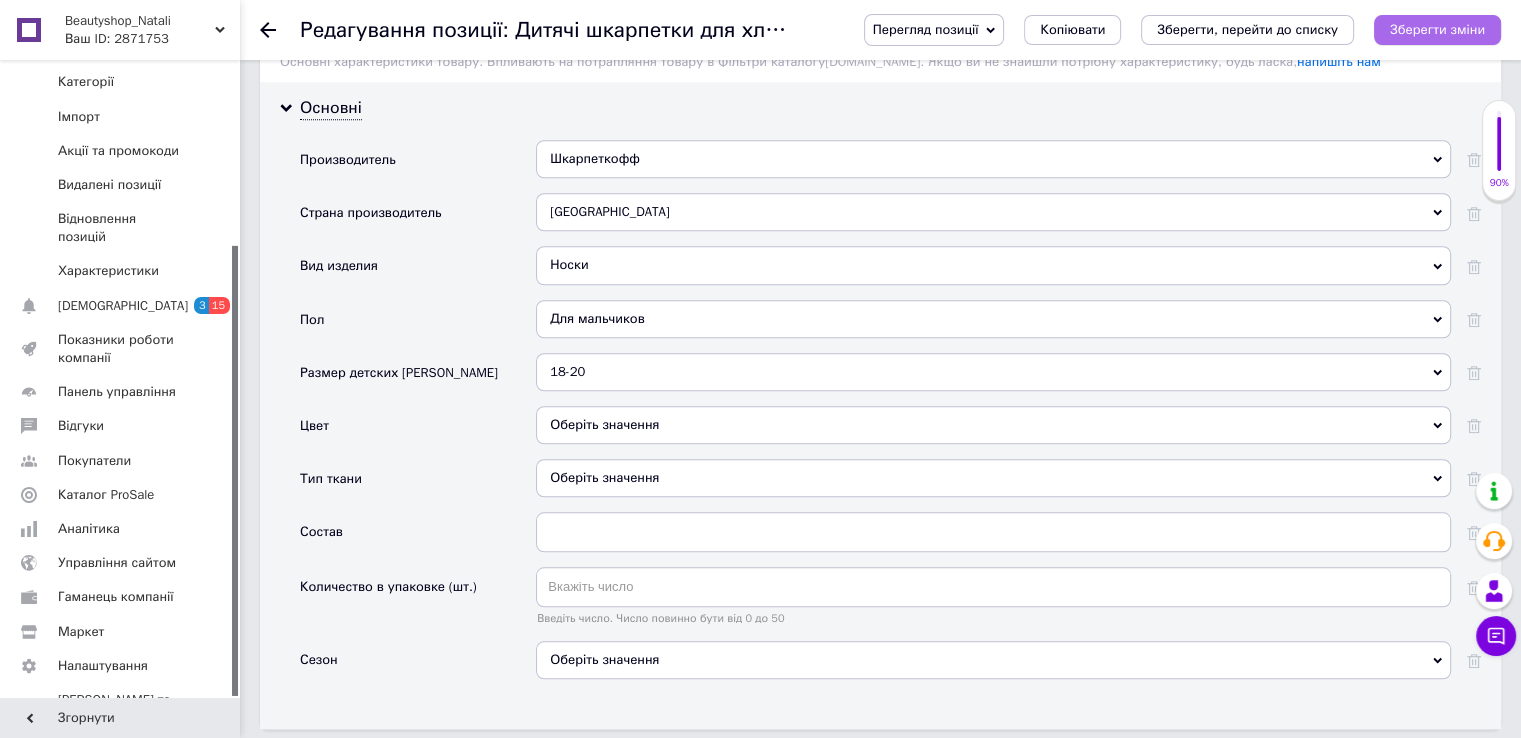 click on "Зберегти зміни" at bounding box center [1437, 29] 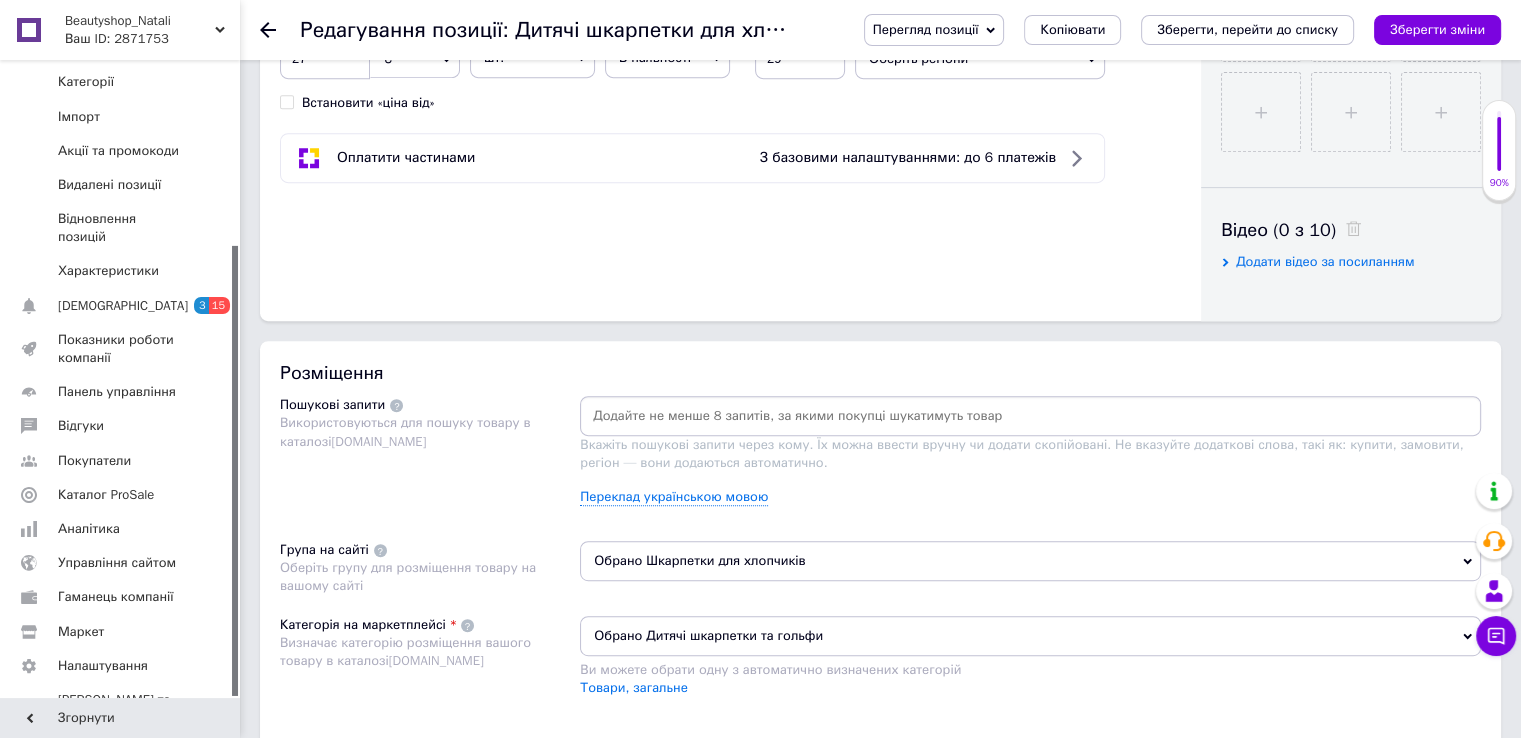 scroll, scrollTop: 1000, scrollLeft: 0, axis: vertical 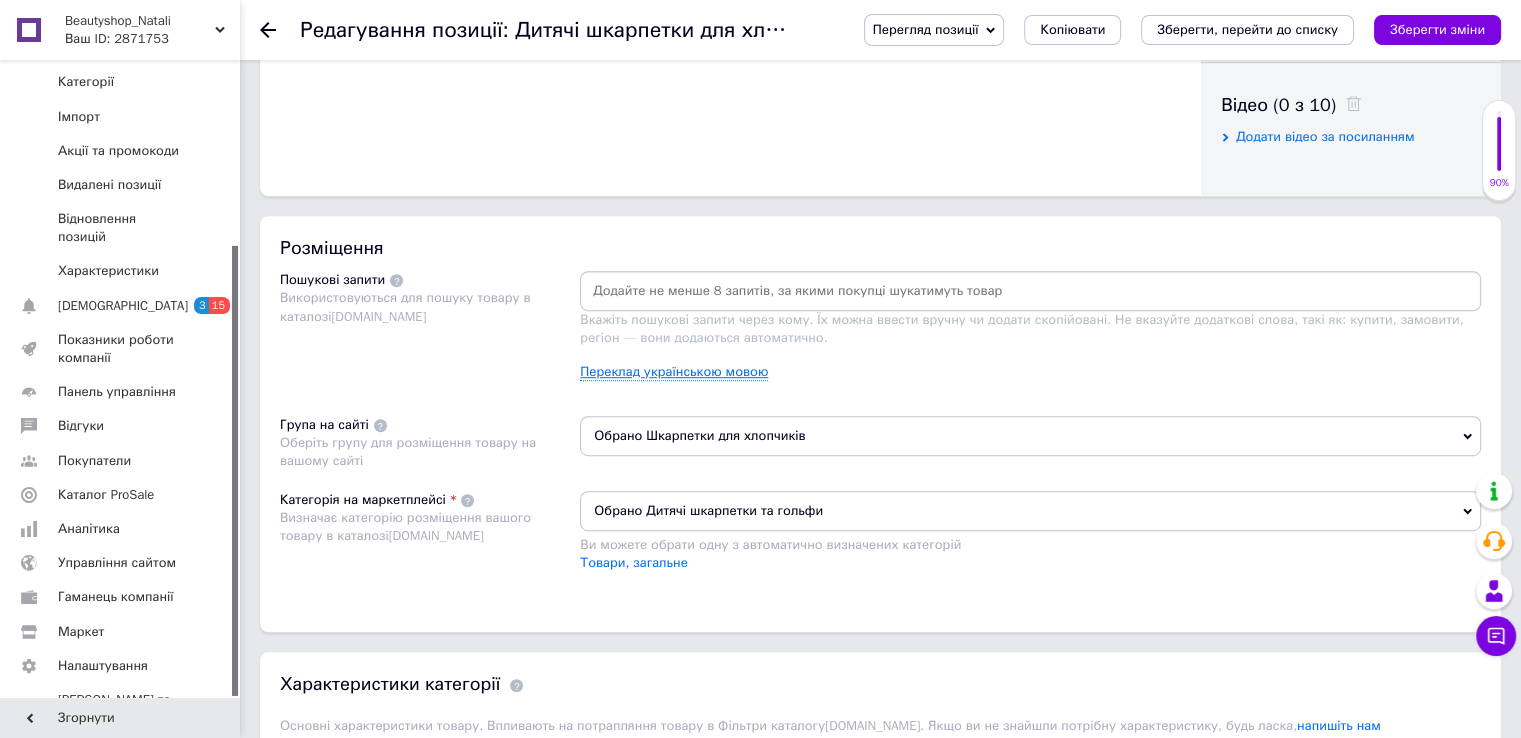 click on "Переклад українською мовою" at bounding box center (674, 372) 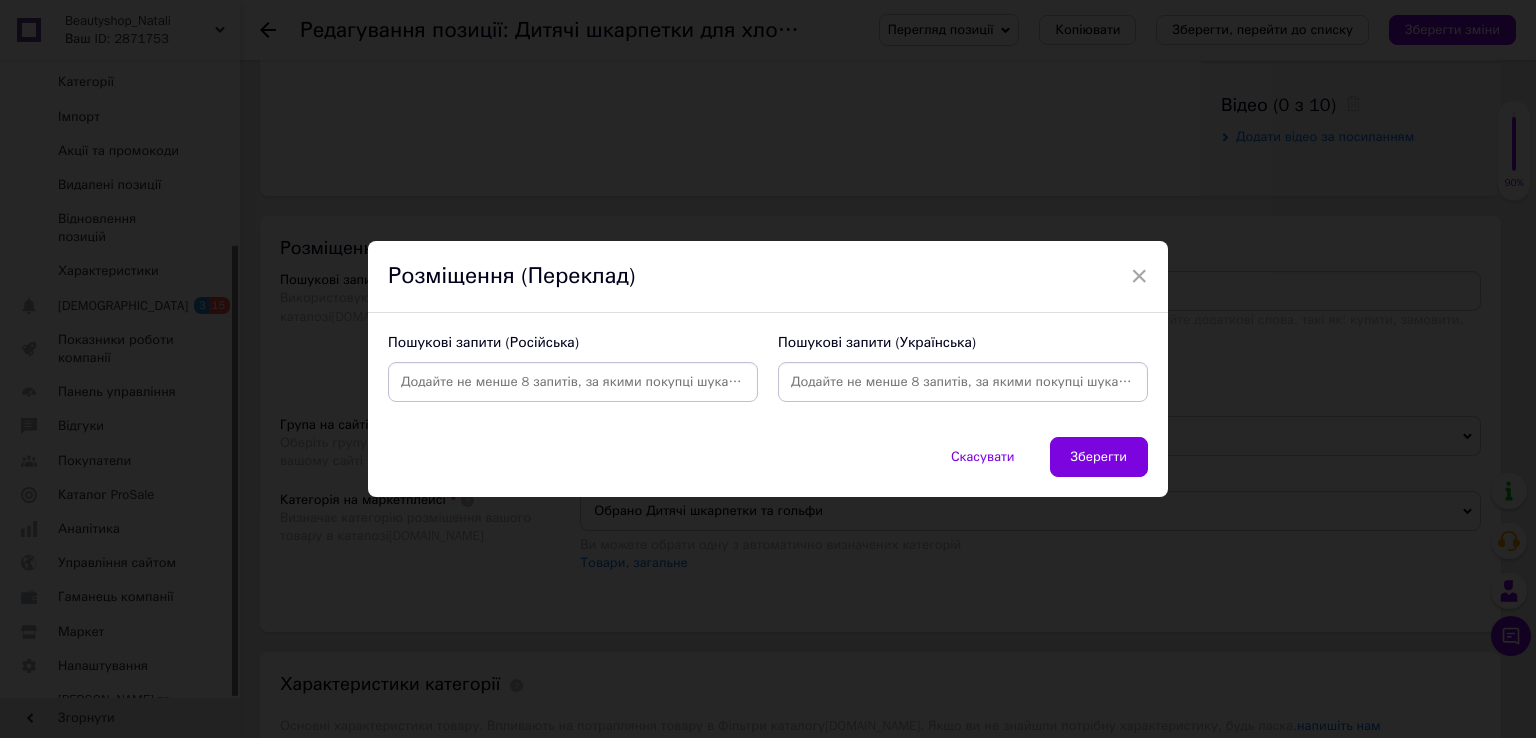 click at bounding box center [963, 382] 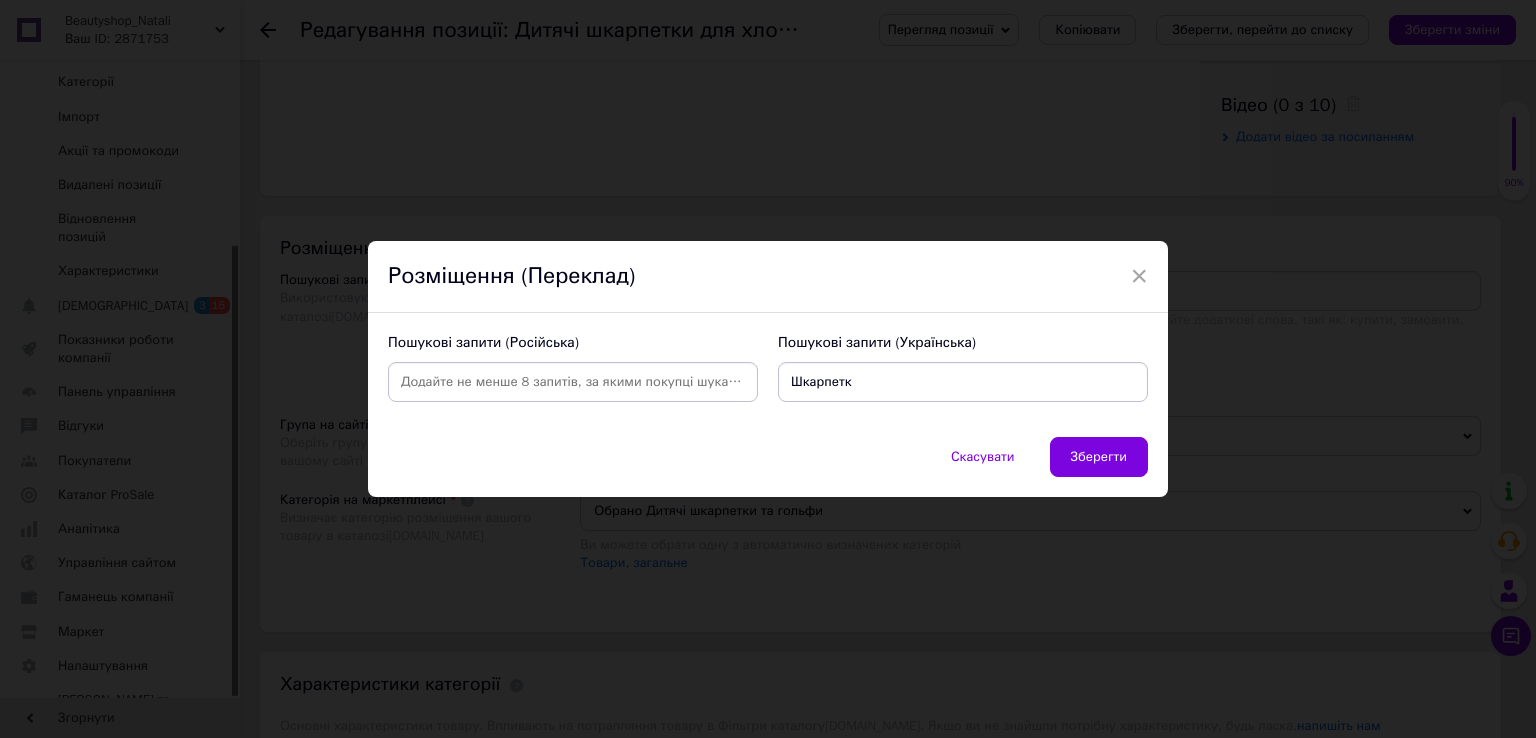 type on "Шкарпетки" 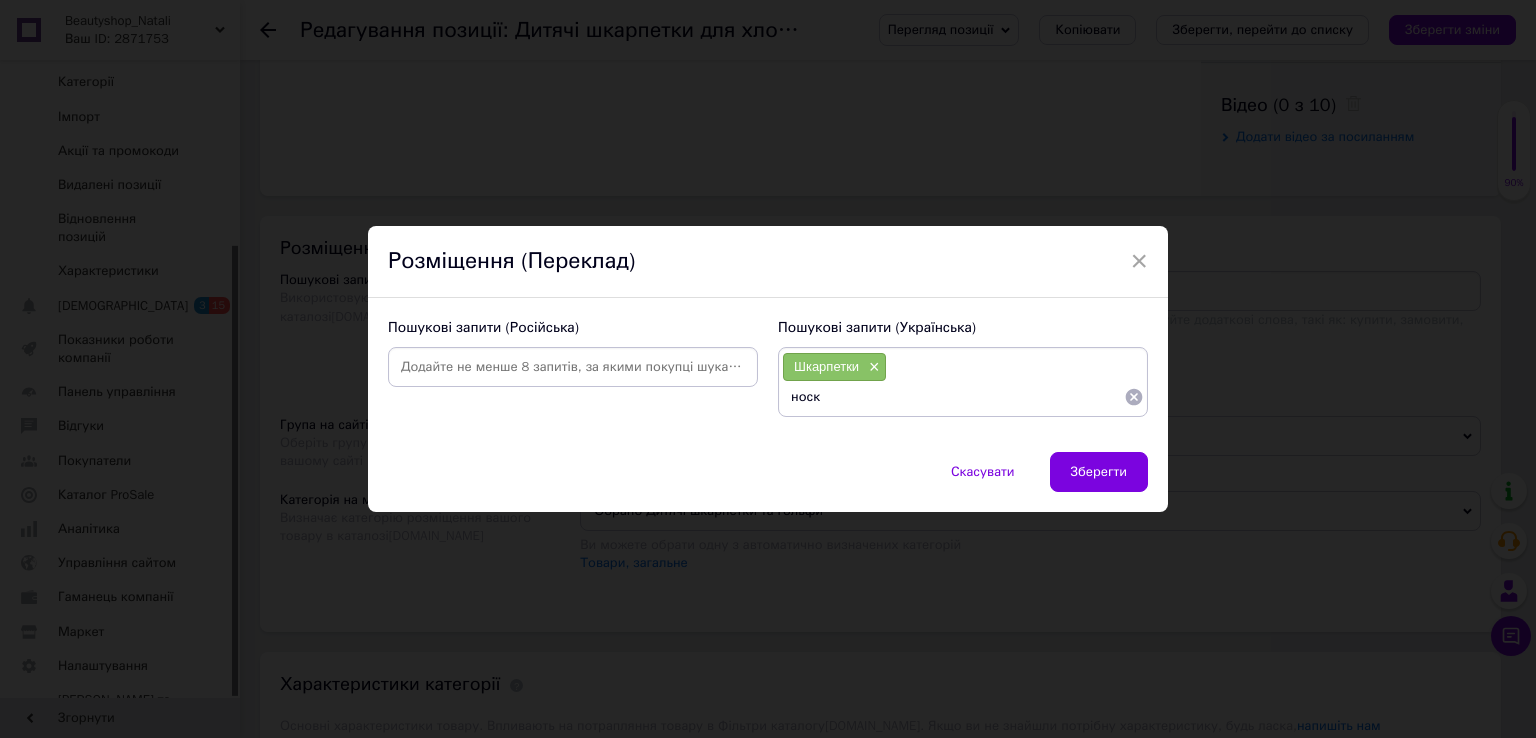type on "носки" 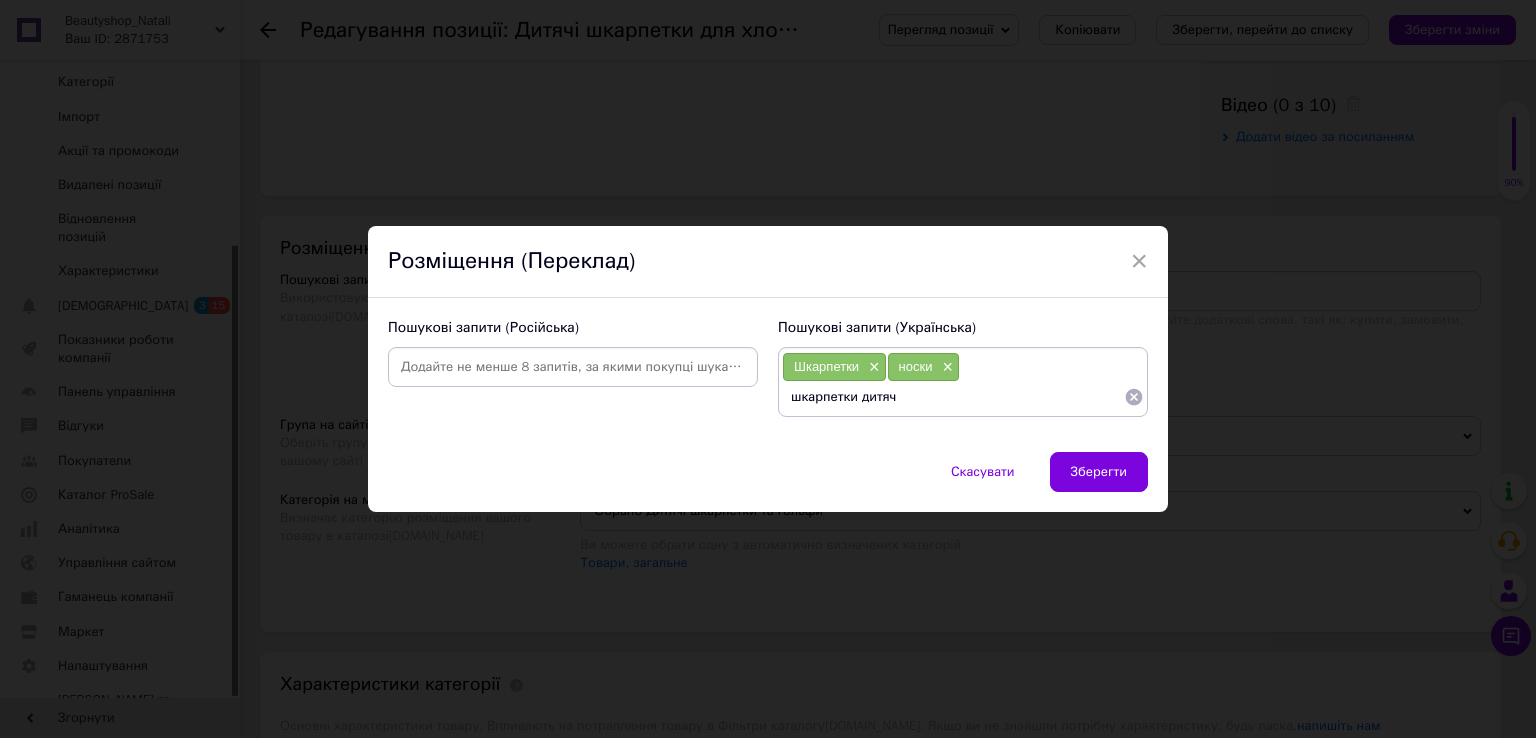 type on "шкарпетки дитячі" 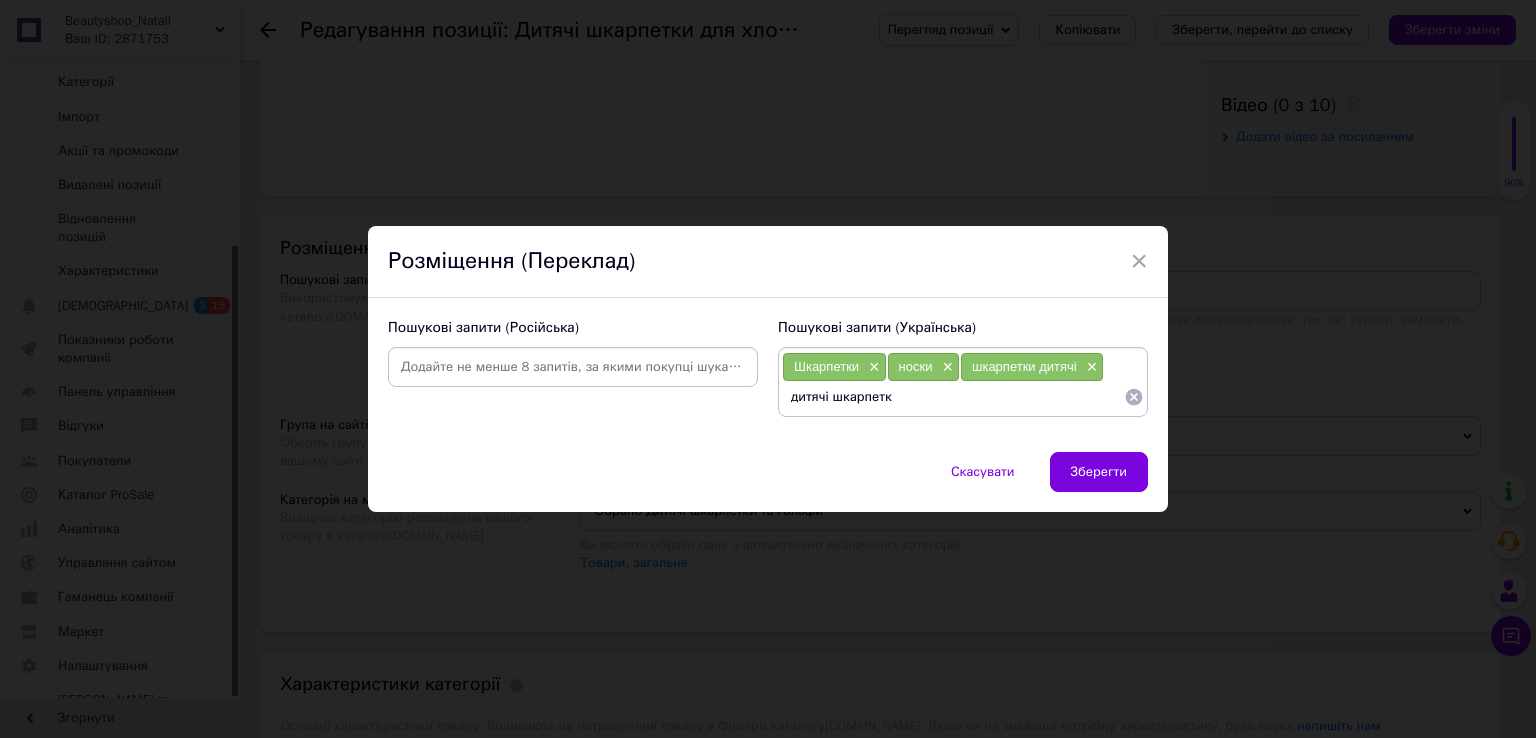 type on "дитячі шкарпетки" 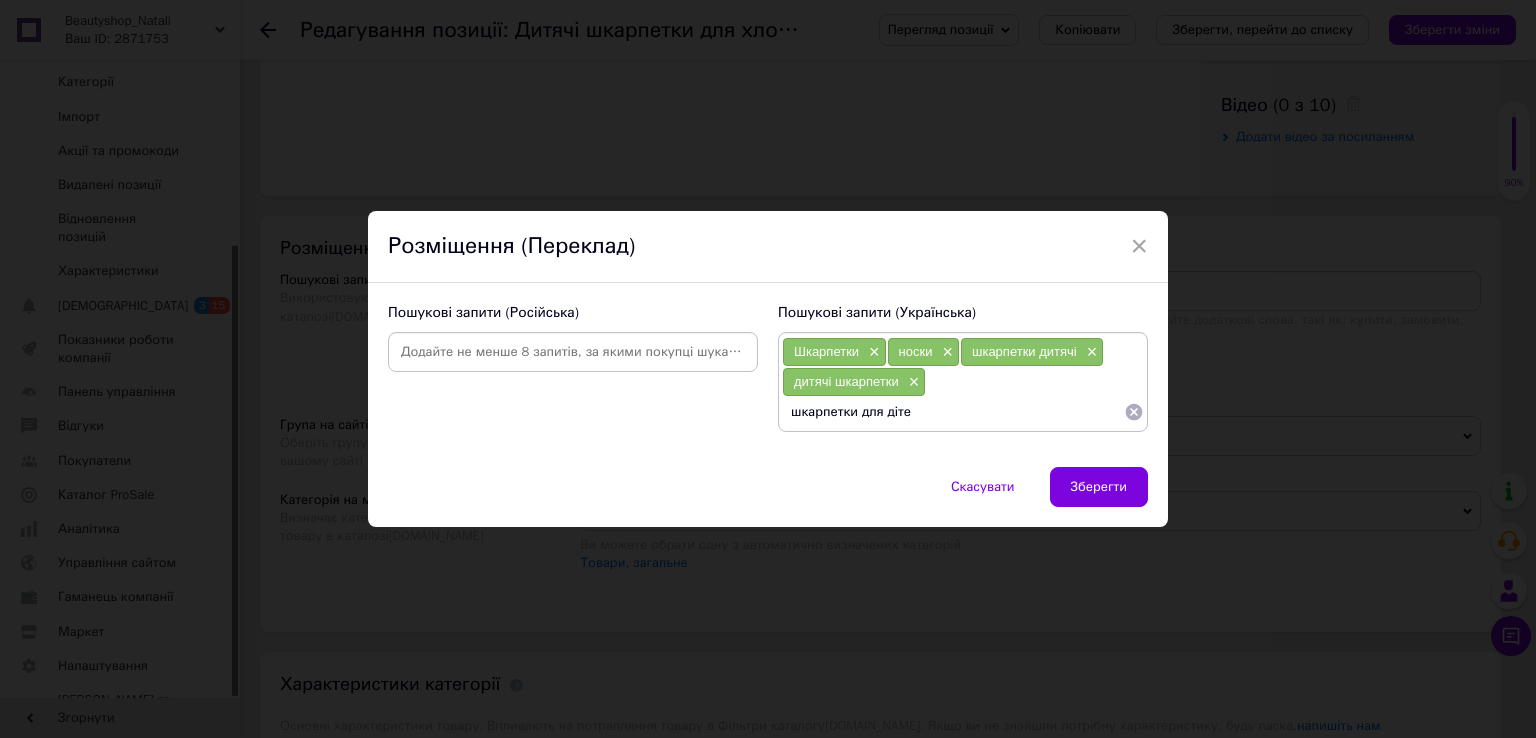 type on "шкарпетки для дітей" 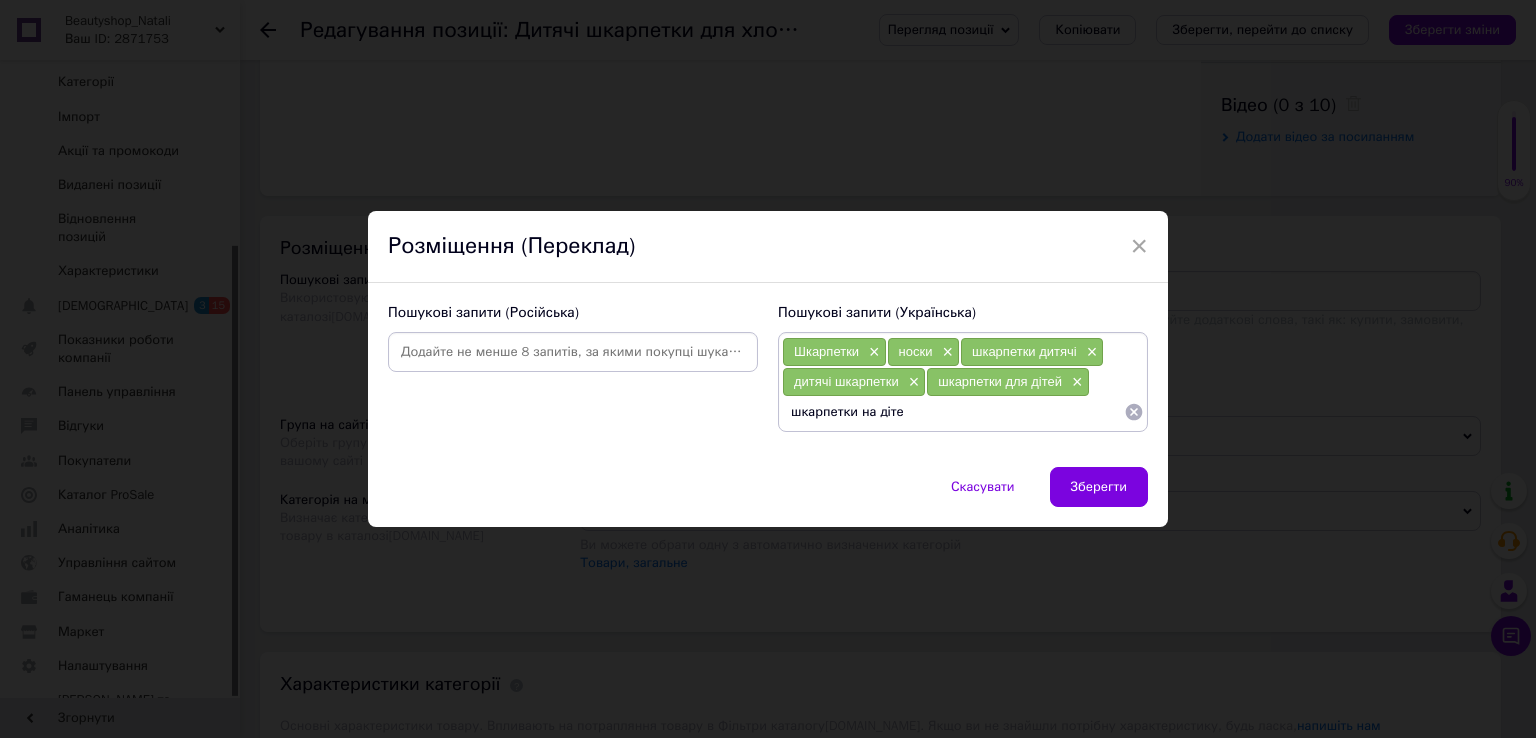 type on "шкарпетки на дітей" 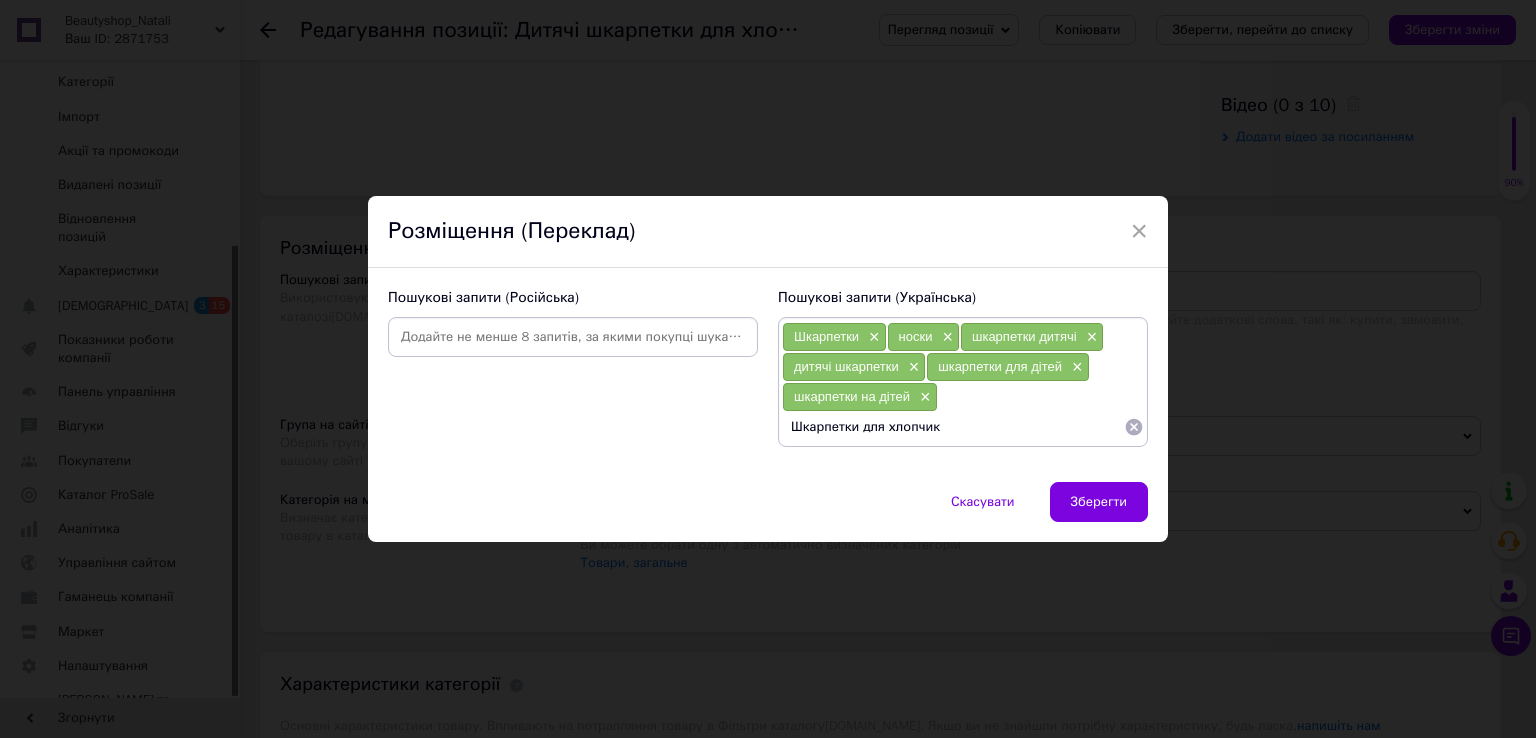 type on "Шкарпетки для хлопчика" 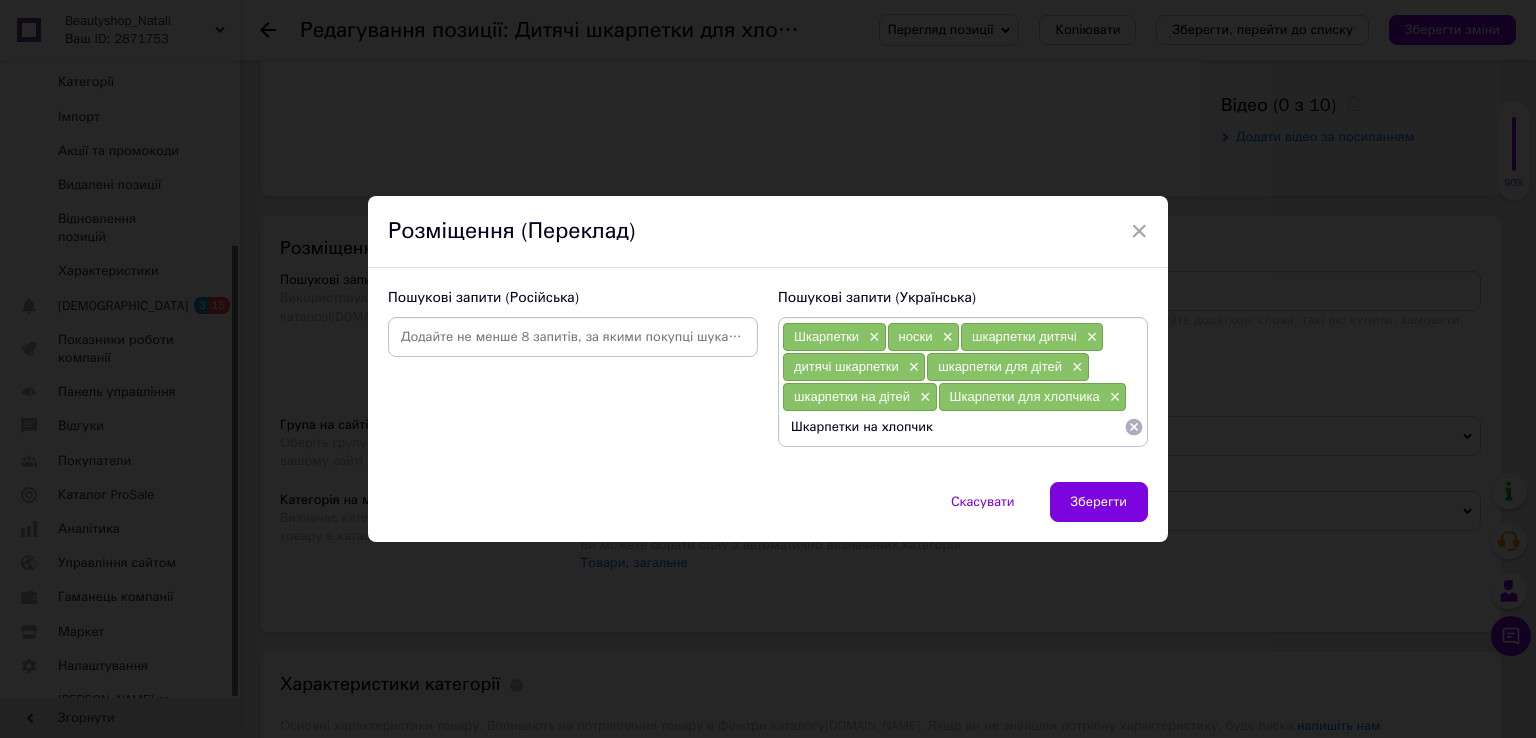 type on "Шкарпетки на хлопчика" 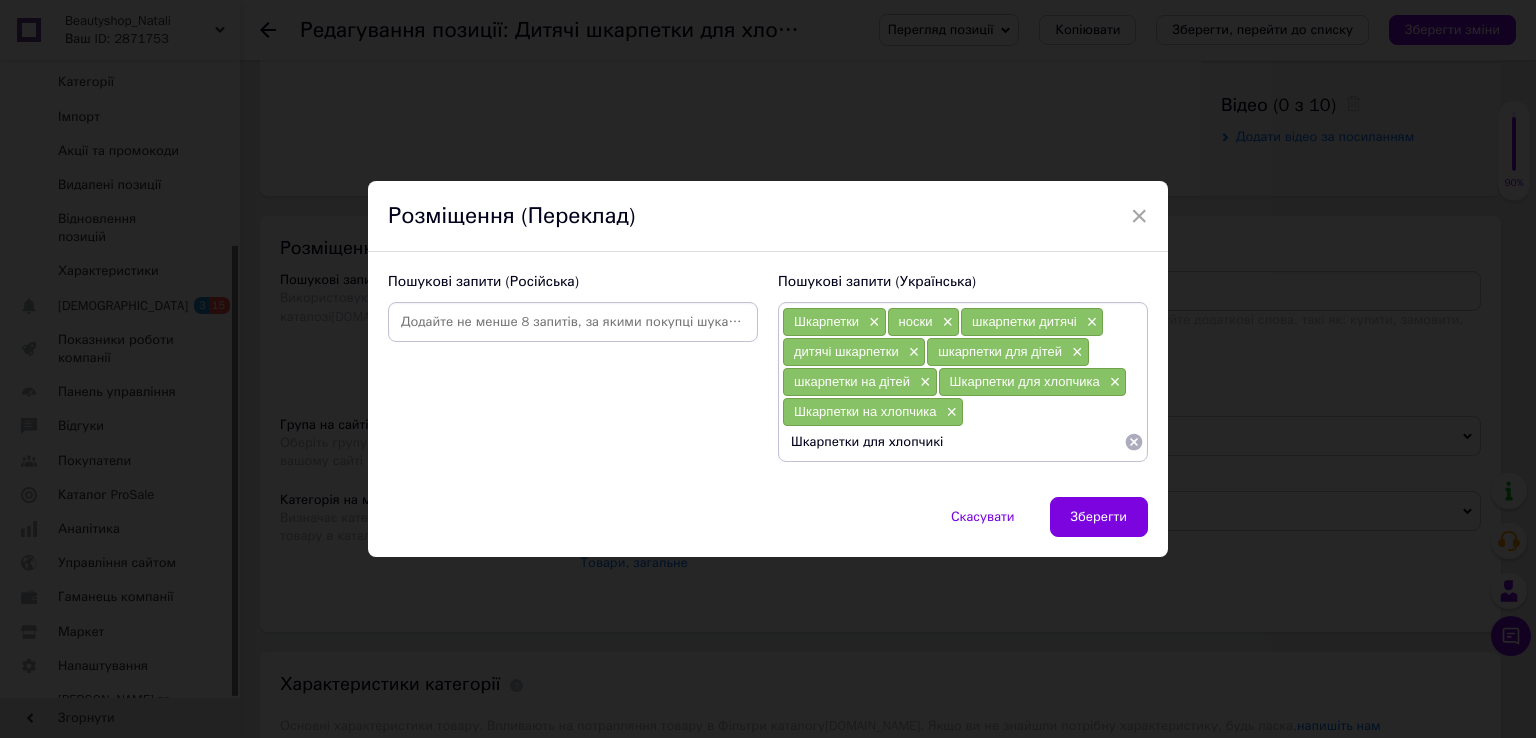 type on "Шкарпетки для хлопчиків" 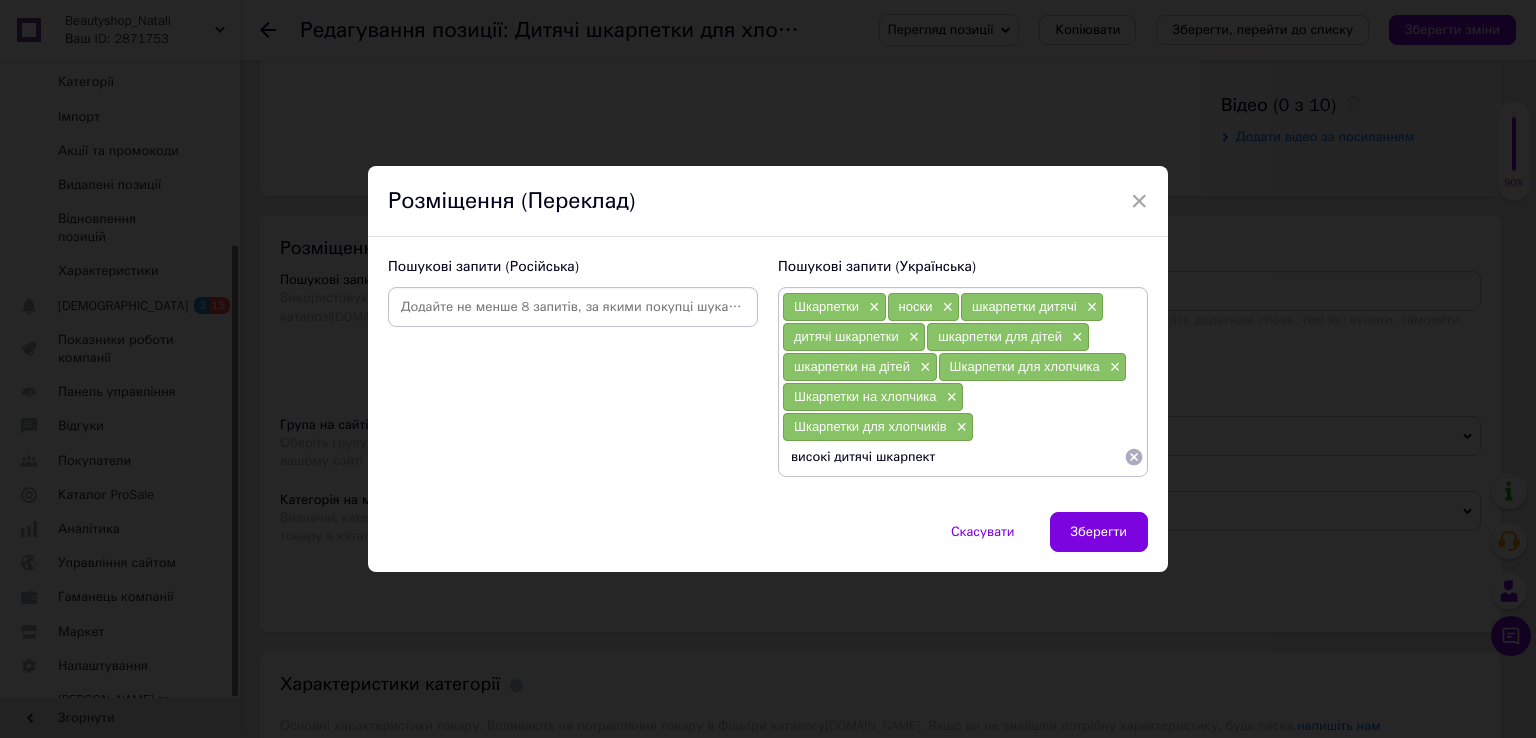 type on "високі дитячі шкарпекти" 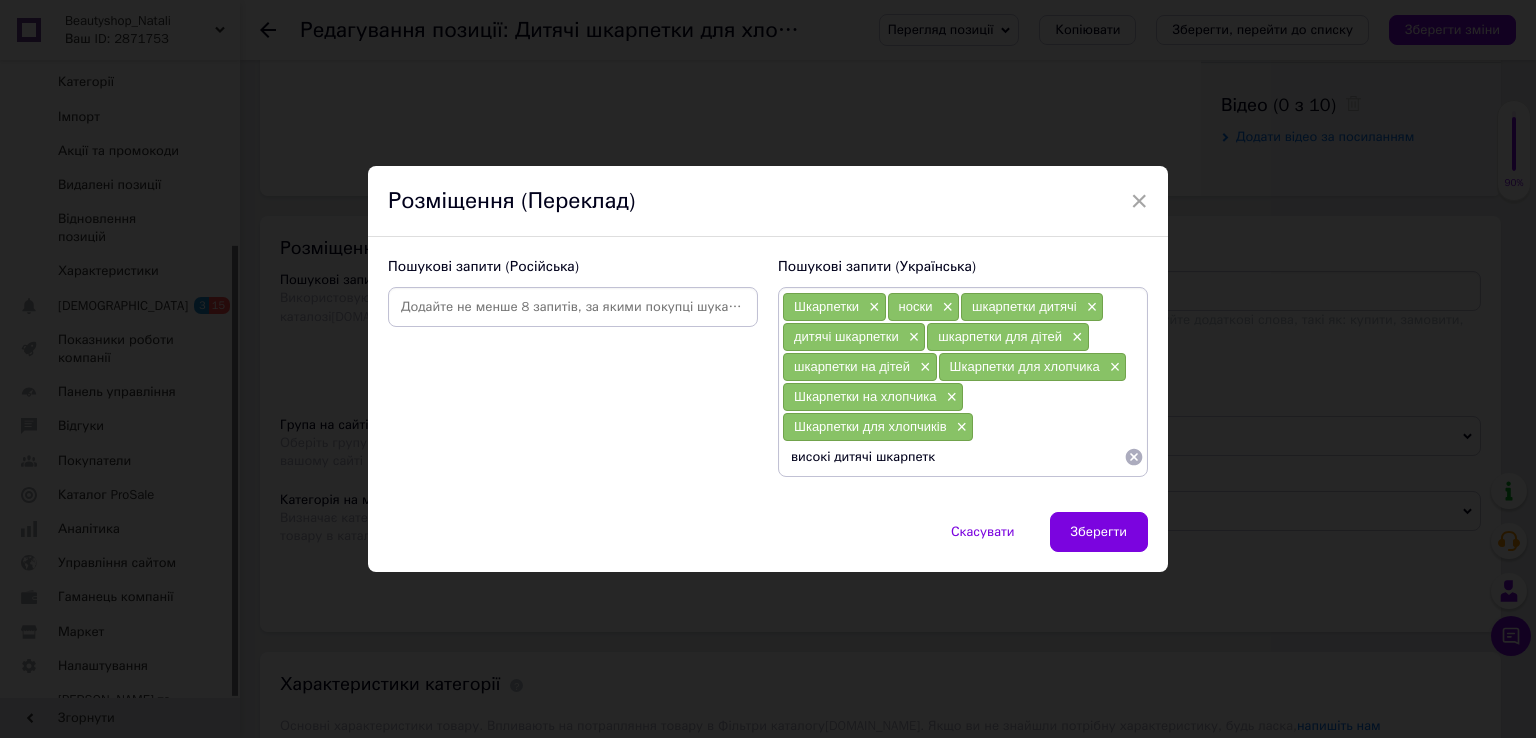 type on "високі дитячі шкарпетки" 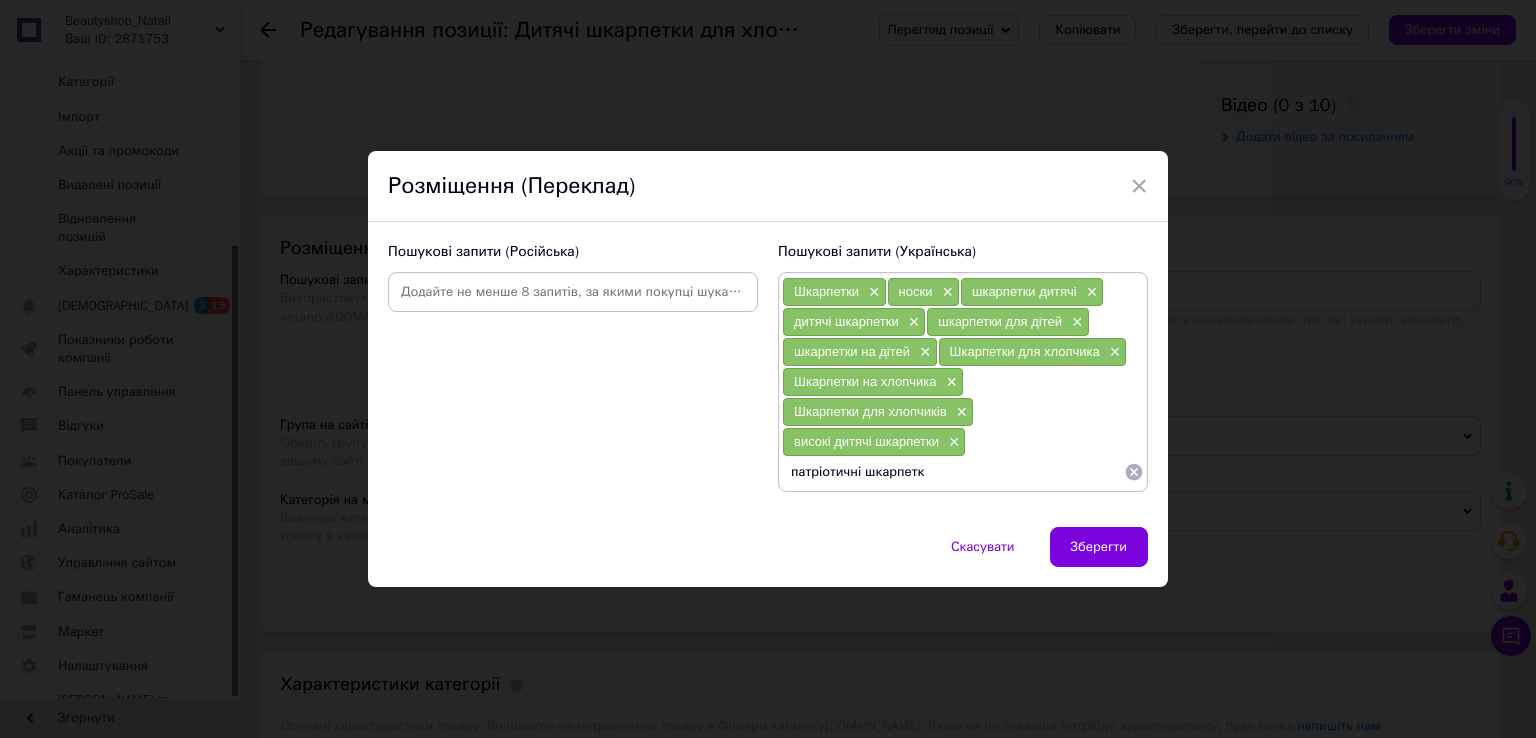 type on "патріотичні шкарпетки" 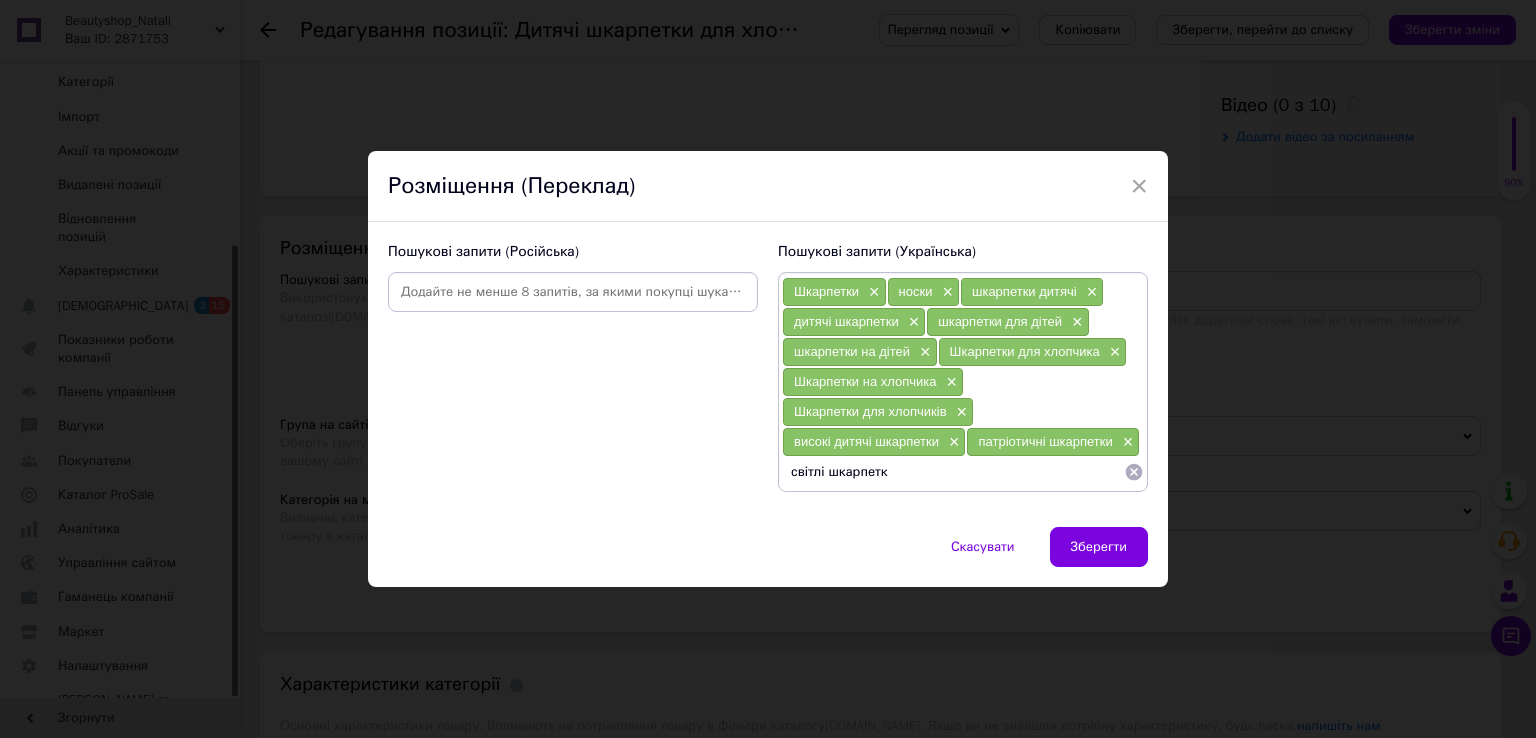 type on "світлі шкарпетки" 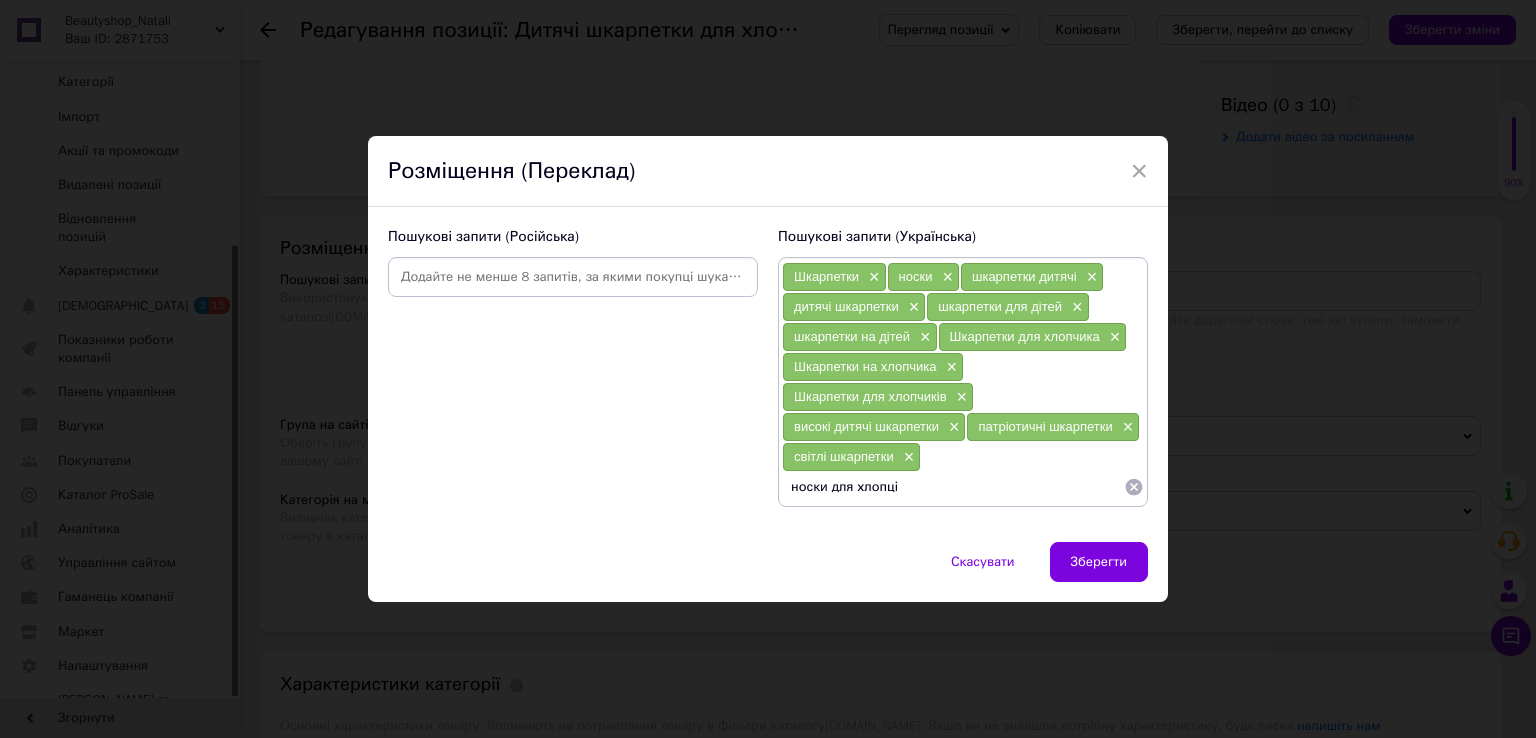 type on "носки для хлопців" 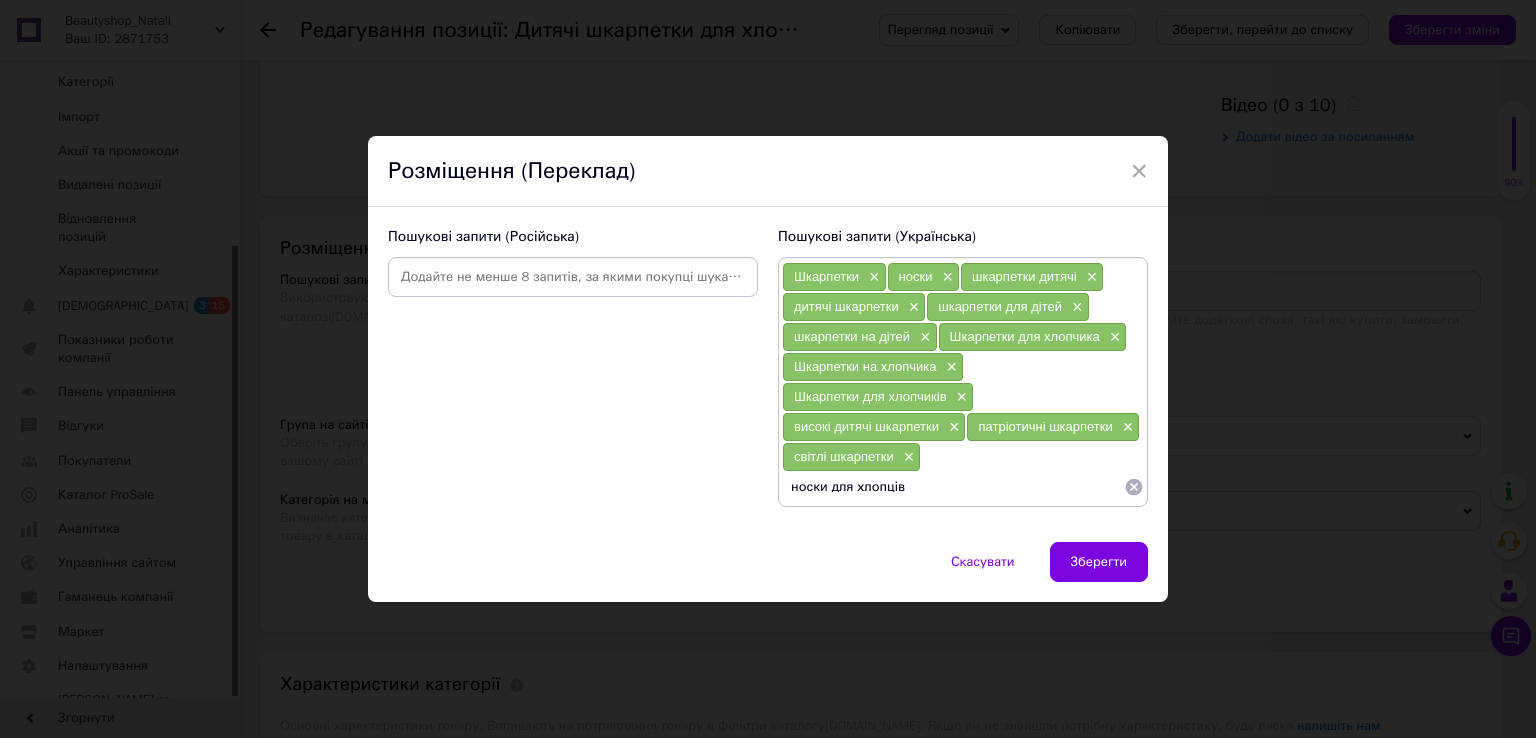 type 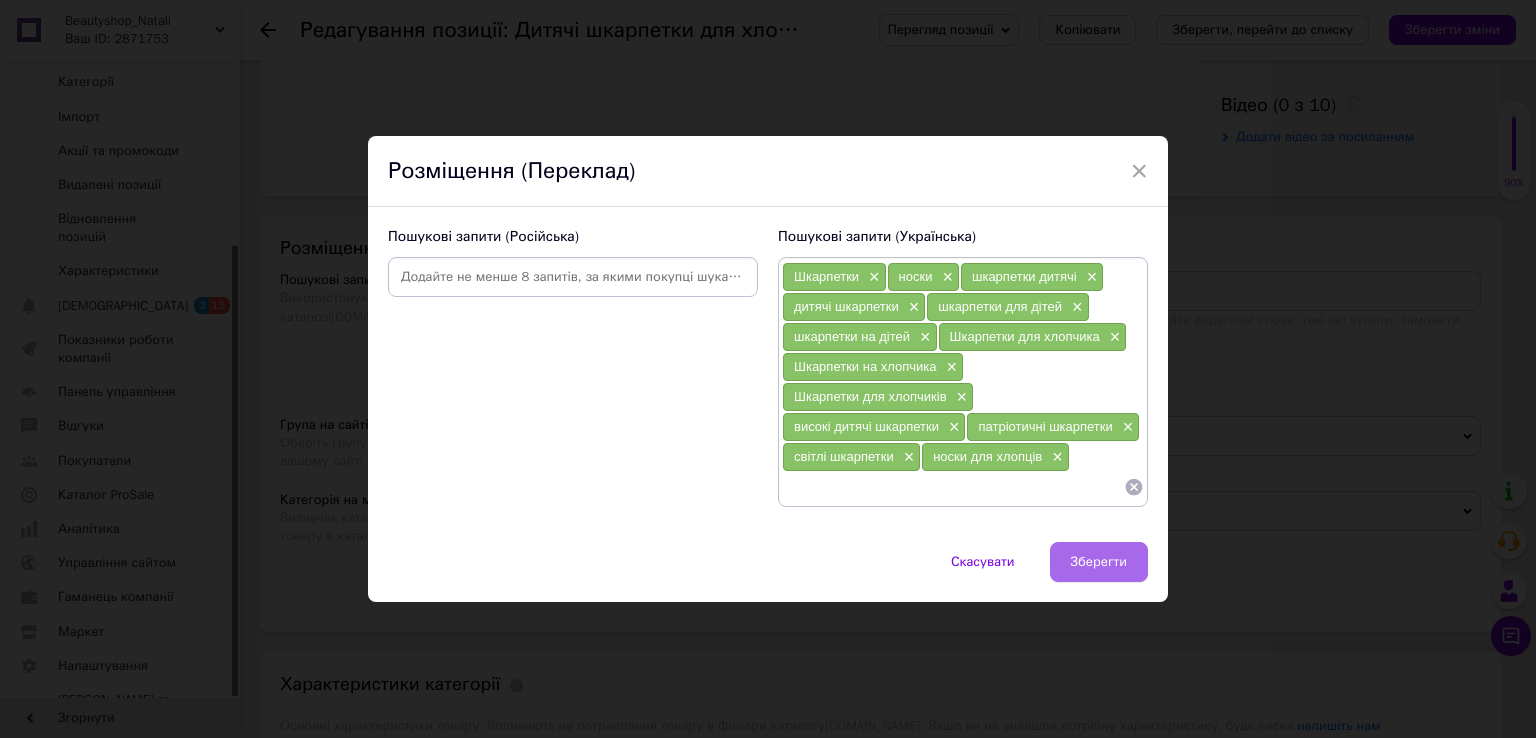 click on "Зберегти" at bounding box center (1099, 562) 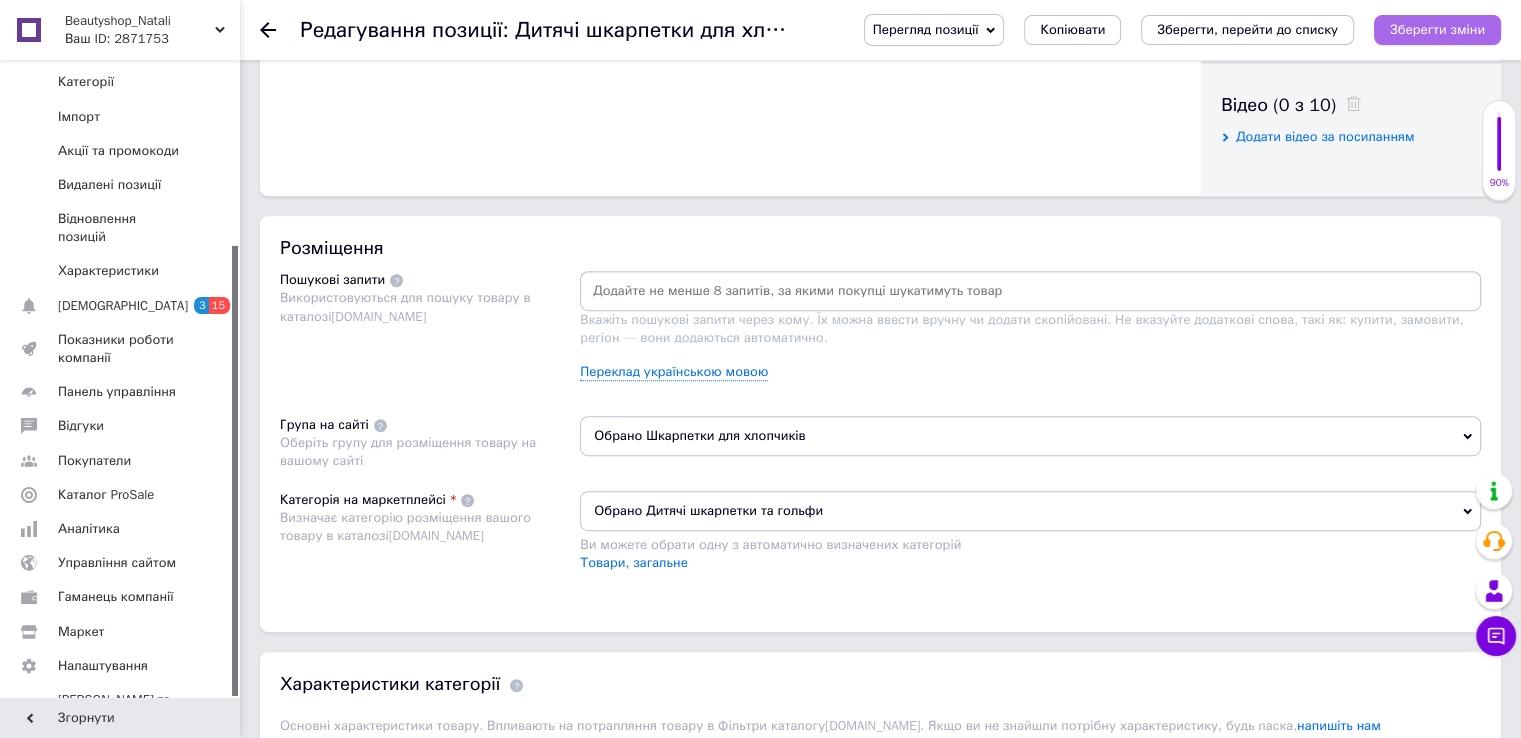 click on "Зберегти зміни" at bounding box center [1437, 29] 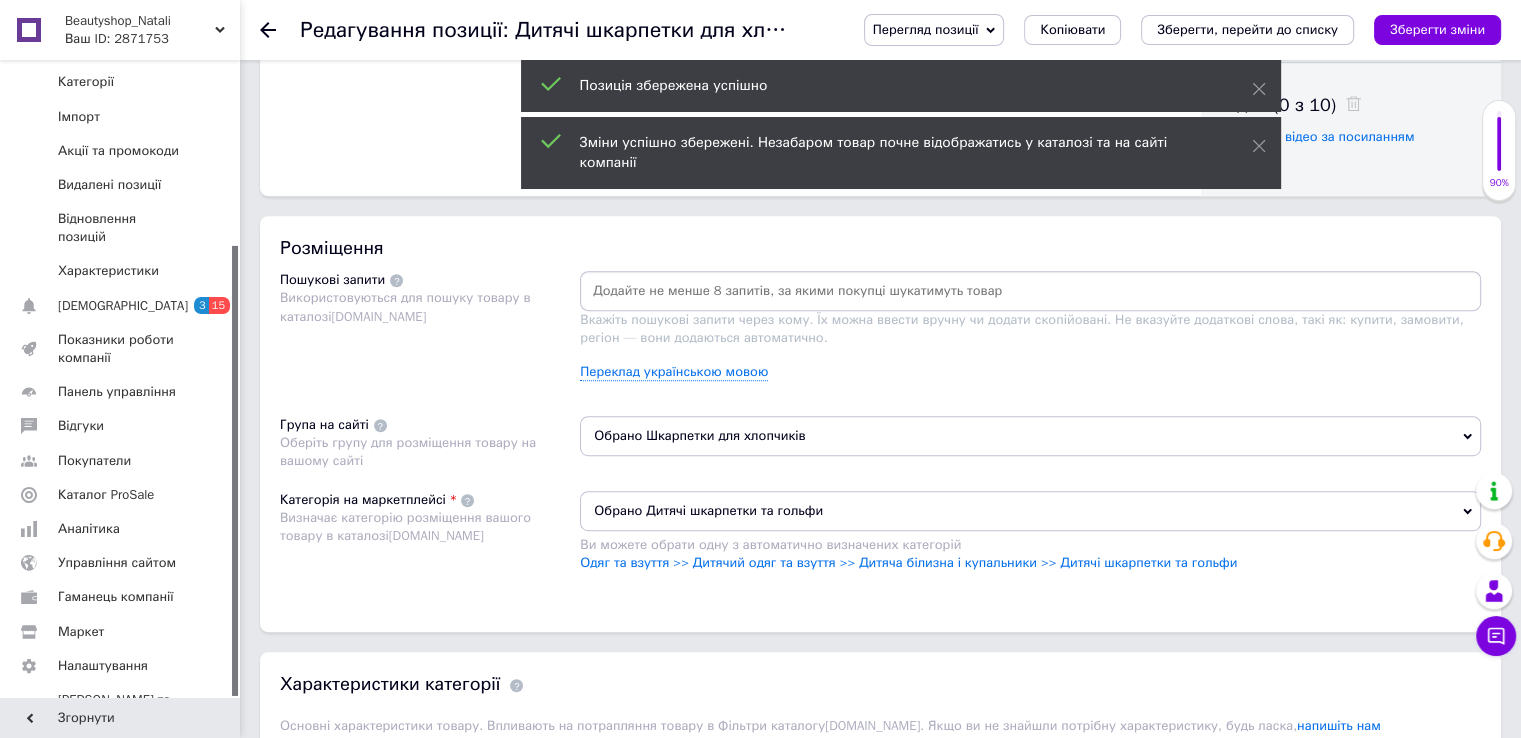 click on "Зберегти зміни" at bounding box center [1437, 29] 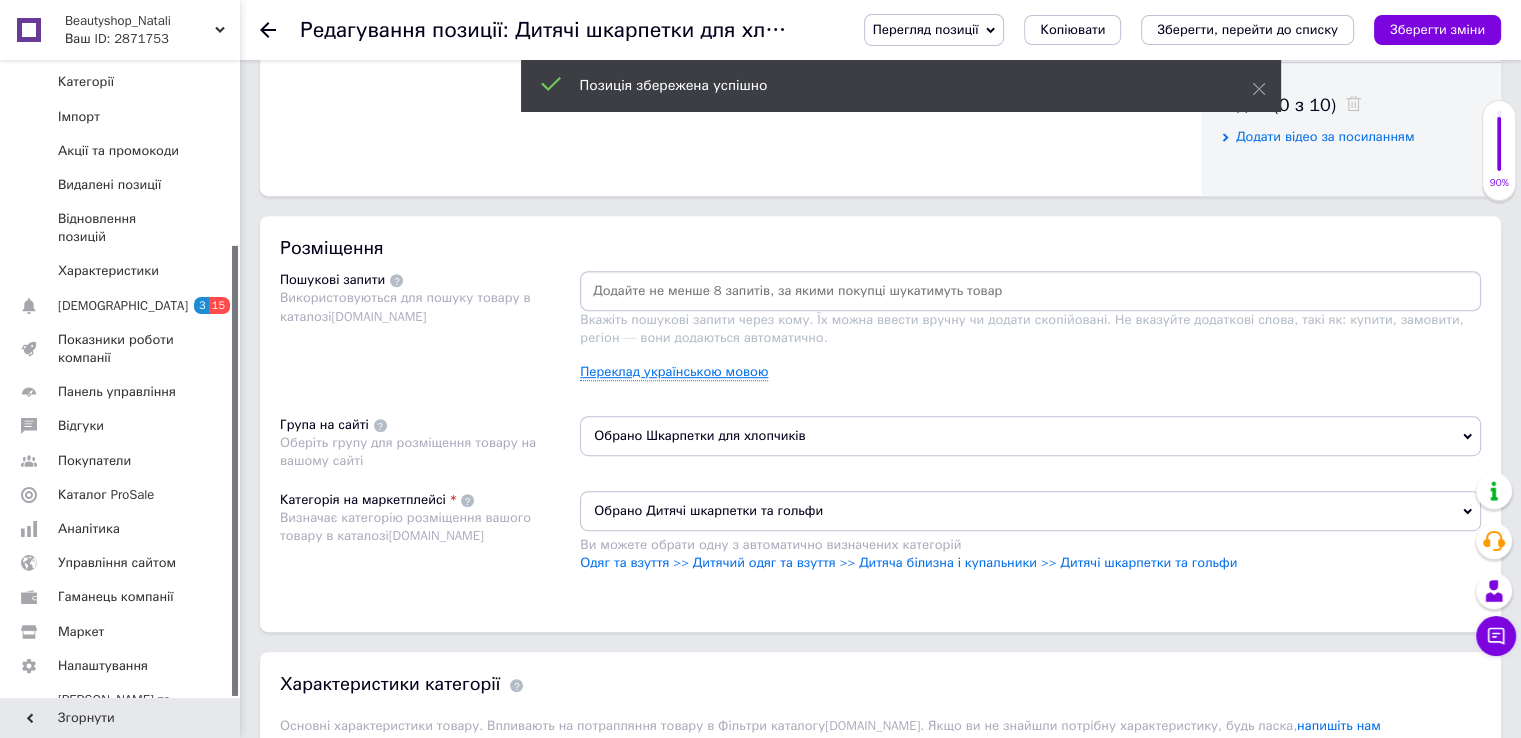 click on "Переклад українською мовою" at bounding box center [674, 372] 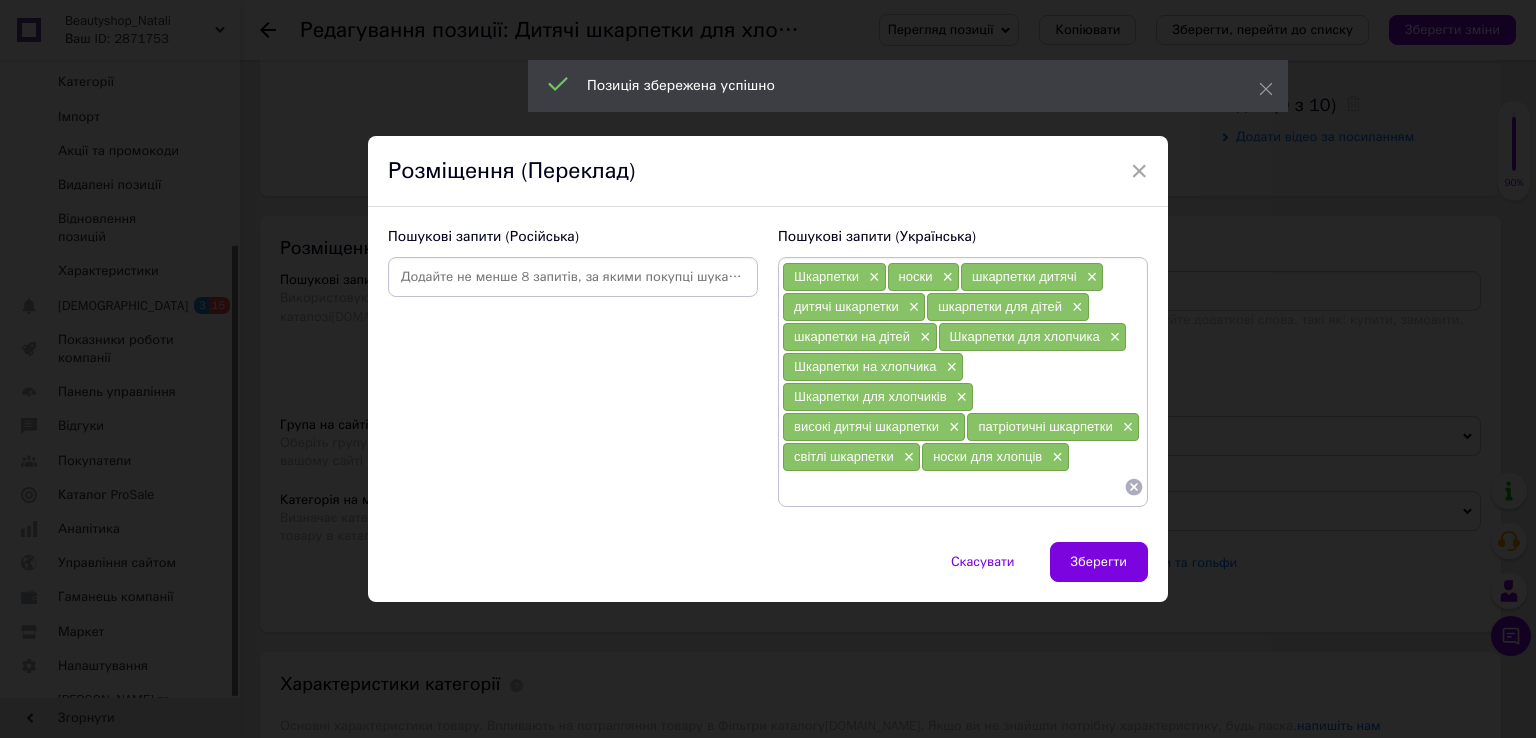 click at bounding box center [953, 487] 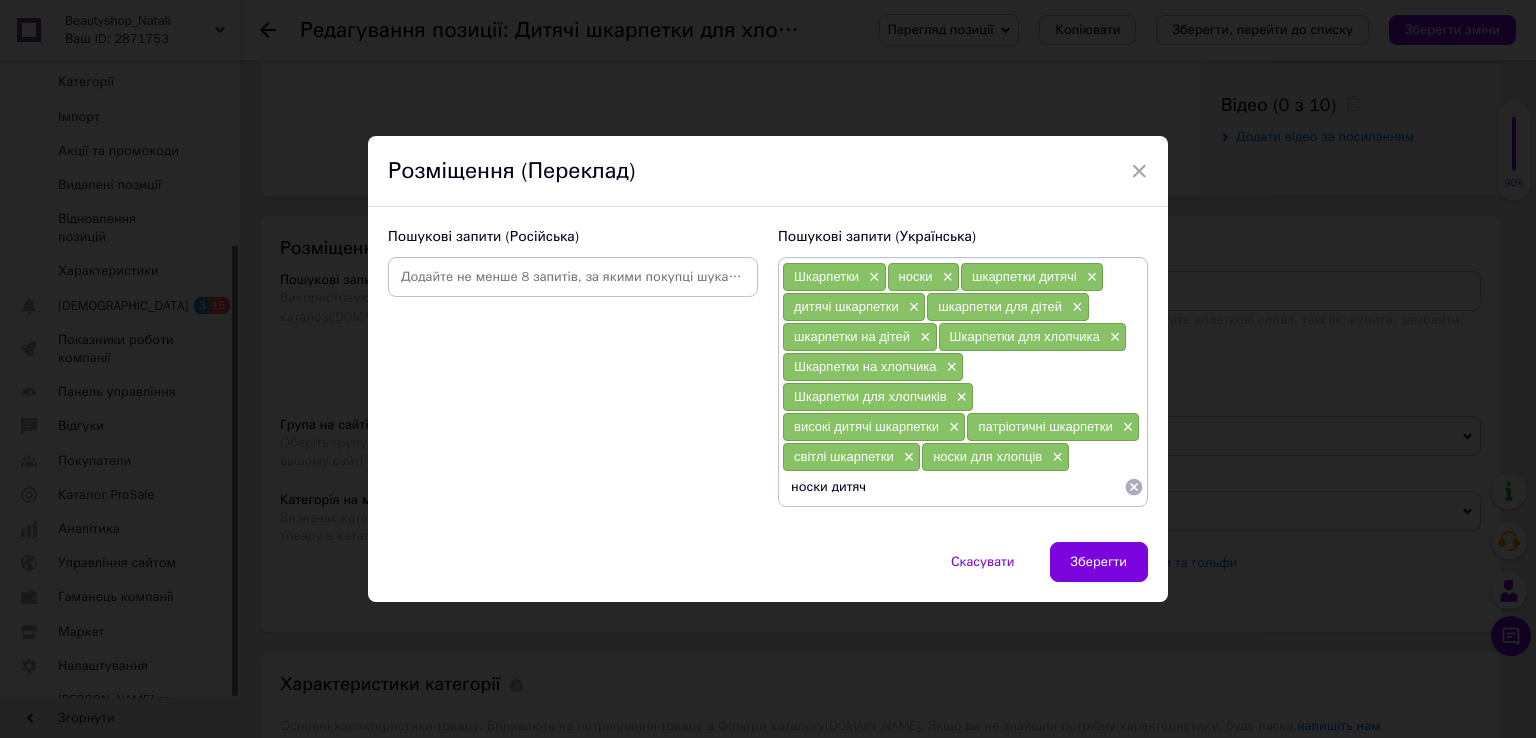 type on "носки дитячі" 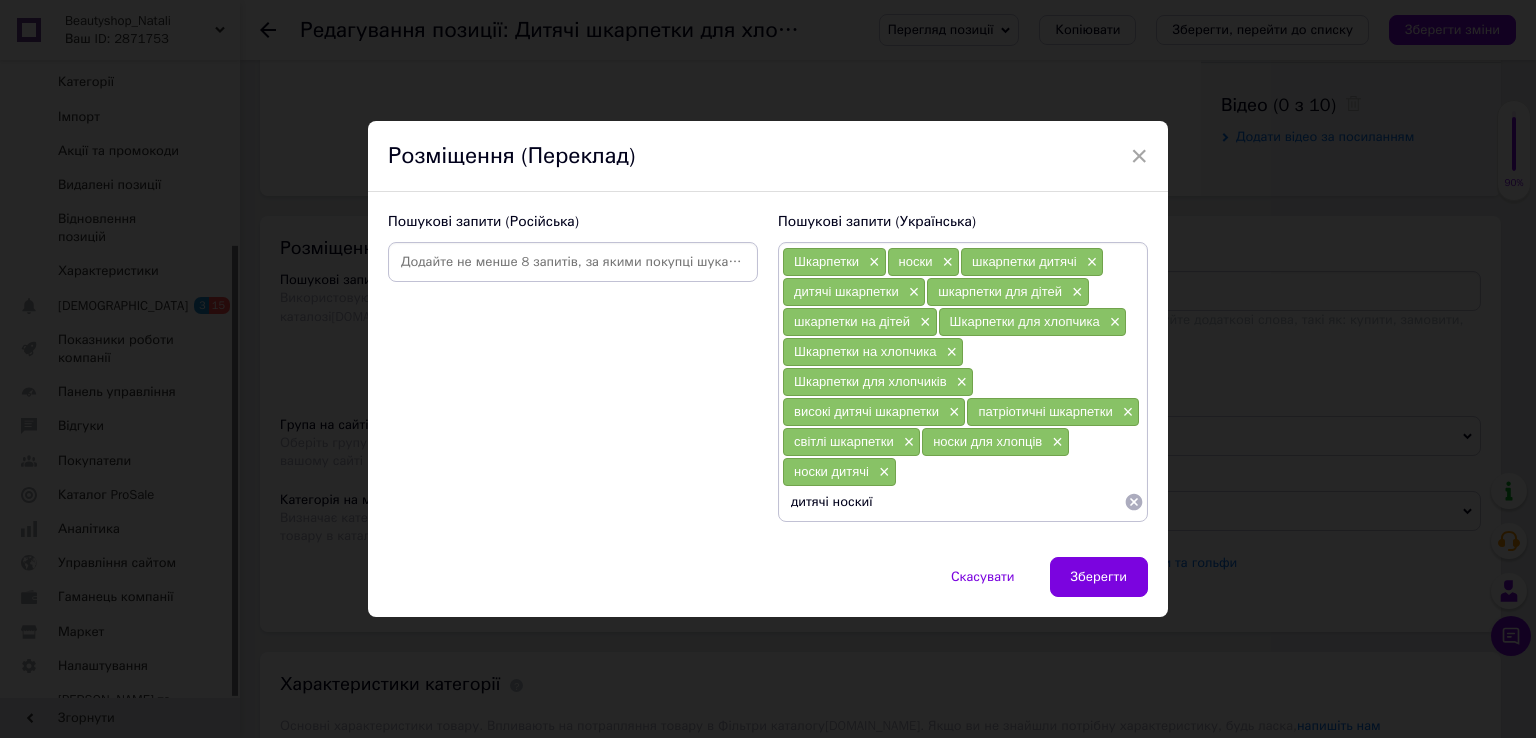 type on "дитячі носки" 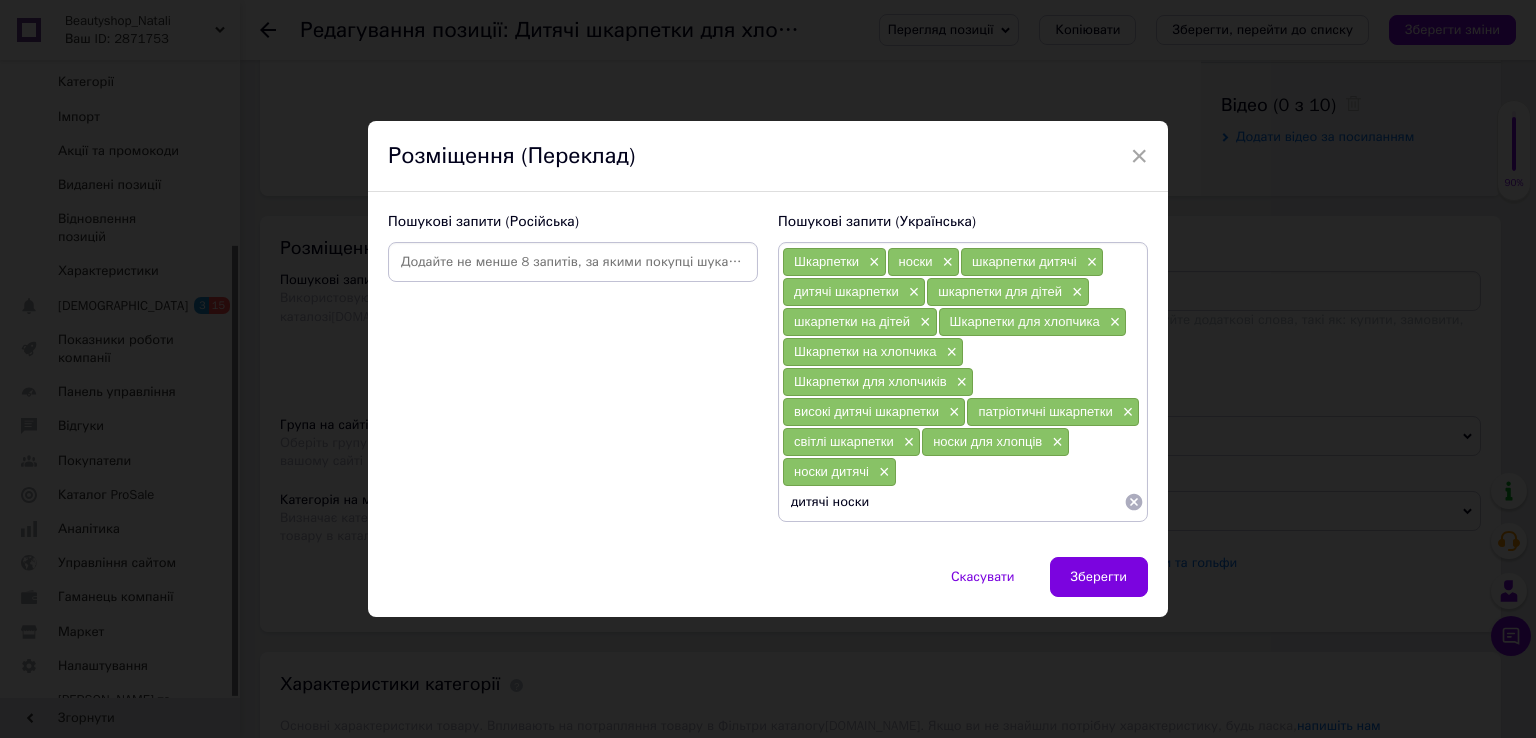 type 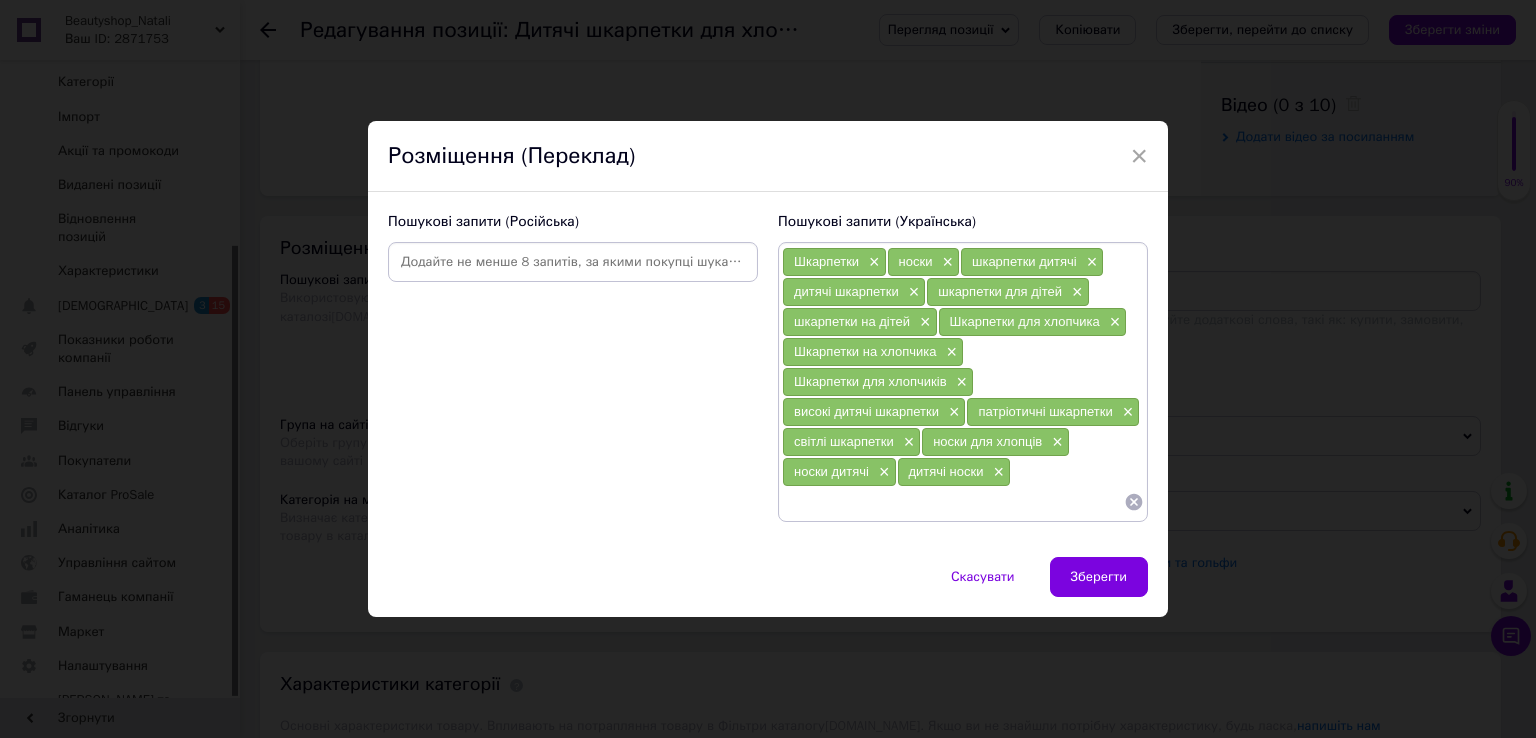 click at bounding box center [573, 262] 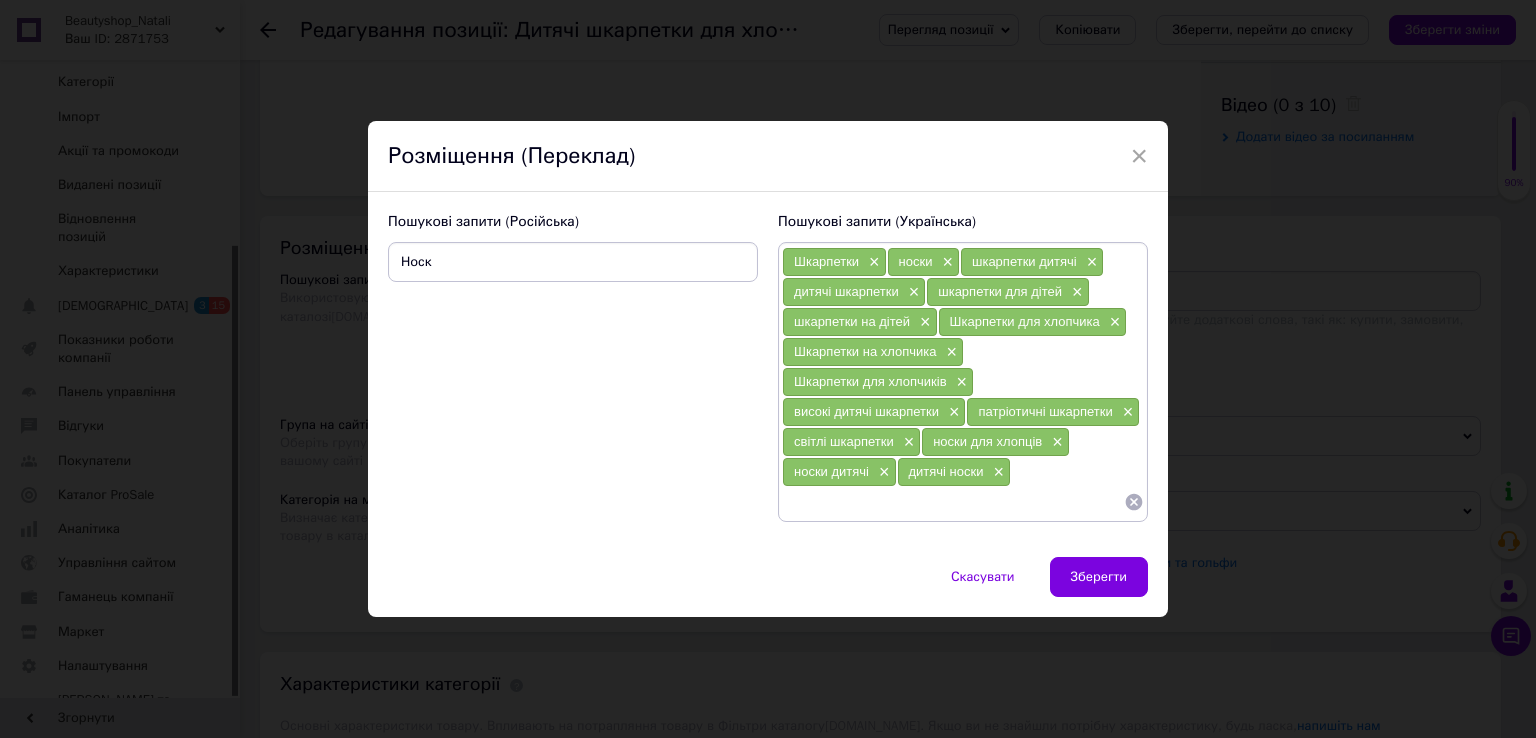 type on "Носки" 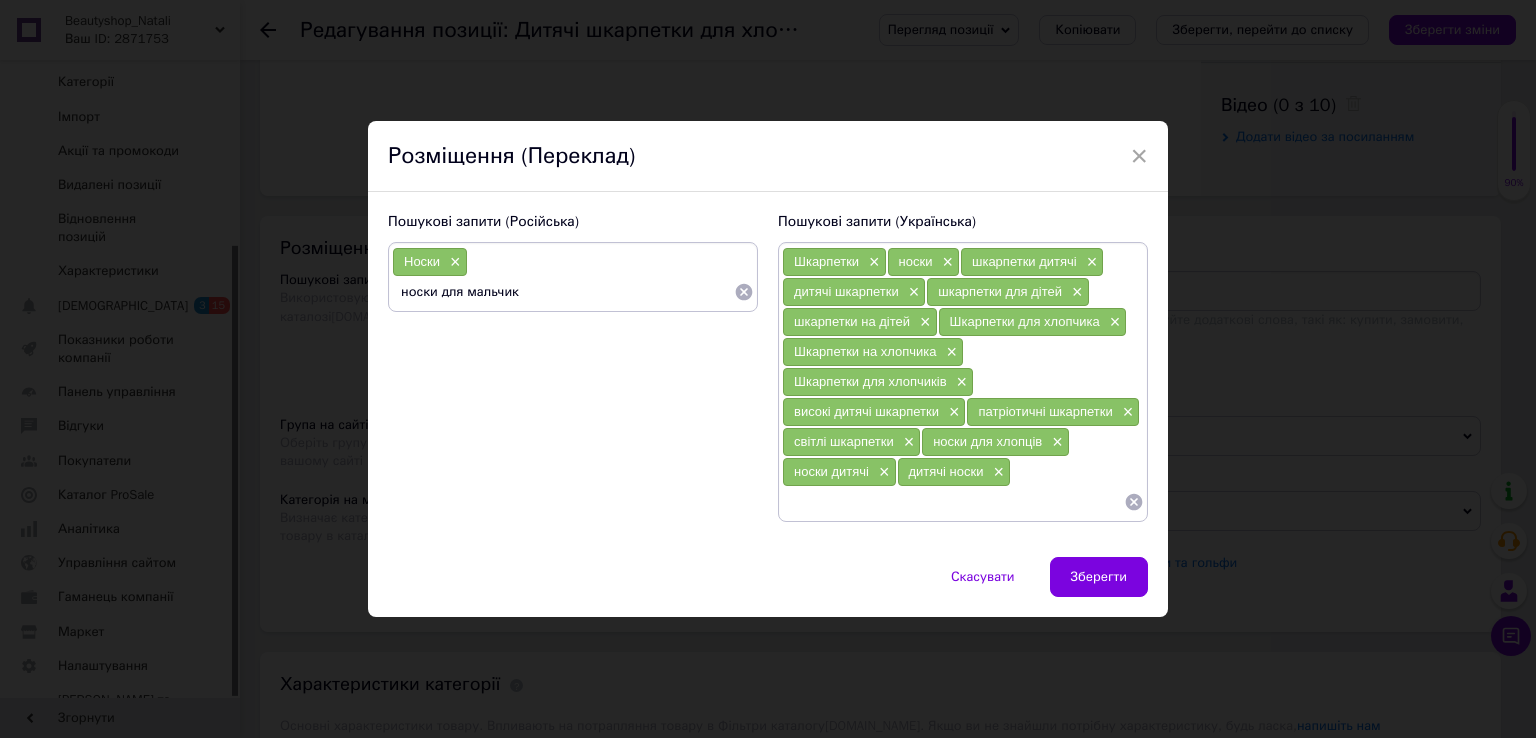 type on "носки для мальчика" 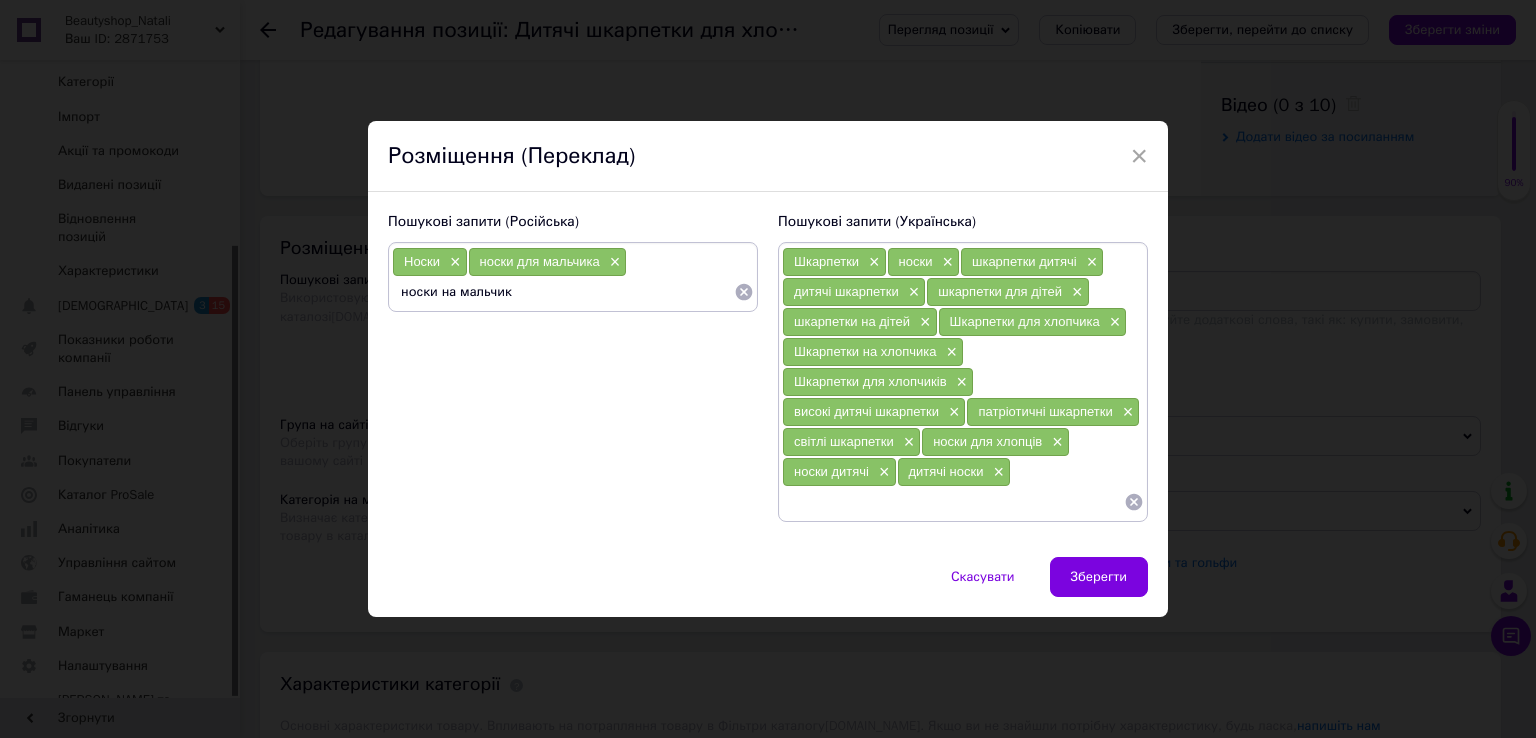 type on "носки на мальчика" 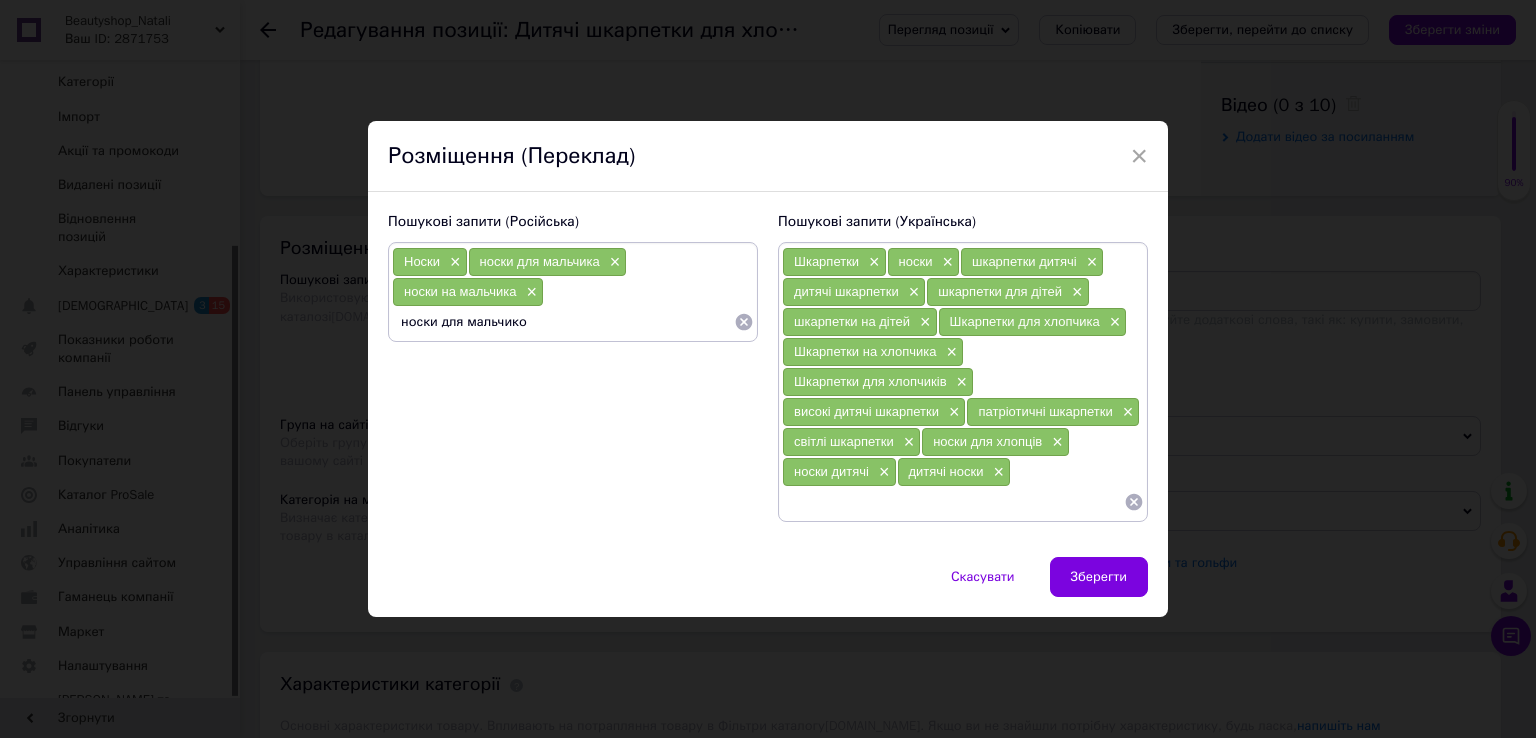 type on "носки для мальчиков" 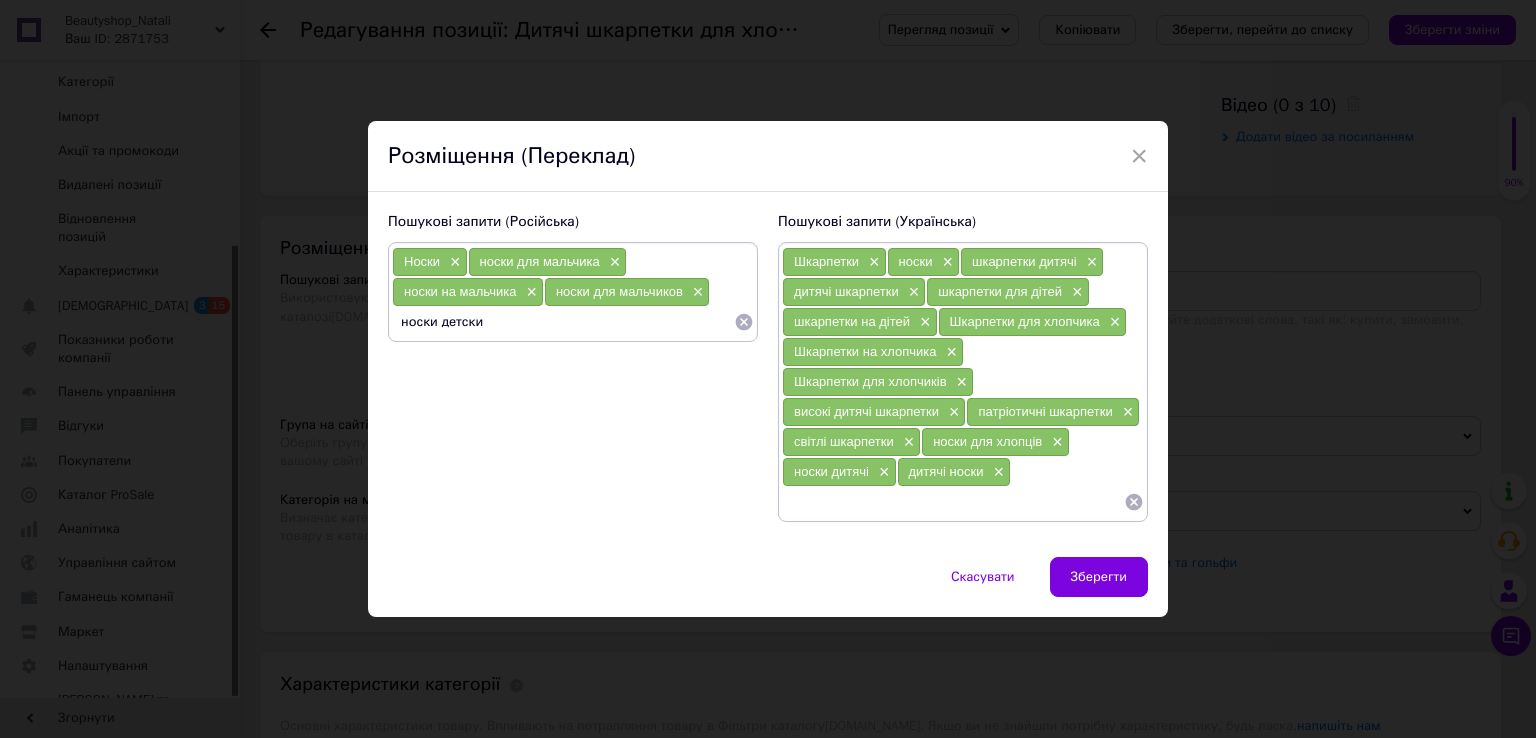 type on "носки детские" 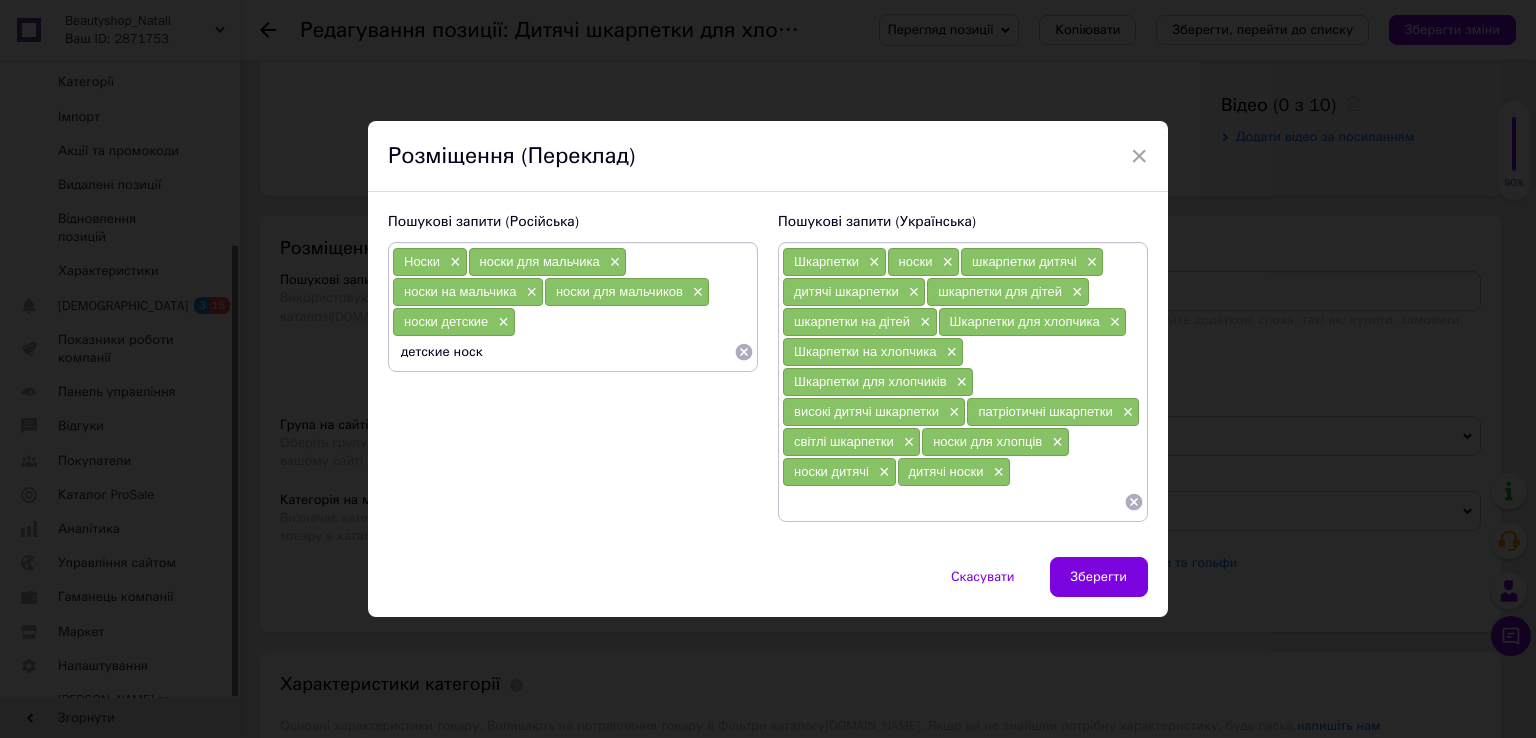 type on "детские носки" 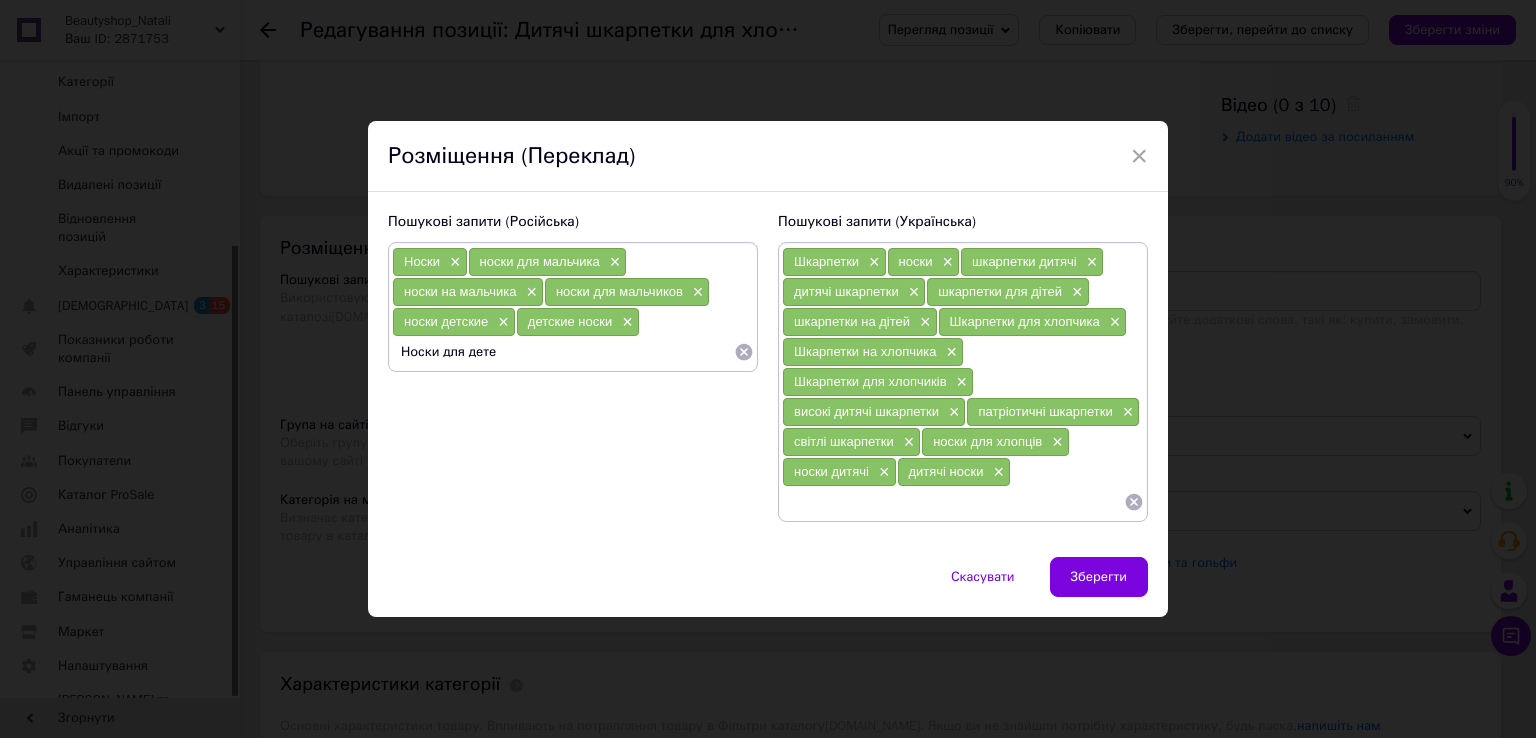 type on "Носки для детей" 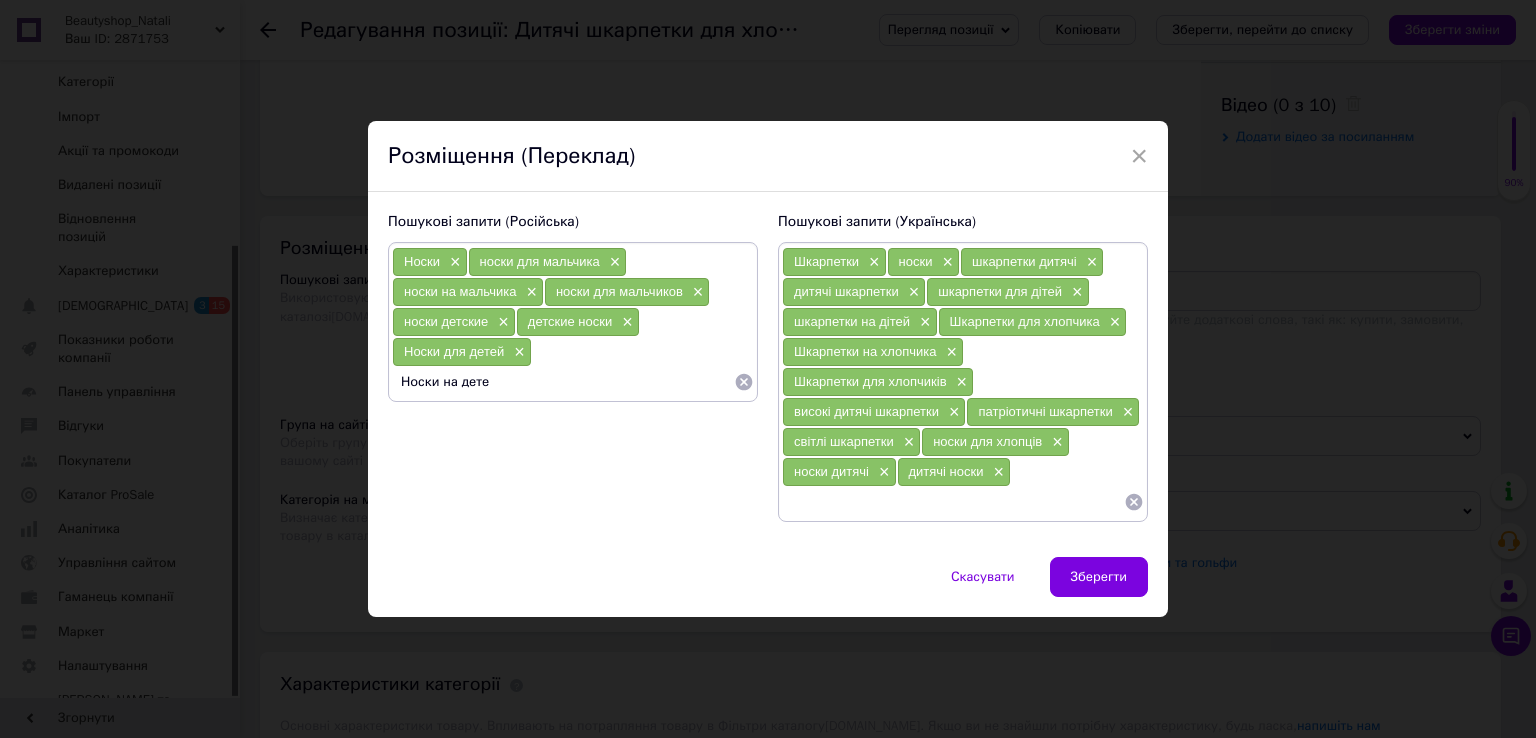 type on "Носки на детей" 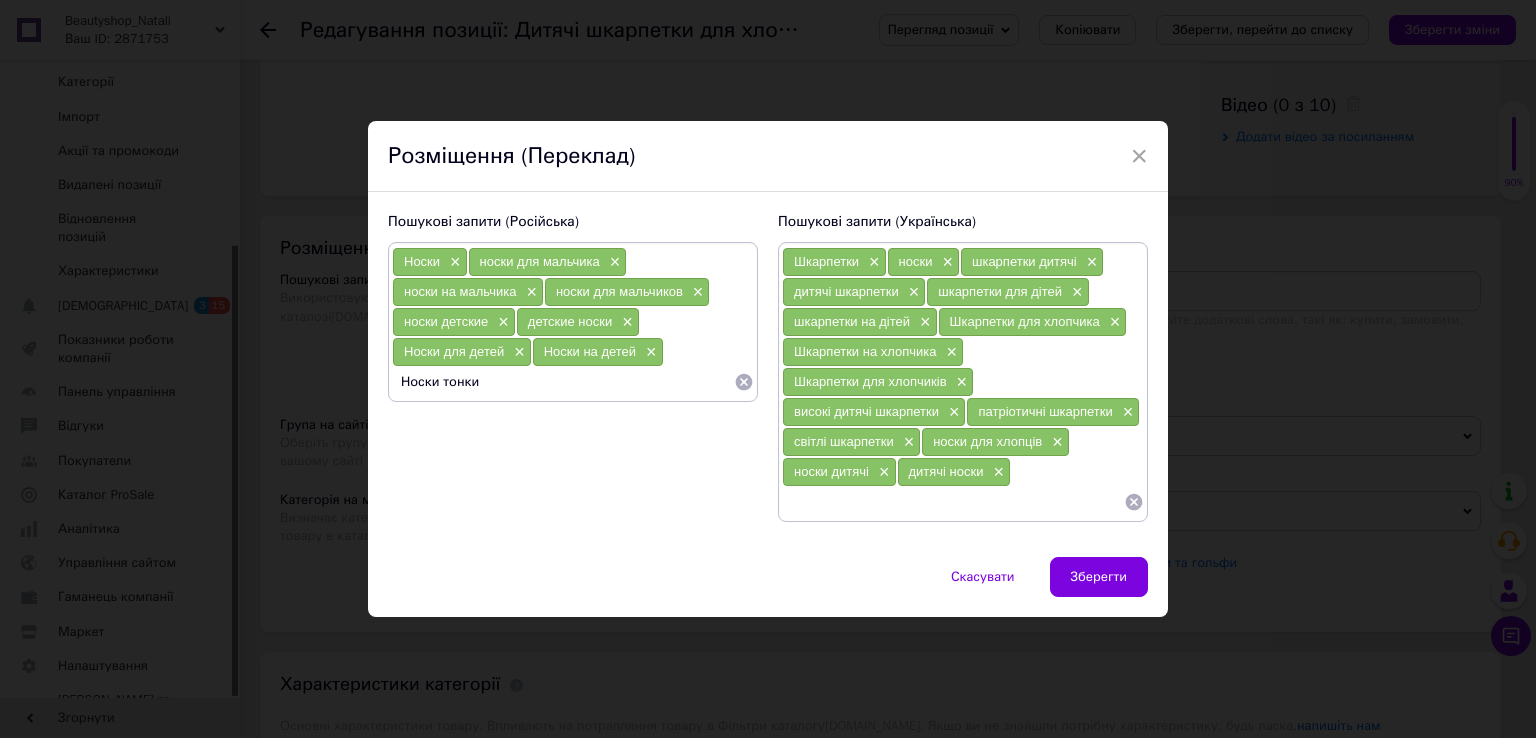 type on "Носки тонкие" 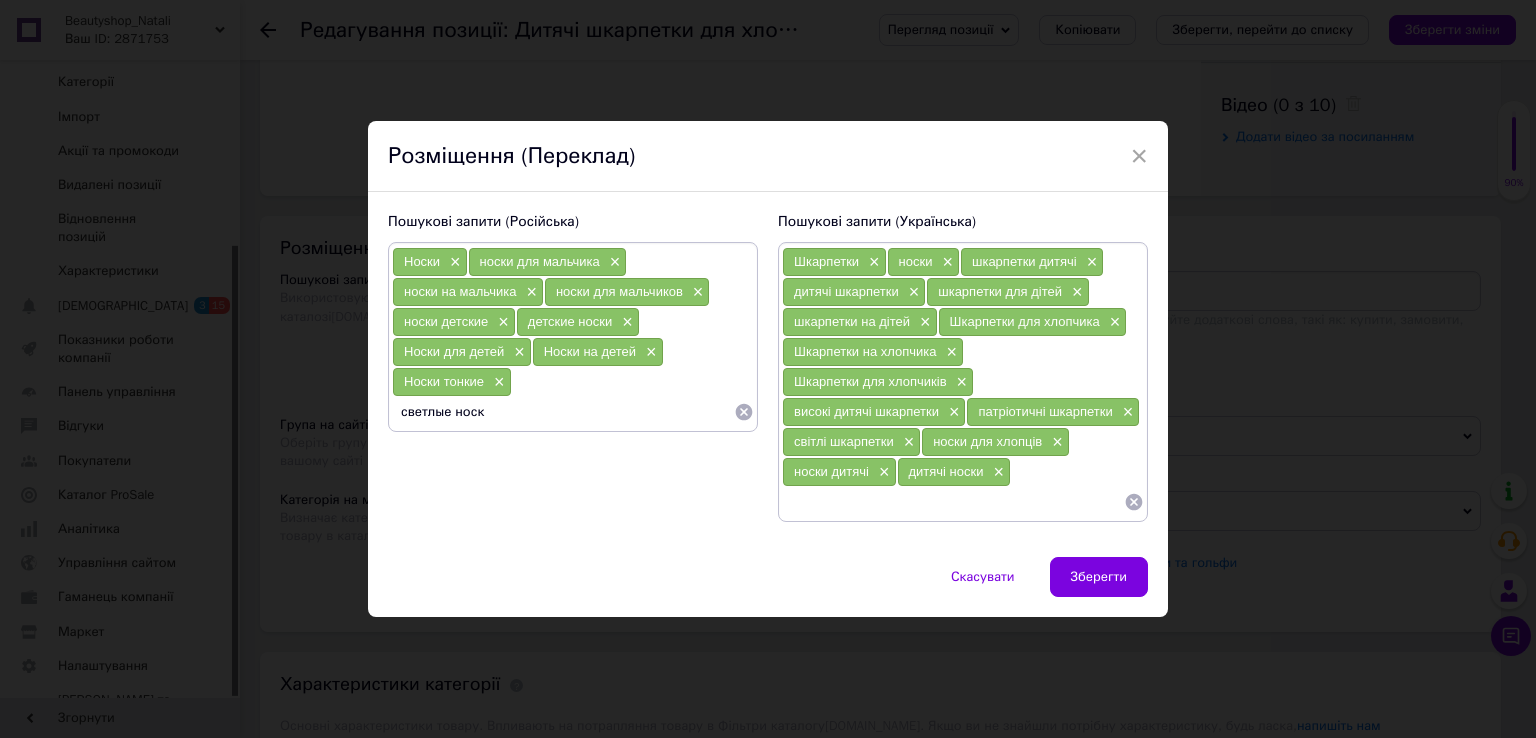 type on "светлые носки" 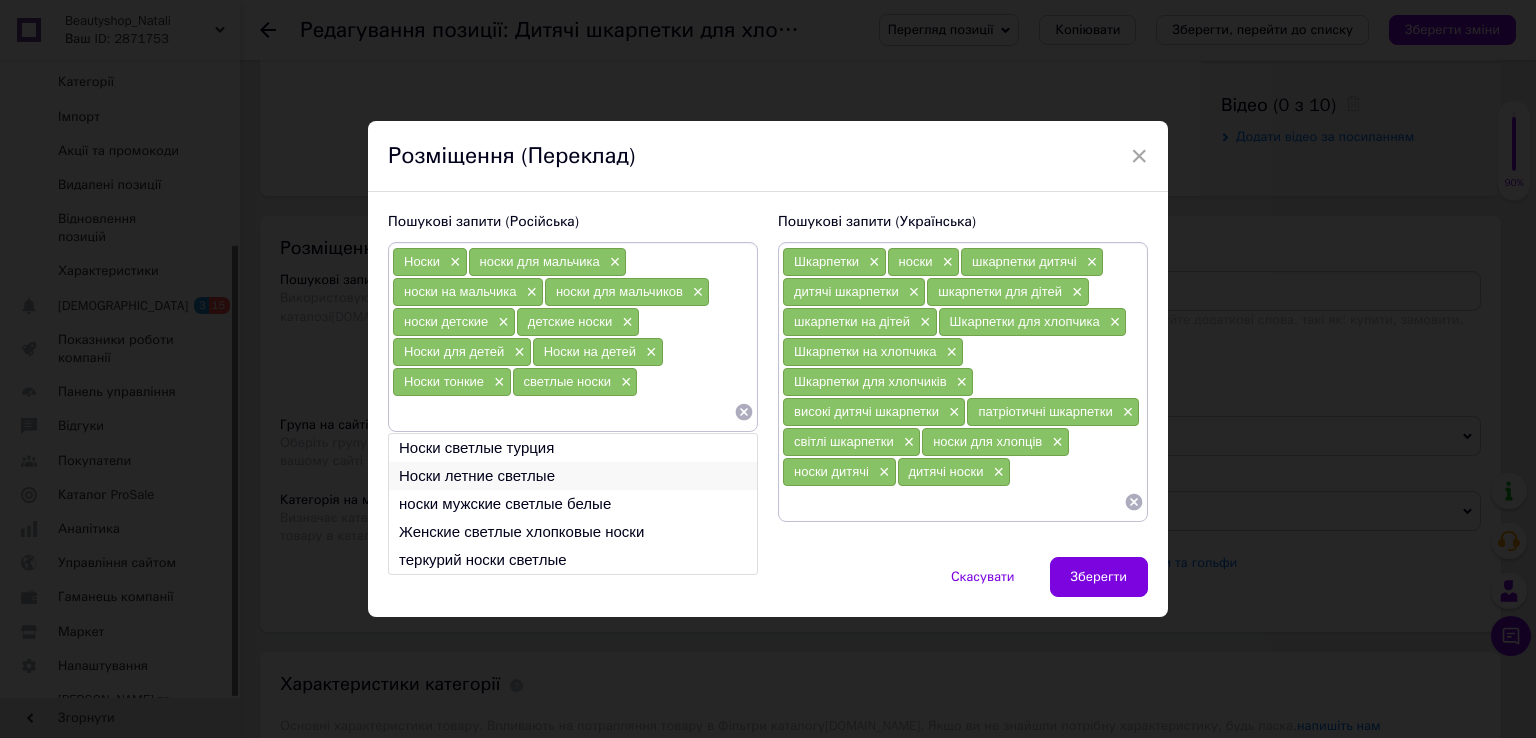click on "Носки летние светлые" at bounding box center (573, 476) 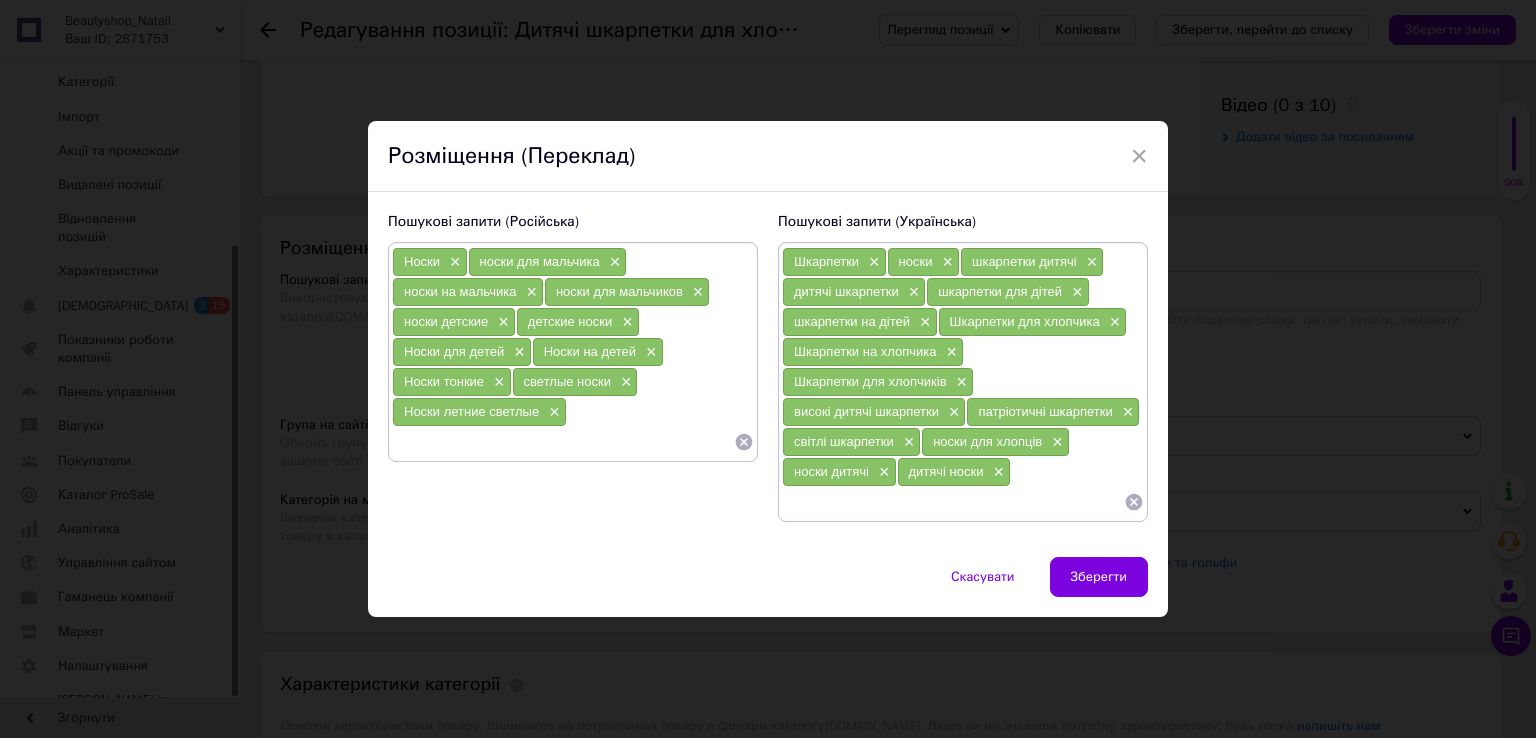 click at bounding box center [563, 442] 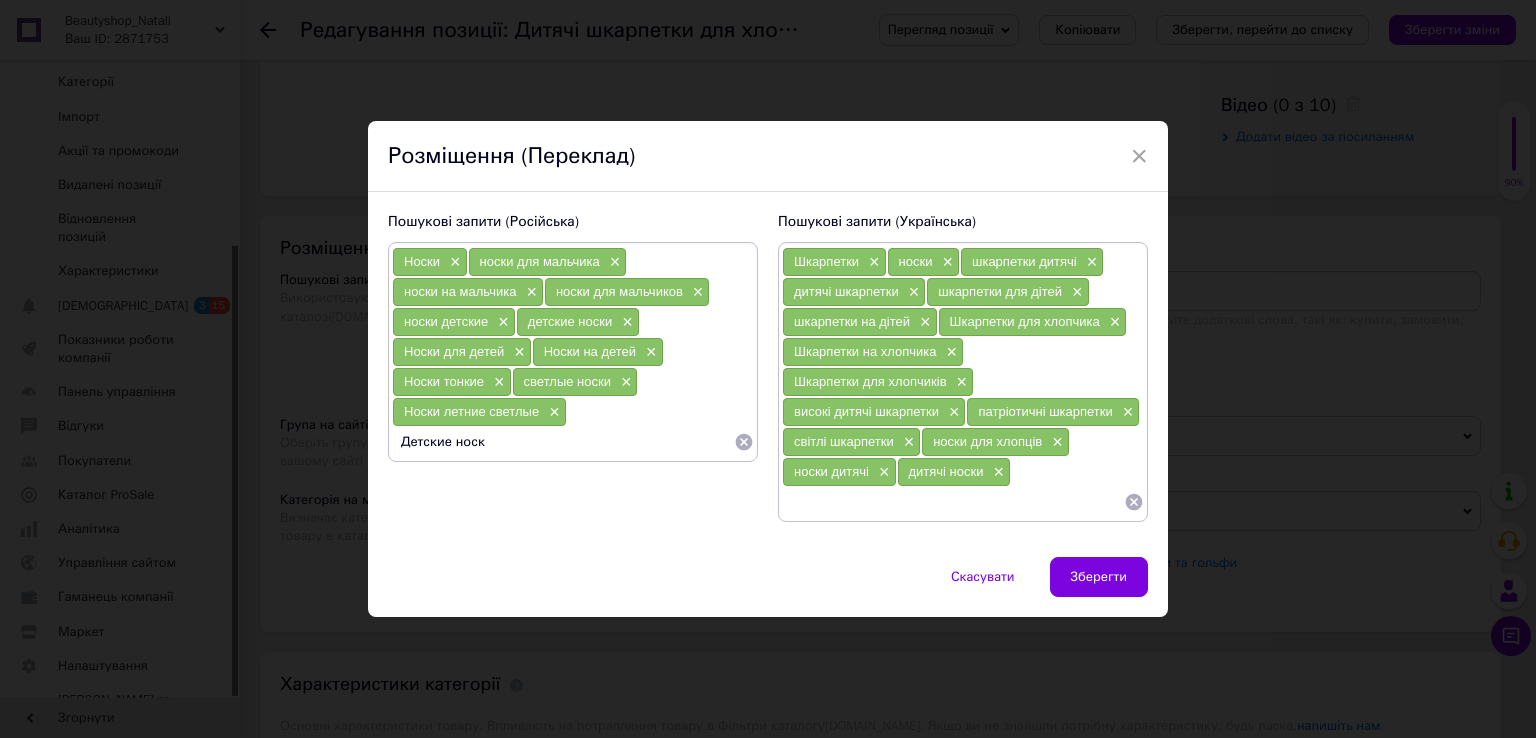 type on "Детские носки" 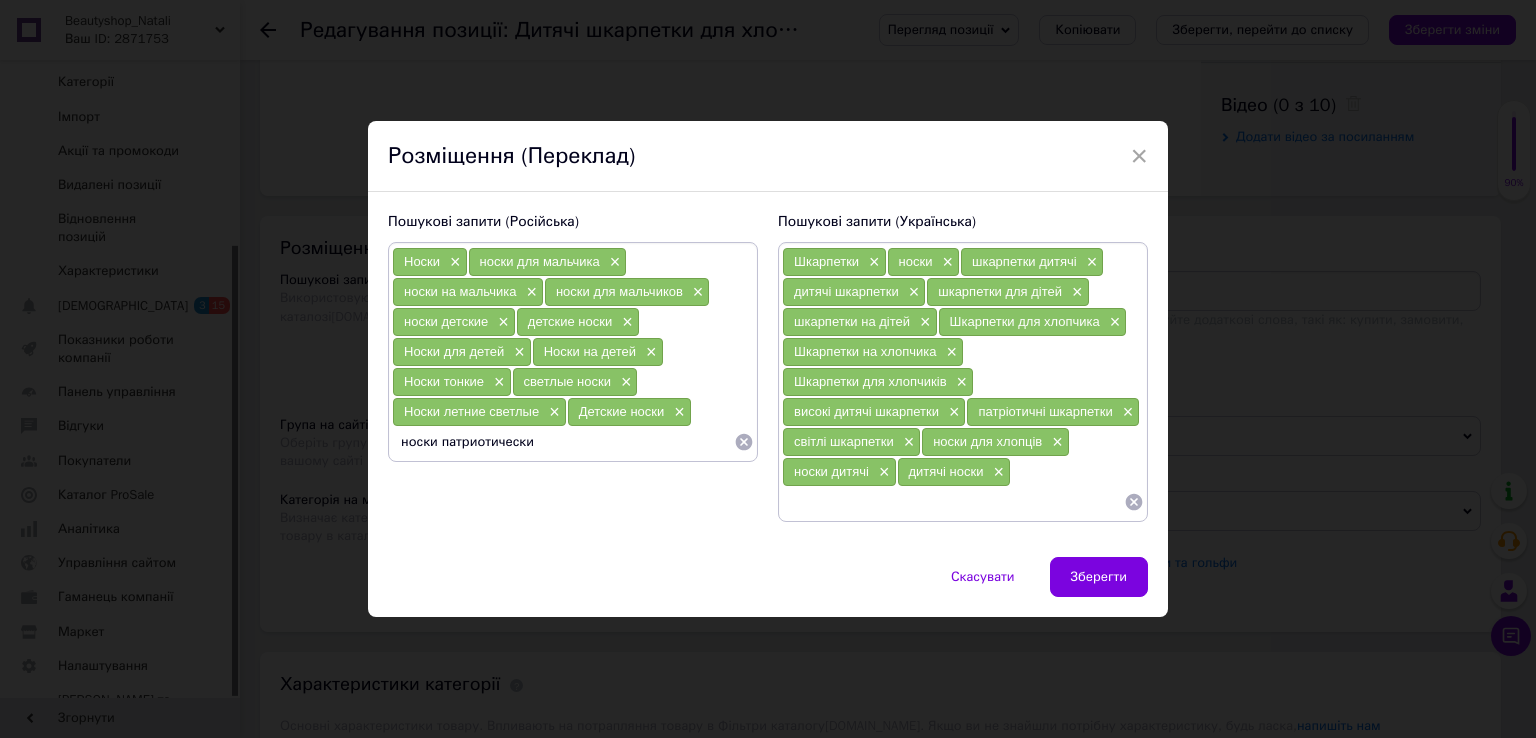 type on "носки патриотические" 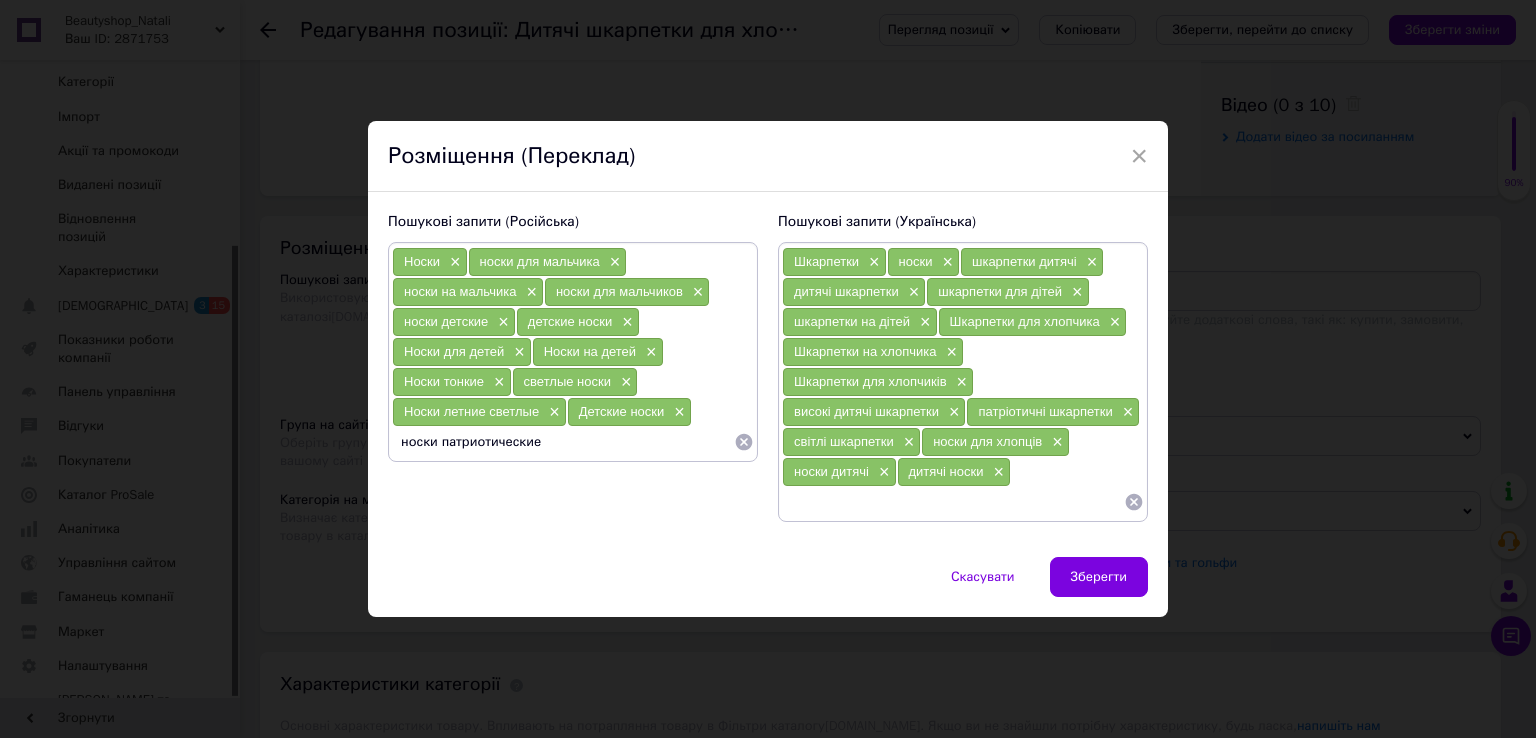 type 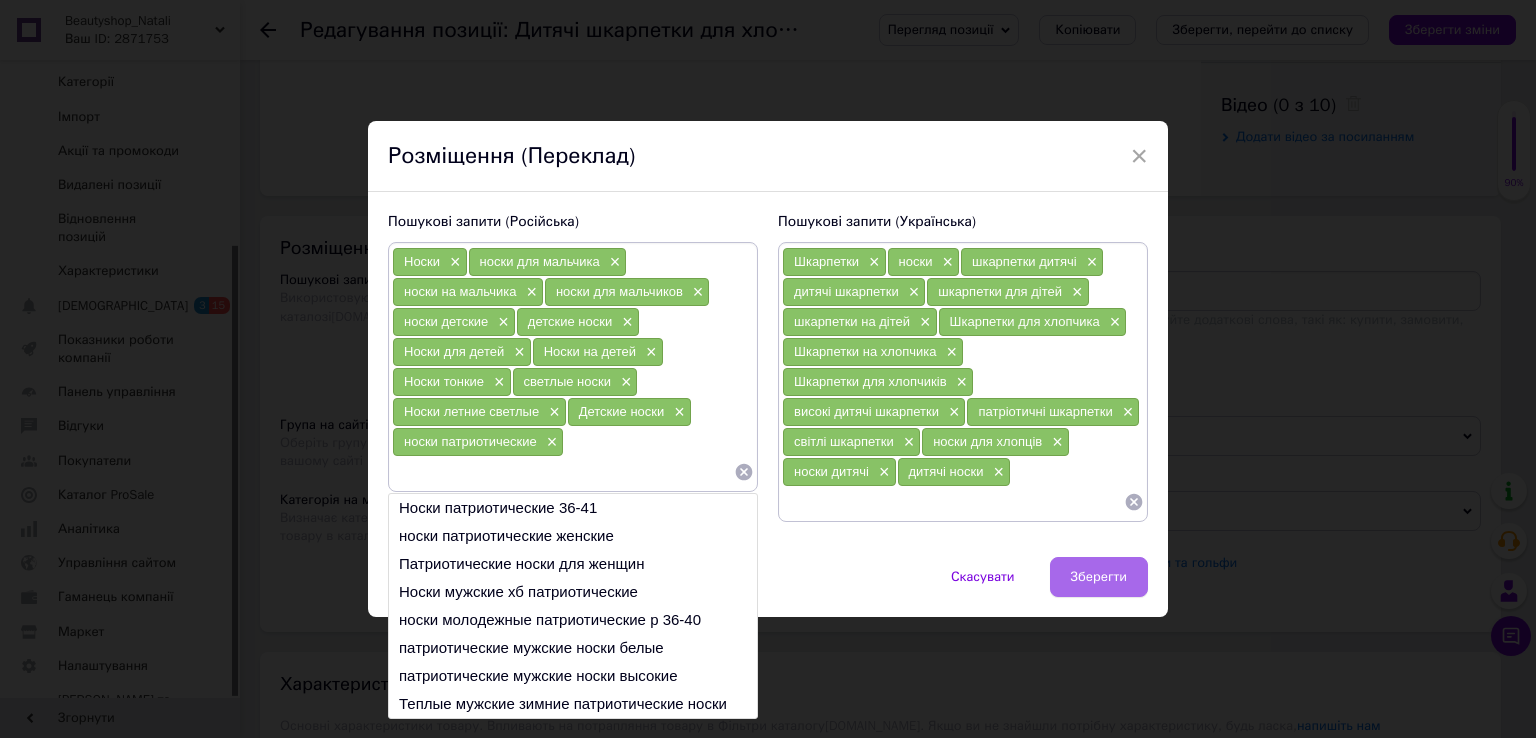 click on "Зберегти" at bounding box center (1099, 577) 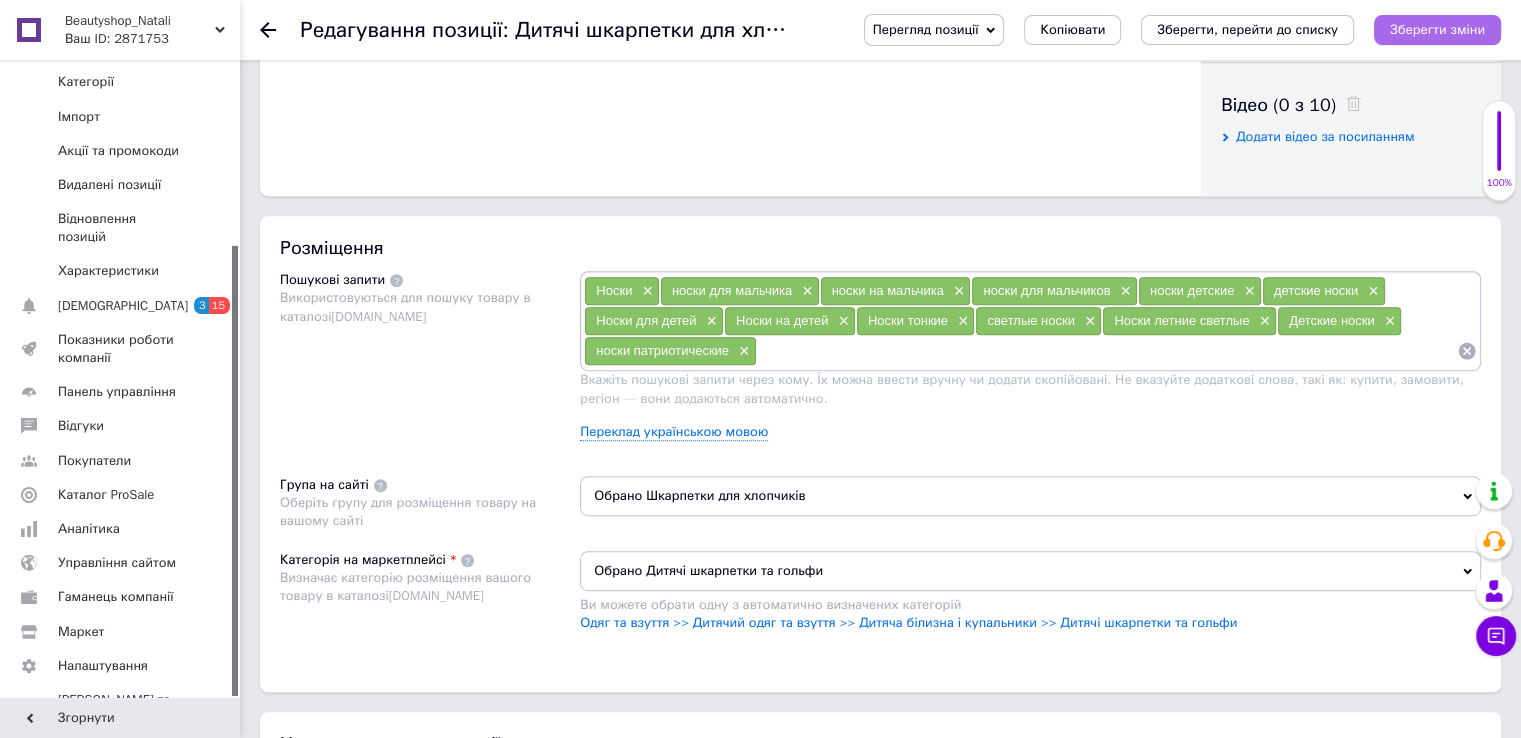 click on "Зберегти зміни" at bounding box center [1437, 29] 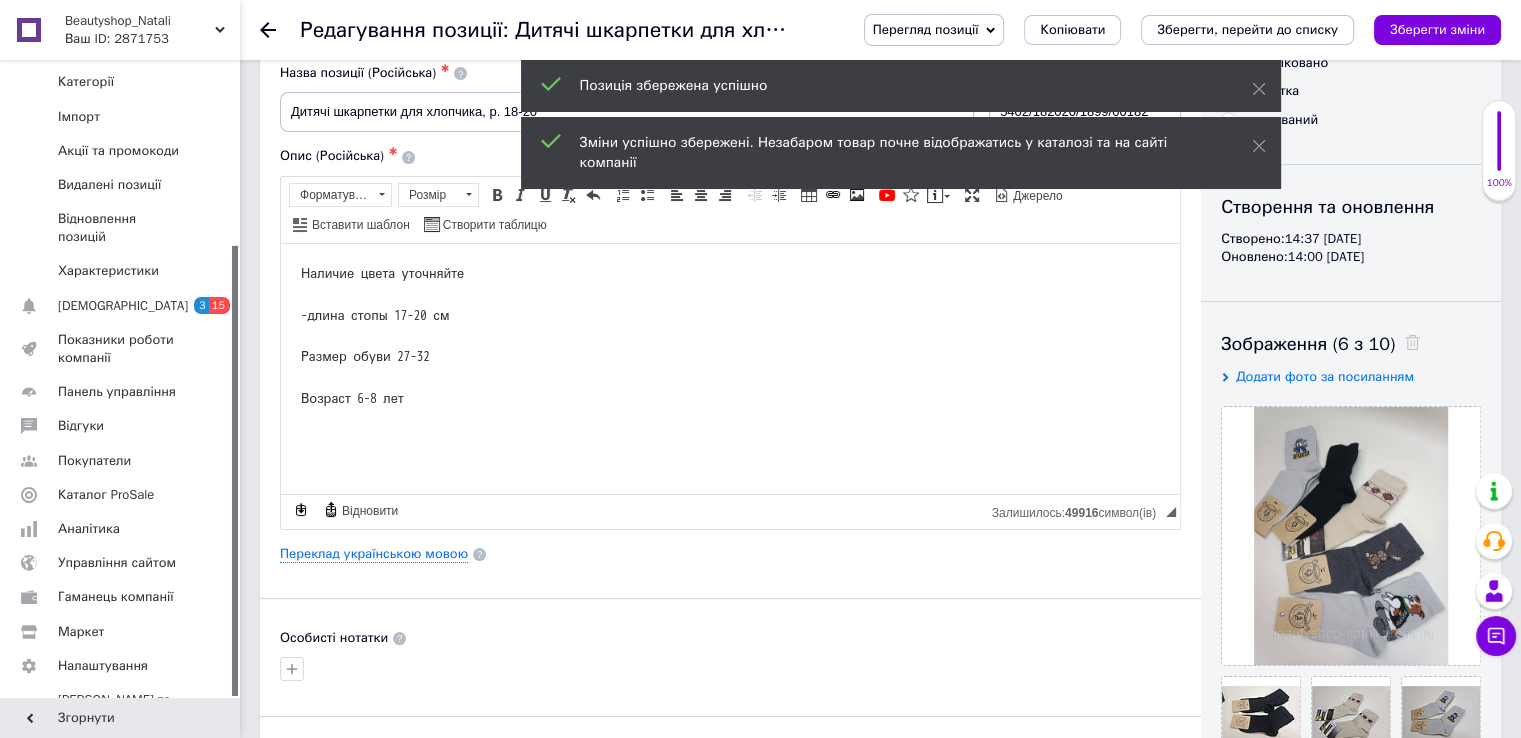 scroll, scrollTop: 0, scrollLeft: 0, axis: both 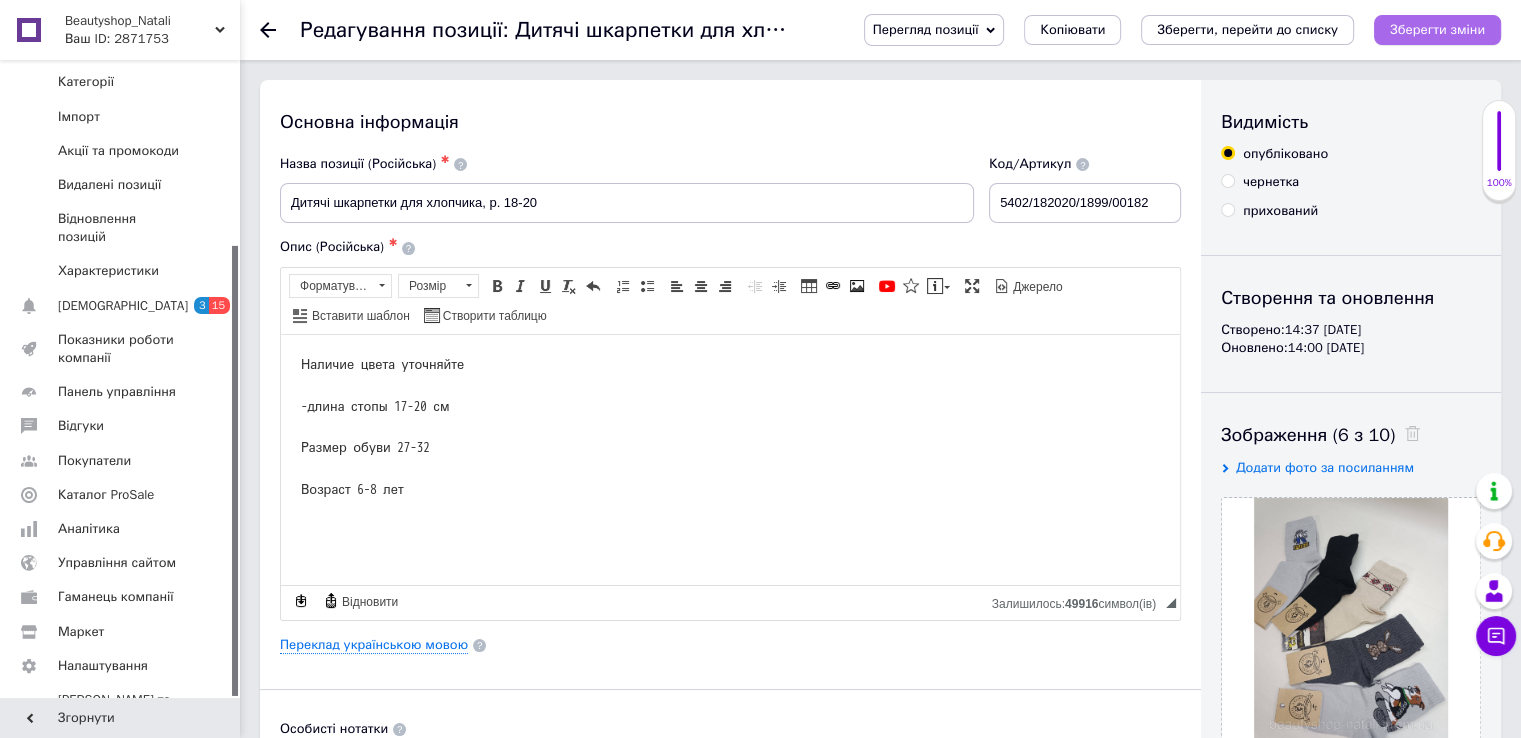 click on "Зберегти зміни" at bounding box center [1437, 29] 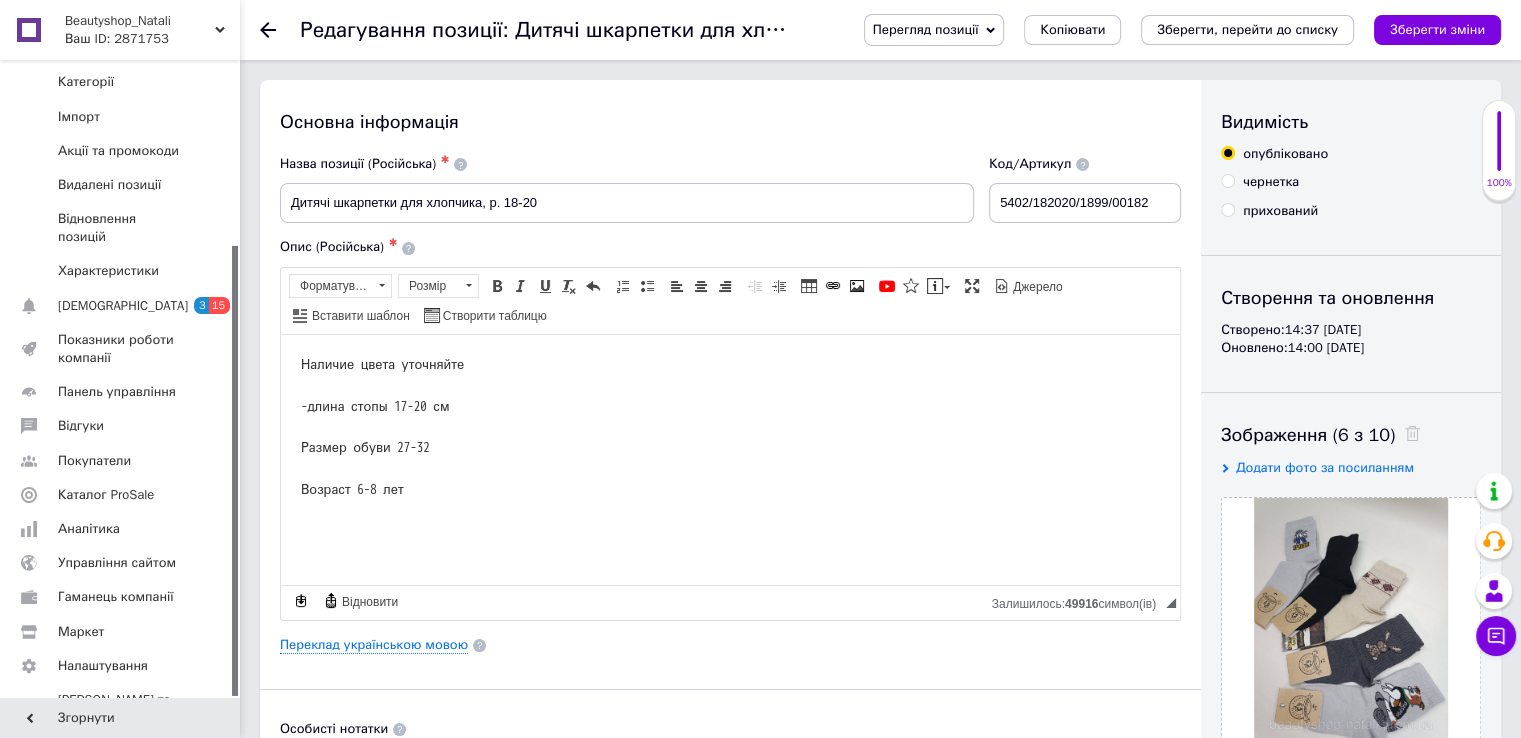 click 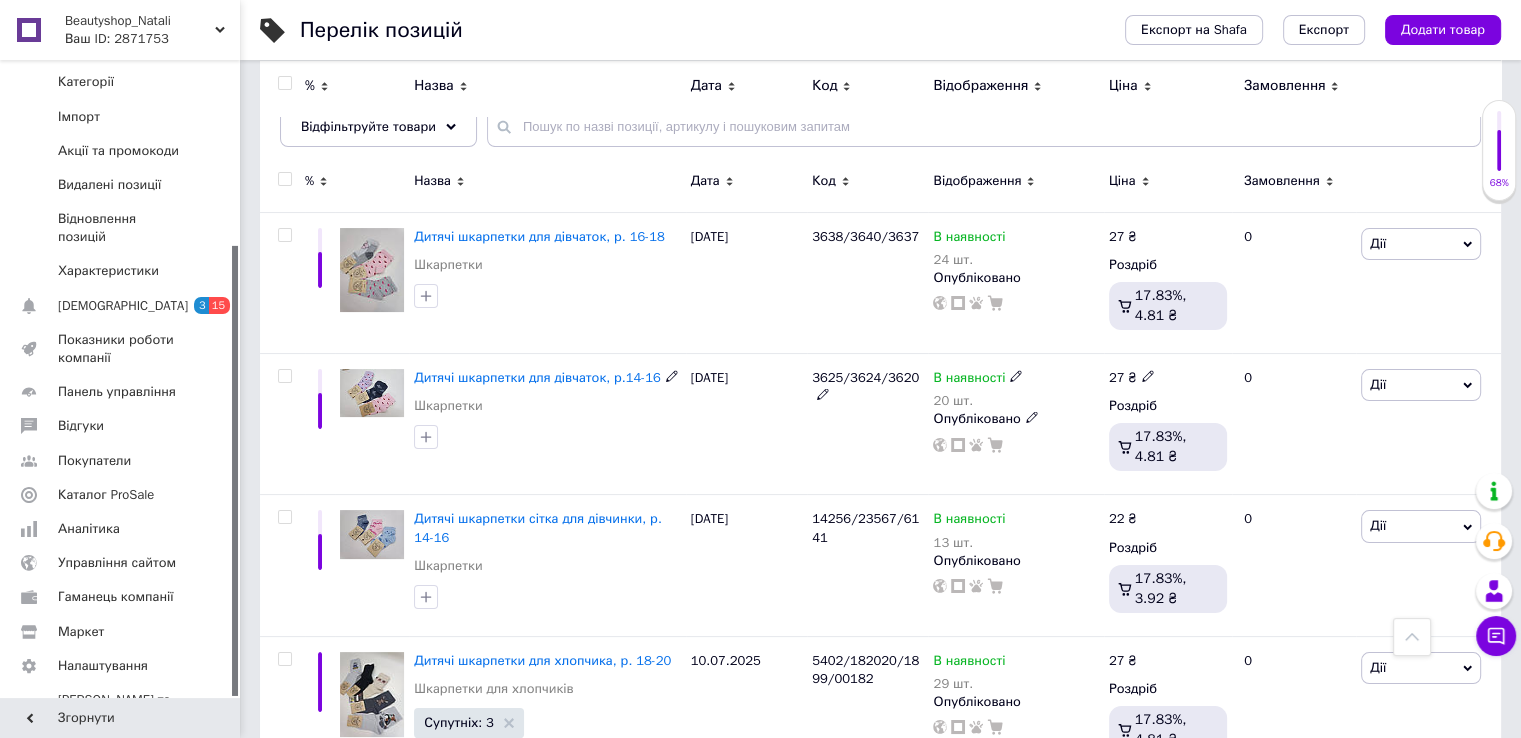 scroll, scrollTop: 200, scrollLeft: 0, axis: vertical 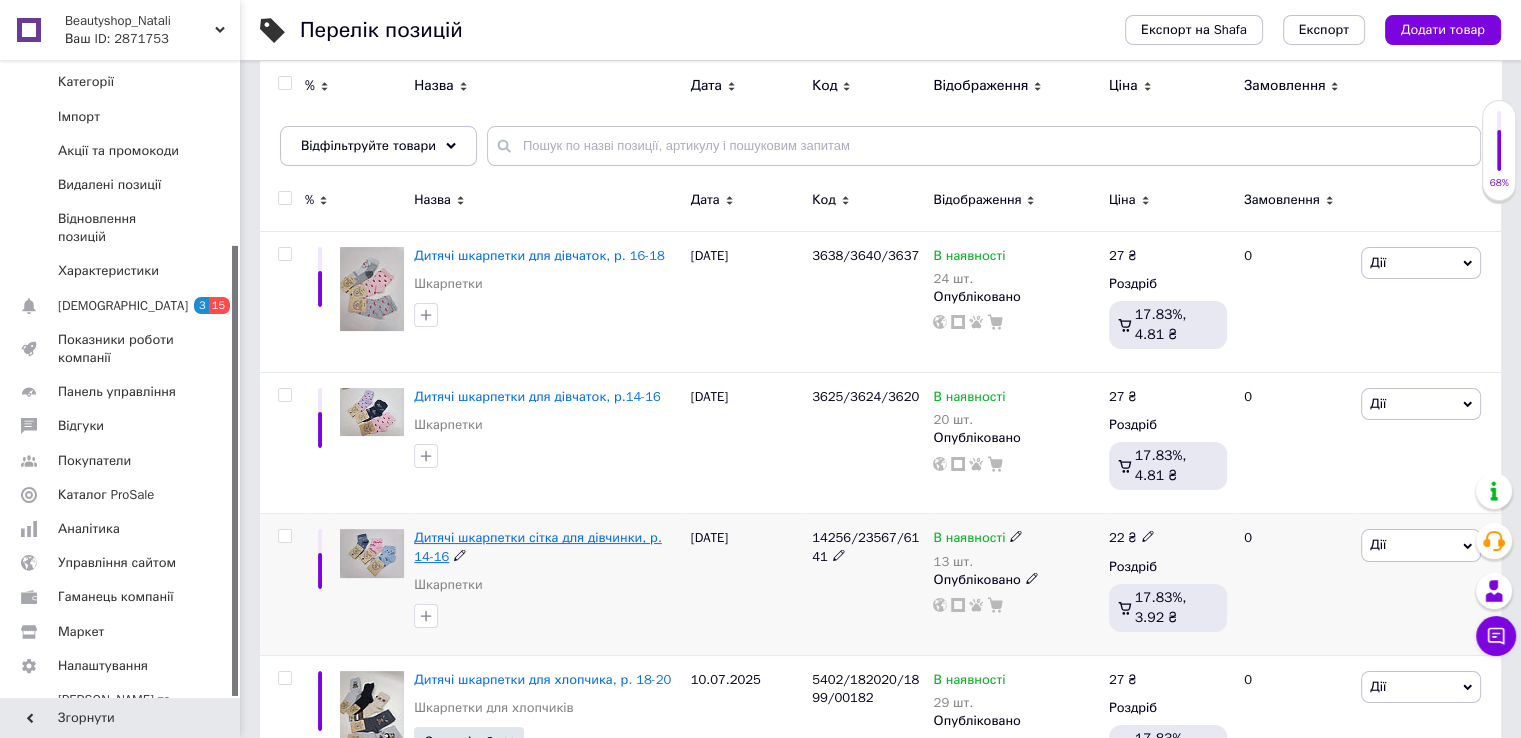 click on "Дитячі шкарпетки сітка для дівчинки, р. 14-16" at bounding box center (537, 546) 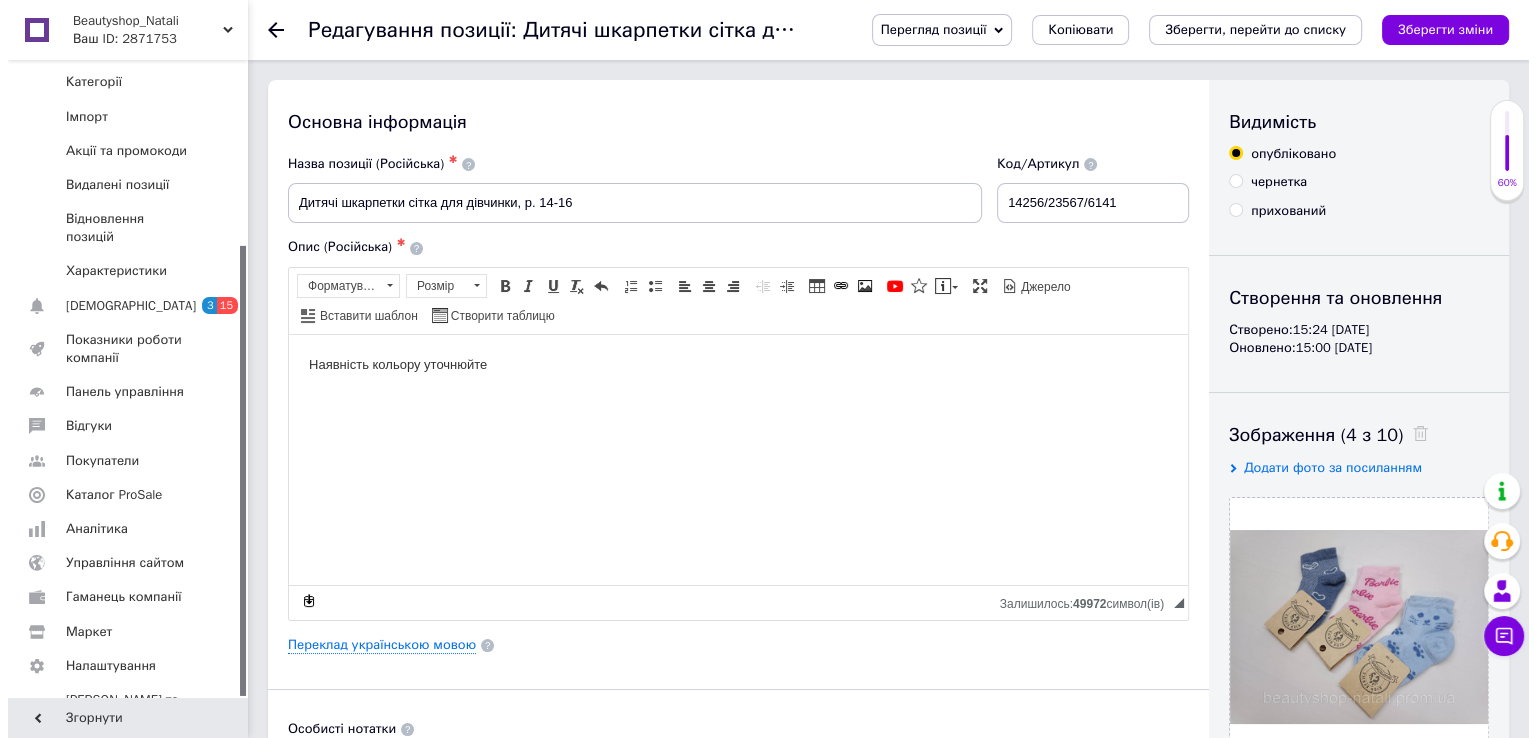 scroll, scrollTop: 0, scrollLeft: 0, axis: both 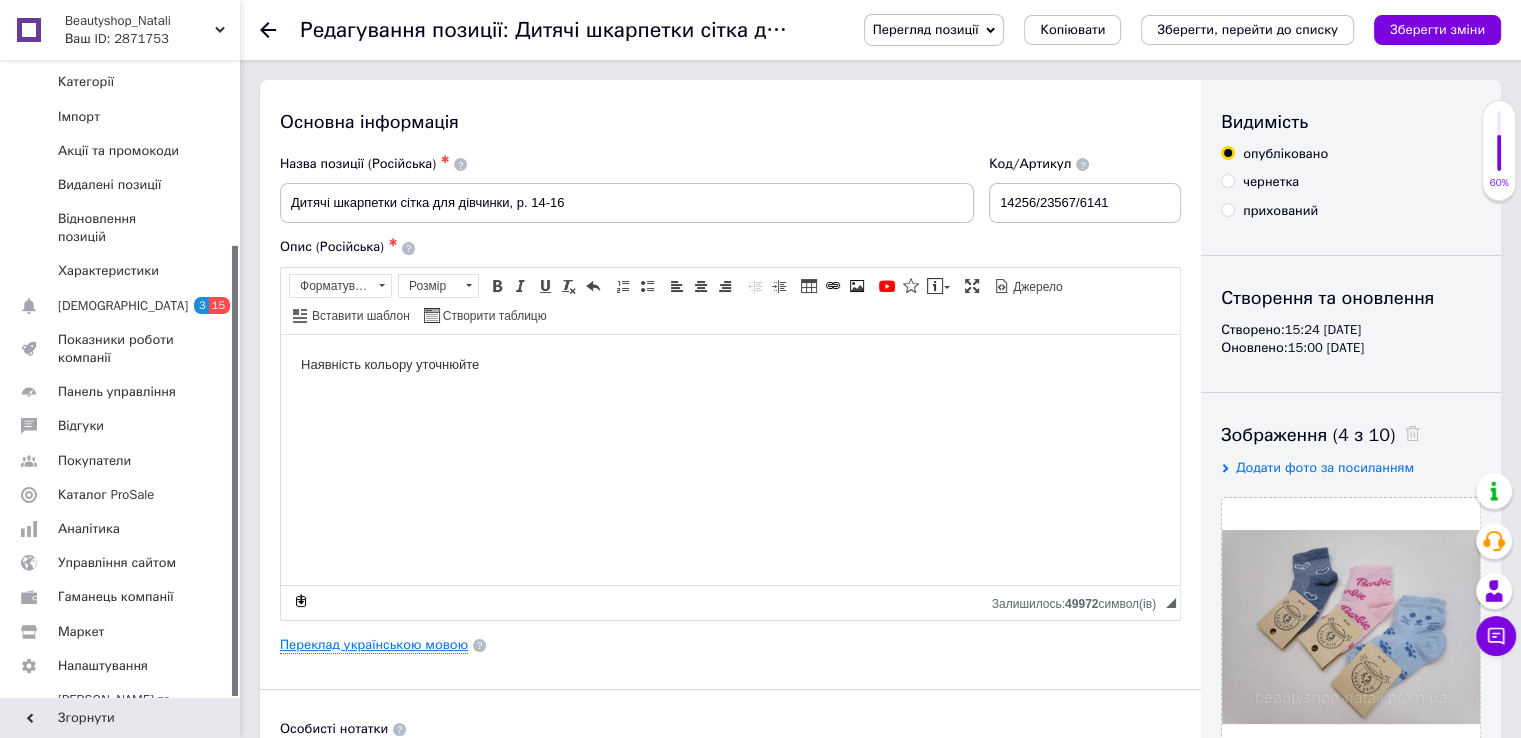 click on "Переклад українською мовою" at bounding box center [374, 645] 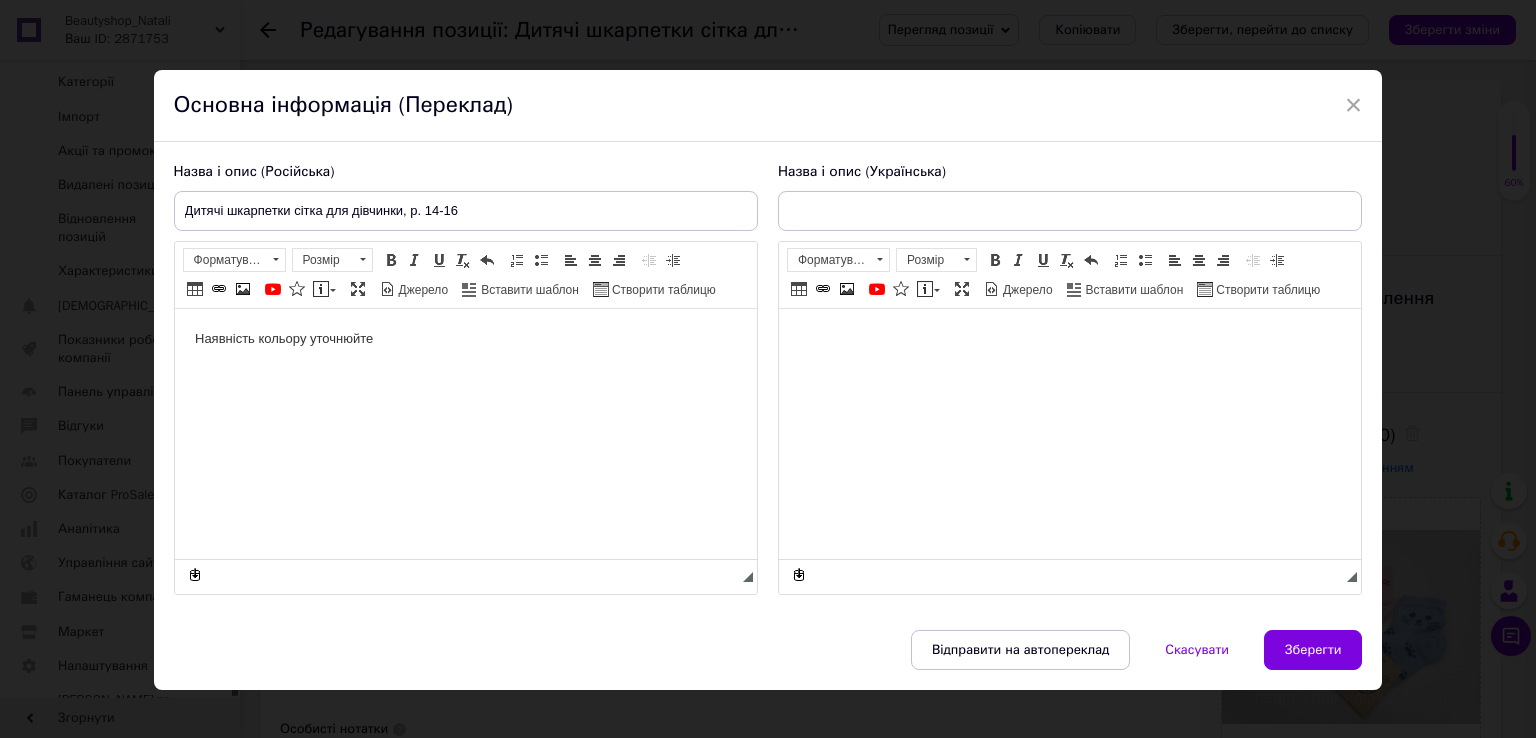 scroll, scrollTop: 0, scrollLeft: 0, axis: both 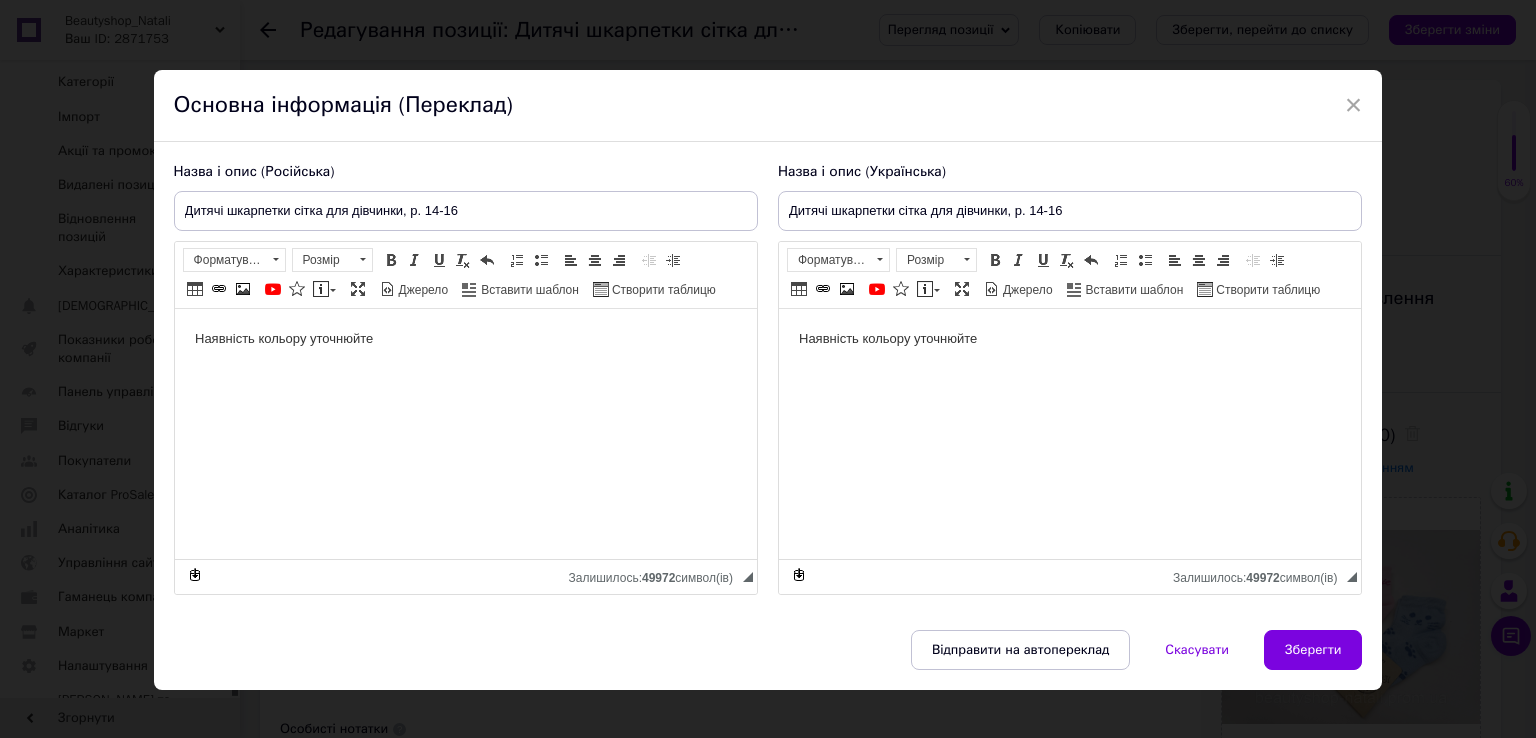 click on "Наявність кольору уточнюйте" at bounding box center [465, 339] 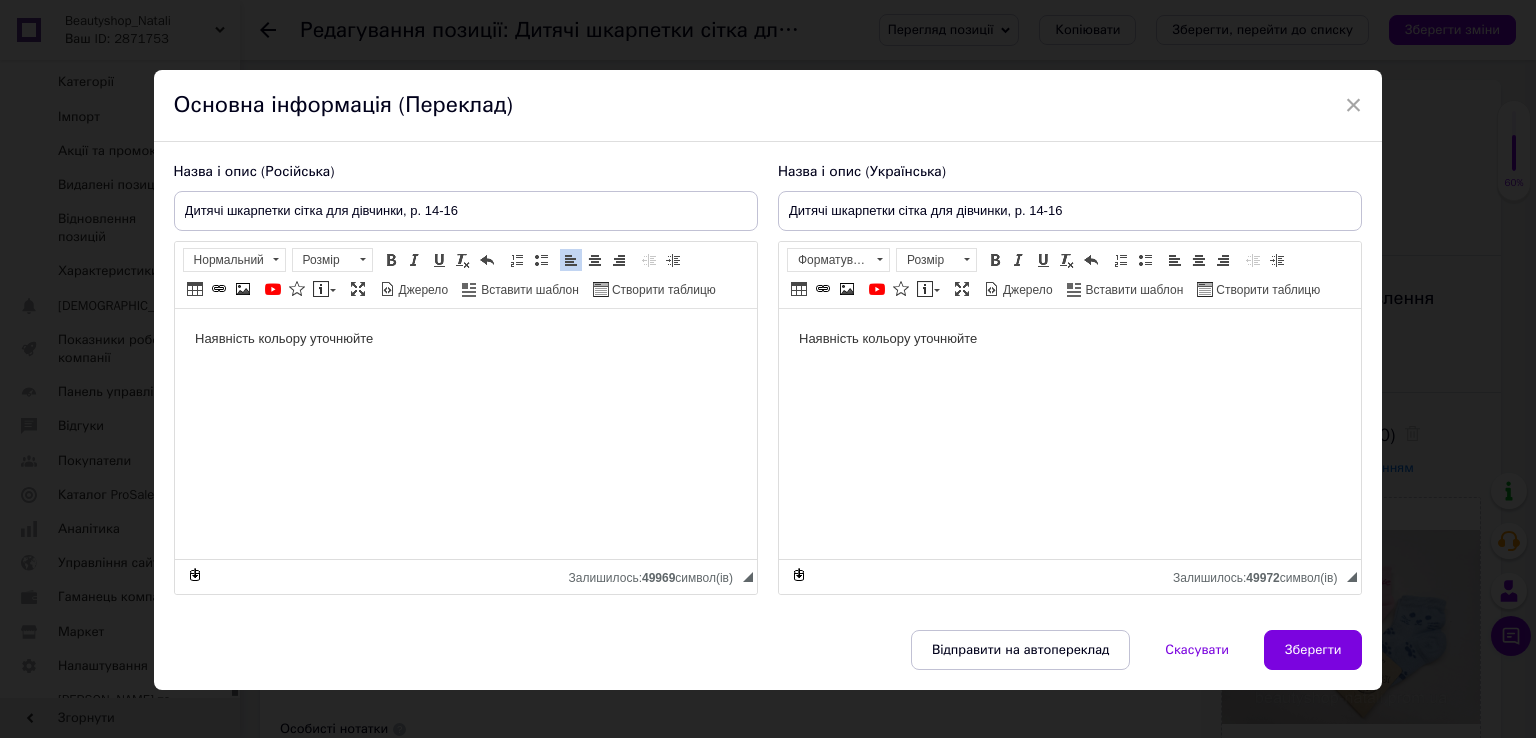 type 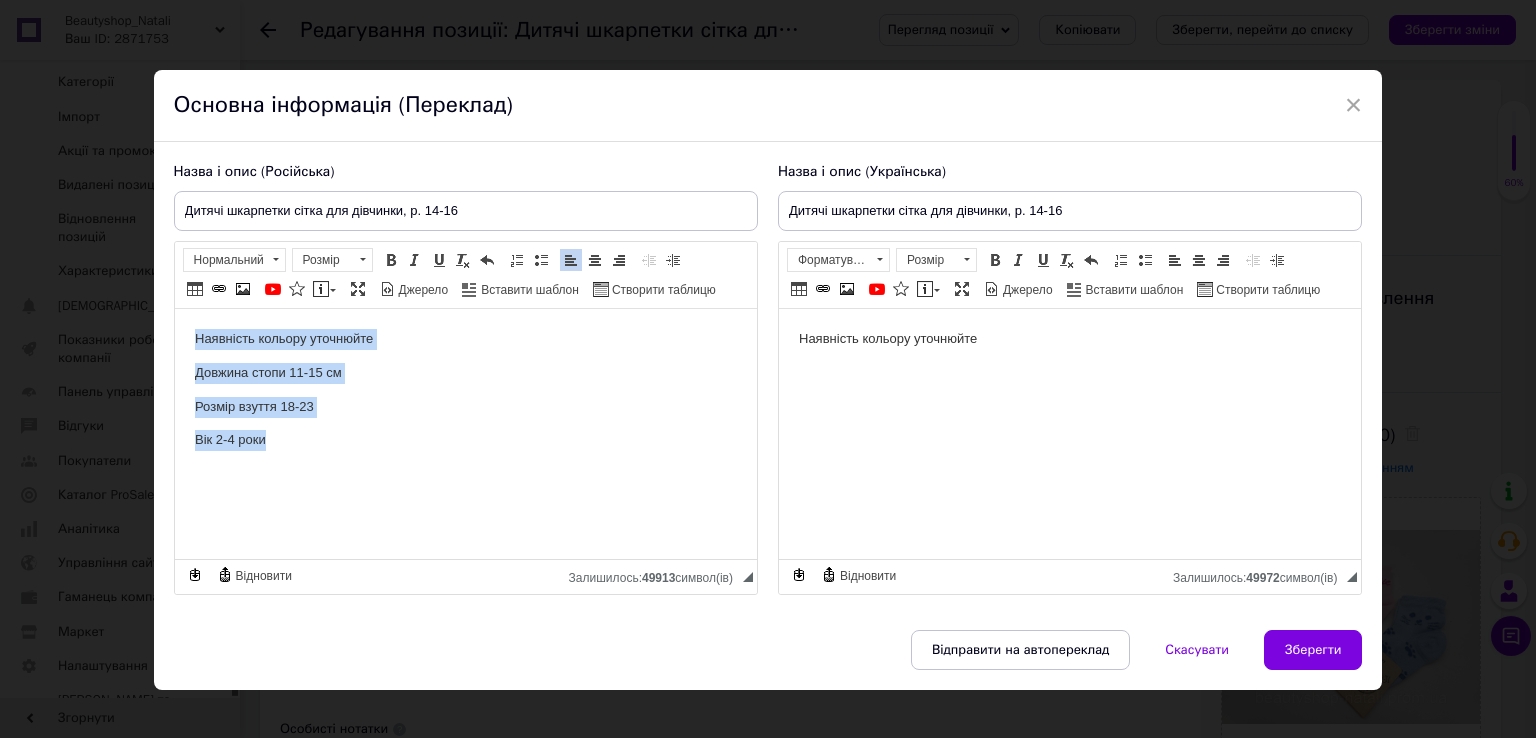 drag, startPoint x: 188, startPoint y: 332, endPoint x: 324, endPoint y: 432, distance: 168.80759 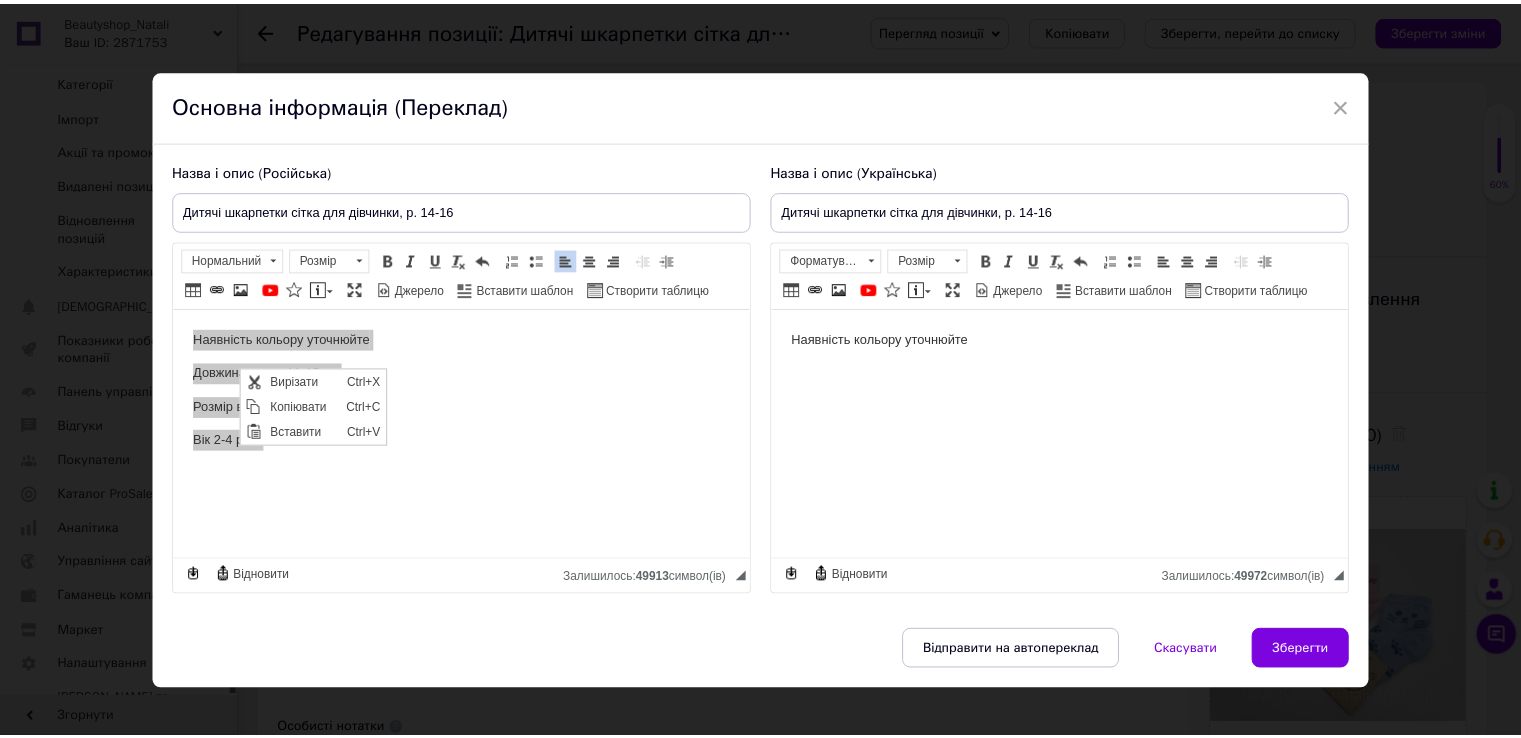 scroll, scrollTop: 0, scrollLeft: 0, axis: both 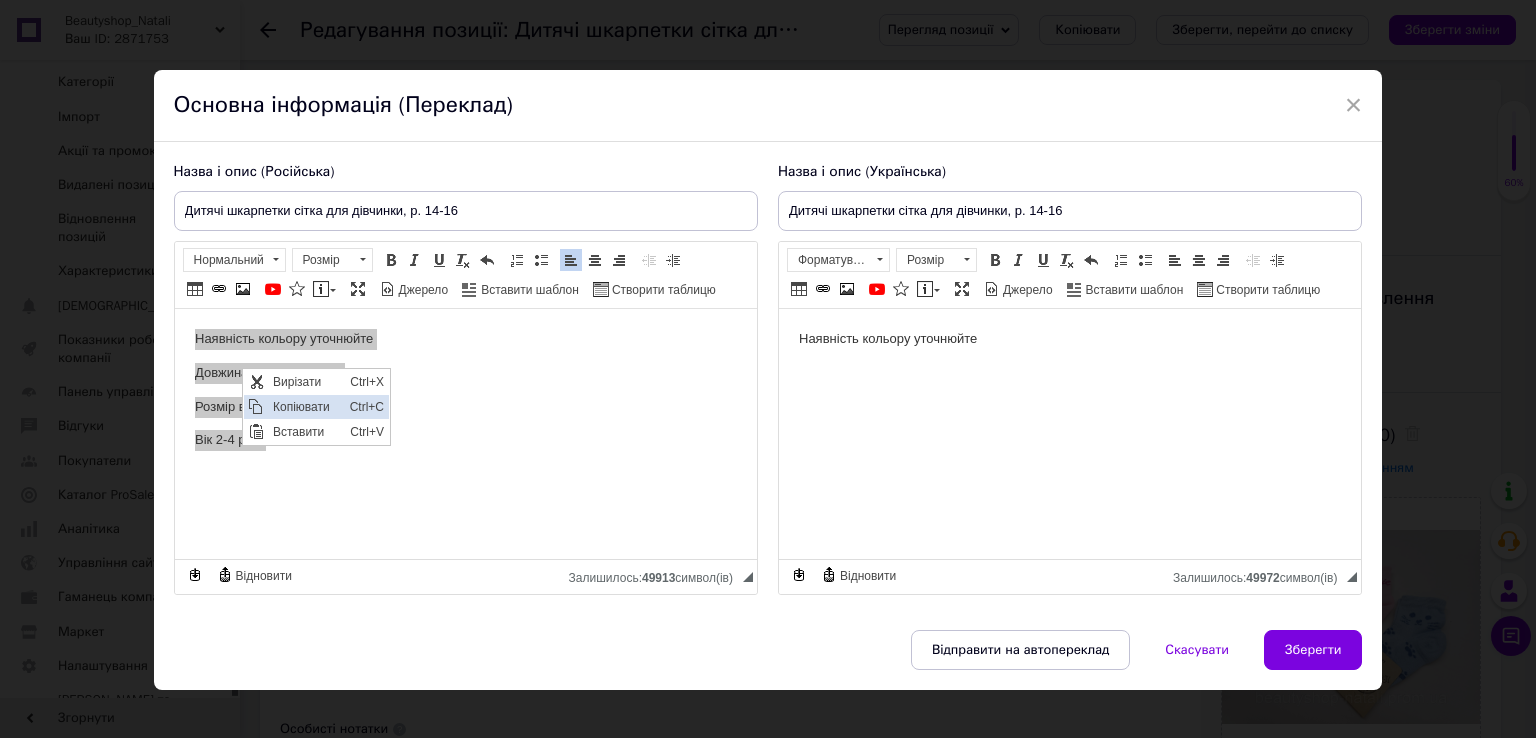 click on "Копіювати" at bounding box center (305, 406) 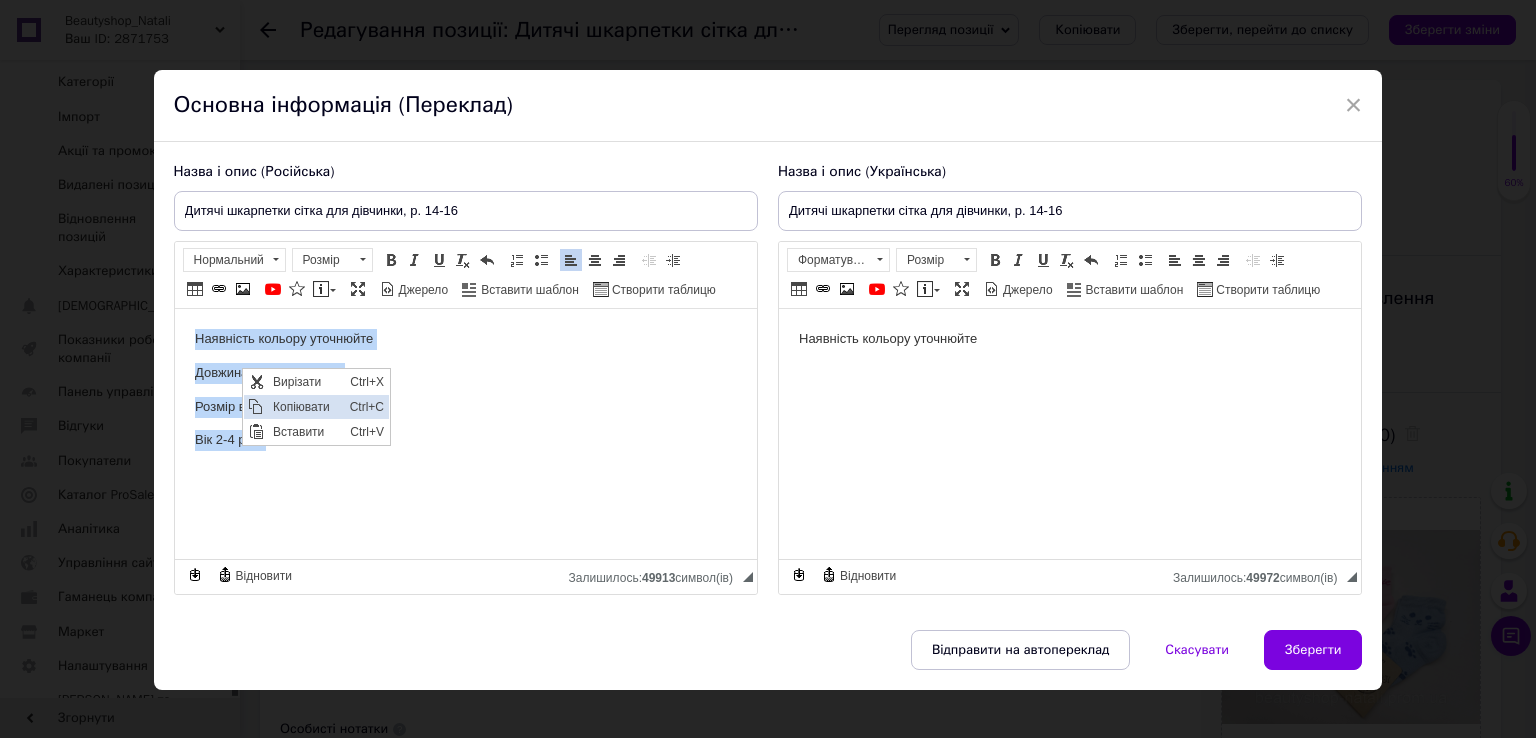 copy on "Наявність кольору уточнюйте Довжина стопи 11-15 см Розмір взуття 18-23 Вік 2-4 роки" 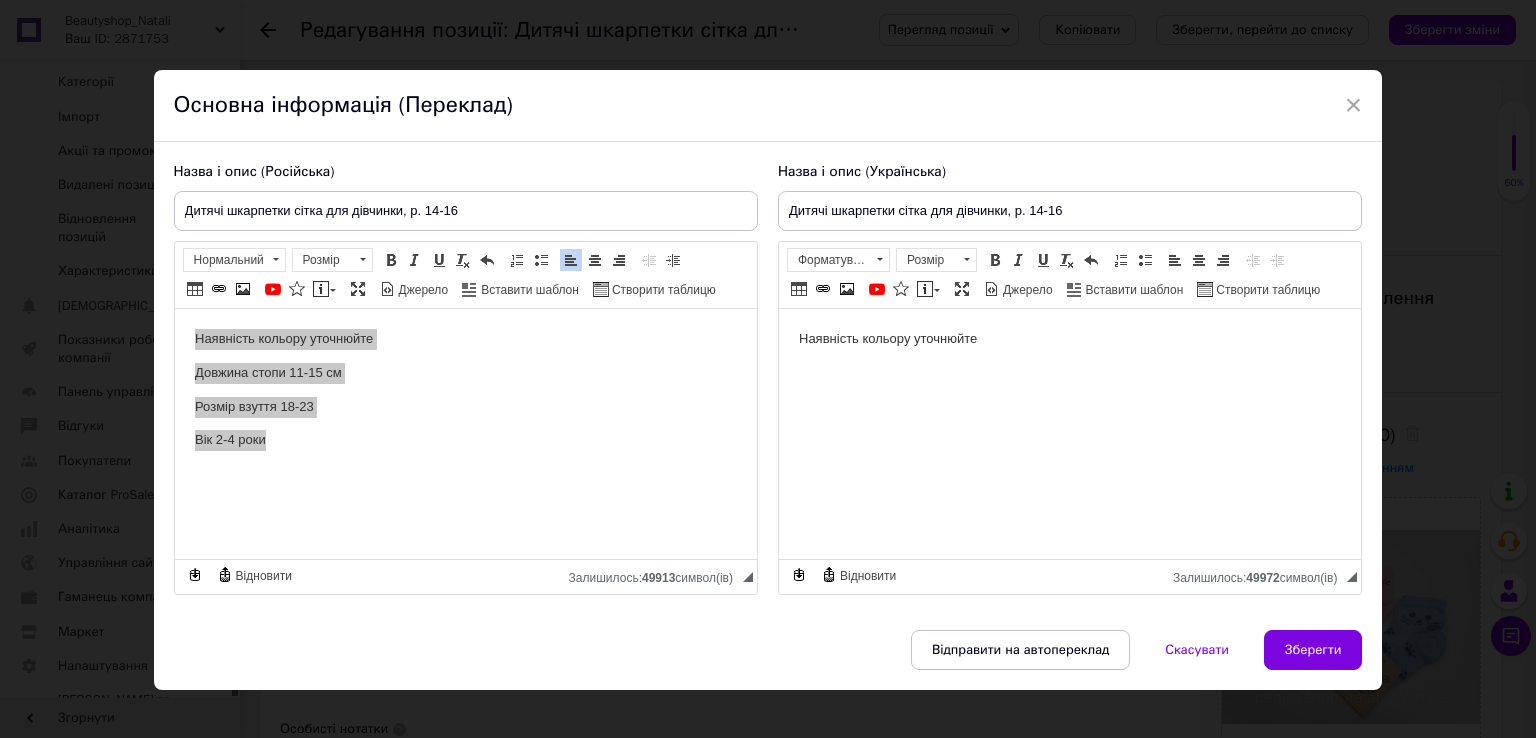 drag, startPoint x: 951, startPoint y: 341, endPoint x: 1329, endPoint y: 340, distance: 378.0013 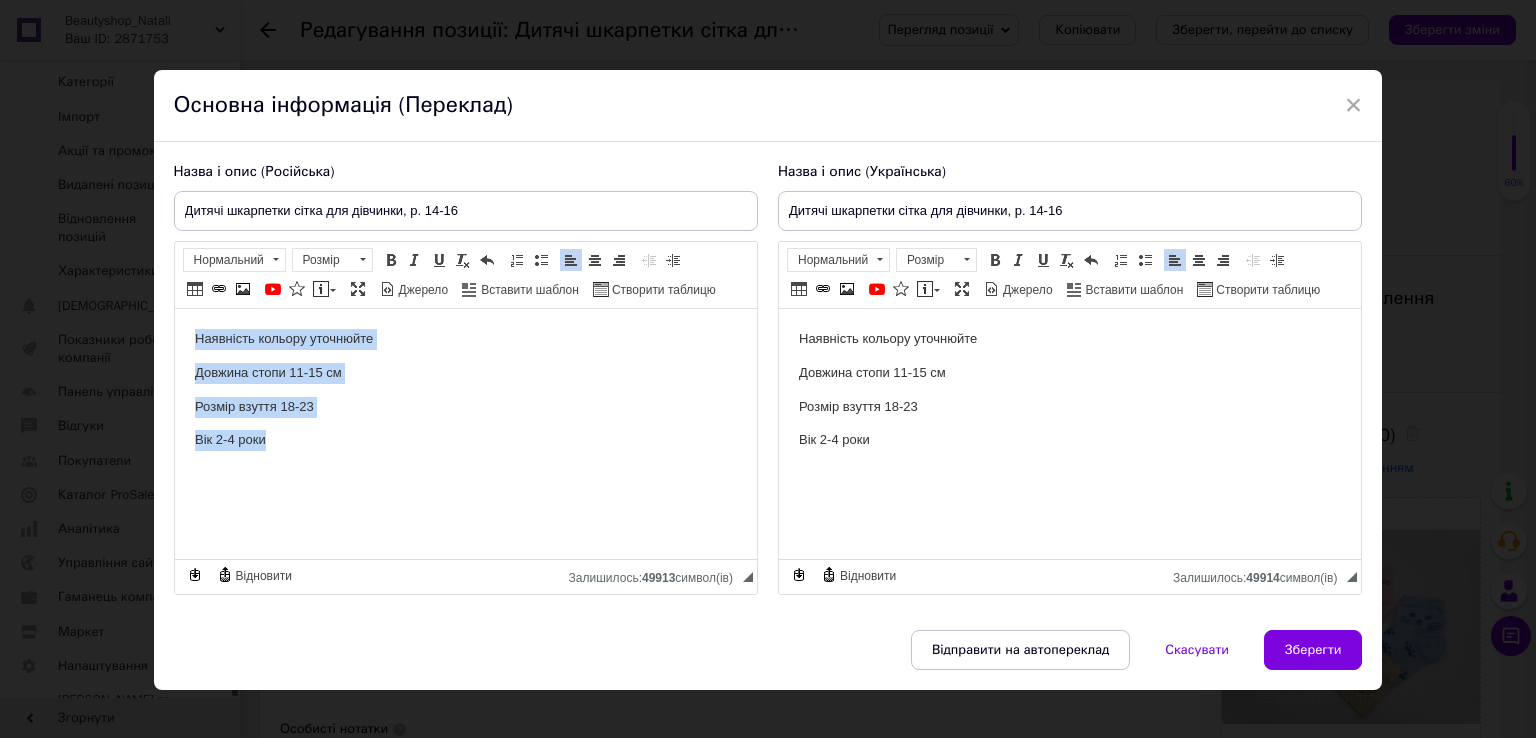click on "Наявність кольору уточнюйте" at bounding box center [465, 339] 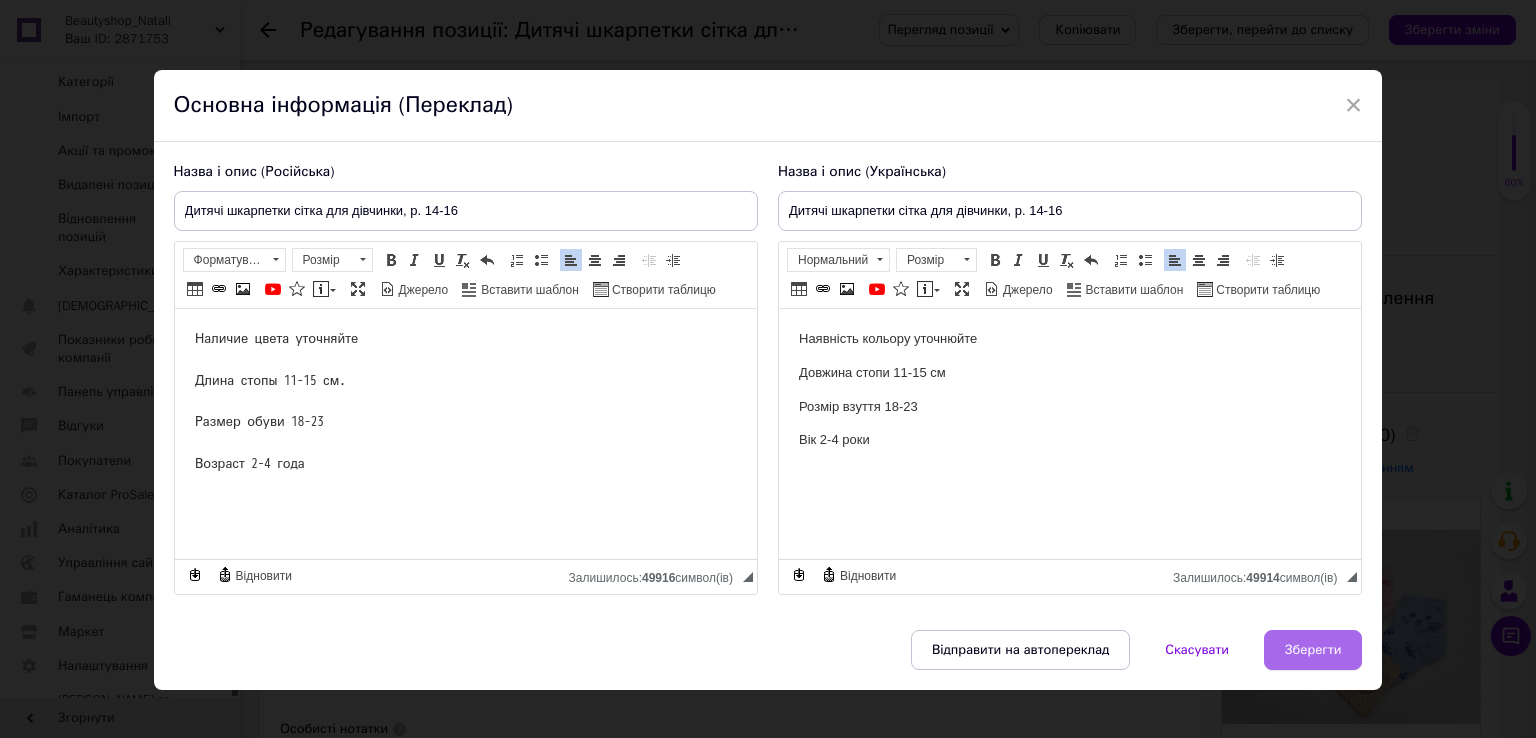click on "Зберегти" at bounding box center (1313, 650) 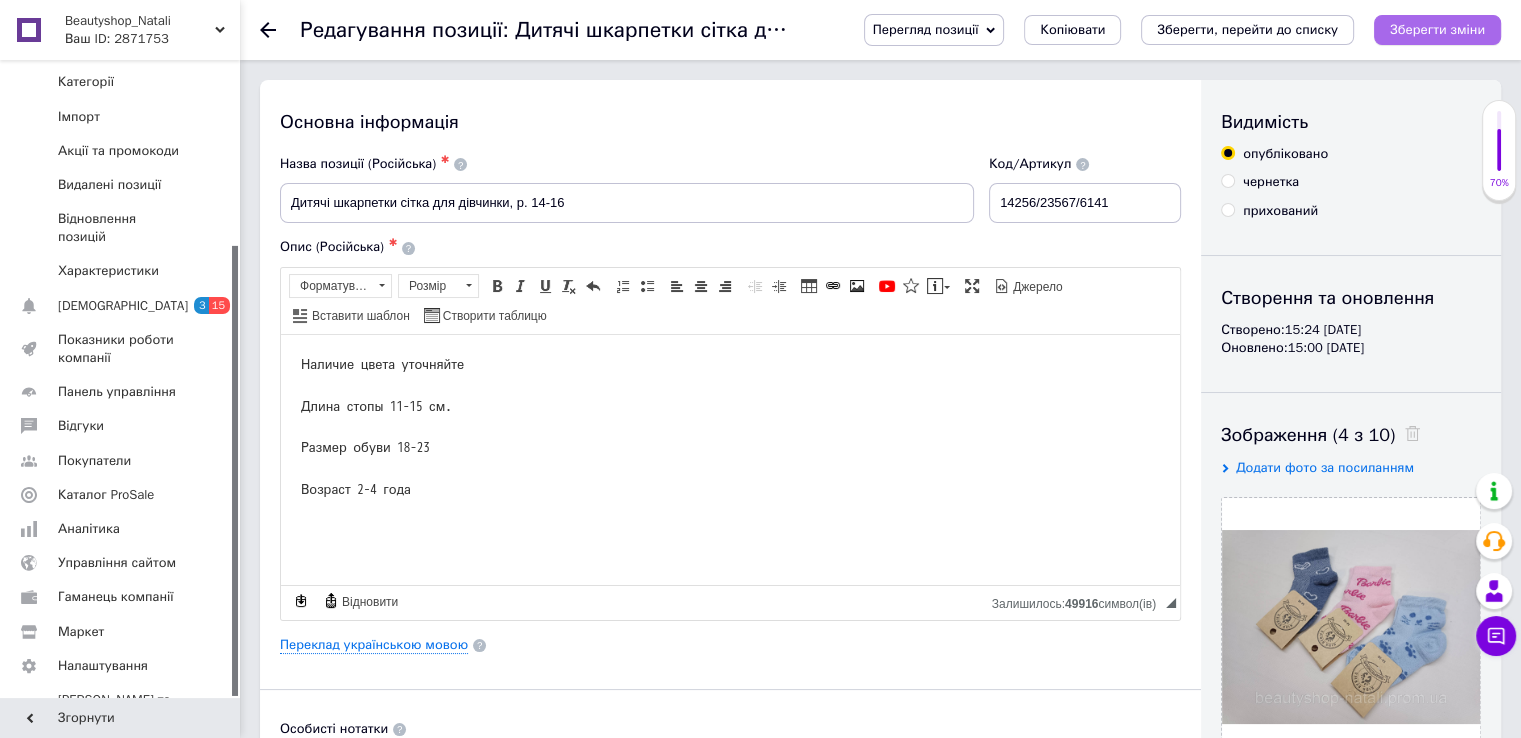 click on "Зберегти зміни" at bounding box center (1437, 29) 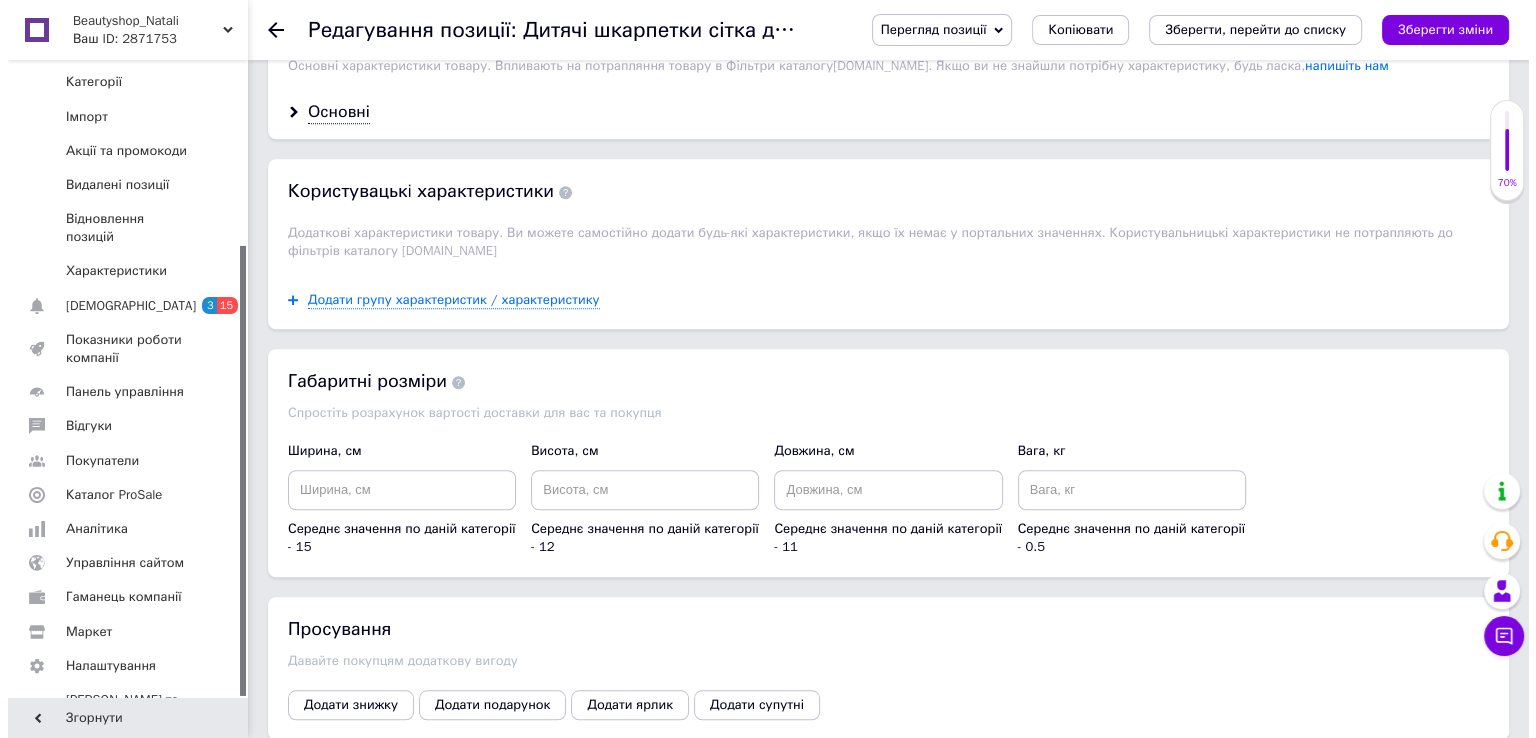 scroll, scrollTop: 1964, scrollLeft: 0, axis: vertical 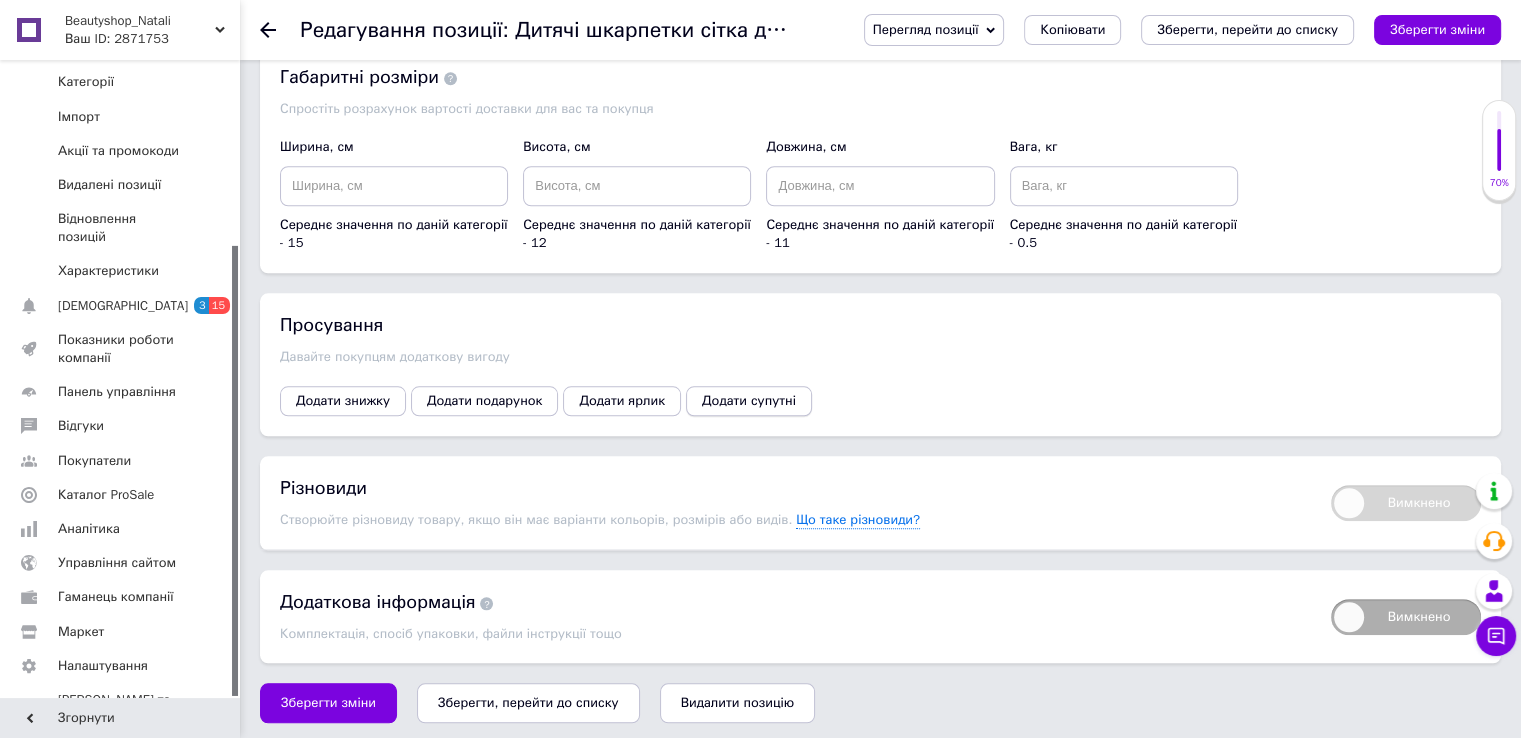 click on "Додати супутні" at bounding box center (749, 401) 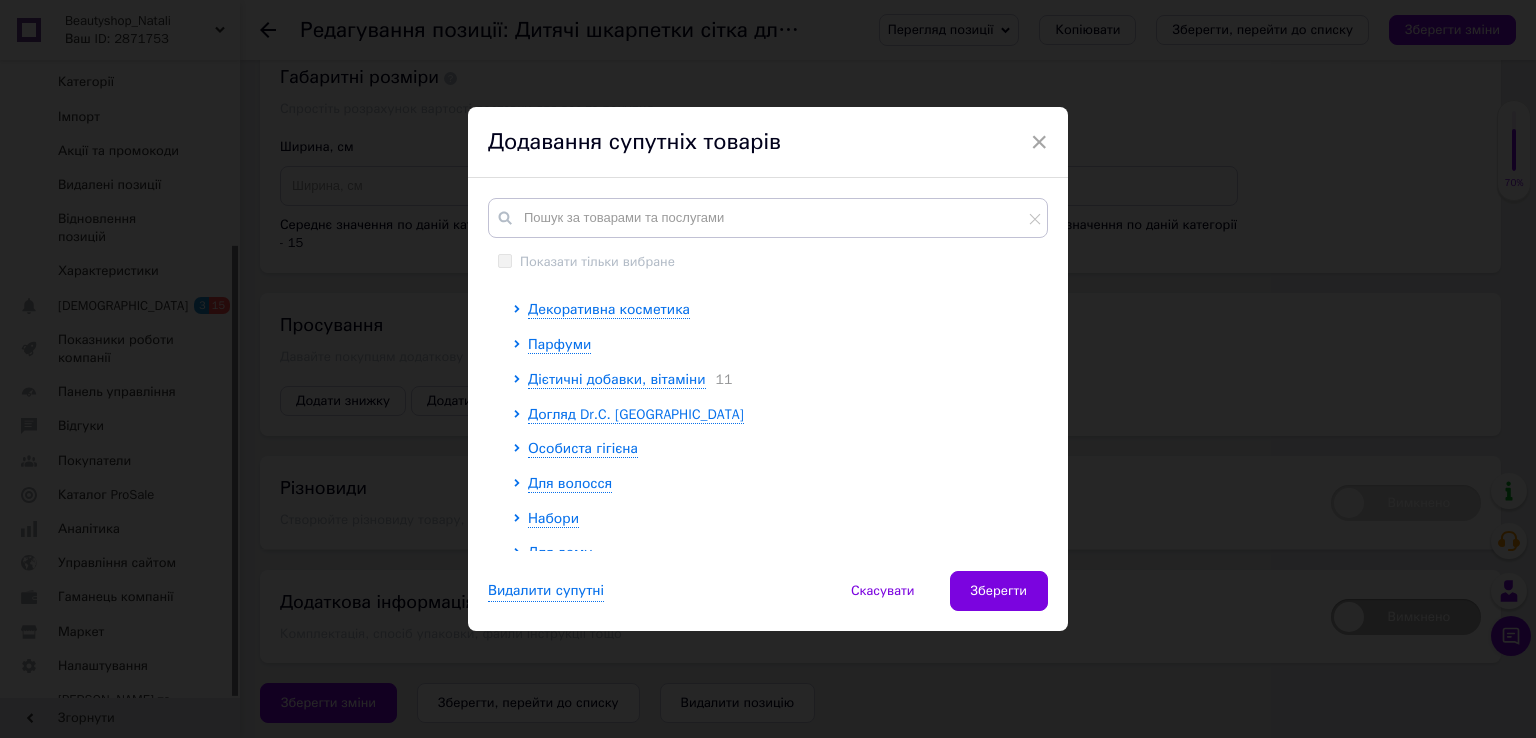 scroll, scrollTop: 263, scrollLeft: 0, axis: vertical 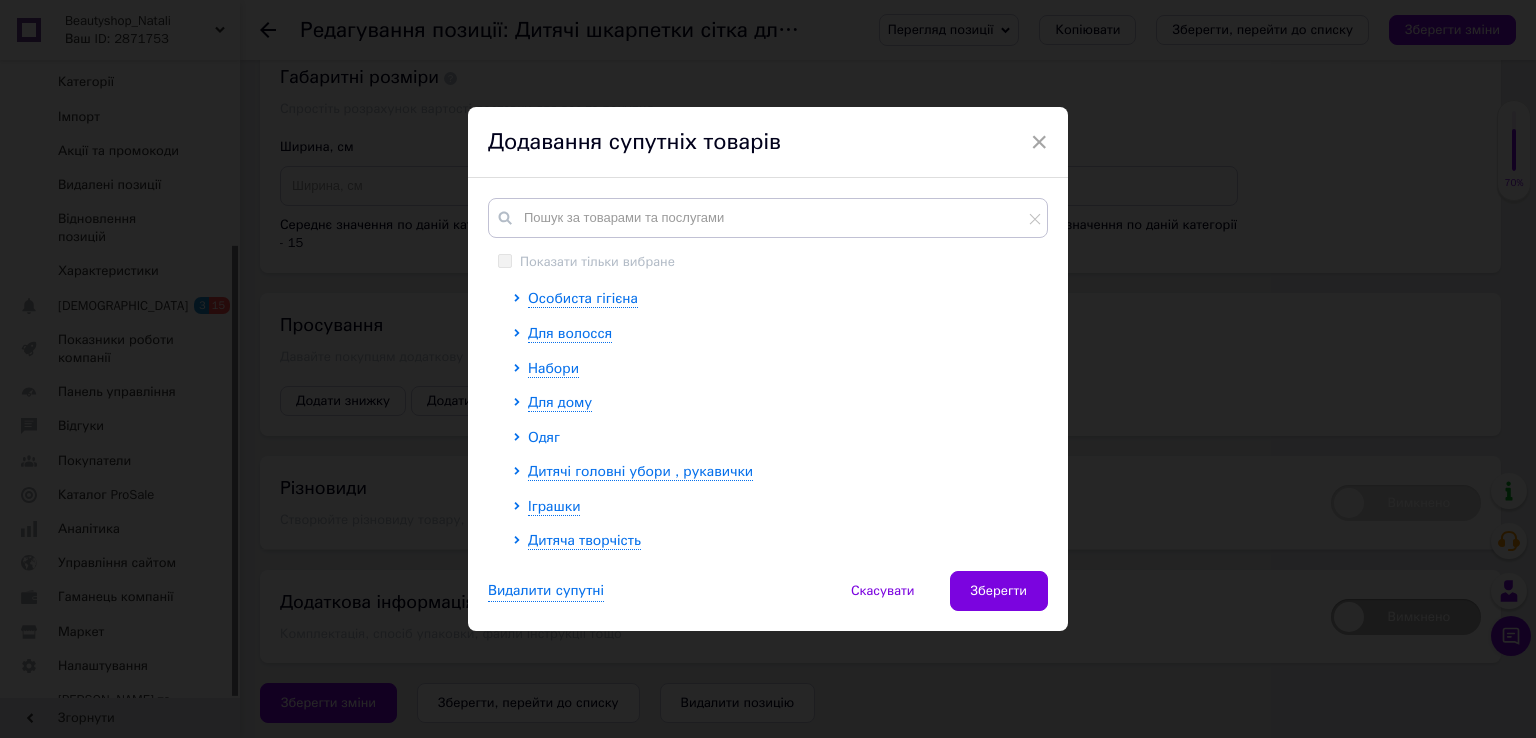click on "Одяг" at bounding box center (544, 437) 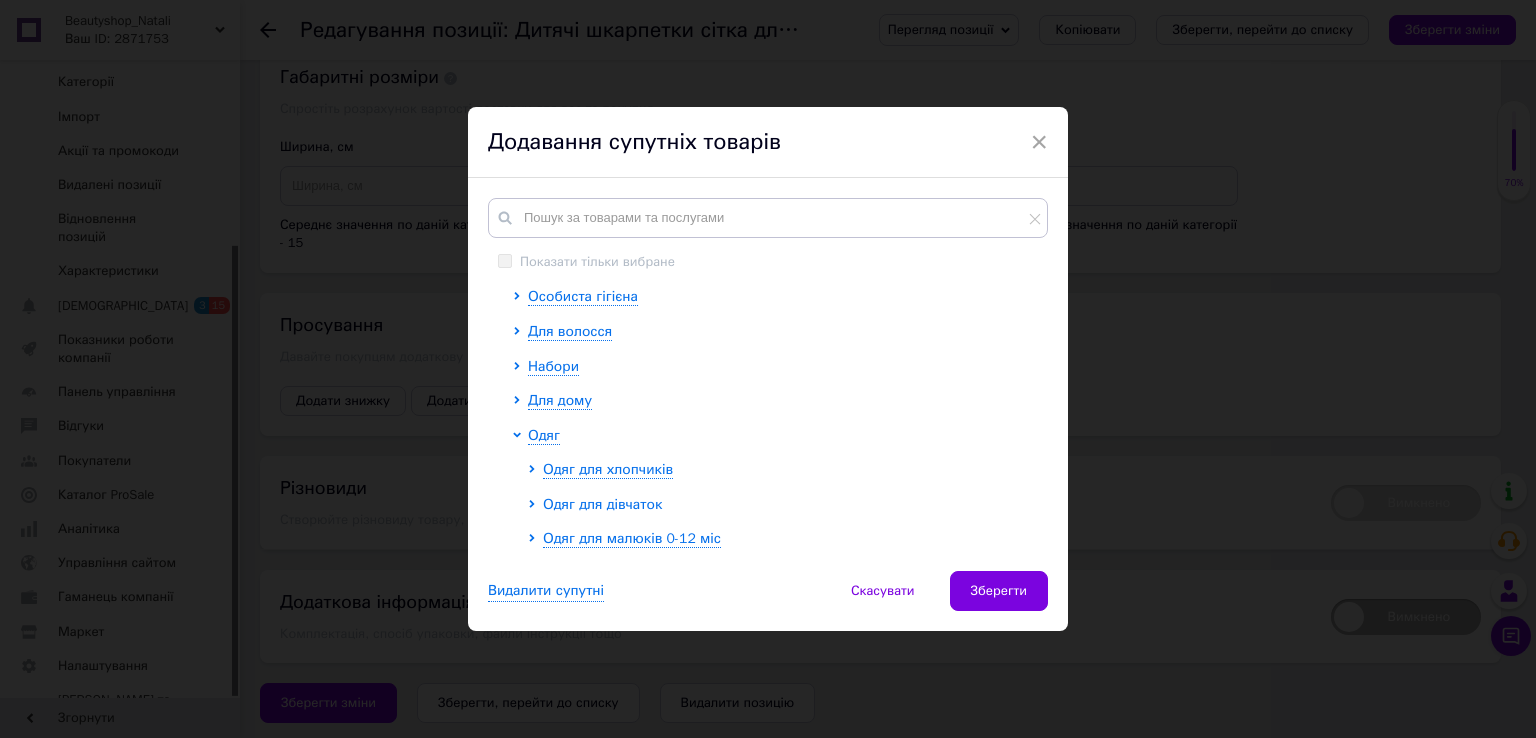click on "Одяг для дівчаток" at bounding box center (602, 504) 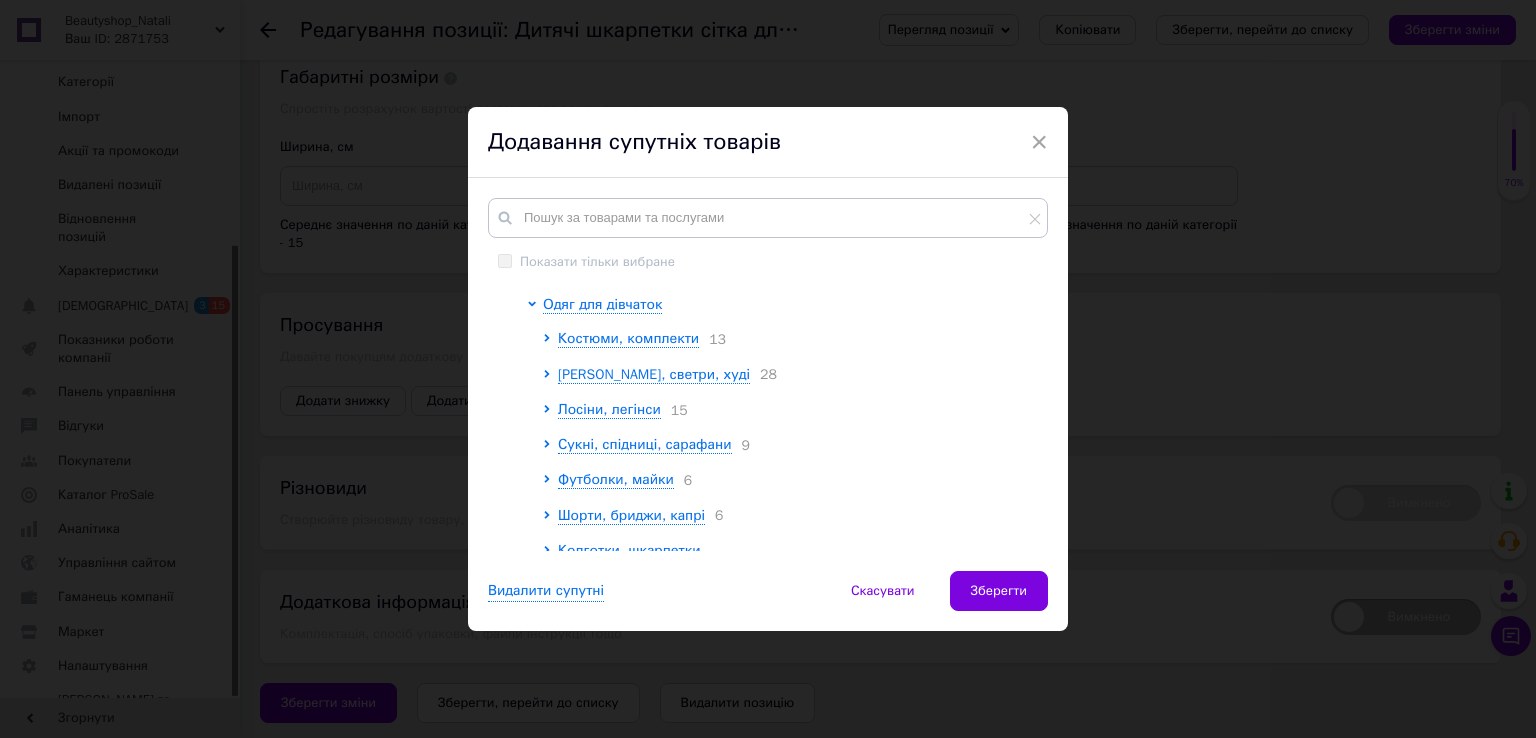 scroll, scrollTop: 563, scrollLeft: 0, axis: vertical 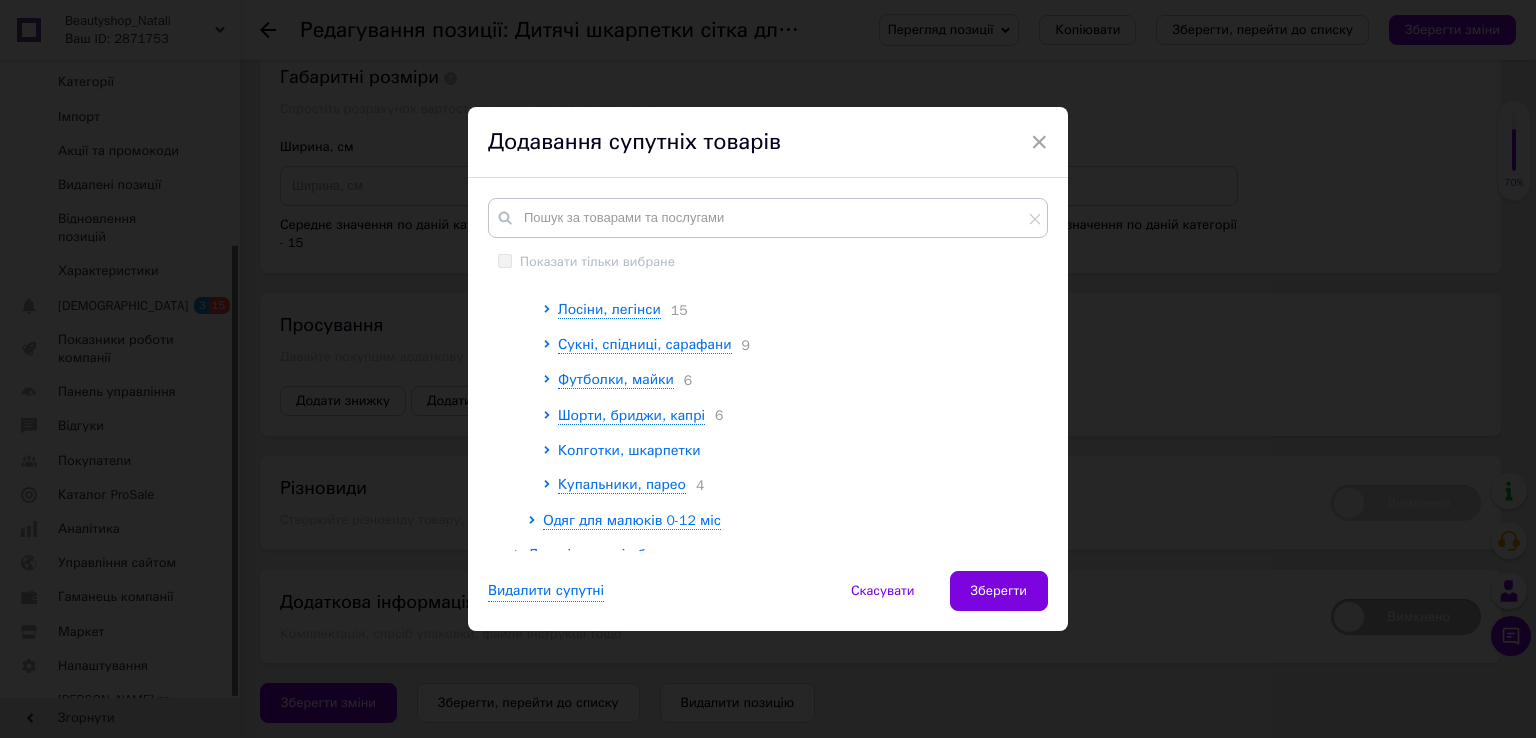 click on "Колготки, шкарпетки" at bounding box center [629, 450] 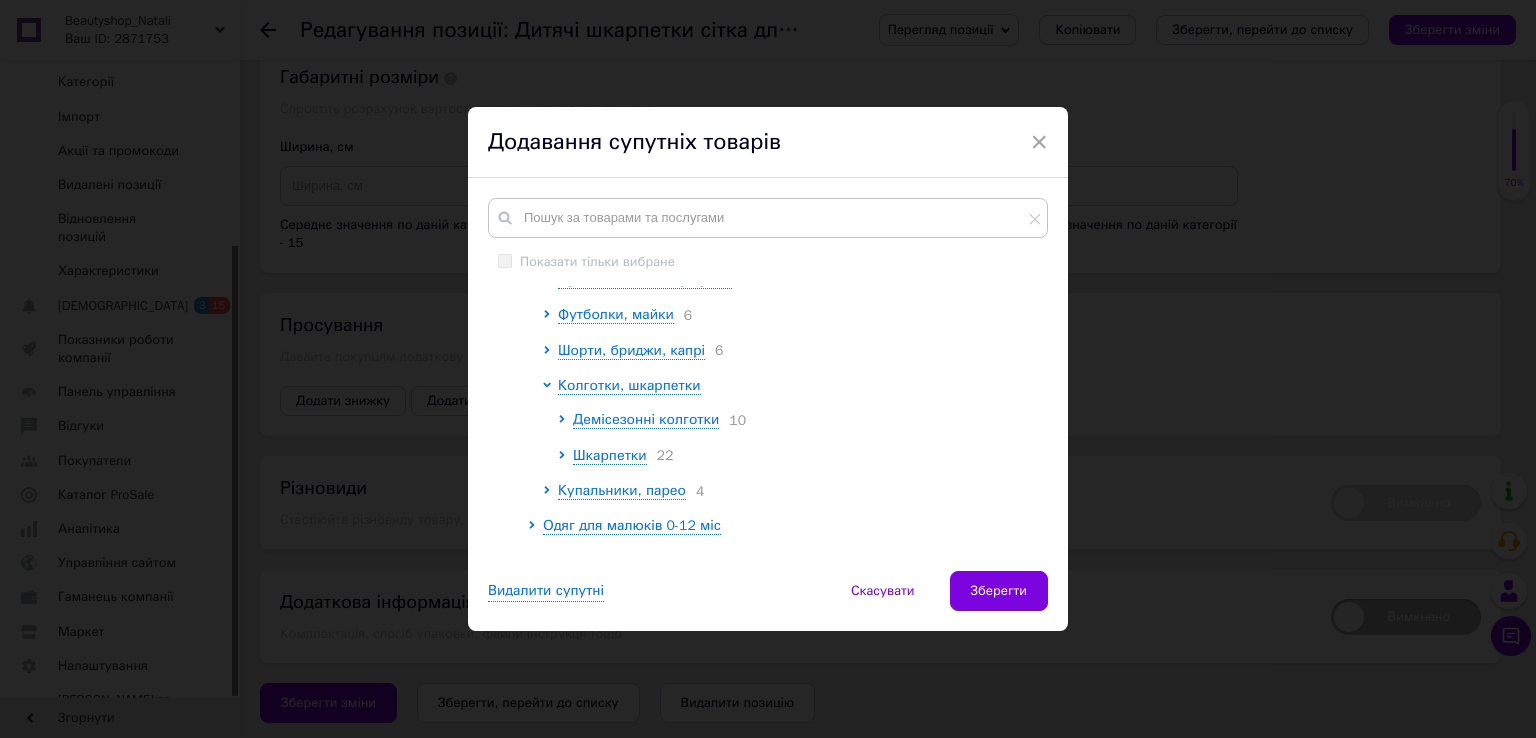 scroll, scrollTop: 663, scrollLeft: 0, axis: vertical 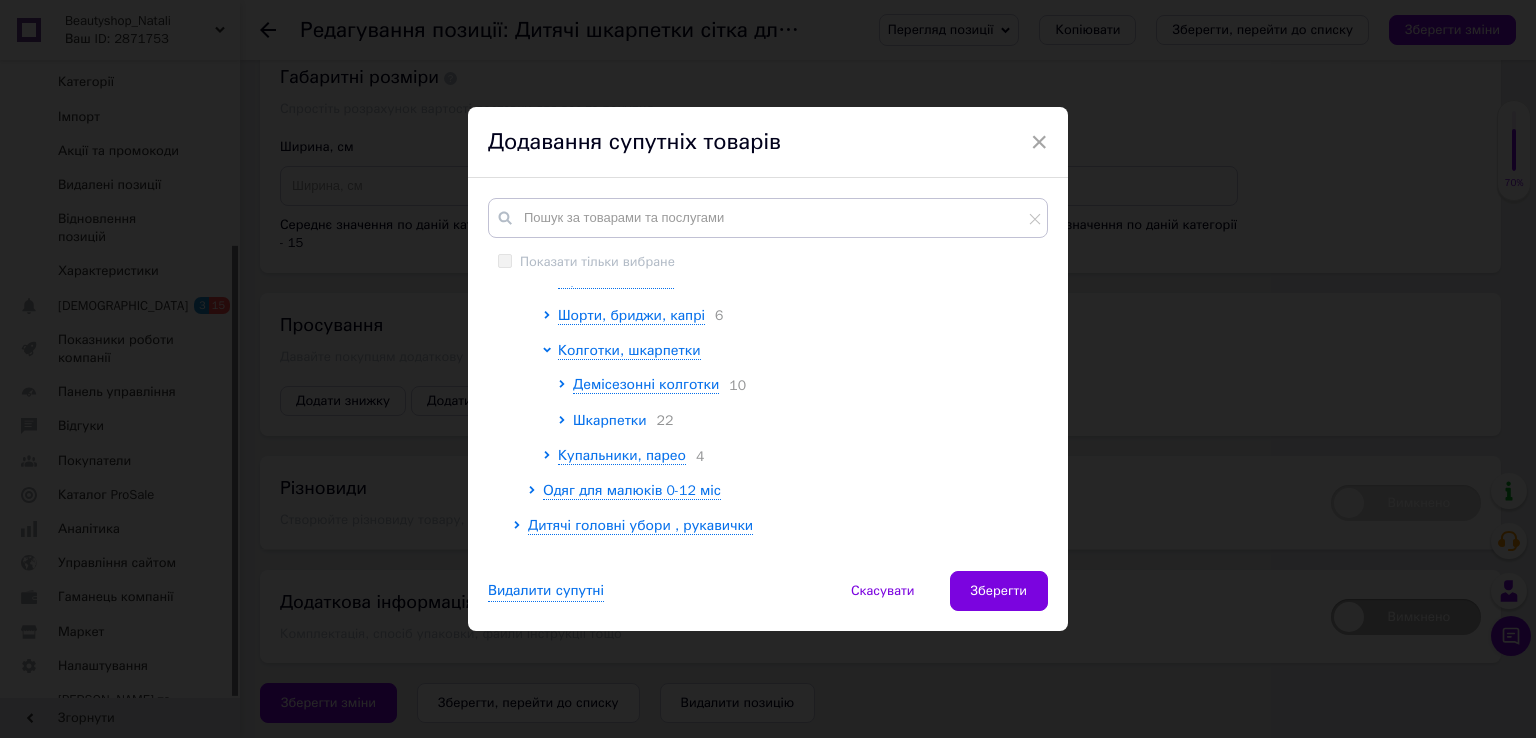 click on "Шкарпетки" at bounding box center [610, 420] 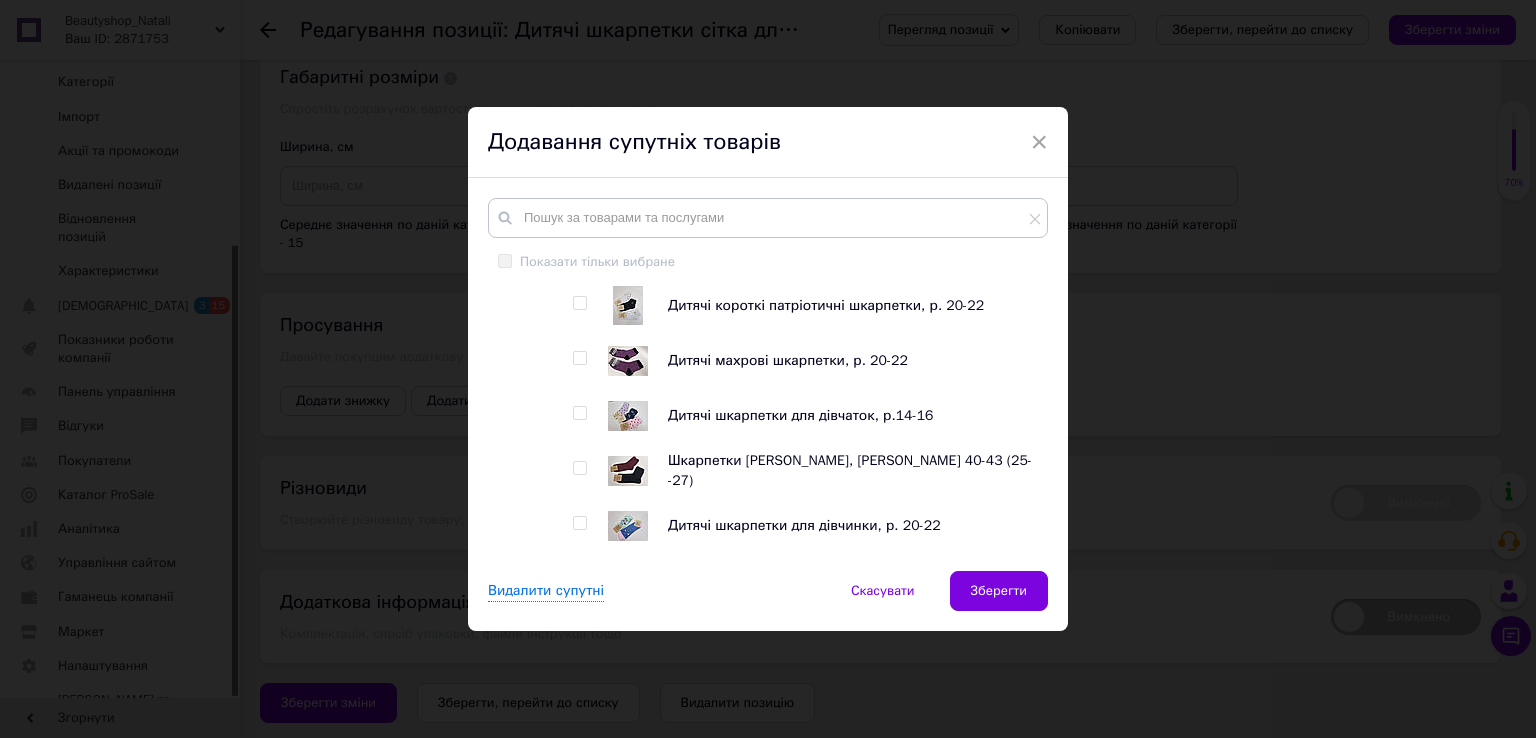 scroll, scrollTop: 1463, scrollLeft: 0, axis: vertical 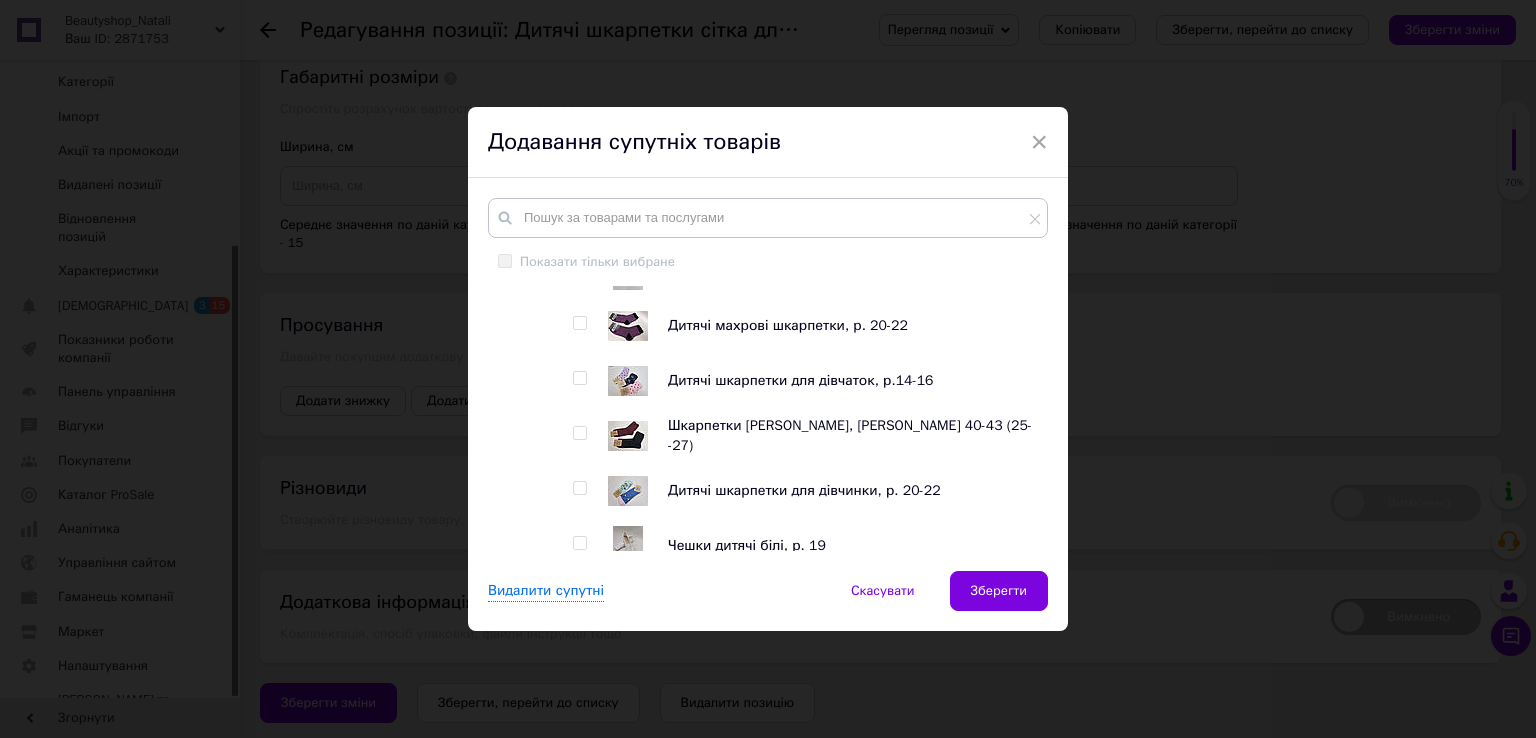 click at bounding box center [579, 378] 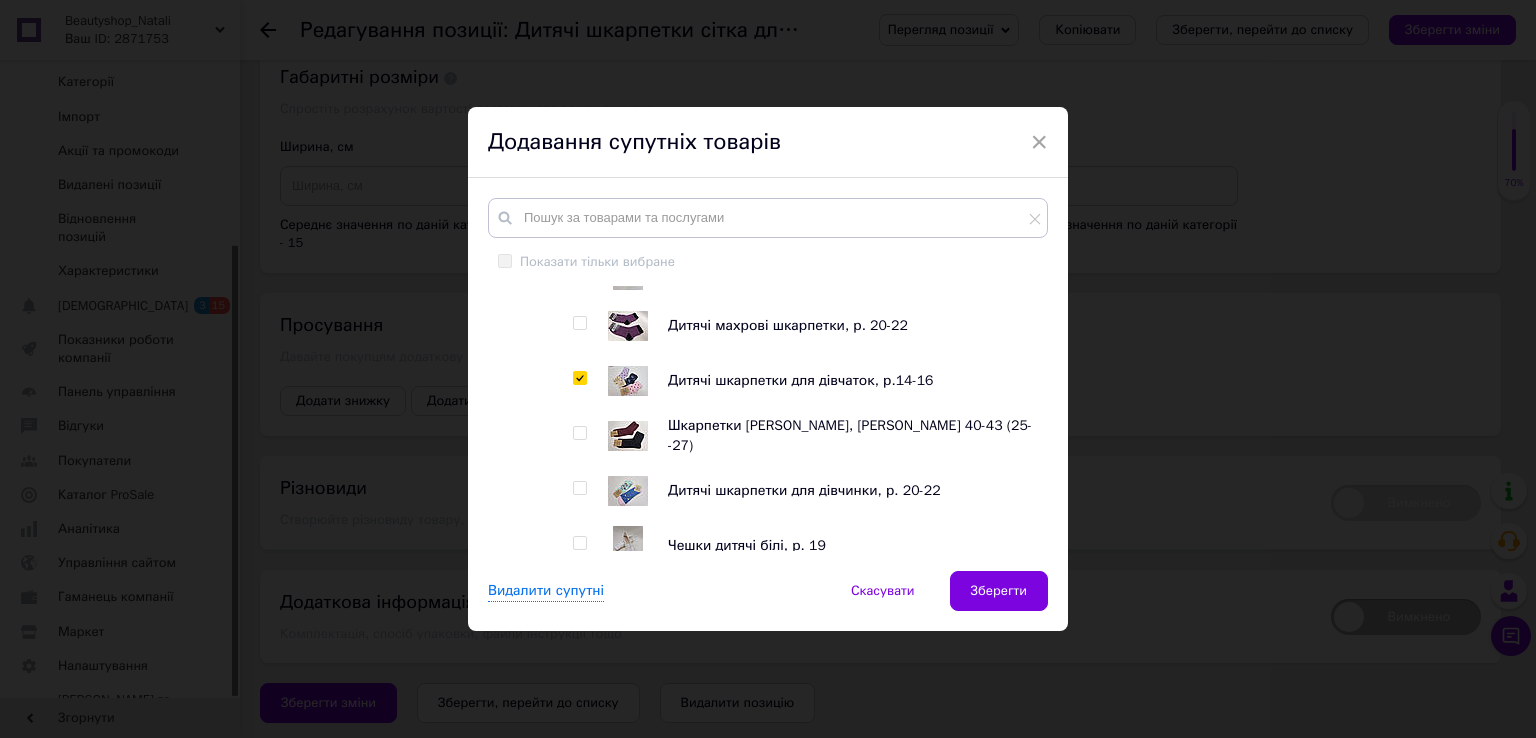 checkbox on "true" 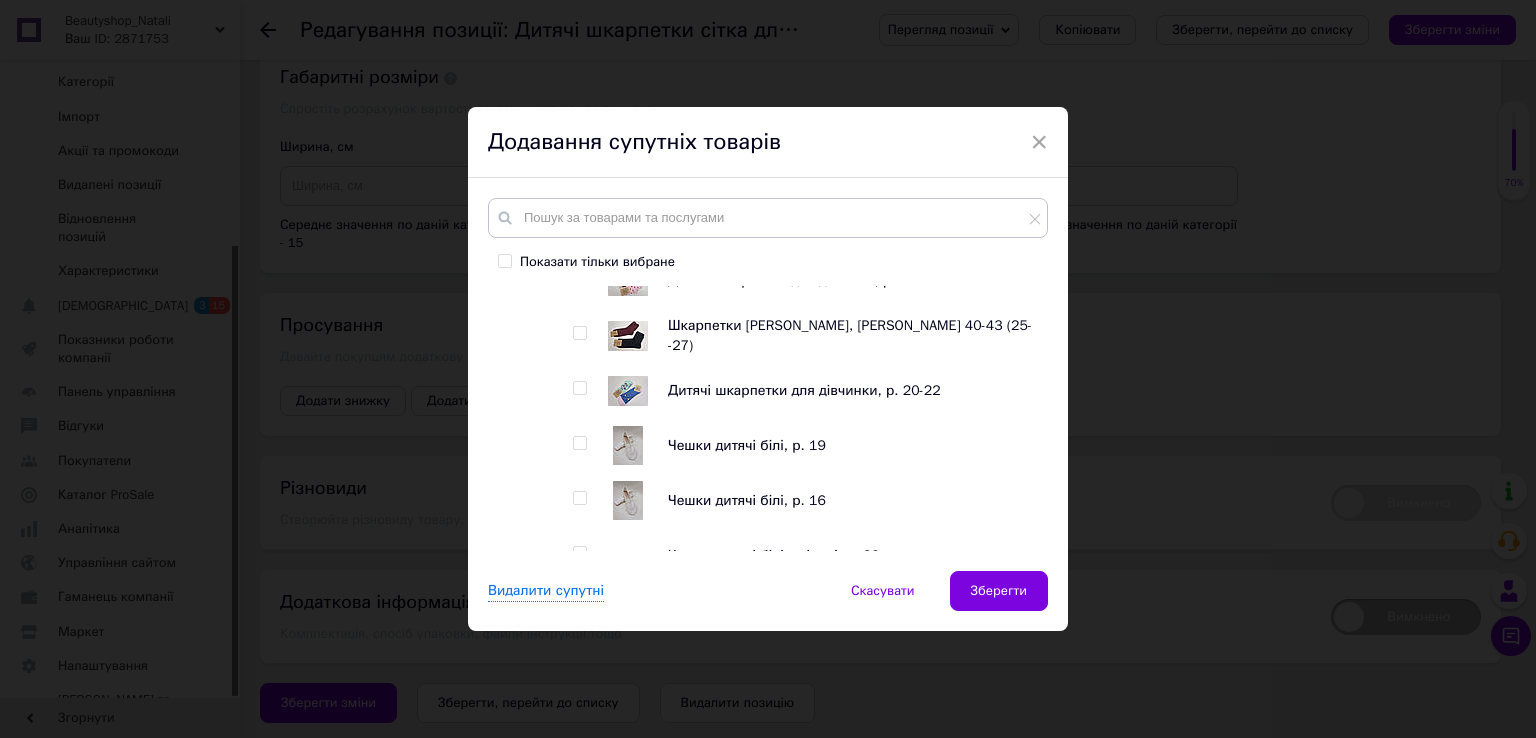 scroll, scrollTop: 1663, scrollLeft: 0, axis: vertical 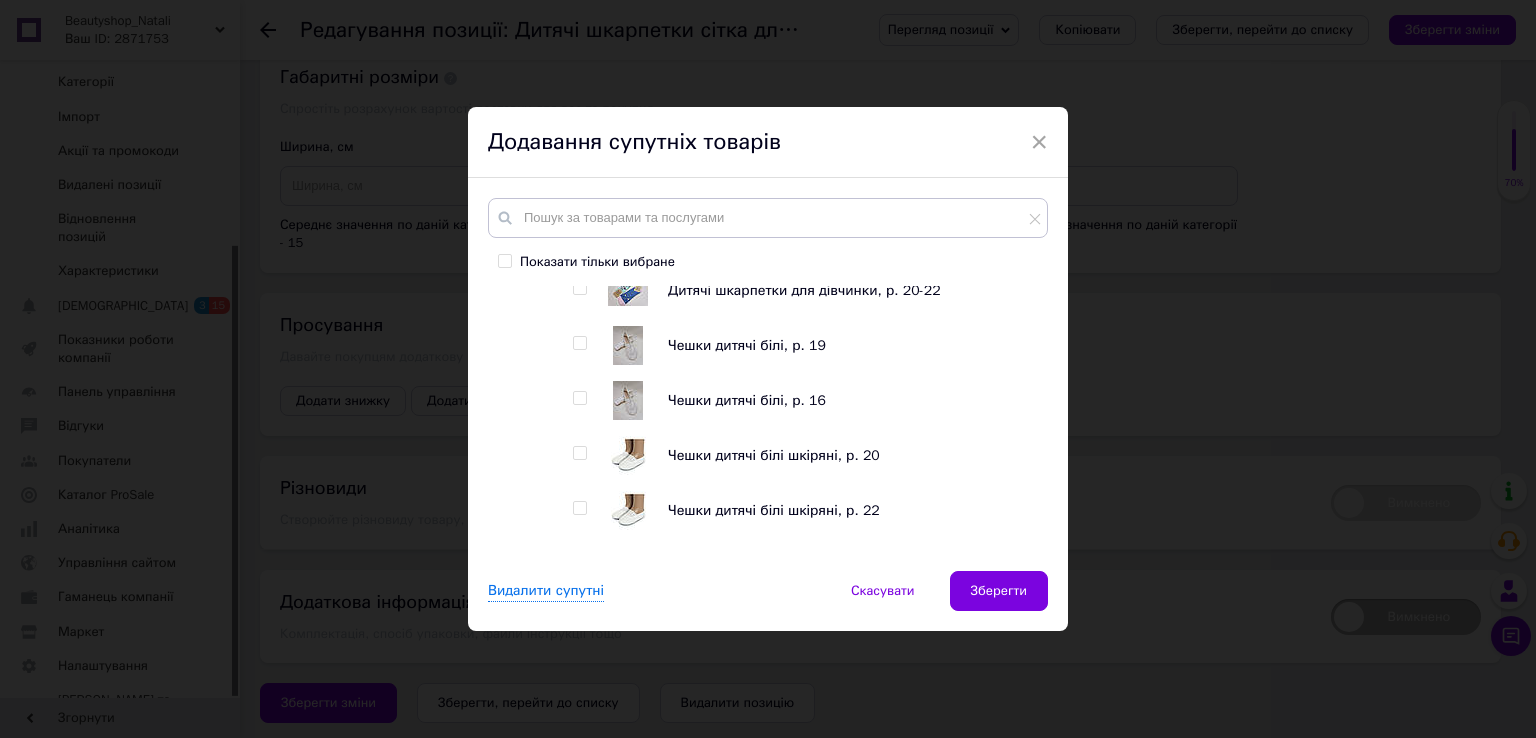 click at bounding box center (579, 398) 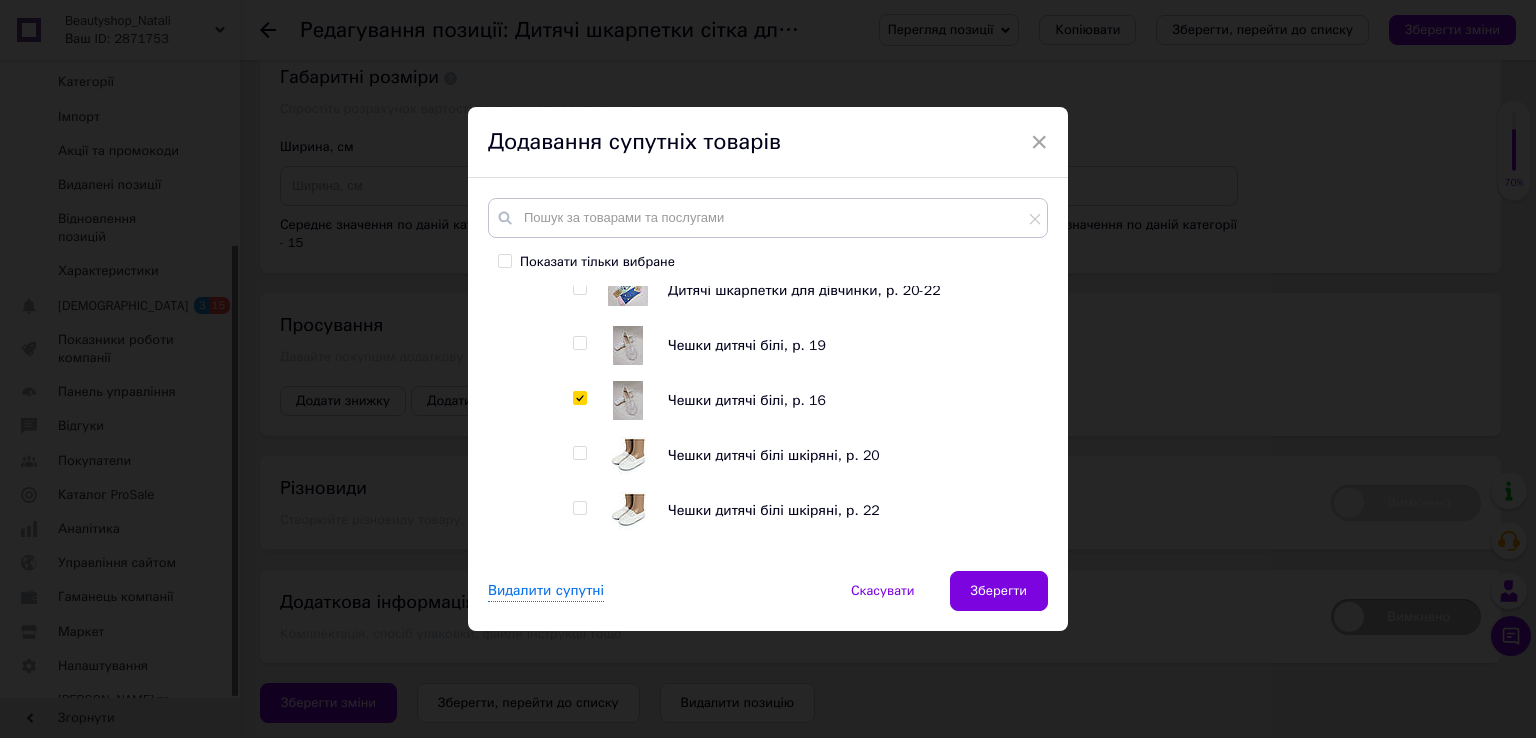 checkbox on "true" 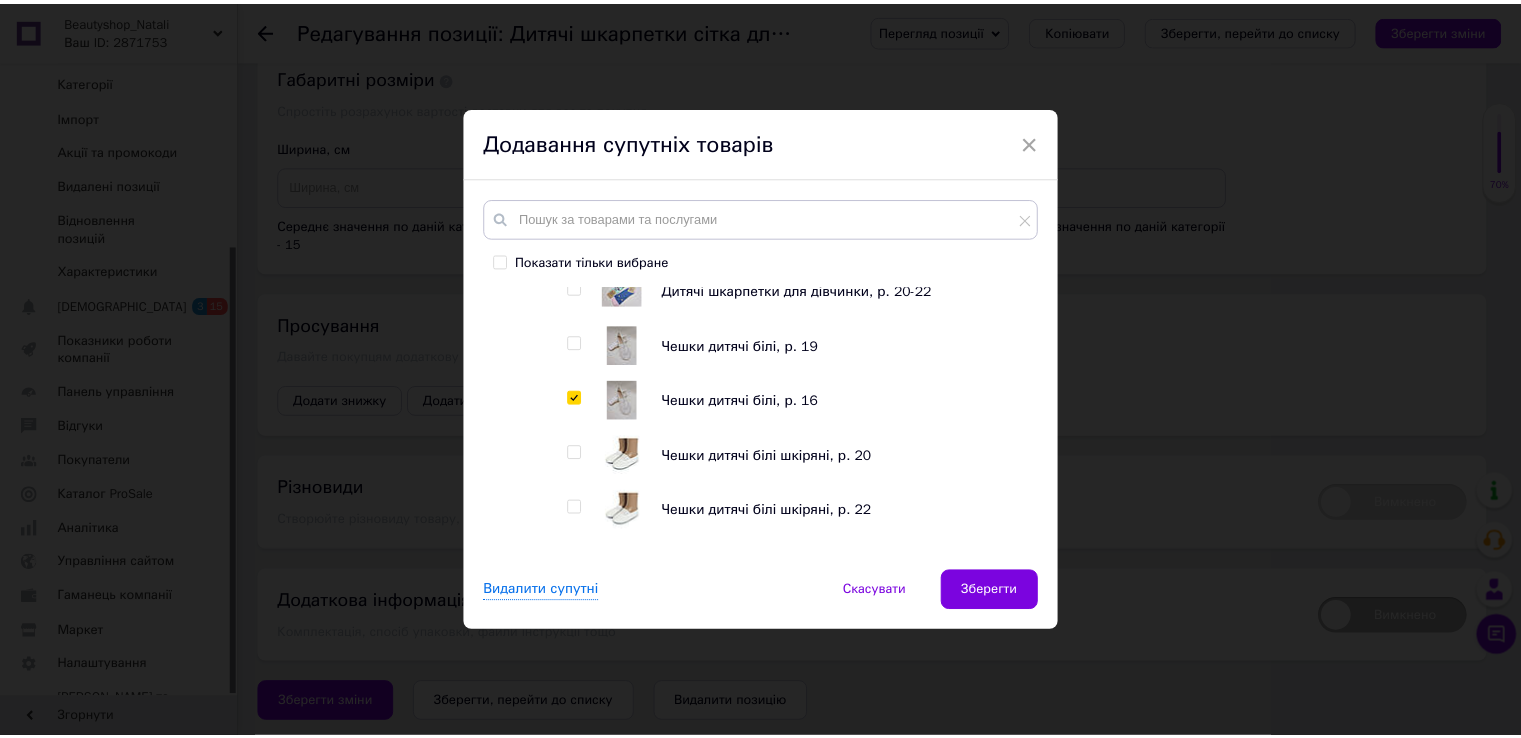 scroll, scrollTop: 1863, scrollLeft: 0, axis: vertical 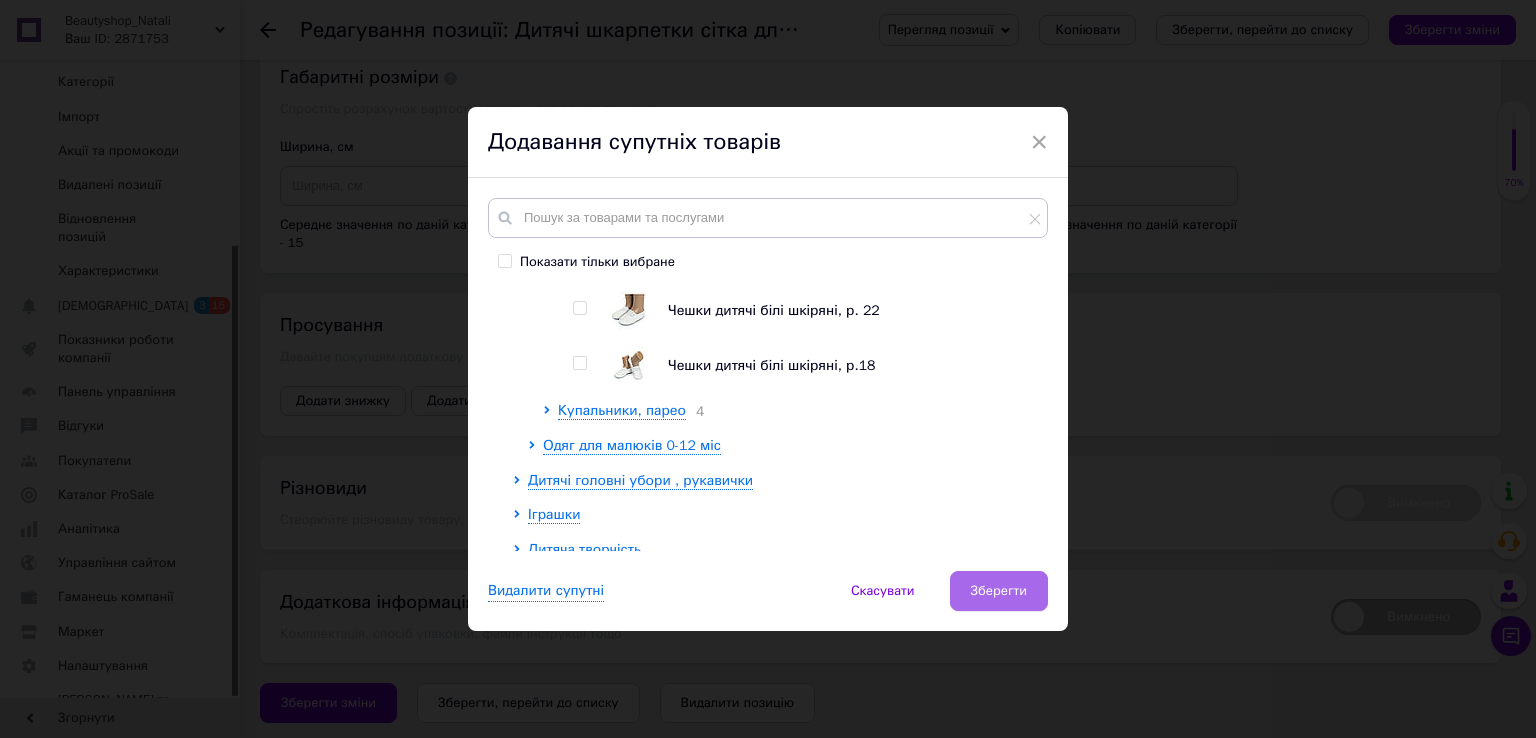 click on "Зберегти" at bounding box center (999, 591) 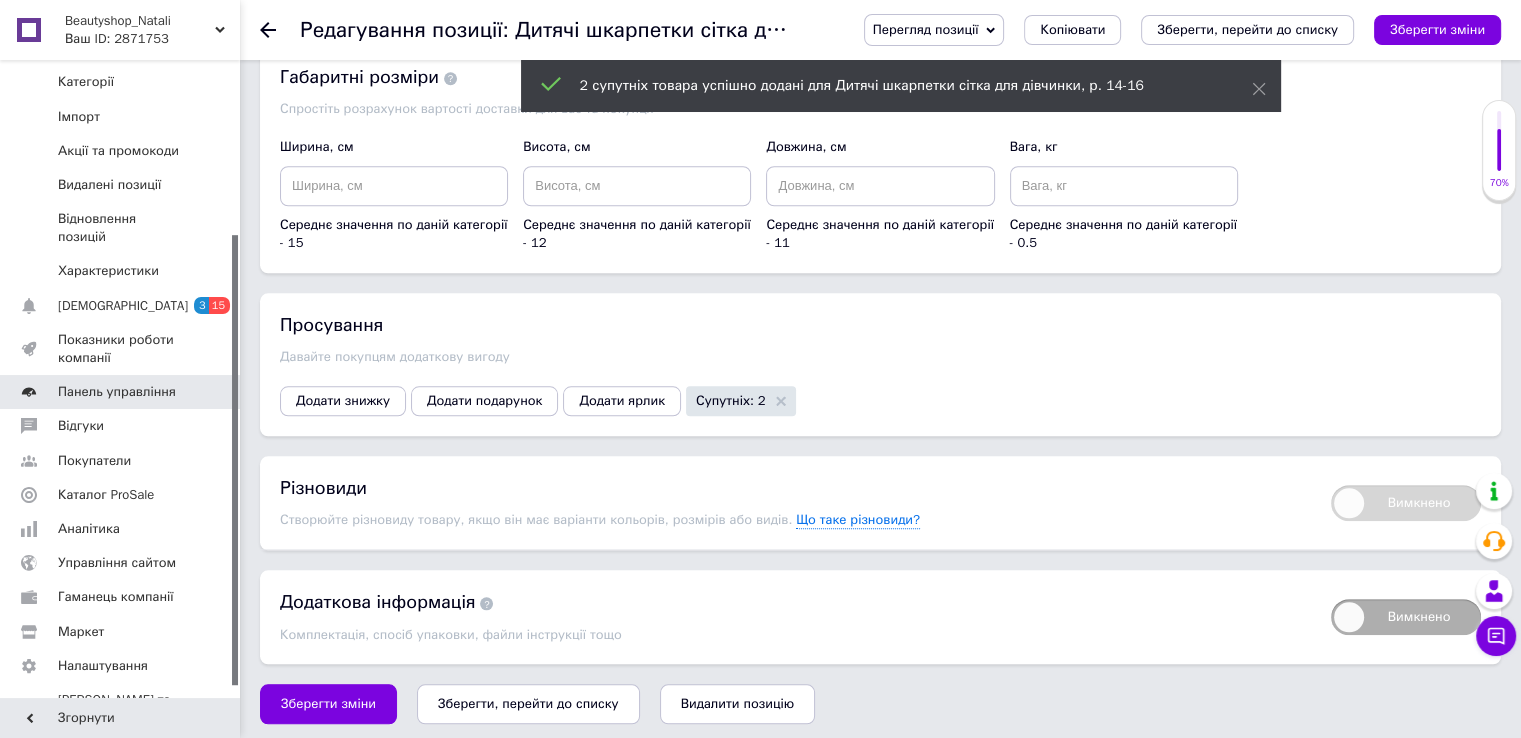 scroll, scrollTop: 0, scrollLeft: 0, axis: both 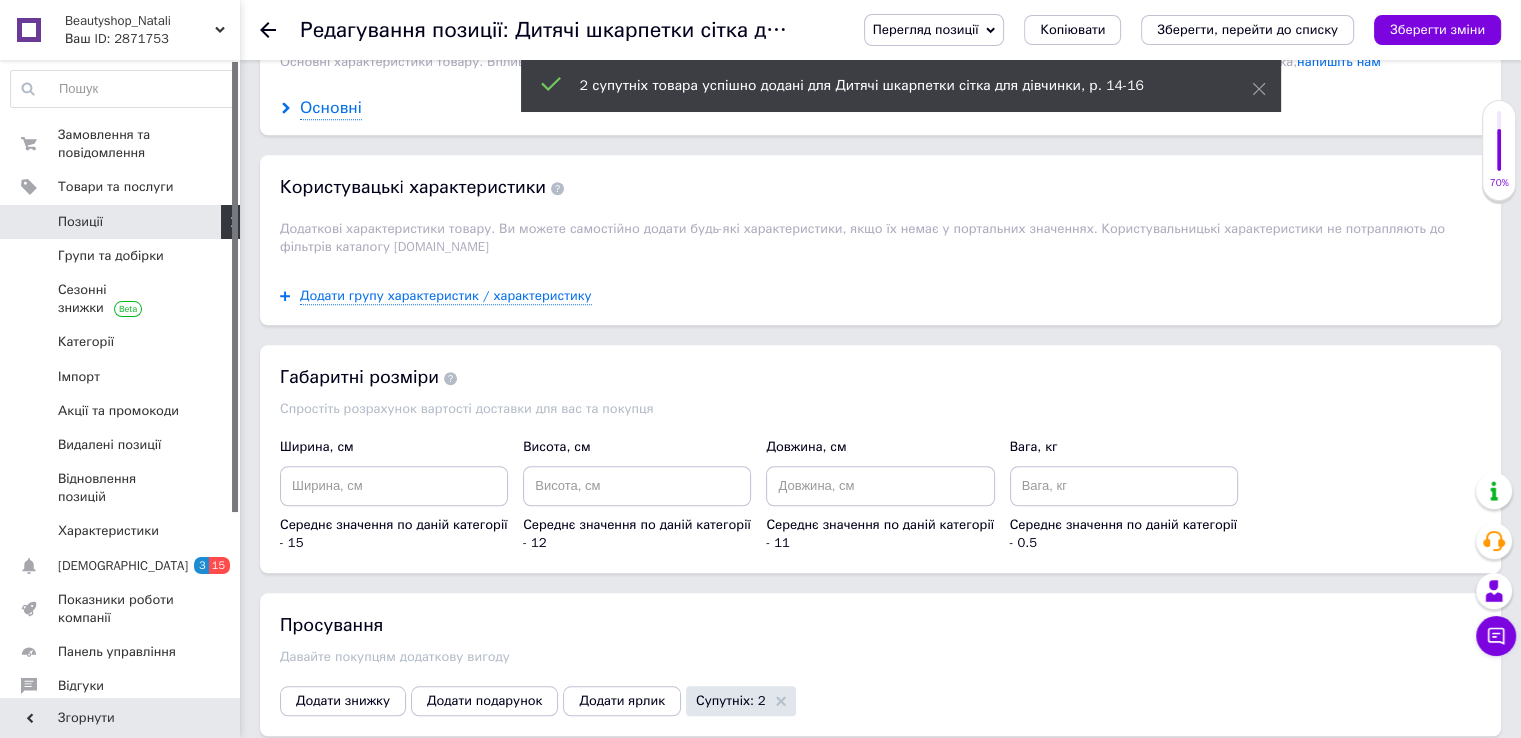 click on "Основні" at bounding box center (331, 108) 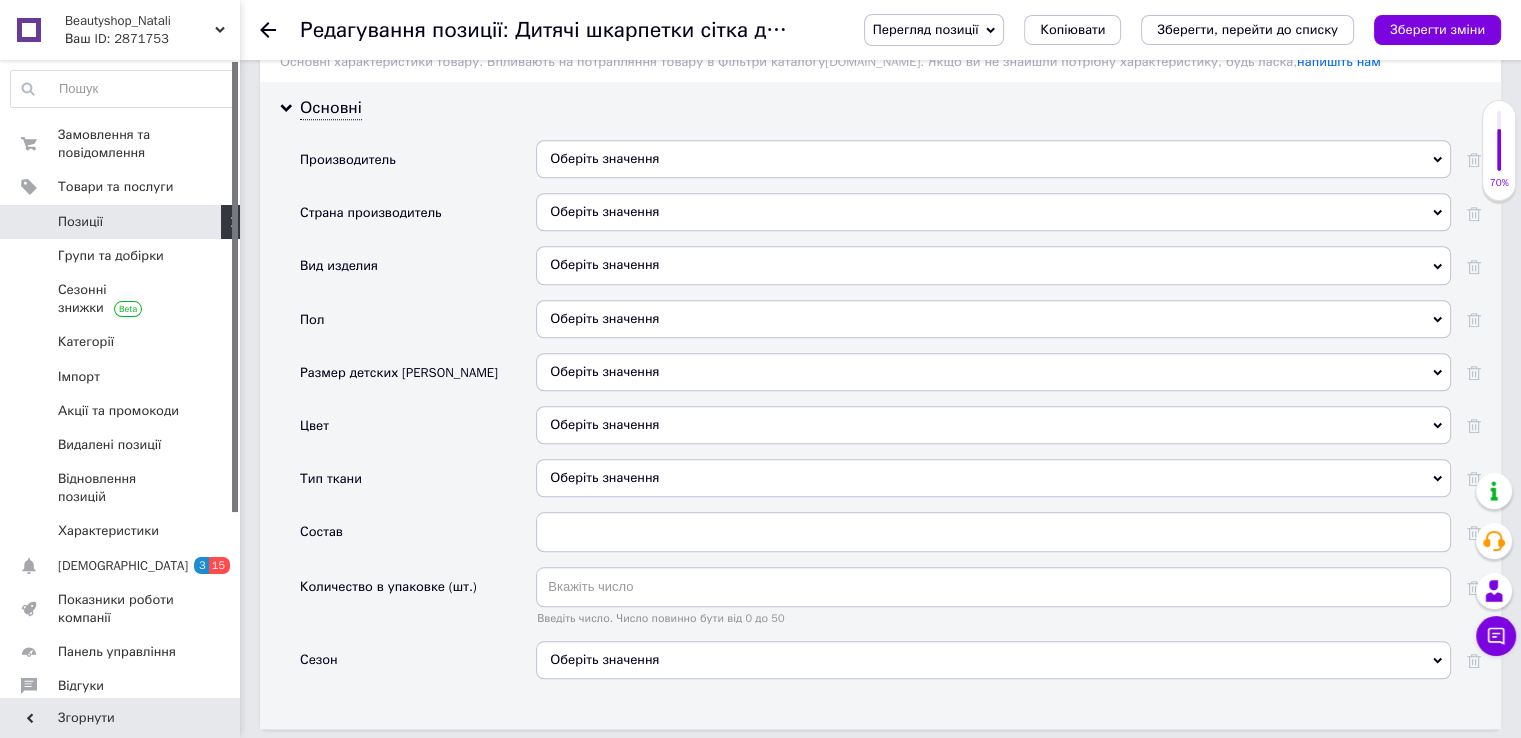 click on "Оберіть значення" at bounding box center [993, 159] 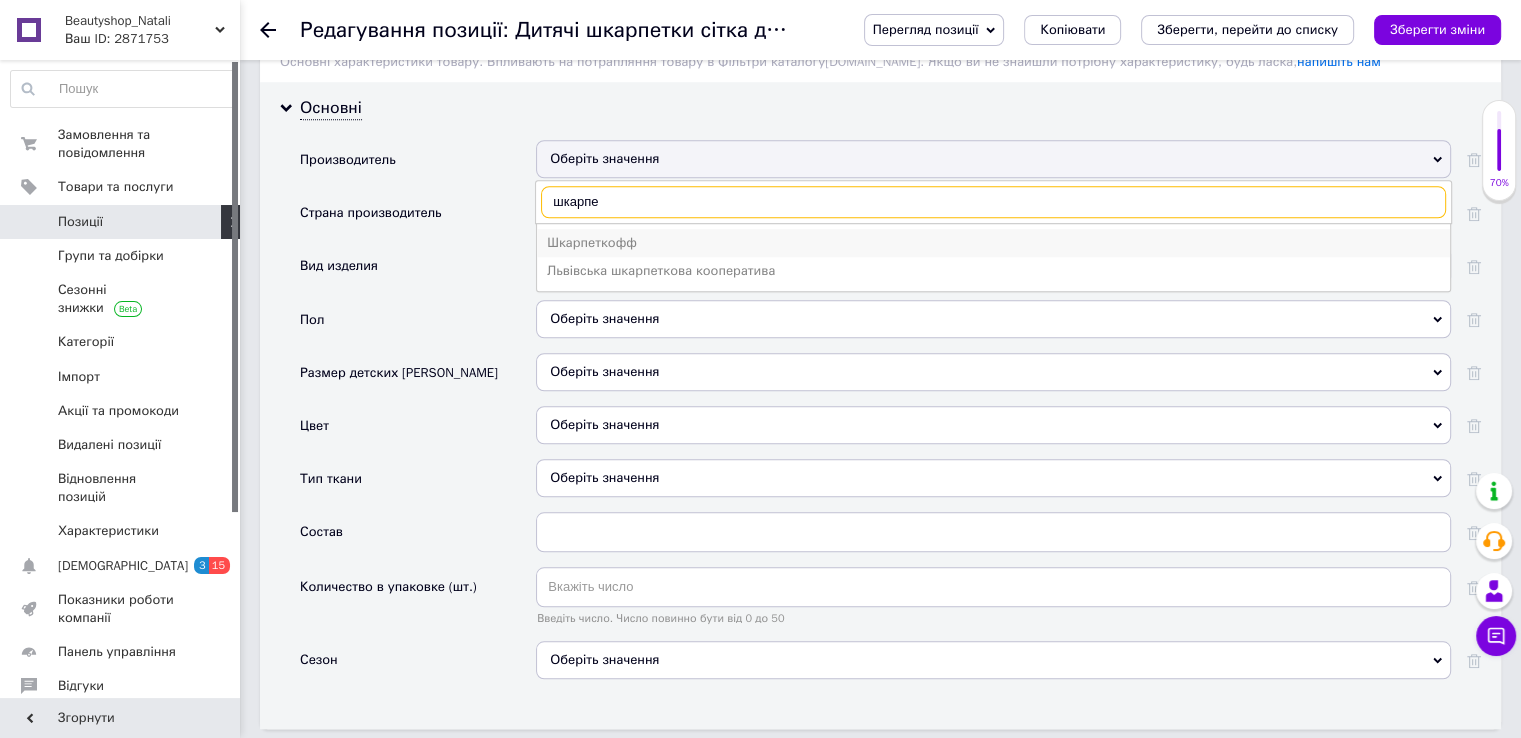 type on "шкарпе" 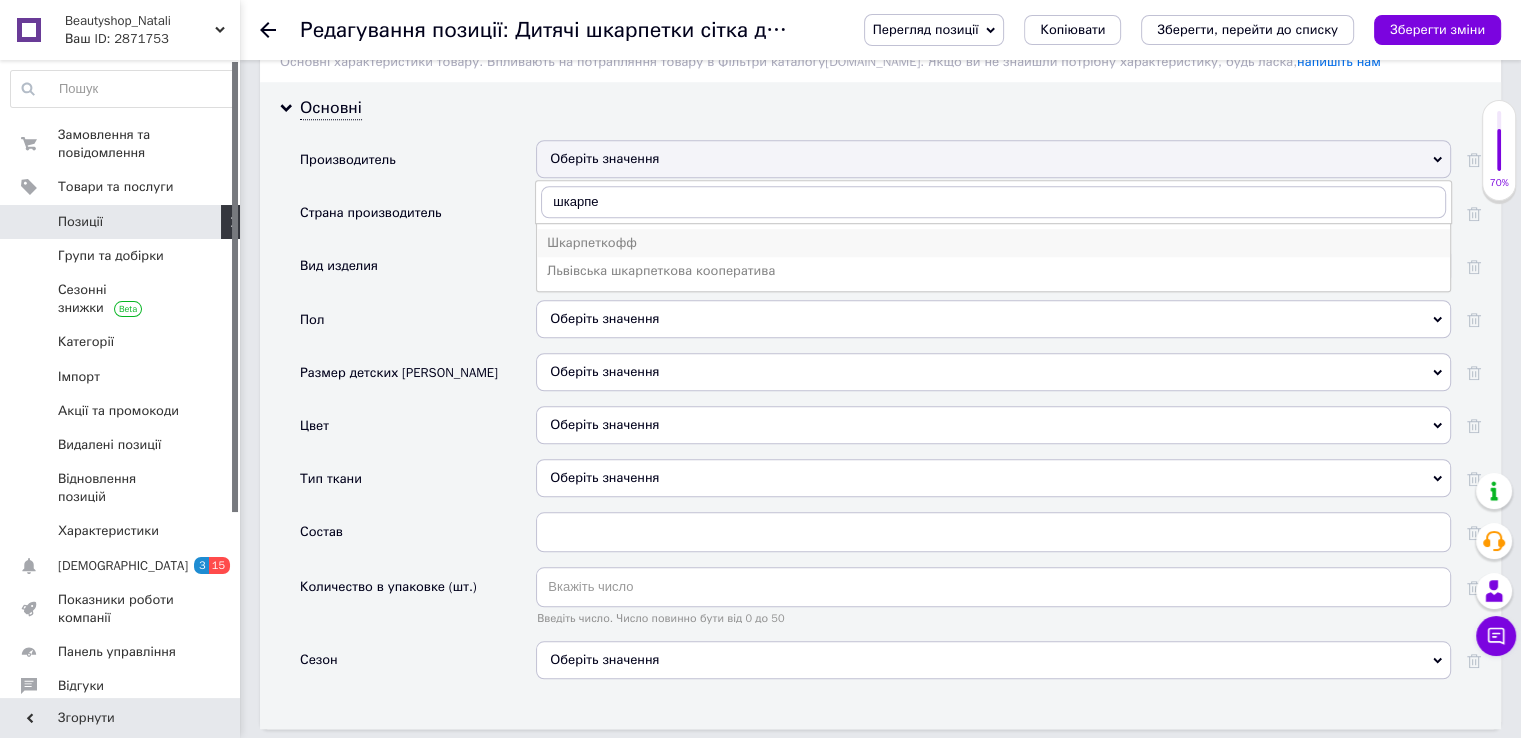 click on "Шкарпеткофф" at bounding box center [993, 243] 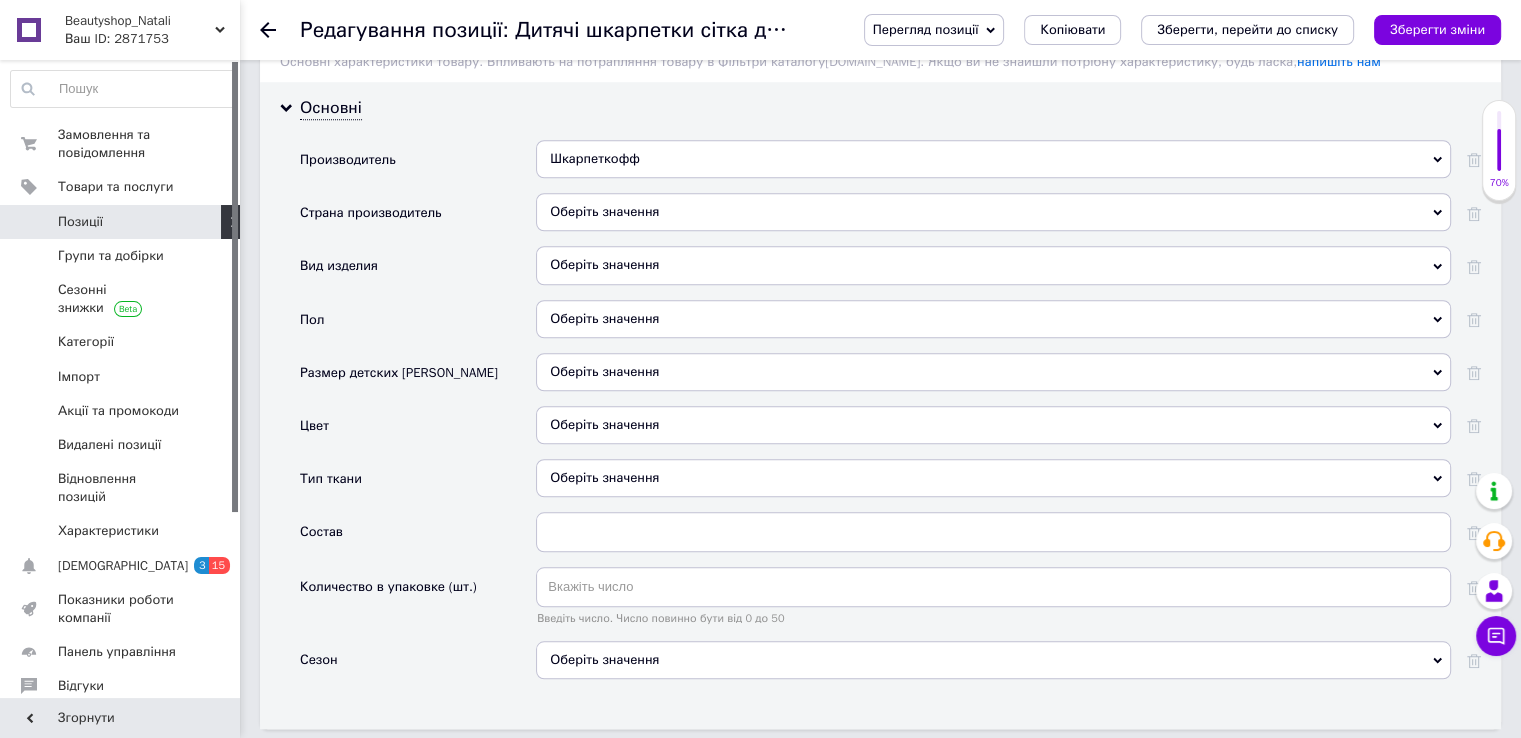 click on "Оберіть значення" at bounding box center (993, 212) 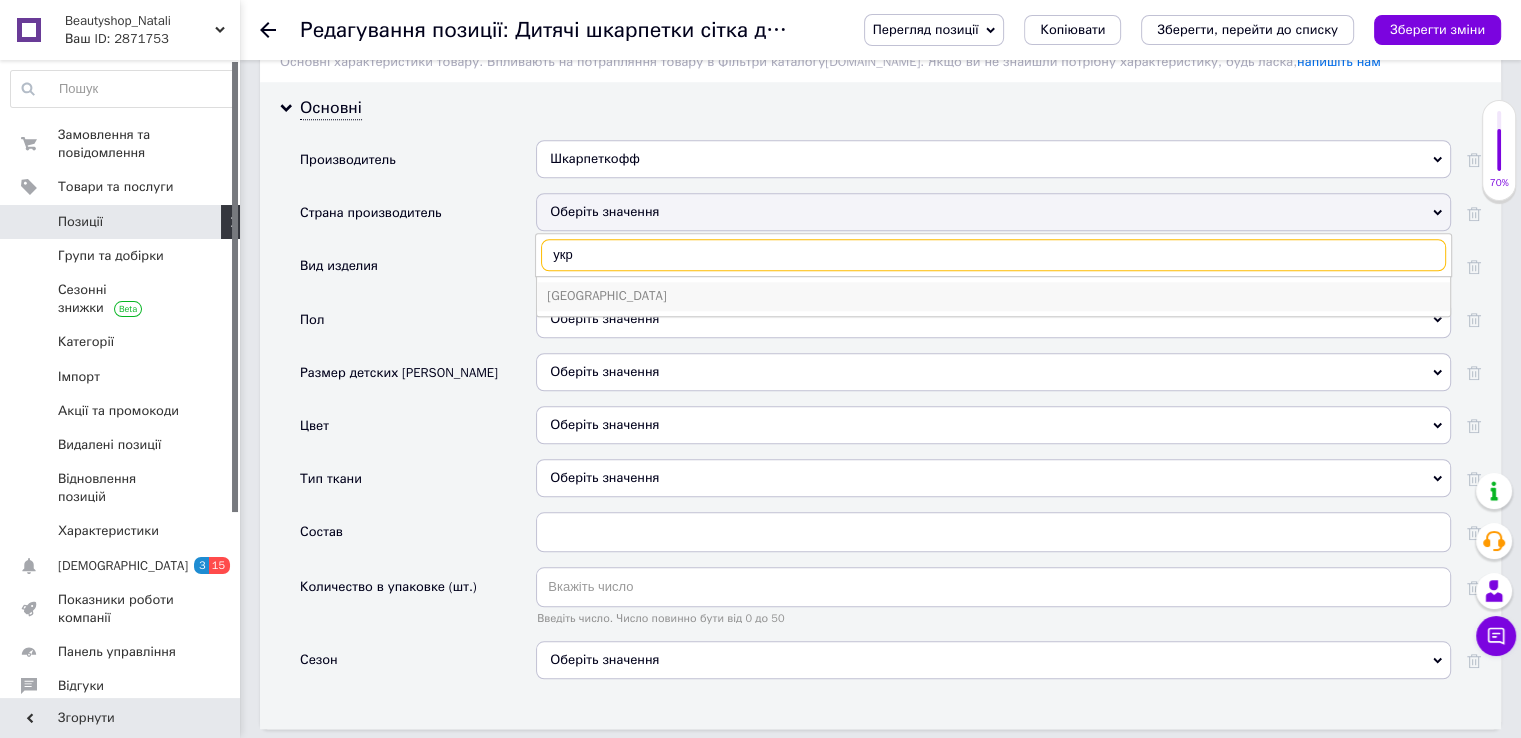 type on "укр" 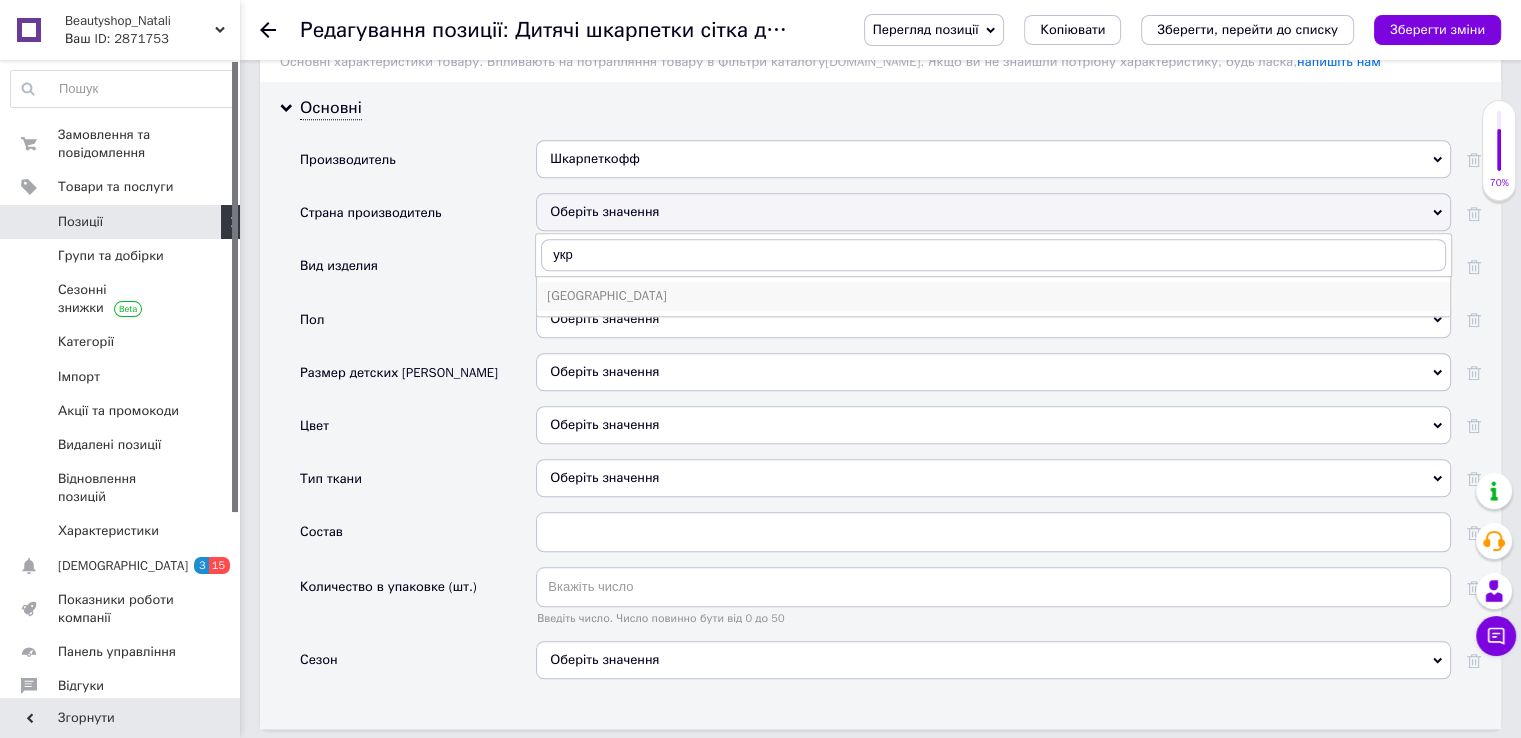 click on "[GEOGRAPHIC_DATA]" at bounding box center [993, 296] 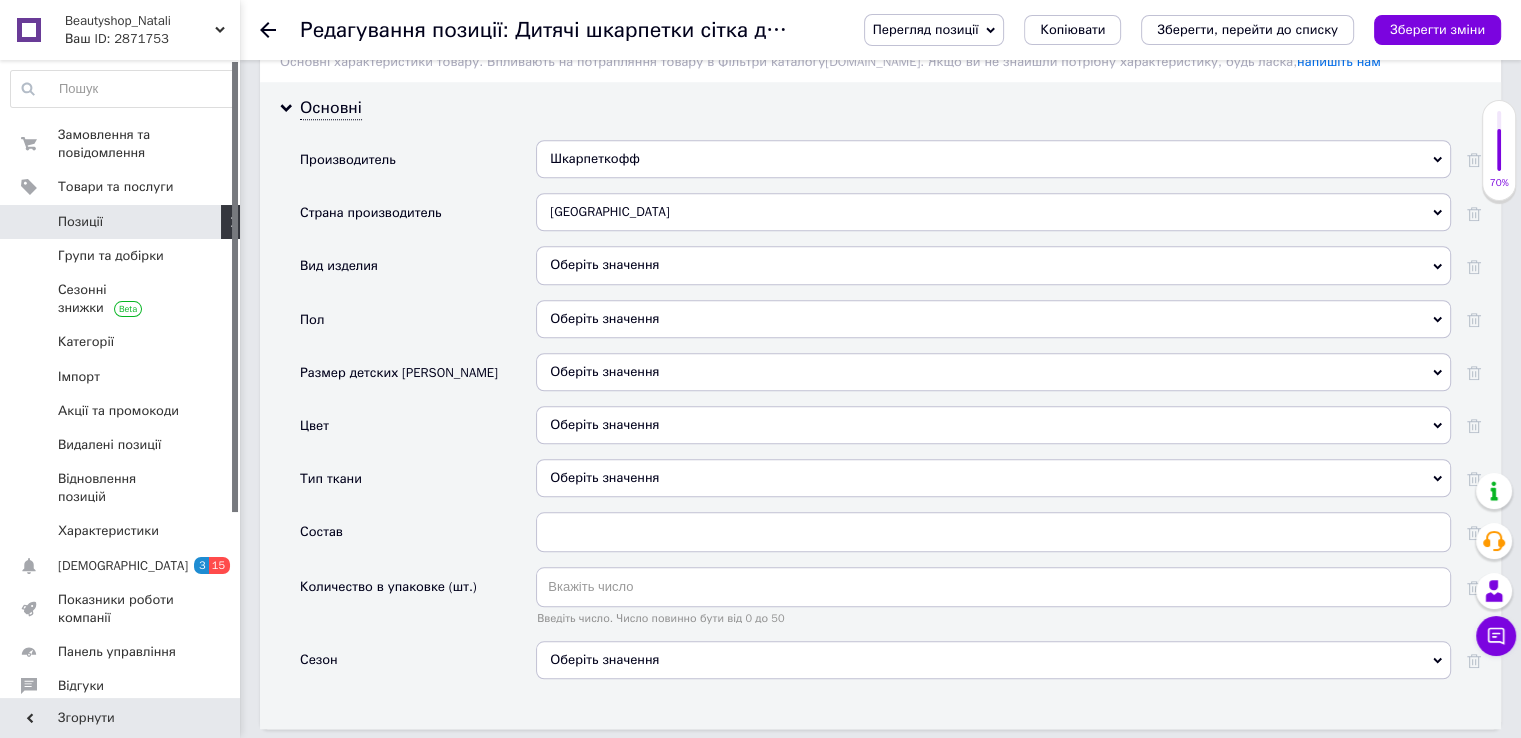 click on "Оберіть значення" at bounding box center (993, 265) 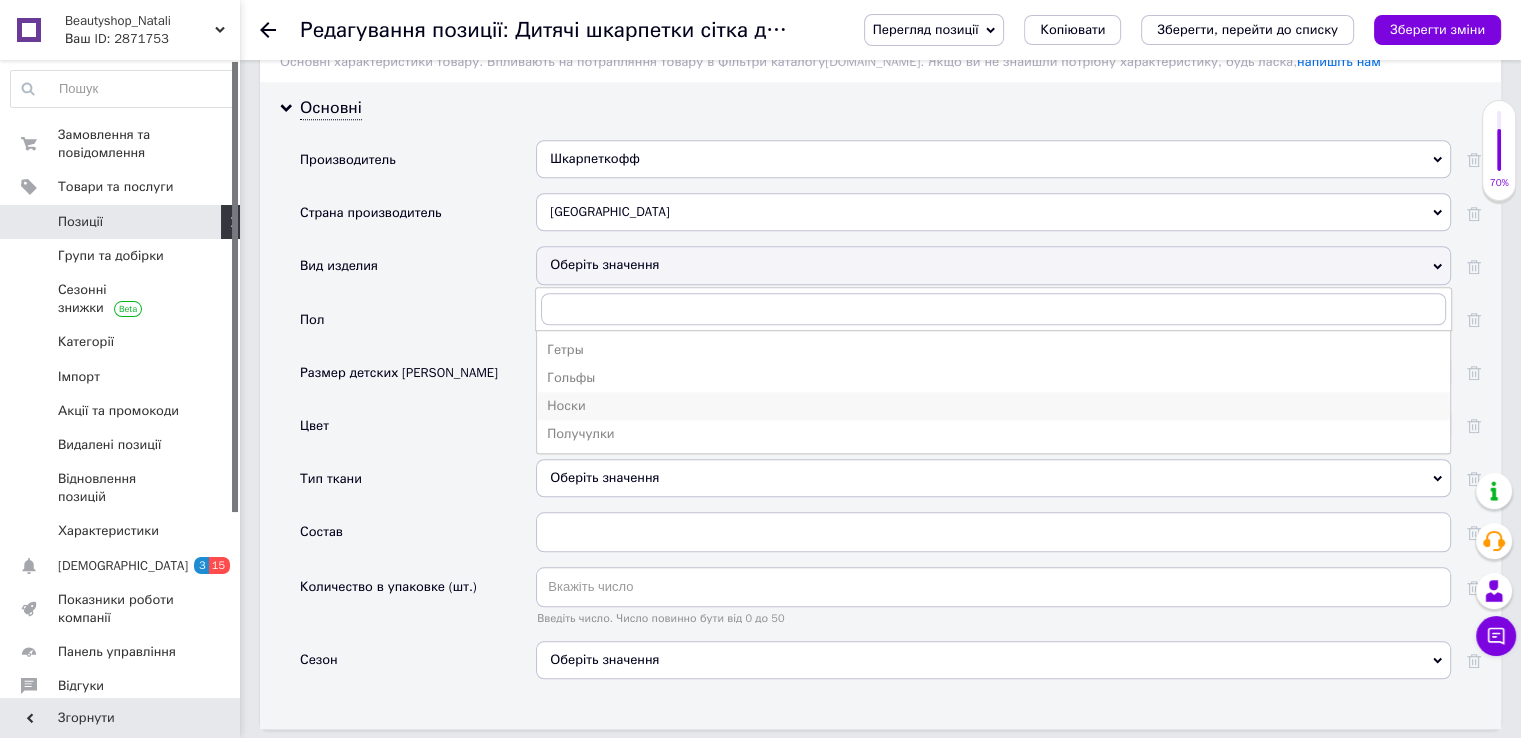 click on "Носки" at bounding box center (993, 406) 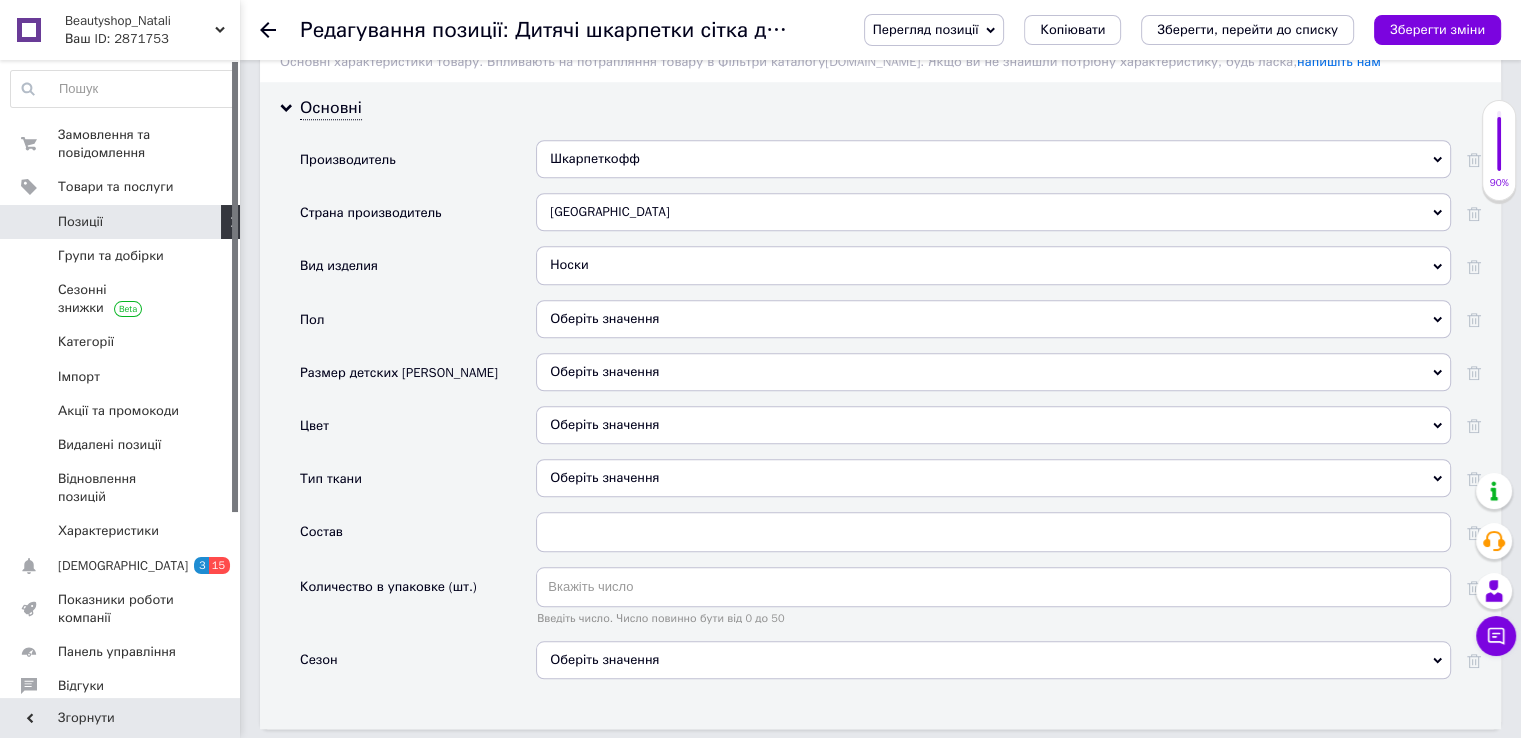 click on "Оберіть значення" at bounding box center (993, 319) 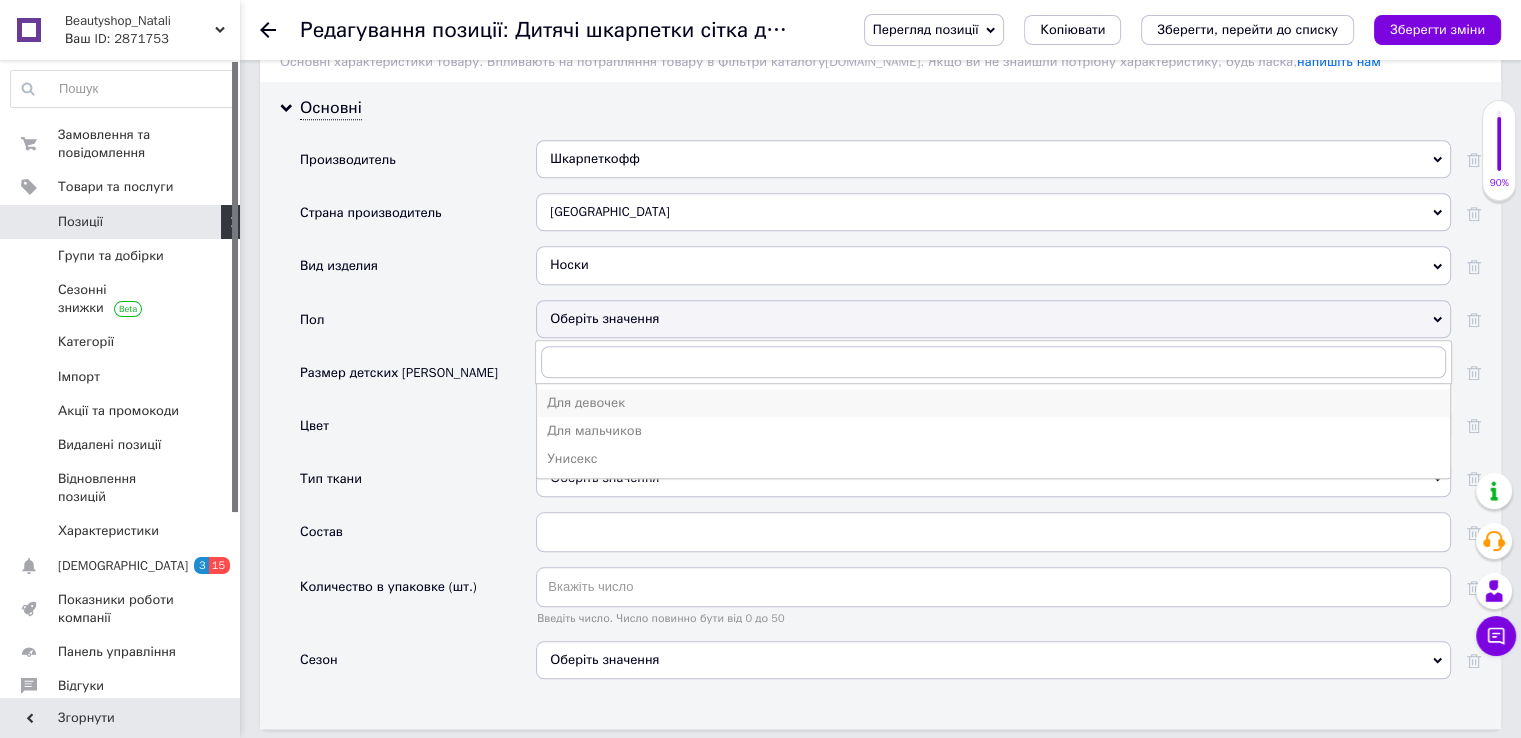 click on "Для девочек" at bounding box center (993, 403) 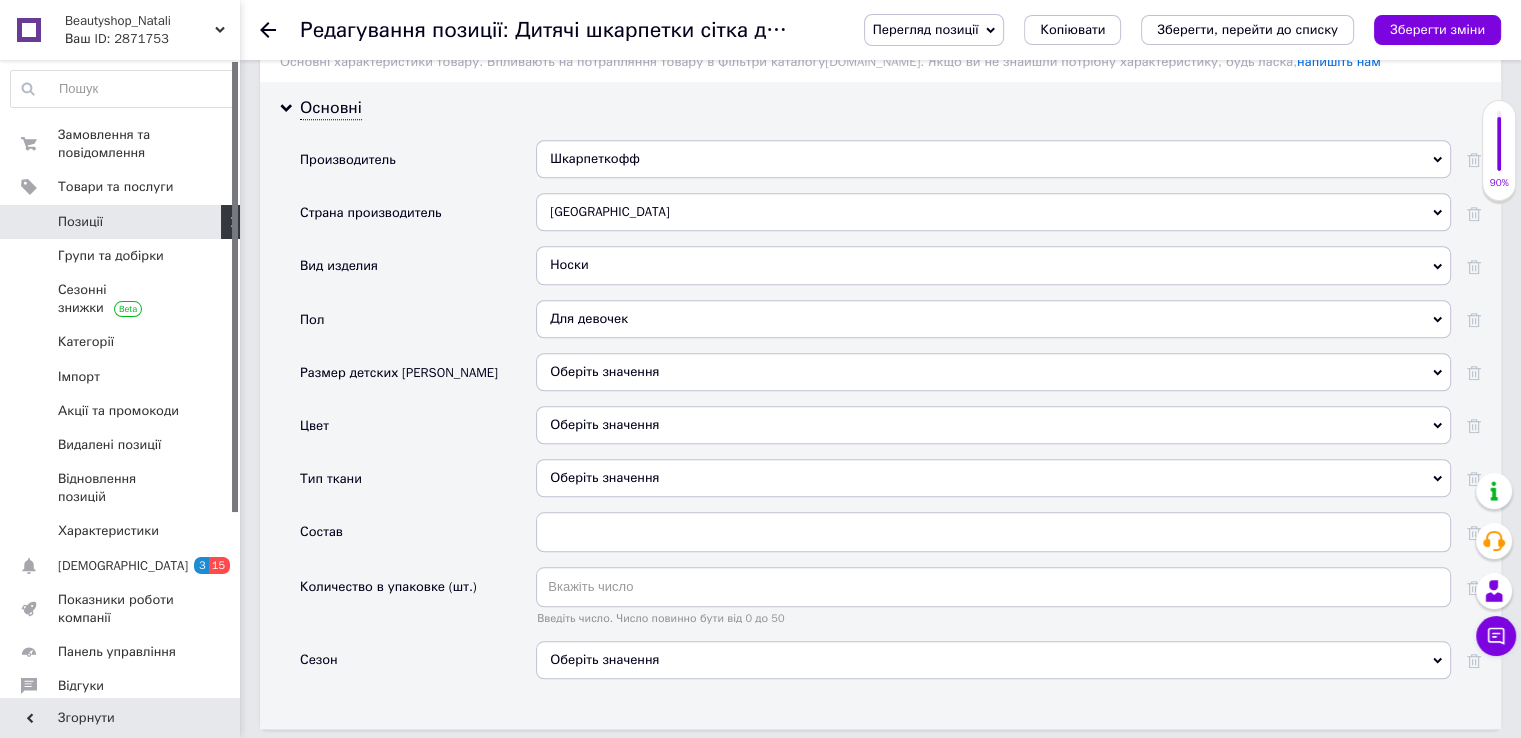 click on "Зберегти зміни" at bounding box center [1437, 30] 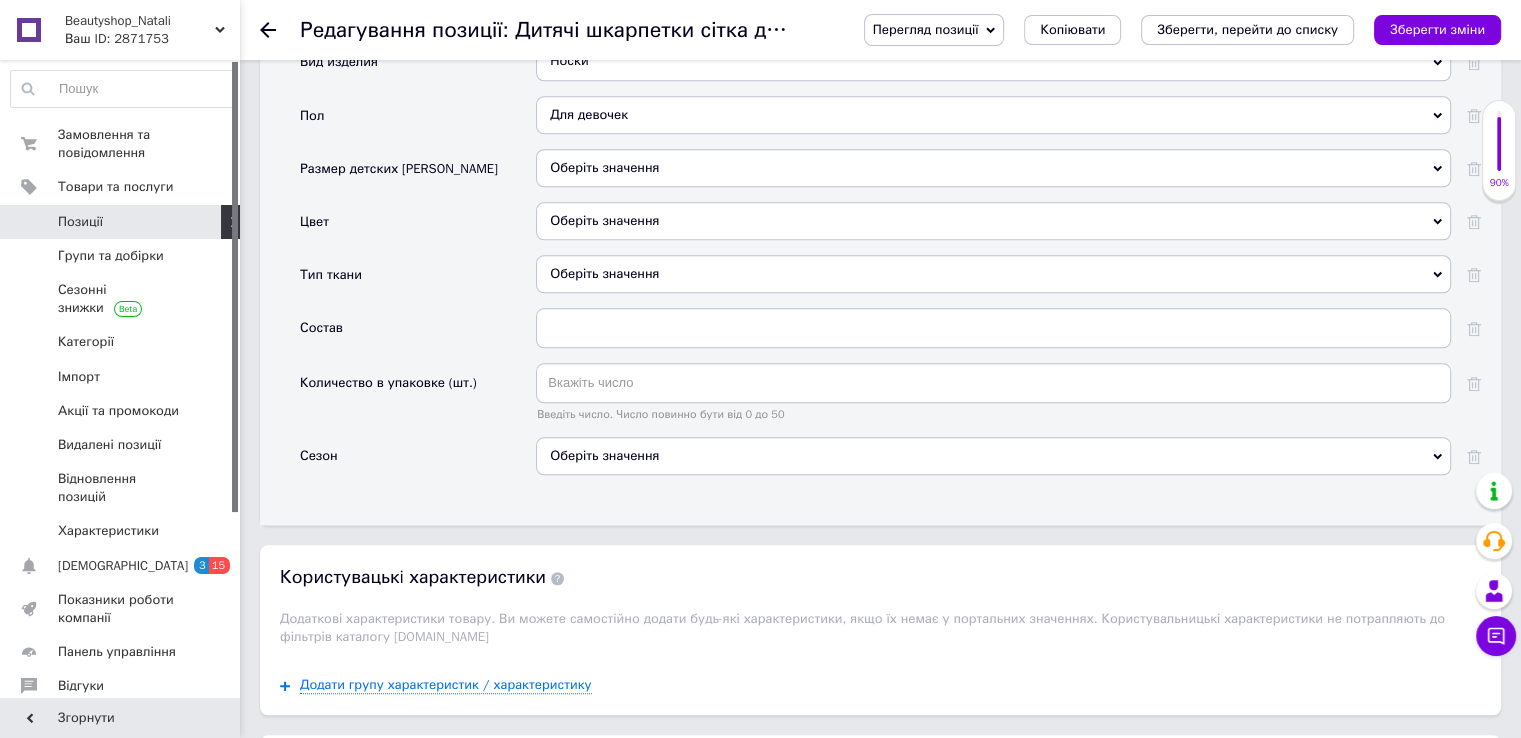 scroll, scrollTop: 1900, scrollLeft: 0, axis: vertical 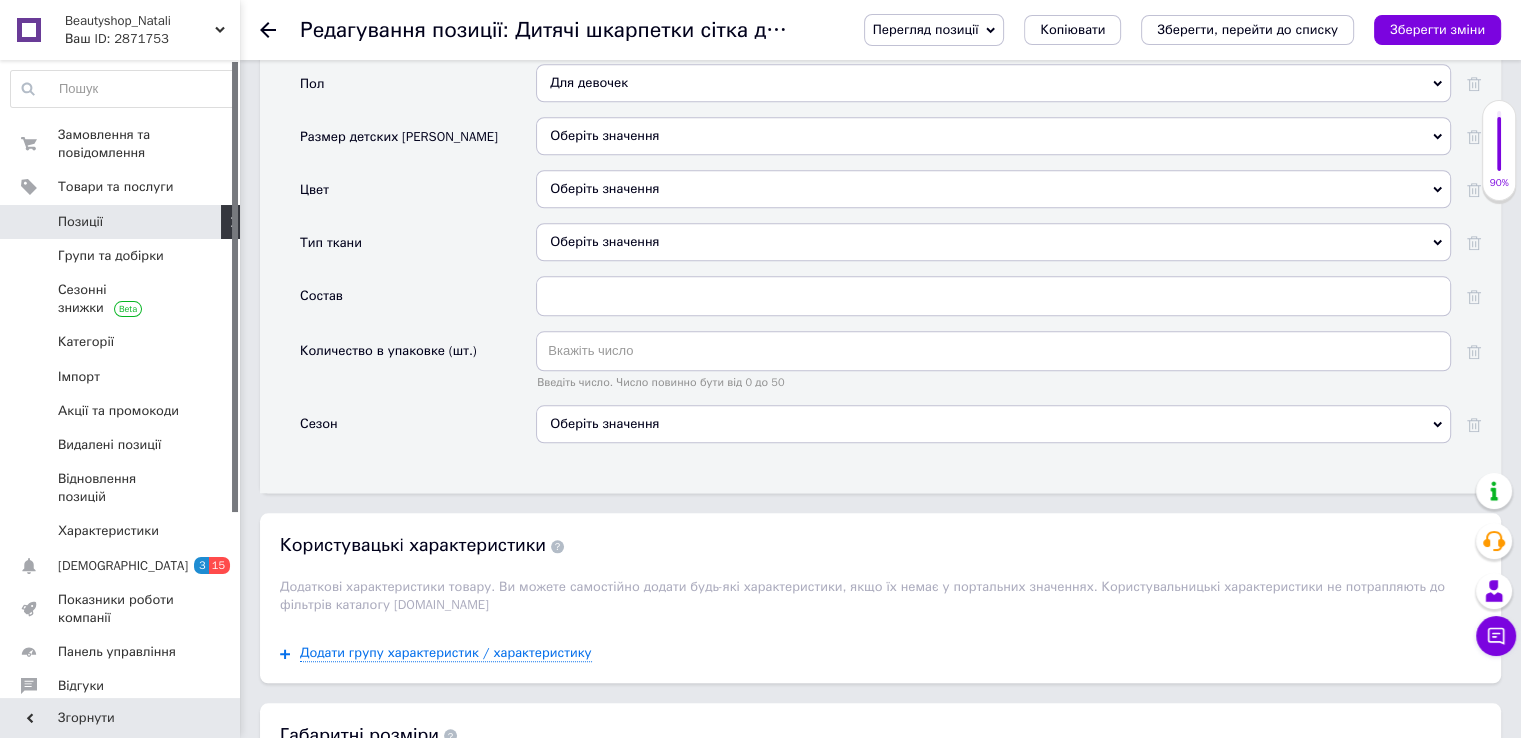 click on "Оберіть значення" at bounding box center (993, 424) 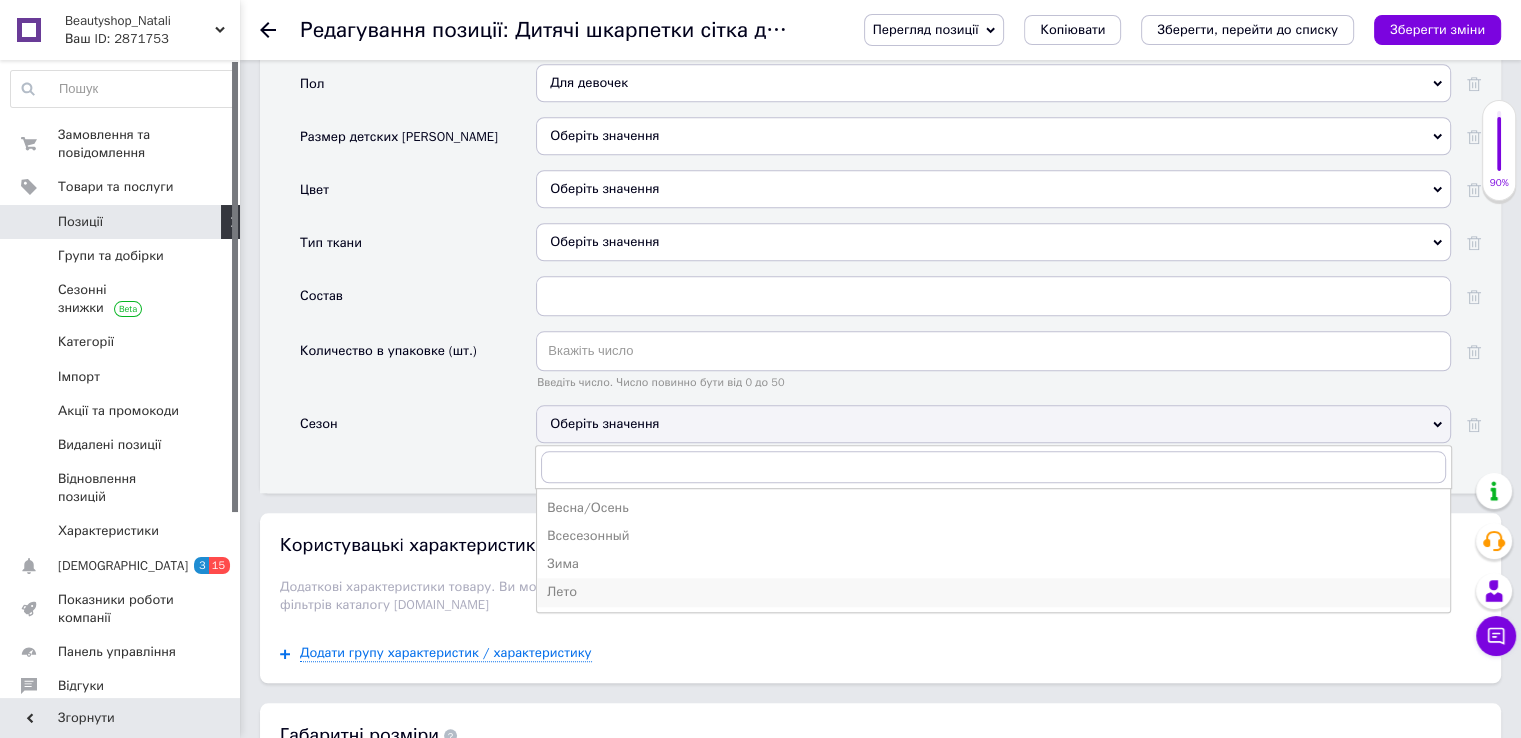 click on "Лето" at bounding box center (993, 592) 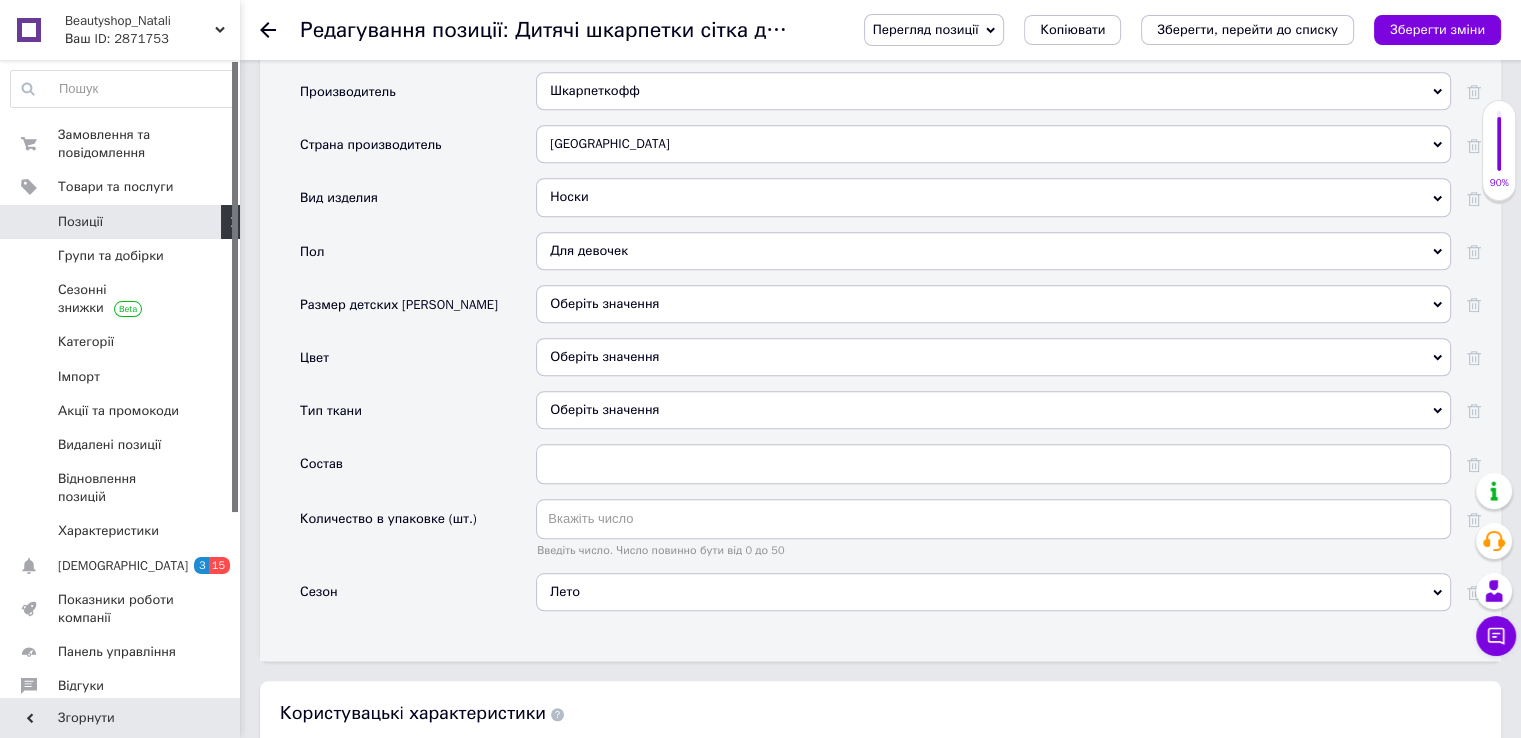scroll, scrollTop: 1700, scrollLeft: 0, axis: vertical 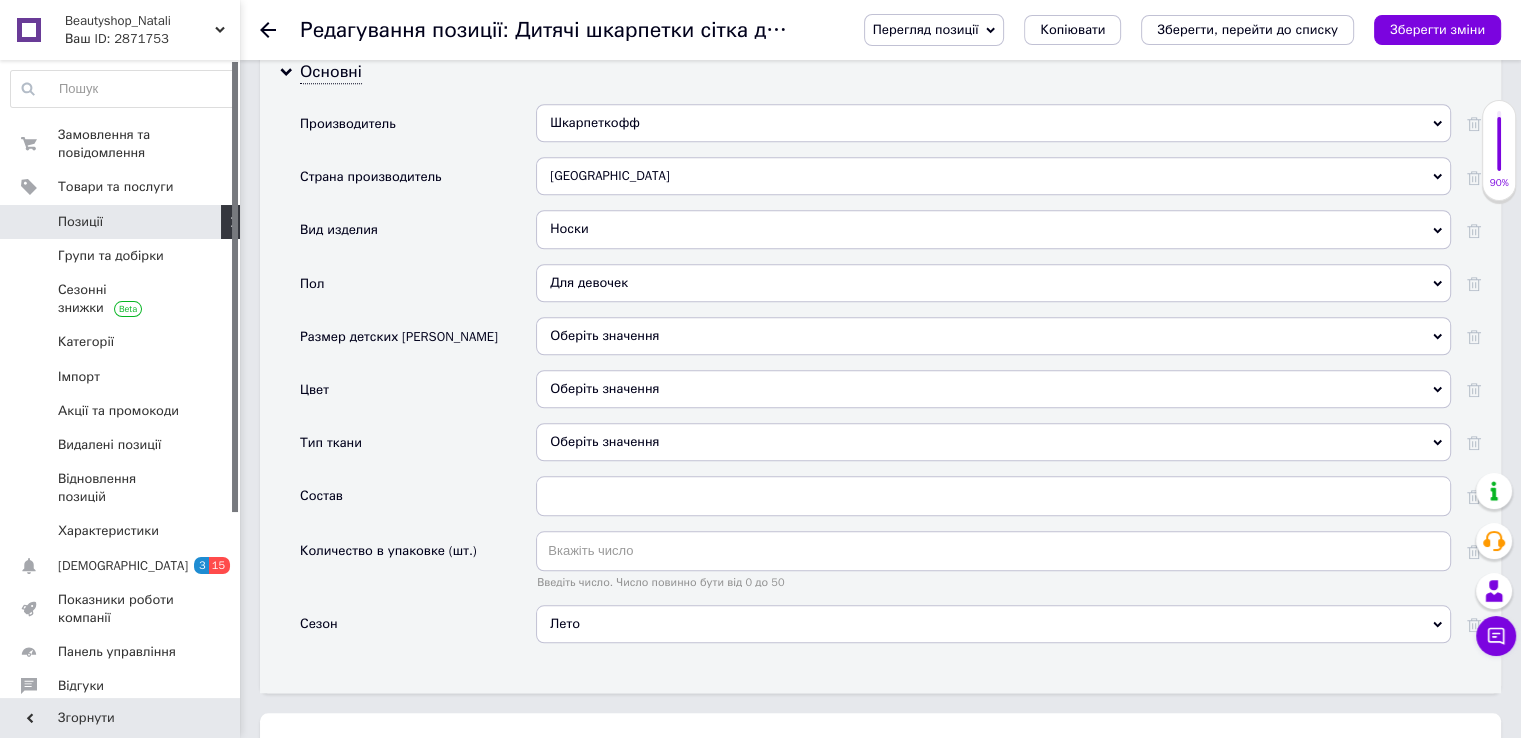 click on "Оберіть значення" at bounding box center (993, 336) 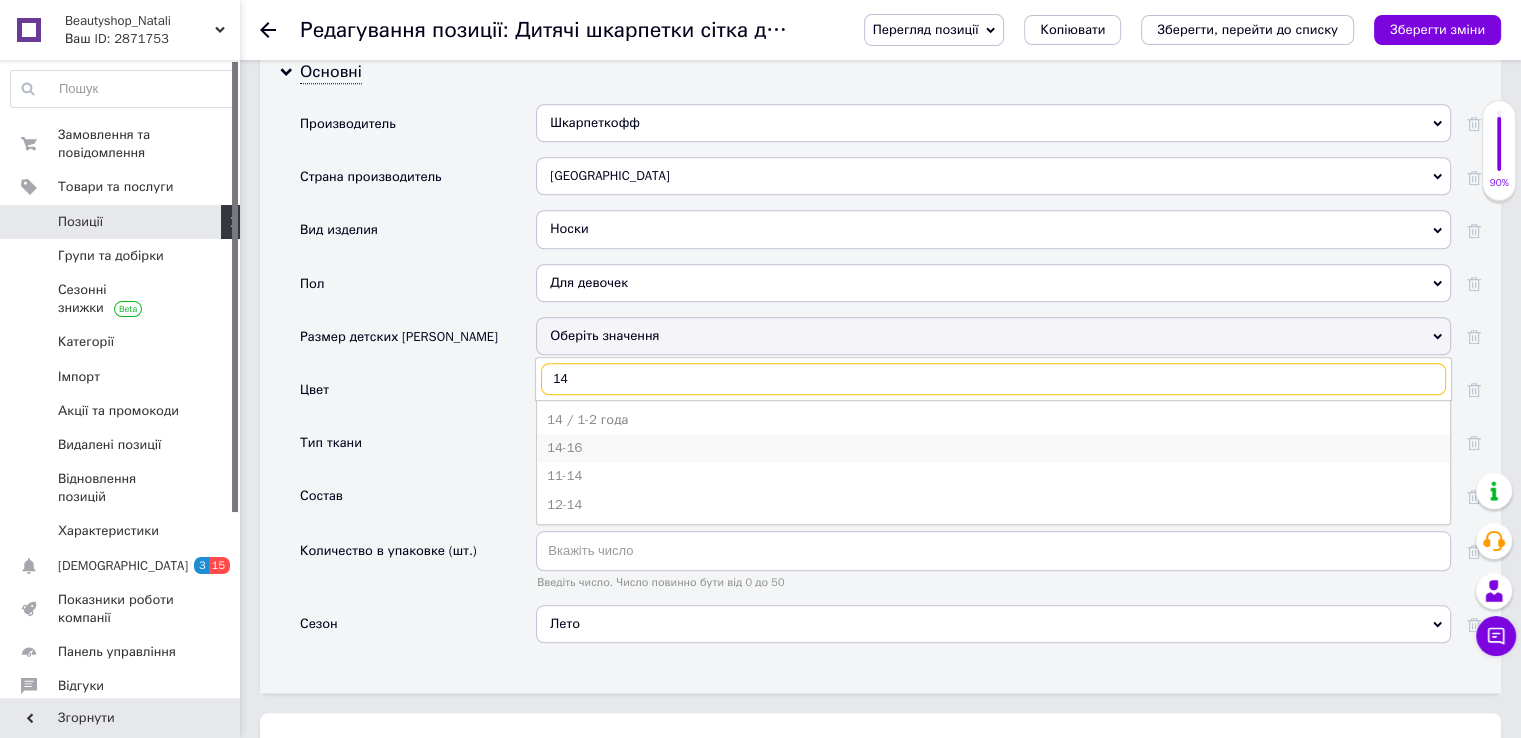 type on "14" 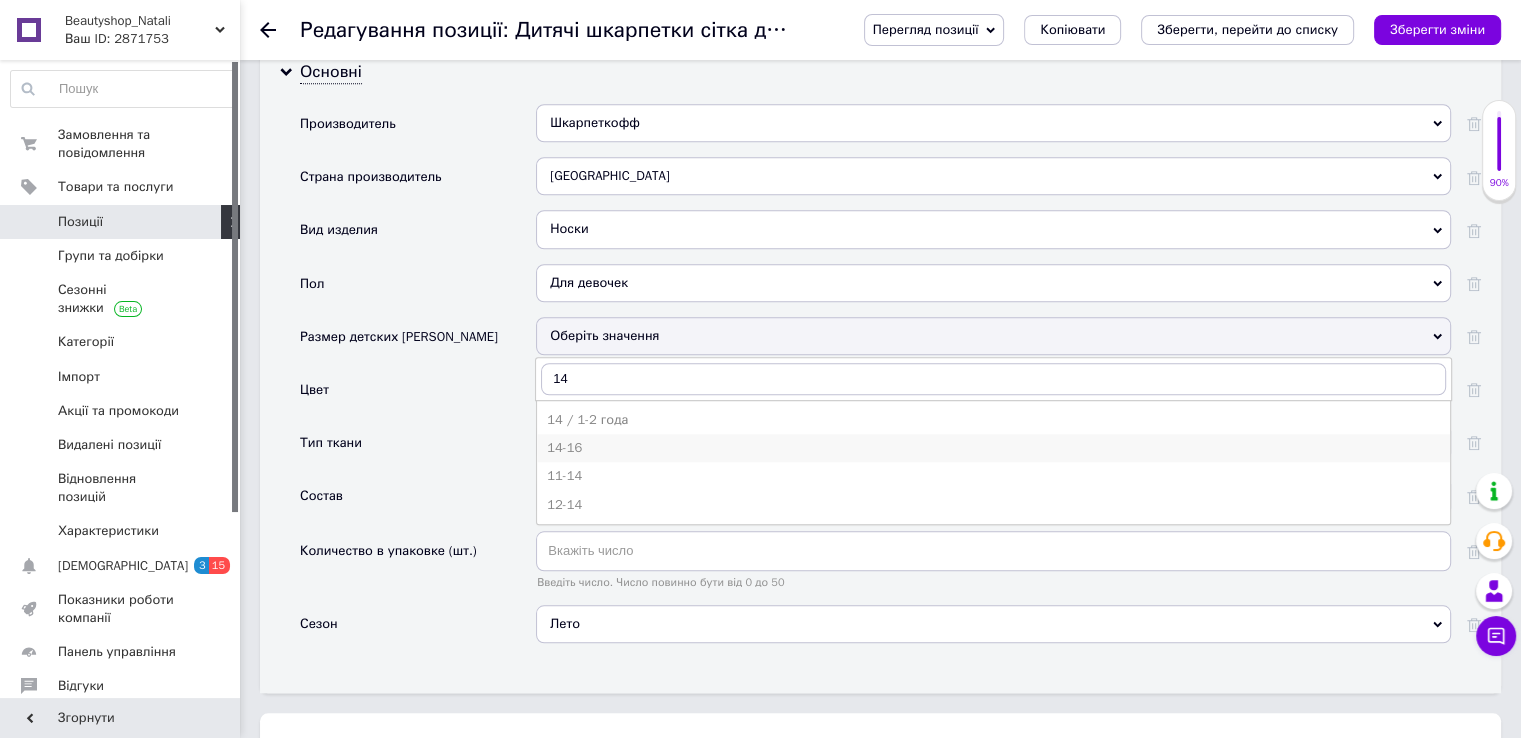 click on "14-16" at bounding box center (993, 448) 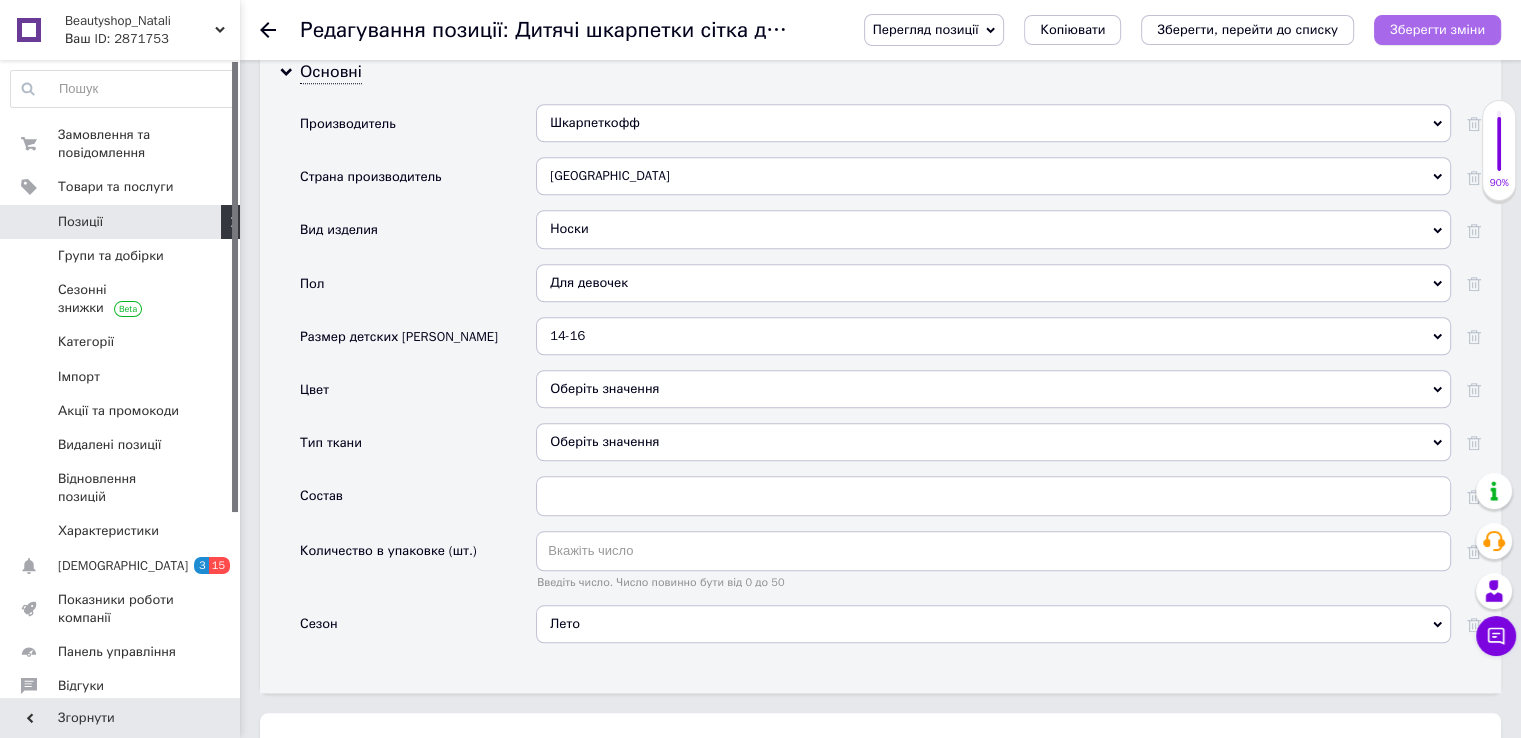 click on "Зберегти зміни" at bounding box center [1437, 29] 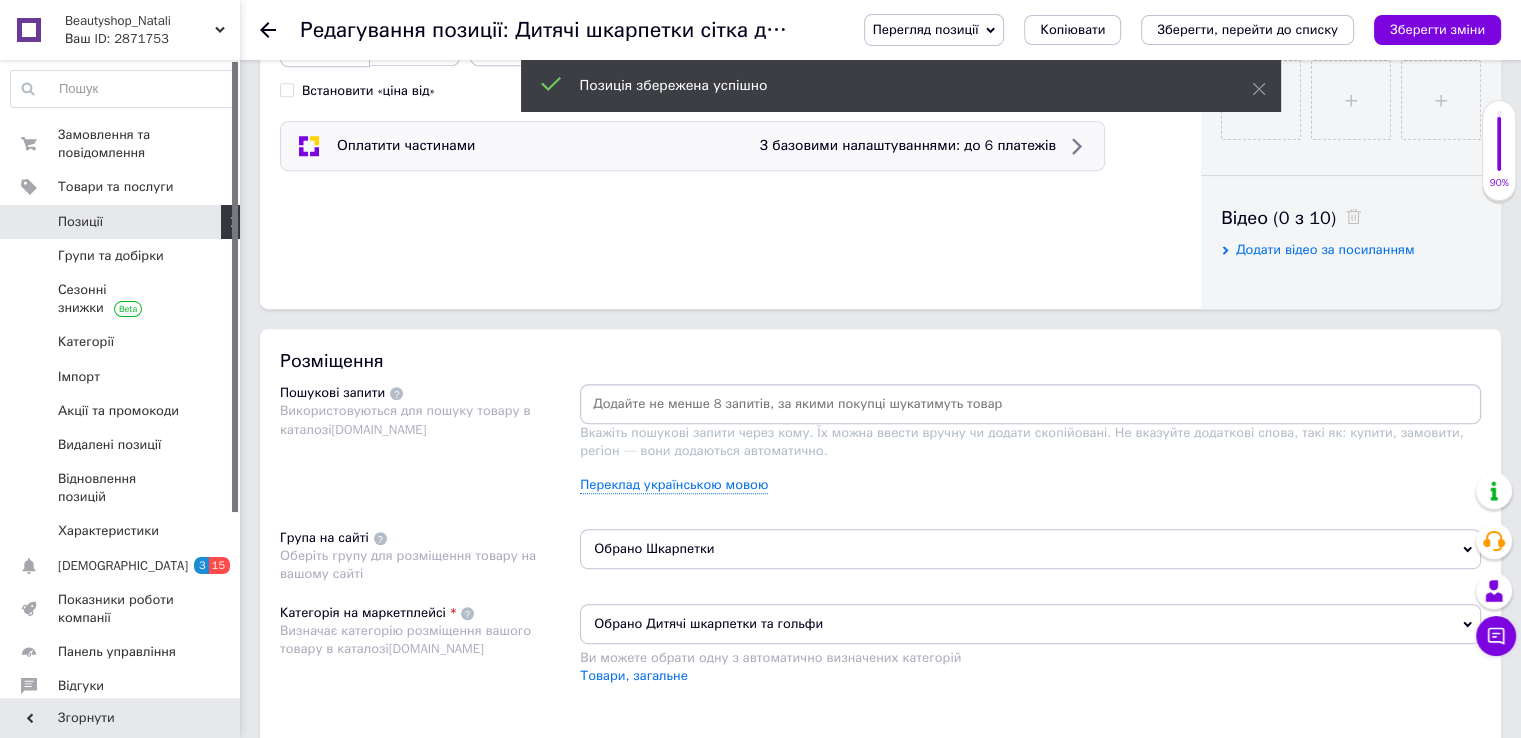 scroll, scrollTop: 900, scrollLeft: 0, axis: vertical 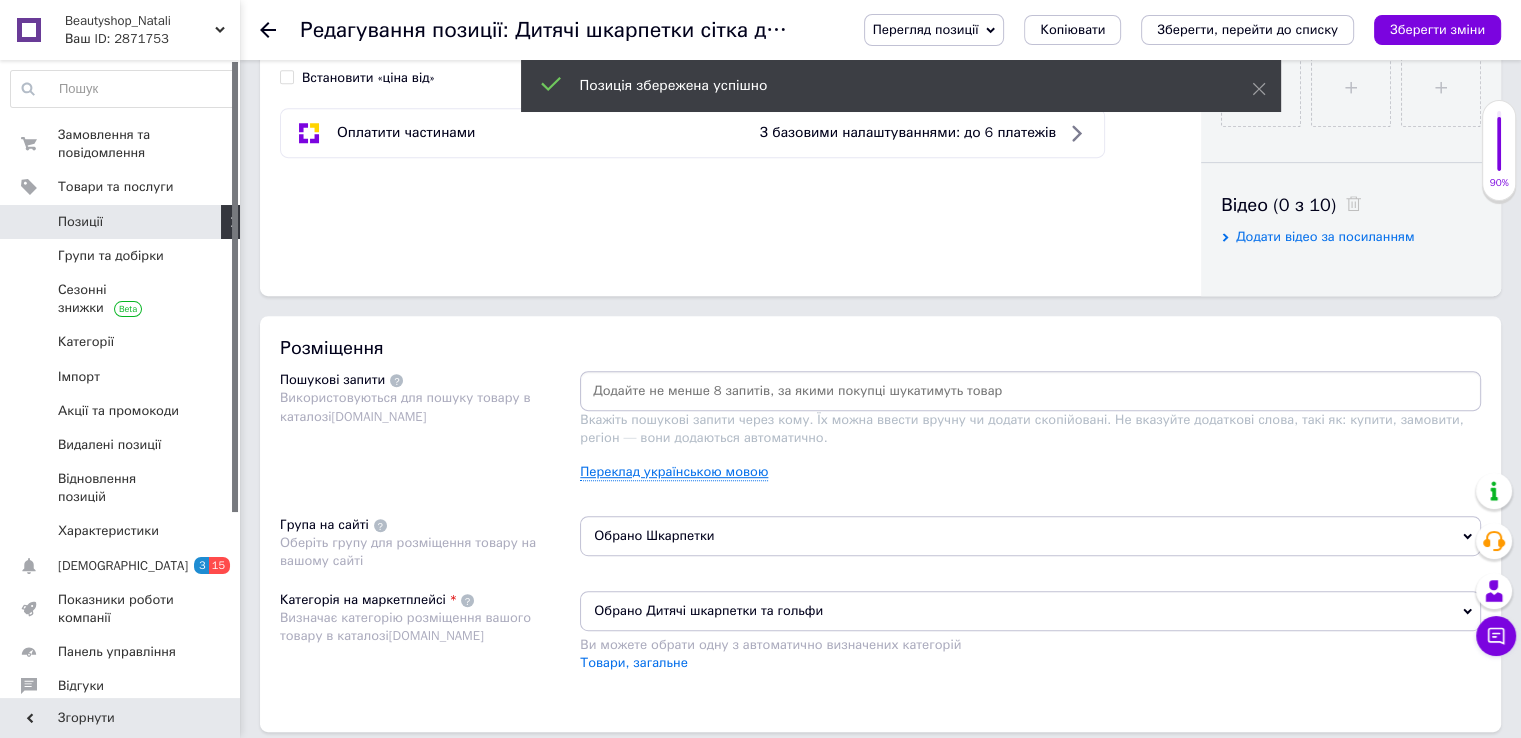 click on "Переклад українською мовою" at bounding box center [674, 472] 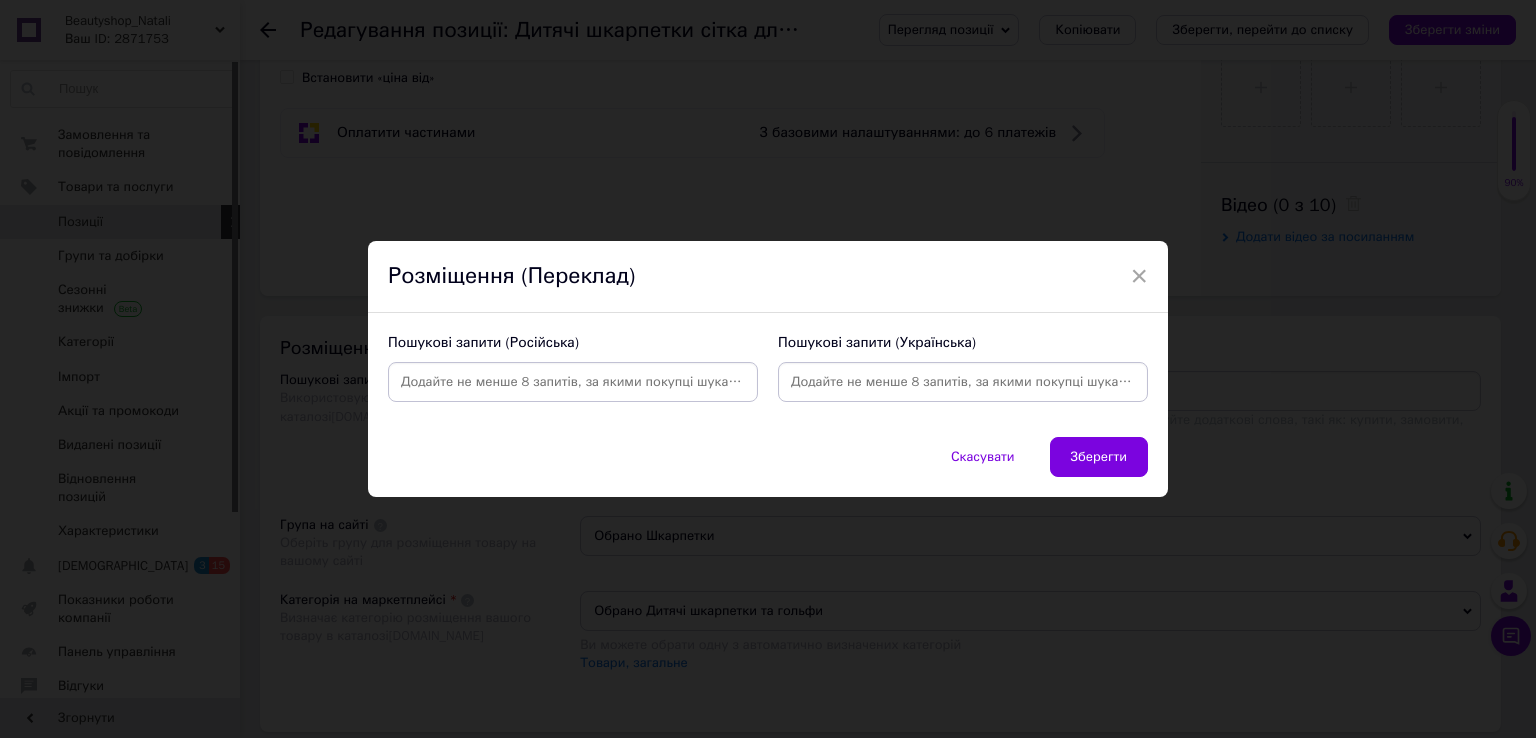 click at bounding box center [963, 382] 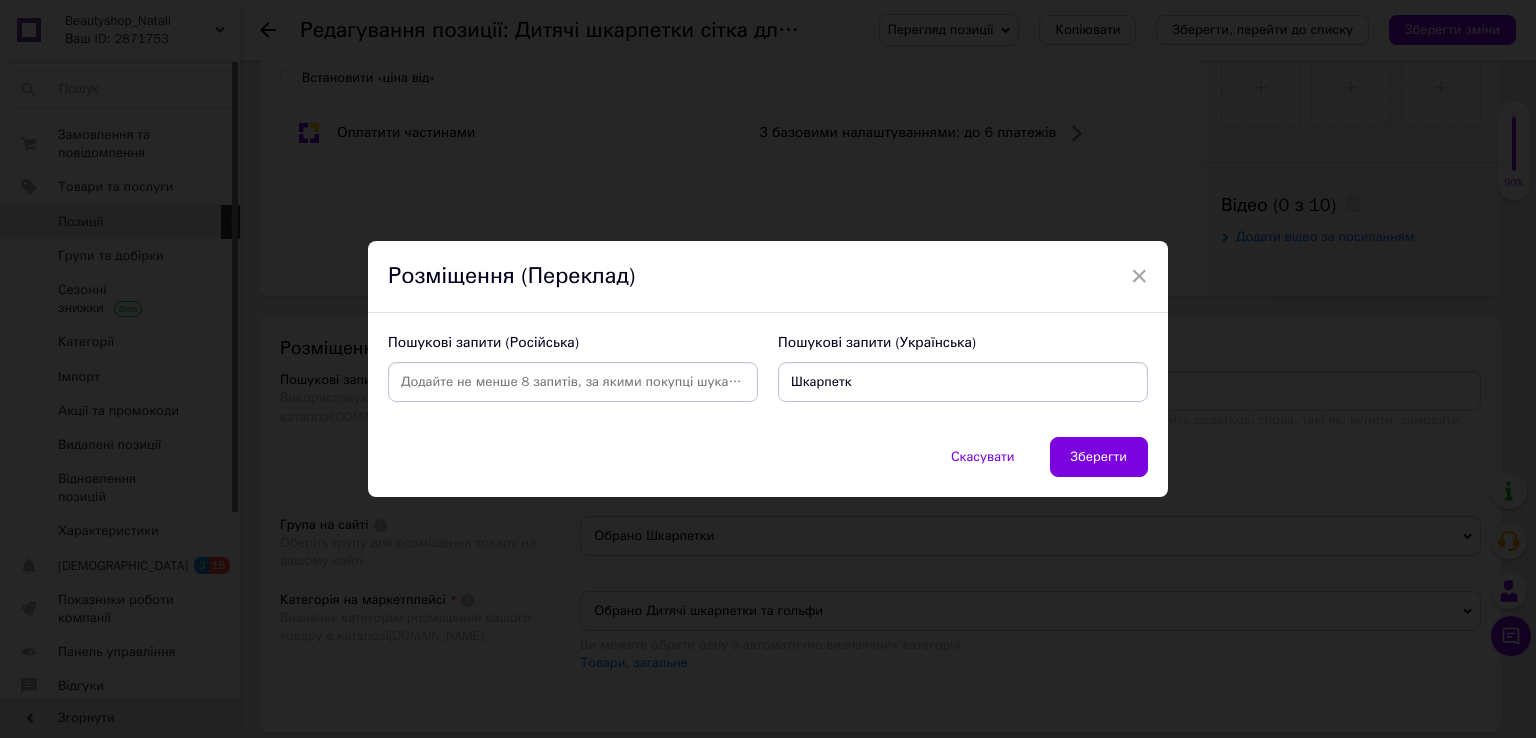 type on "Шкарпетки" 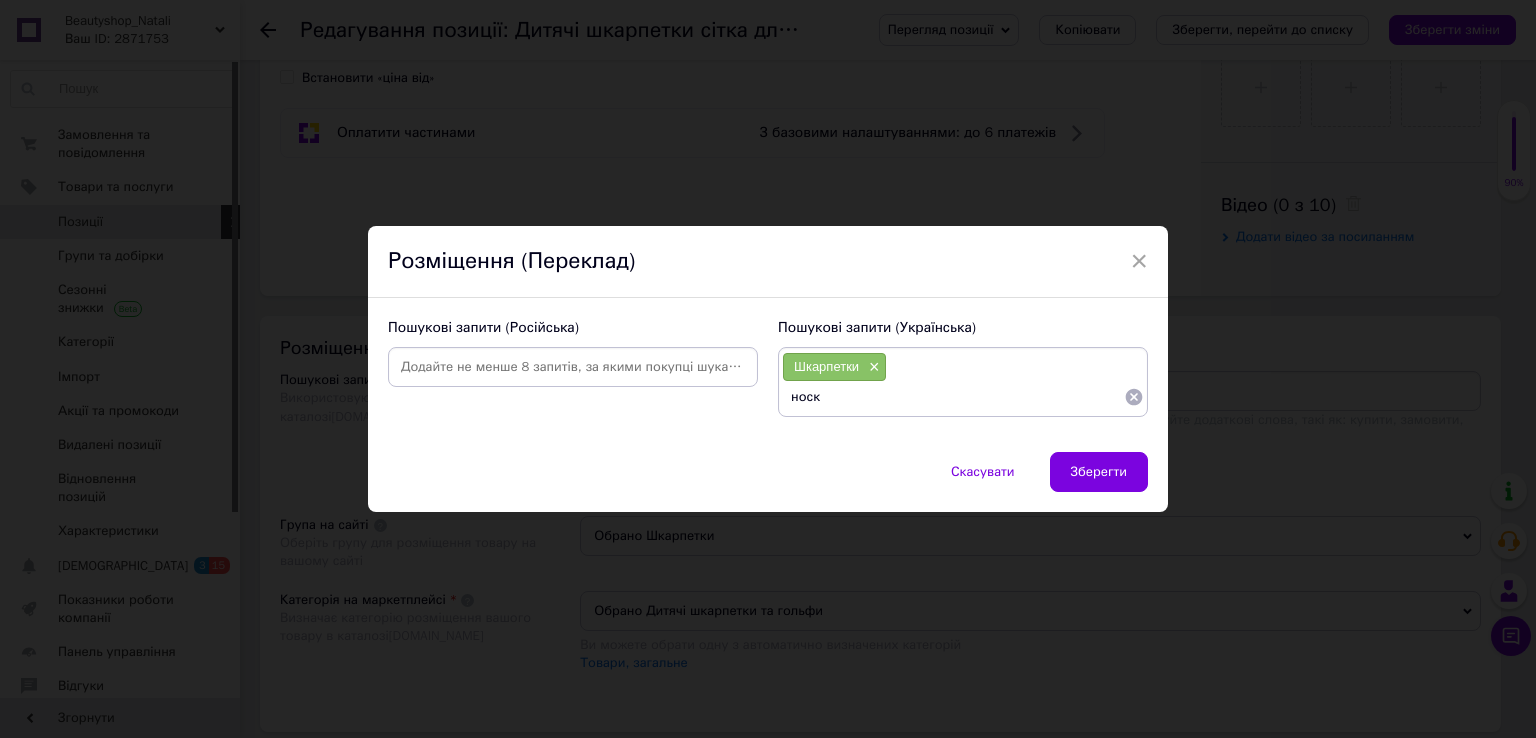 type on "носки" 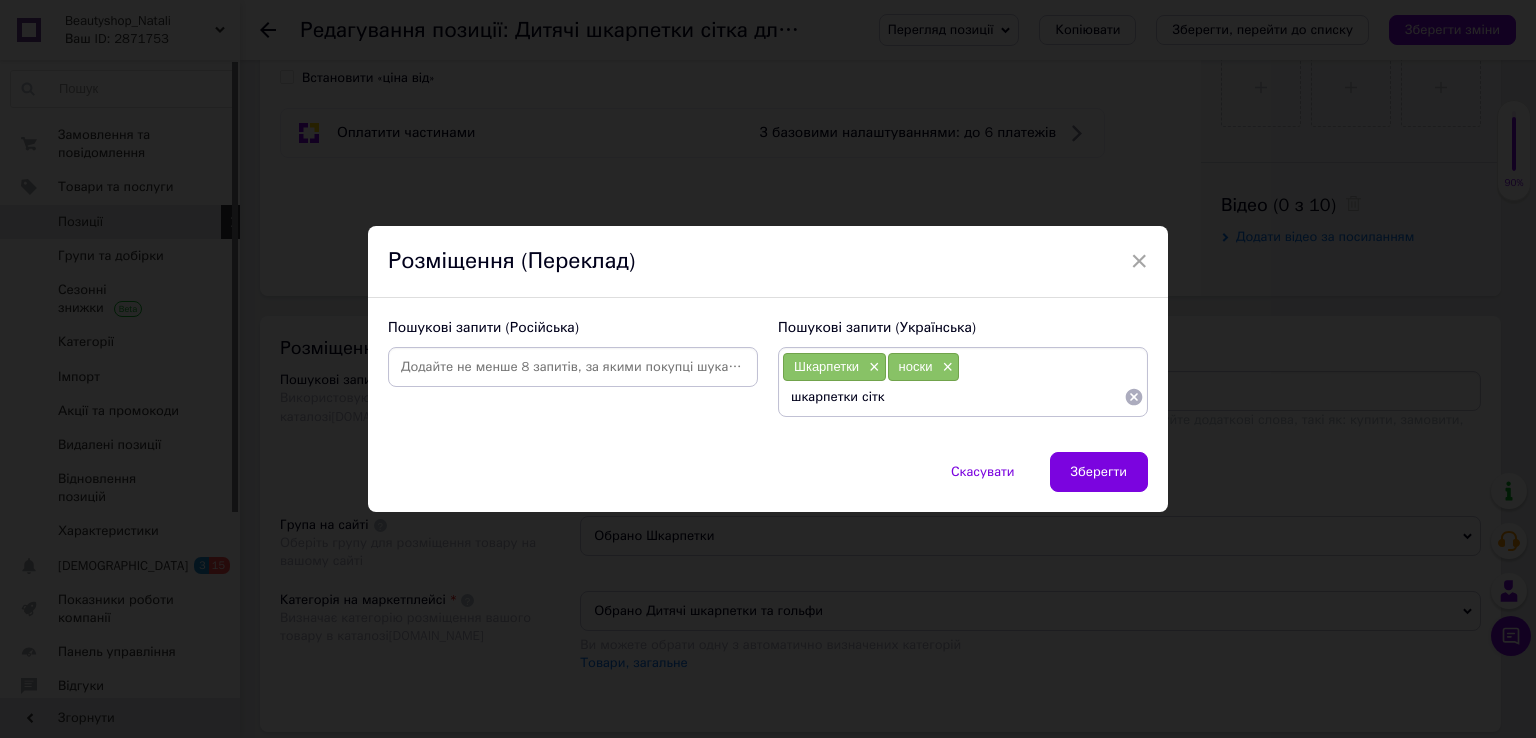 type on "шкарпетки сітка" 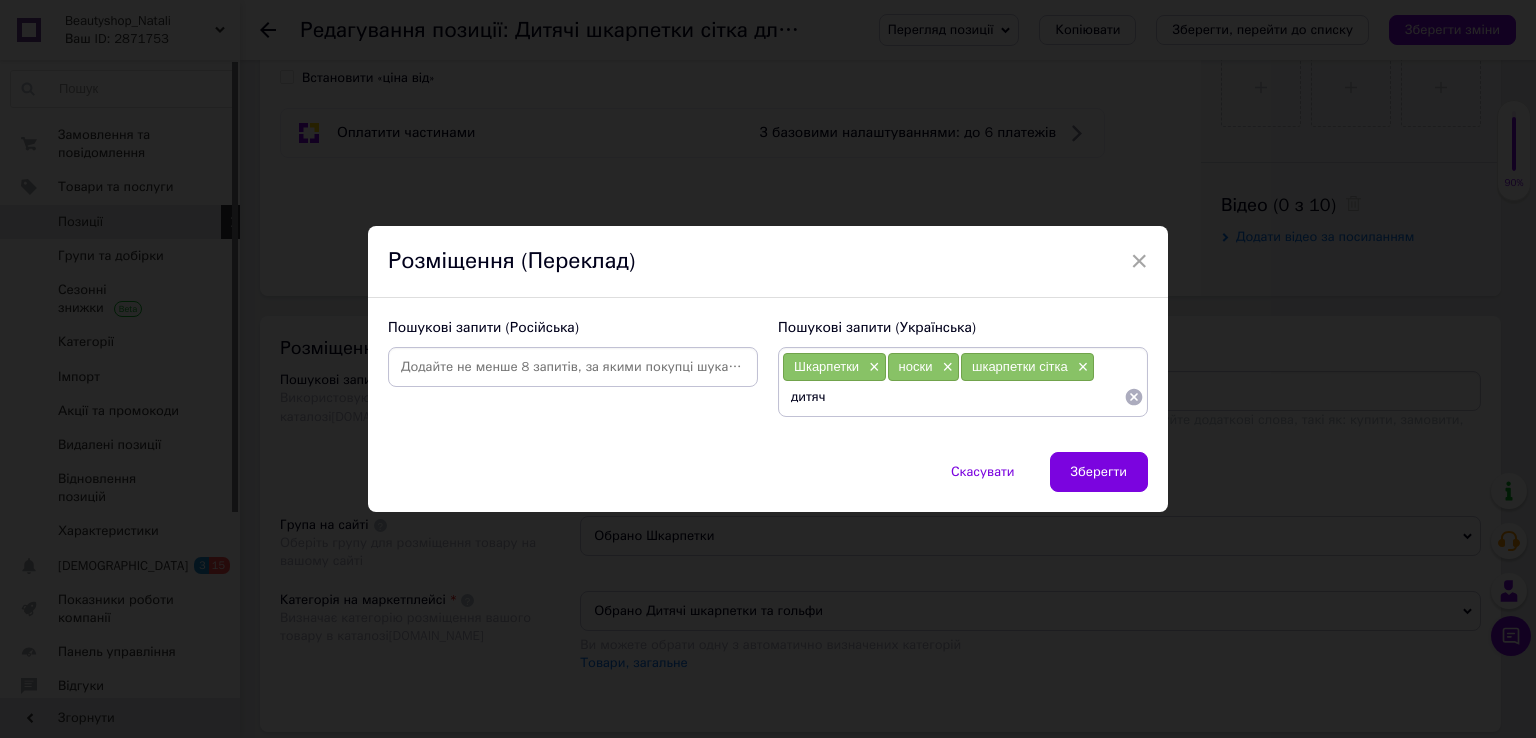 type on "дитячі" 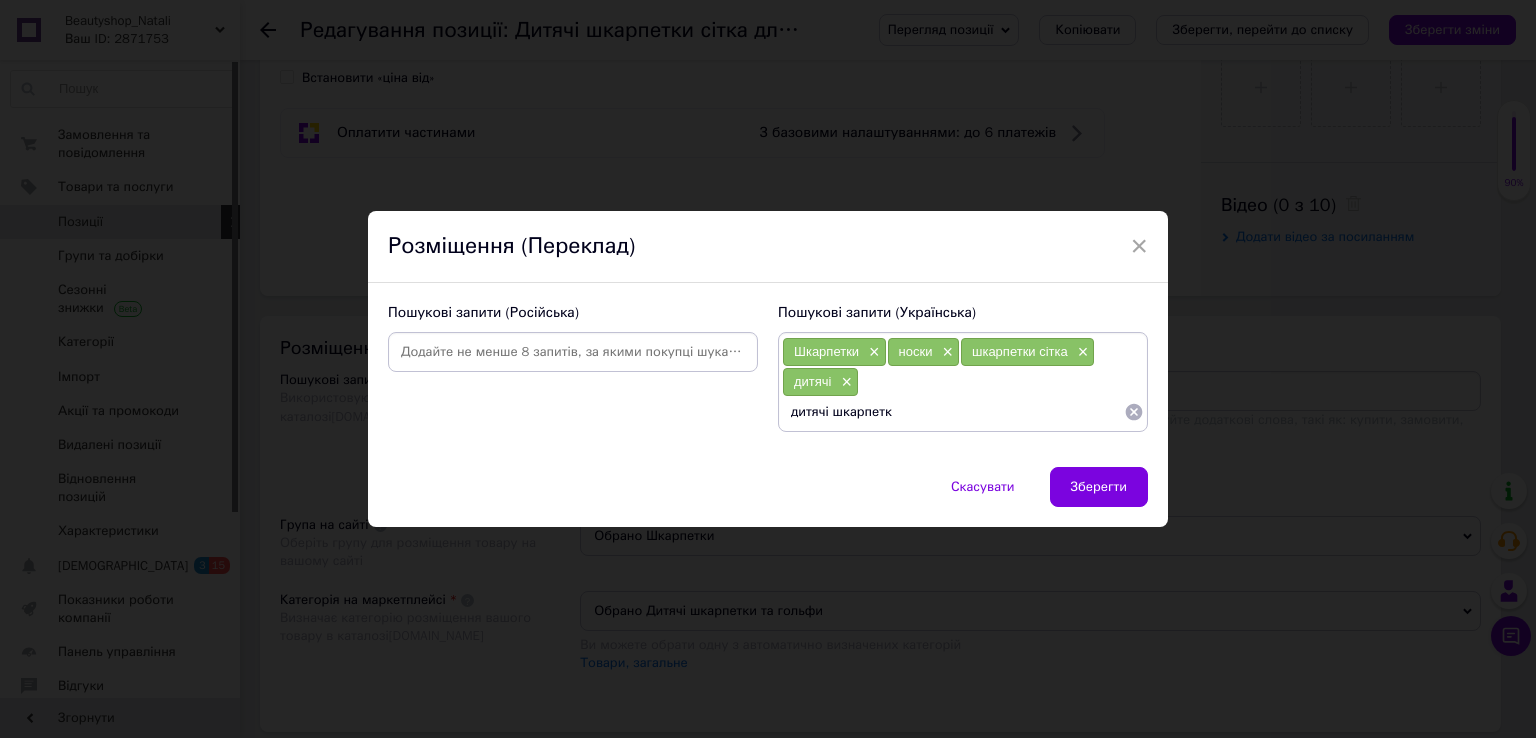 type on "дитячі шкарпетки" 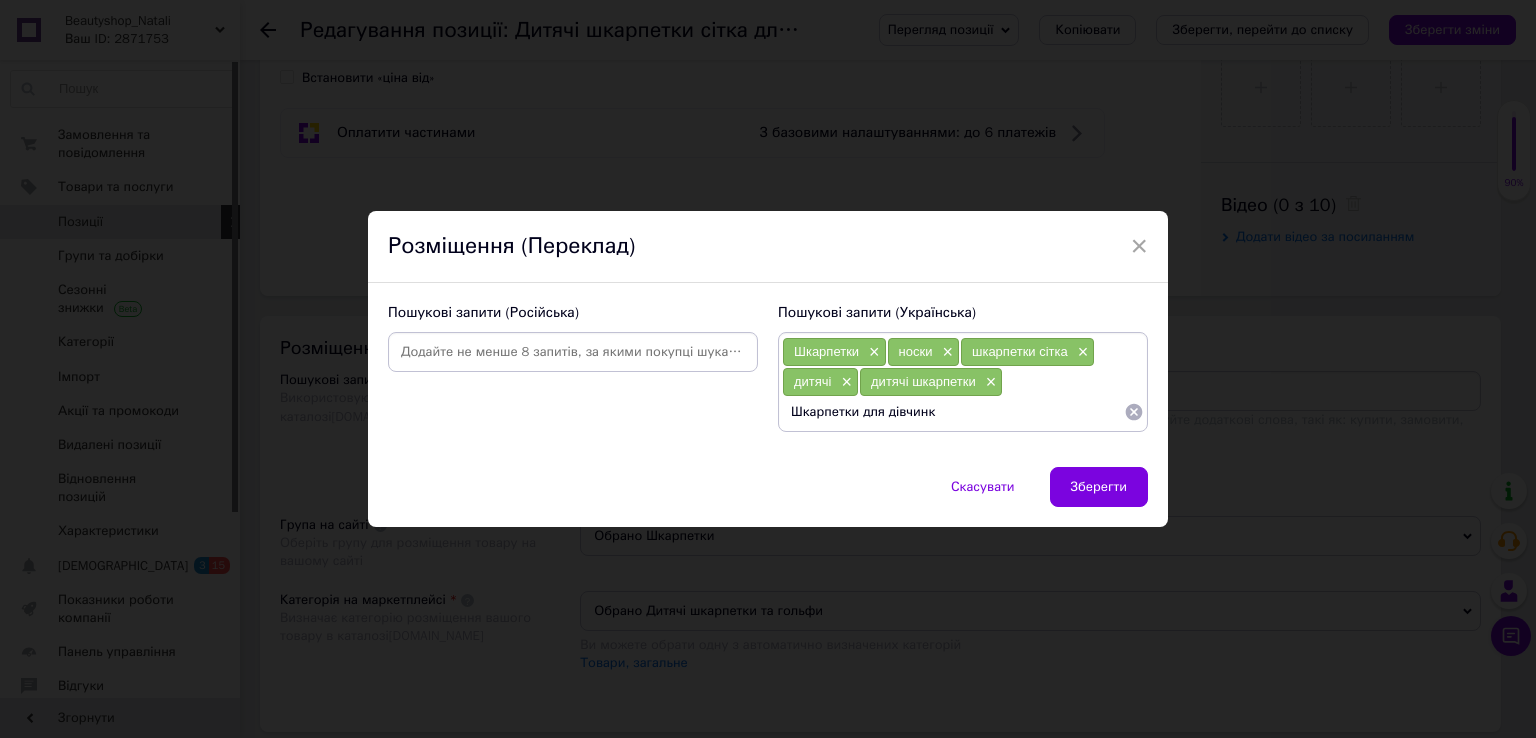 type on "Шкарпетки для дівчинки" 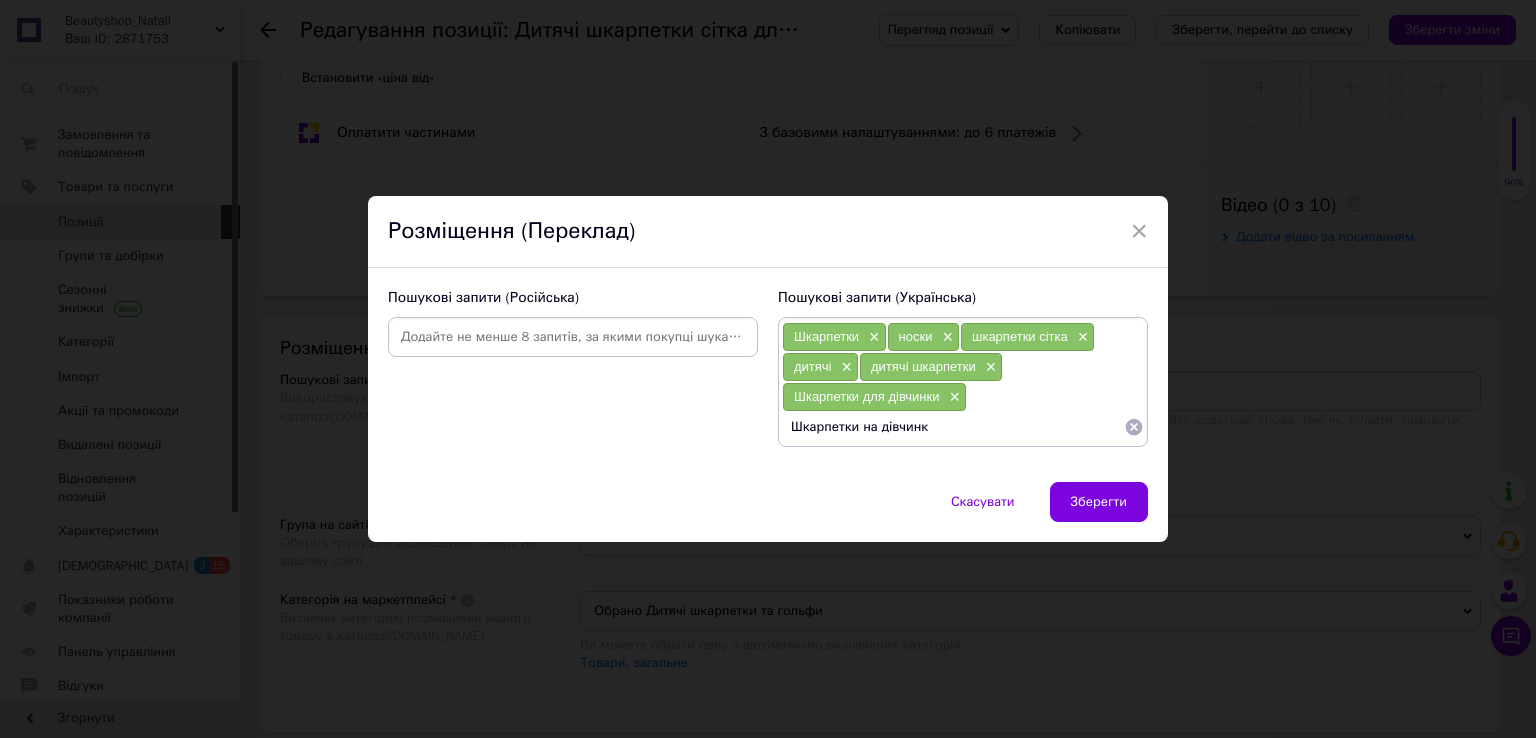 type on "Шкарпетки на дівчинку" 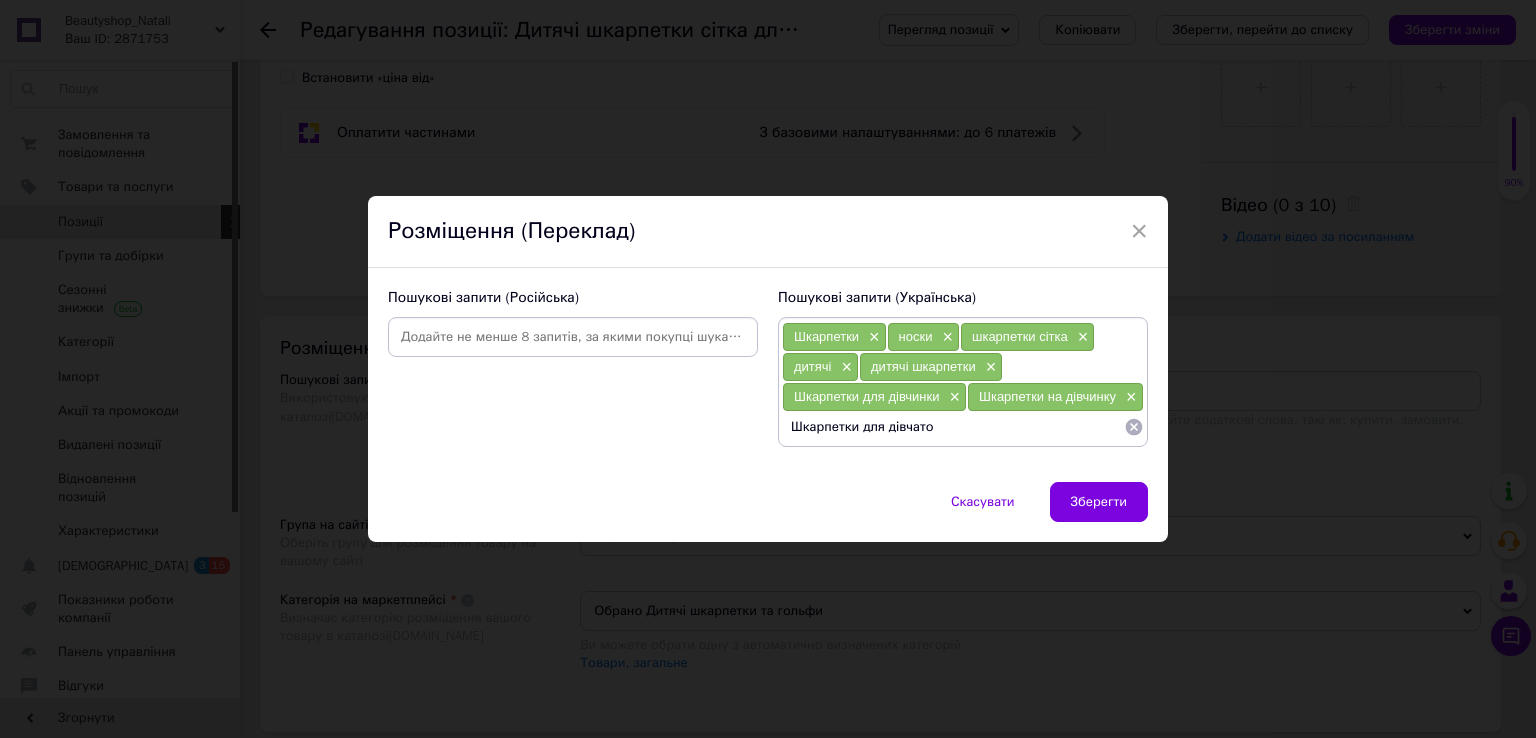 type on "Шкарпетки для дівчаток" 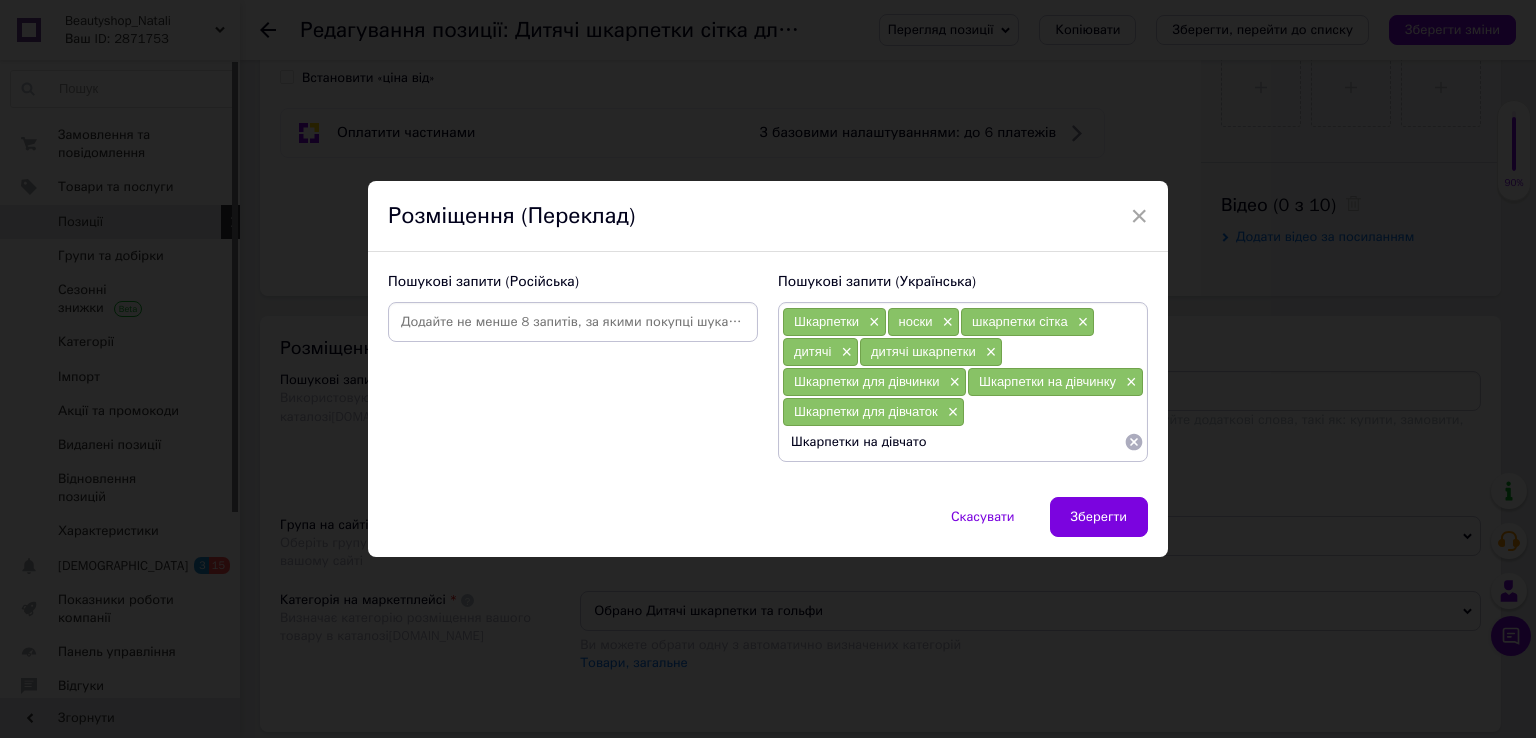 type on "Шкарпетки на дівчаток" 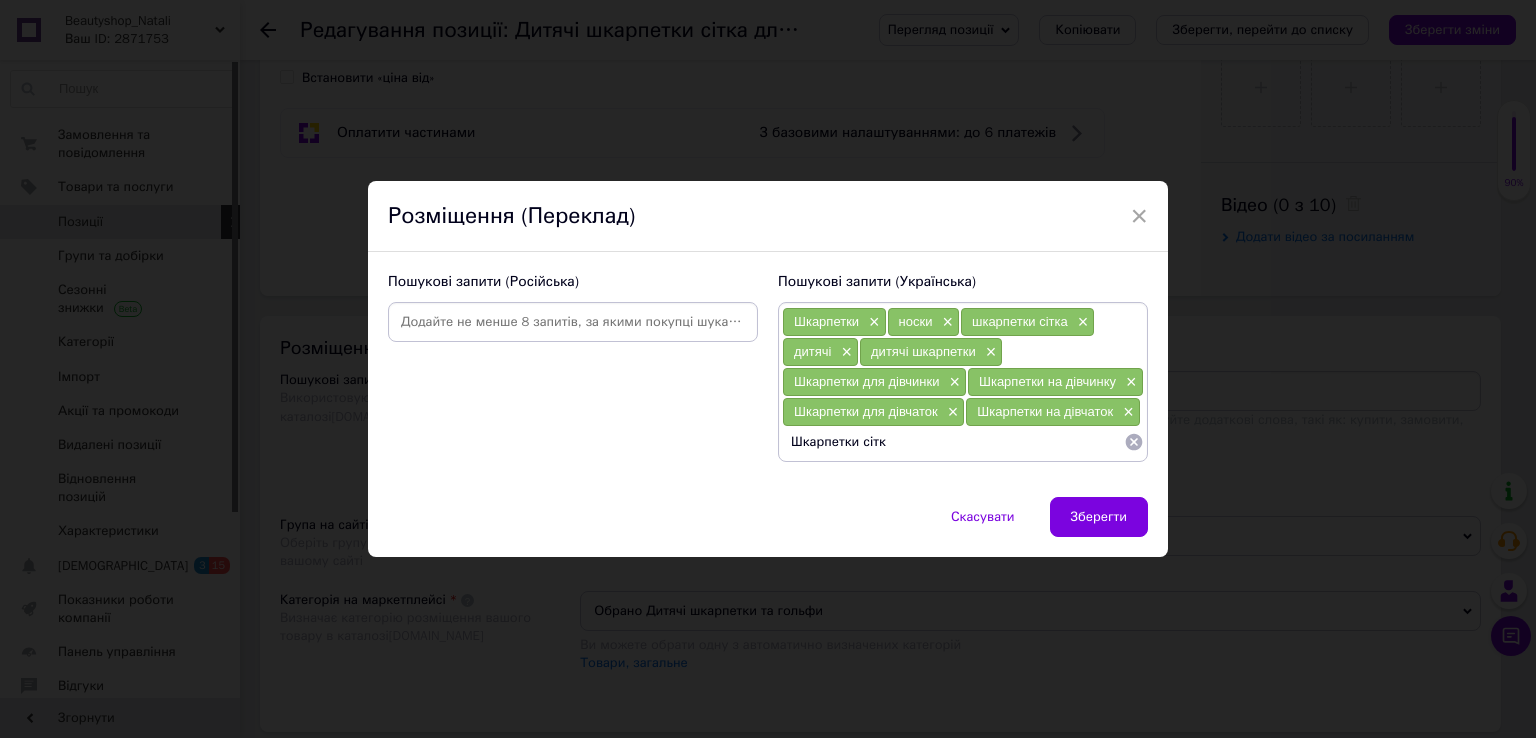 type on "Шкарпетки сітка" 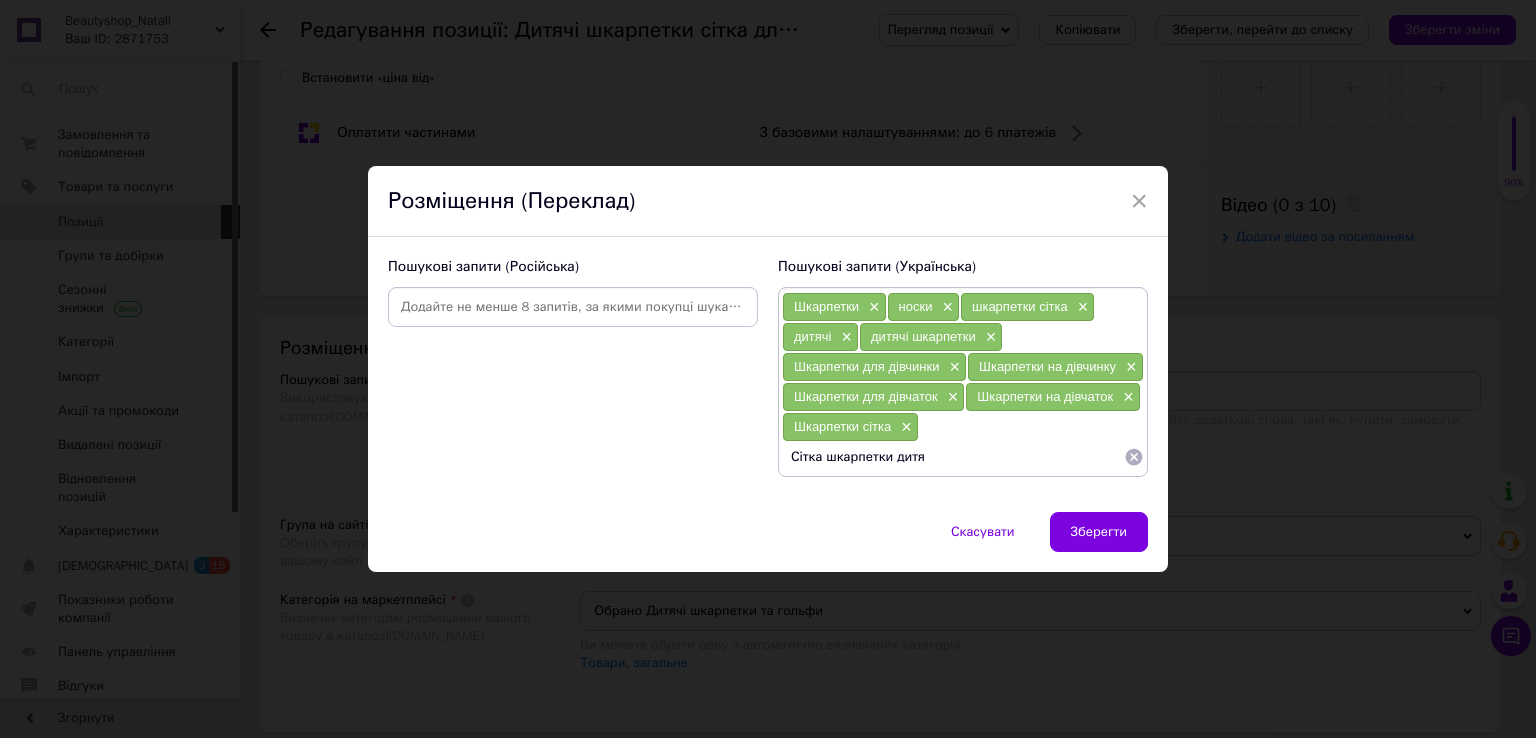 type on "Сітка шкарпетки дитяі" 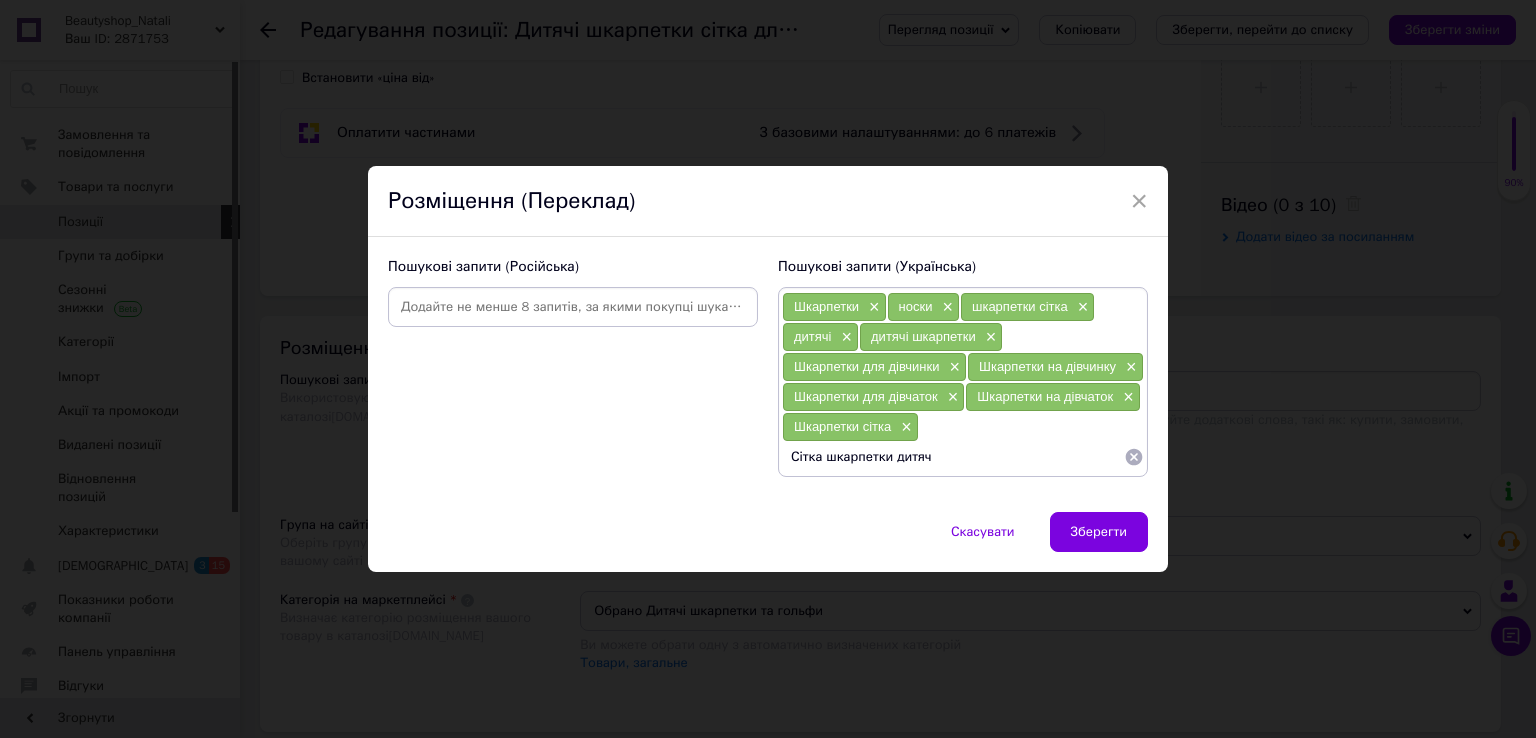 type on "Сітка шкарпетки дитячі" 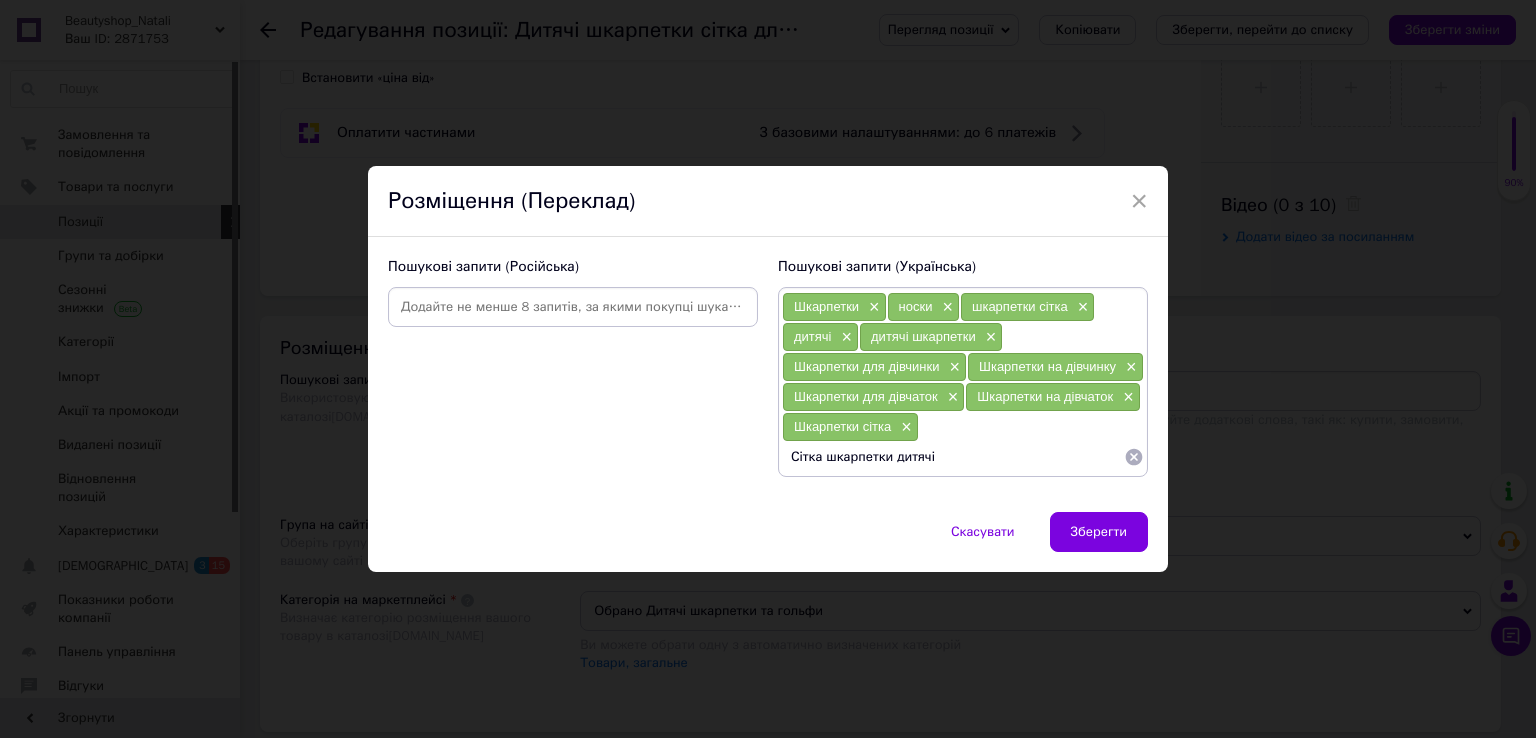 type 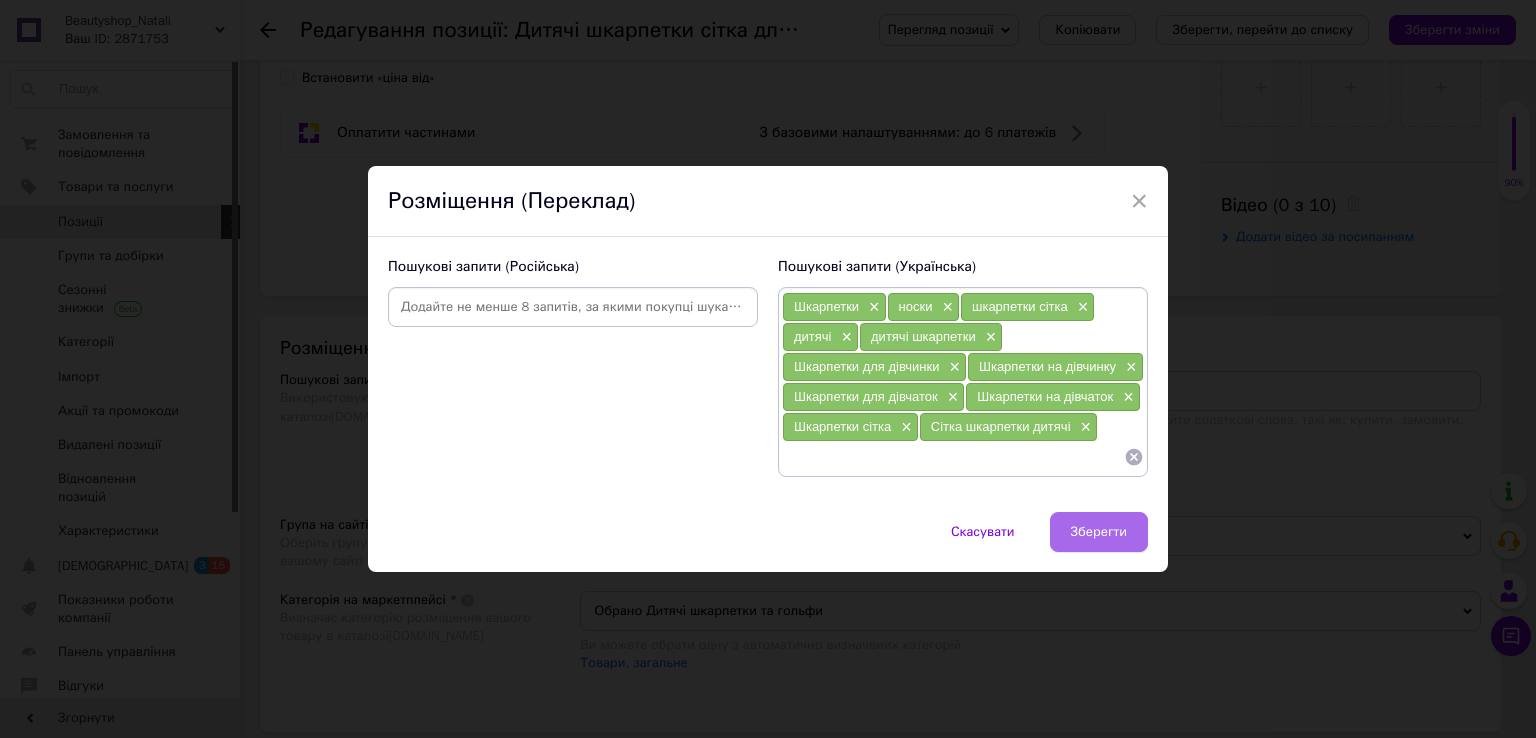 click on "Зберегти" at bounding box center [1099, 532] 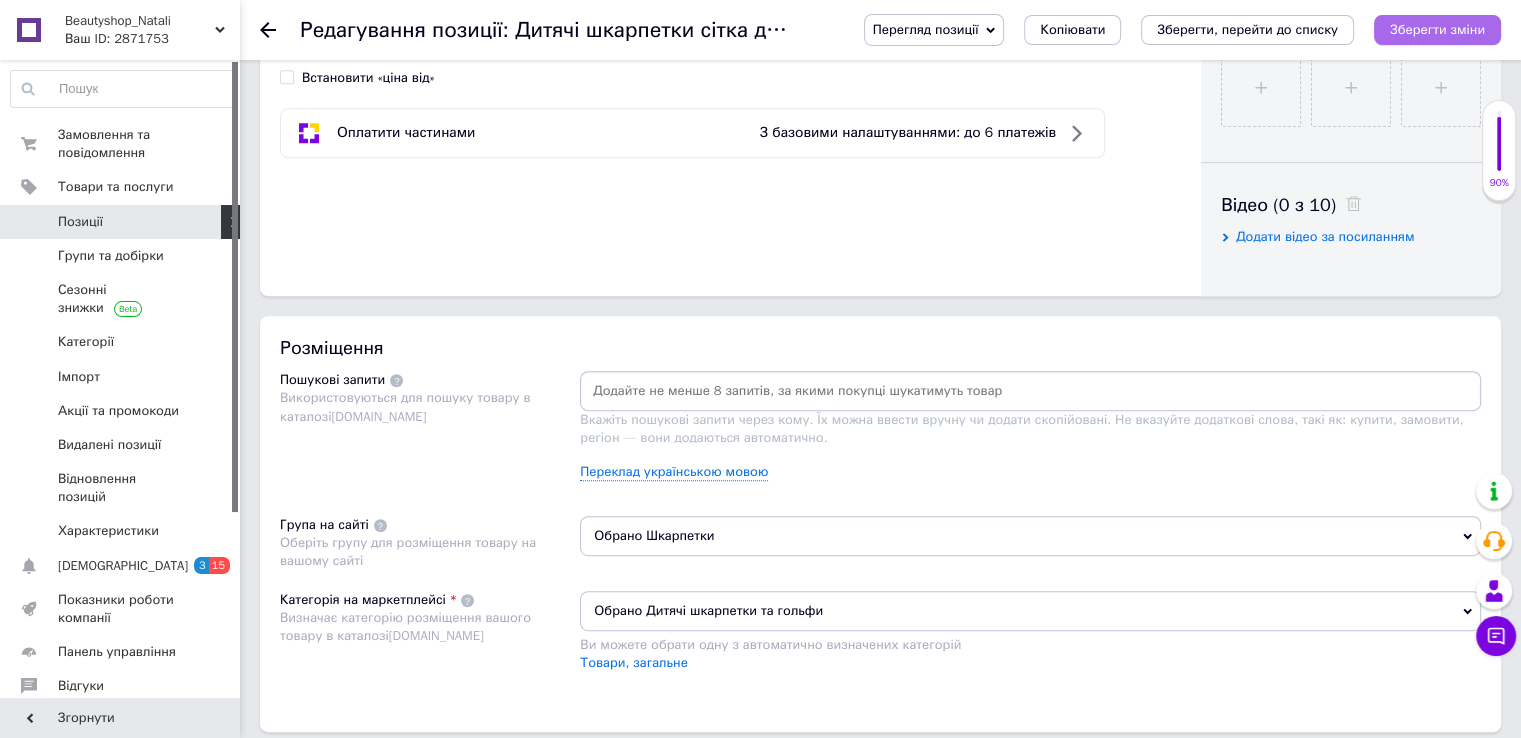click on "Зберегти зміни" at bounding box center (1437, 29) 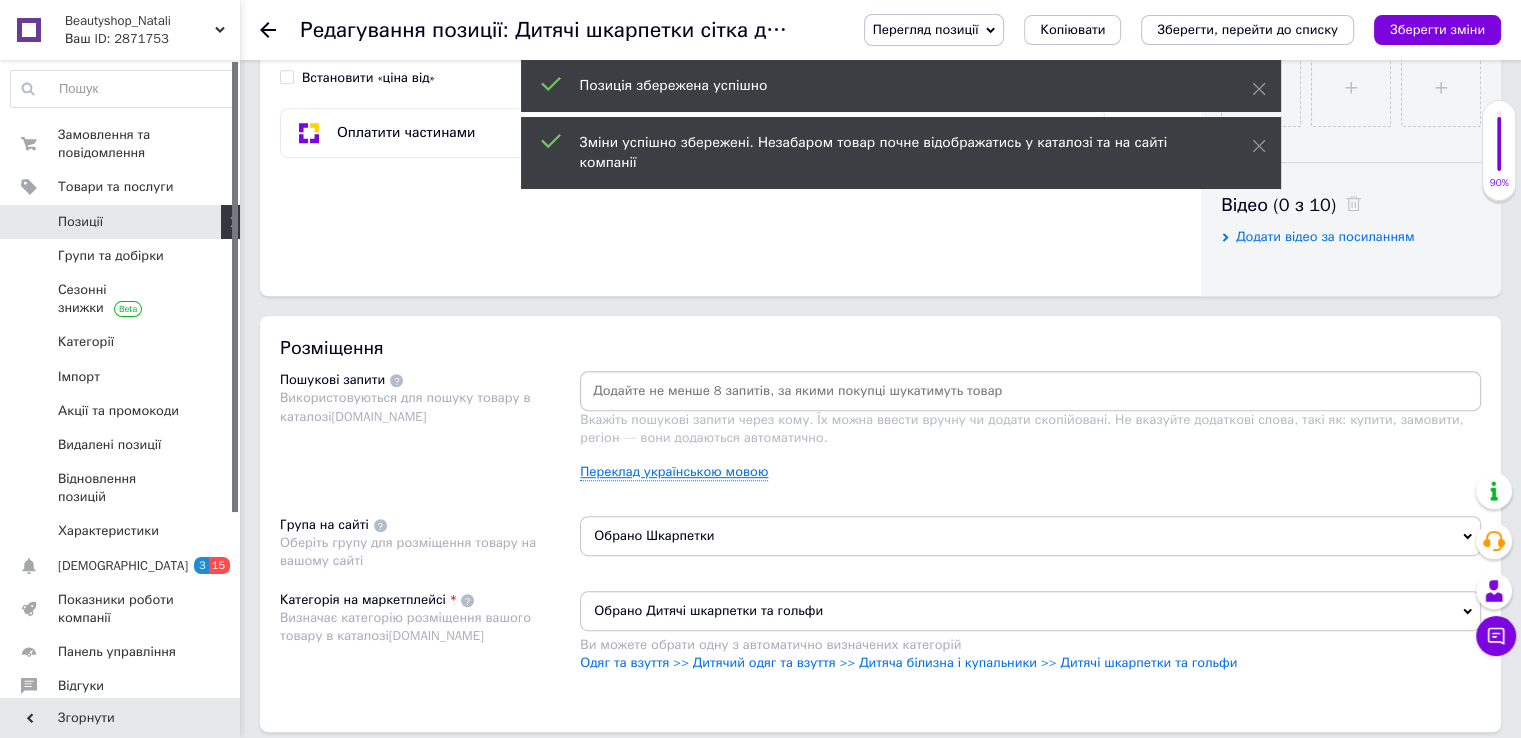 click on "Переклад українською мовою" at bounding box center (674, 472) 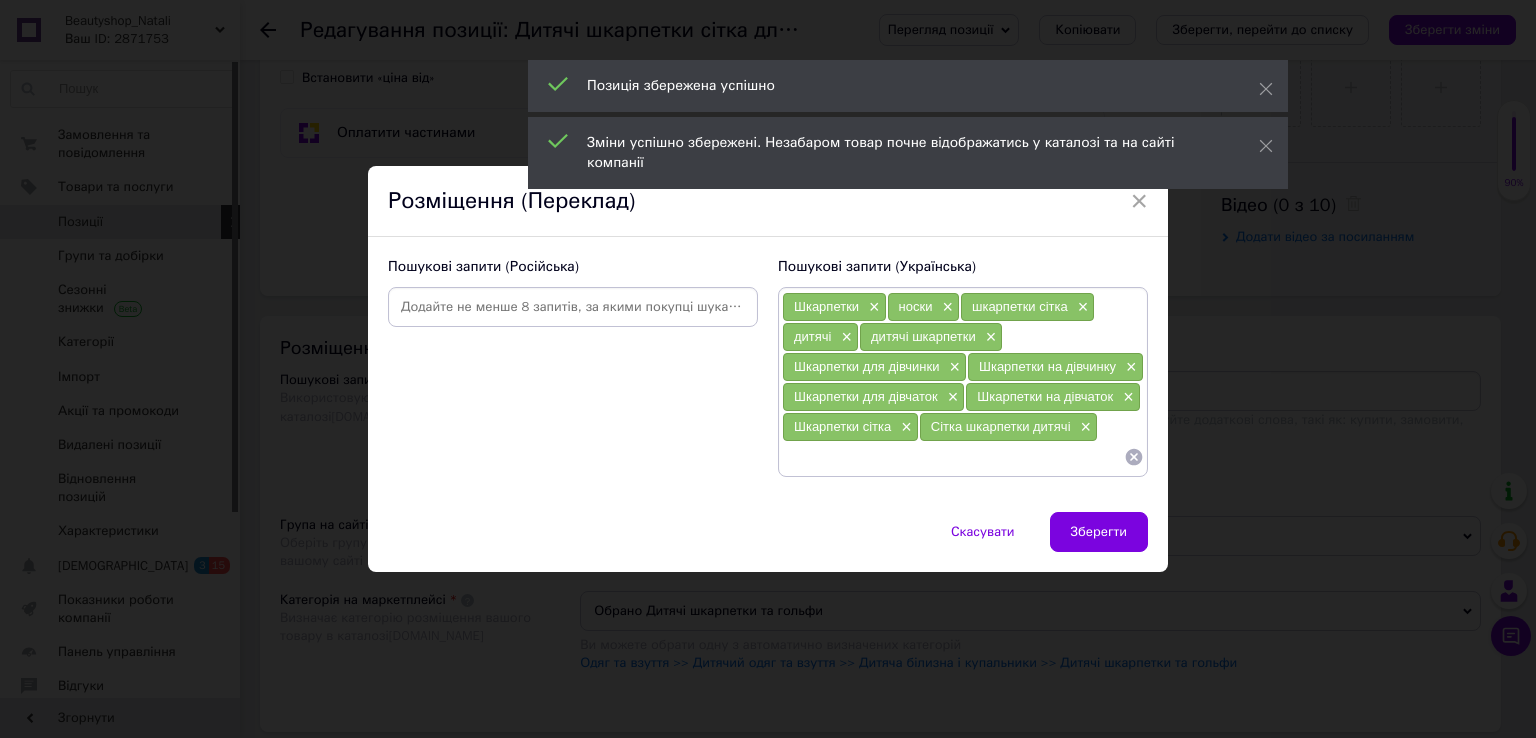 click on "Шкарпетки × носки × шкарпетки сітка × дитячі × дитячі шкарпетки × Шкарпетки для дівчинки × Шкарпетки на дівчинку × Шкарпетки для дівчаток × Шкарпетки на дівчаток × Шкарпетки сітка × Сітка шкарпетки дитячі ×" at bounding box center [963, 382] 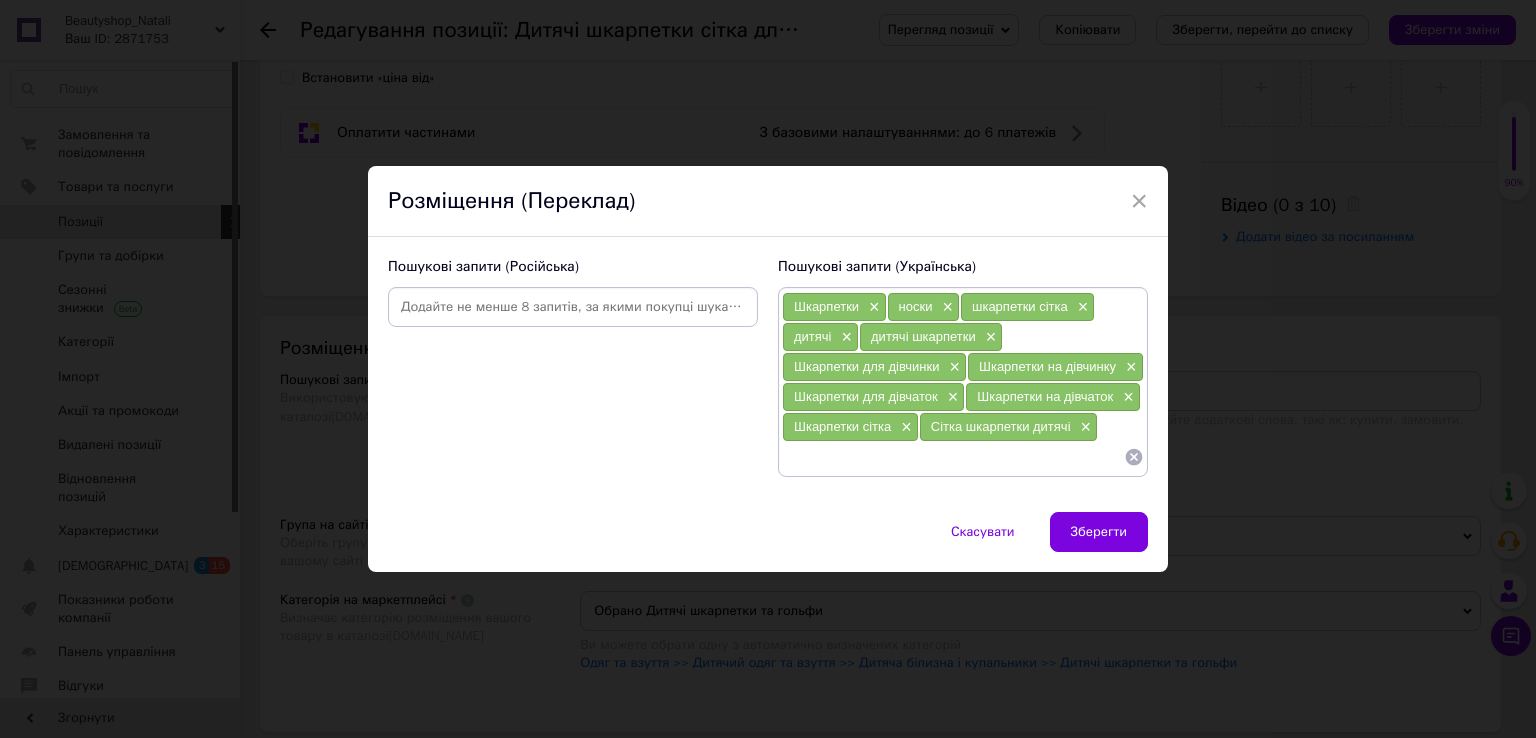click at bounding box center (953, 457) 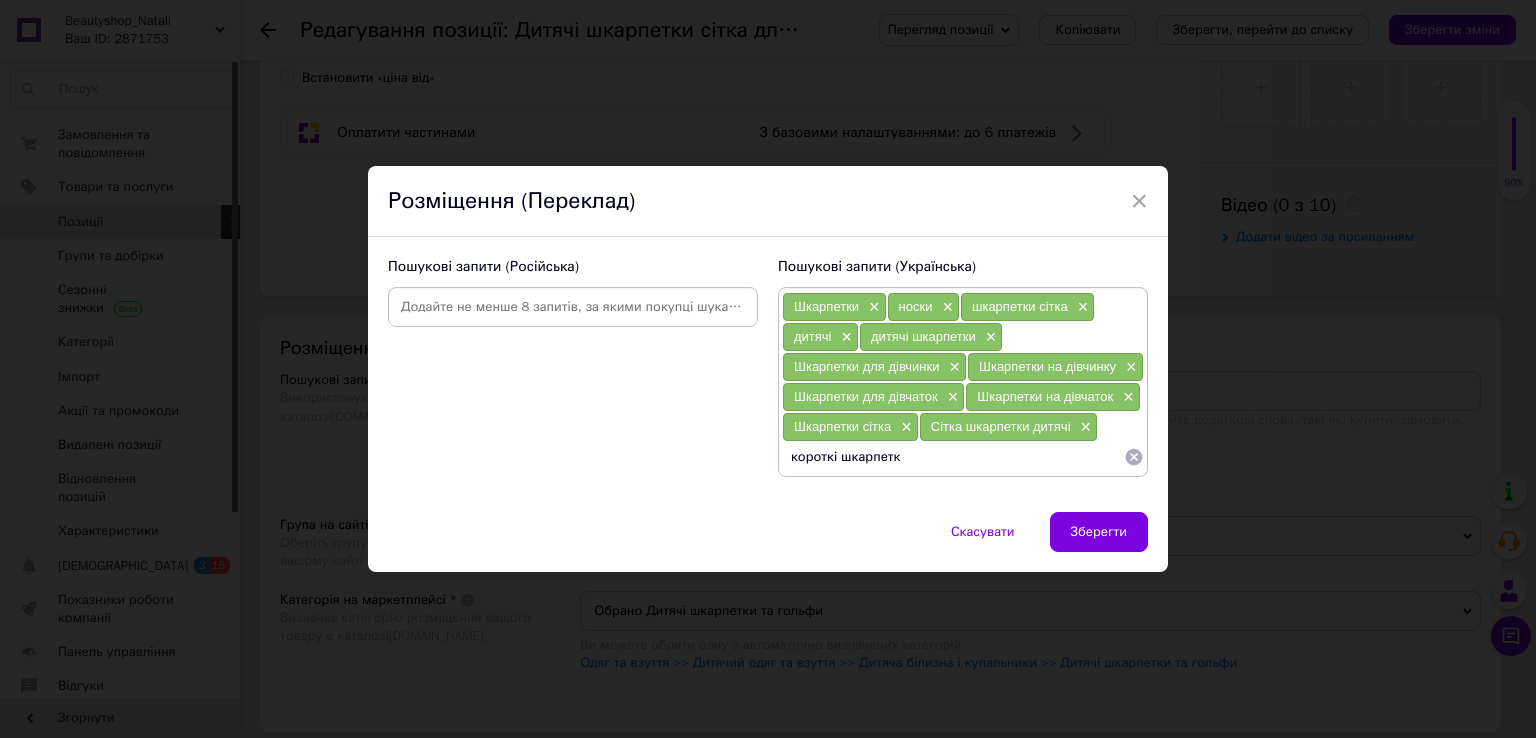 type on "короткі шкарпетки" 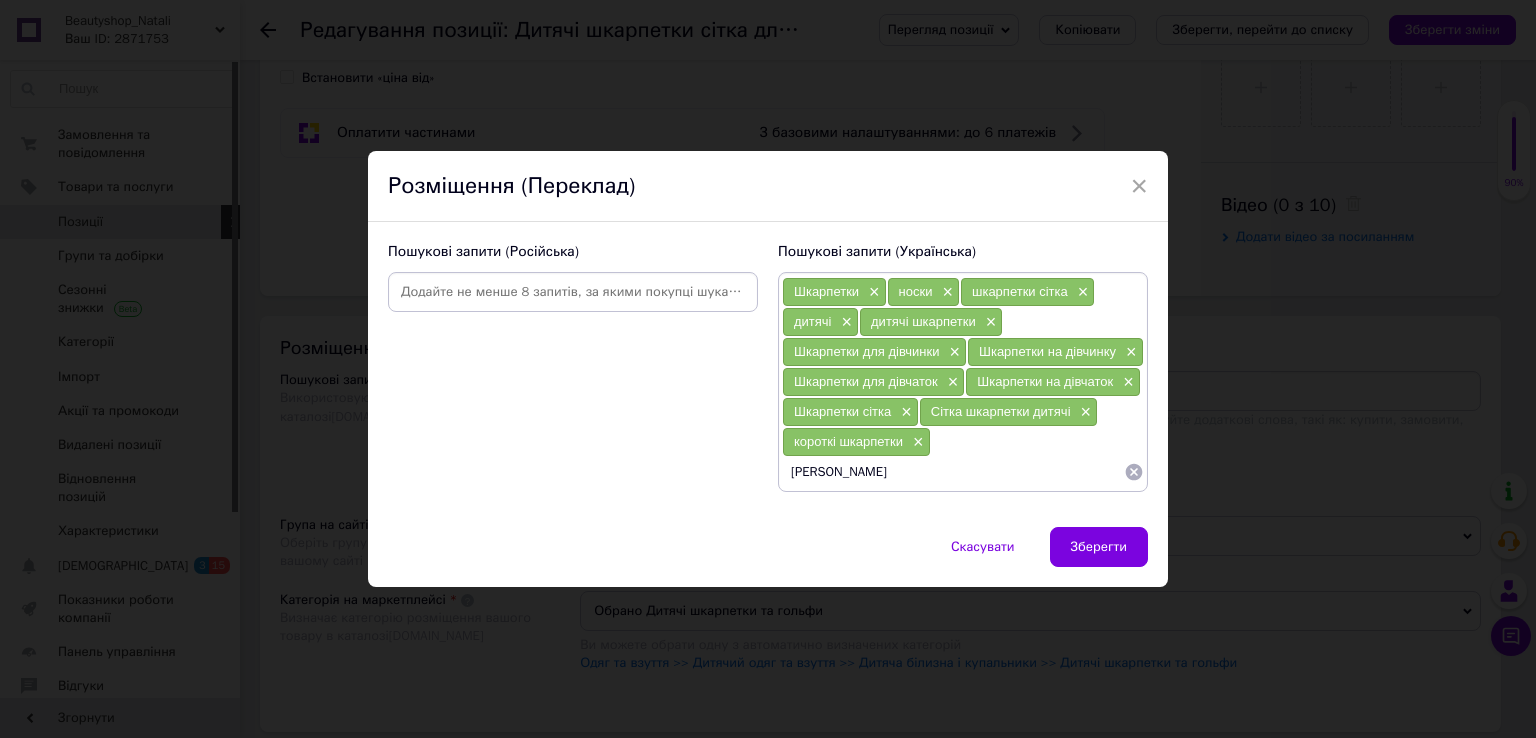type on "[PERSON_NAME]" 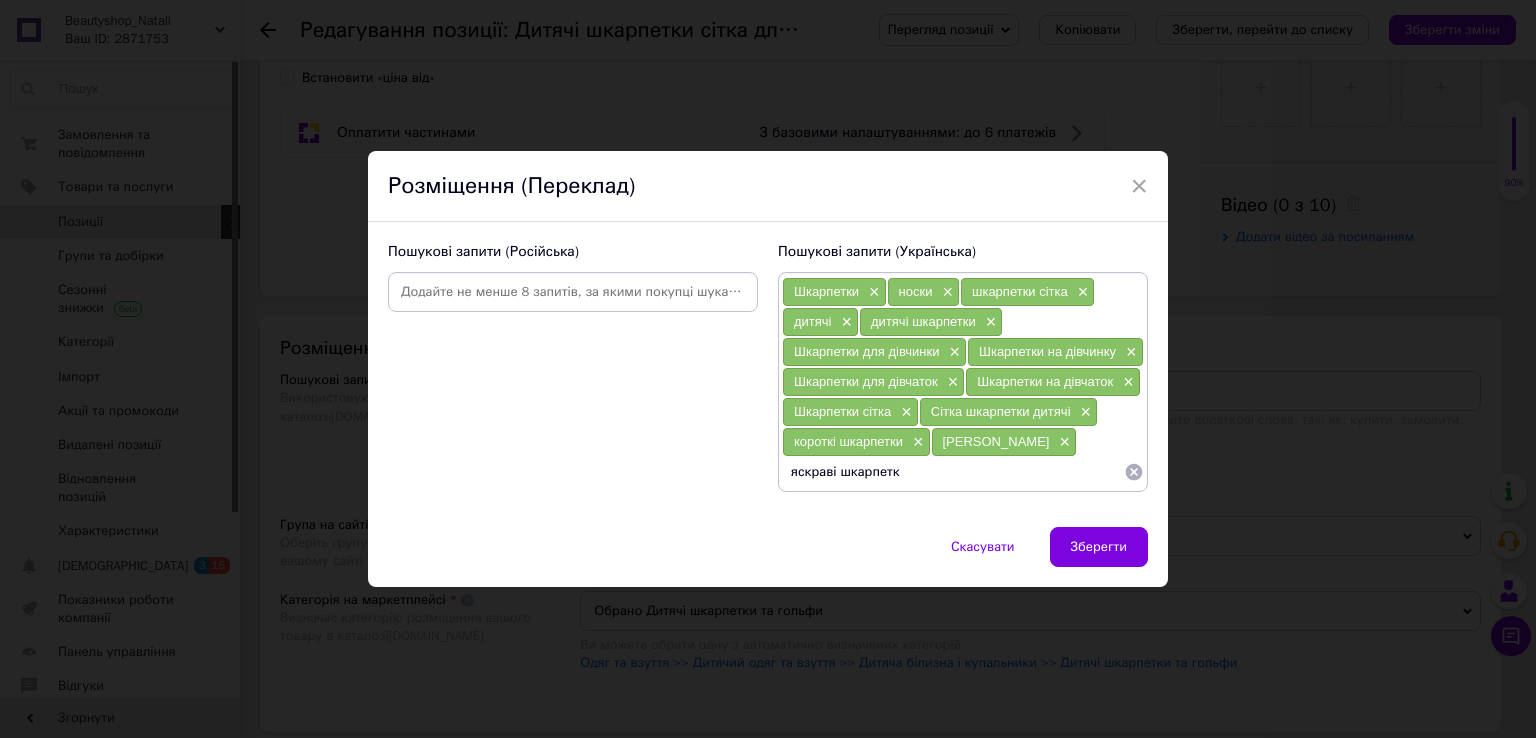 type on "яскраві шкарпетки" 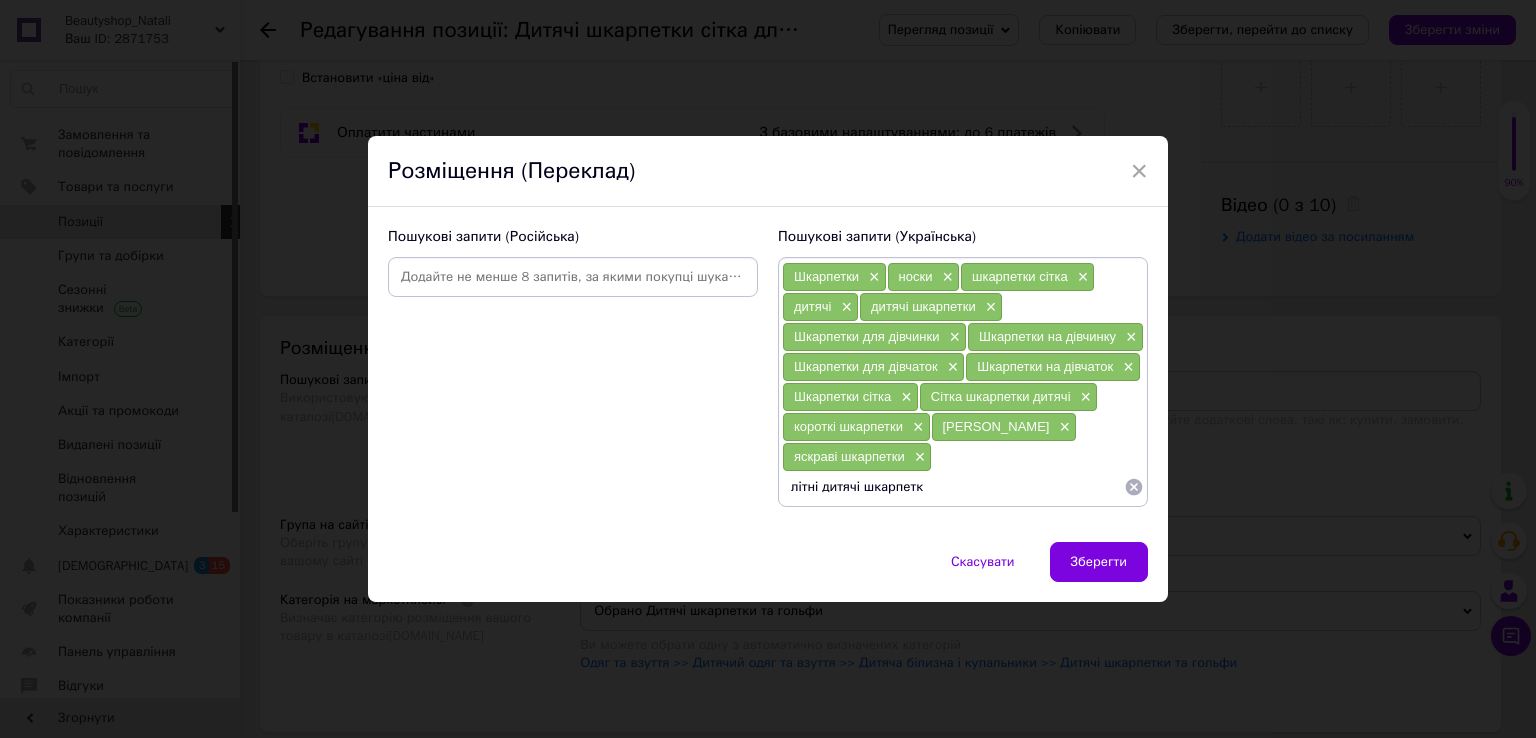 type on "літні дитячі шкарпетки" 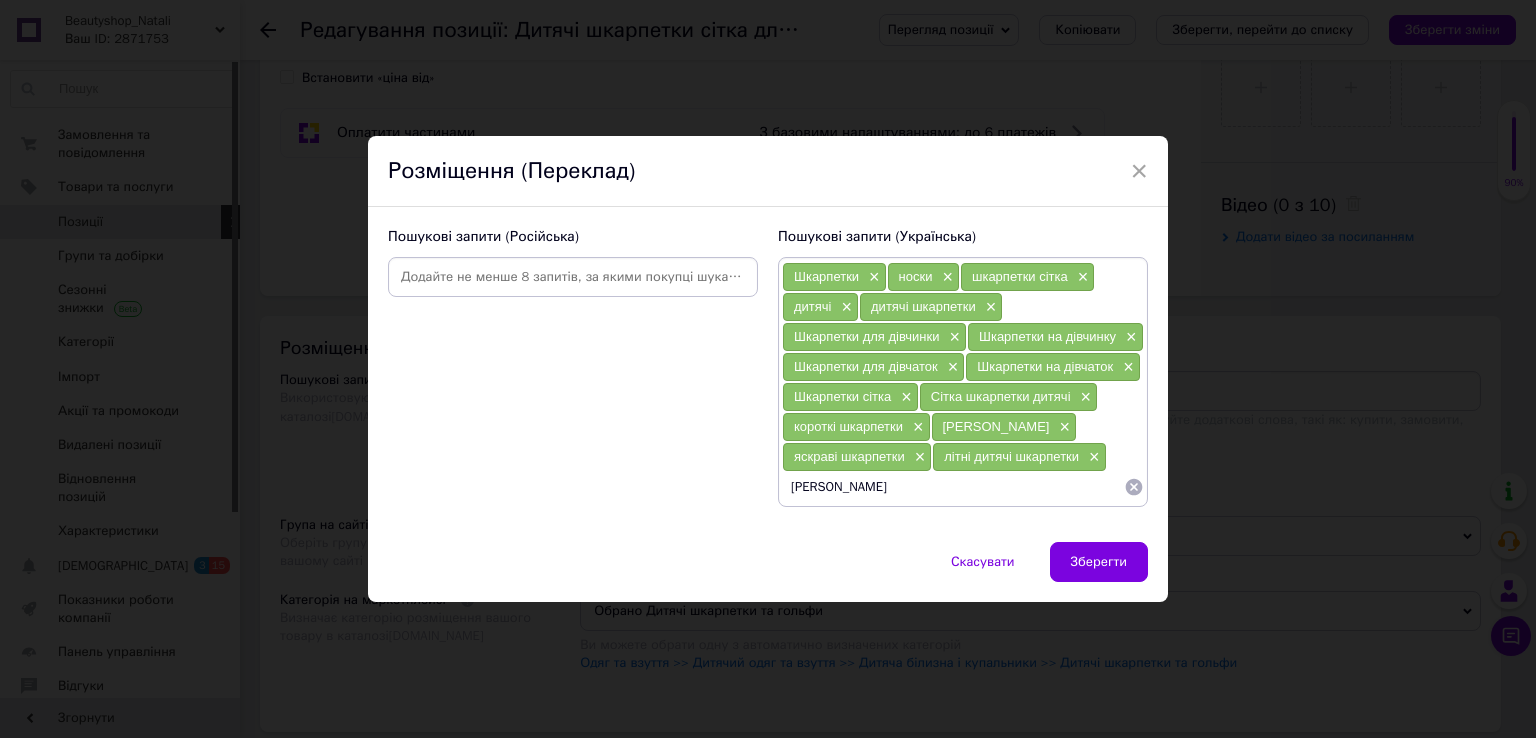 type on "[PERSON_NAME]" 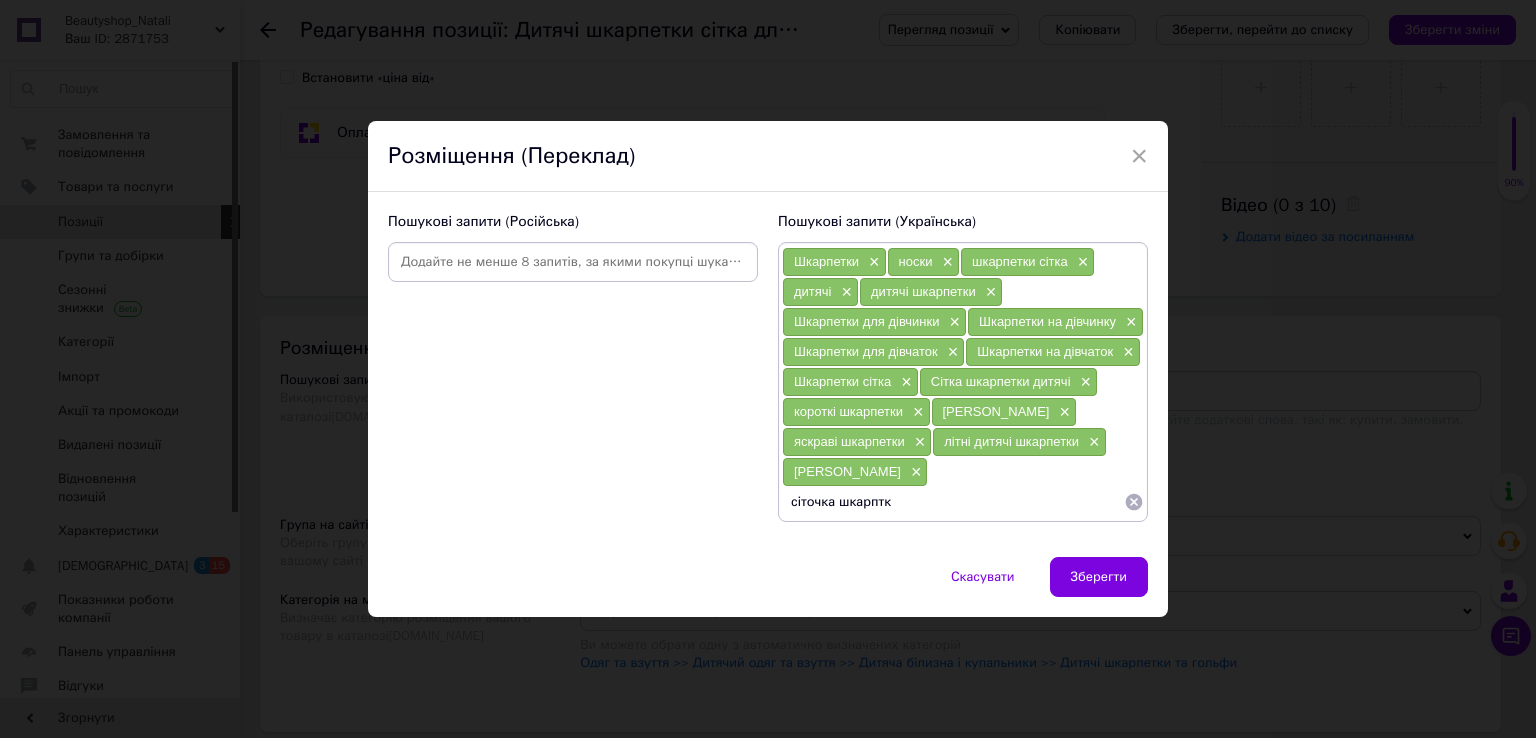 type on "сіточка шкарптки" 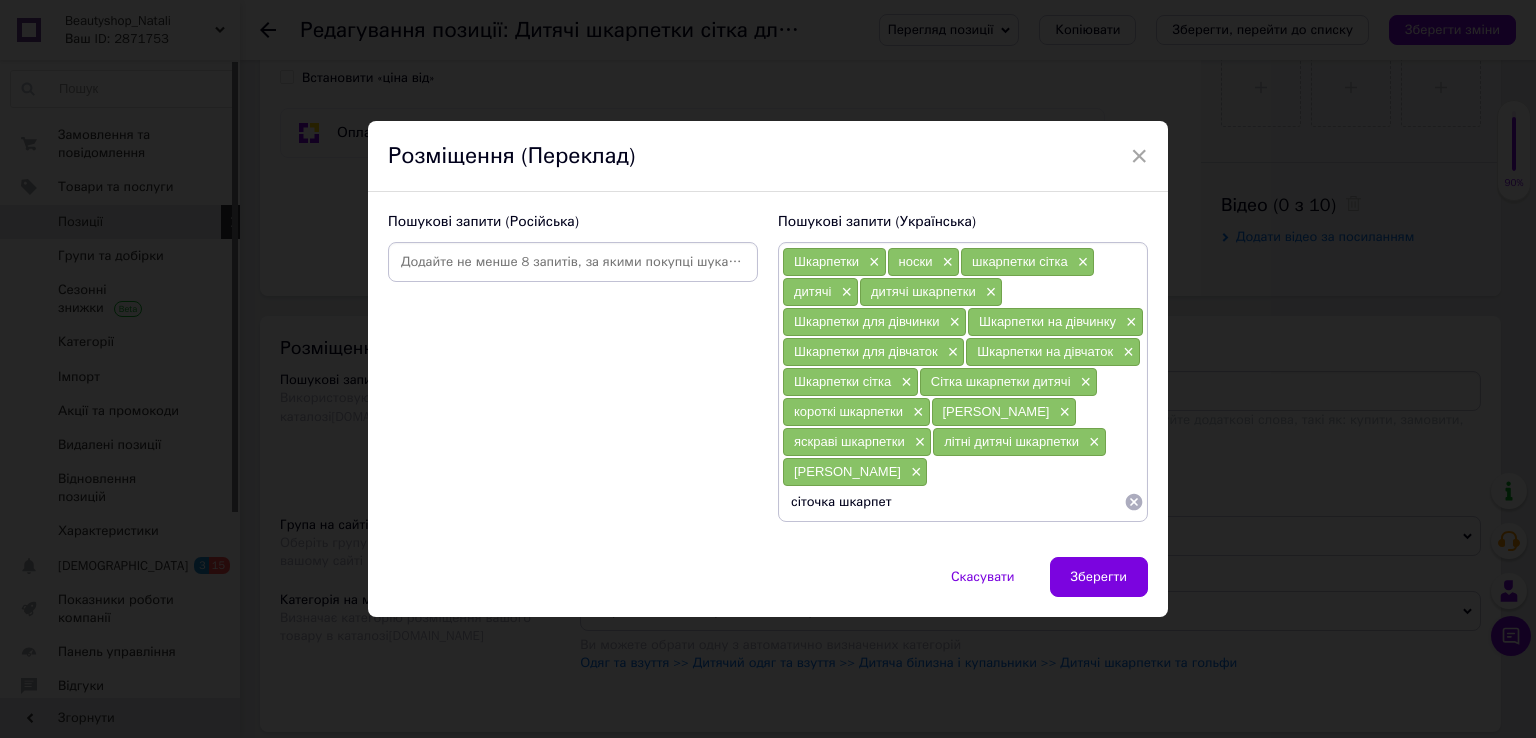 type on "сіточка шкарпетк" 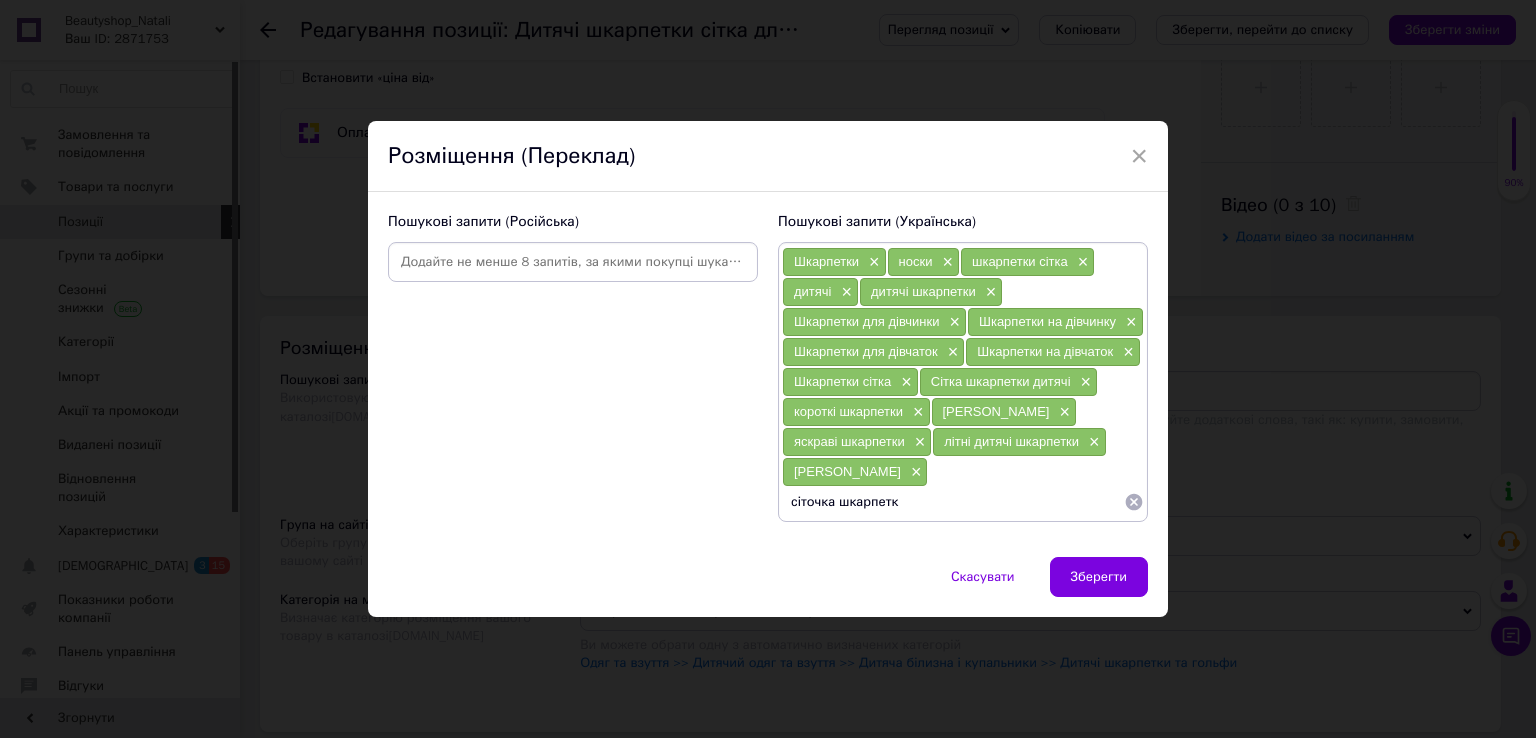 type on "сіточка шкарпетки" 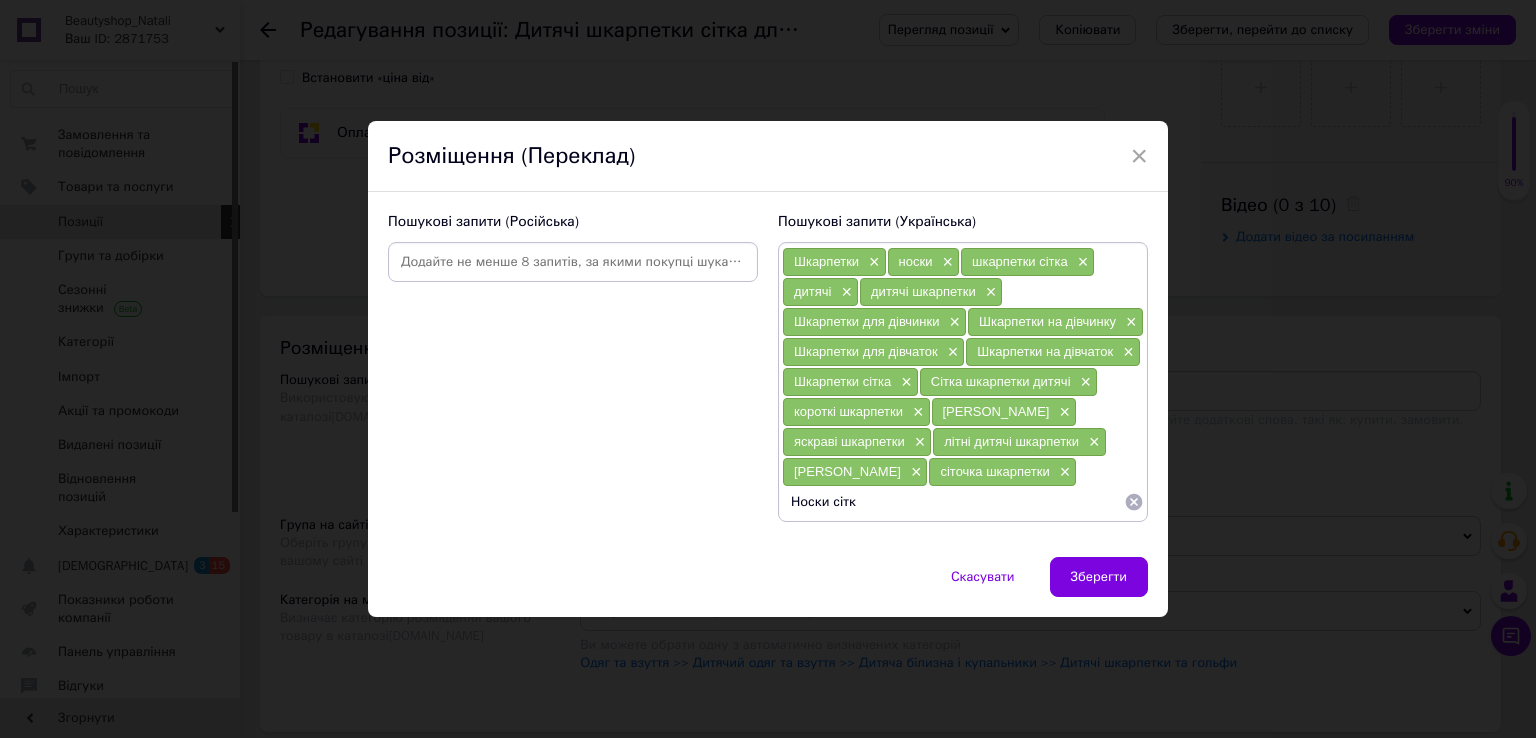 type on "Носки сітка" 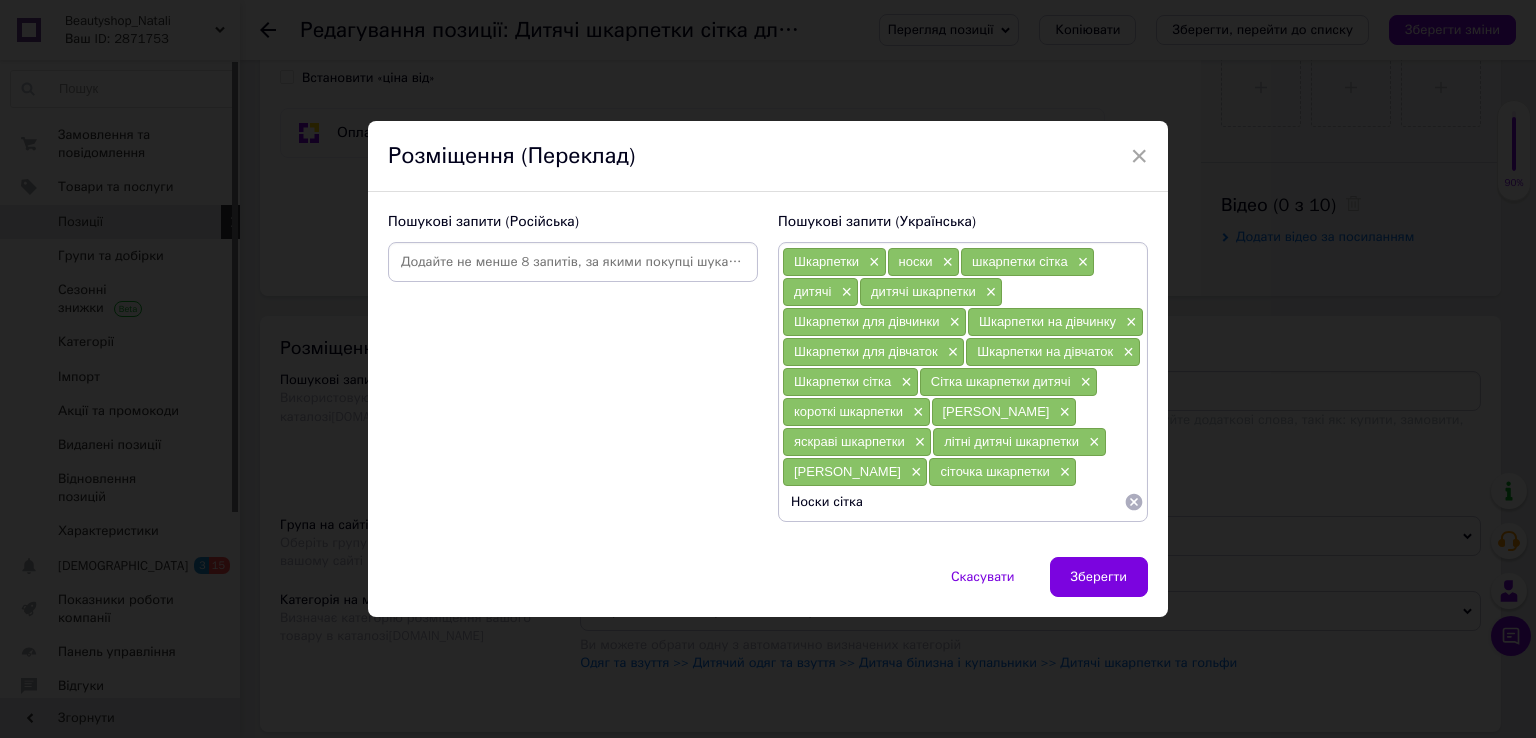 type 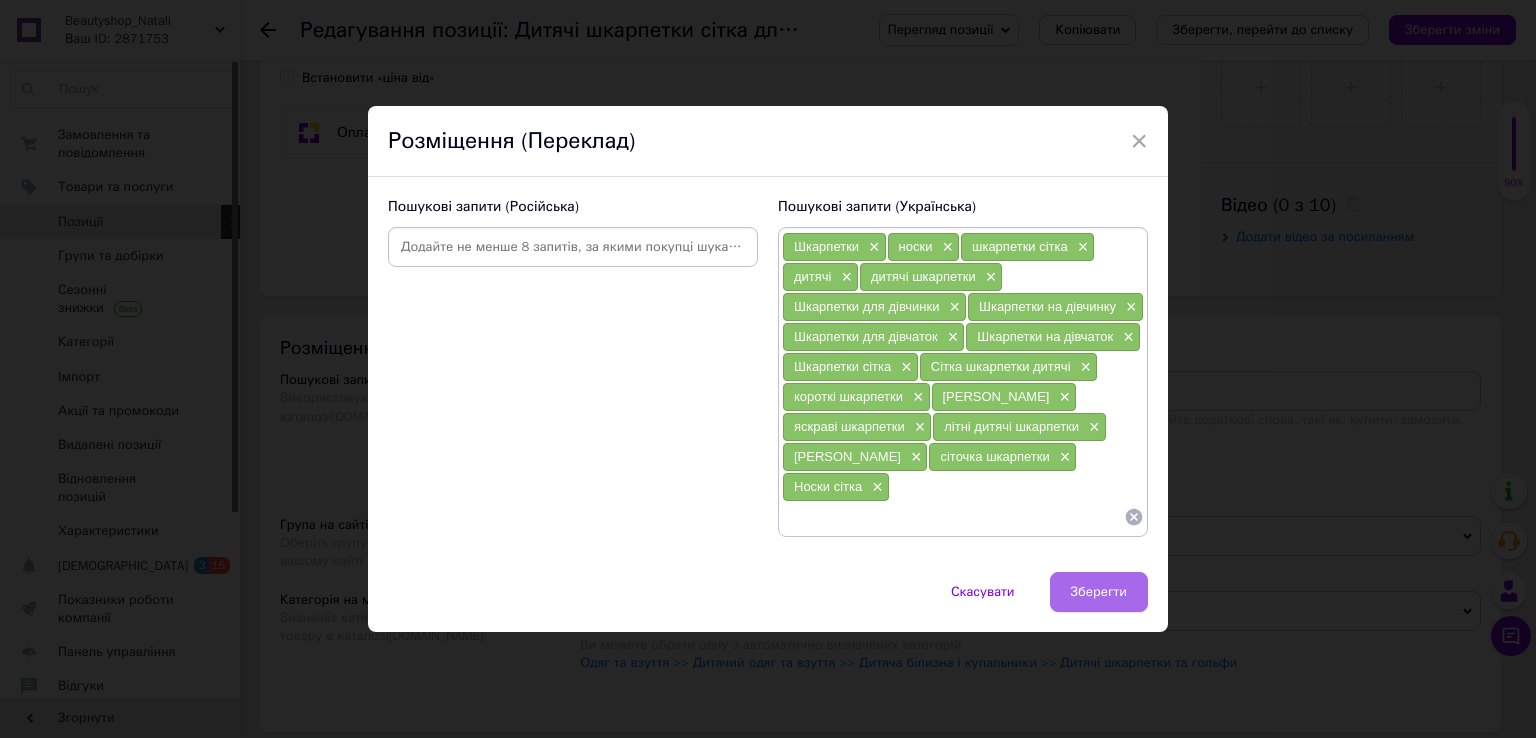 click on "Зберегти" at bounding box center [1099, 592] 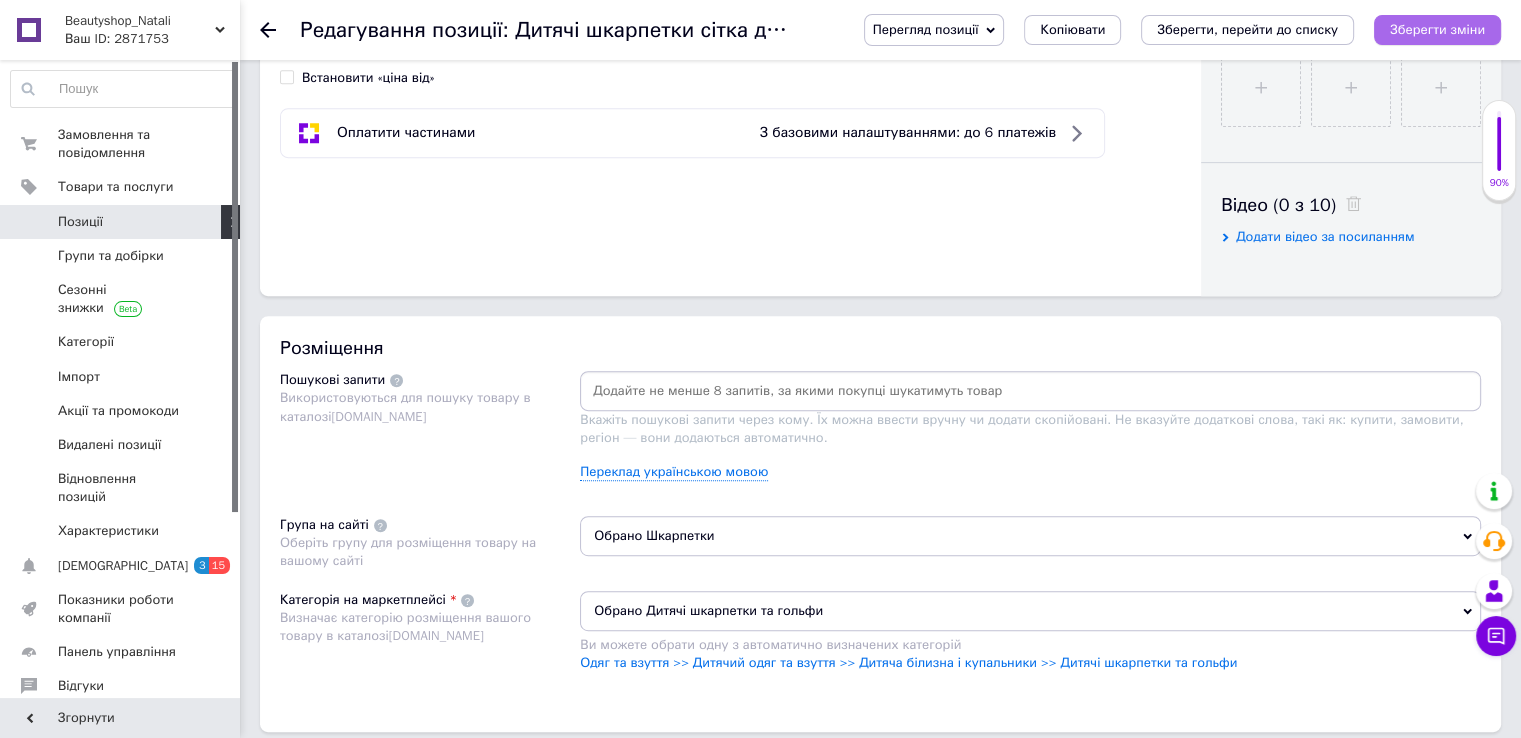 click on "Зберегти зміни" at bounding box center (1437, 30) 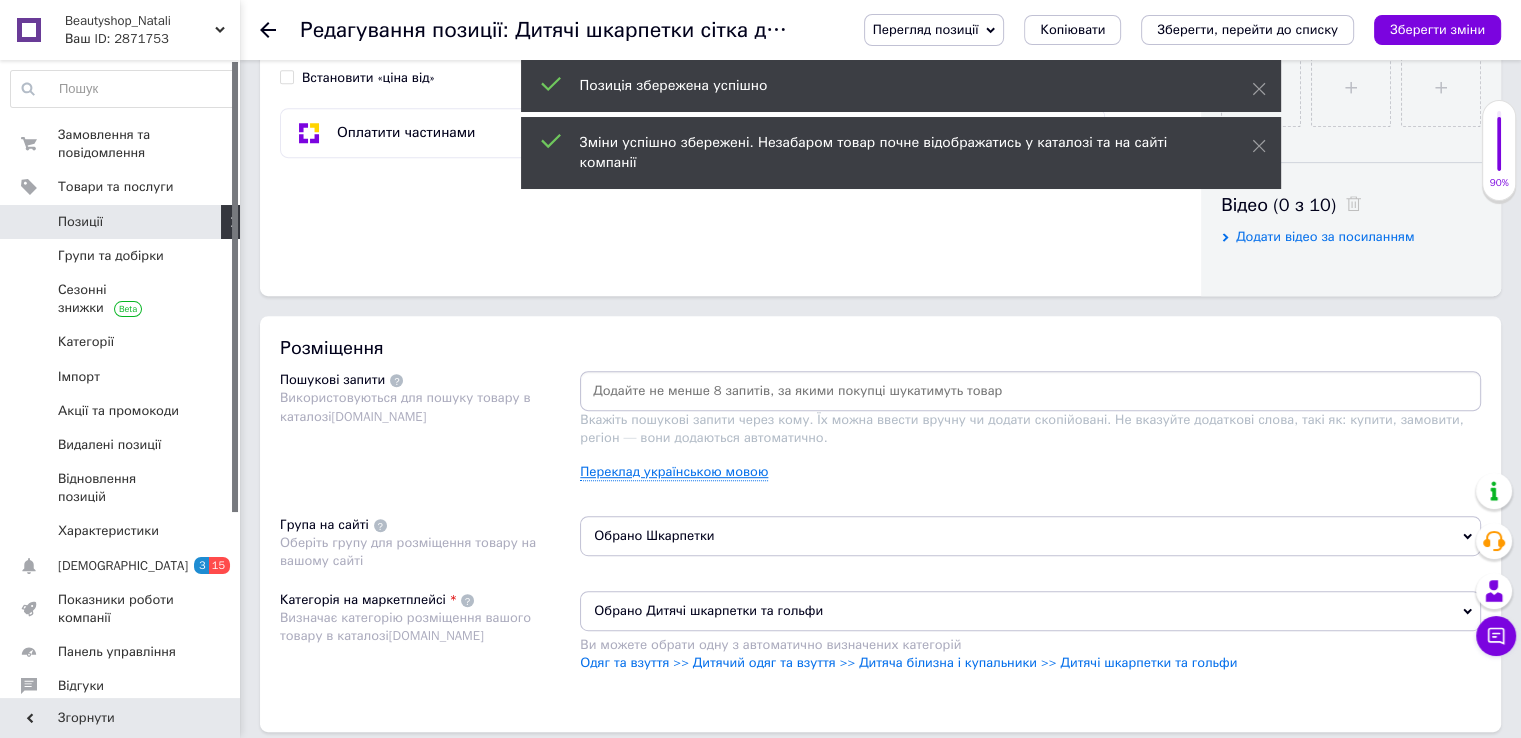 click on "Переклад українською мовою" at bounding box center (674, 472) 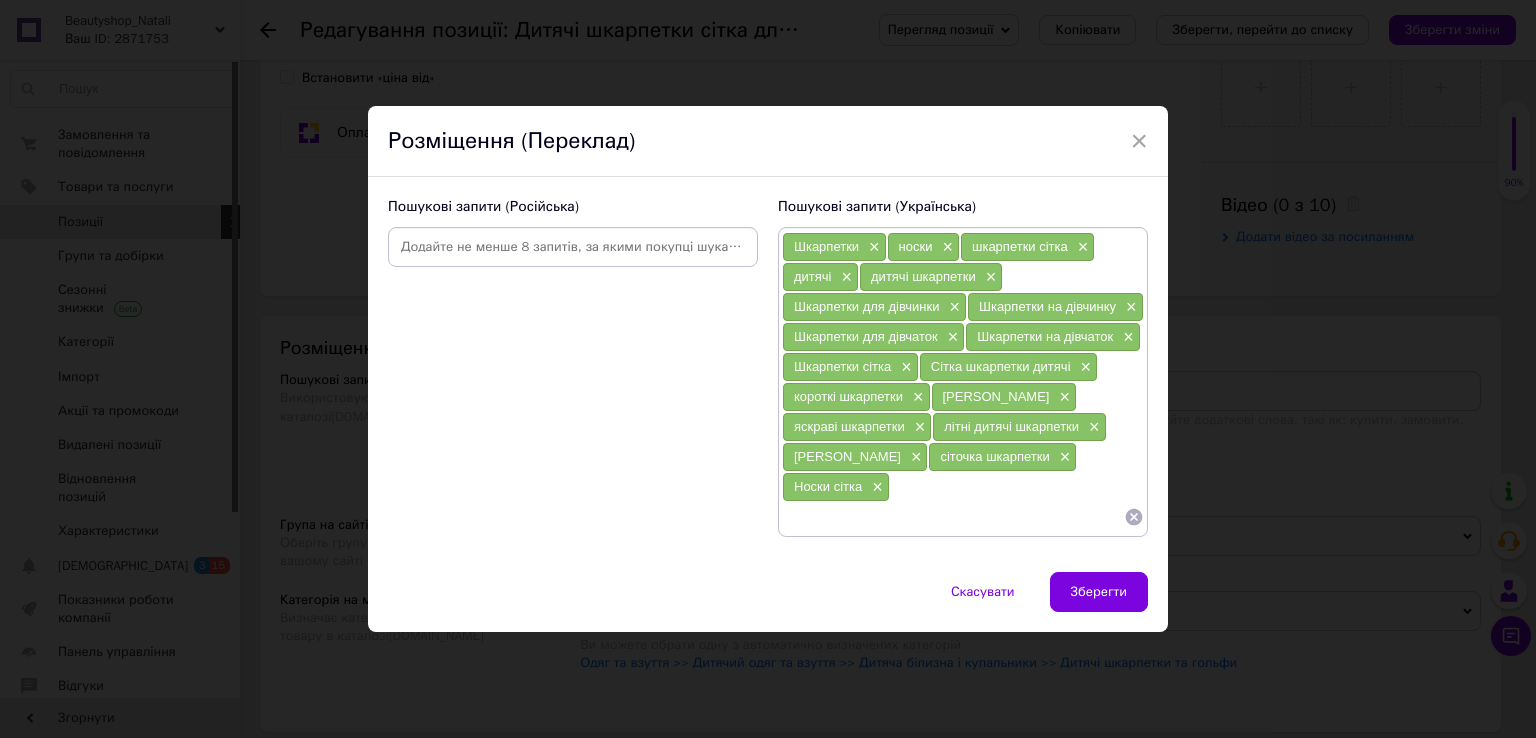 click at bounding box center (573, 247) 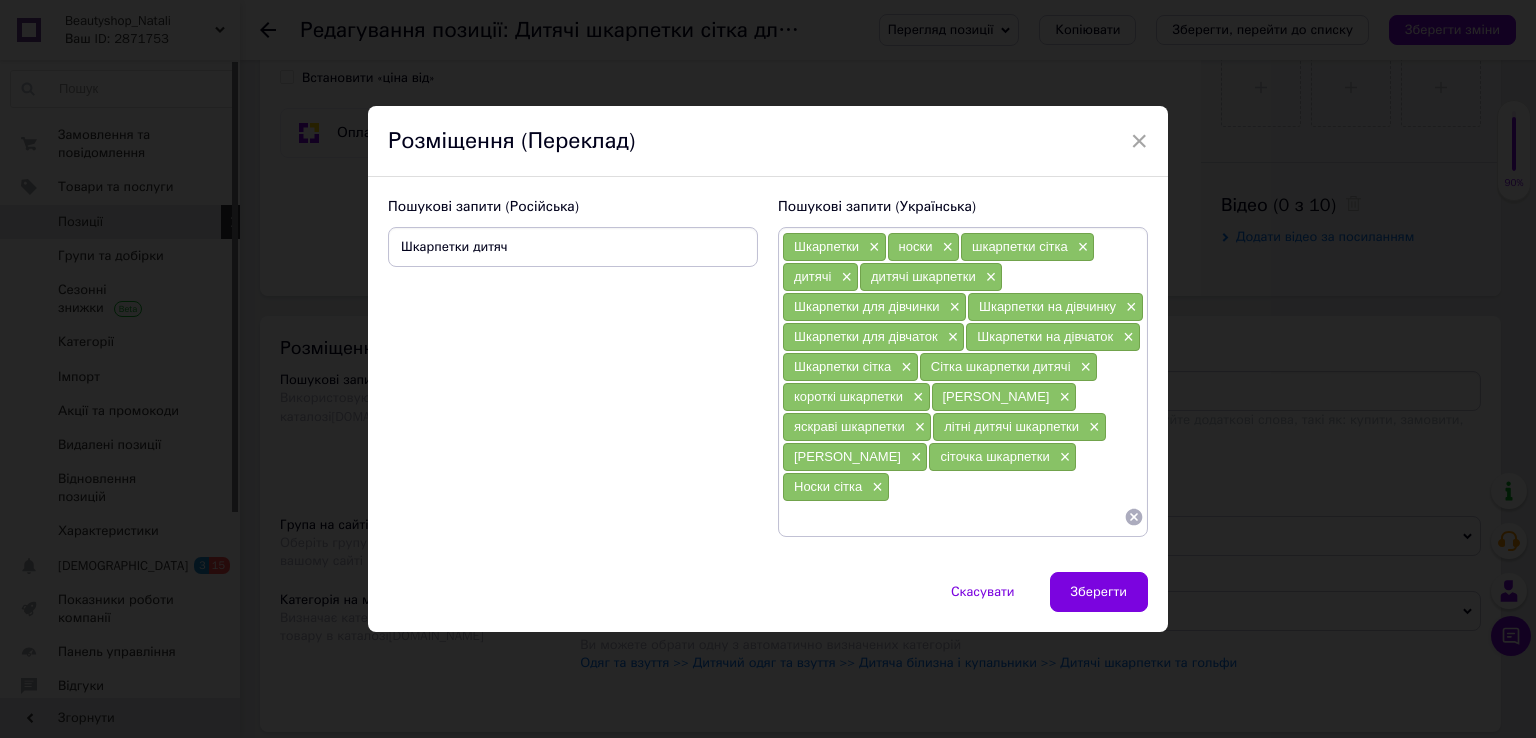 type on "Шкарпетки дитячі" 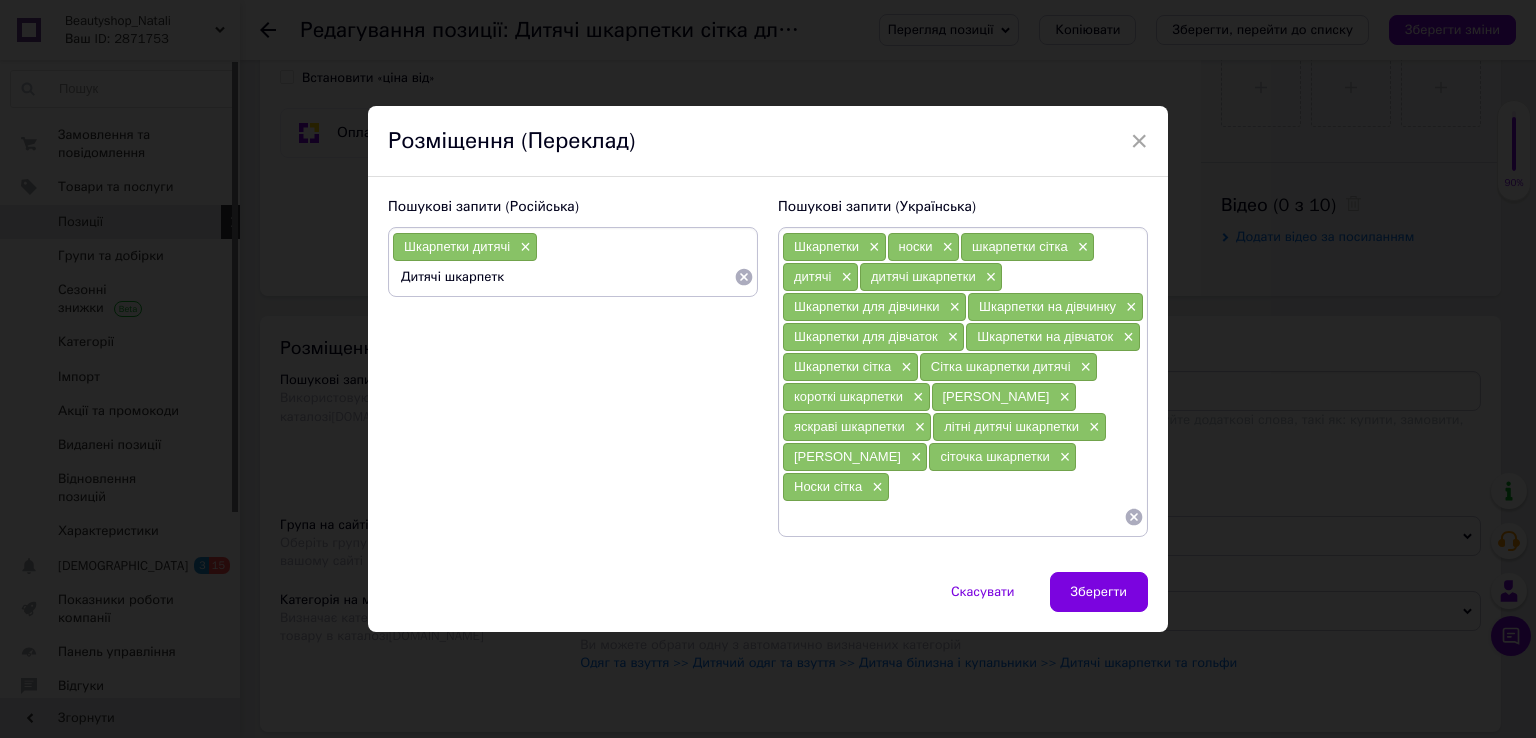 type on "Дитячі шкарпетки" 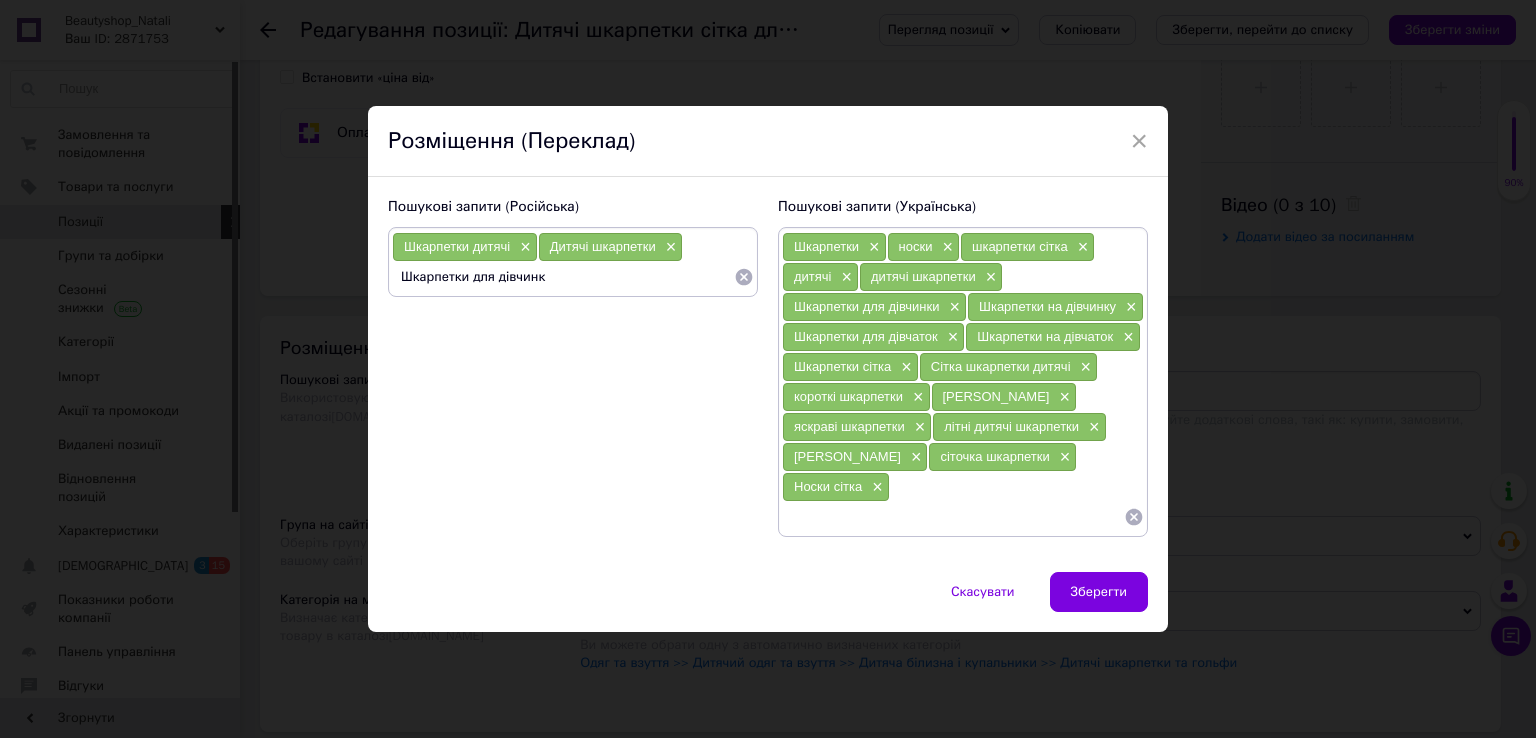 type on "Шкарпетки для дівчинки" 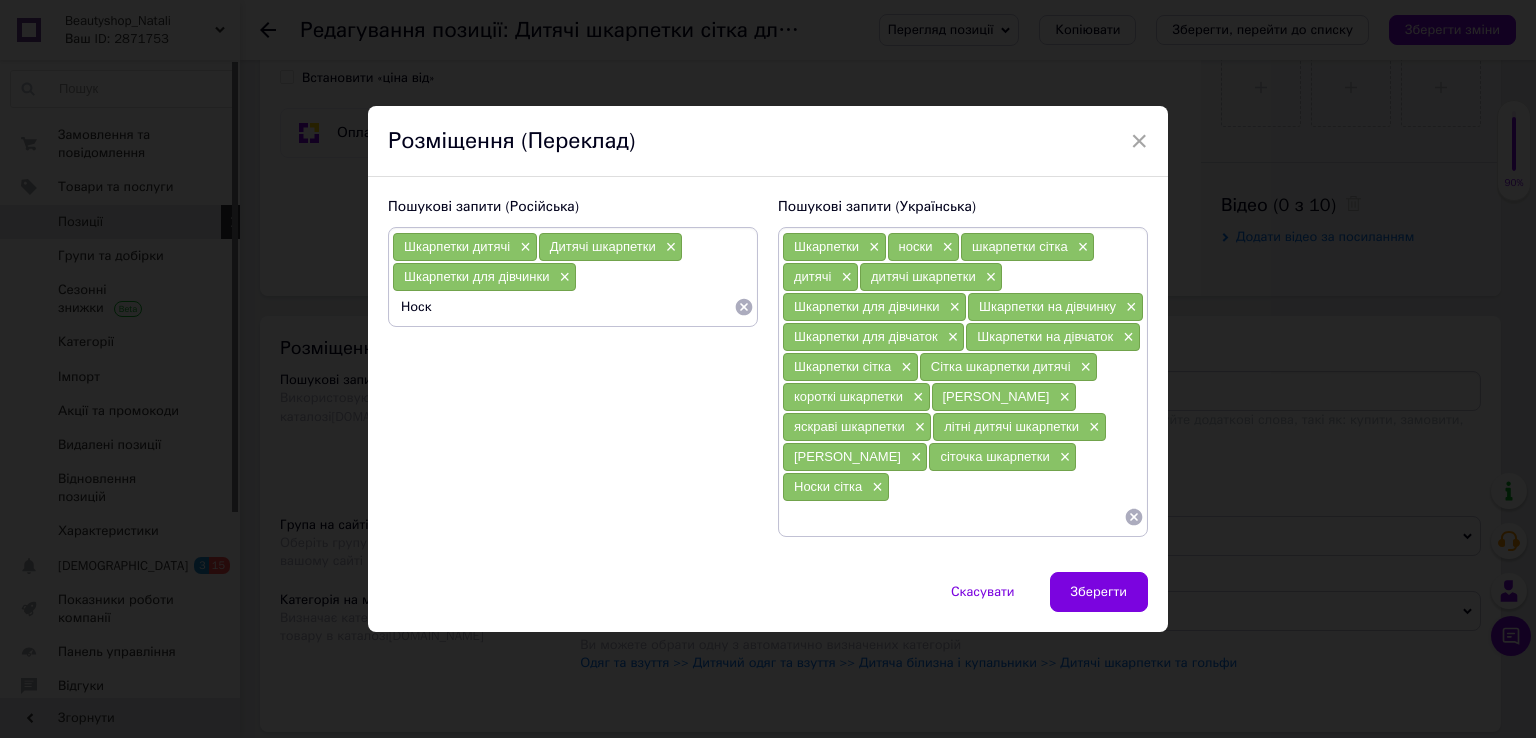 type on "Носки" 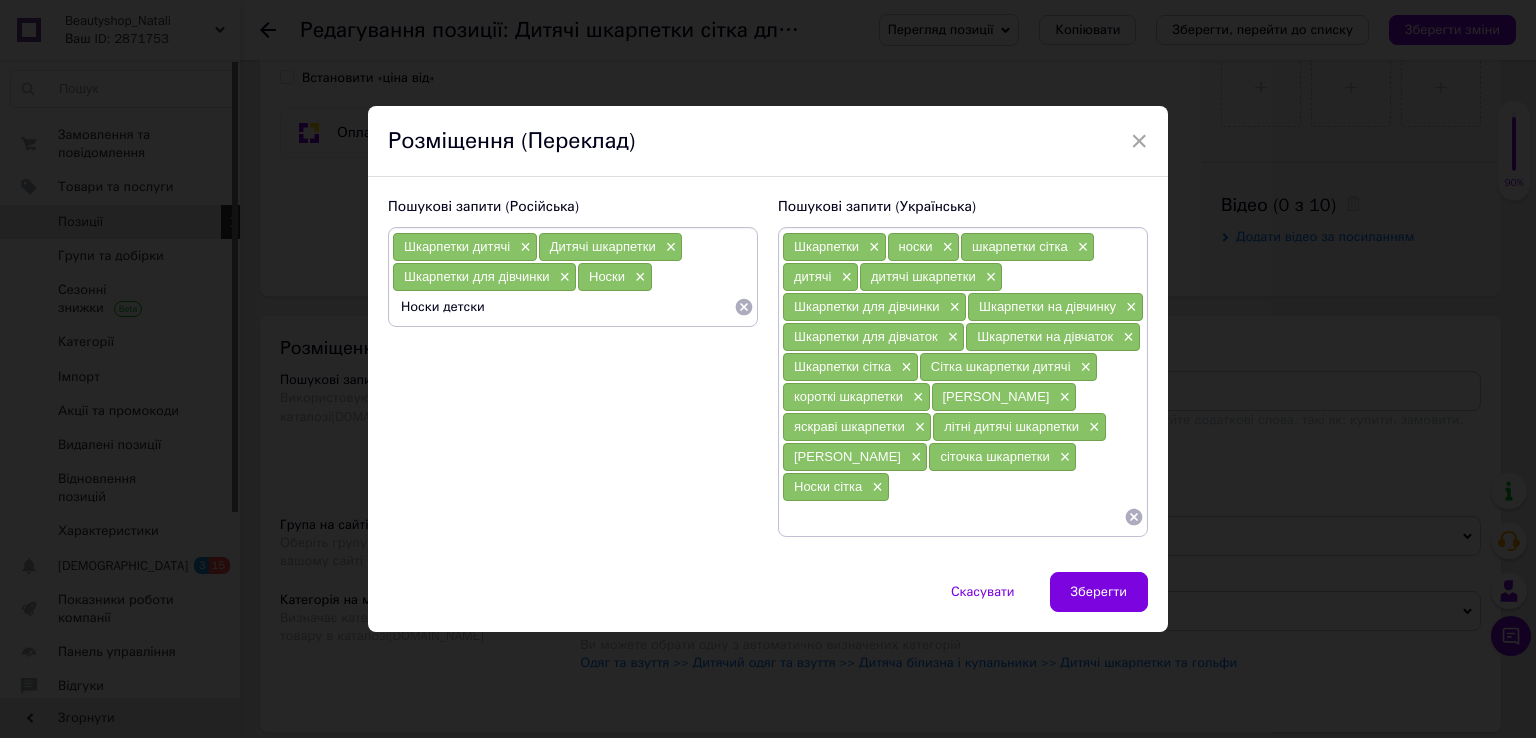 type on "Носки детские" 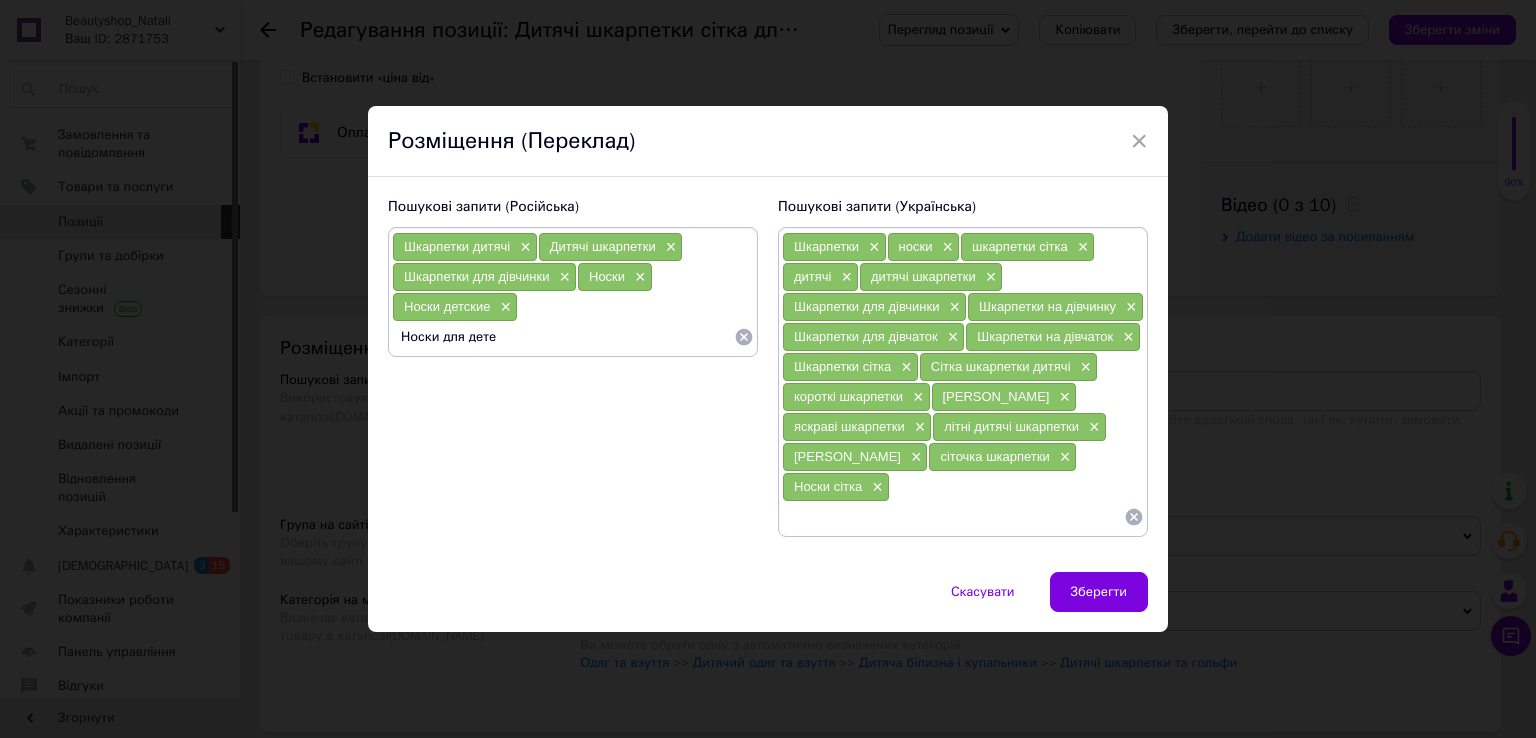 type on "Носки для детей" 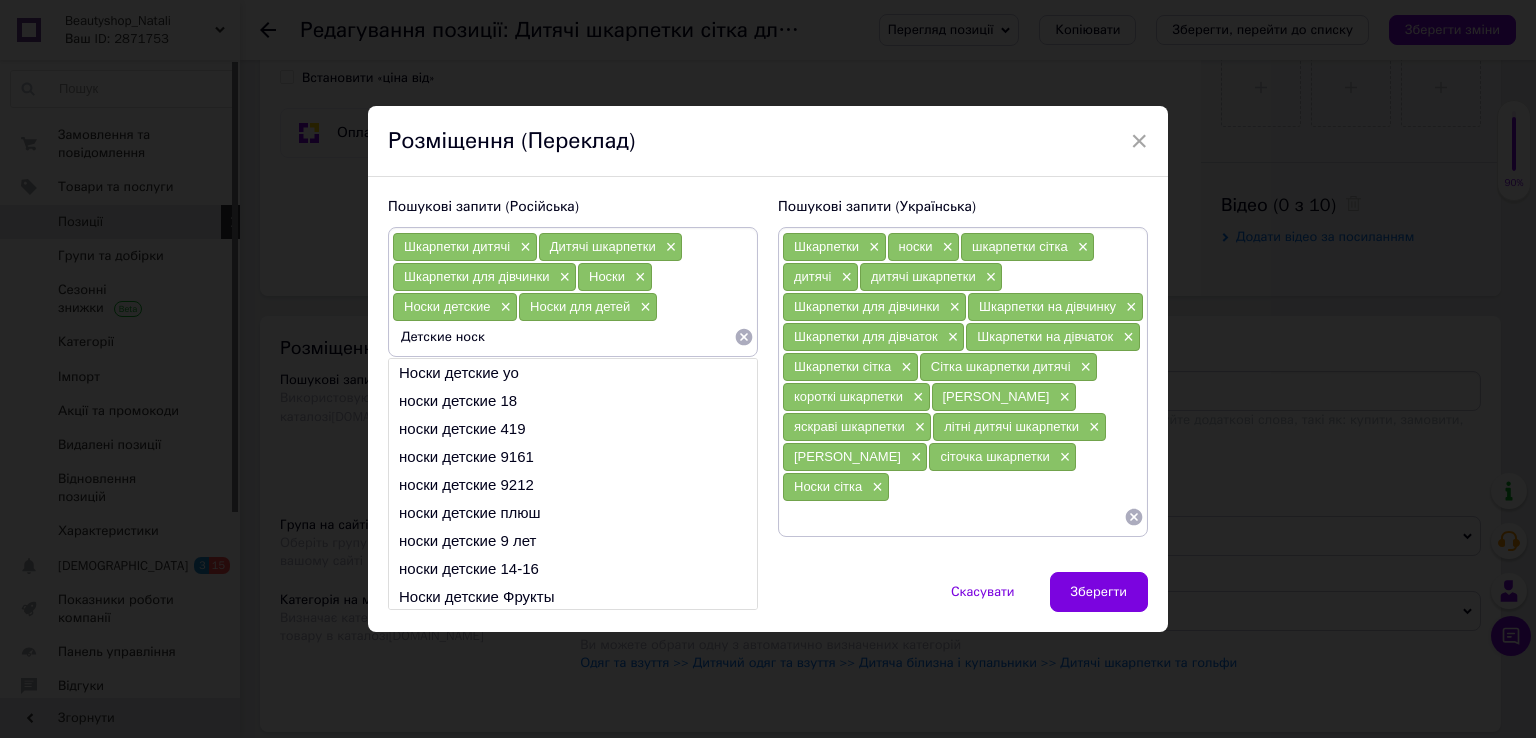 type on "Детские носки" 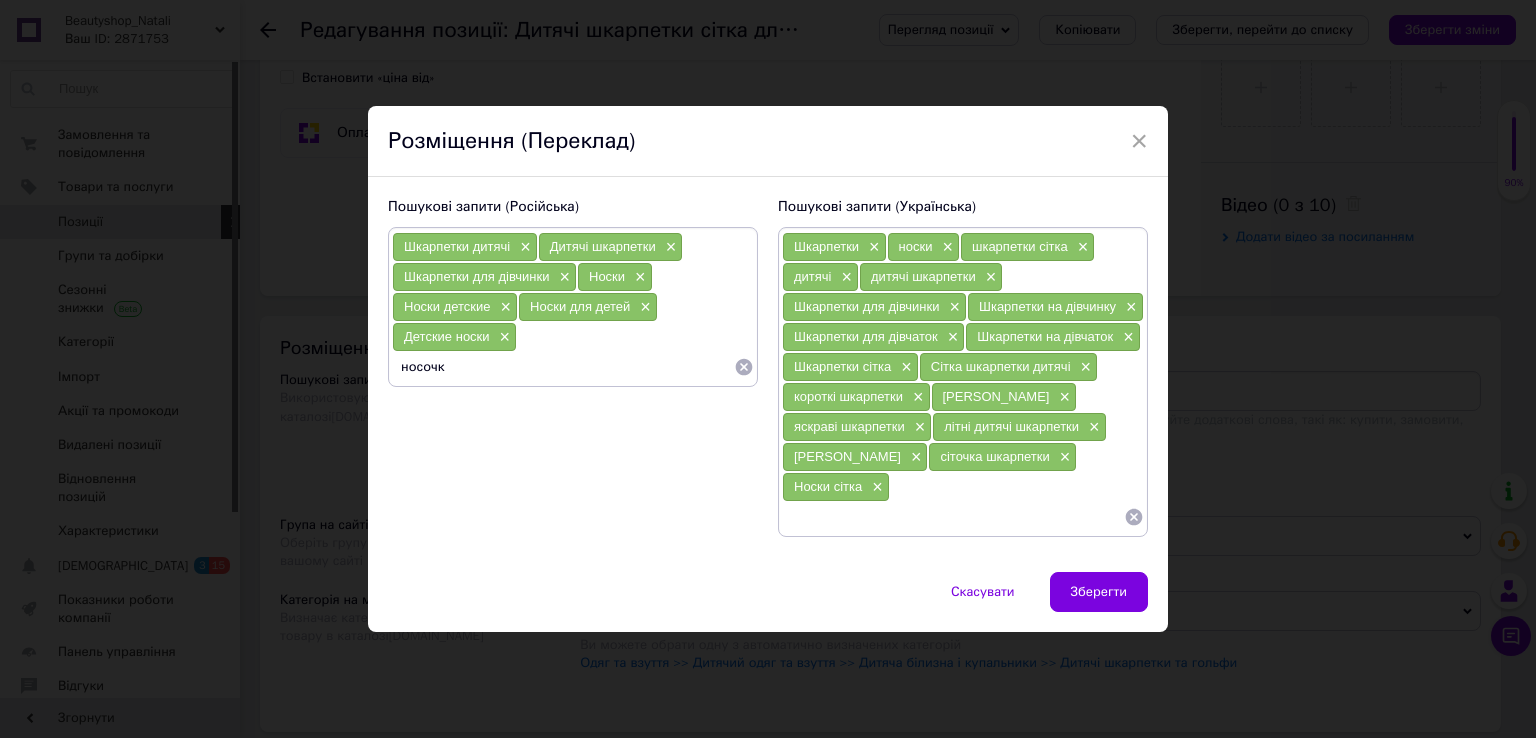 type on "носочки" 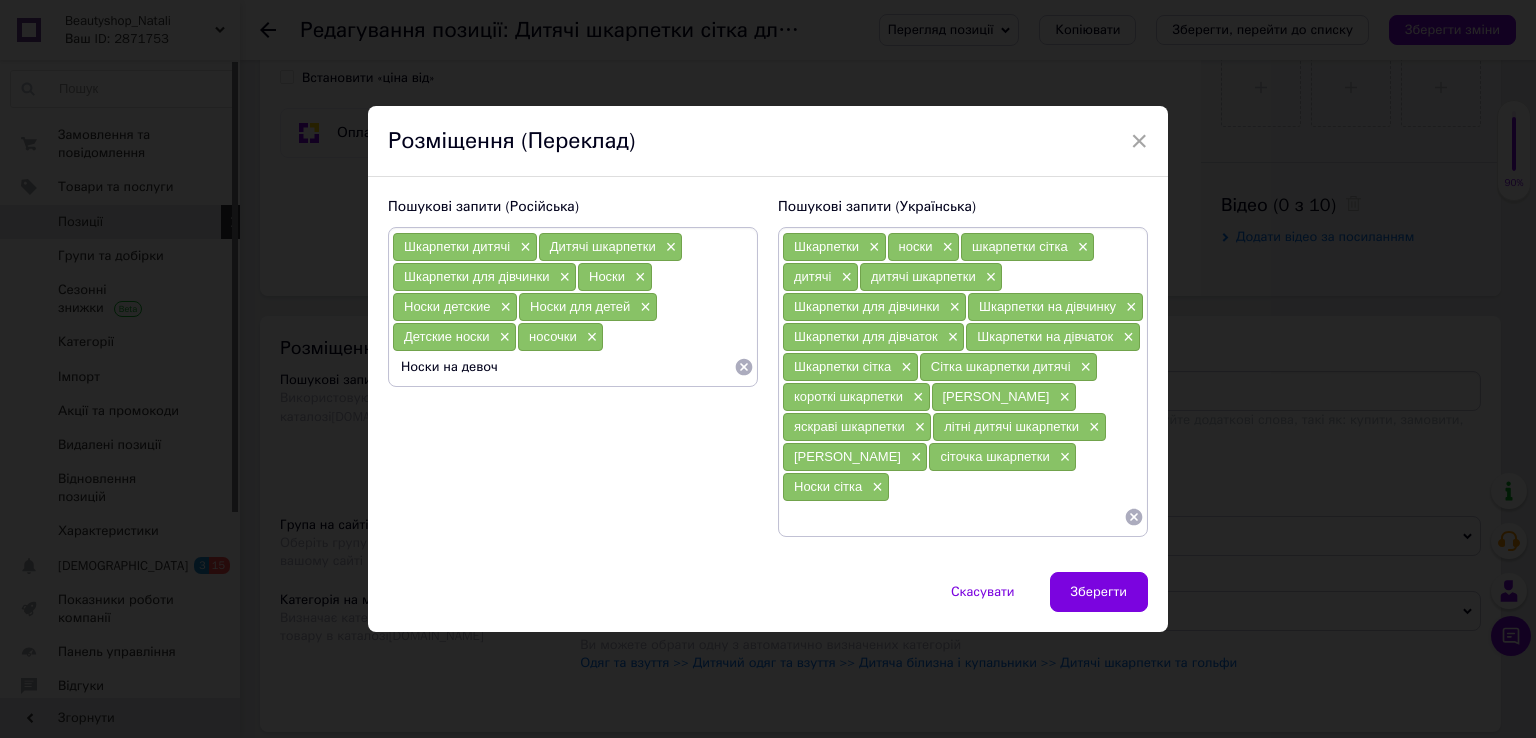type on "Носки на девочк" 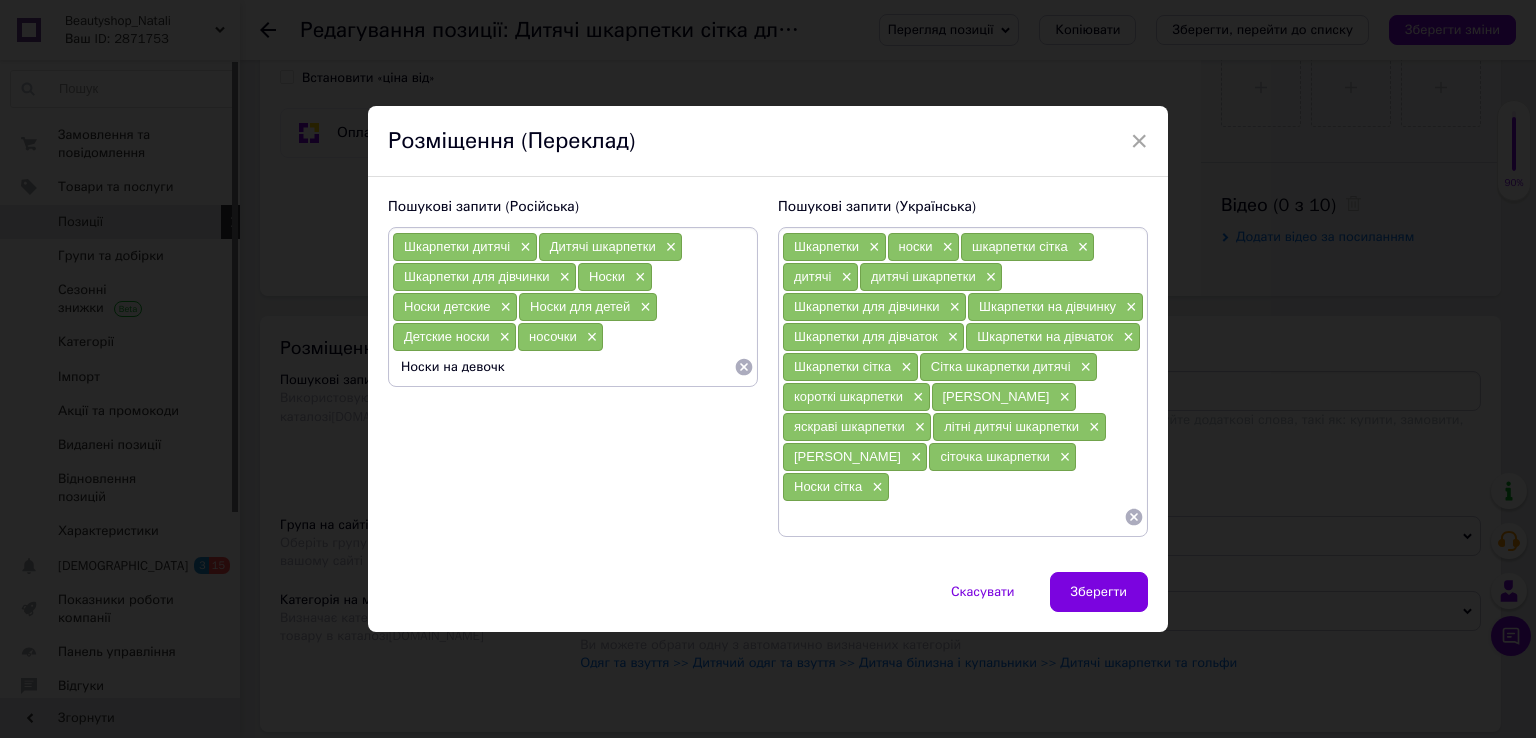 type on "[PERSON_NAME] на девочку" 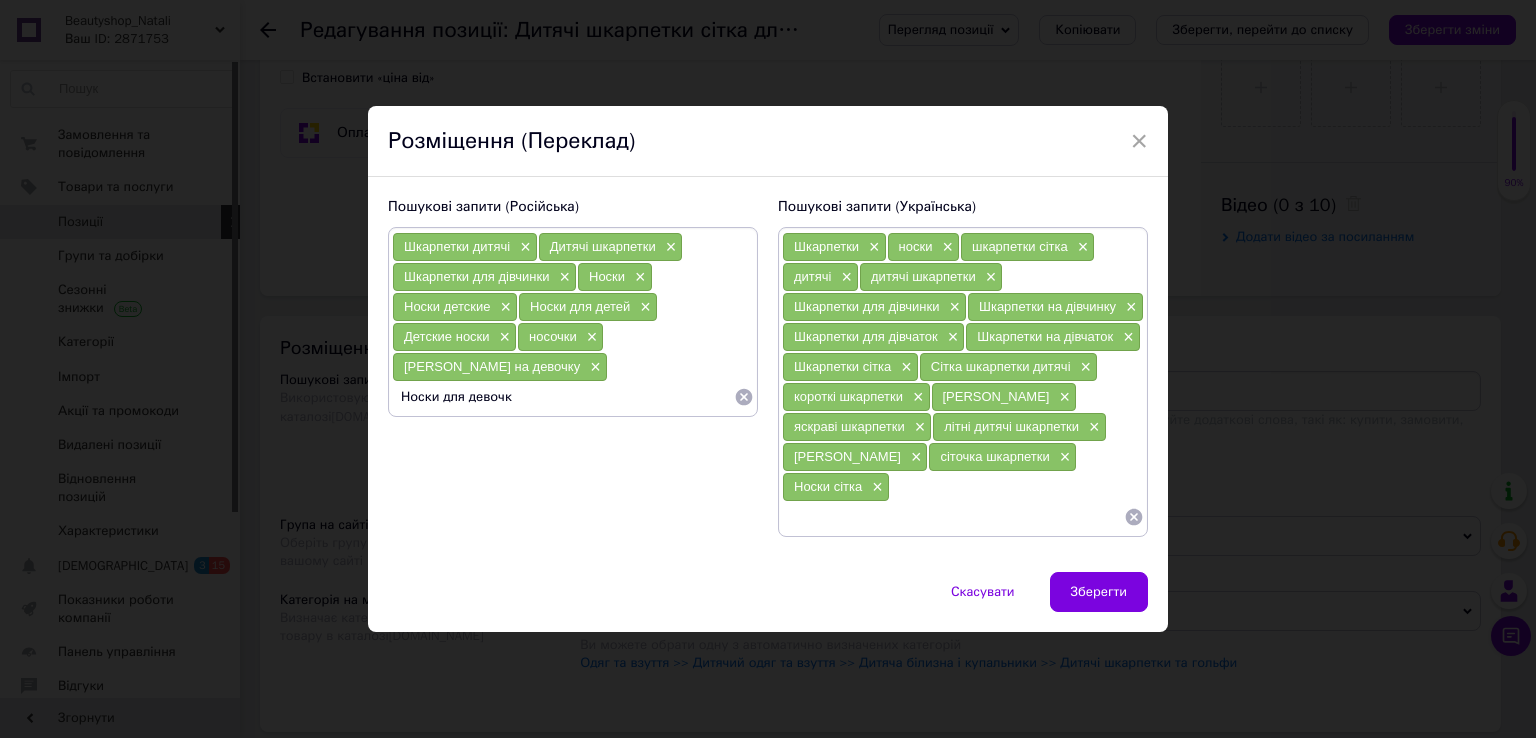 type on "Носки для девочки" 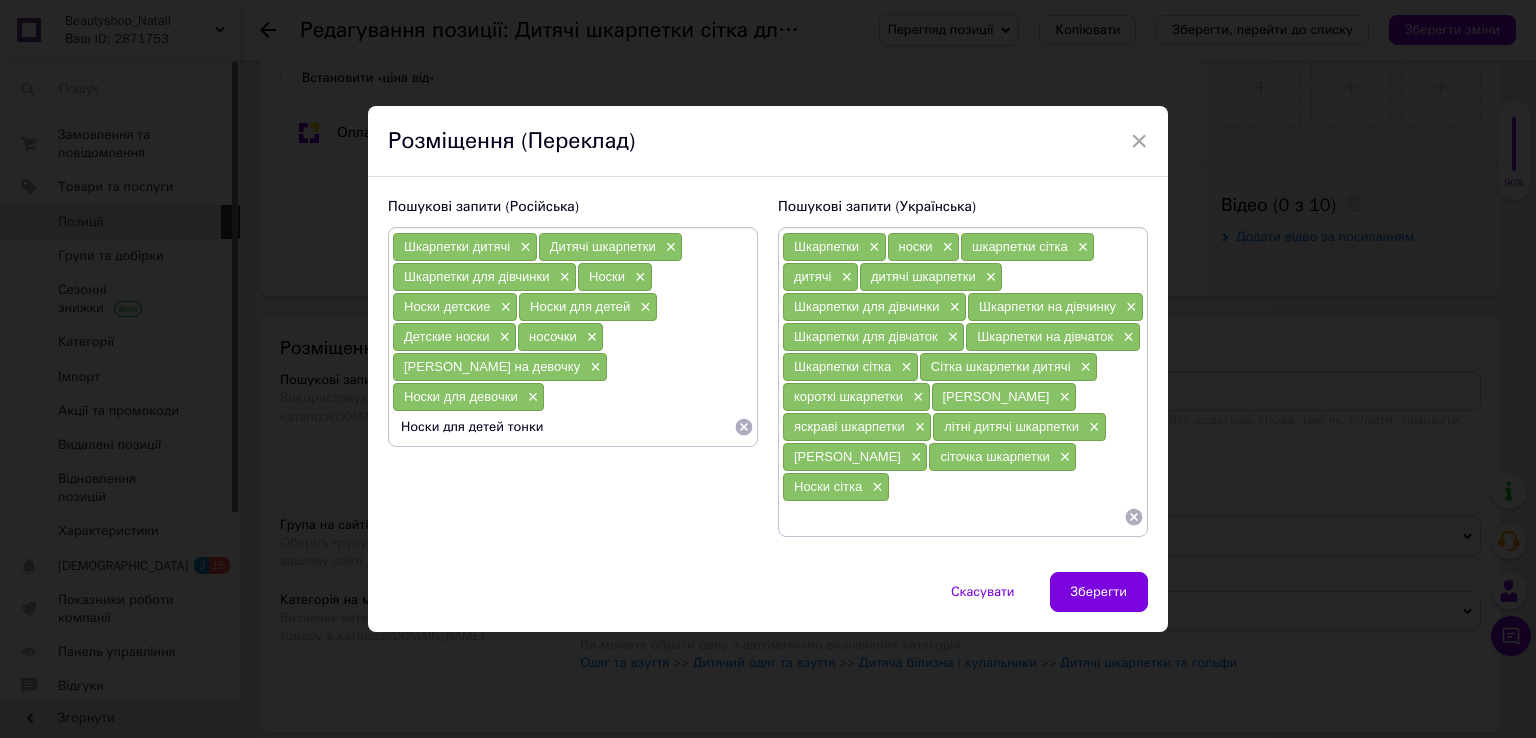 type on "Носки для детей тонкие" 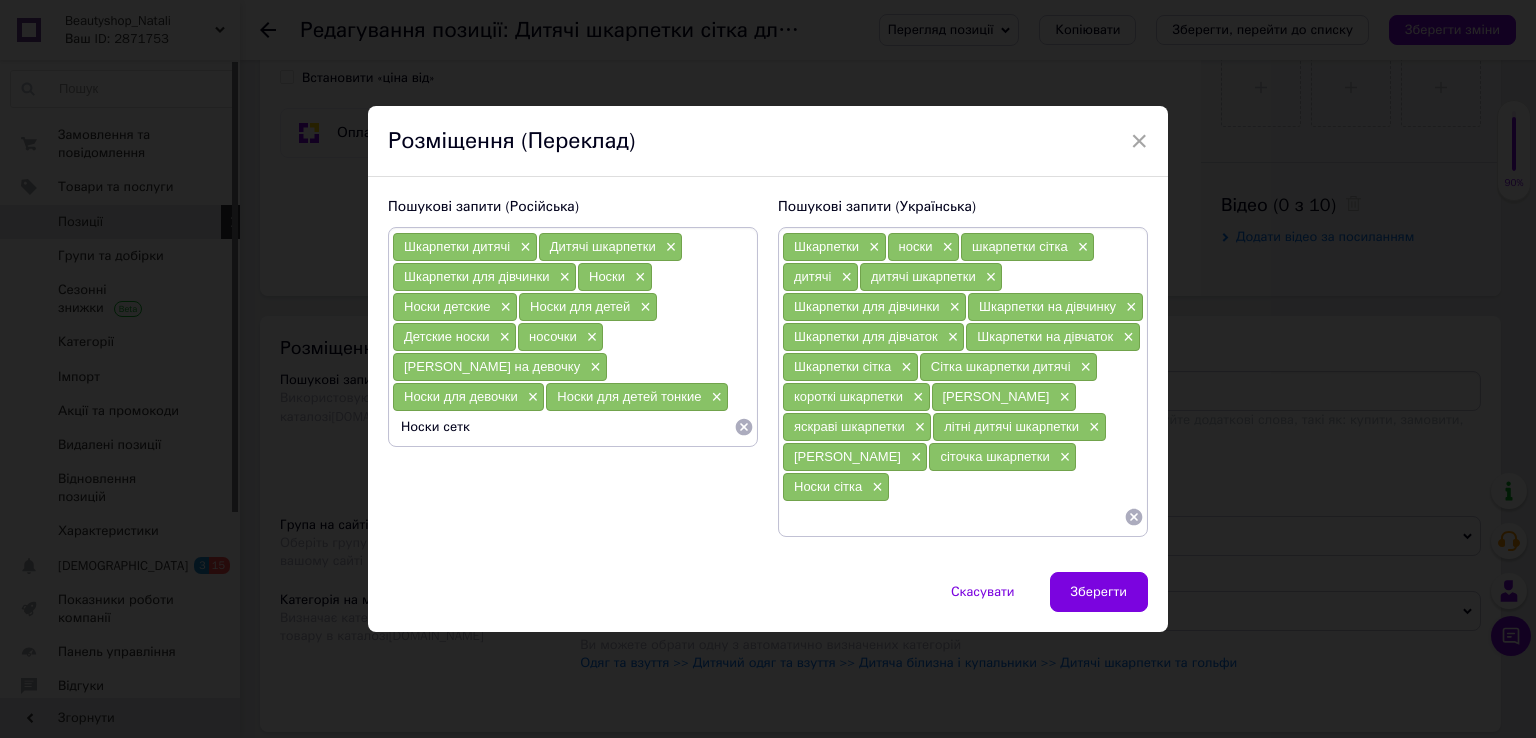 type on "Носки сетка" 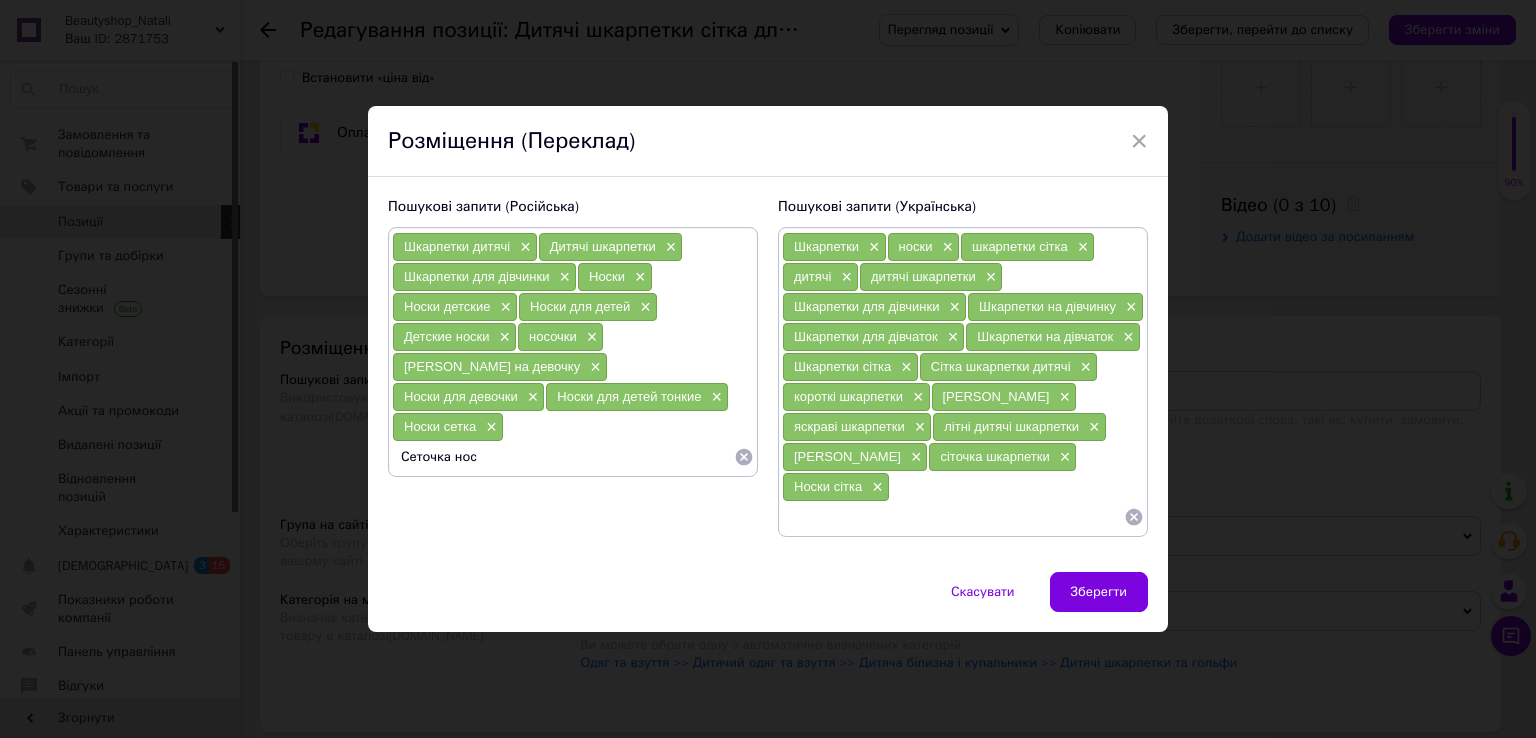 type on "Сеточка носк" 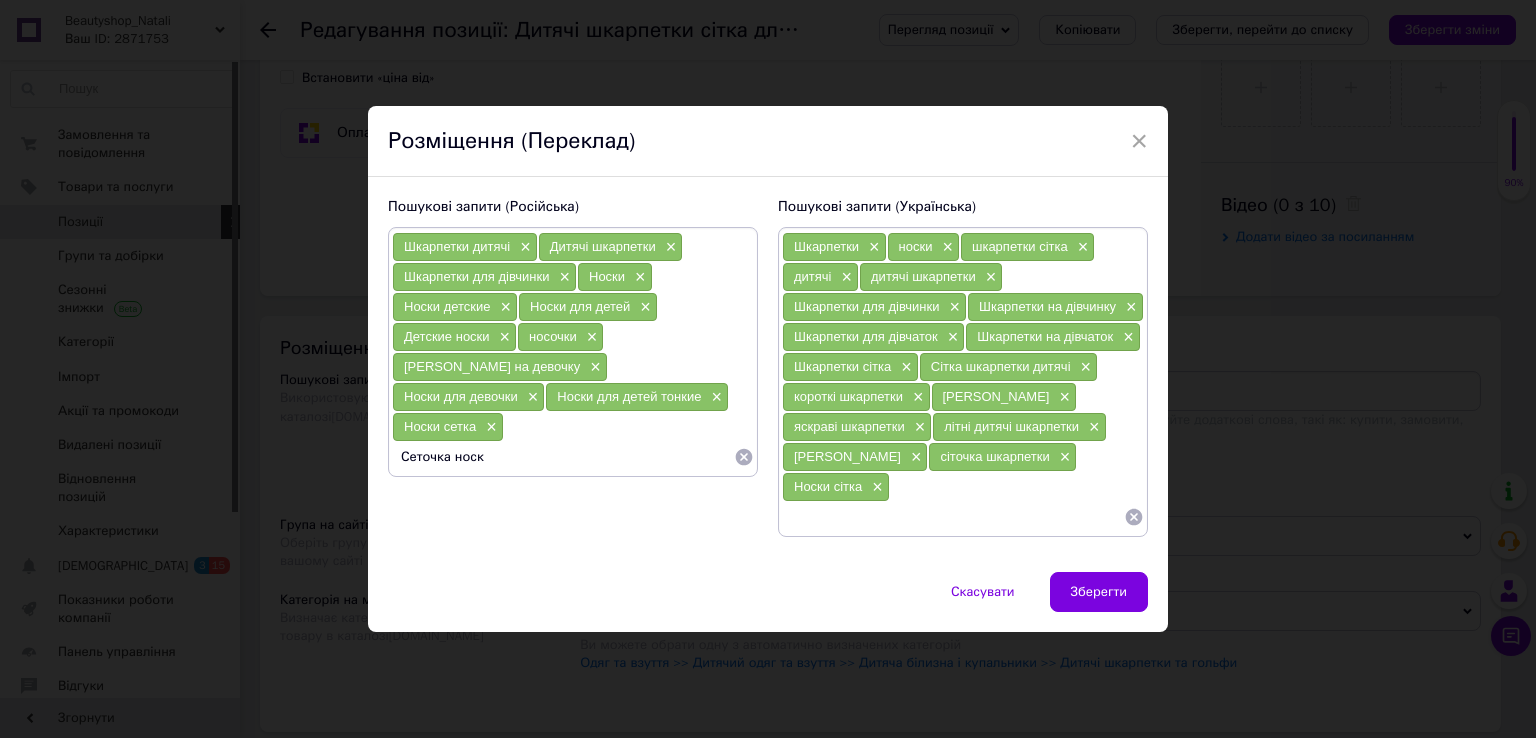 type on "Сеточка носки" 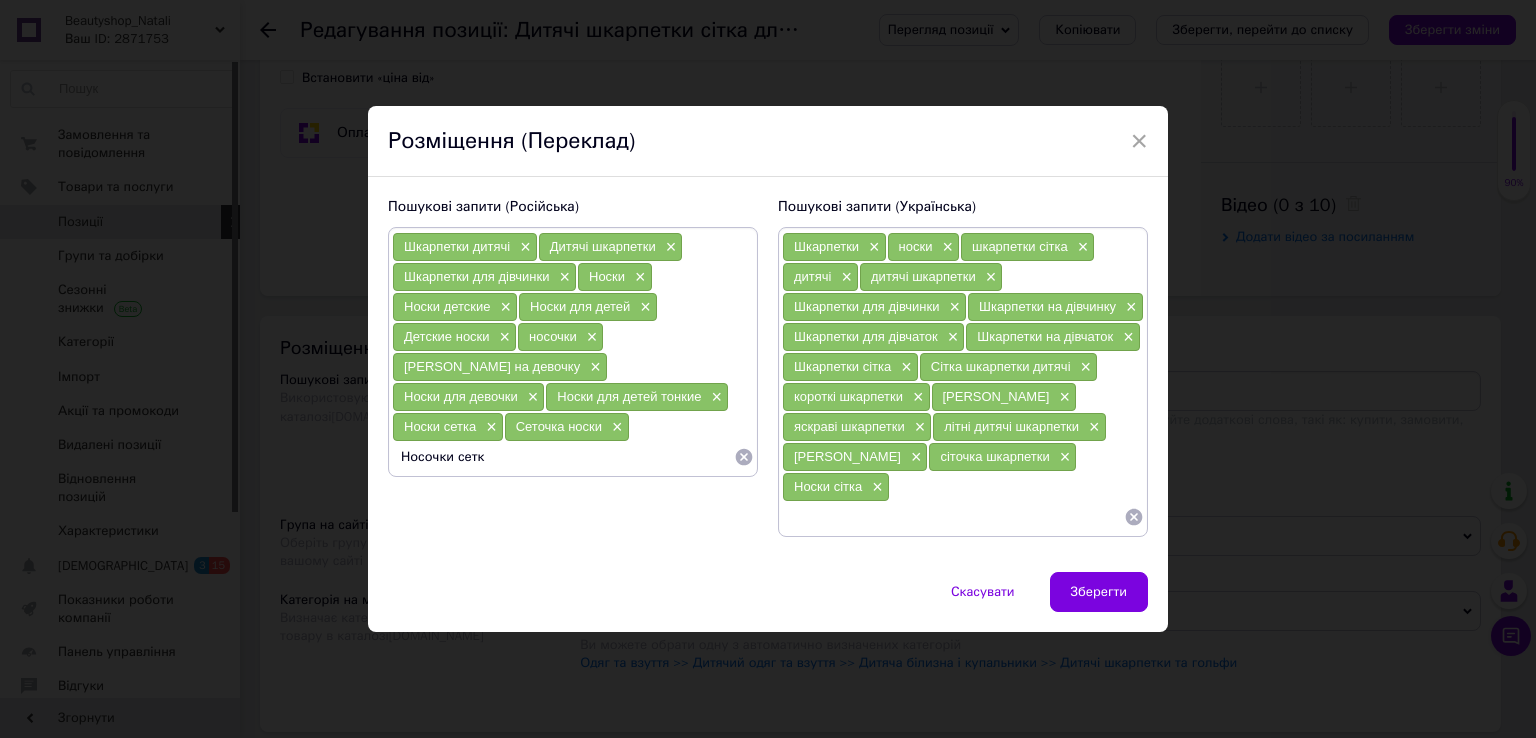 type on "Носочки сетка" 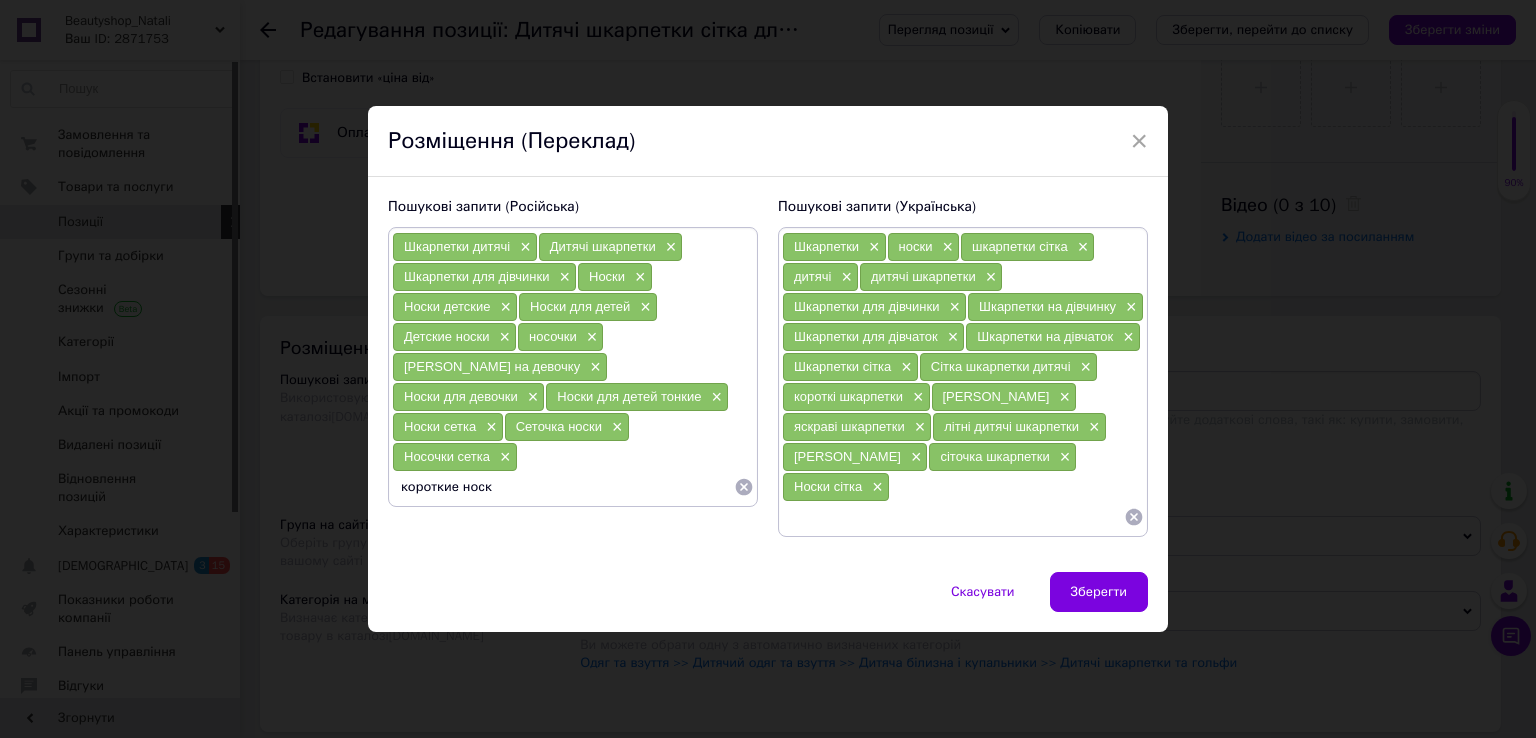 type on "короткие носки" 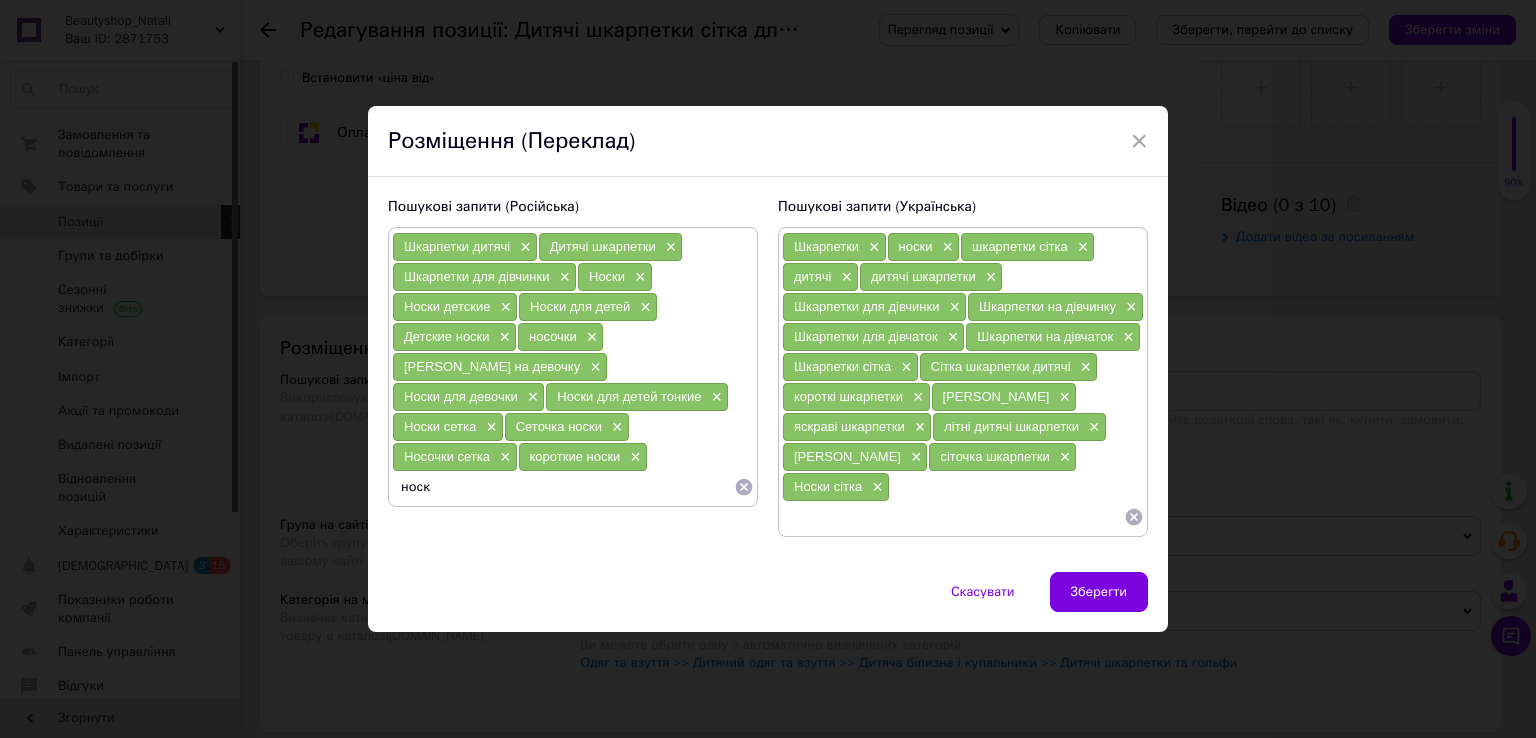type on "носки" 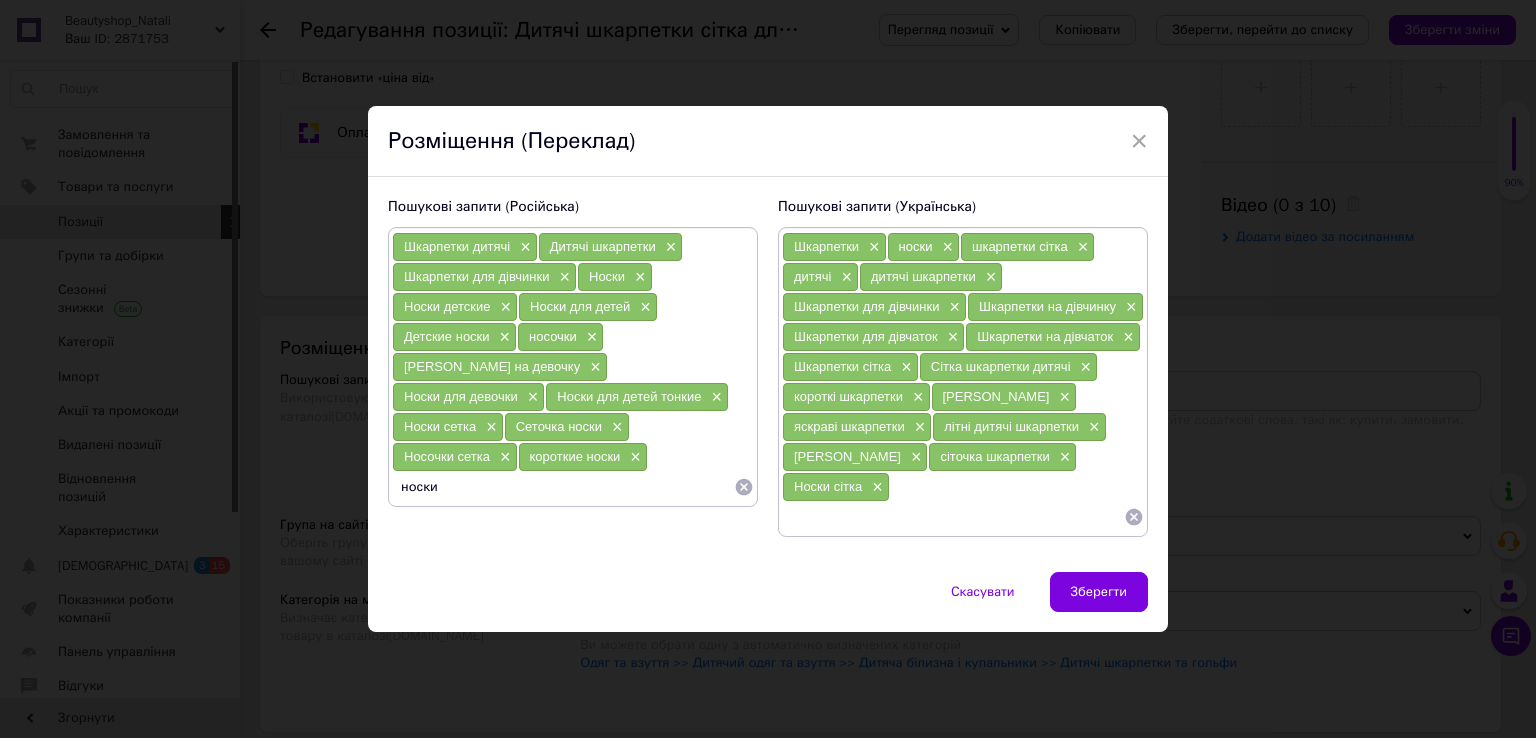 type 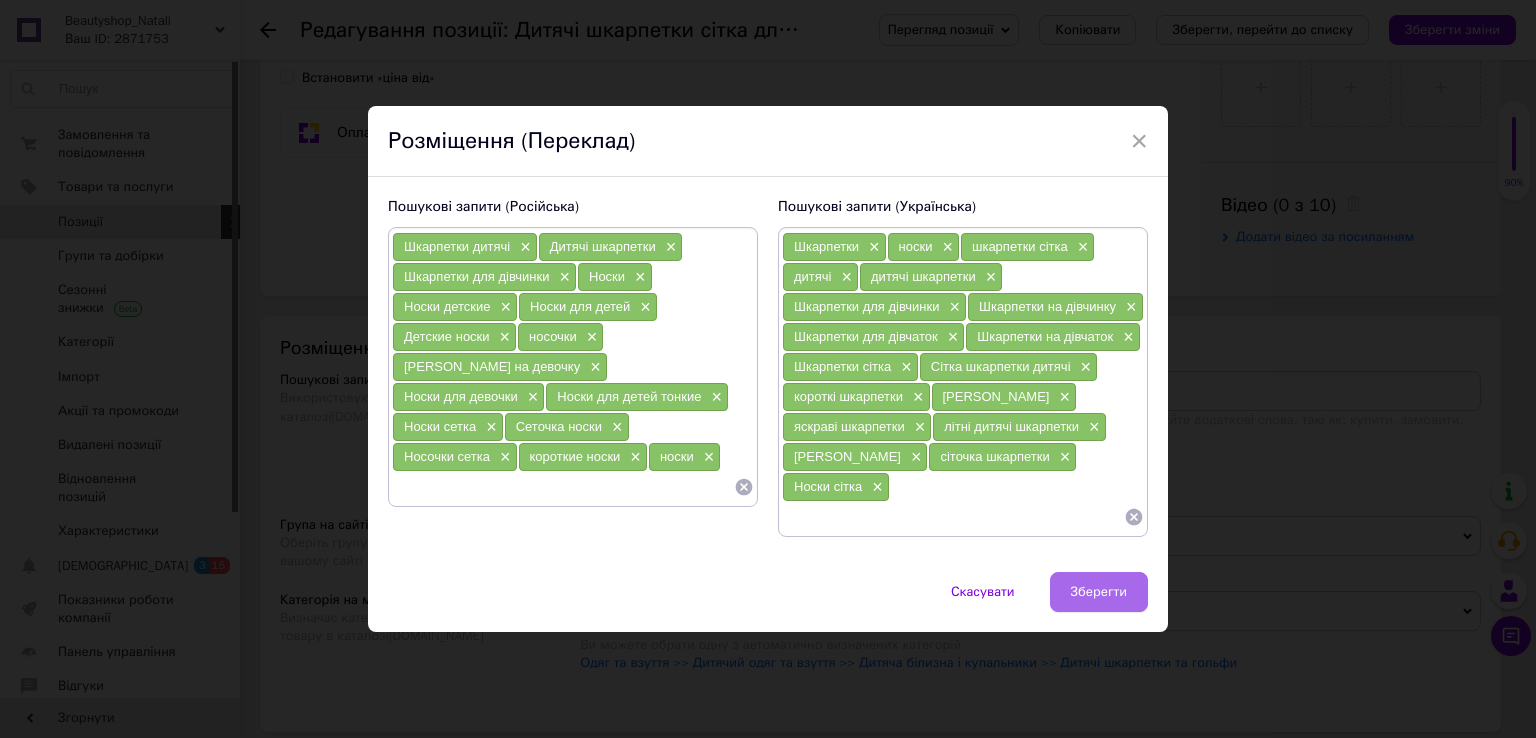 click on "Зберегти" at bounding box center [1099, 592] 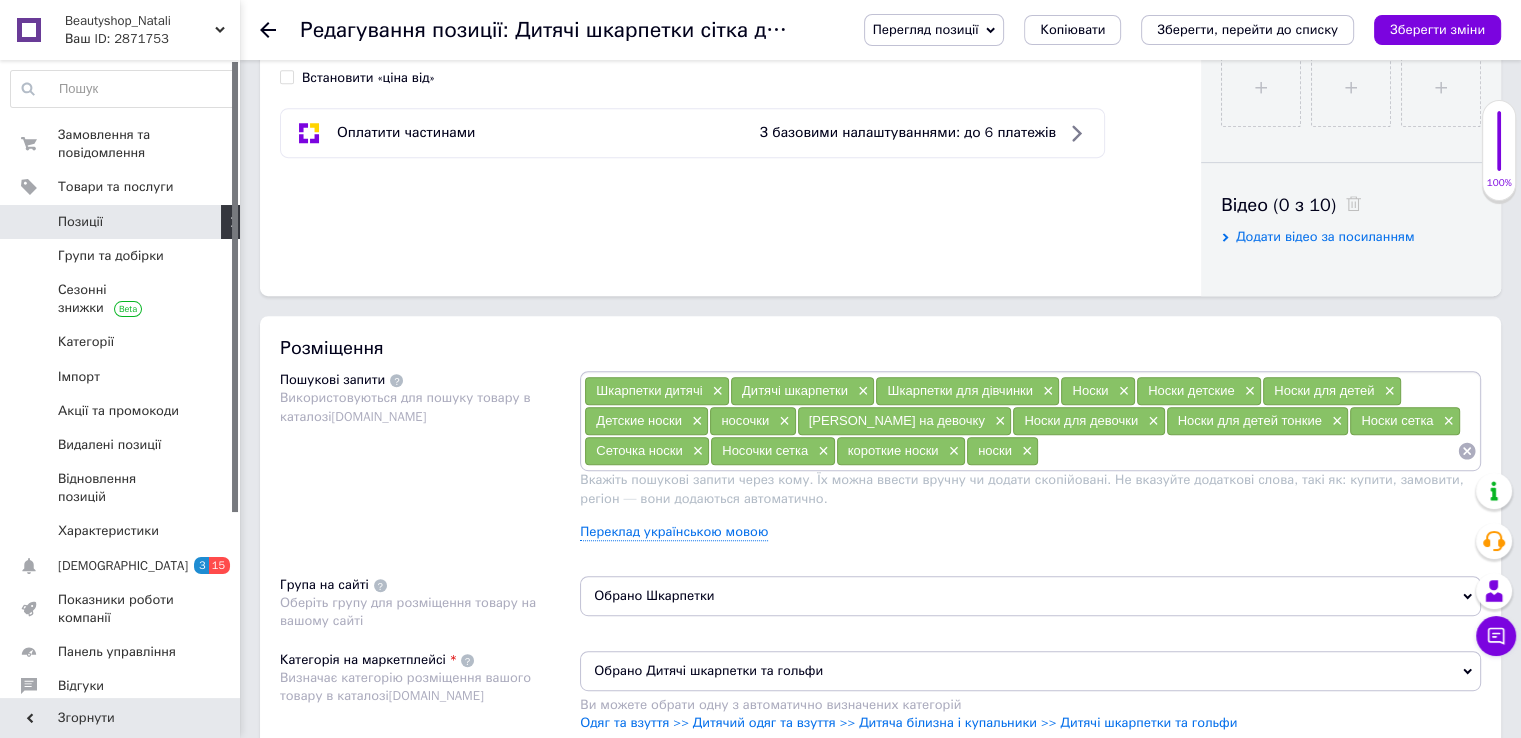click on "Зберегти зміни" at bounding box center (1437, 30) 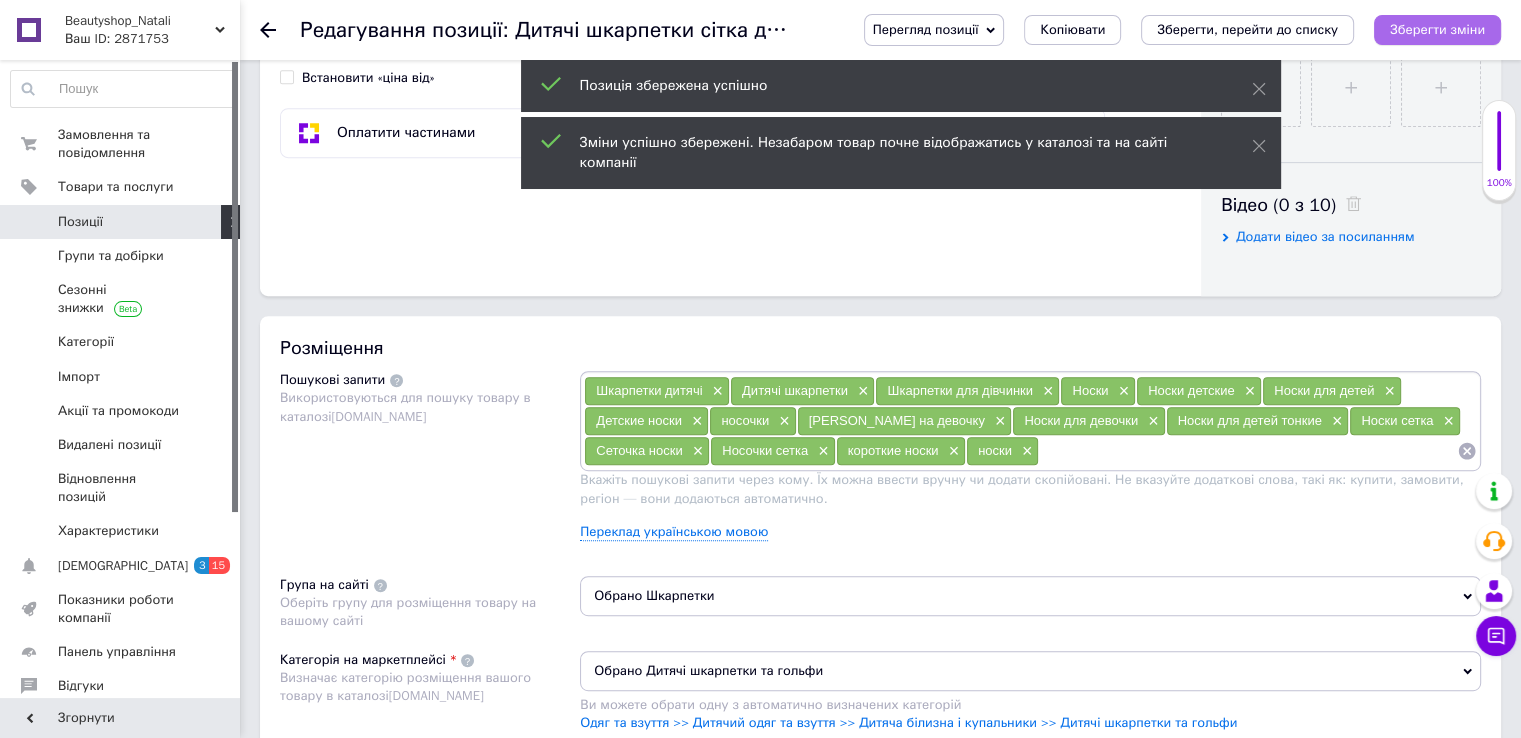 click on "Зберегти зміни" at bounding box center [1437, 29] 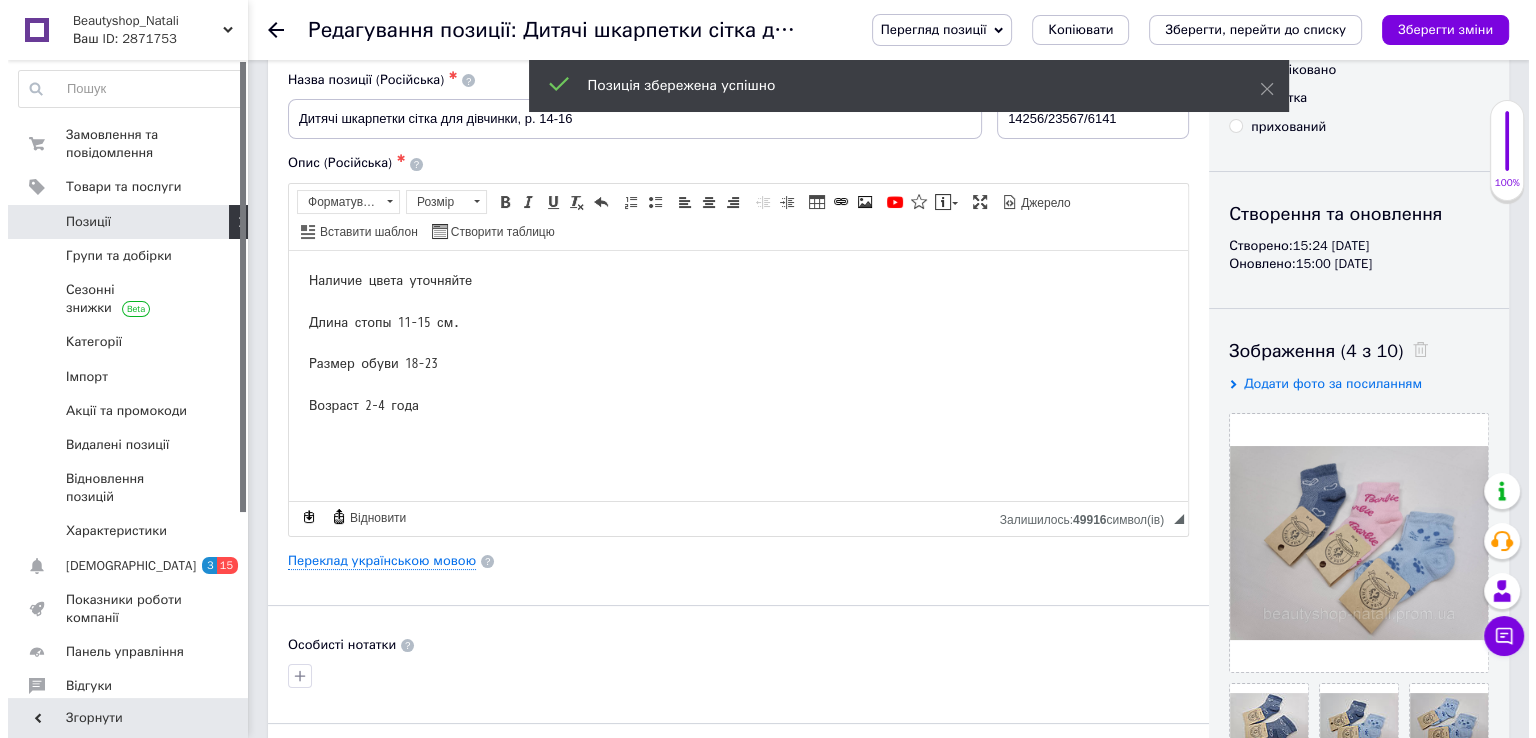 scroll, scrollTop: 0, scrollLeft: 0, axis: both 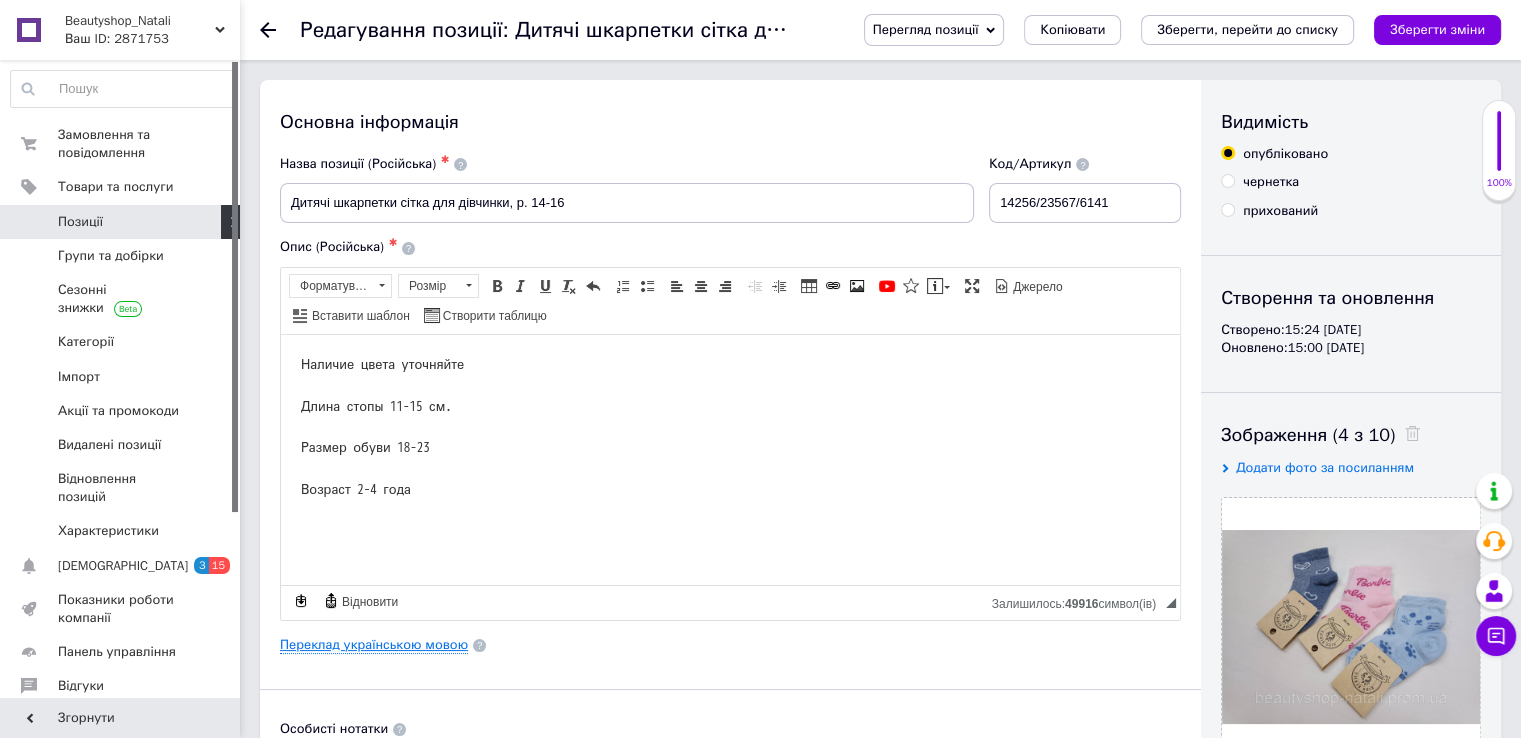 click on "Переклад українською мовою" at bounding box center [374, 645] 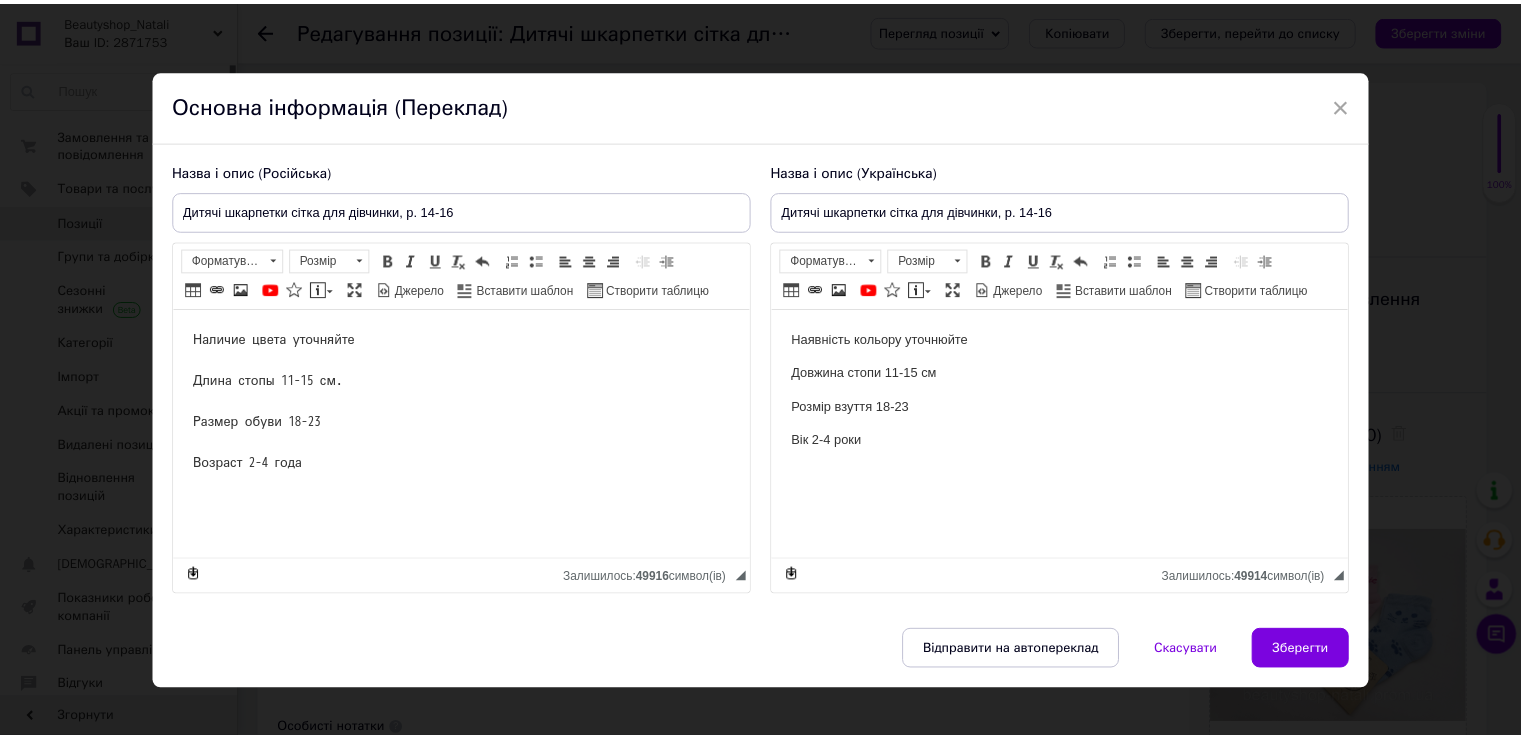 scroll, scrollTop: 0, scrollLeft: 0, axis: both 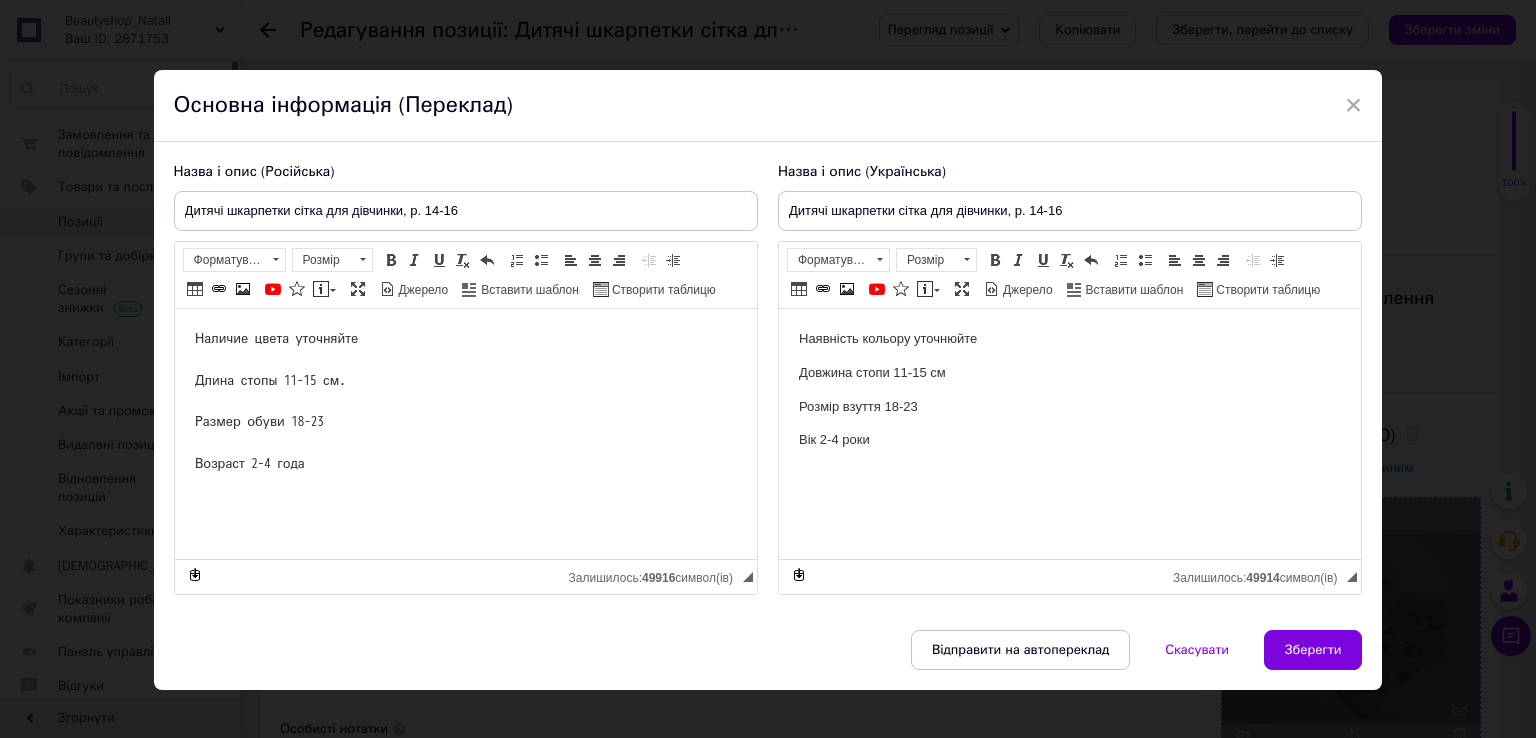 click on "Зберегти" at bounding box center (1313, 650) 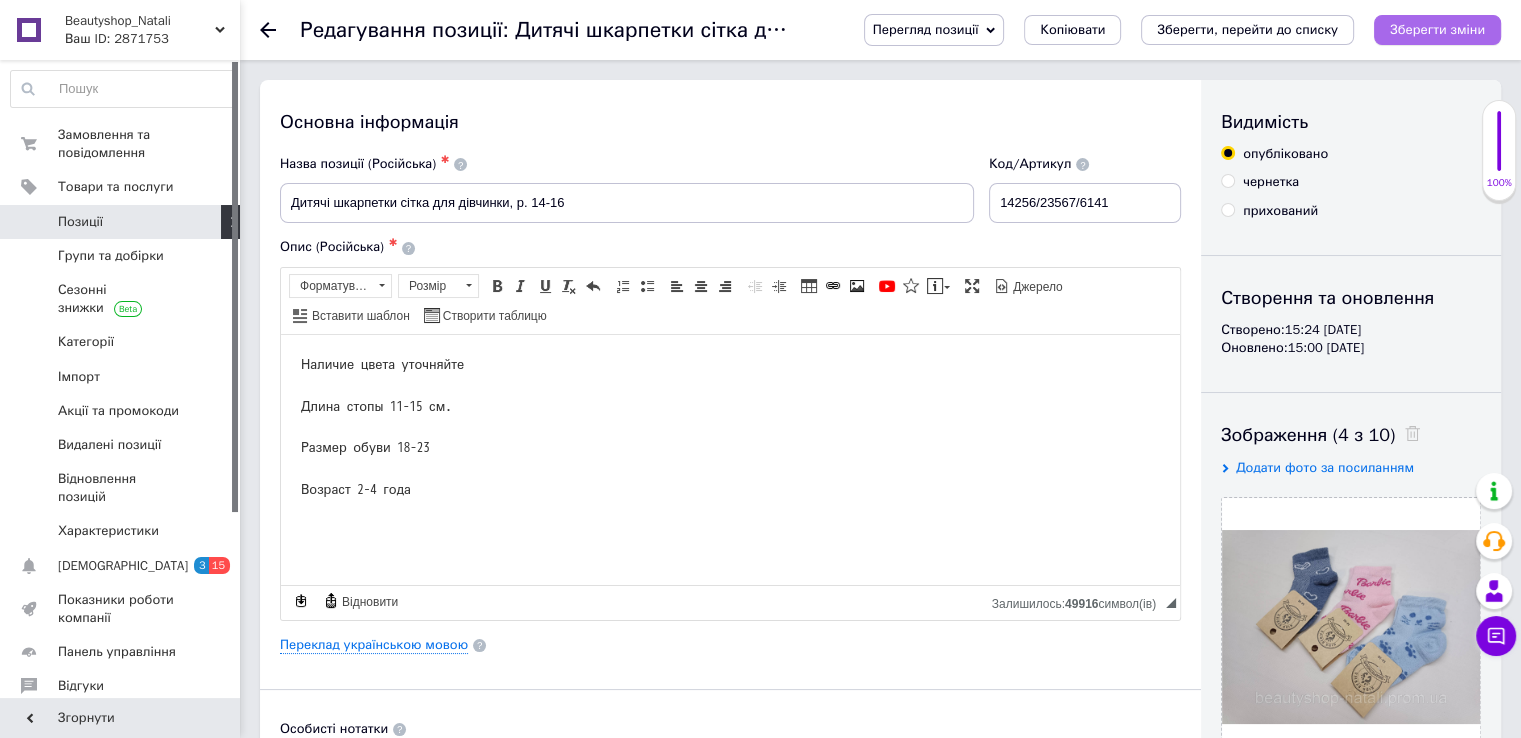 click on "Зберегти зміни" at bounding box center [1437, 29] 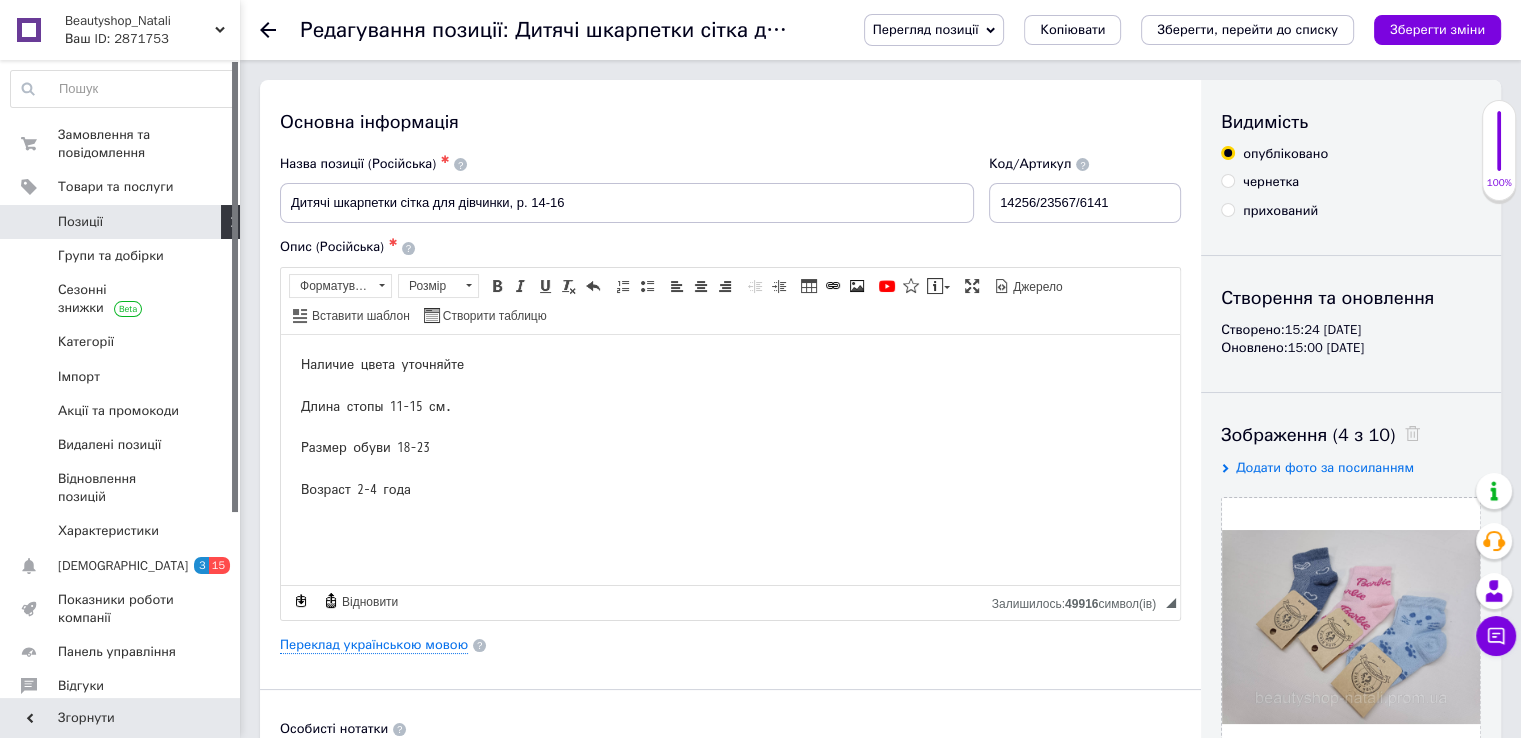 click 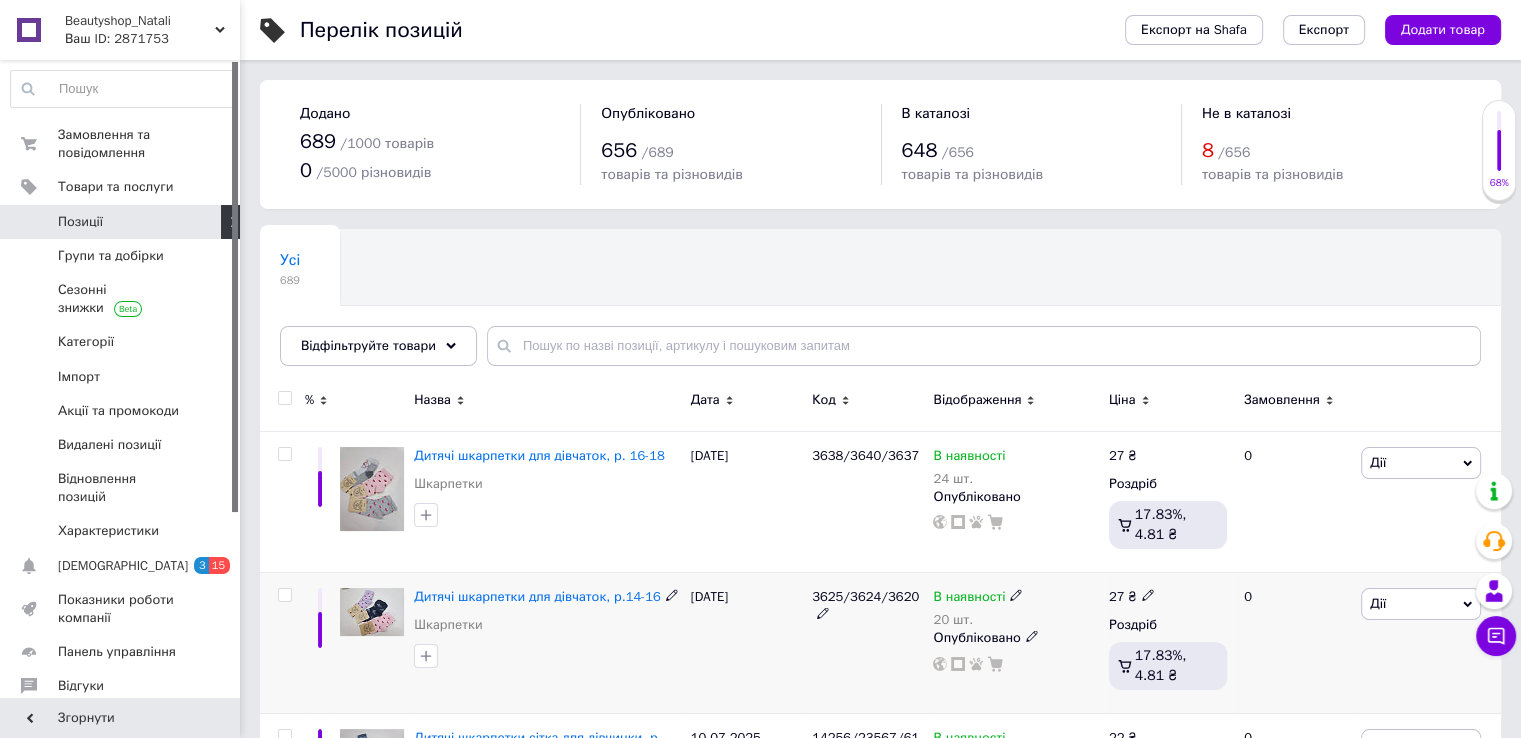 scroll, scrollTop: 100, scrollLeft: 0, axis: vertical 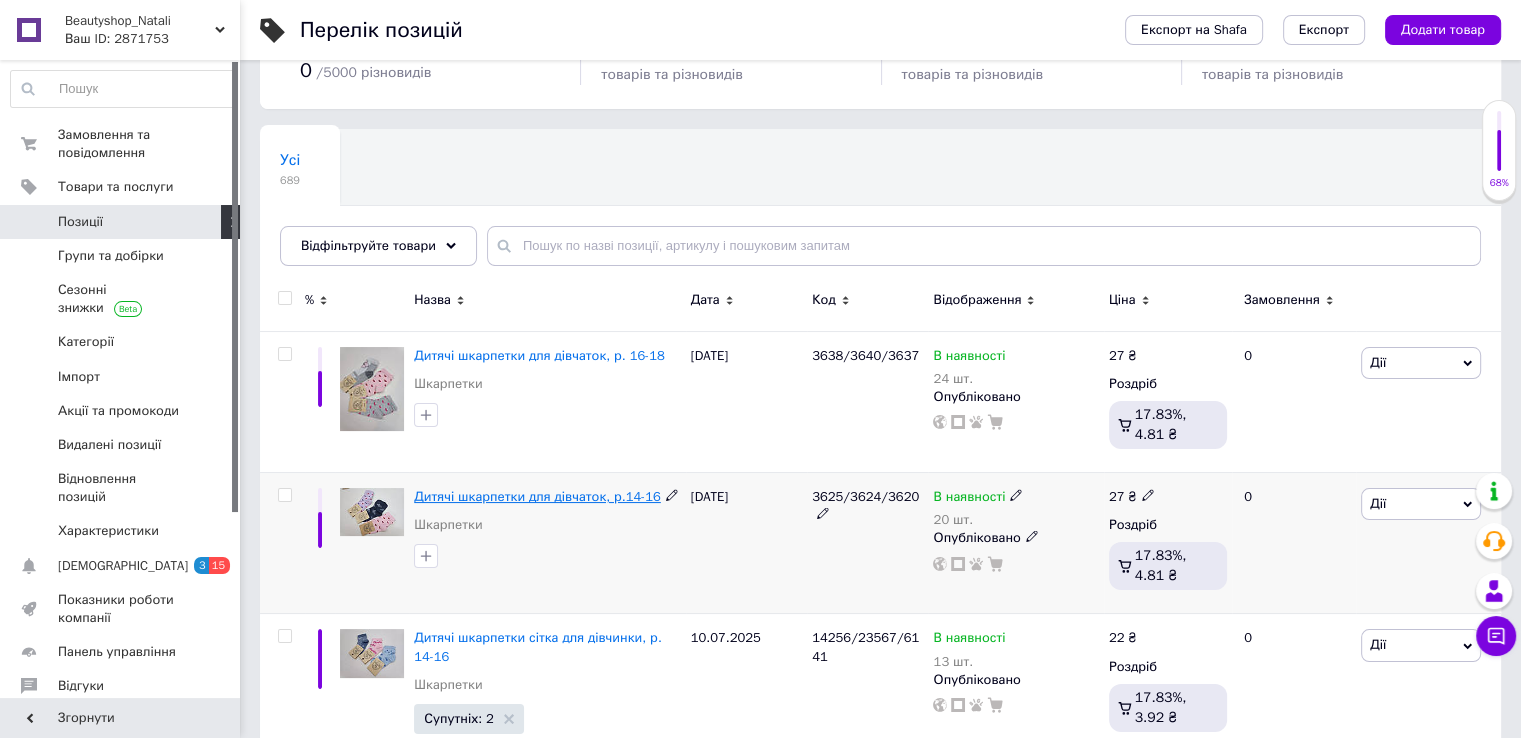 click on "Дитячі шкарпетки для дівчаток, р.14-16" at bounding box center (537, 496) 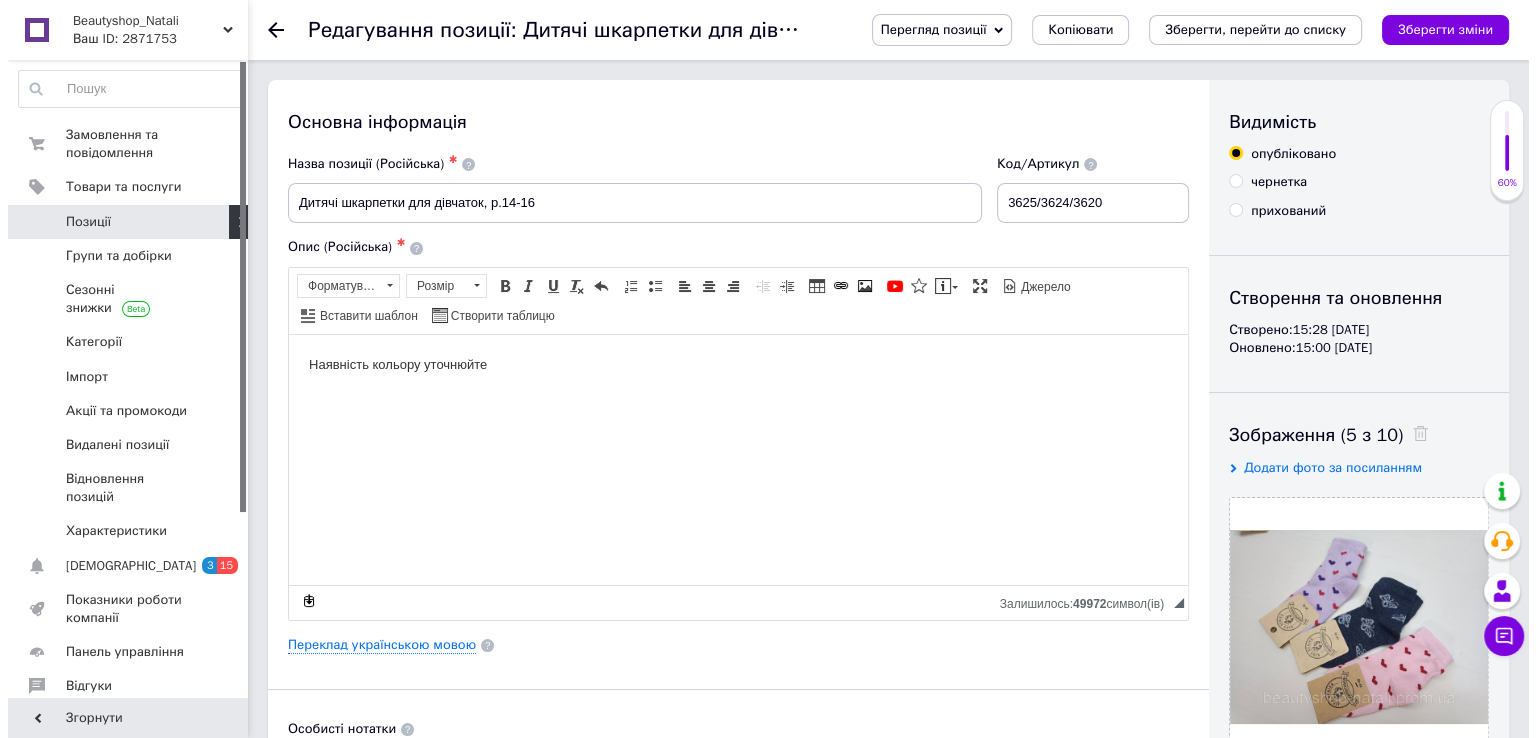 scroll, scrollTop: 0, scrollLeft: 0, axis: both 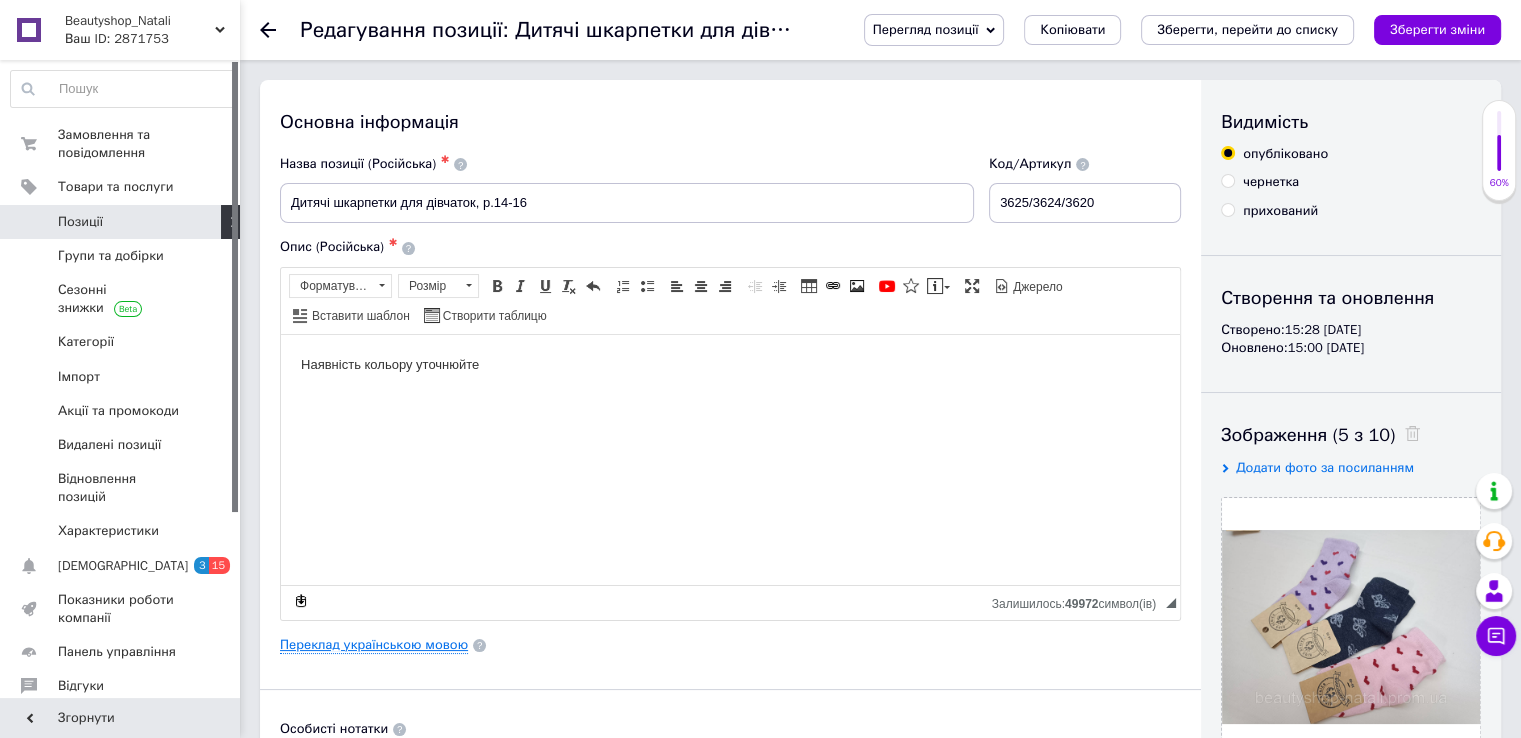 click on "Переклад українською мовою" at bounding box center [374, 645] 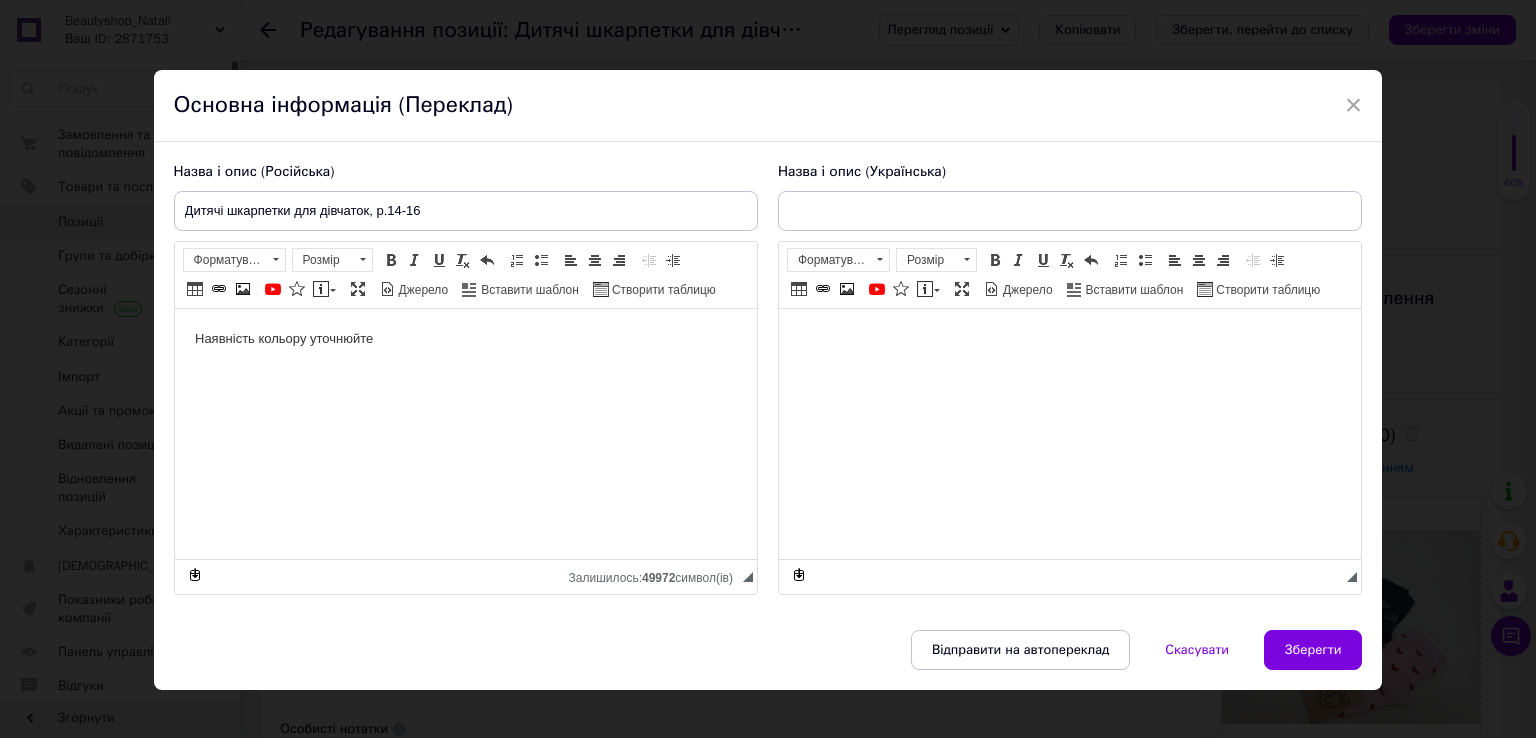 scroll, scrollTop: 0, scrollLeft: 0, axis: both 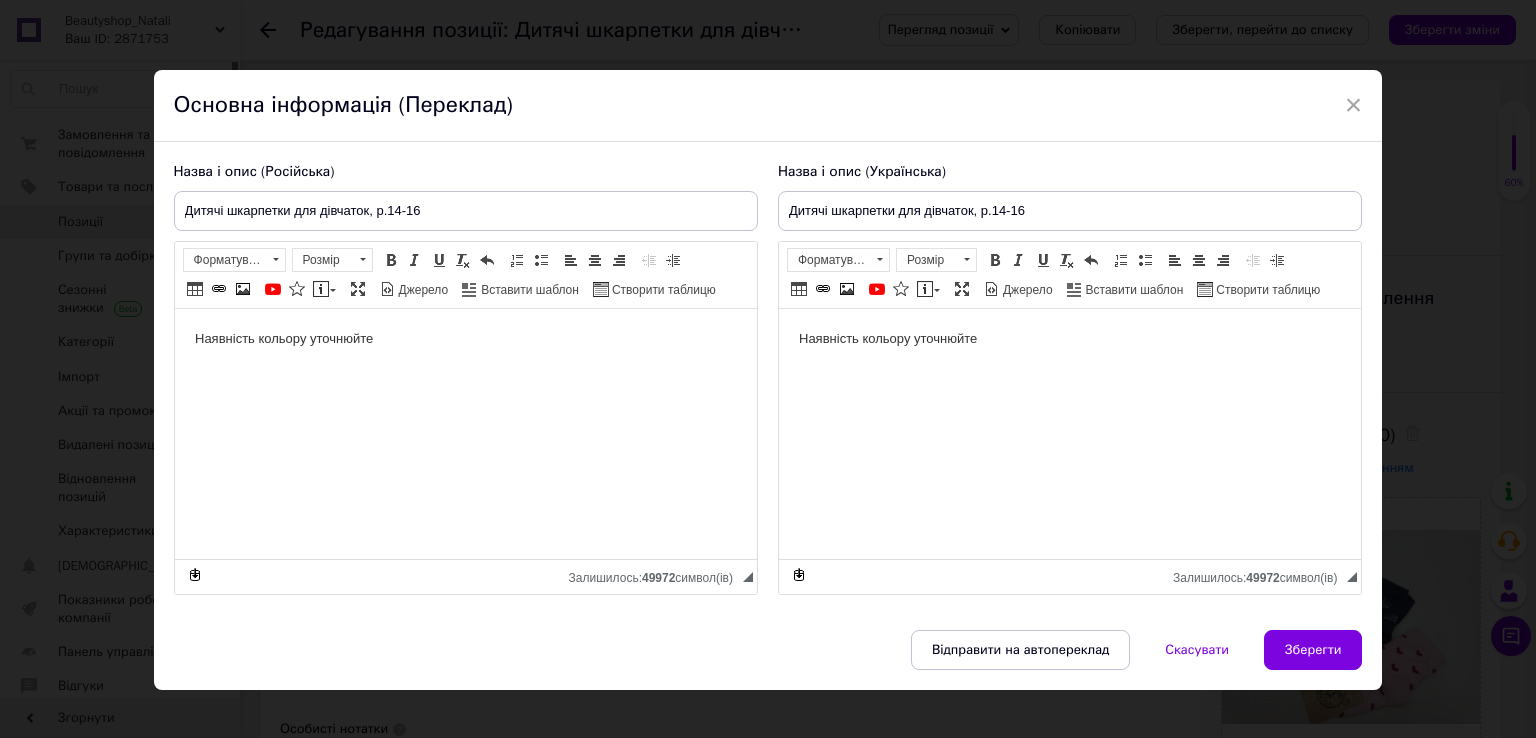 click on "Наявність кольору уточнюйте" at bounding box center (465, 339) 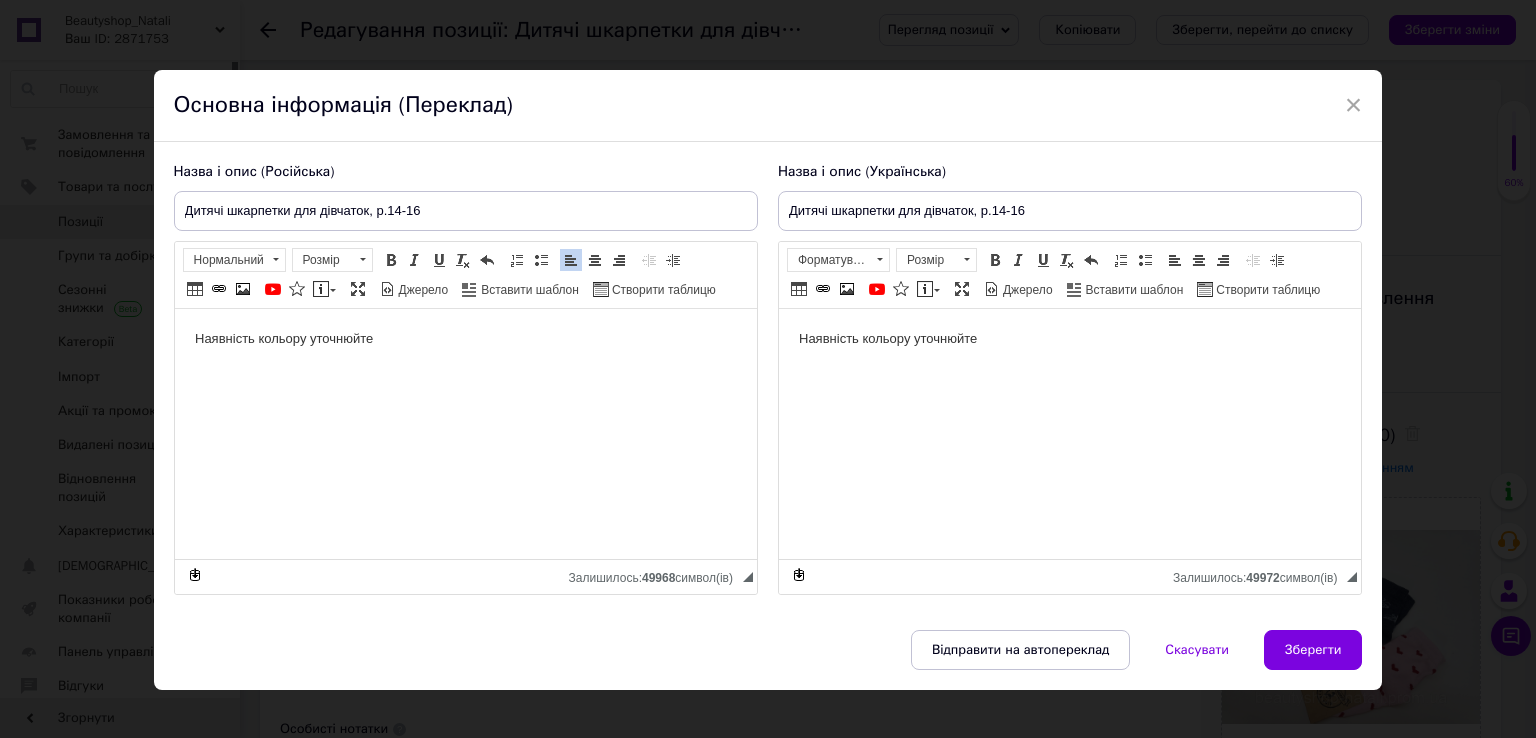 type 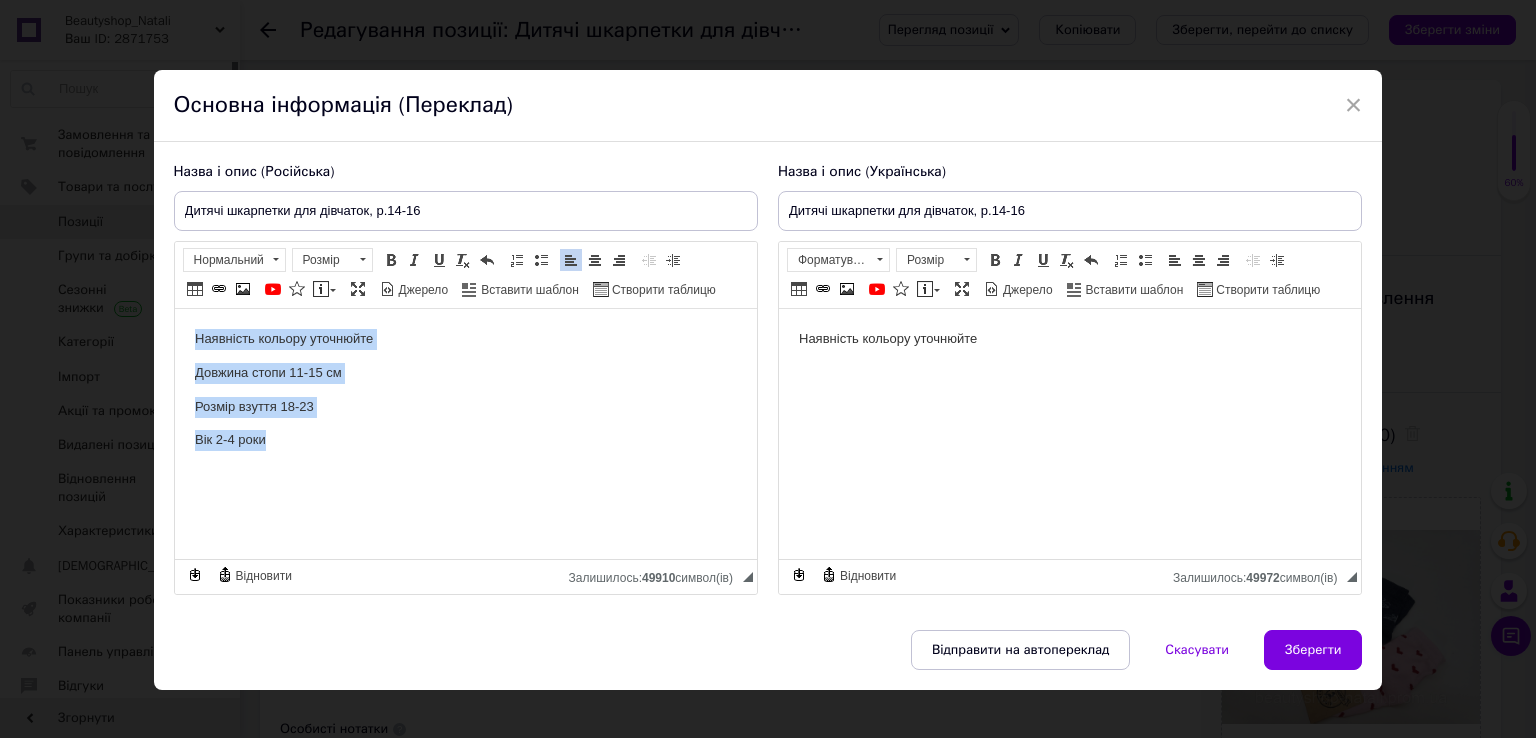 drag, startPoint x: 184, startPoint y: 332, endPoint x: 312, endPoint y: 440, distance: 167.47537 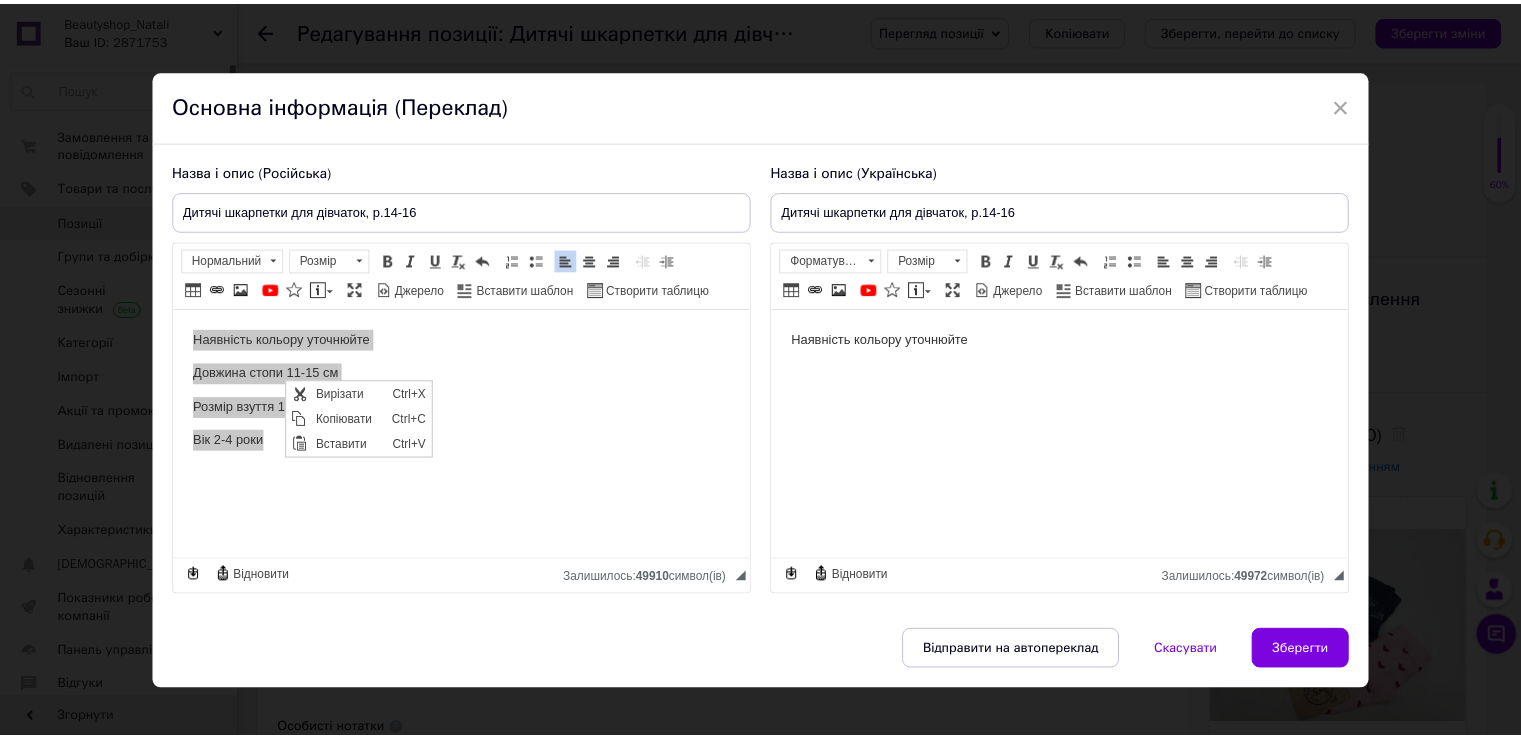 scroll, scrollTop: 0, scrollLeft: 0, axis: both 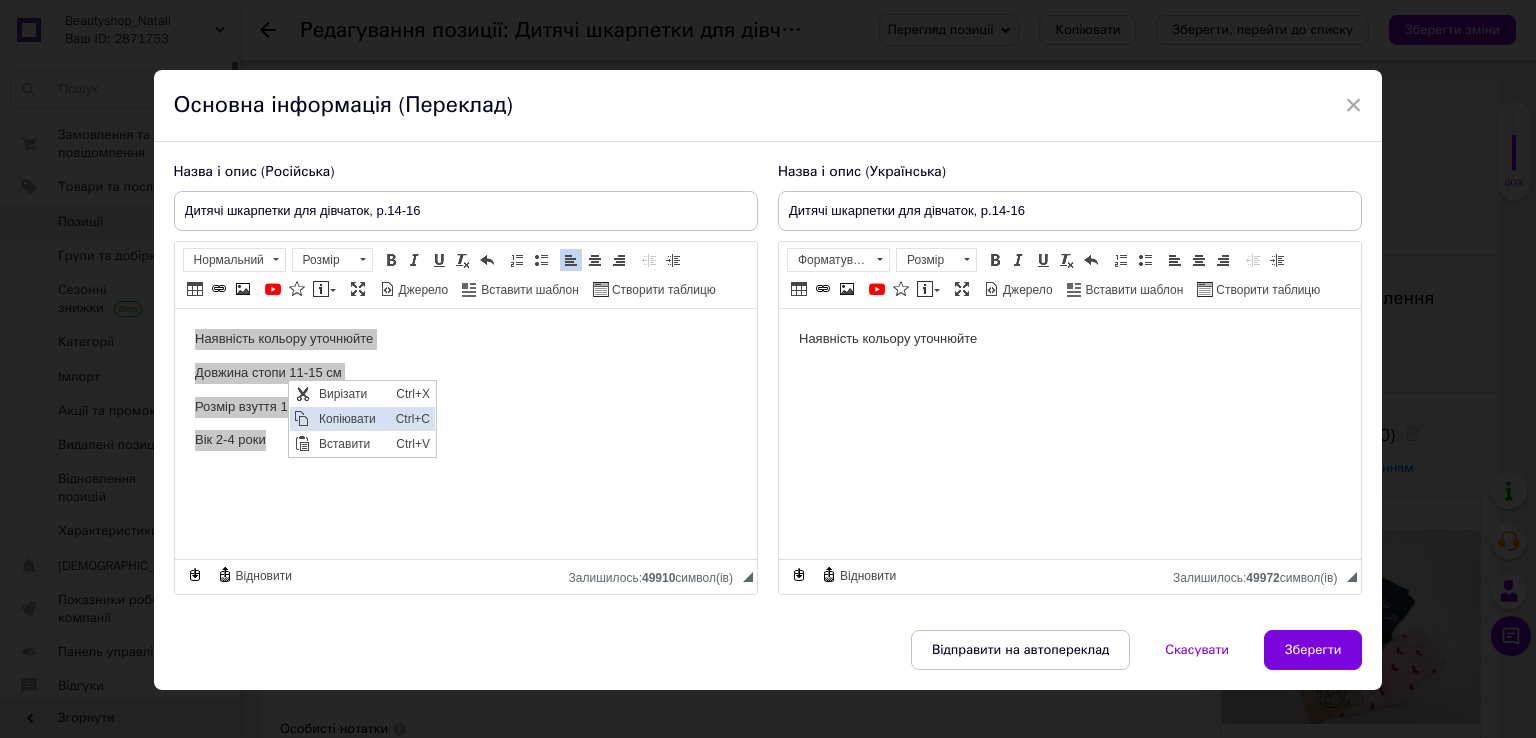 click on "Копіювати" at bounding box center (351, 418) 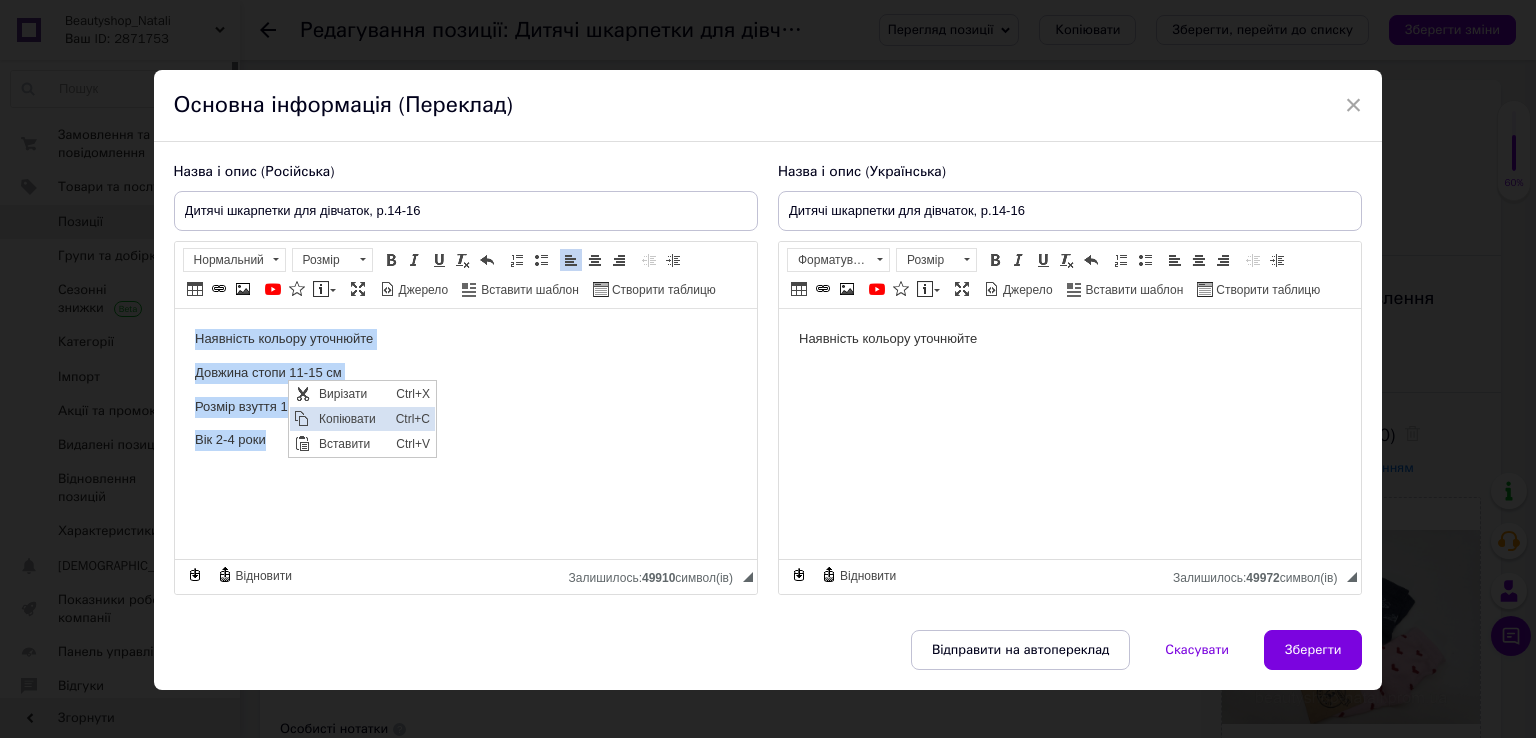 copy on "Наявність кольору уточнюйте  Довжина стопи 11-15 см Розмір взуття 18-23  Вік 2-4 роки" 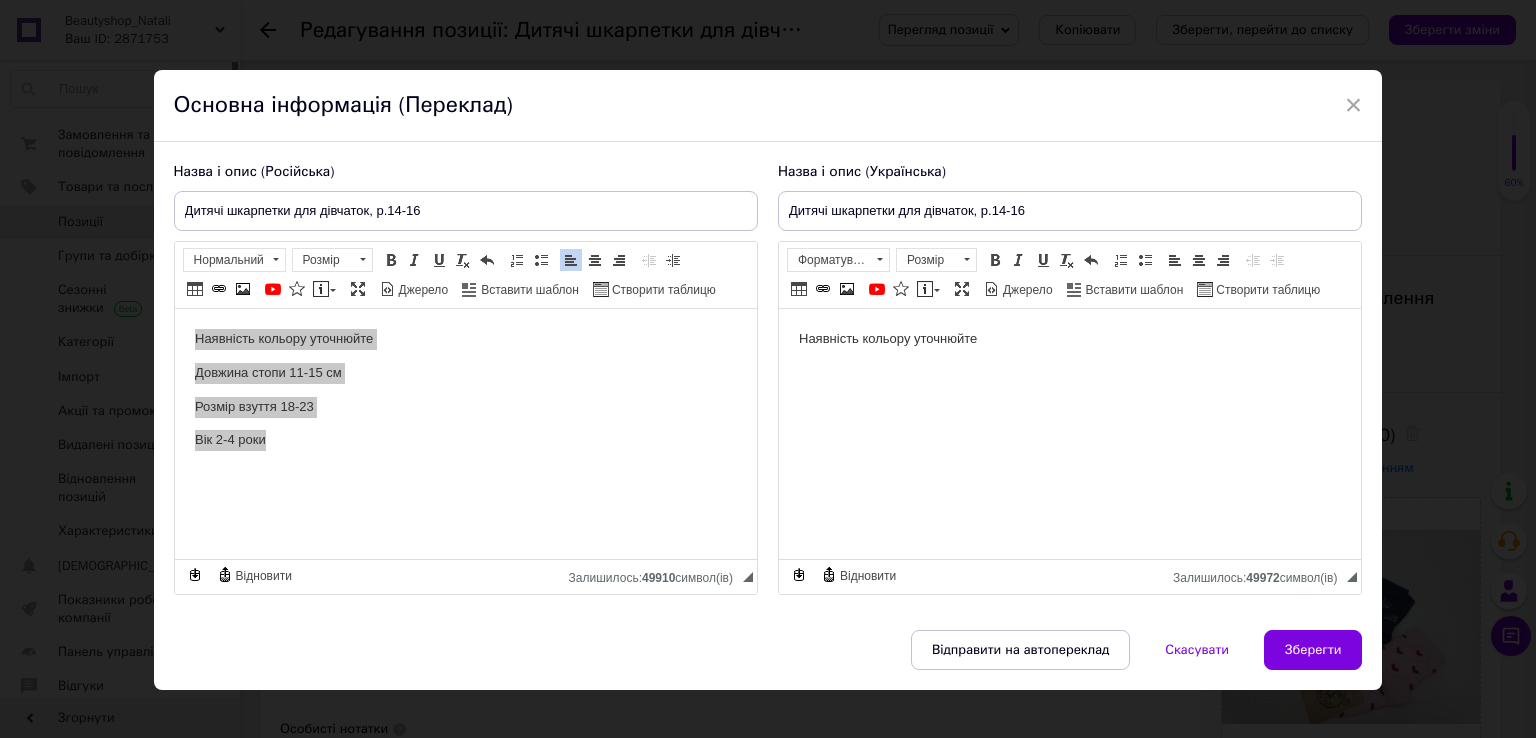 drag, startPoint x: 994, startPoint y: 340, endPoint x: 704, endPoint y: 340, distance: 290 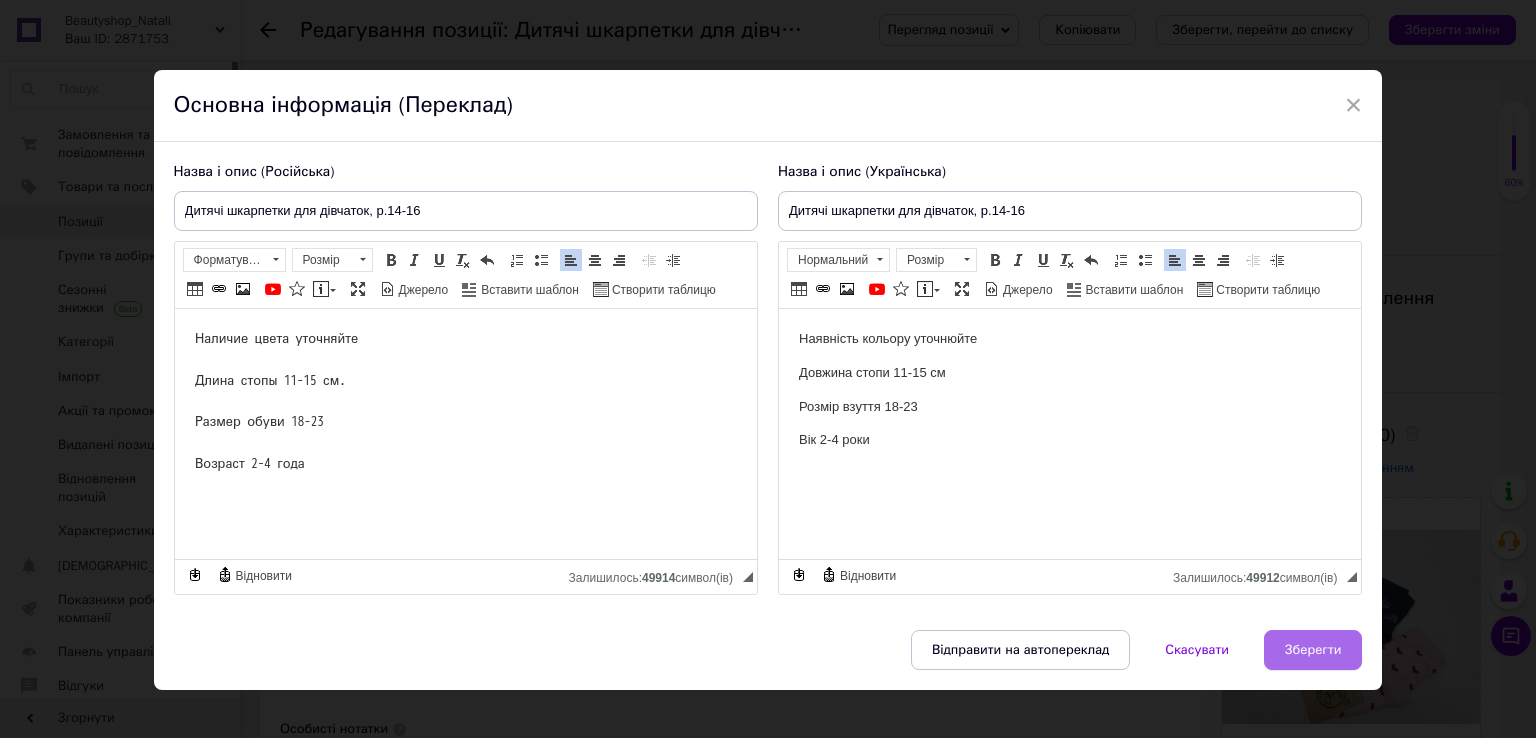 click on "Зберегти" at bounding box center [1313, 650] 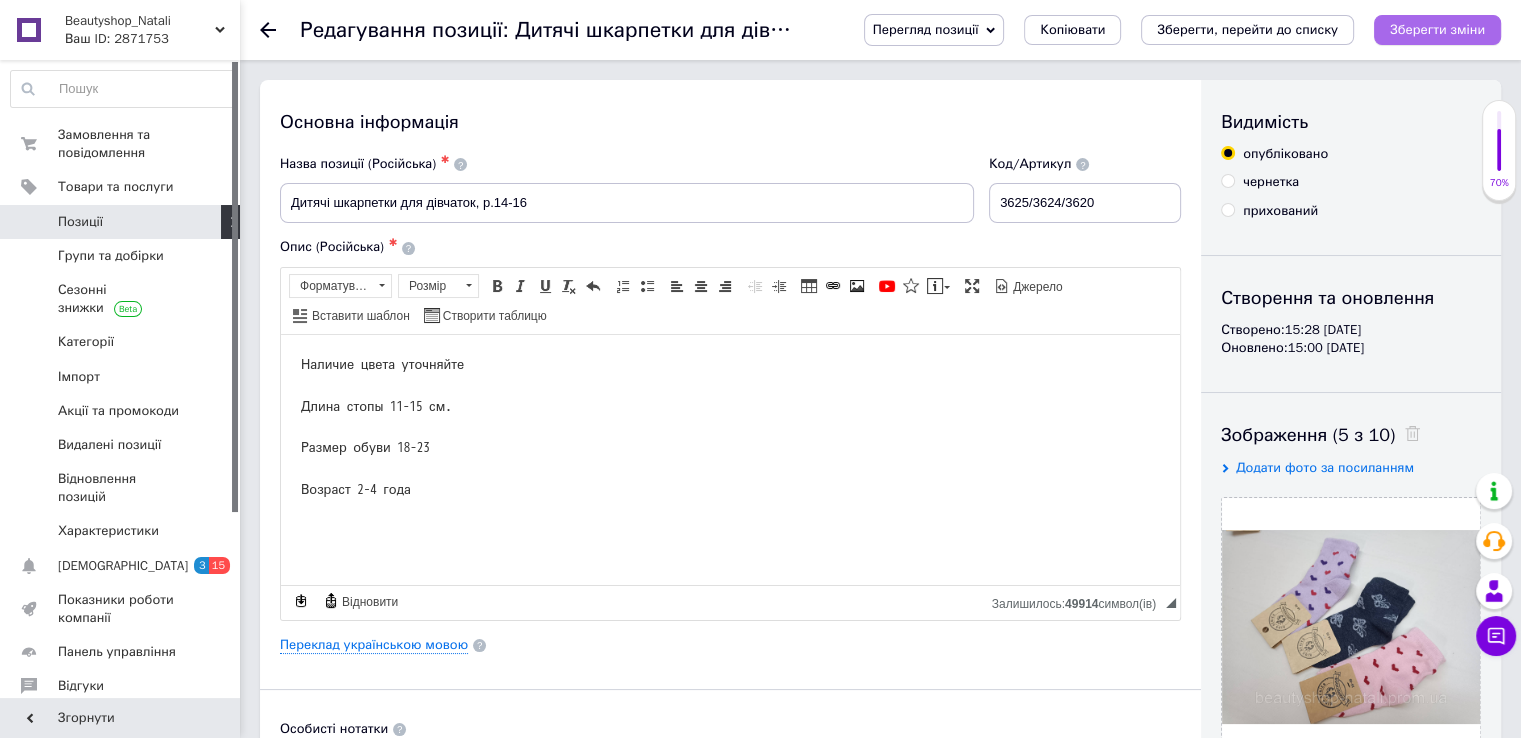 click on "Зберегти зміни" at bounding box center (1437, 29) 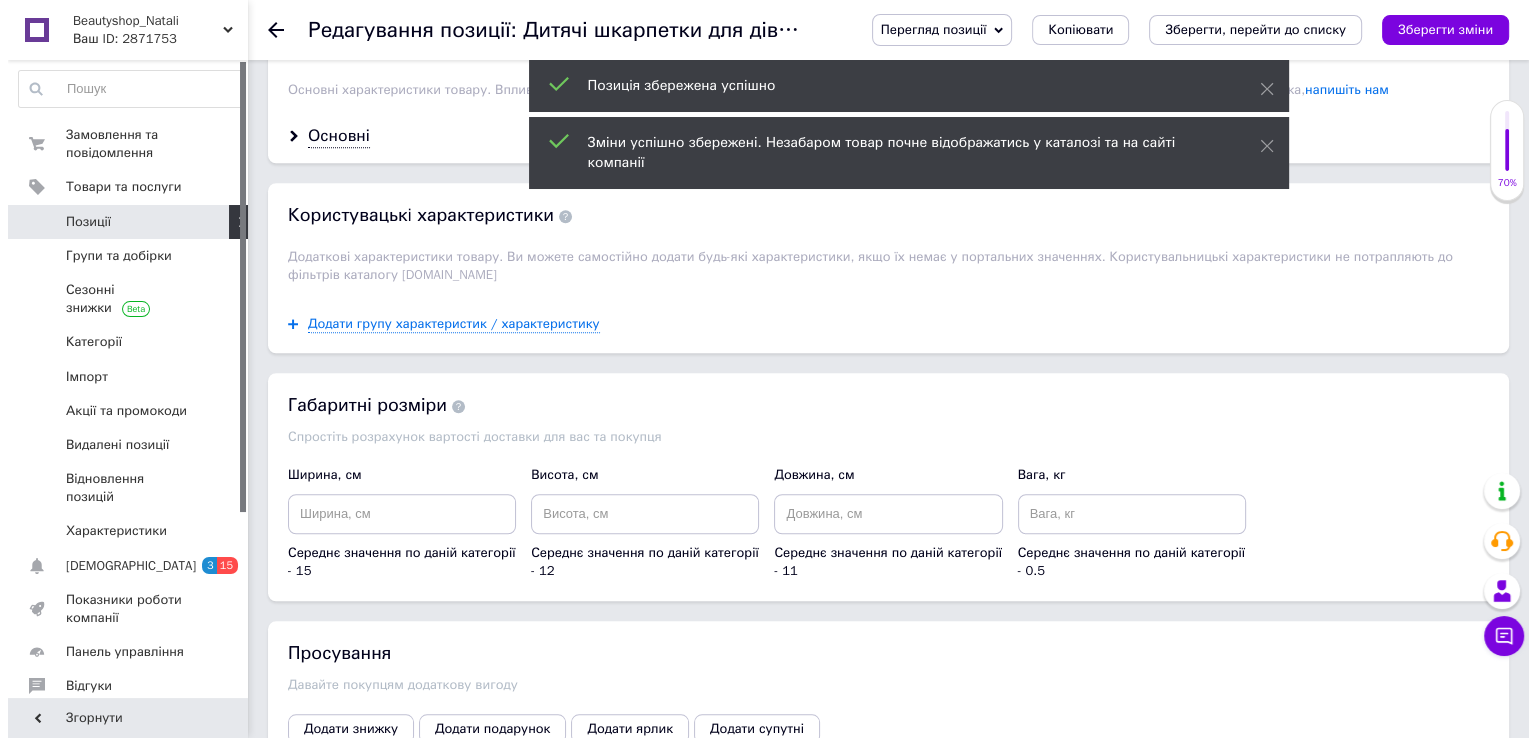 scroll, scrollTop: 1800, scrollLeft: 0, axis: vertical 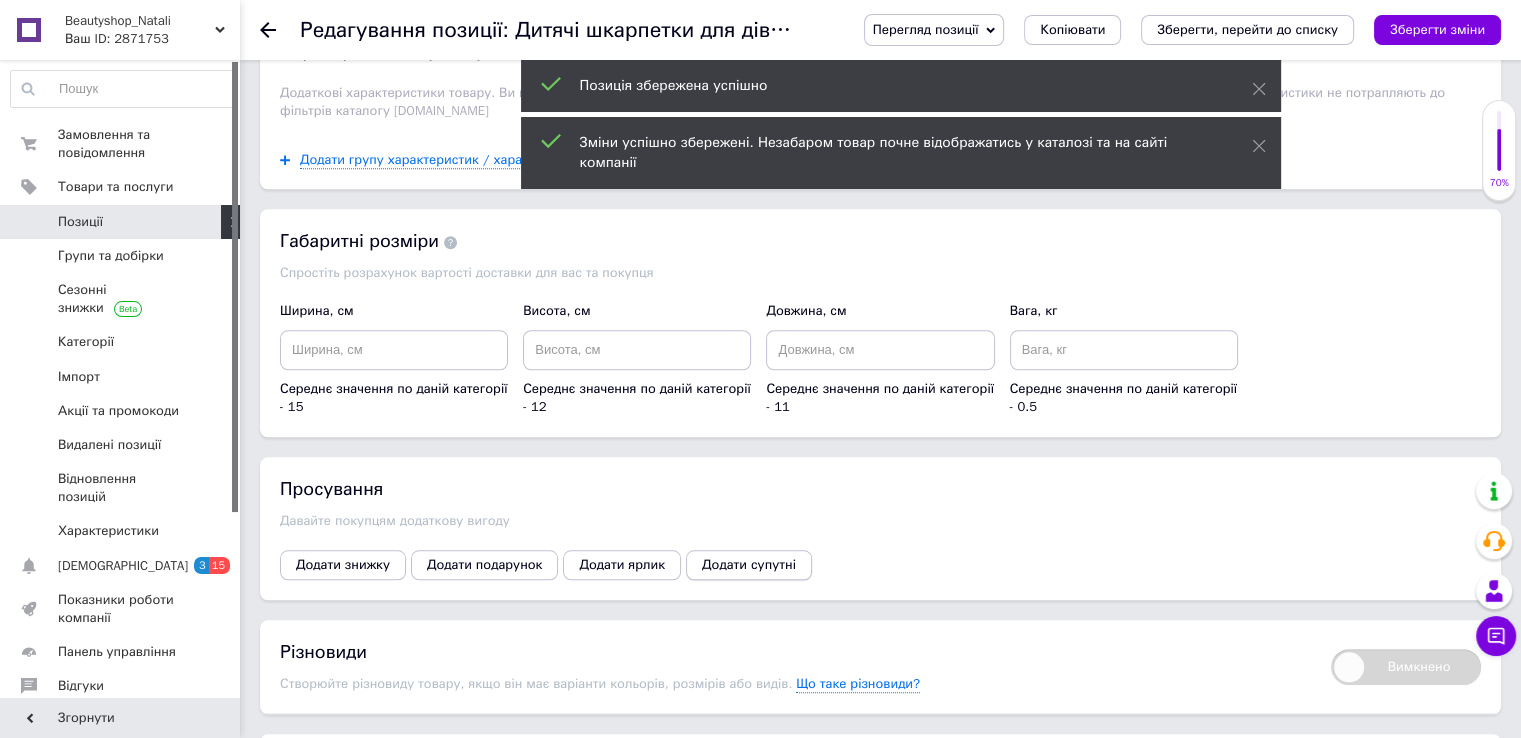click on "Додати супутні" at bounding box center (749, 565) 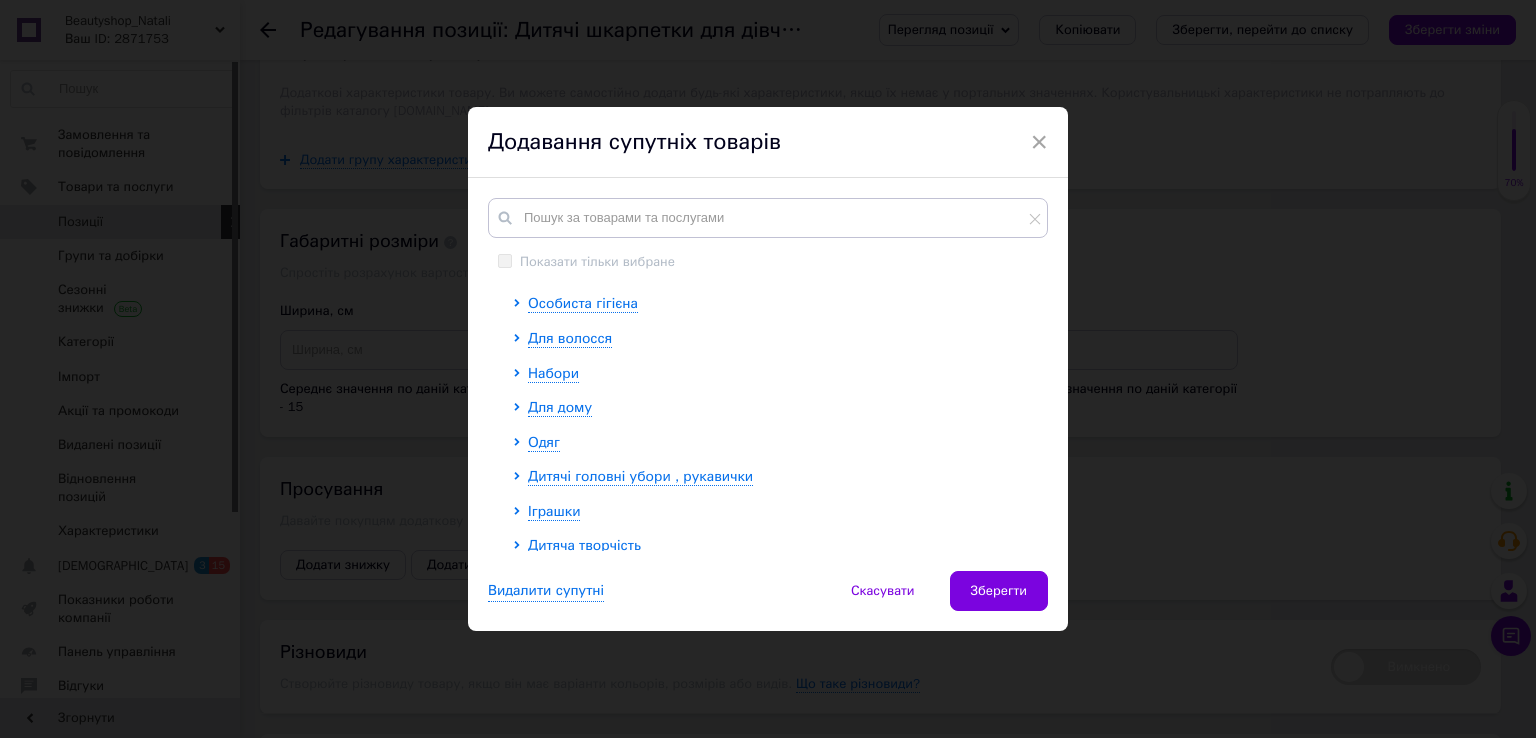 scroll, scrollTop: 263, scrollLeft: 0, axis: vertical 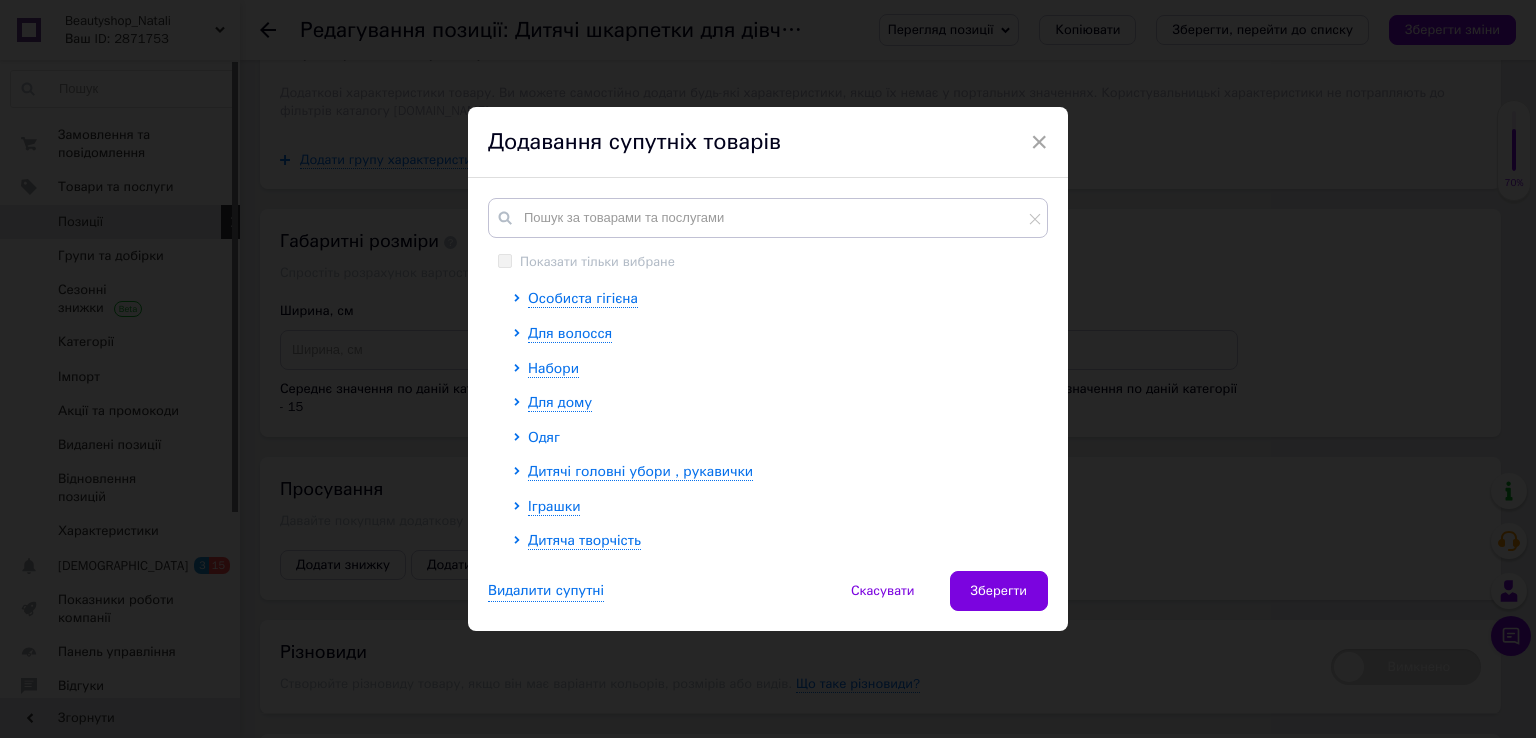 click on "Одяг" at bounding box center (544, 437) 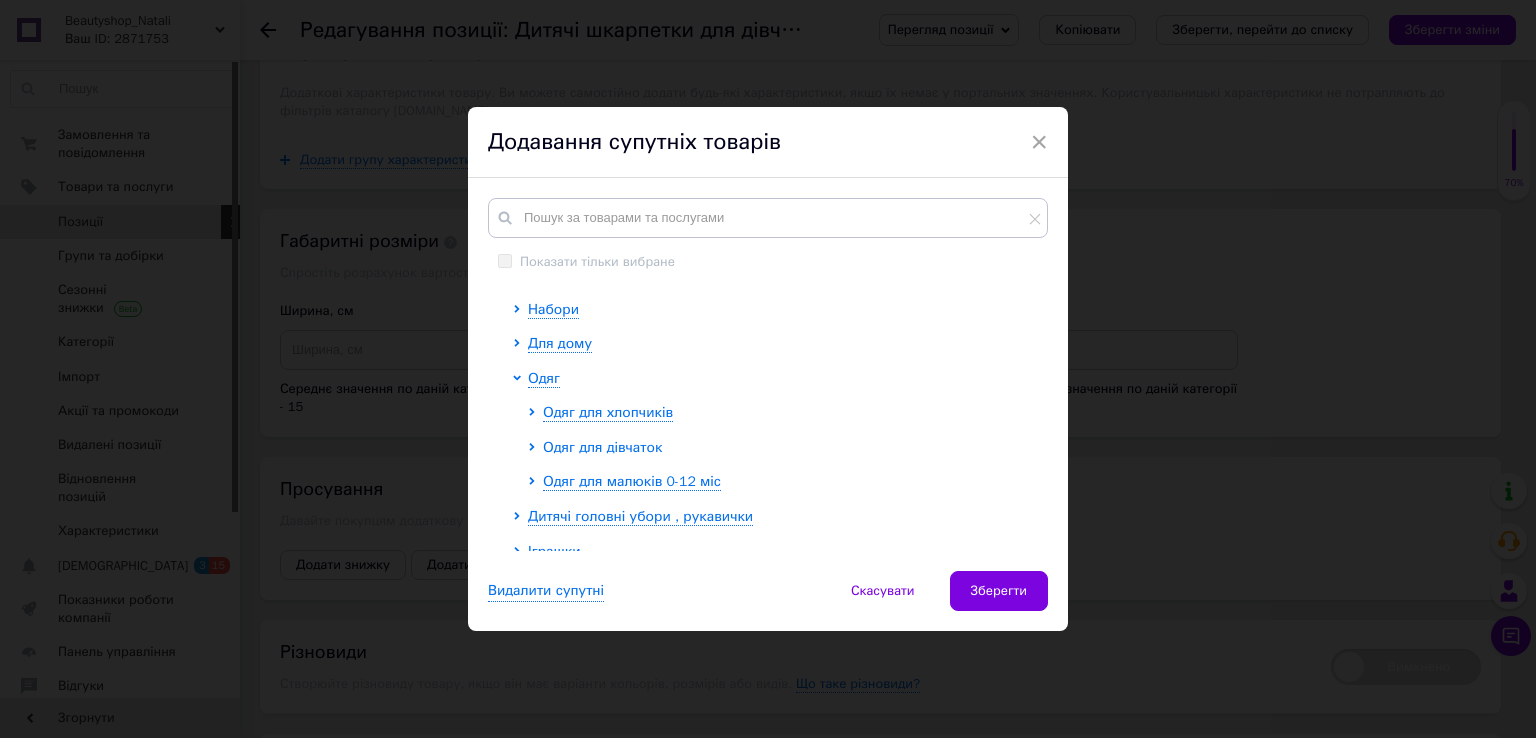 scroll, scrollTop: 367, scrollLeft: 0, axis: vertical 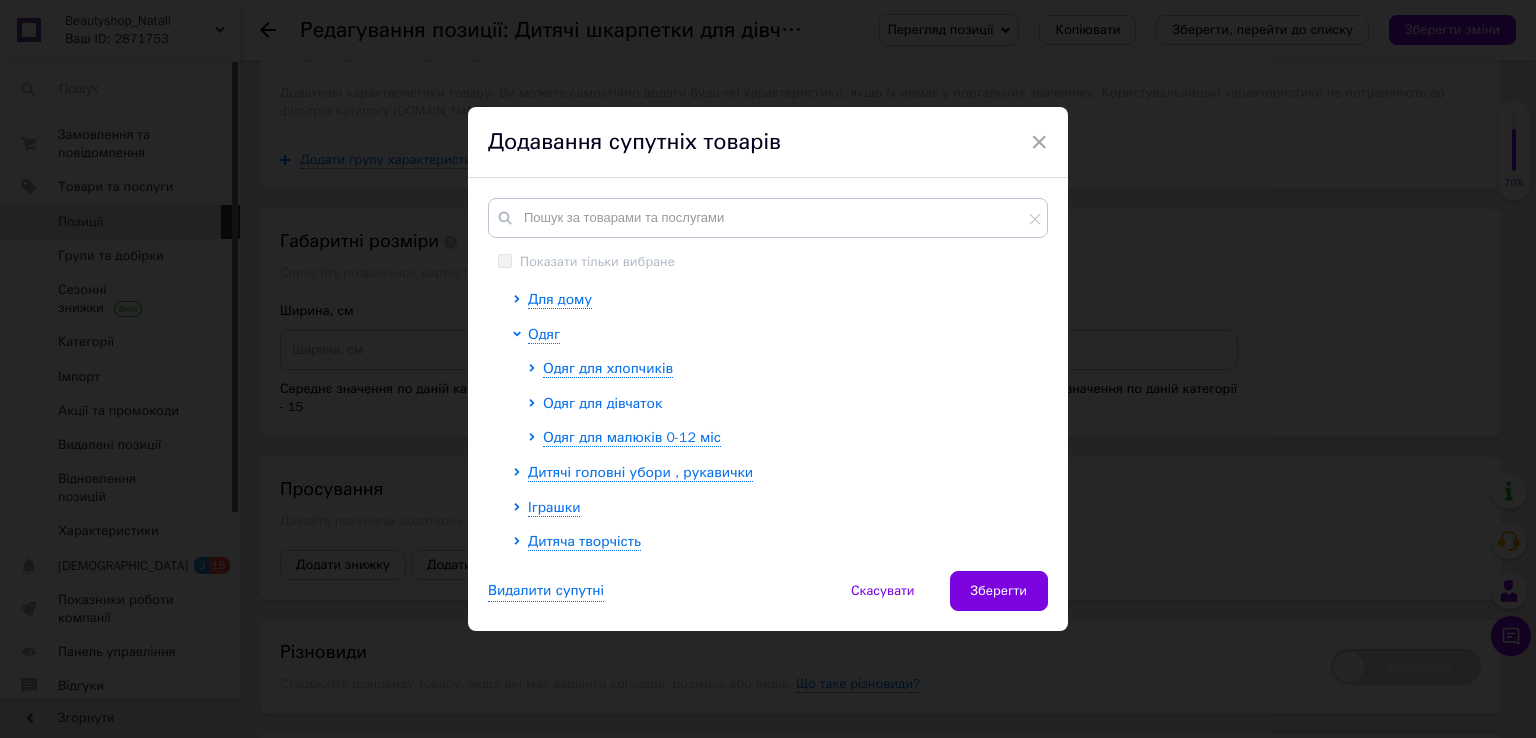 click on "Одяг для дівчаток" at bounding box center [602, 403] 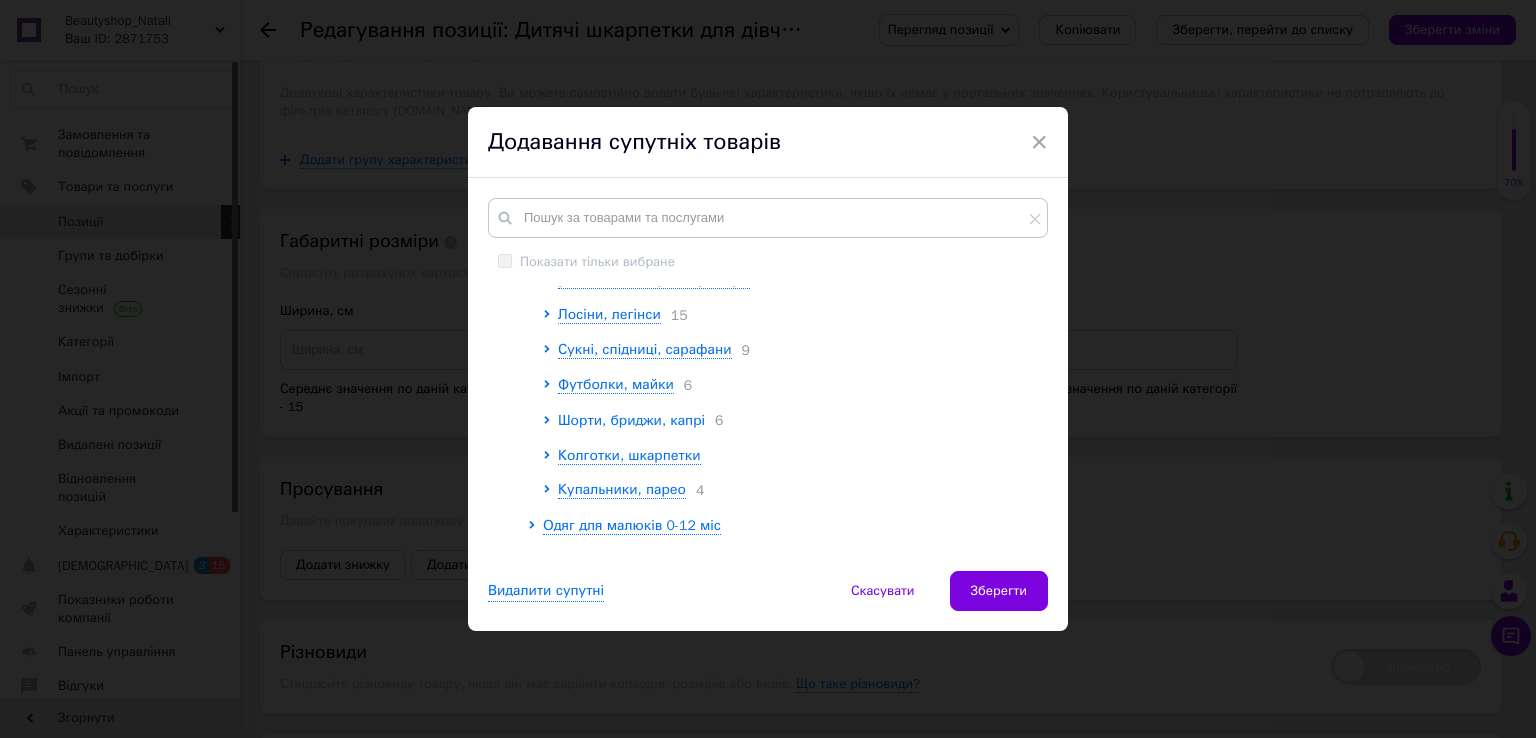 scroll, scrollTop: 567, scrollLeft: 0, axis: vertical 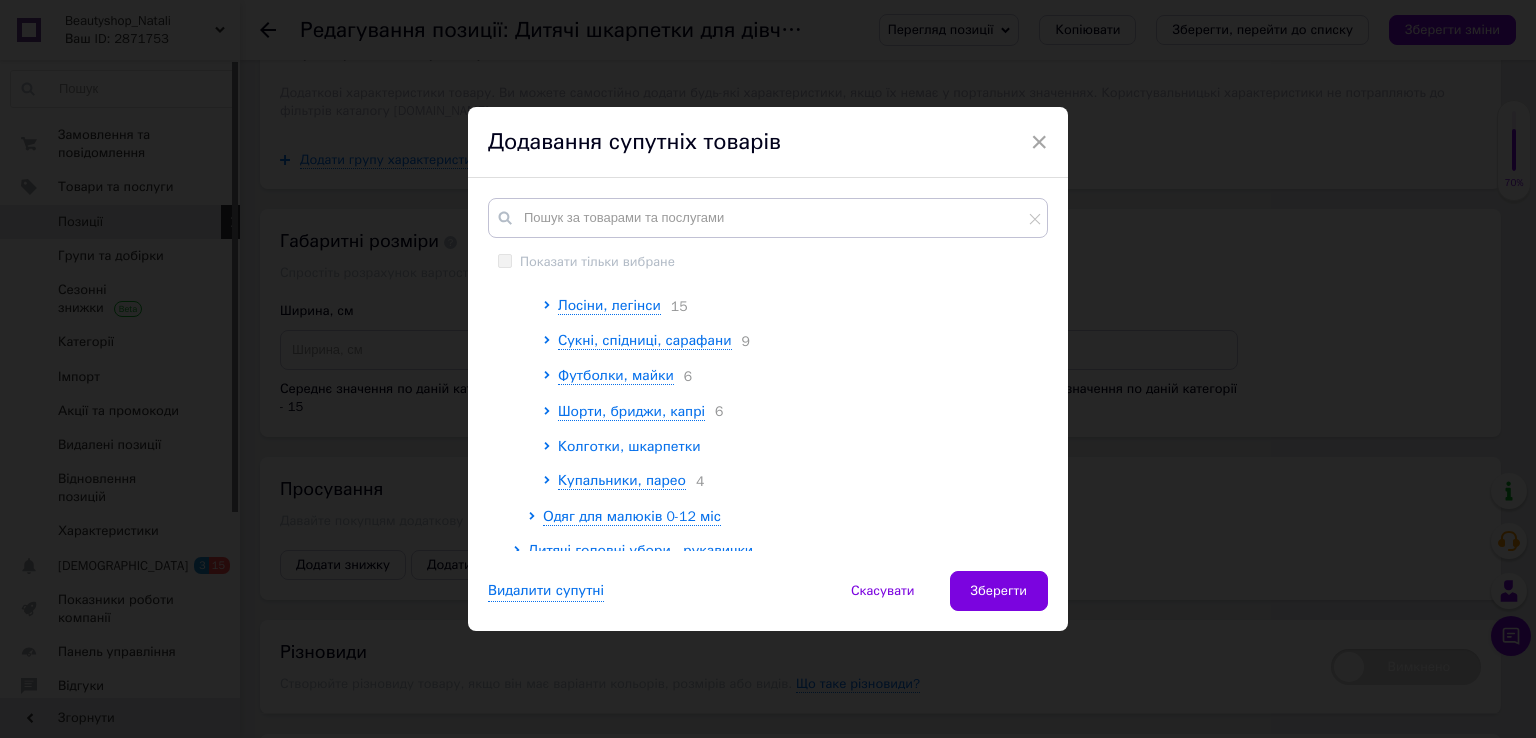 click on "Колготки, шкарпетки" at bounding box center [629, 446] 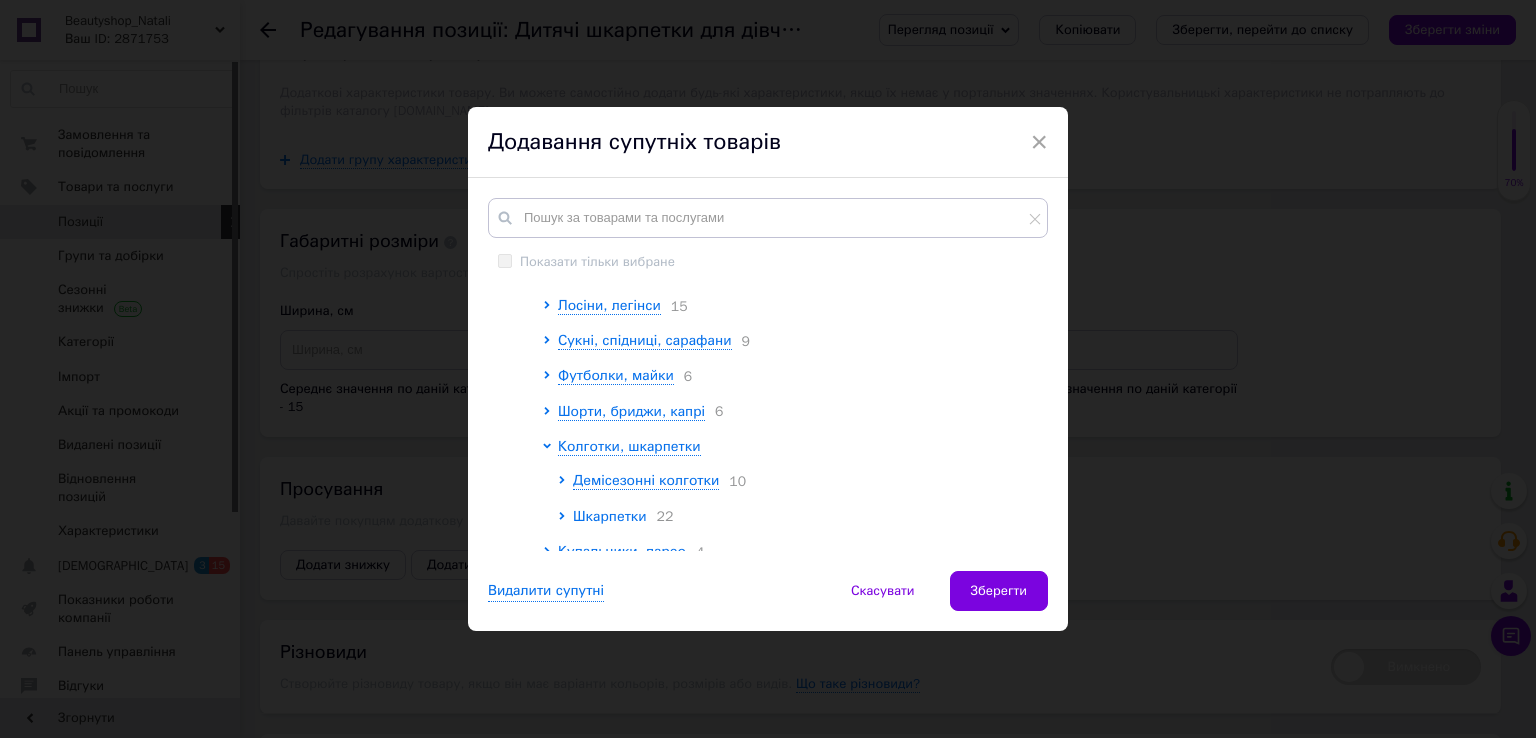 click on "Шкарпетки" at bounding box center (610, 516) 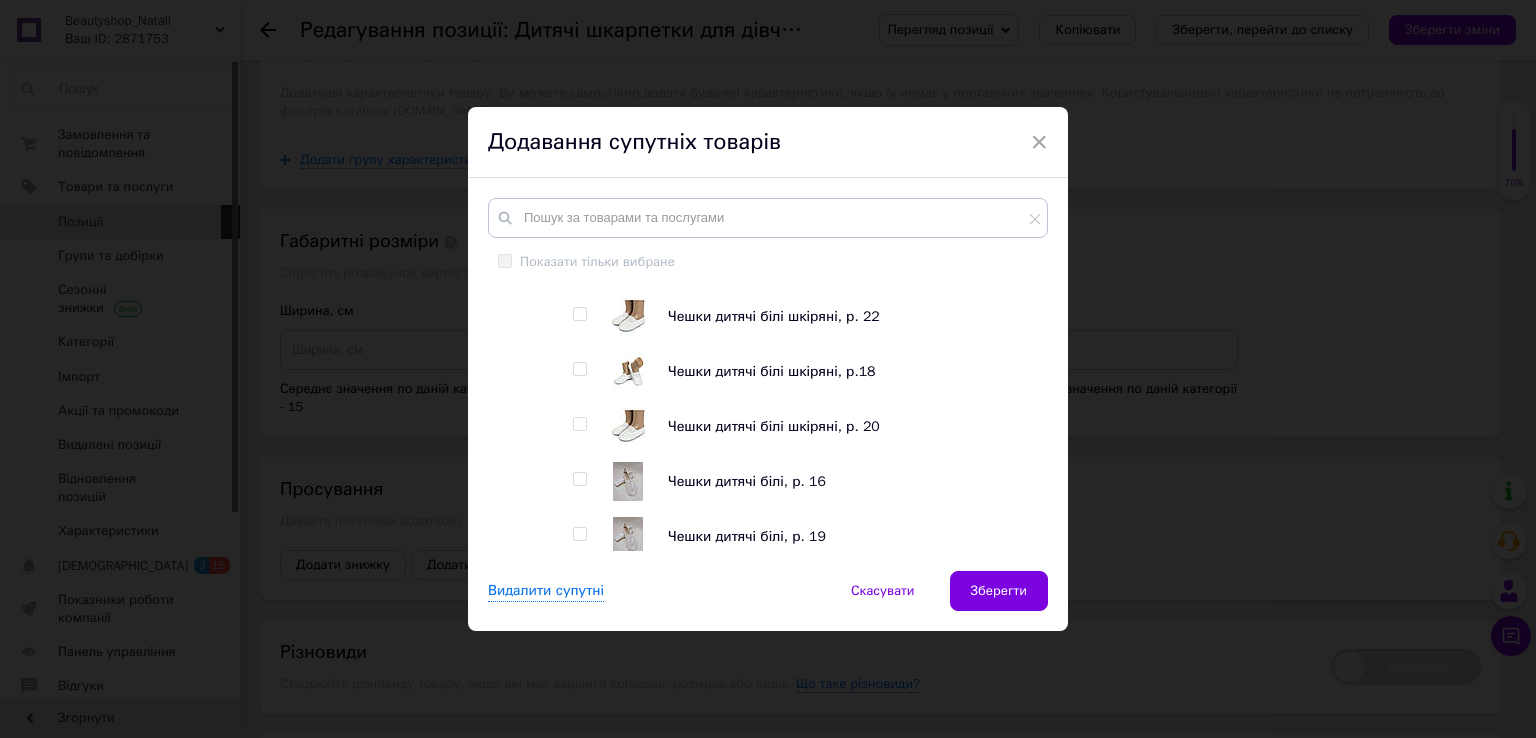 scroll, scrollTop: 767, scrollLeft: 0, axis: vertical 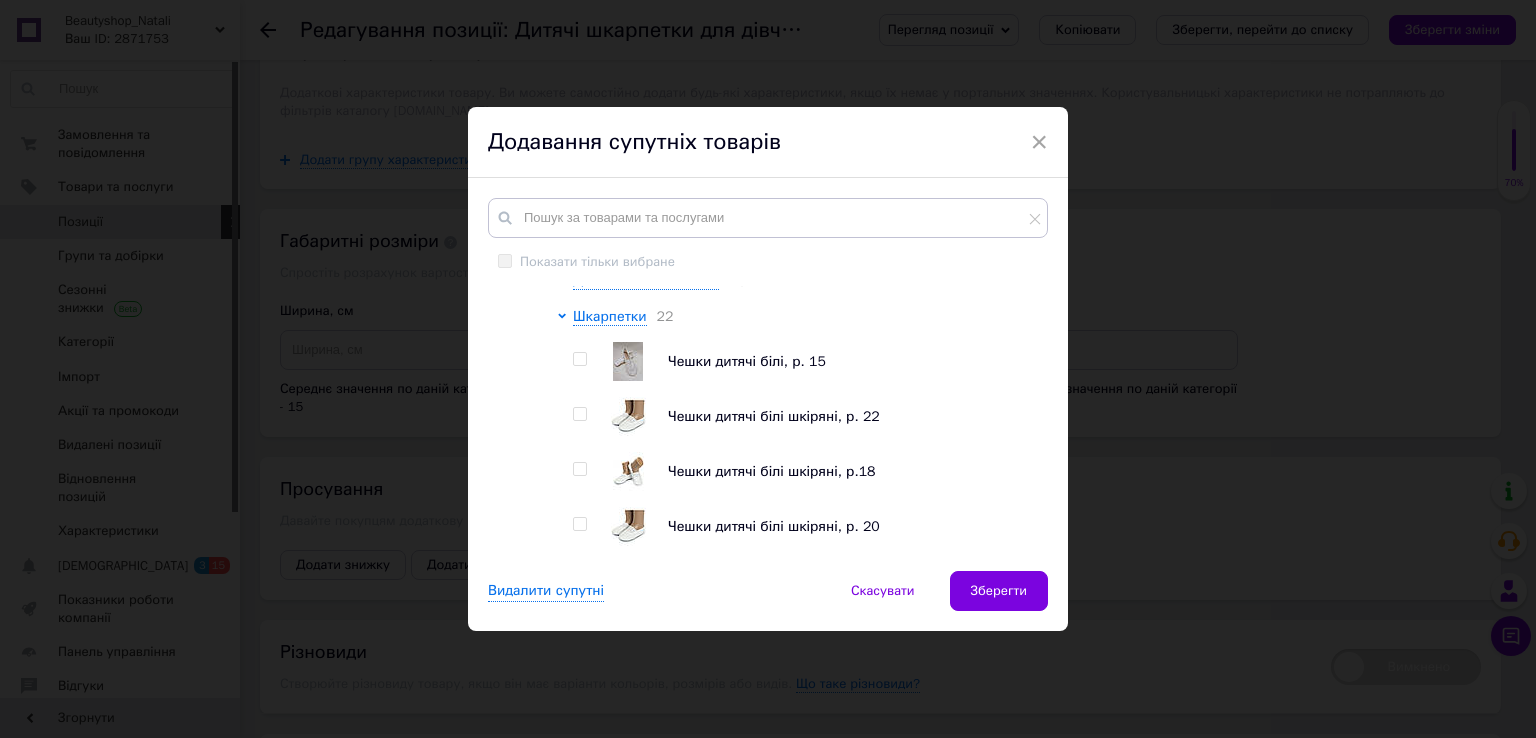 click at bounding box center (579, 359) 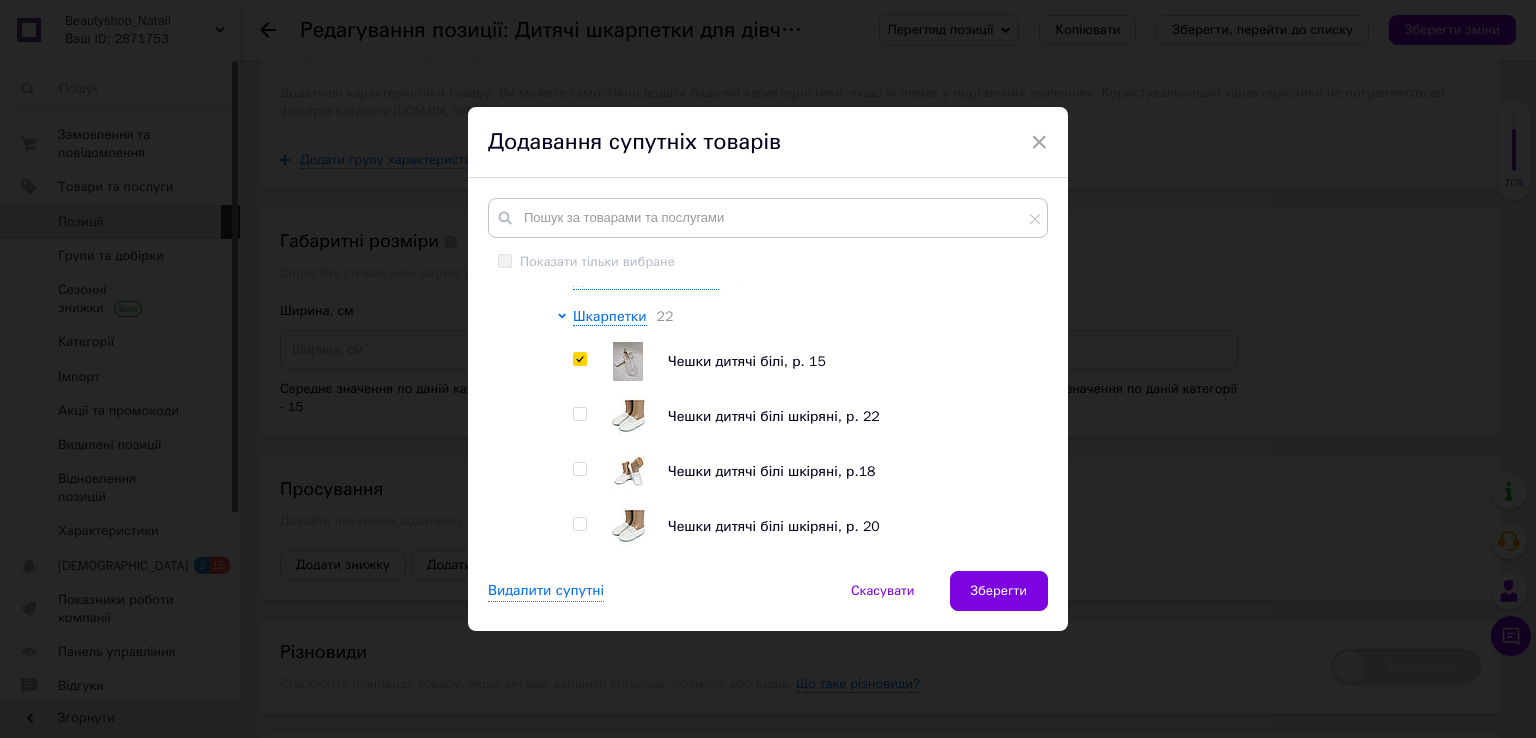checkbox on "true" 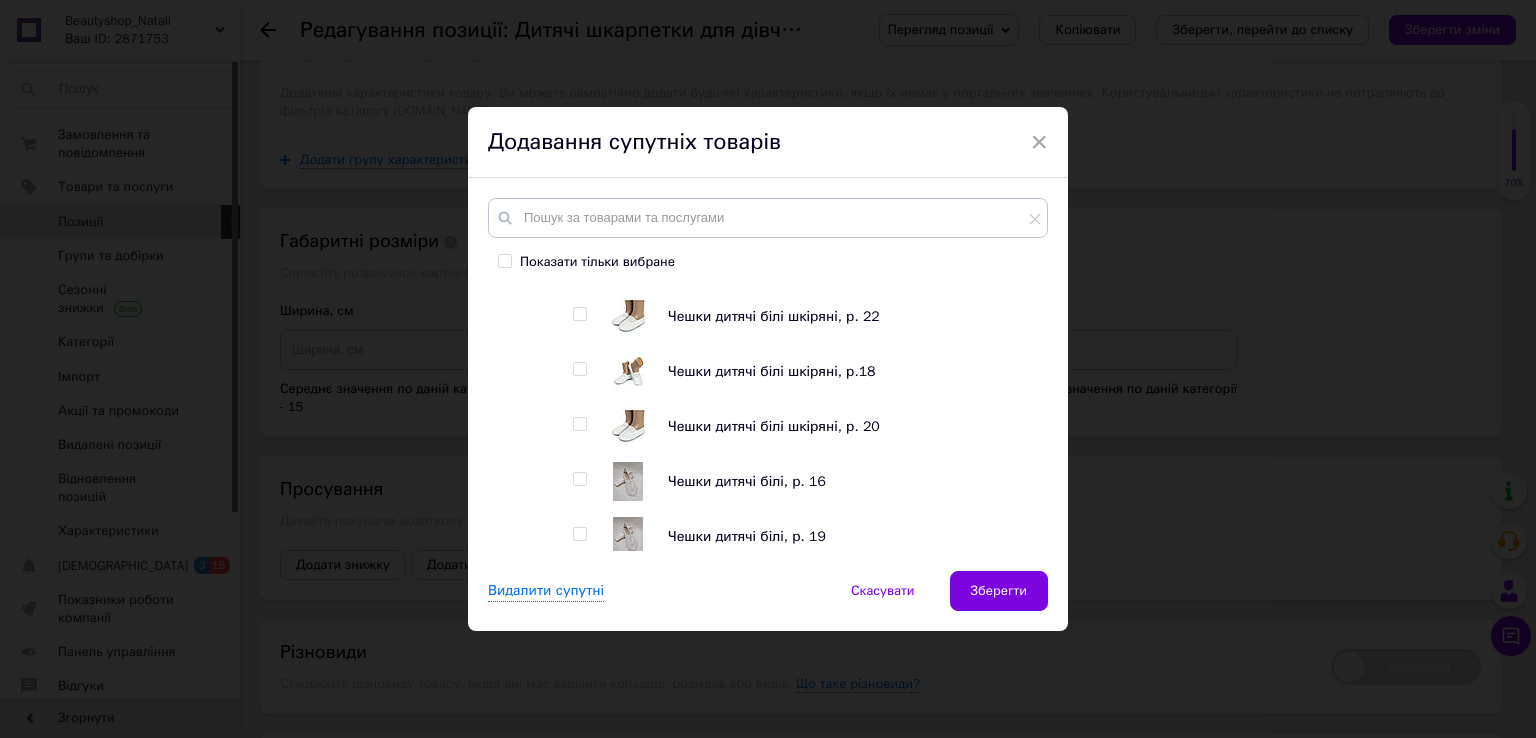 scroll, scrollTop: 967, scrollLeft: 0, axis: vertical 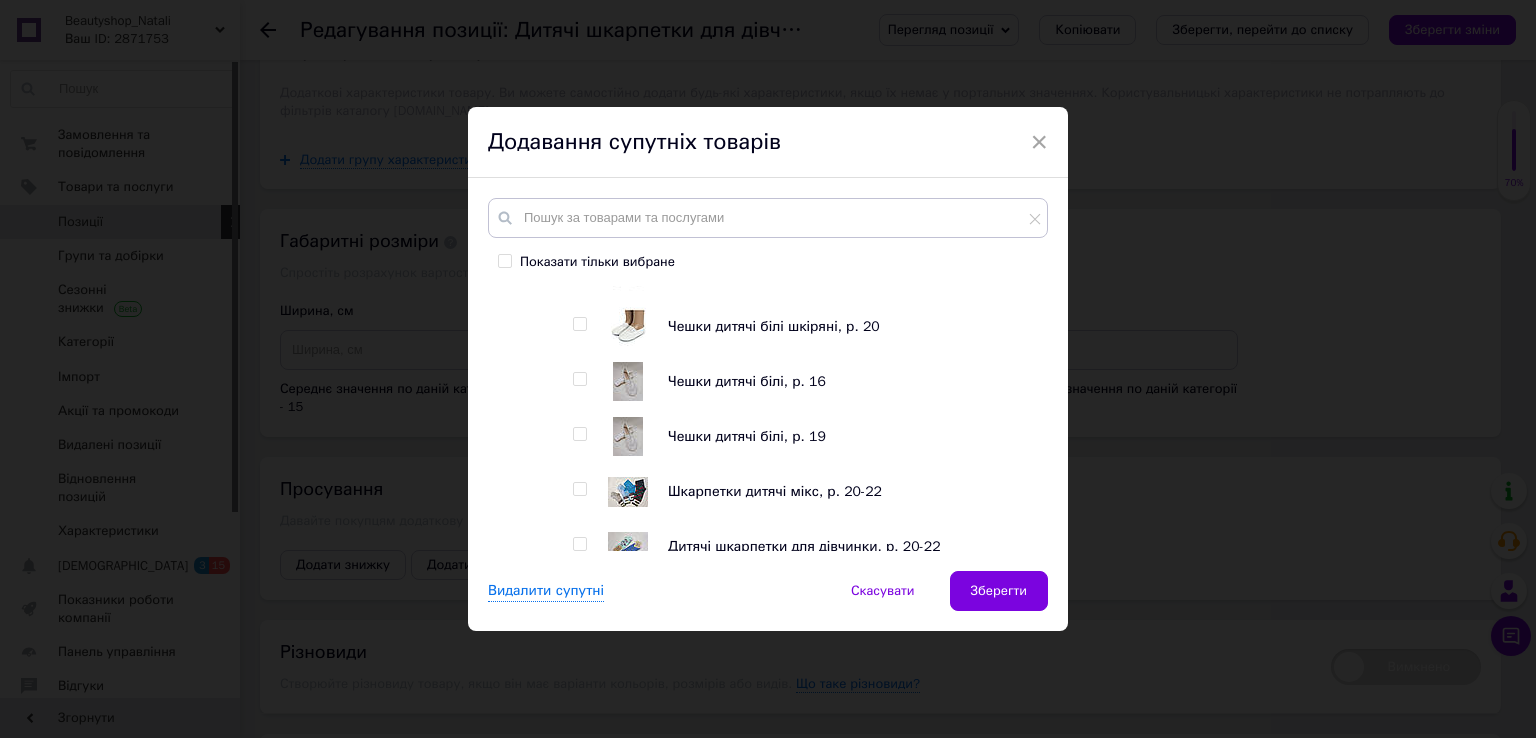 click at bounding box center [579, 379] 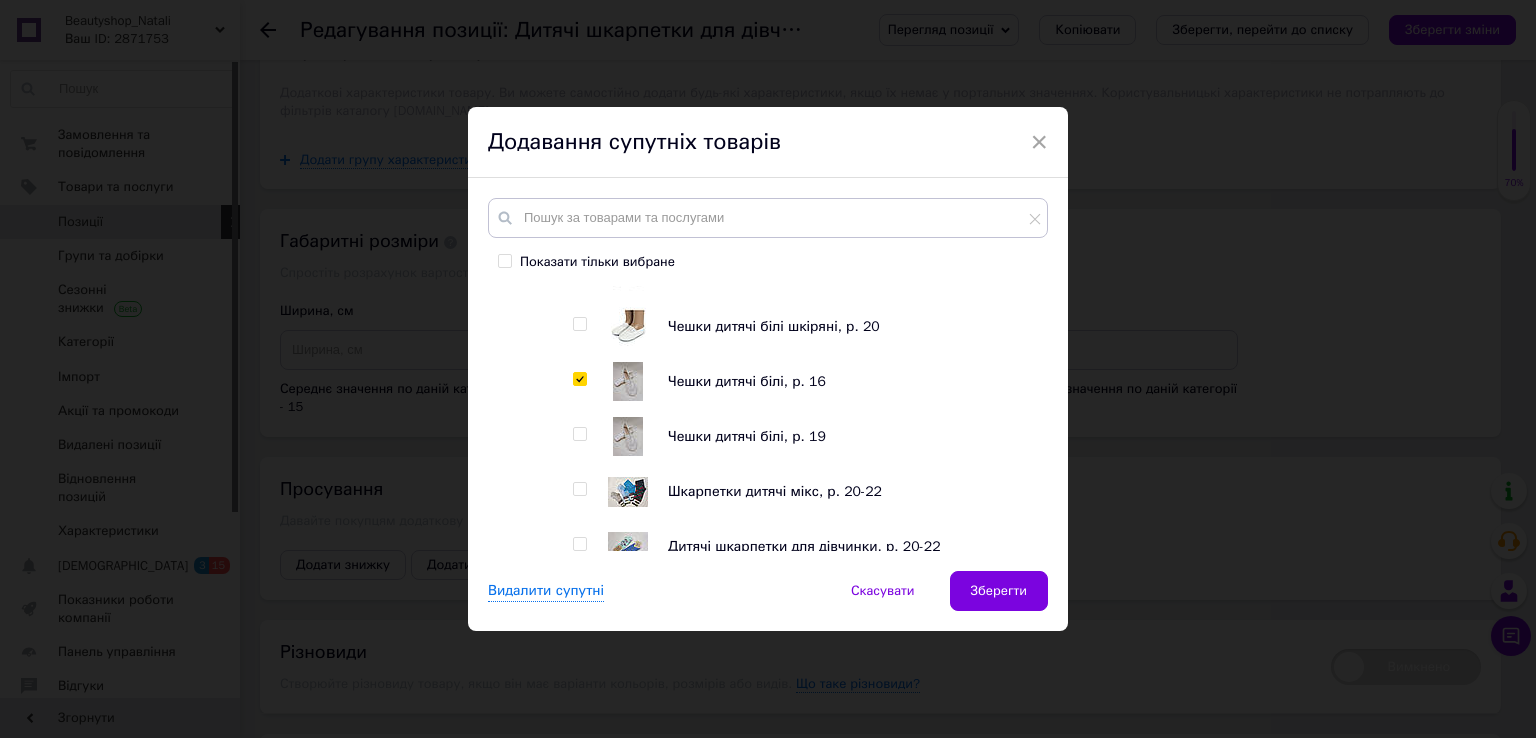 checkbox on "true" 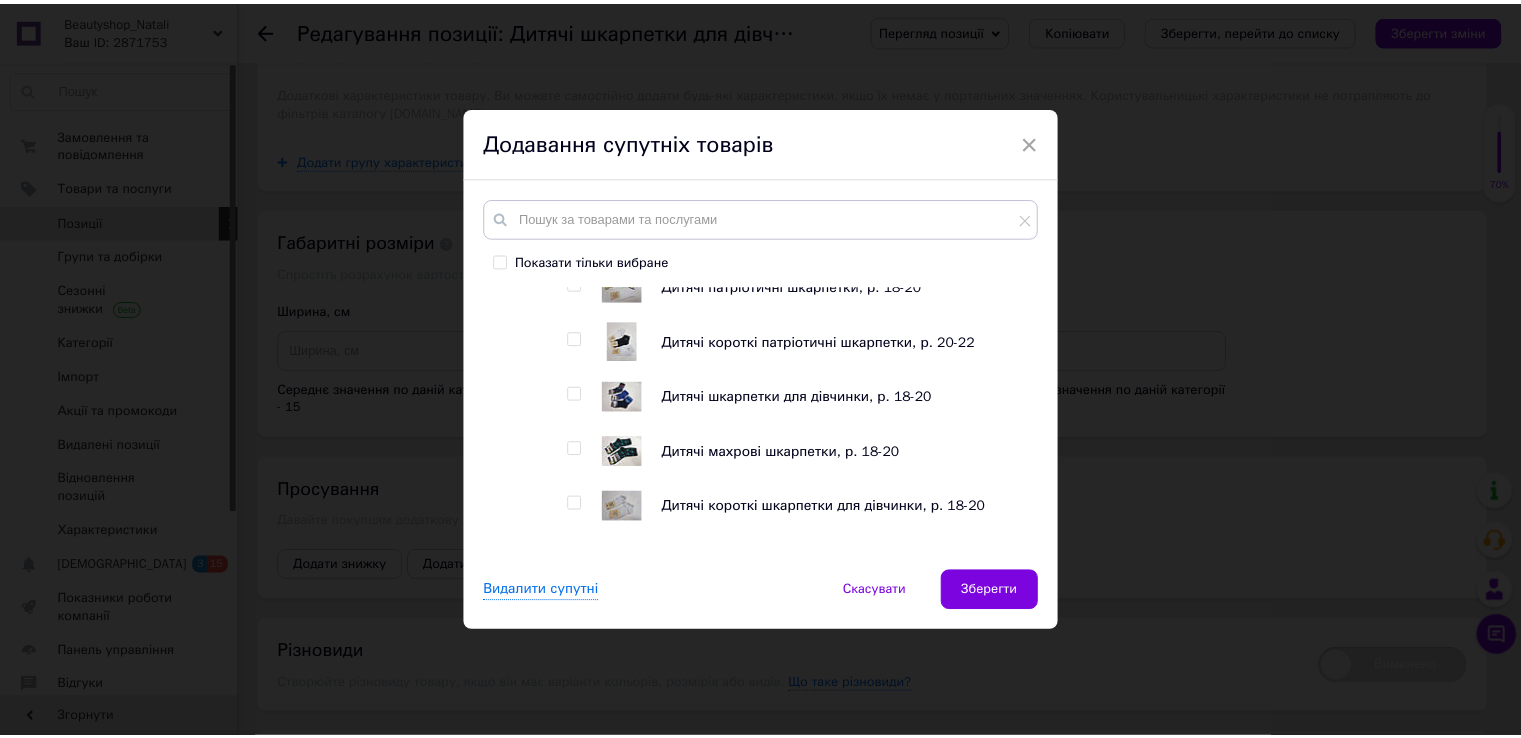 scroll, scrollTop: 1867, scrollLeft: 0, axis: vertical 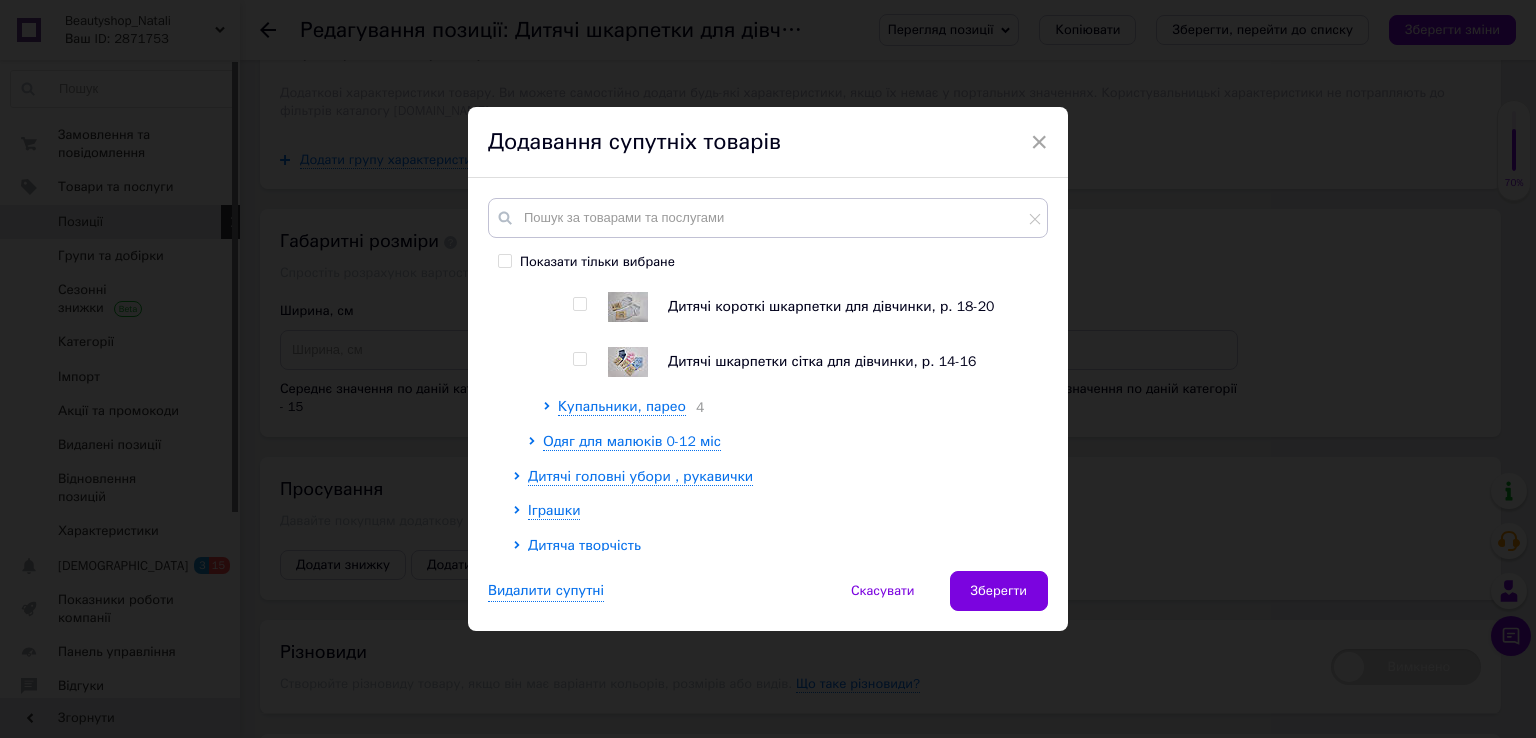 drag, startPoint x: 583, startPoint y: 374, endPoint x: 613, endPoint y: 374, distance: 30 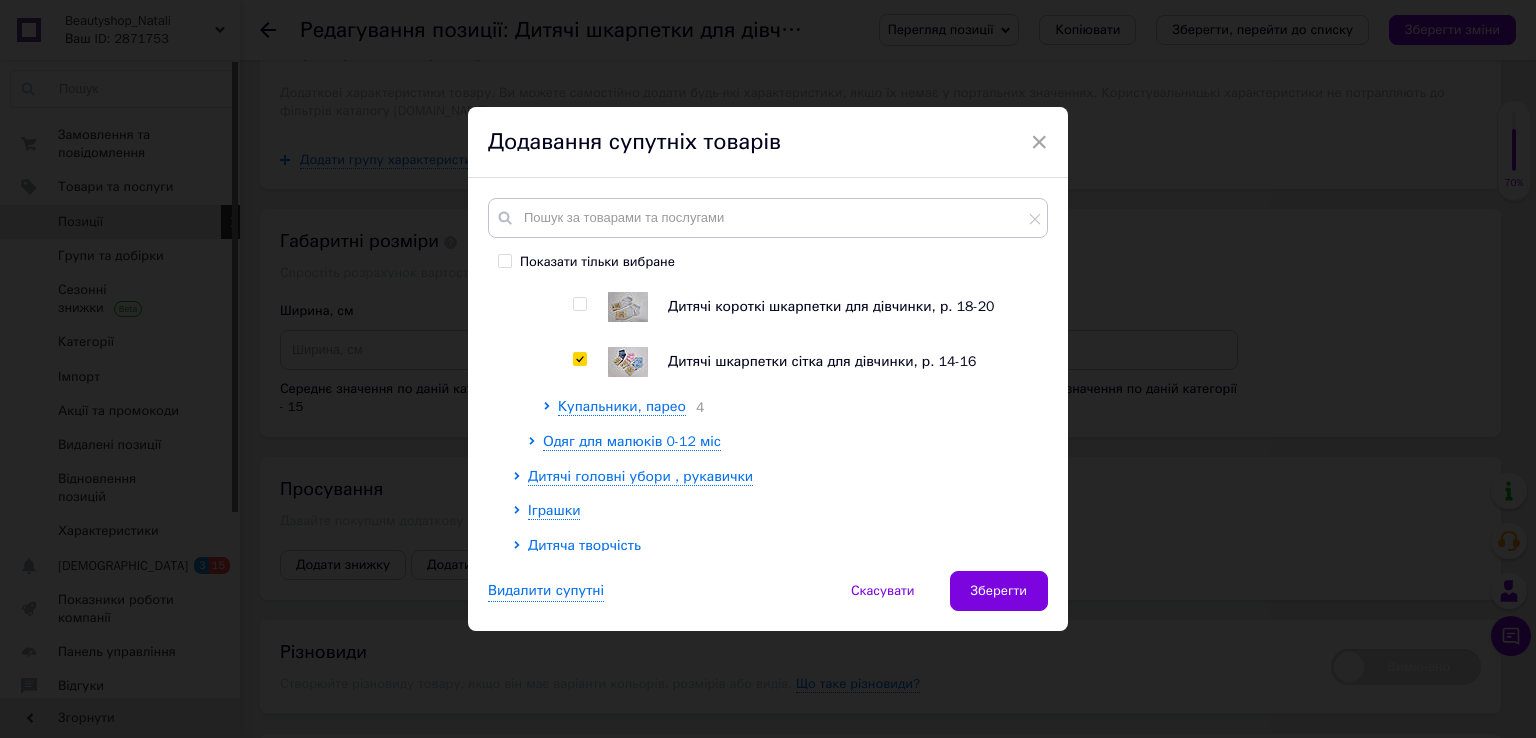 checkbox on "true" 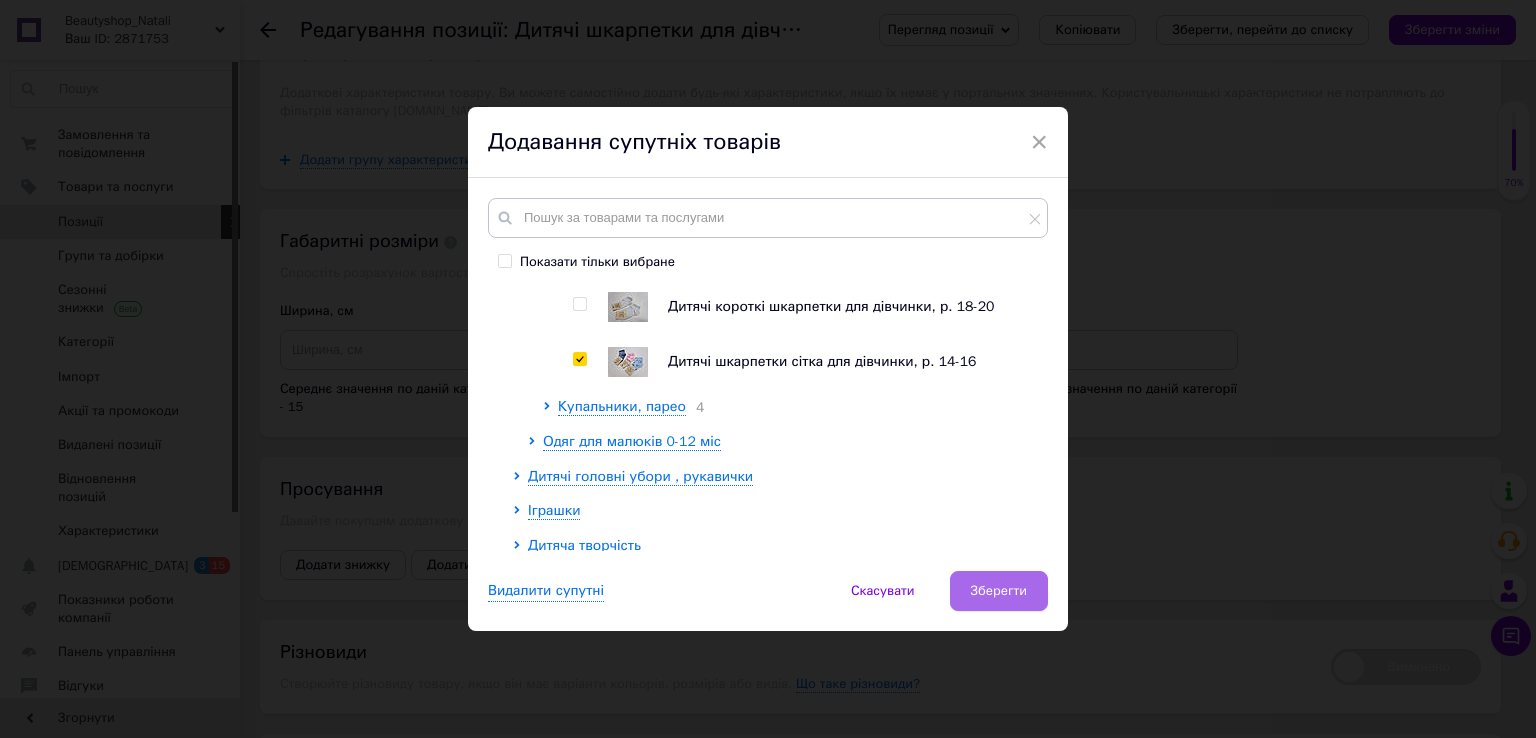 click on "Зберегти" at bounding box center (999, 591) 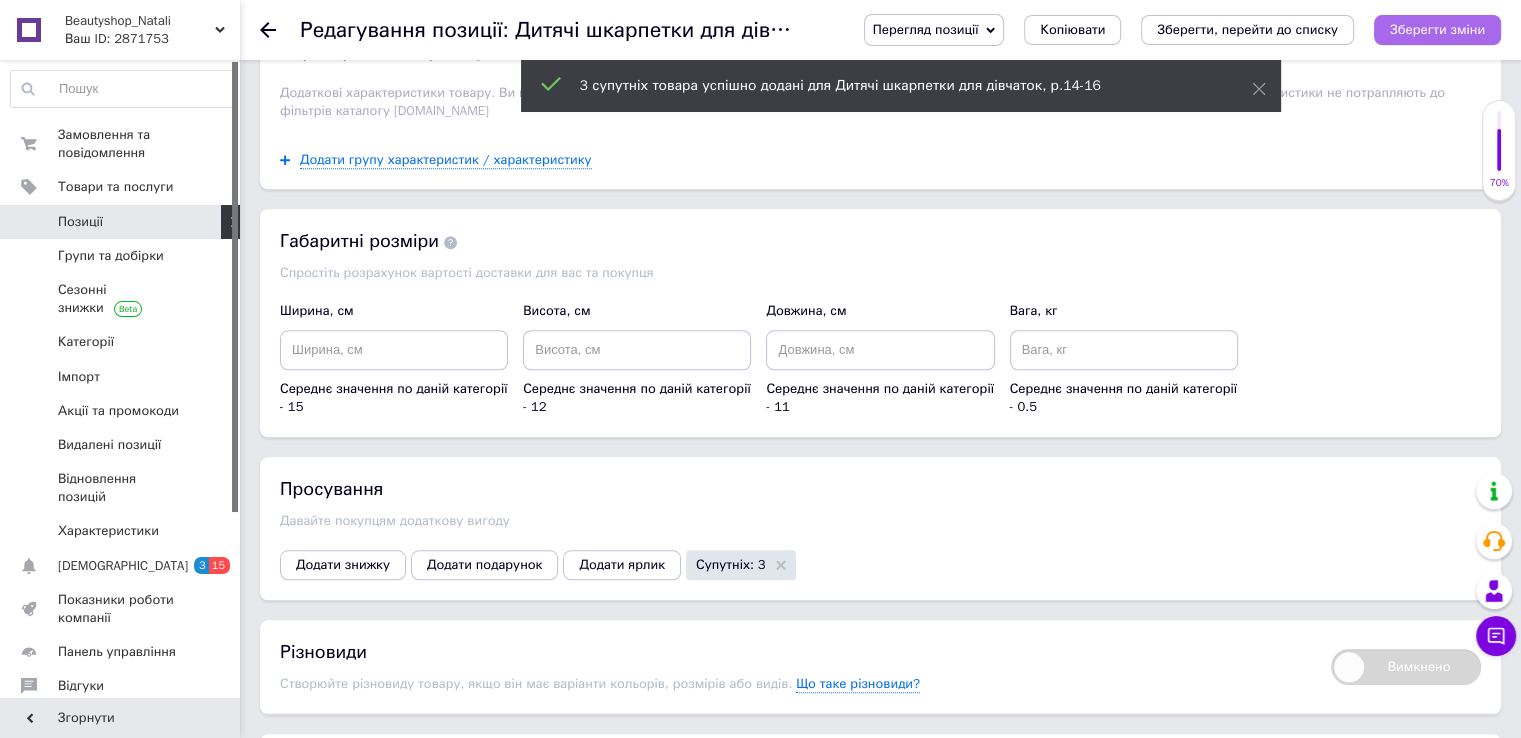 click on "Зберегти зміни" at bounding box center [1437, 29] 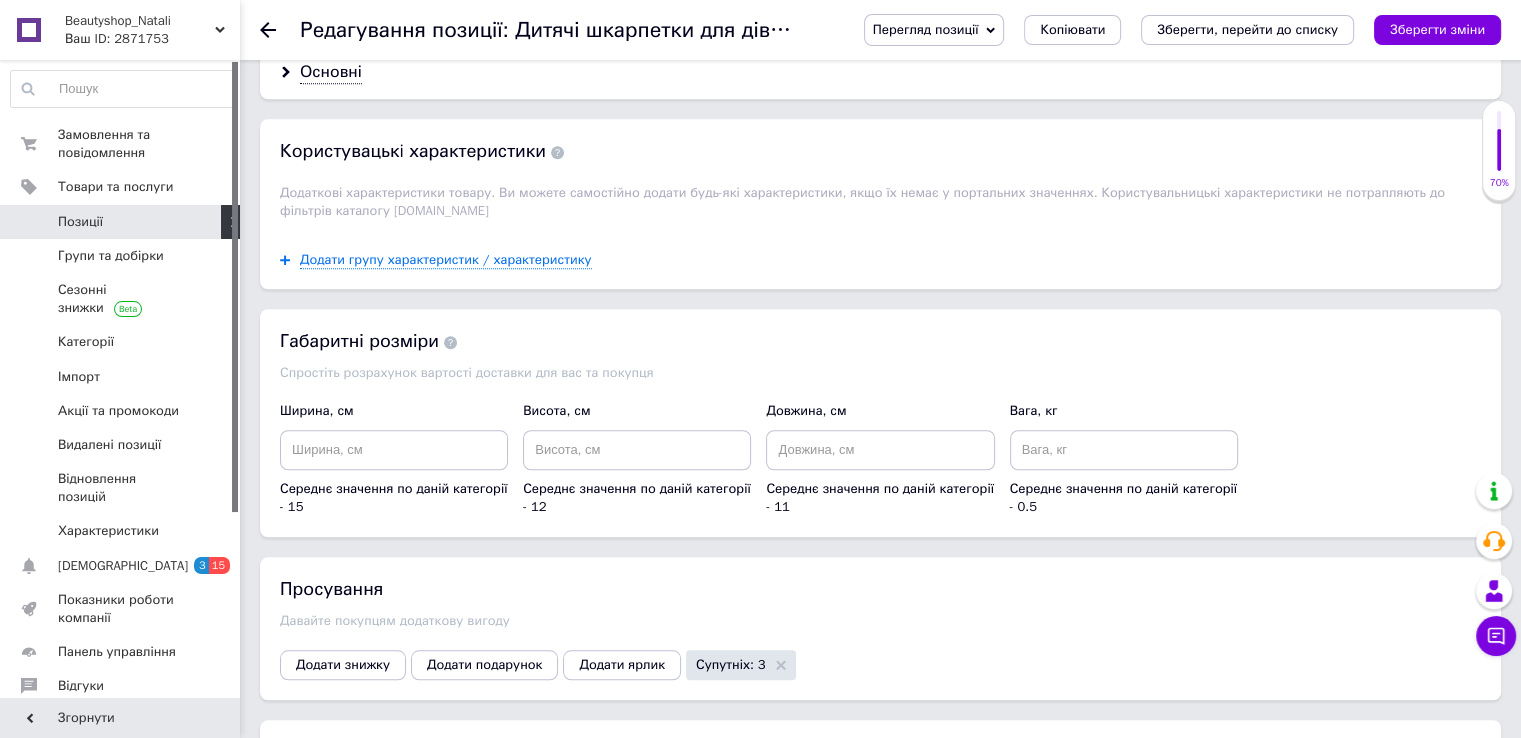 scroll, scrollTop: 1400, scrollLeft: 0, axis: vertical 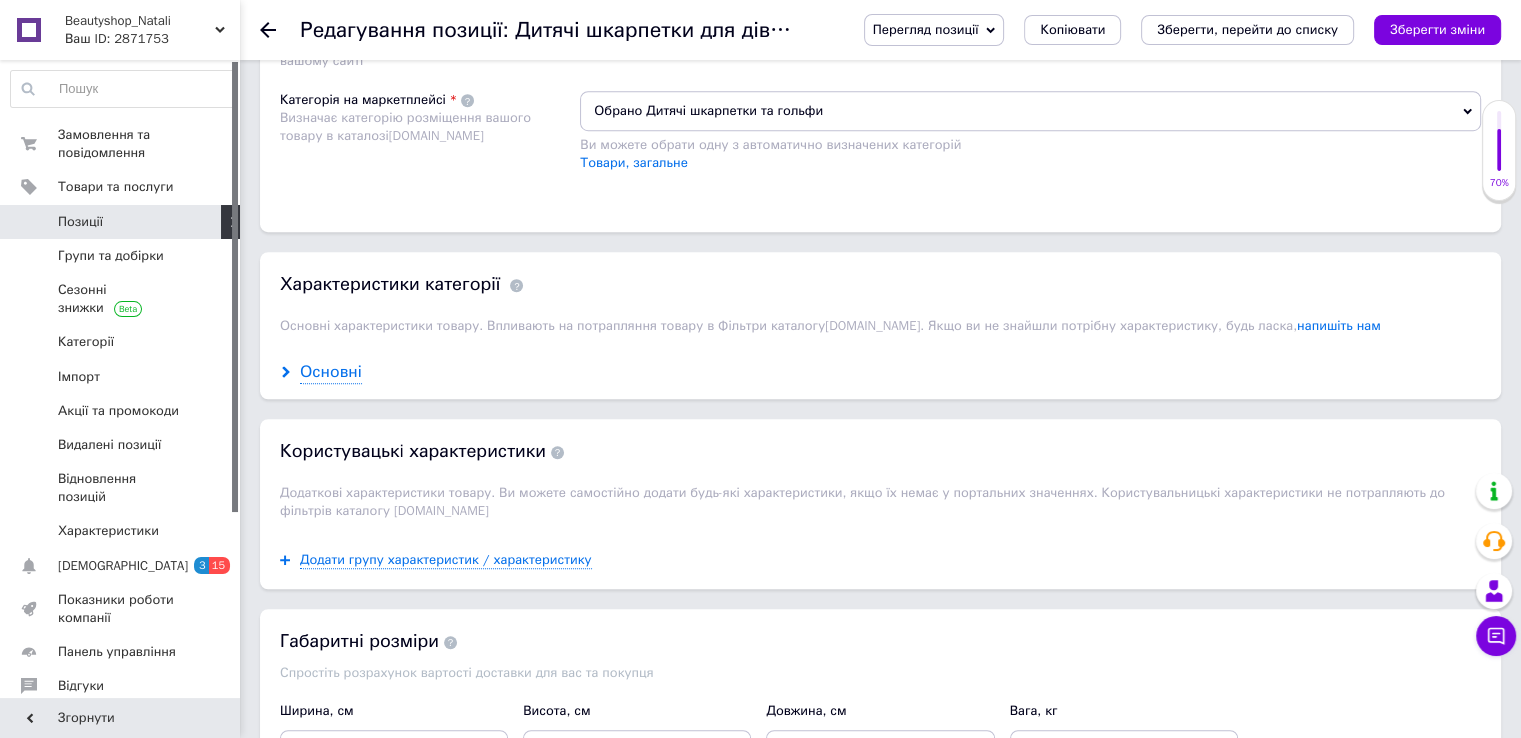 click on "Основні" at bounding box center (331, 372) 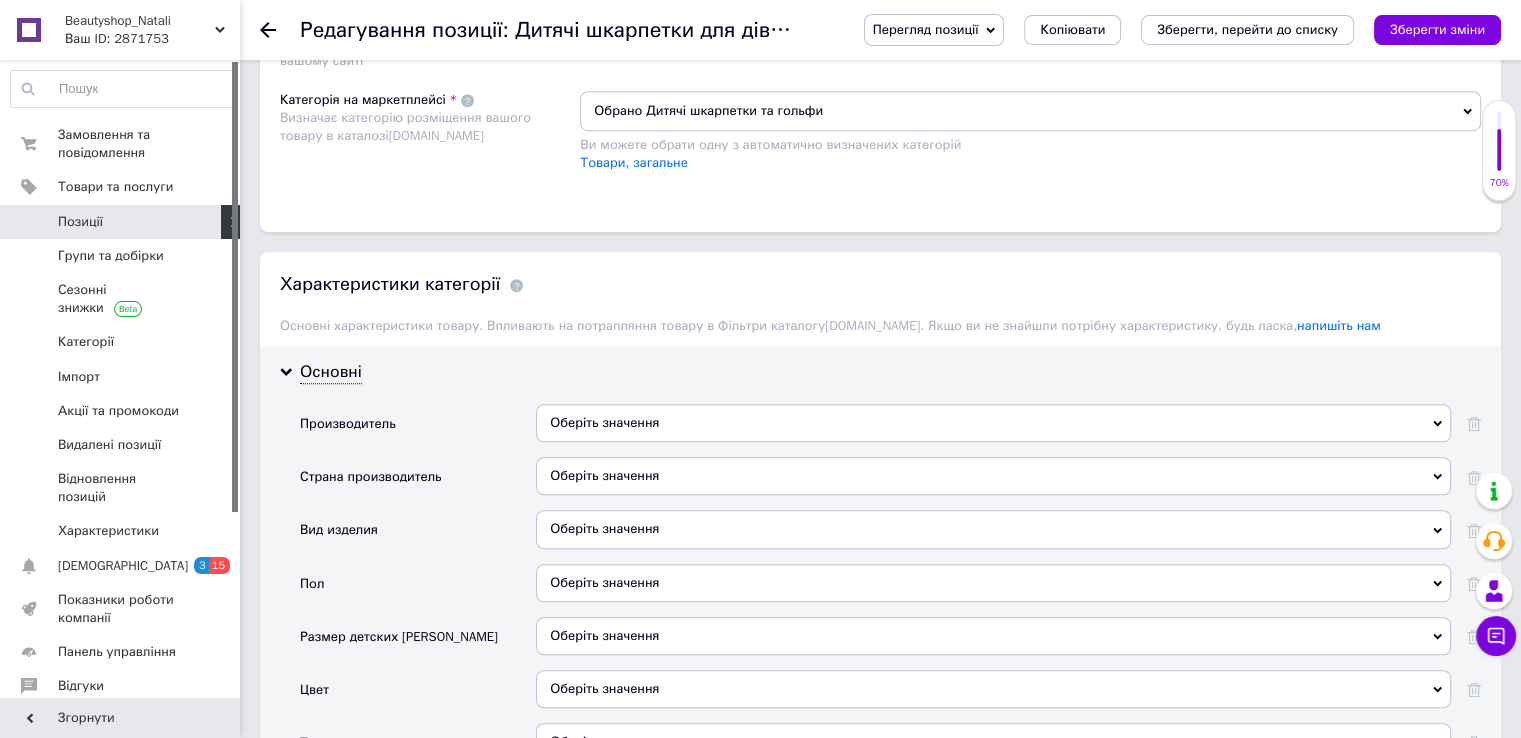 click on "Оберіть значення" at bounding box center [993, 423] 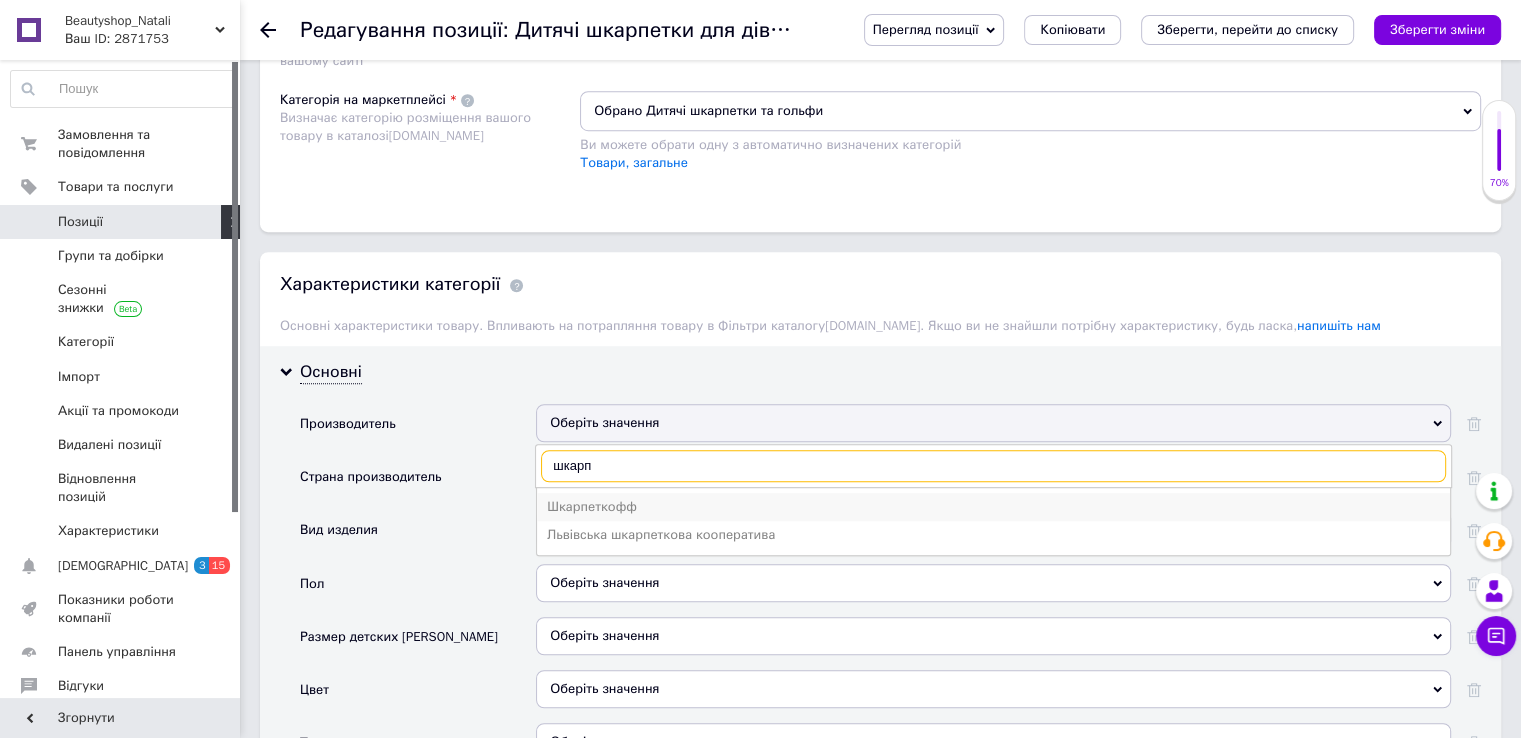 type on "шкарп" 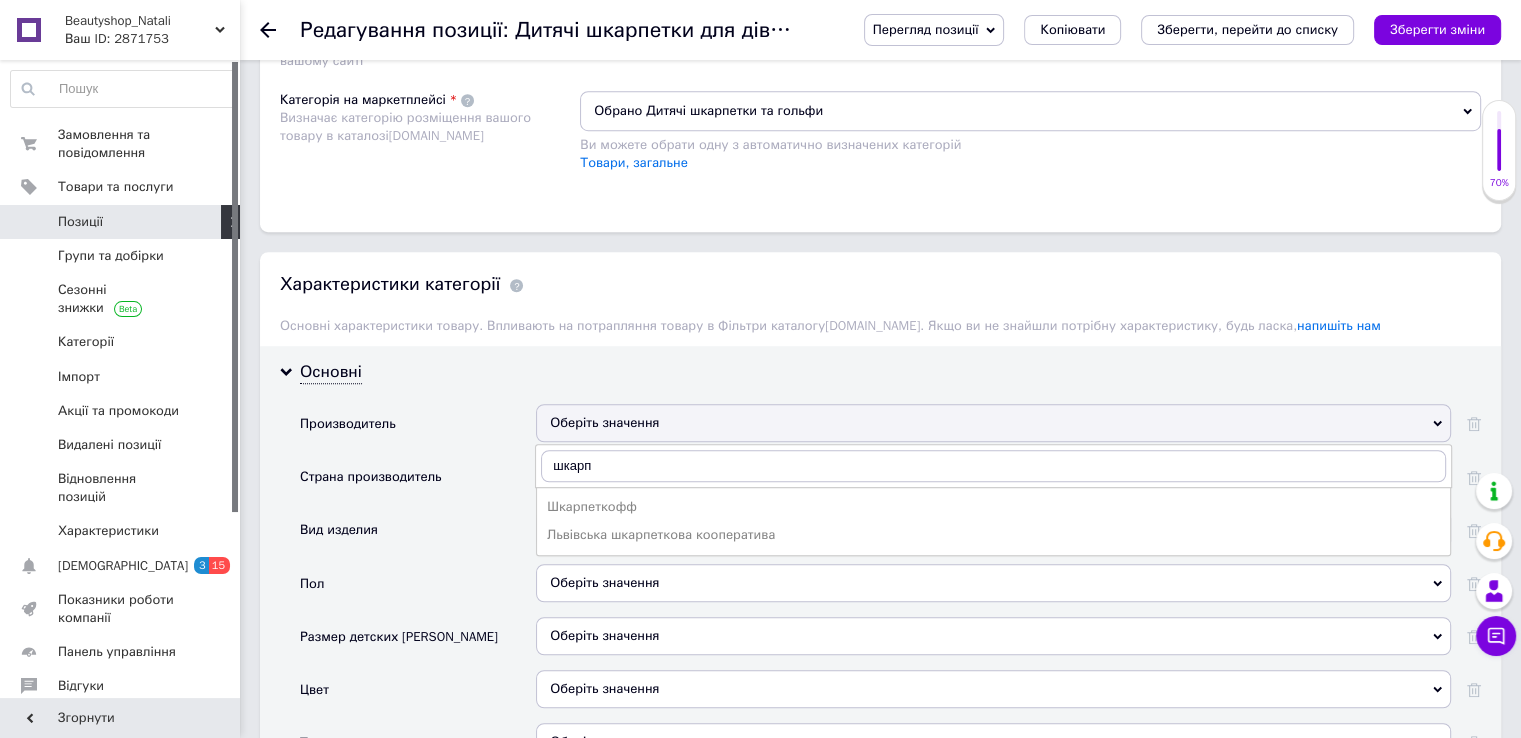 drag, startPoint x: 610, startPoint y: 503, endPoint x: 632, endPoint y: 473, distance: 37.202152 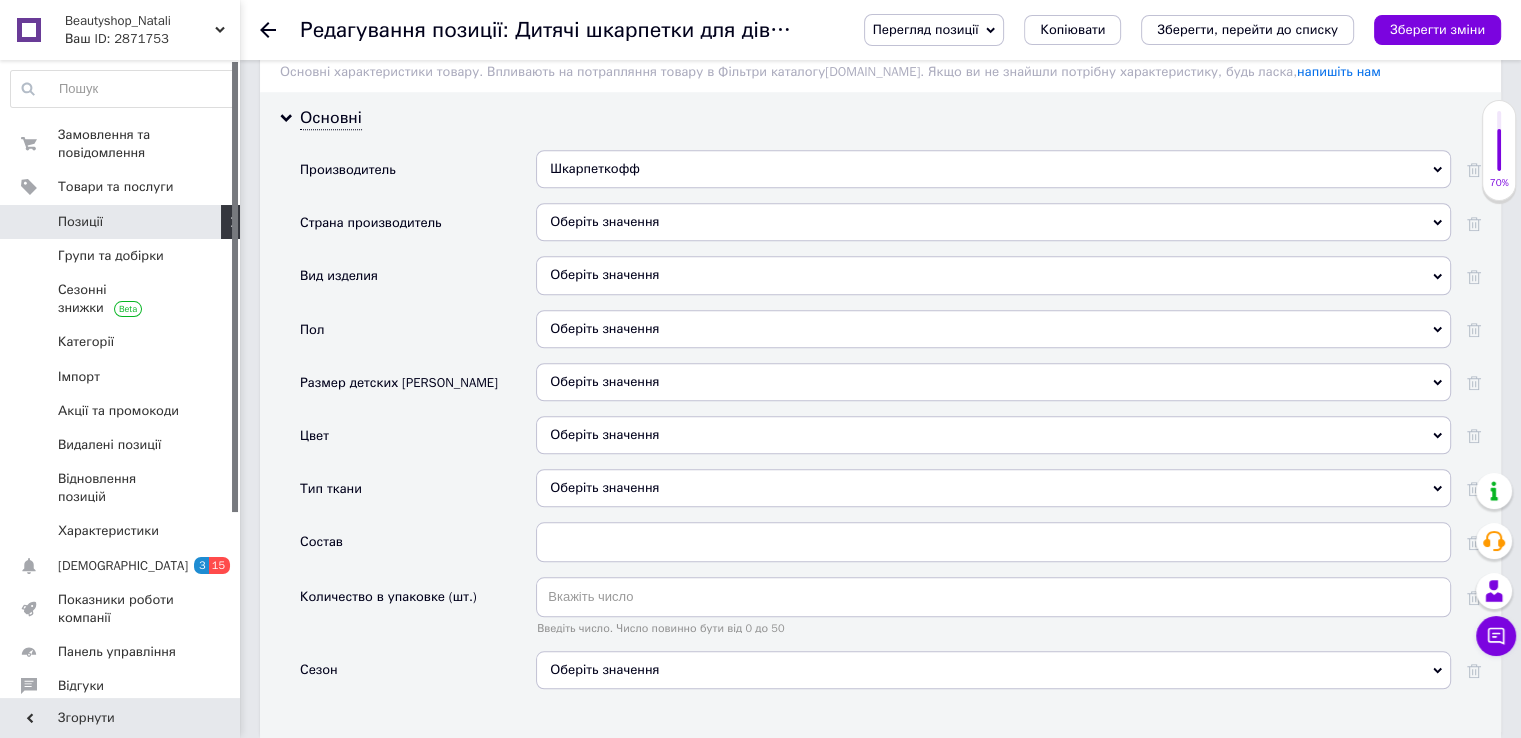 scroll, scrollTop: 1700, scrollLeft: 0, axis: vertical 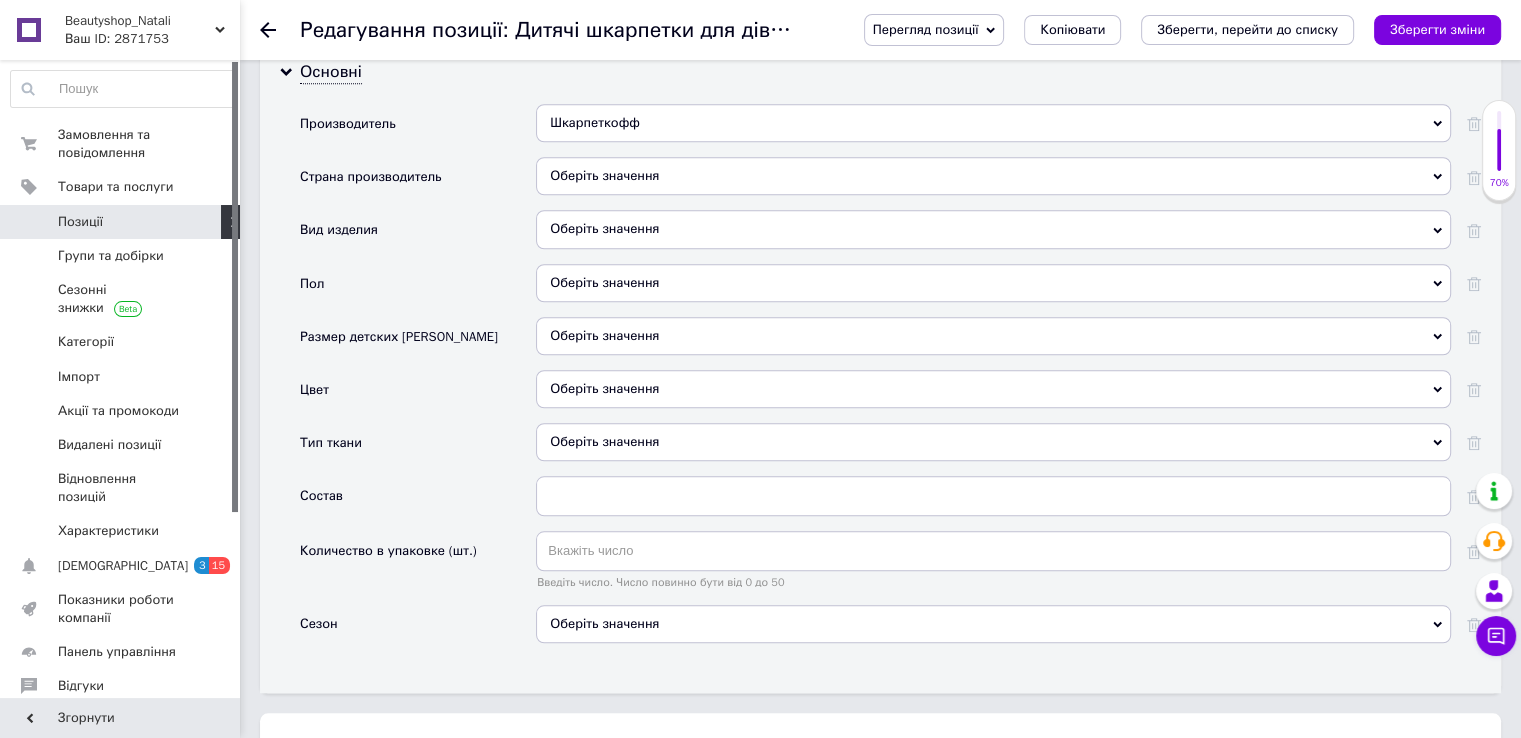 click on "Оберіть значення" at bounding box center [993, 176] 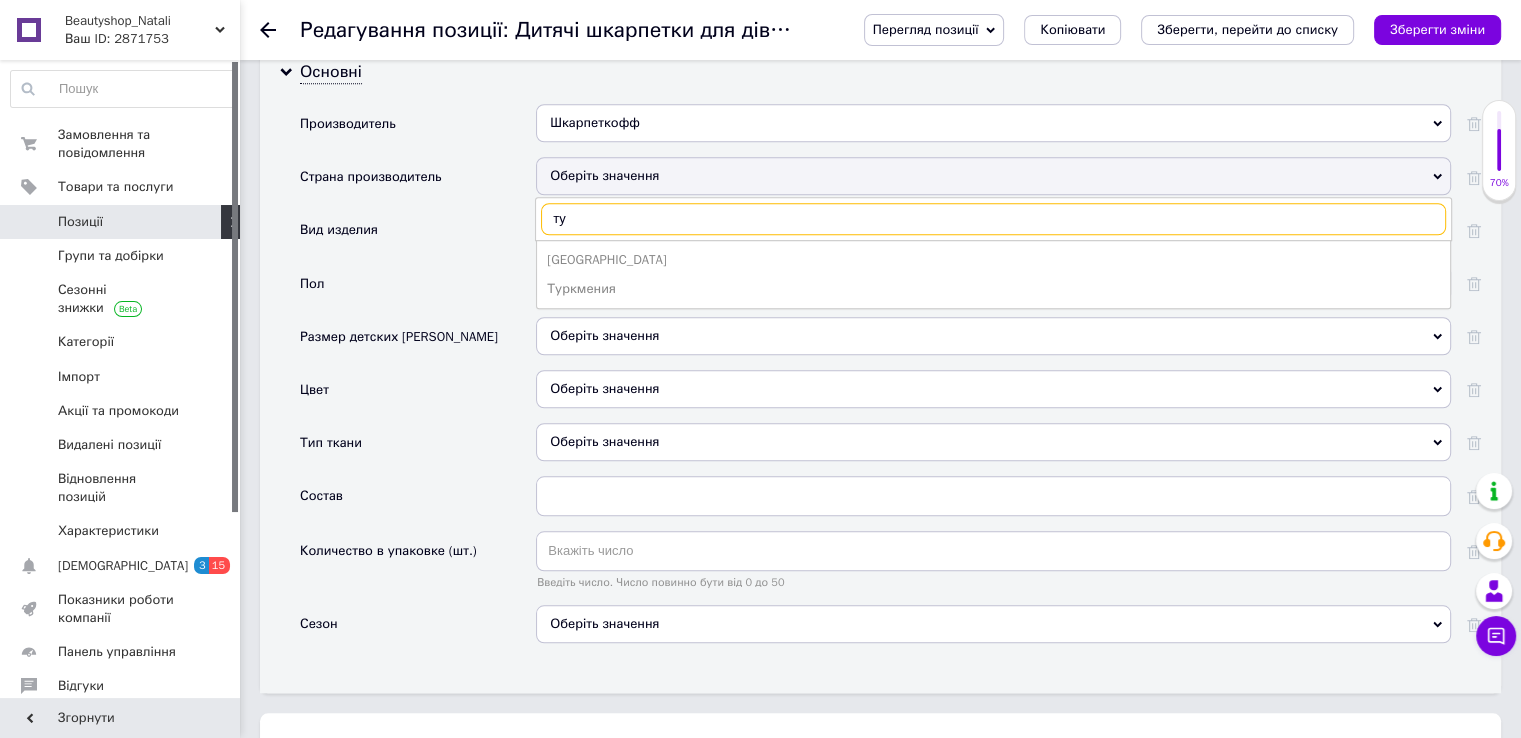 type on "т" 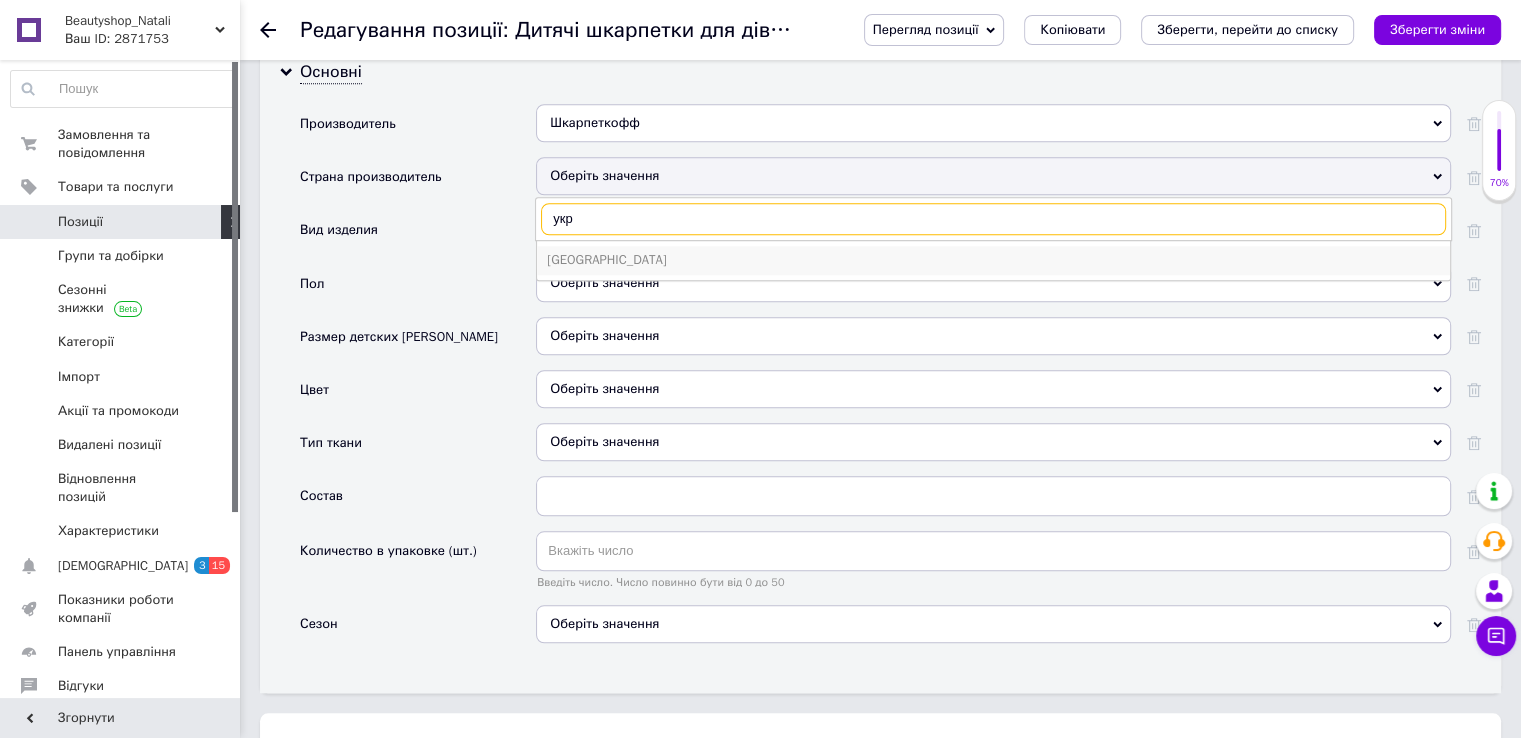 type on "укр" 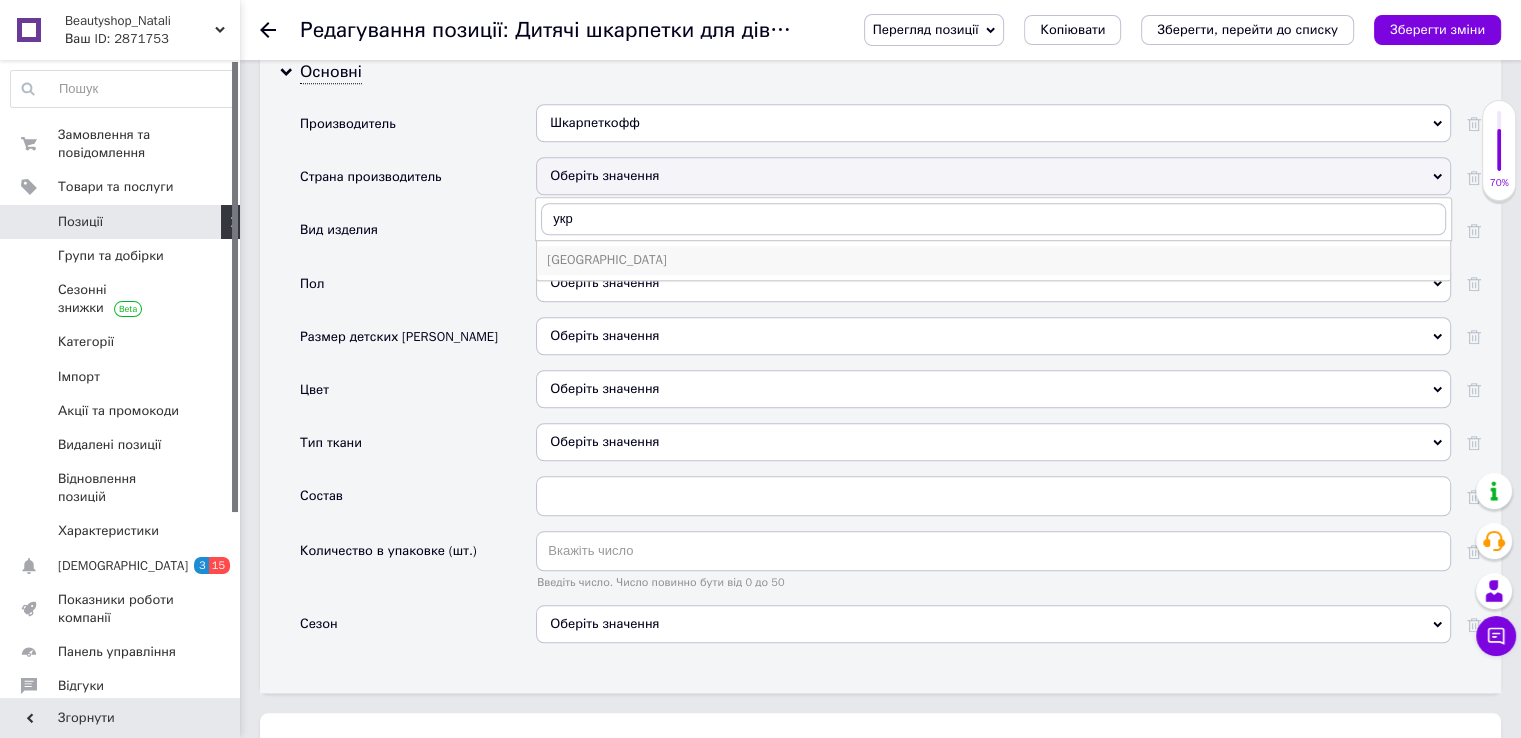click on "[GEOGRAPHIC_DATA]" at bounding box center (993, 260) 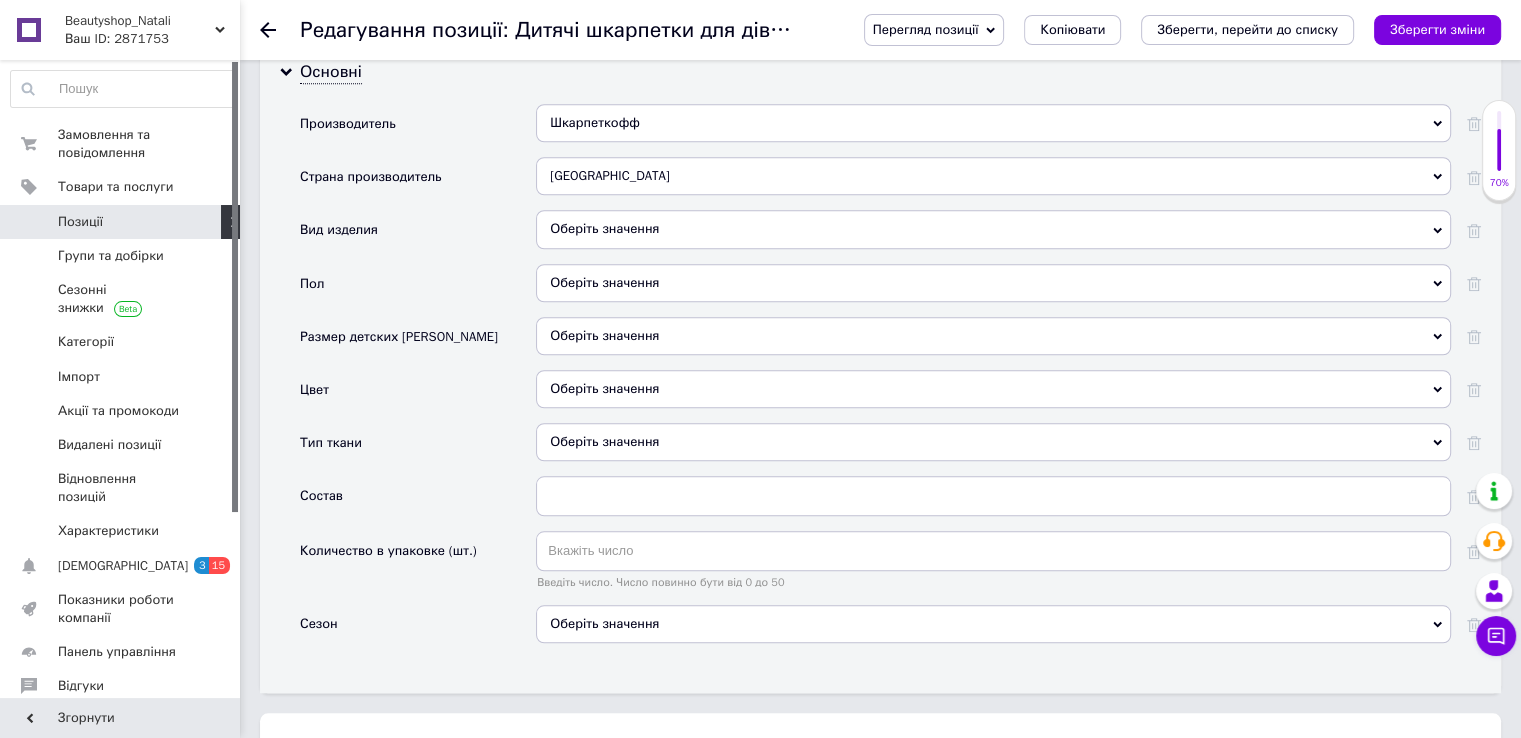 click on "Оберіть значення" at bounding box center [993, 229] 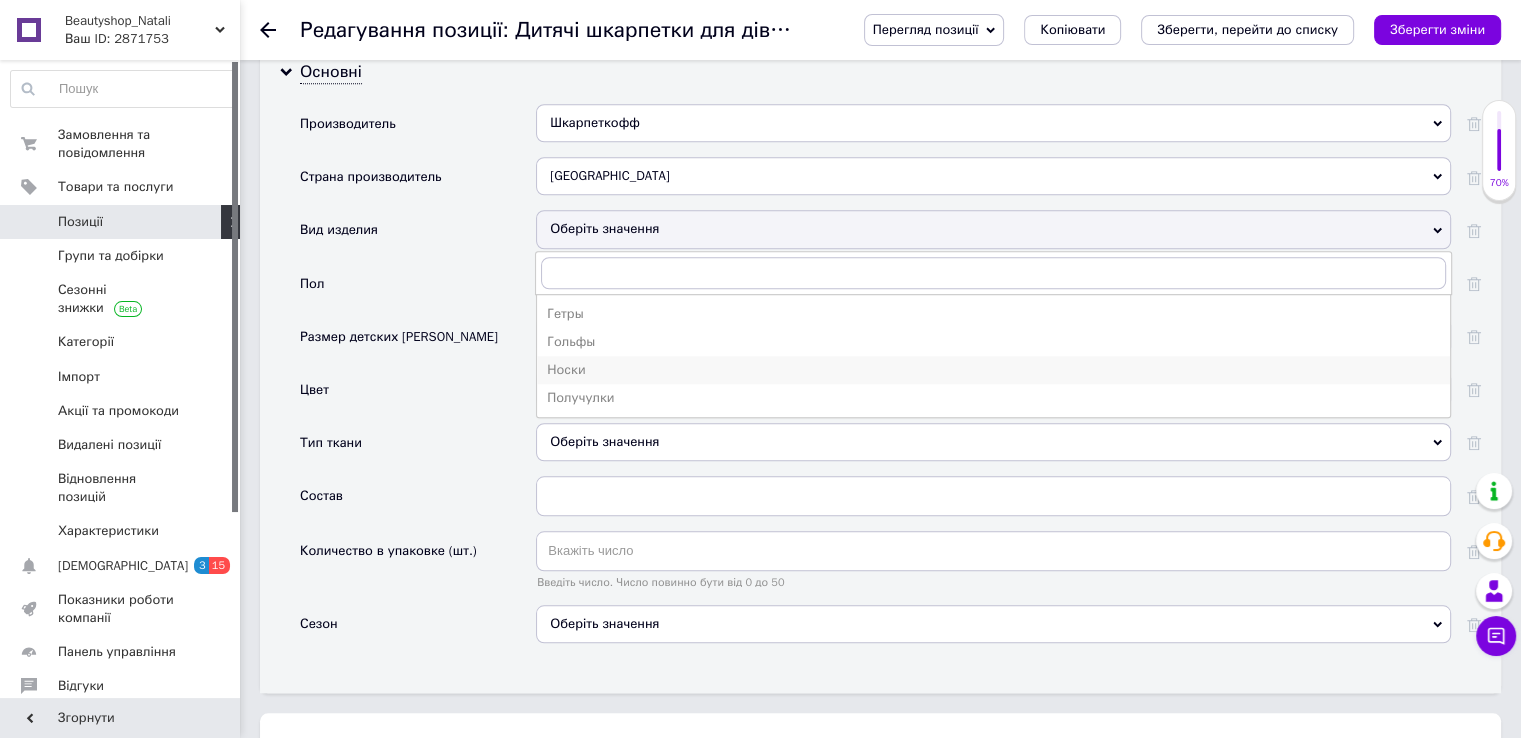 click on "Носки" at bounding box center (993, 370) 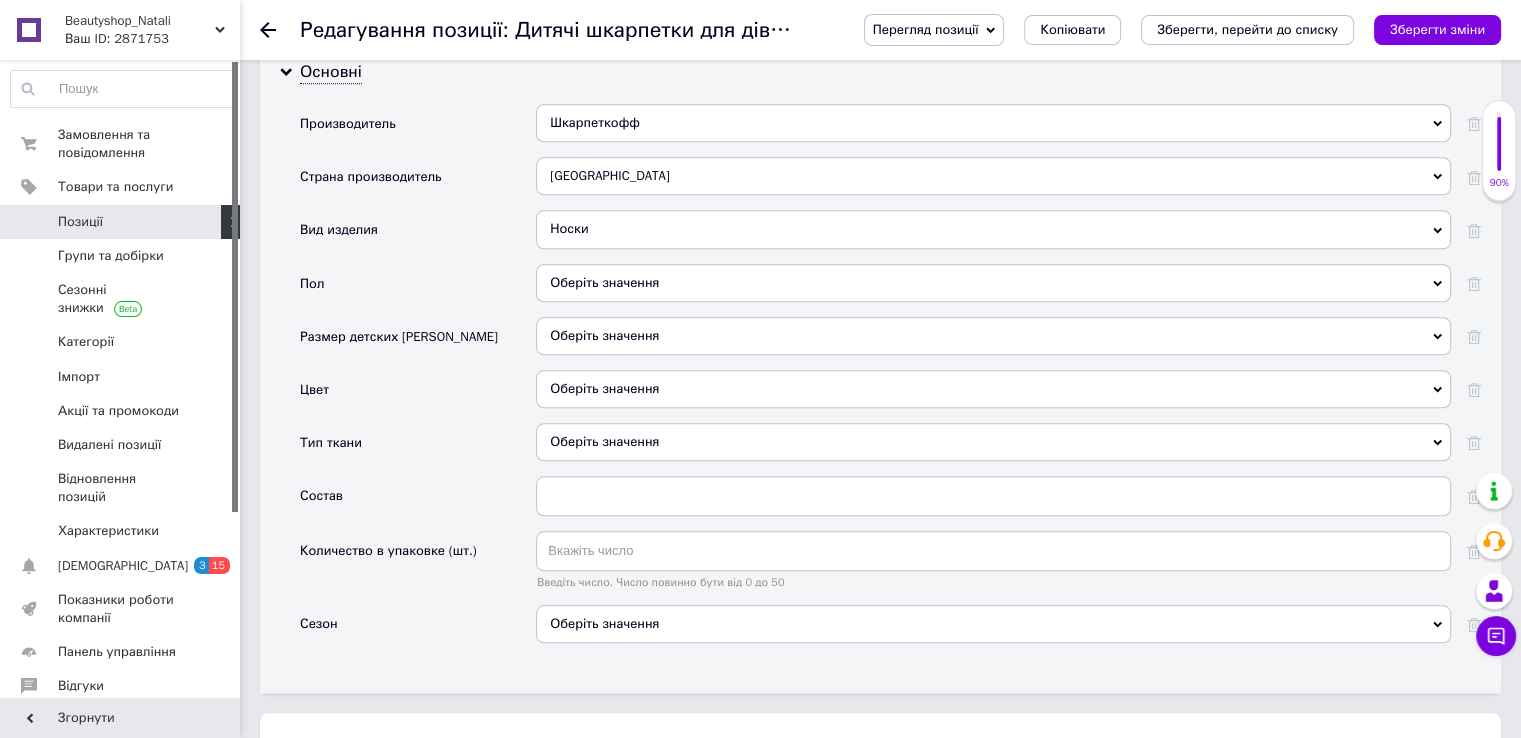 click on "Оберіть значення" at bounding box center (993, 283) 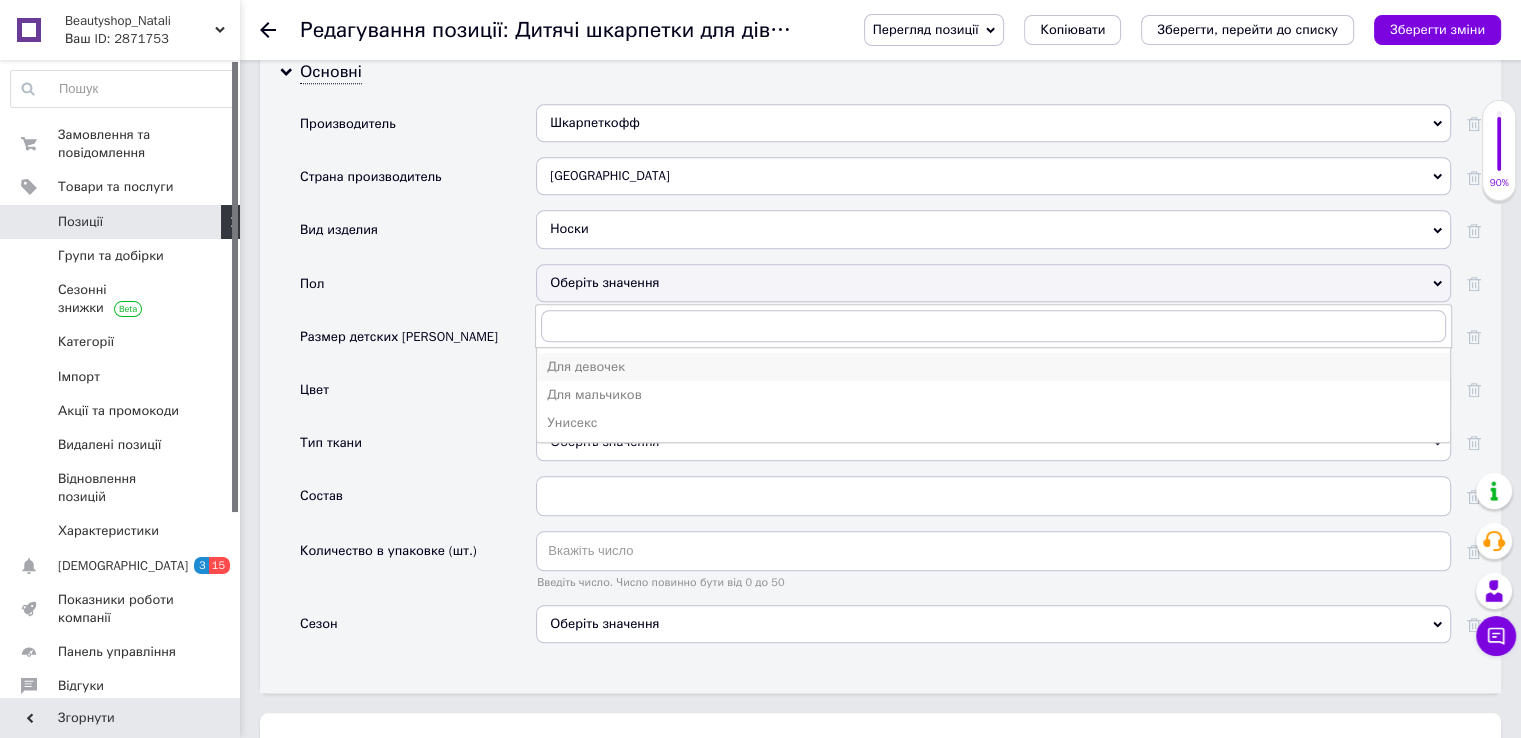 click on "Для девочек" at bounding box center [993, 367] 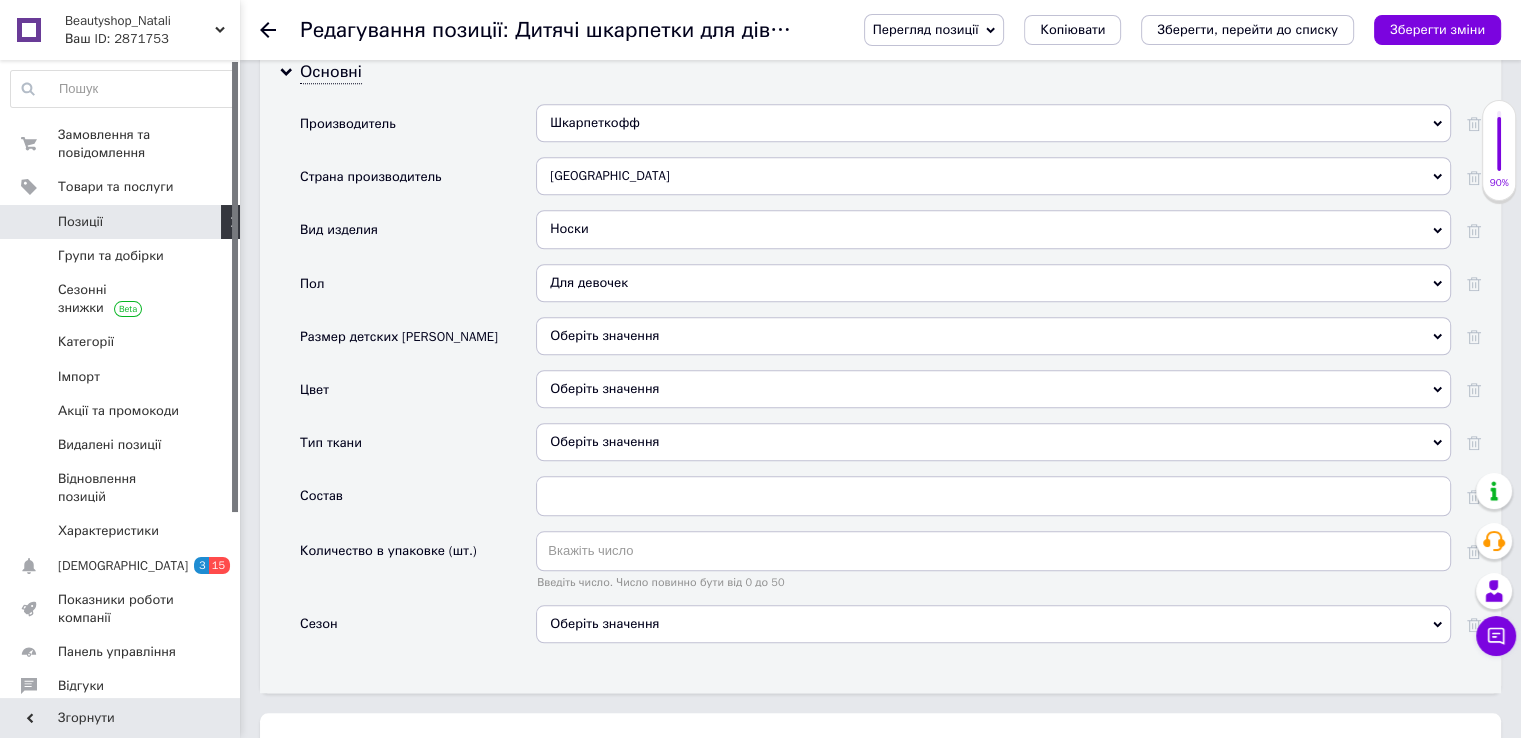 click on "Оберіть значення" at bounding box center [993, 336] 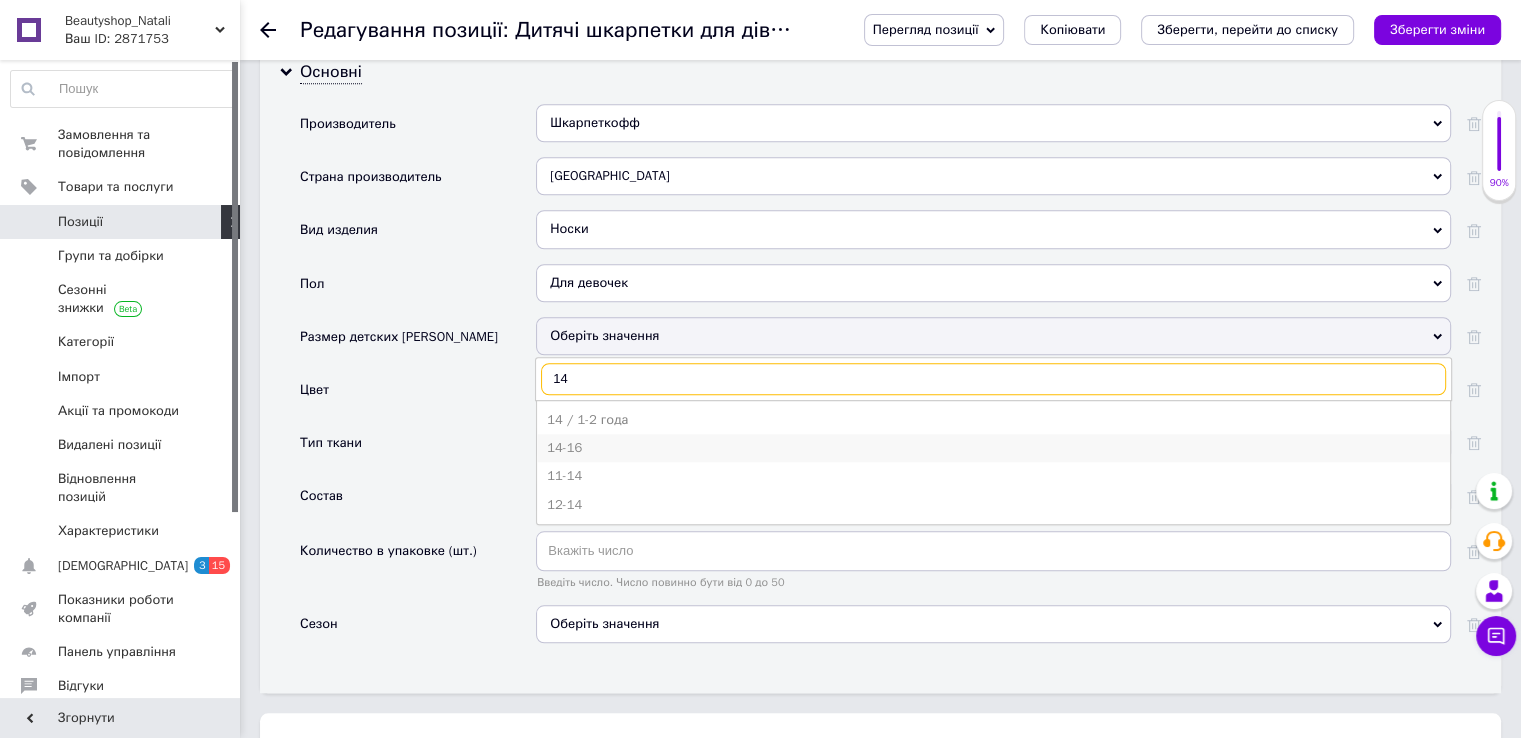 type on "14" 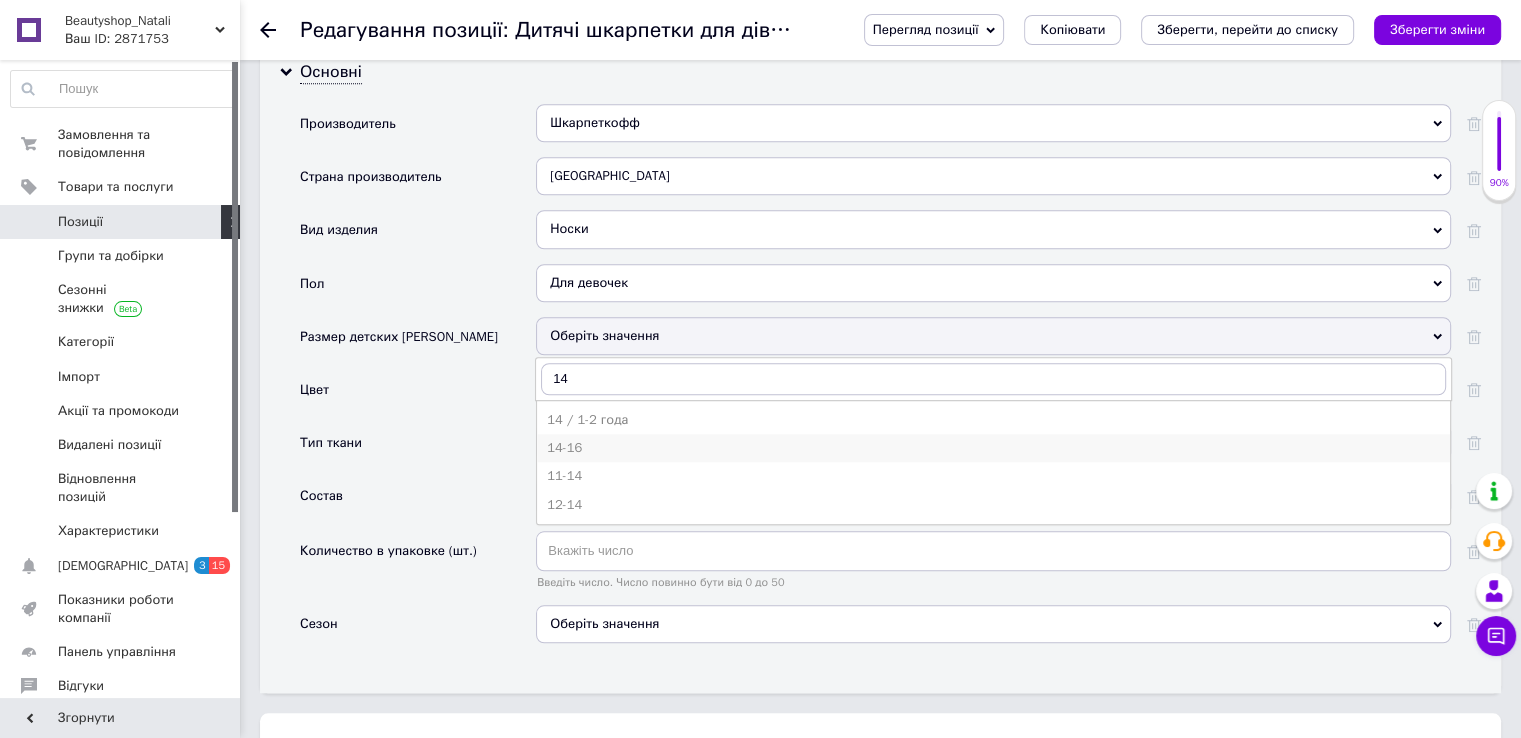 click on "14-16" at bounding box center [993, 448] 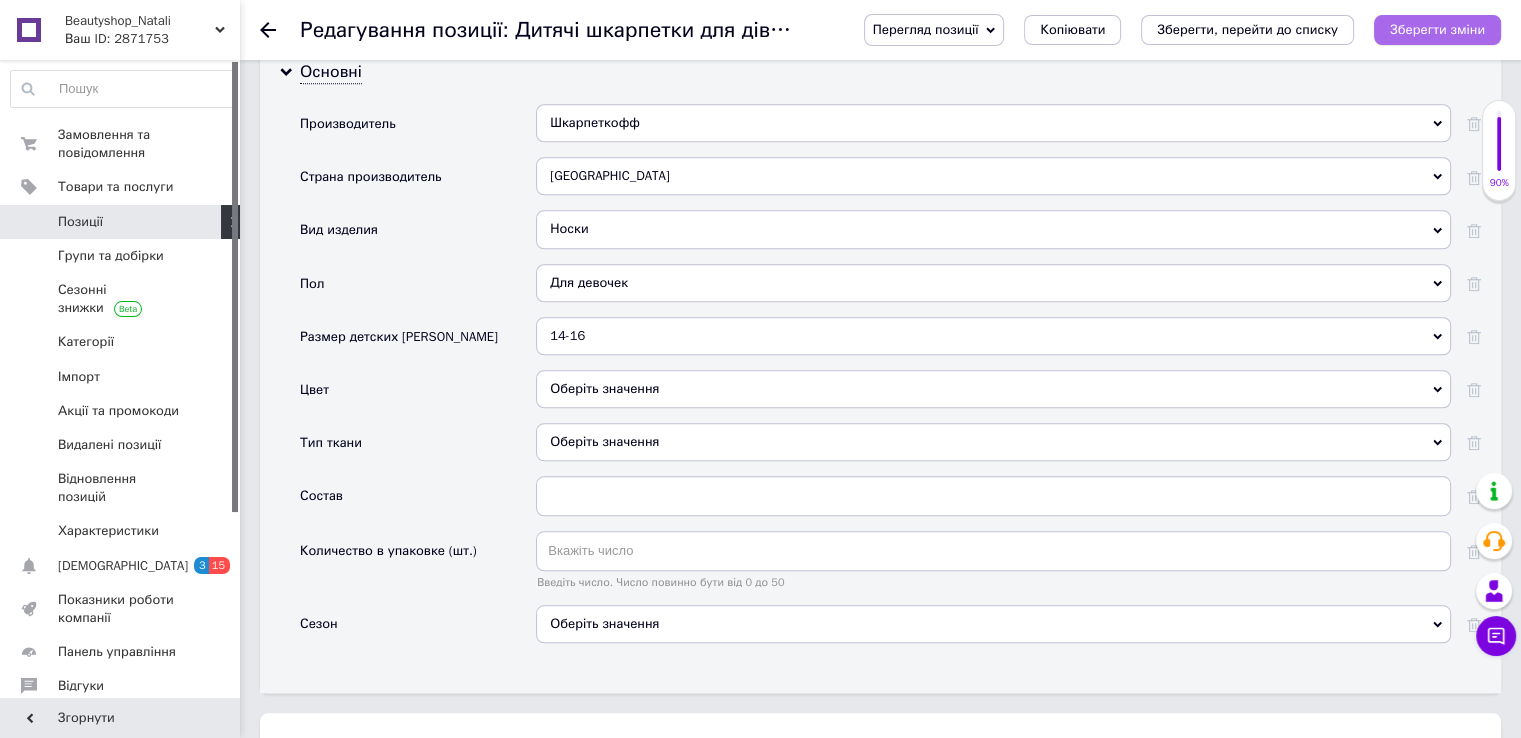 click on "Зберегти зміни" at bounding box center [1437, 29] 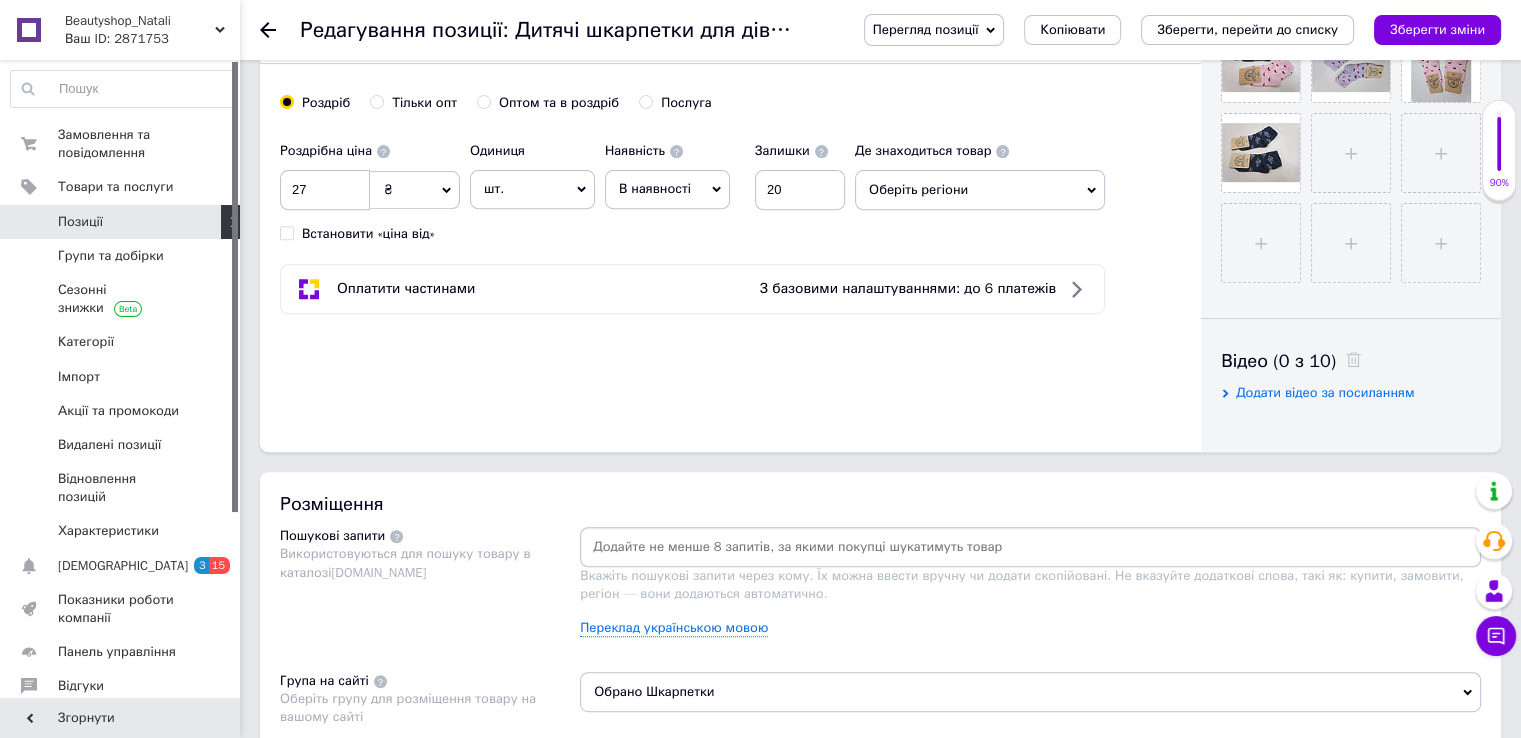 scroll, scrollTop: 900, scrollLeft: 0, axis: vertical 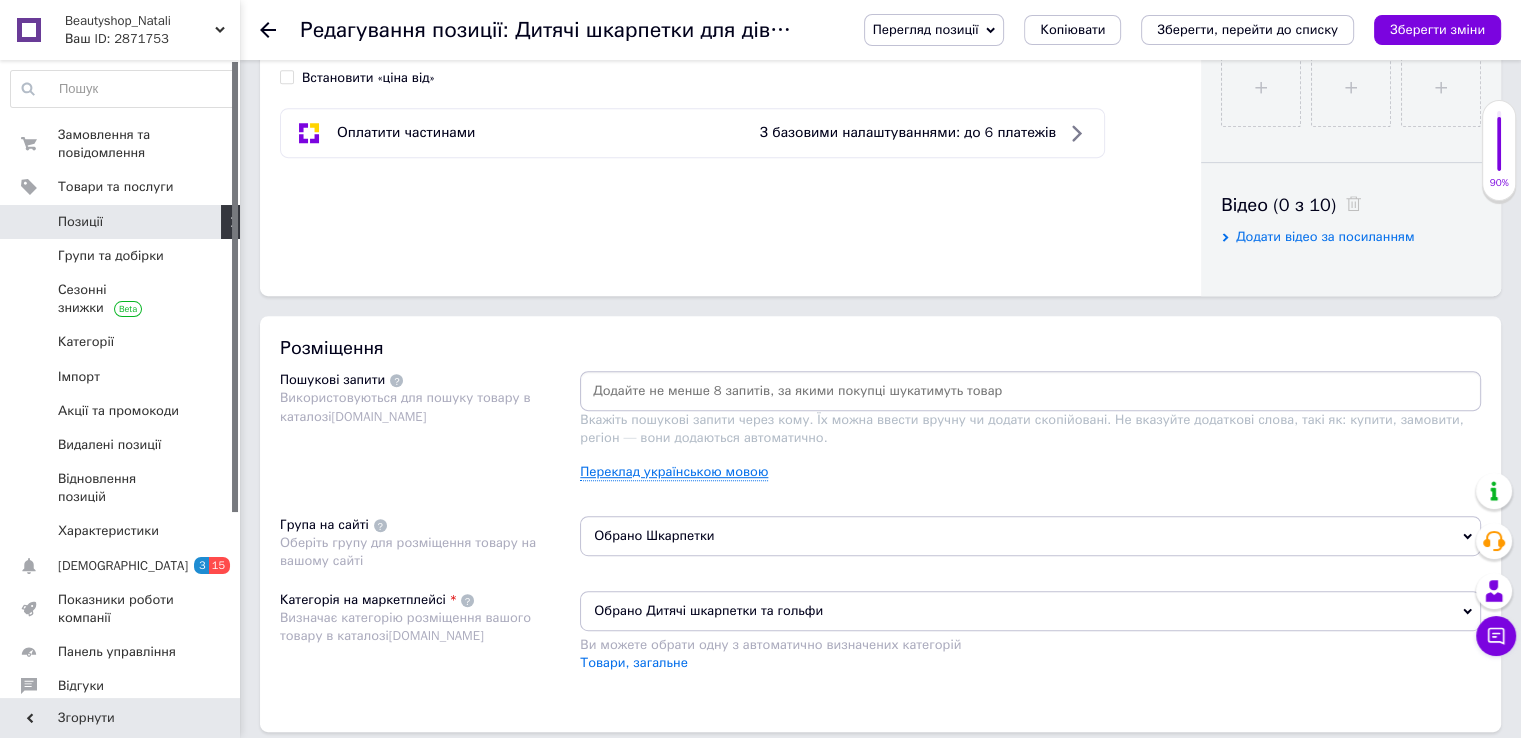 click on "Переклад українською мовою" at bounding box center (674, 472) 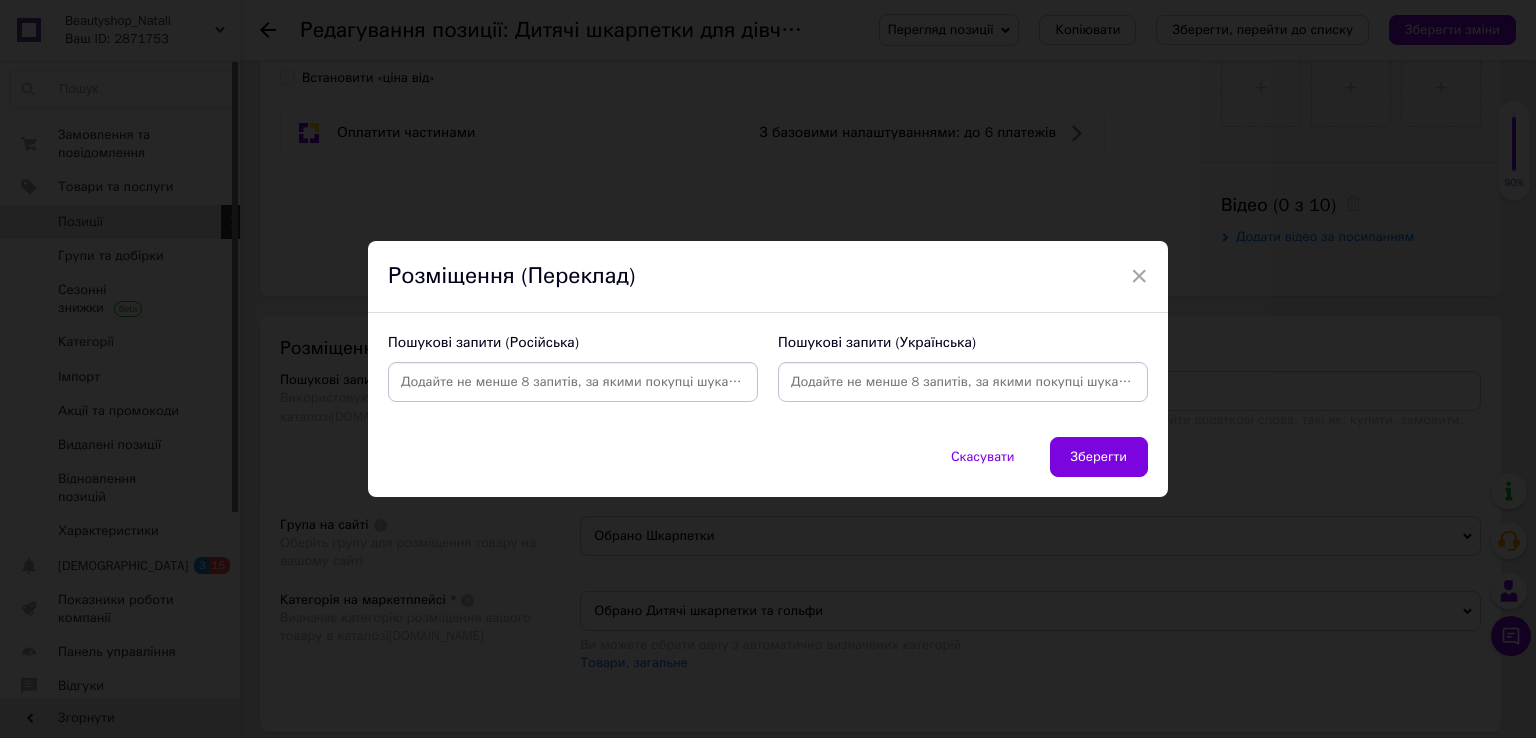 click at bounding box center [963, 382] 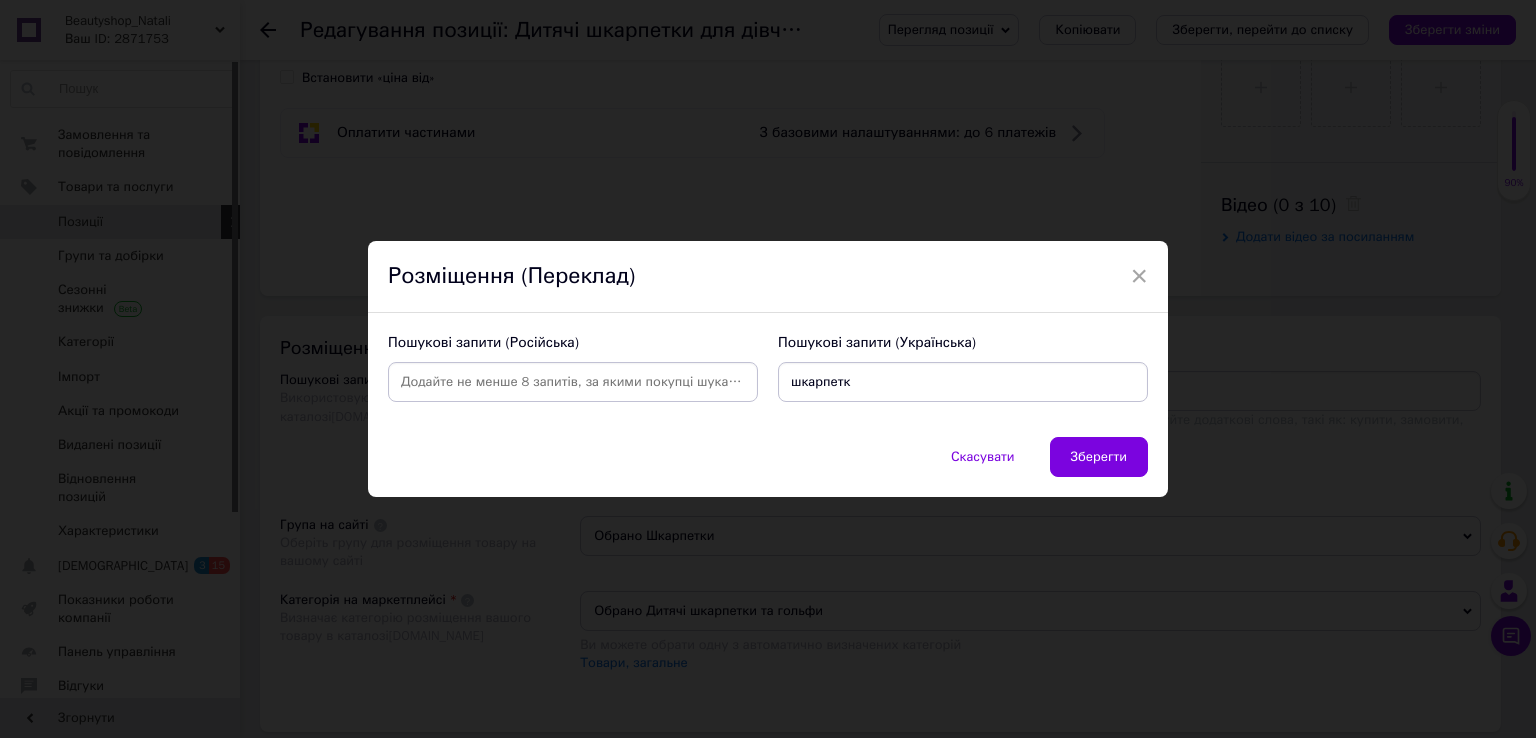 type on "шкарпетки" 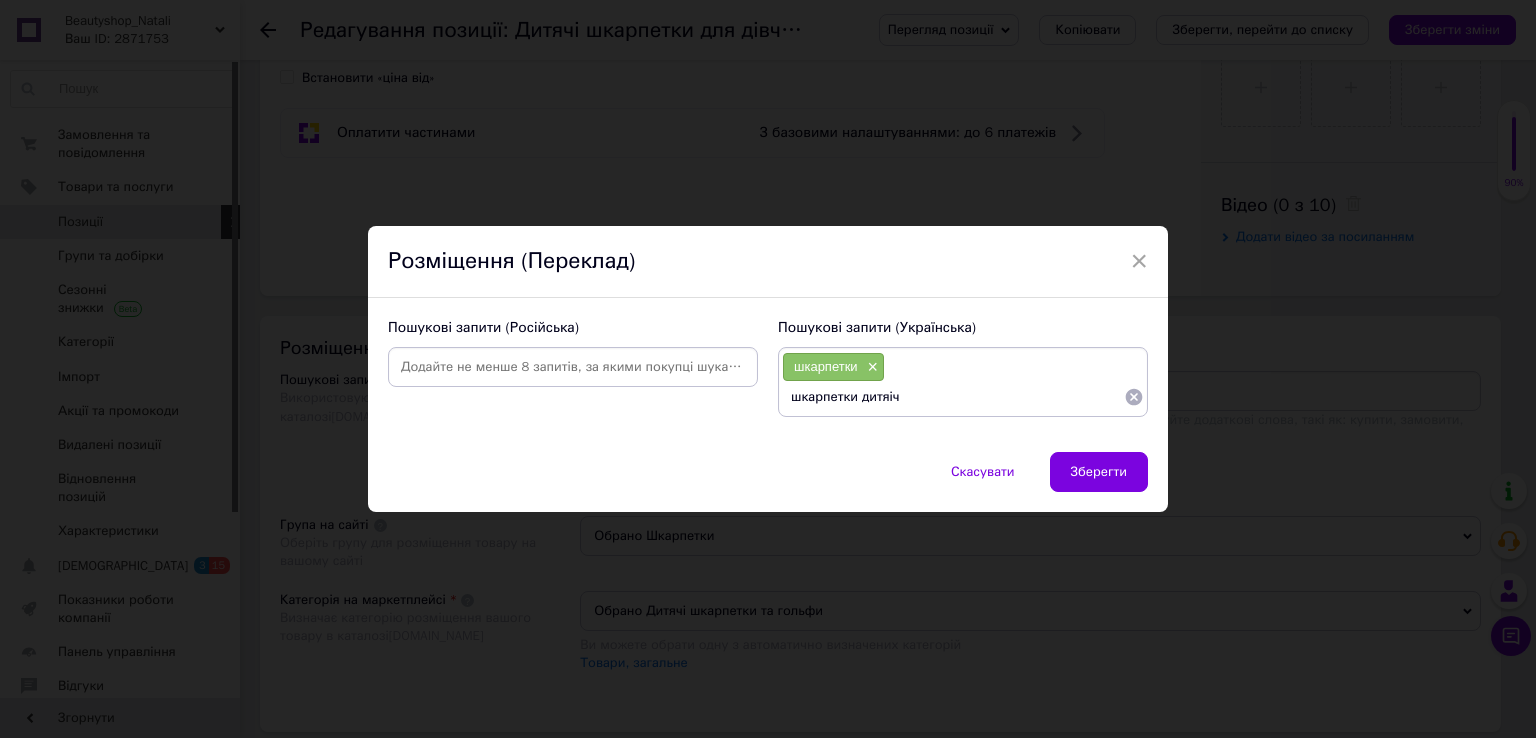 type on "шкарпетки дитяічі" 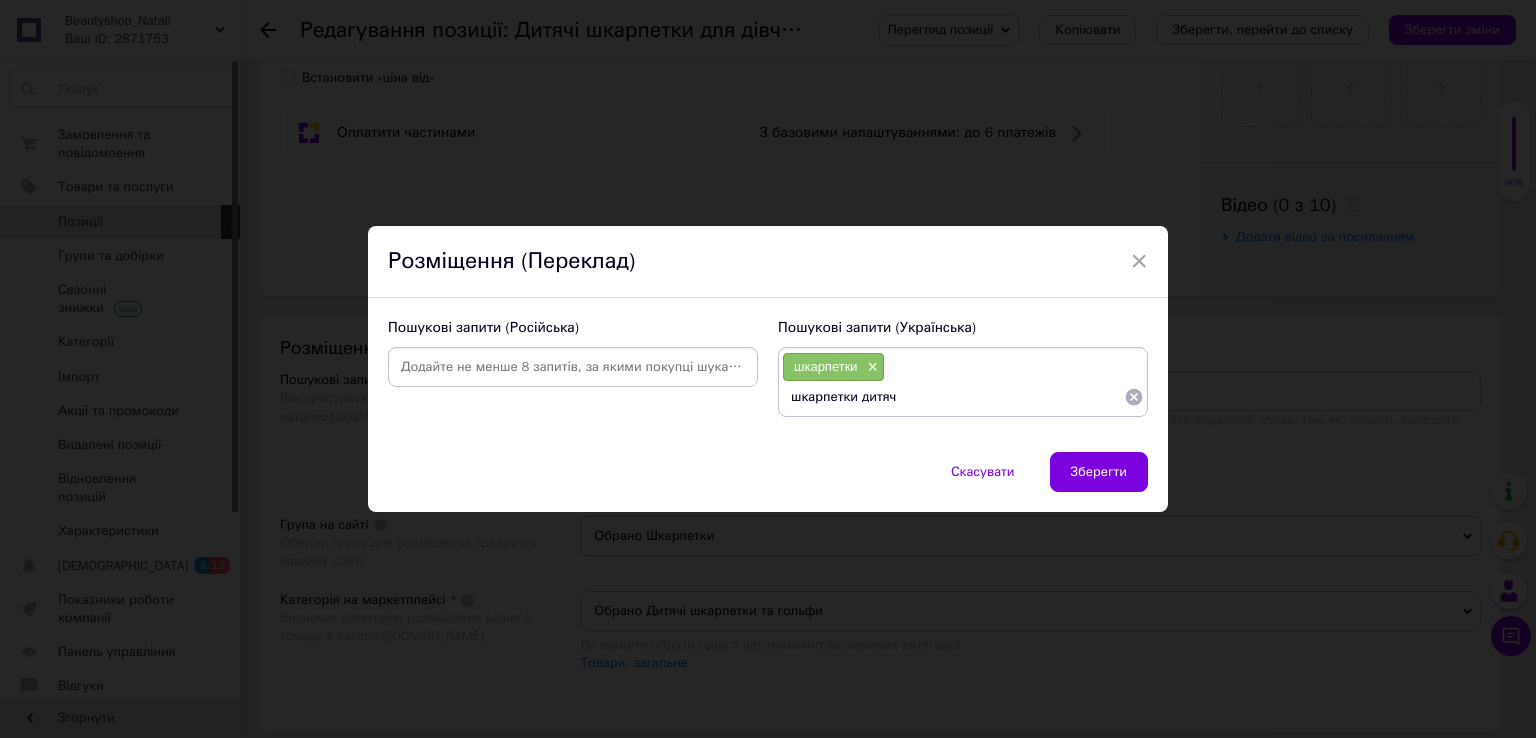 type on "шкарпетки дитячі" 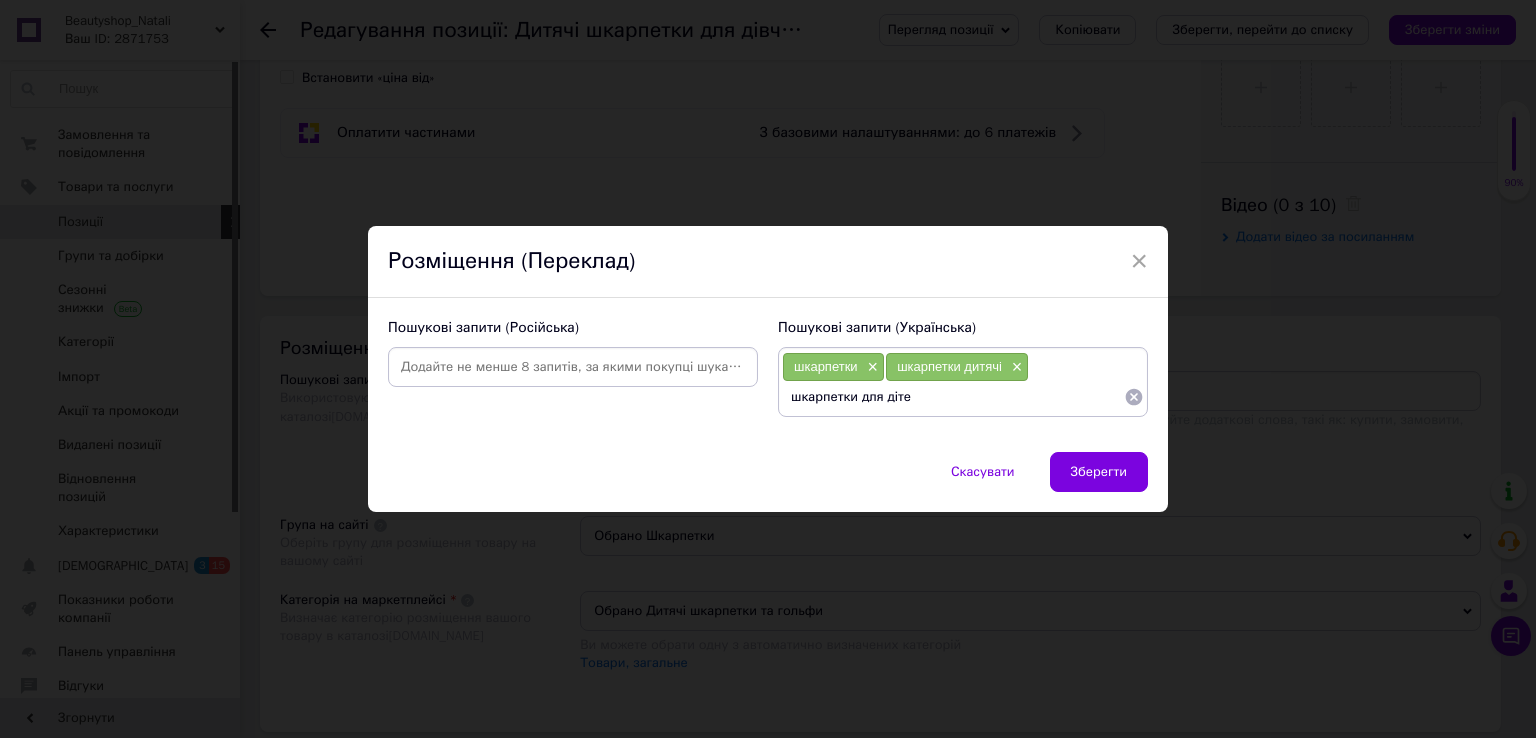 type on "шкарпетки для дітей" 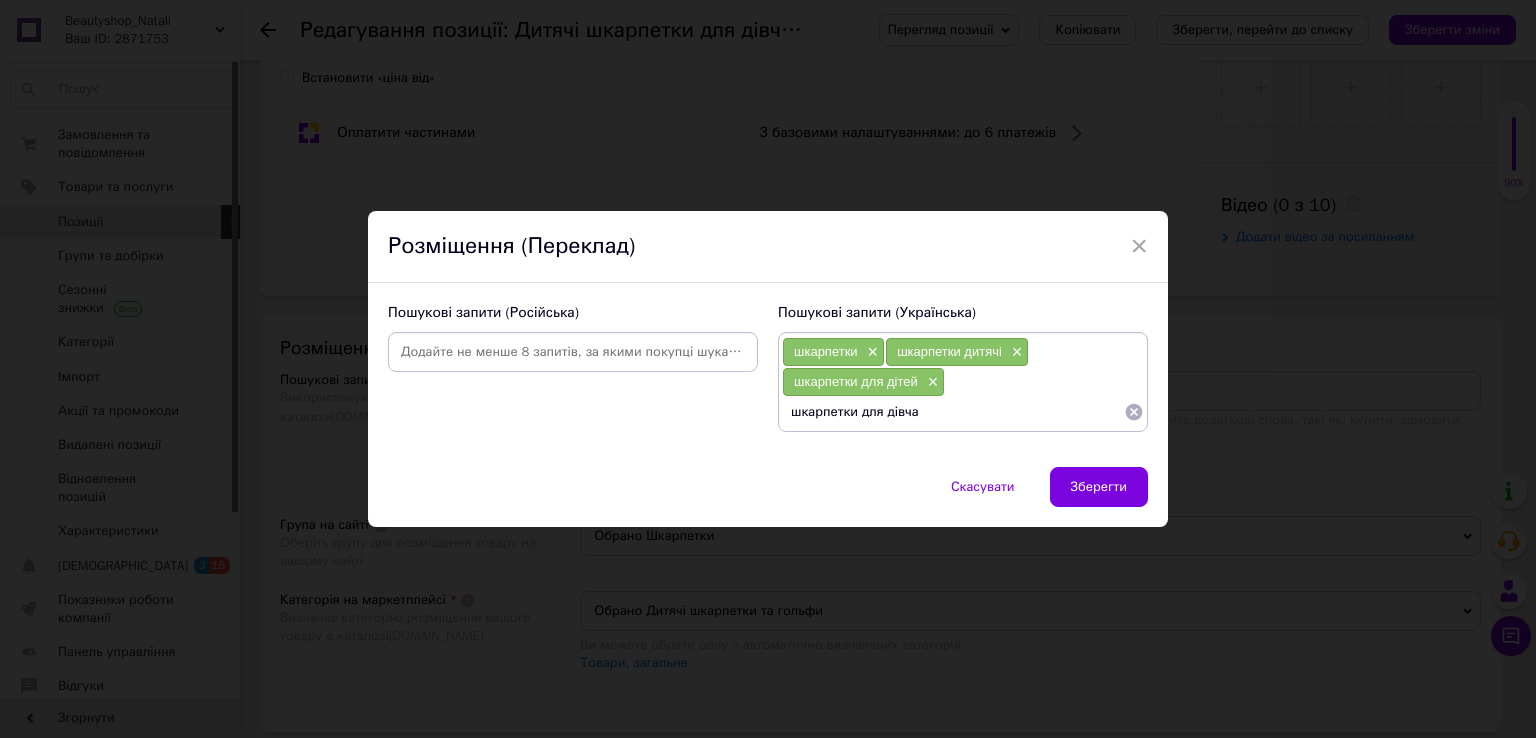 type on "шкарпетки для дівчат" 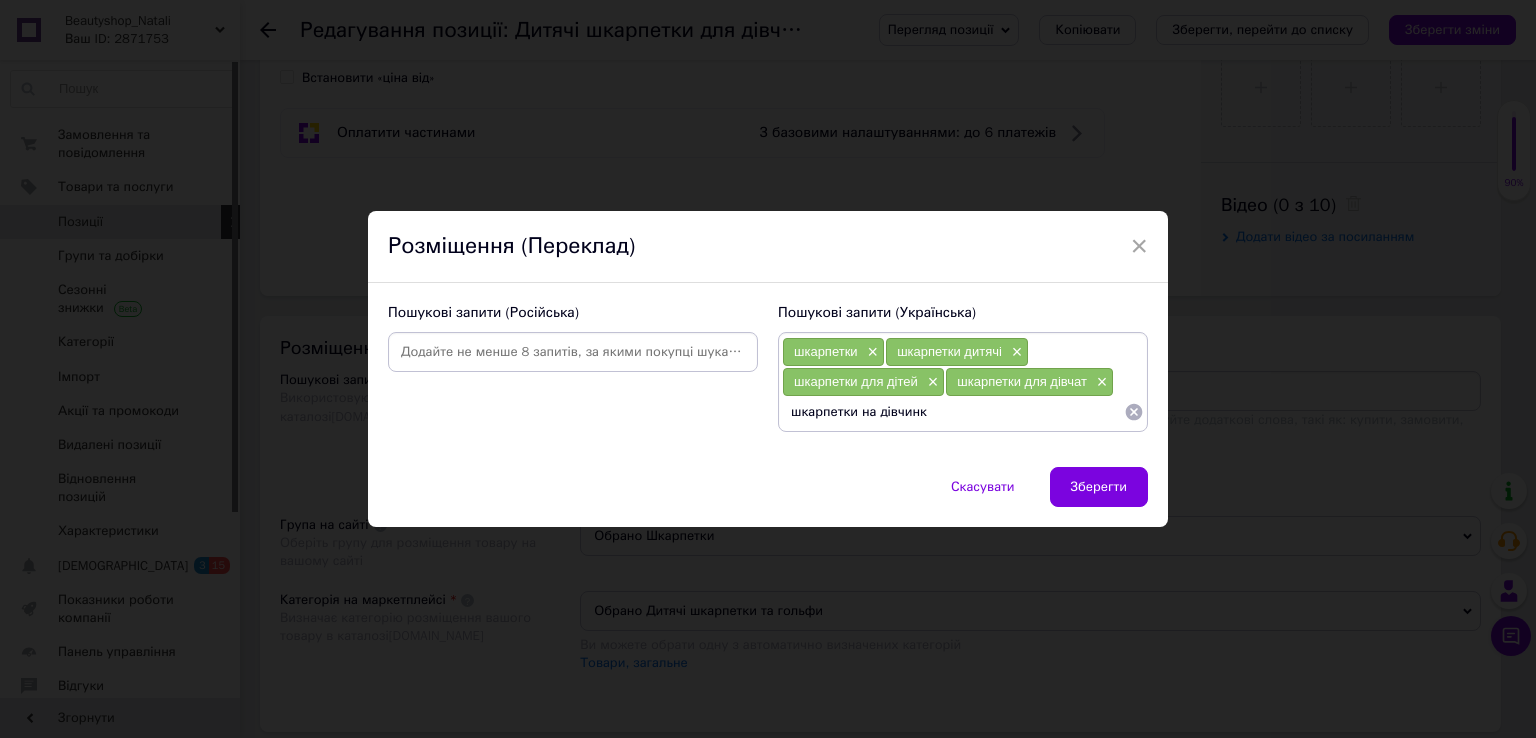 type on "шкарпетки на дівчинку" 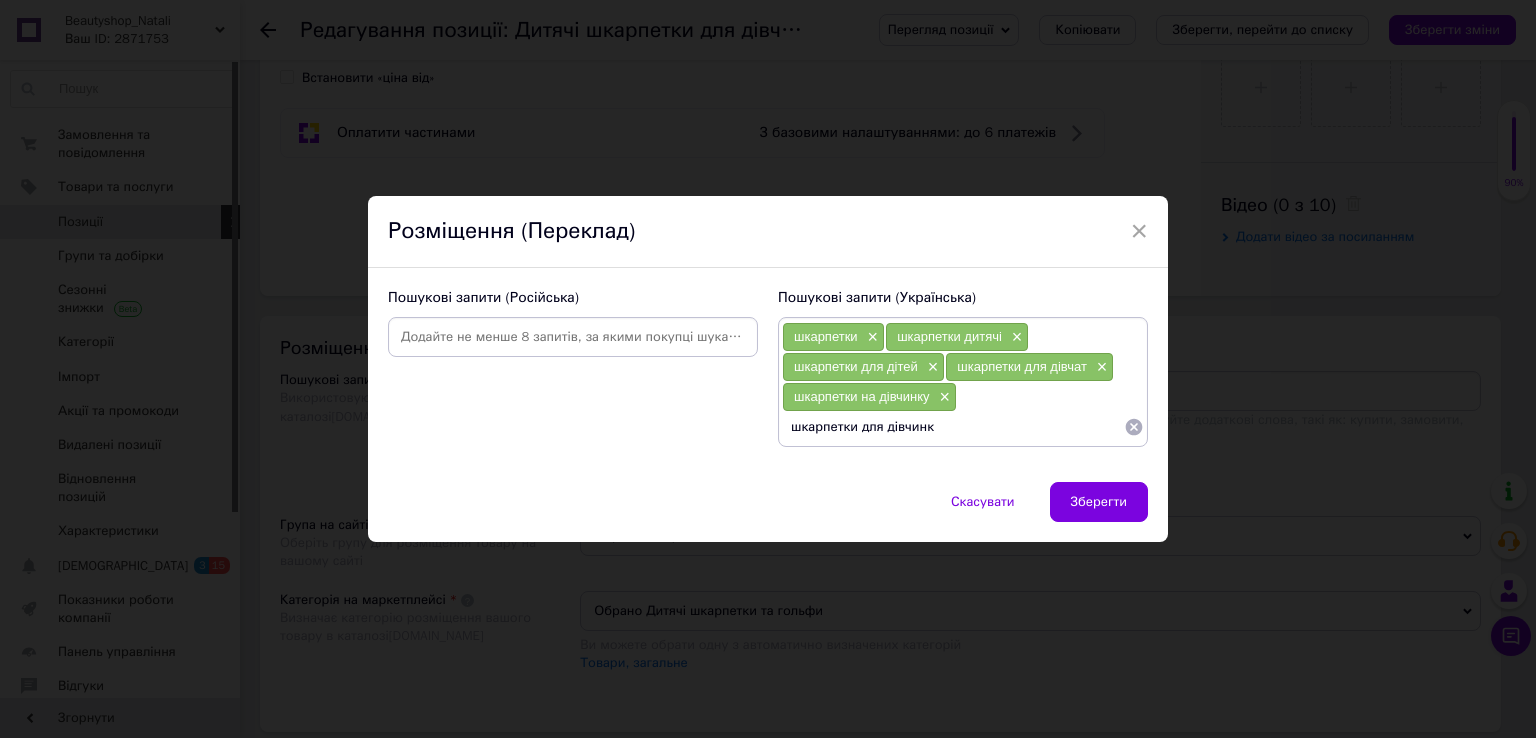 type on "шкарпетки для дівчинки" 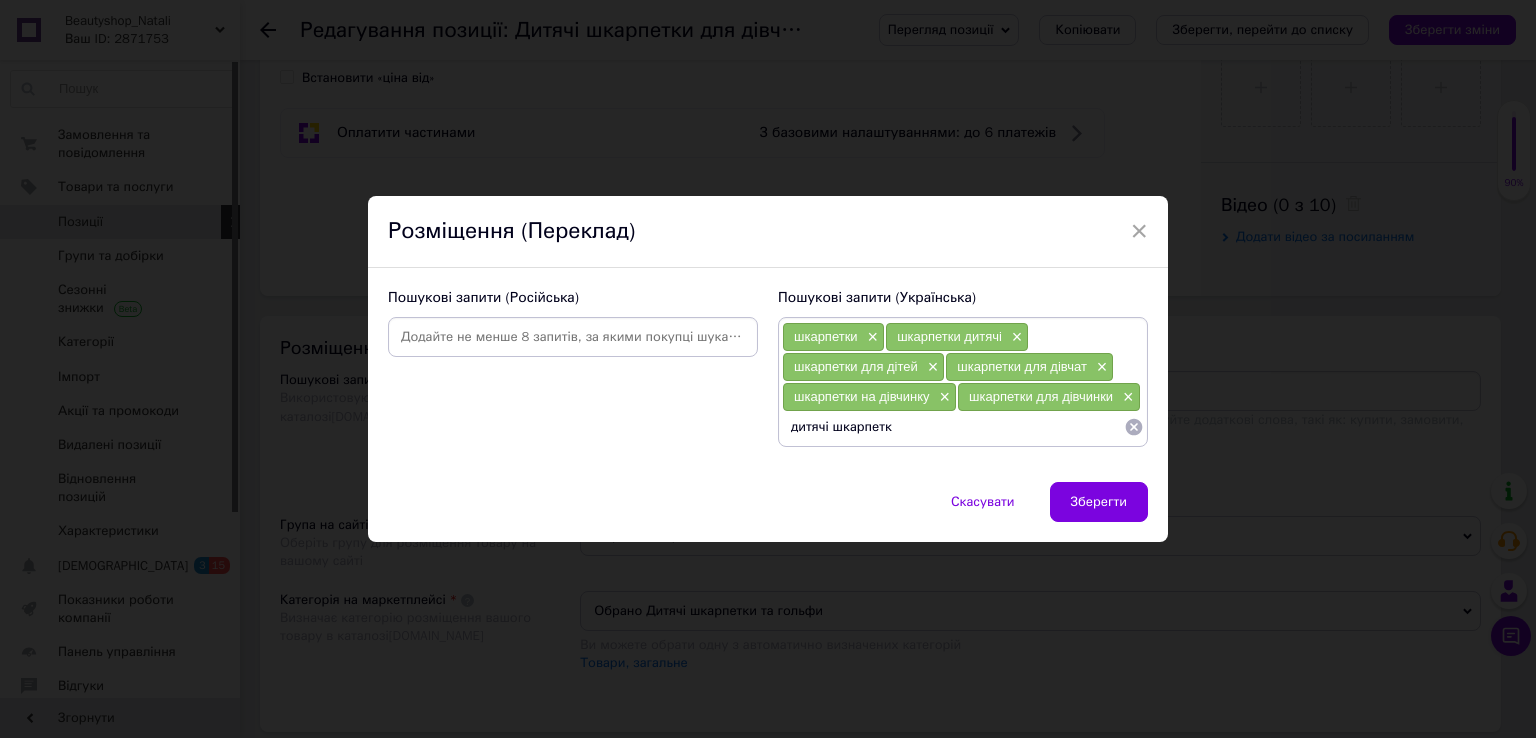type on "дитячі шкарпетки" 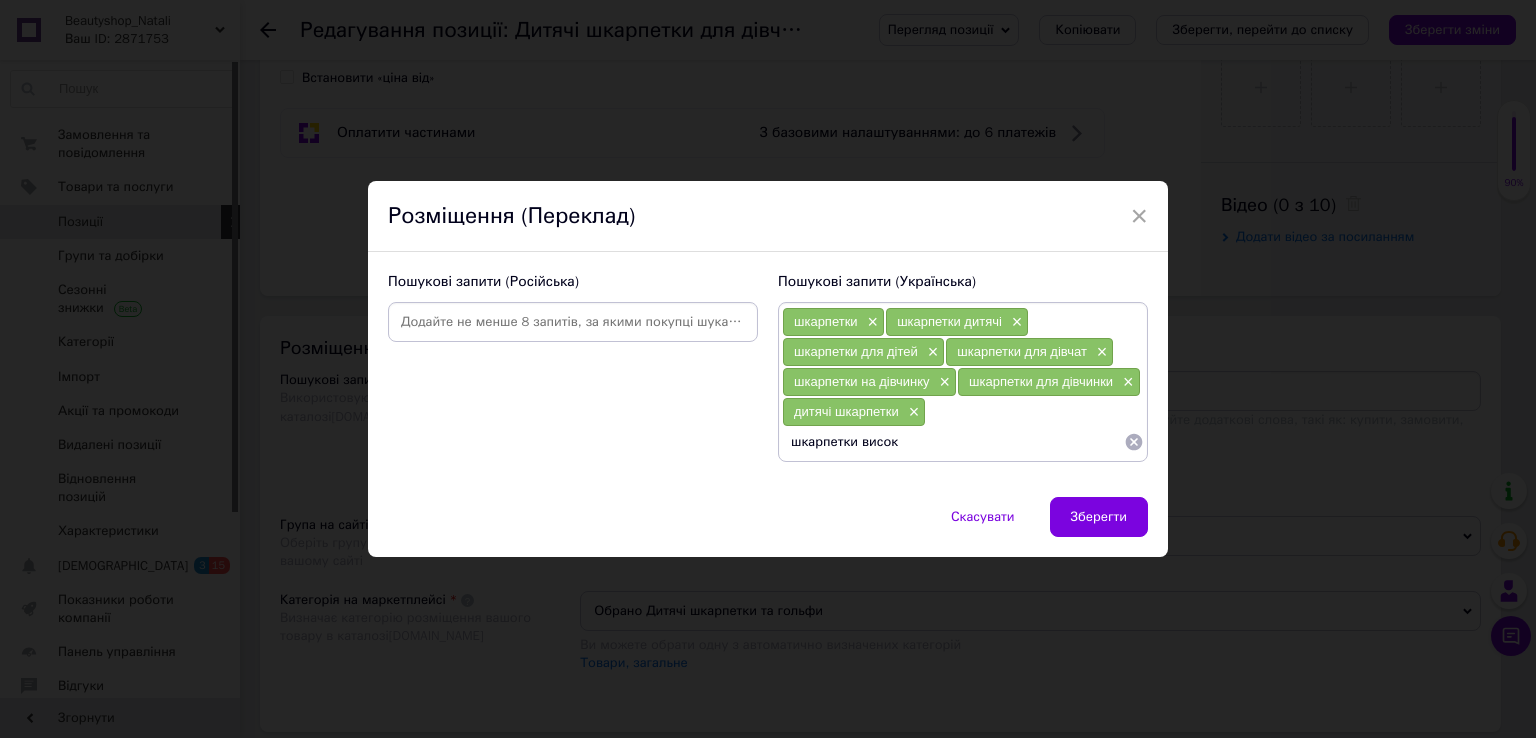 type on "шкарпетки високі" 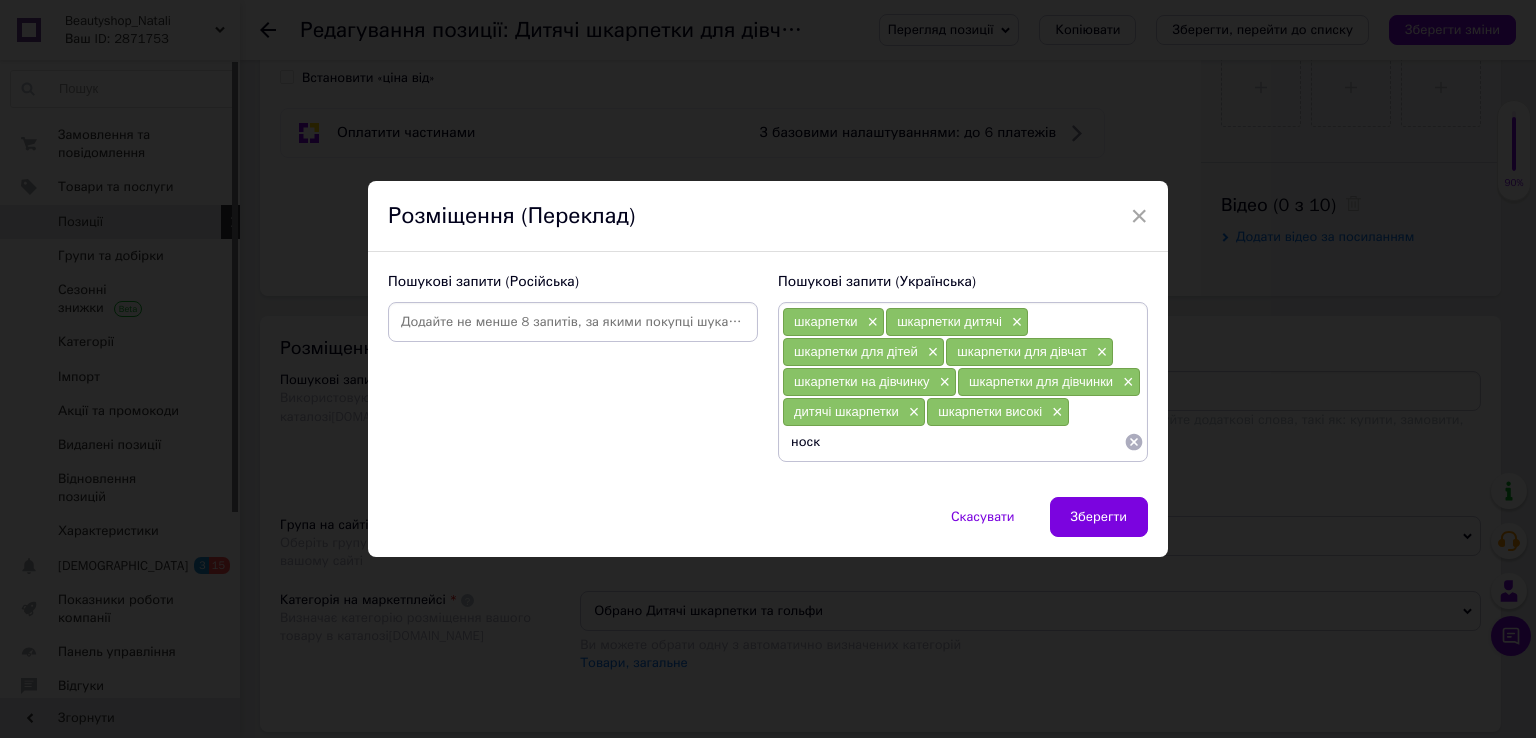 type on "носки" 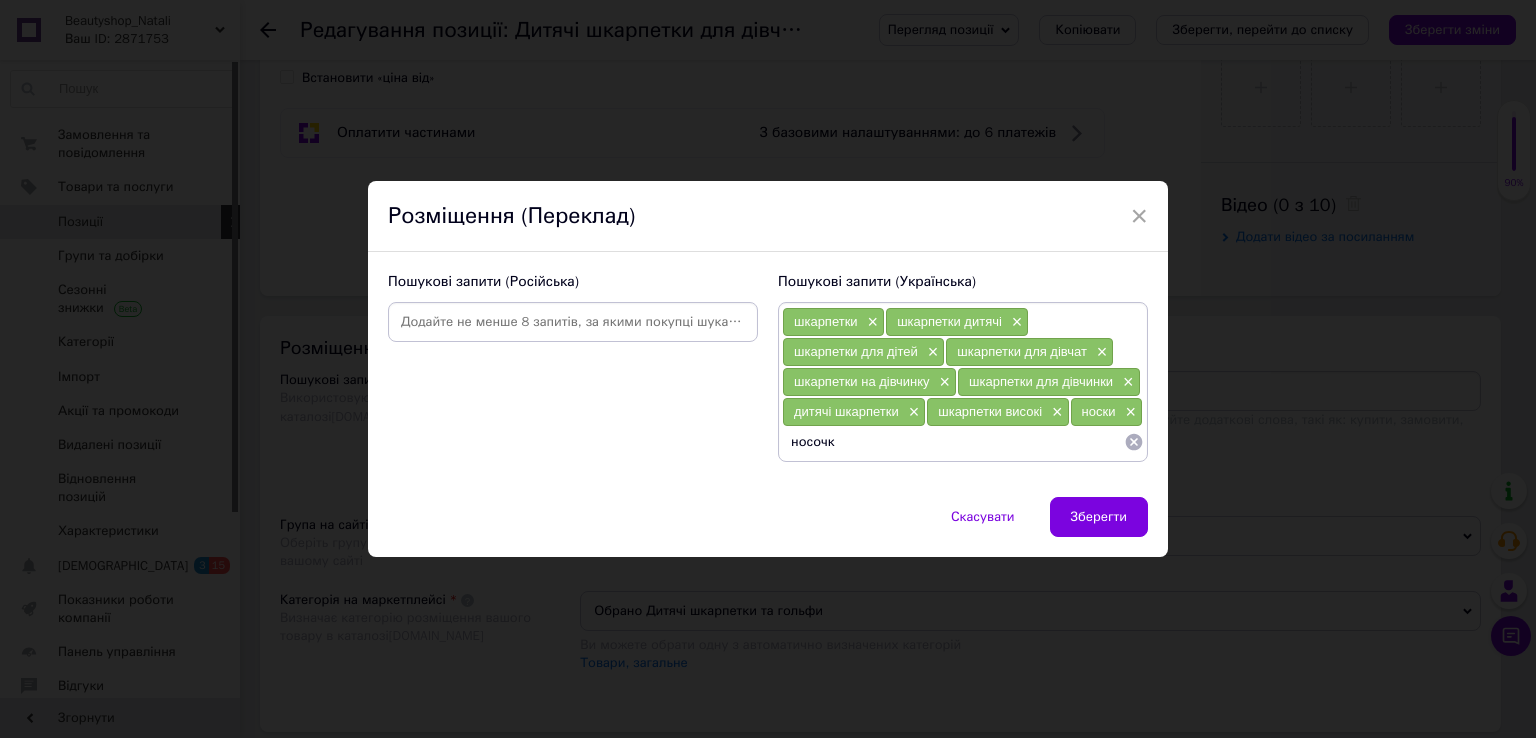 type on "носочки" 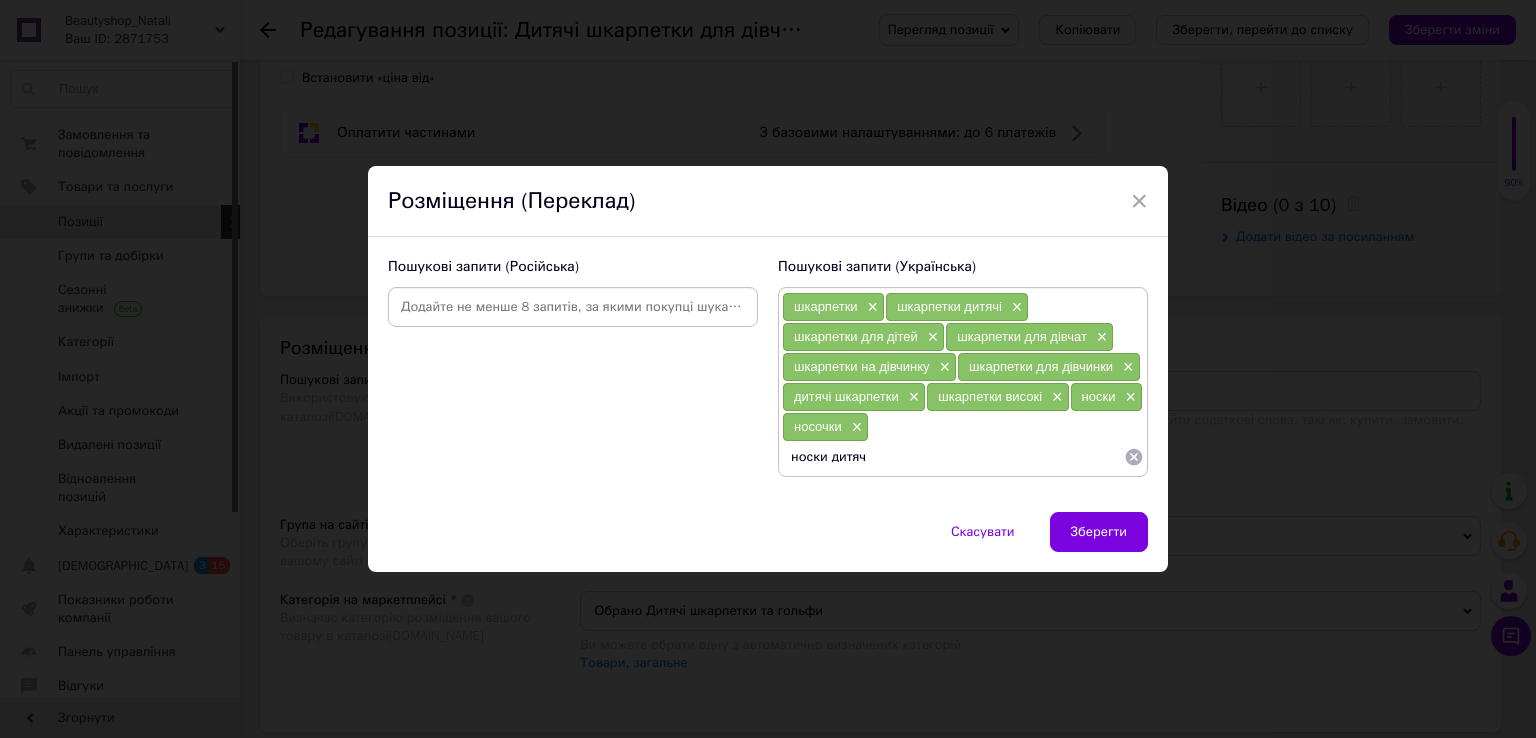 type on "носки дитячі" 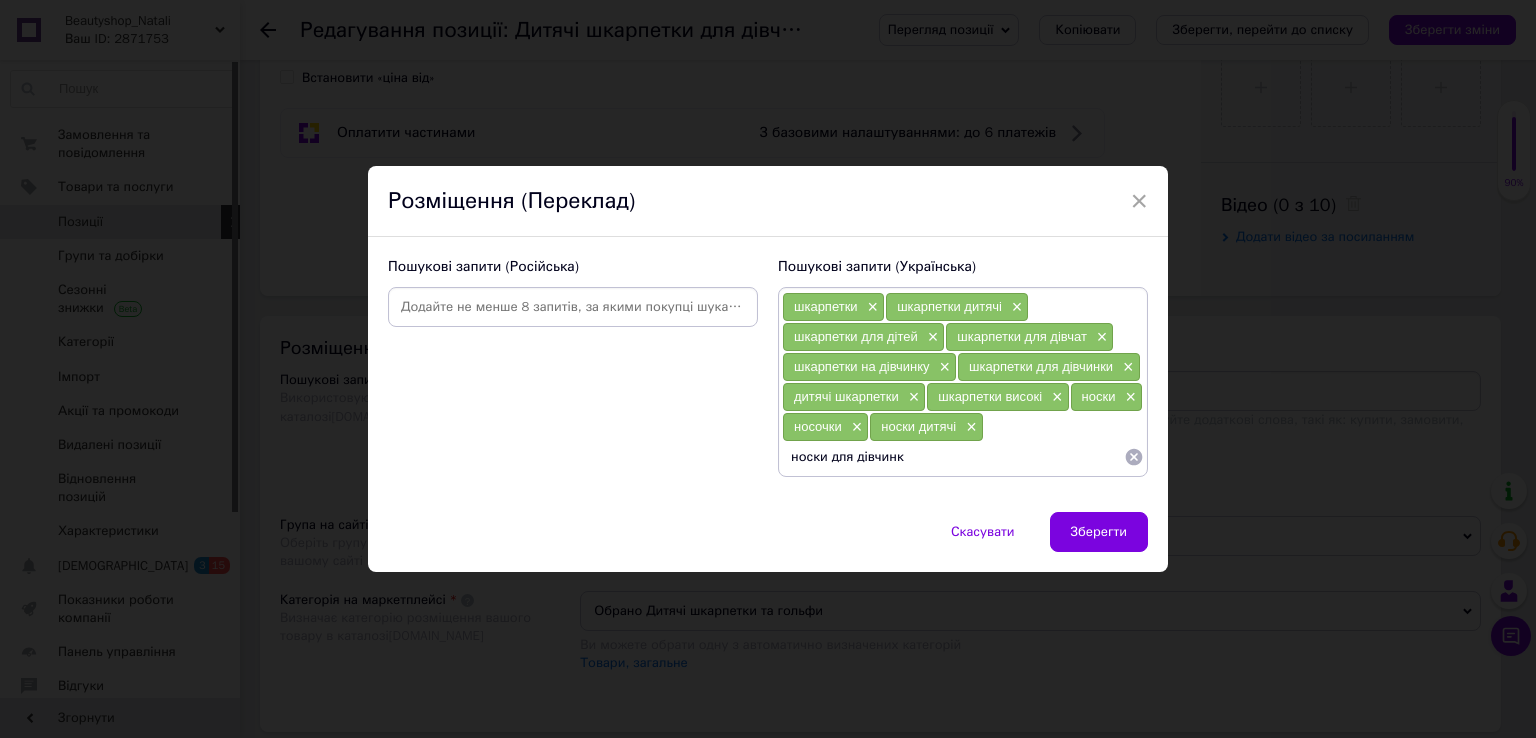 type on "носки для дівчинки" 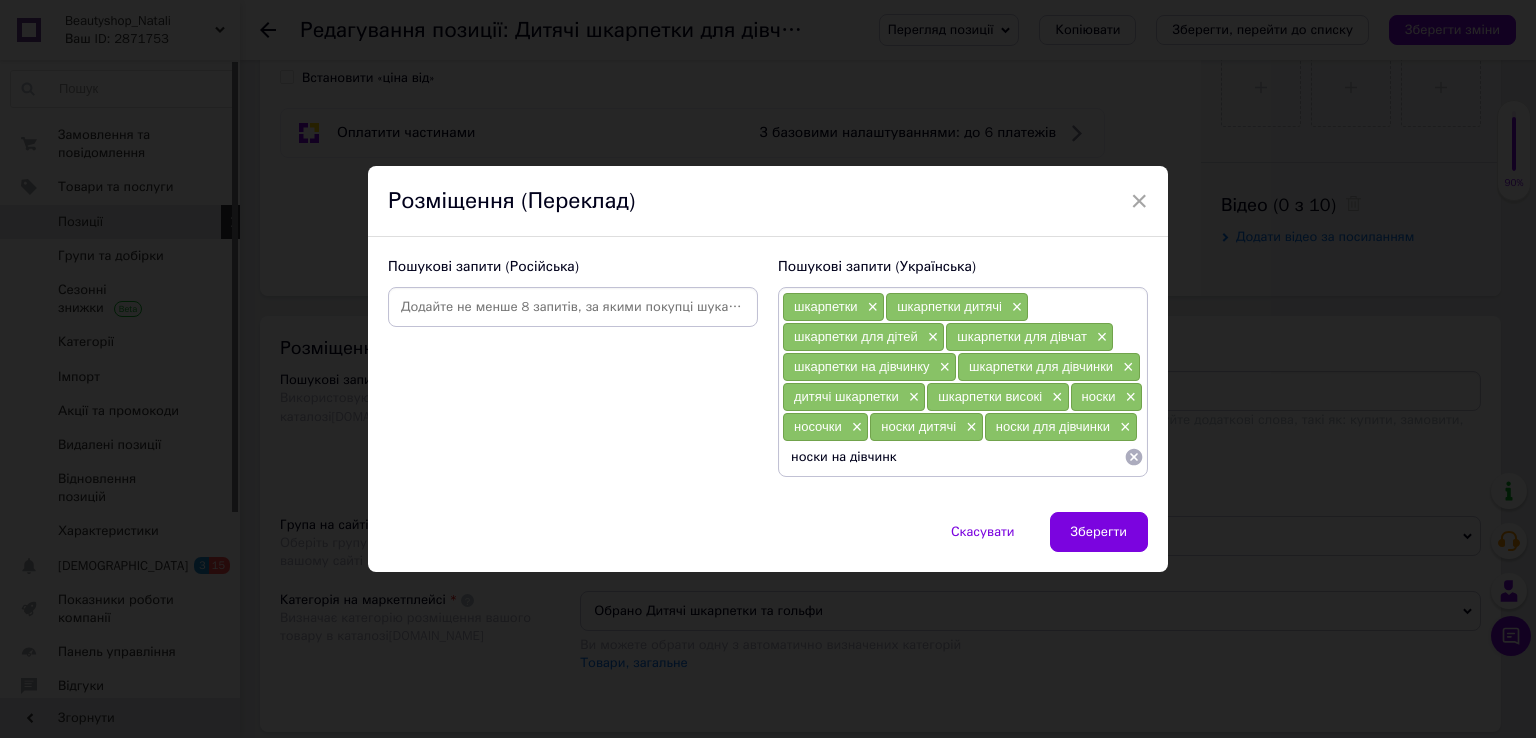 type on "носки на дівчинку" 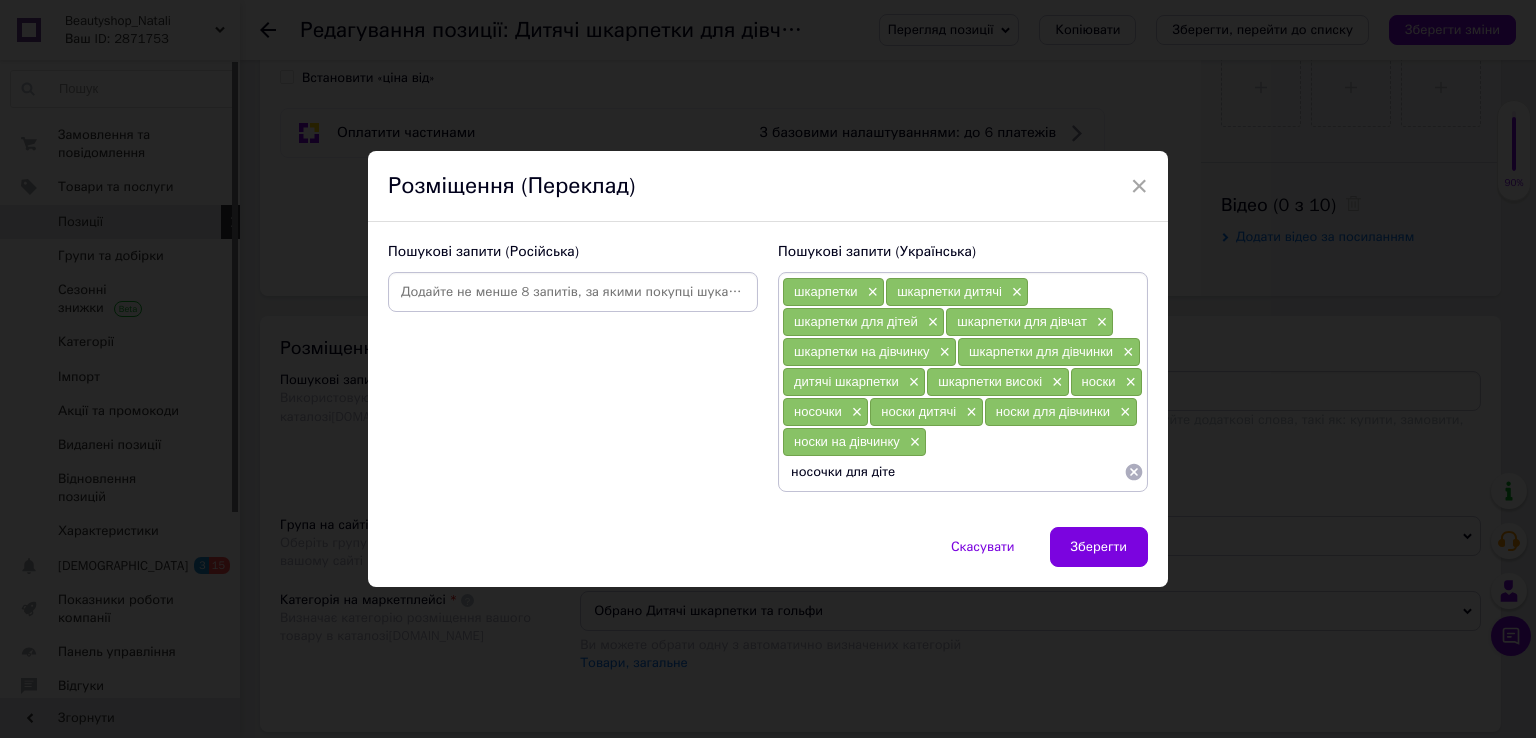 type on "носочки для дітей" 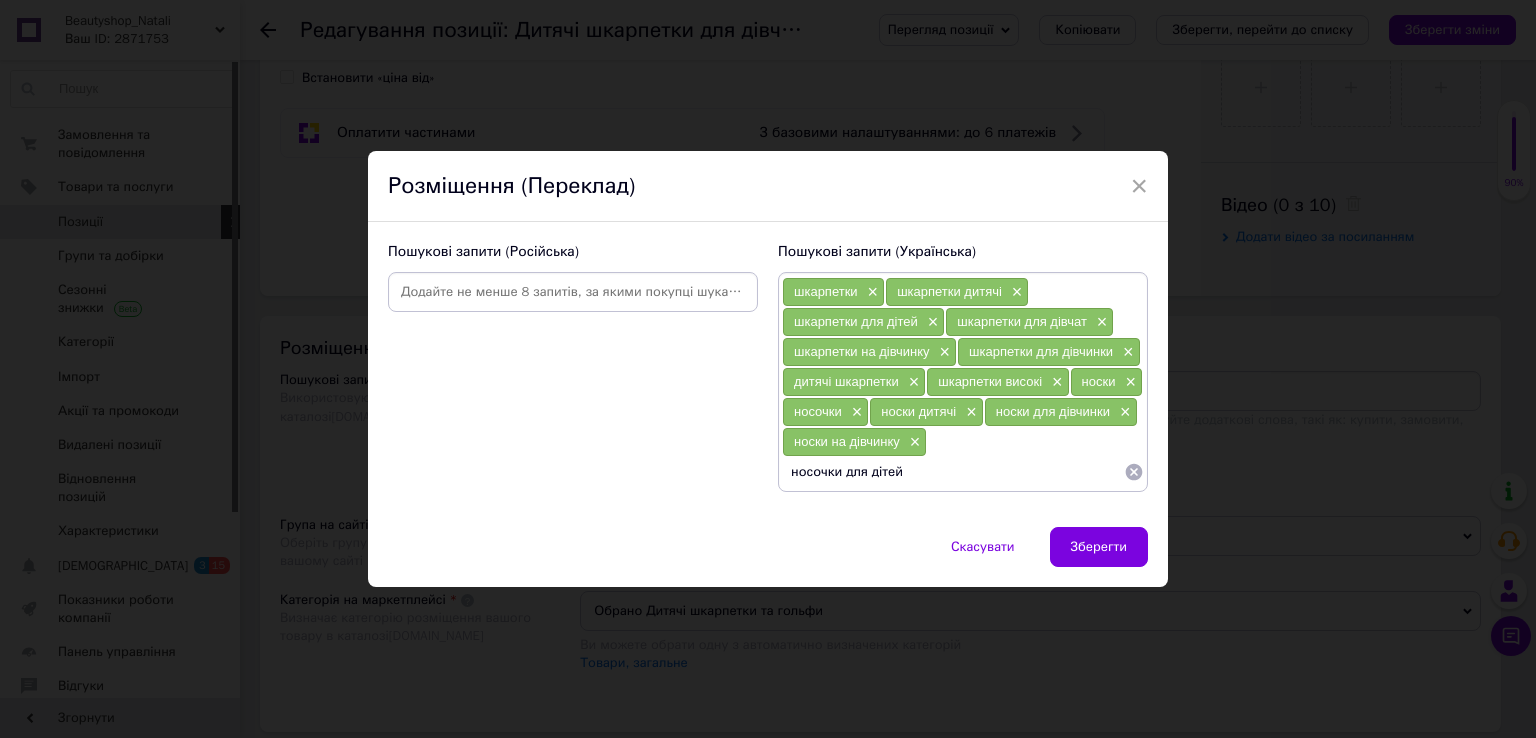 type 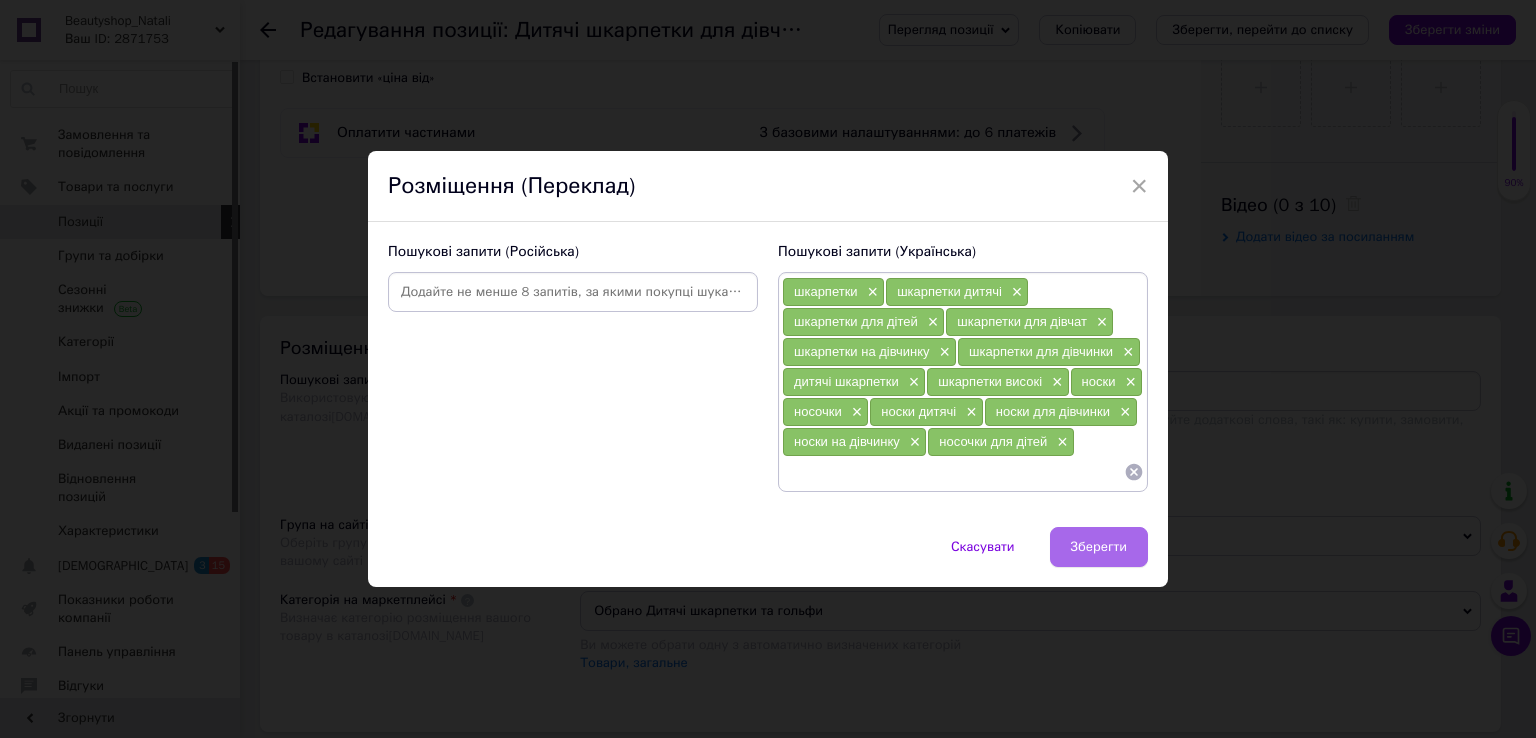 click on "Зберегти" at bounding box center (1099, 547) 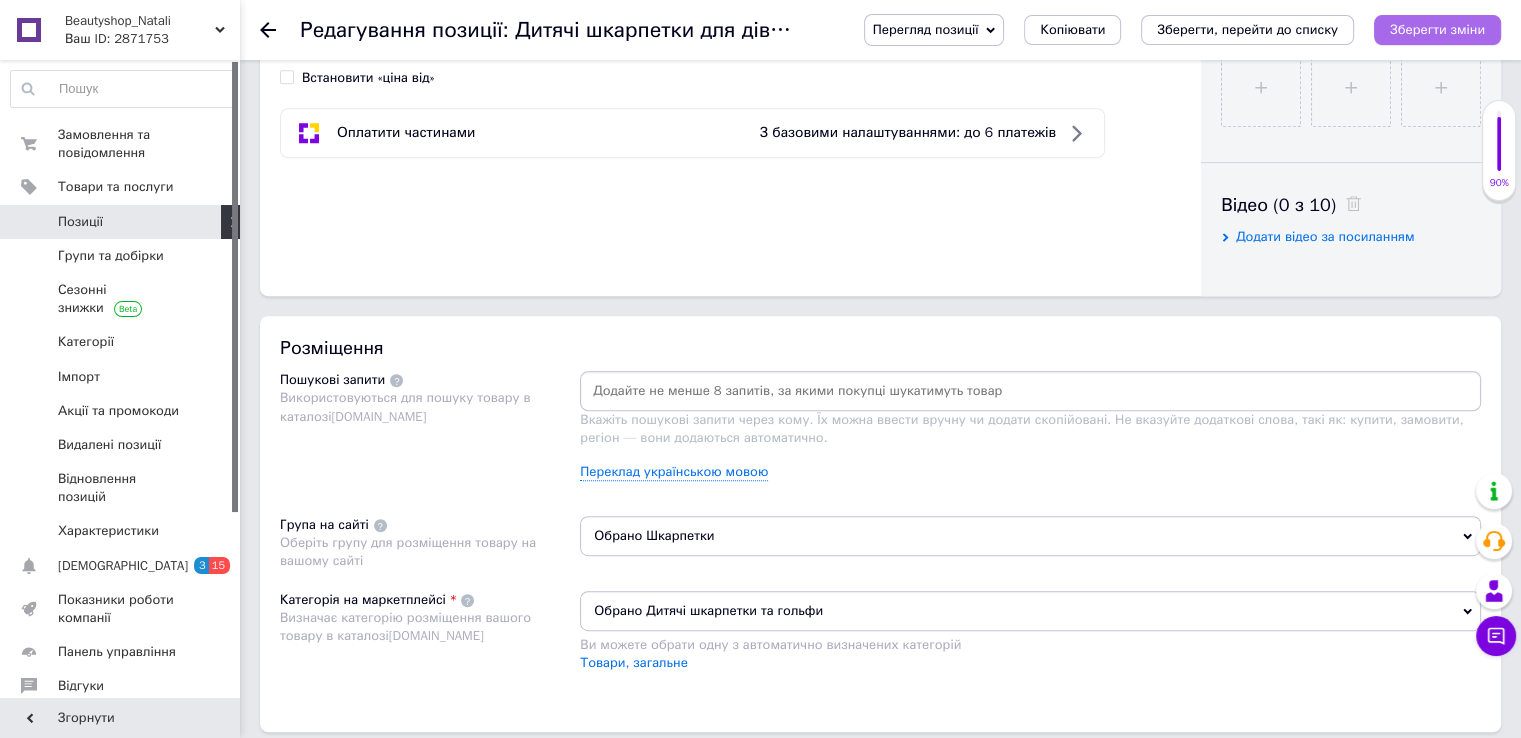 click on "Зберегти зміни" at bounding box center [1437, 29] 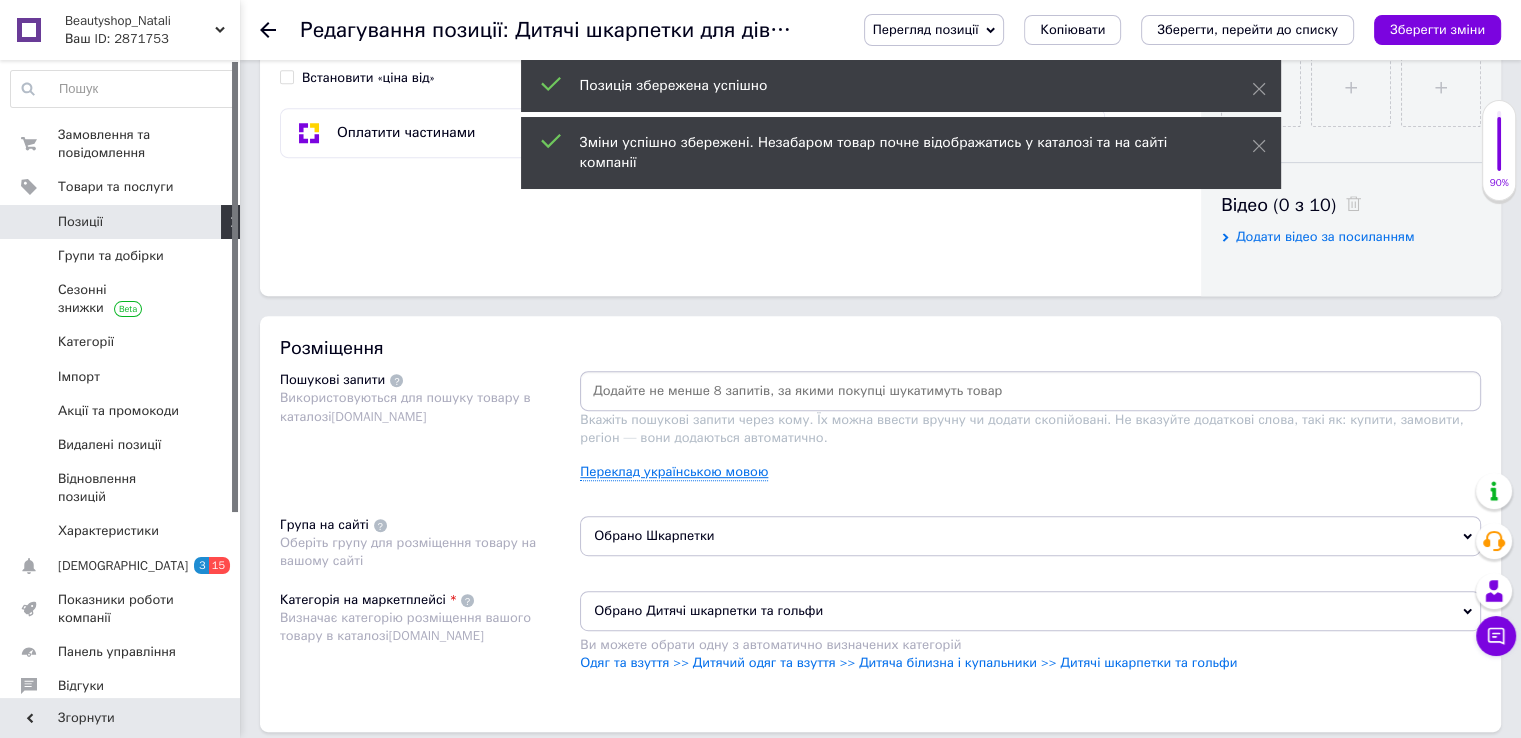 click on "Переклад українською мовою" at bounding box center [674, 472] 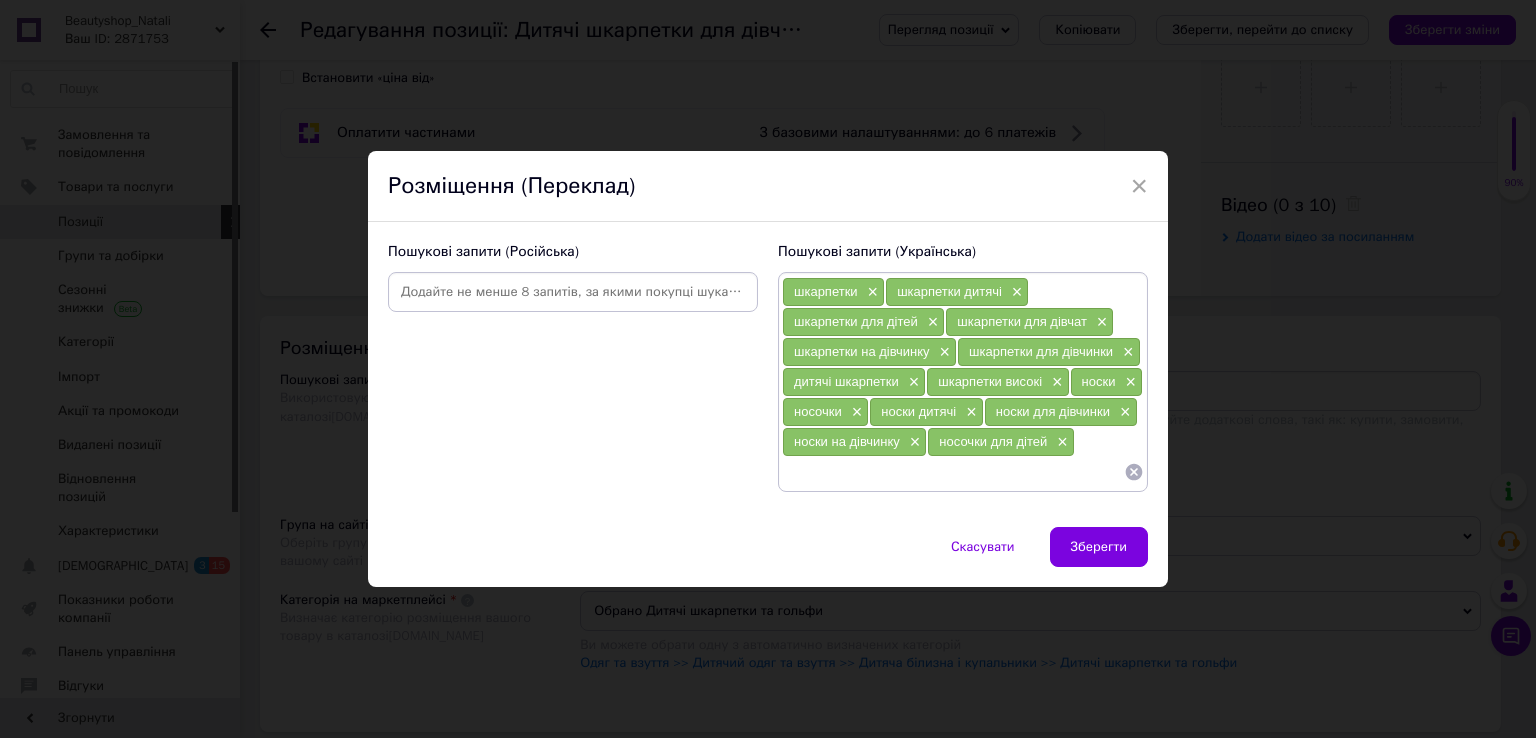click at bounding box center [573, 292] 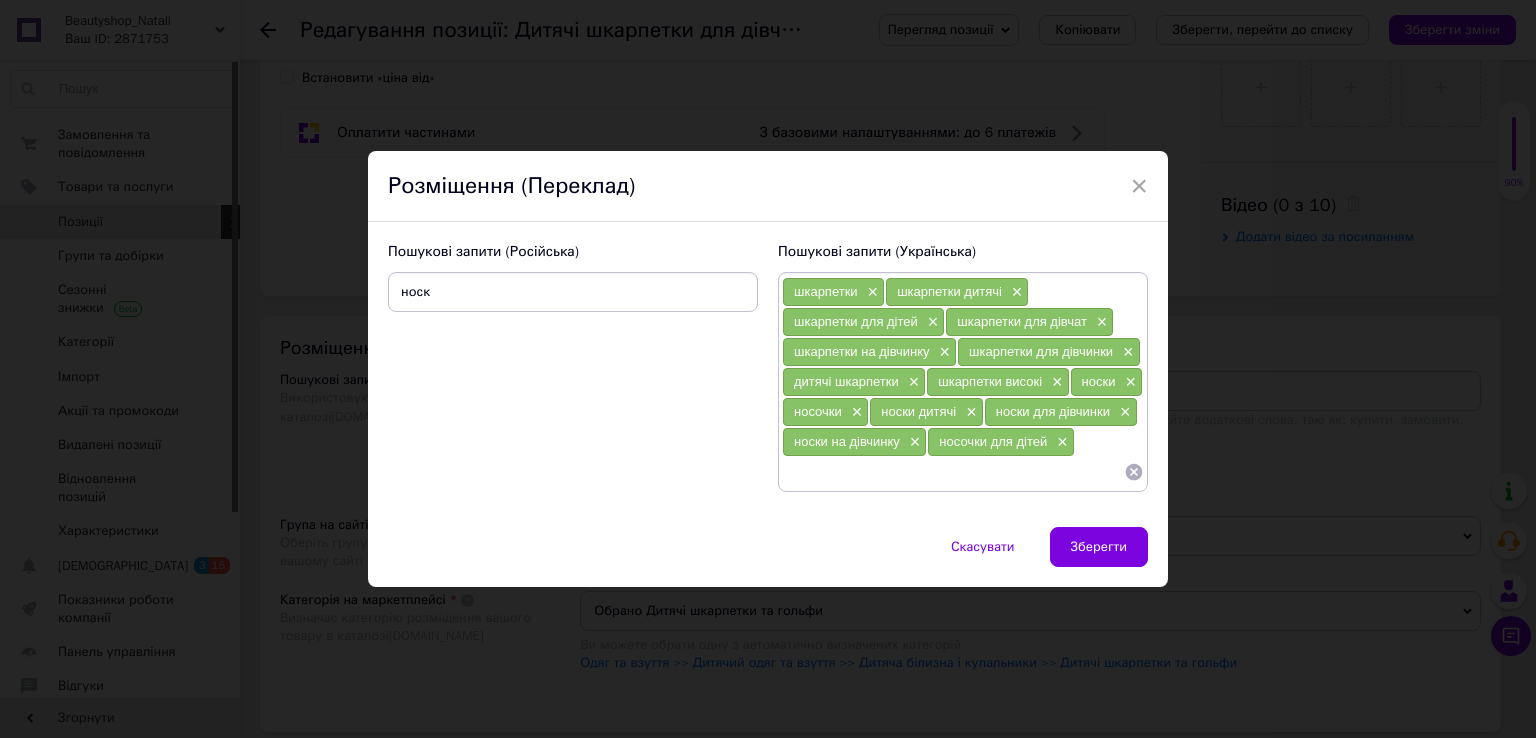 type on "носки" 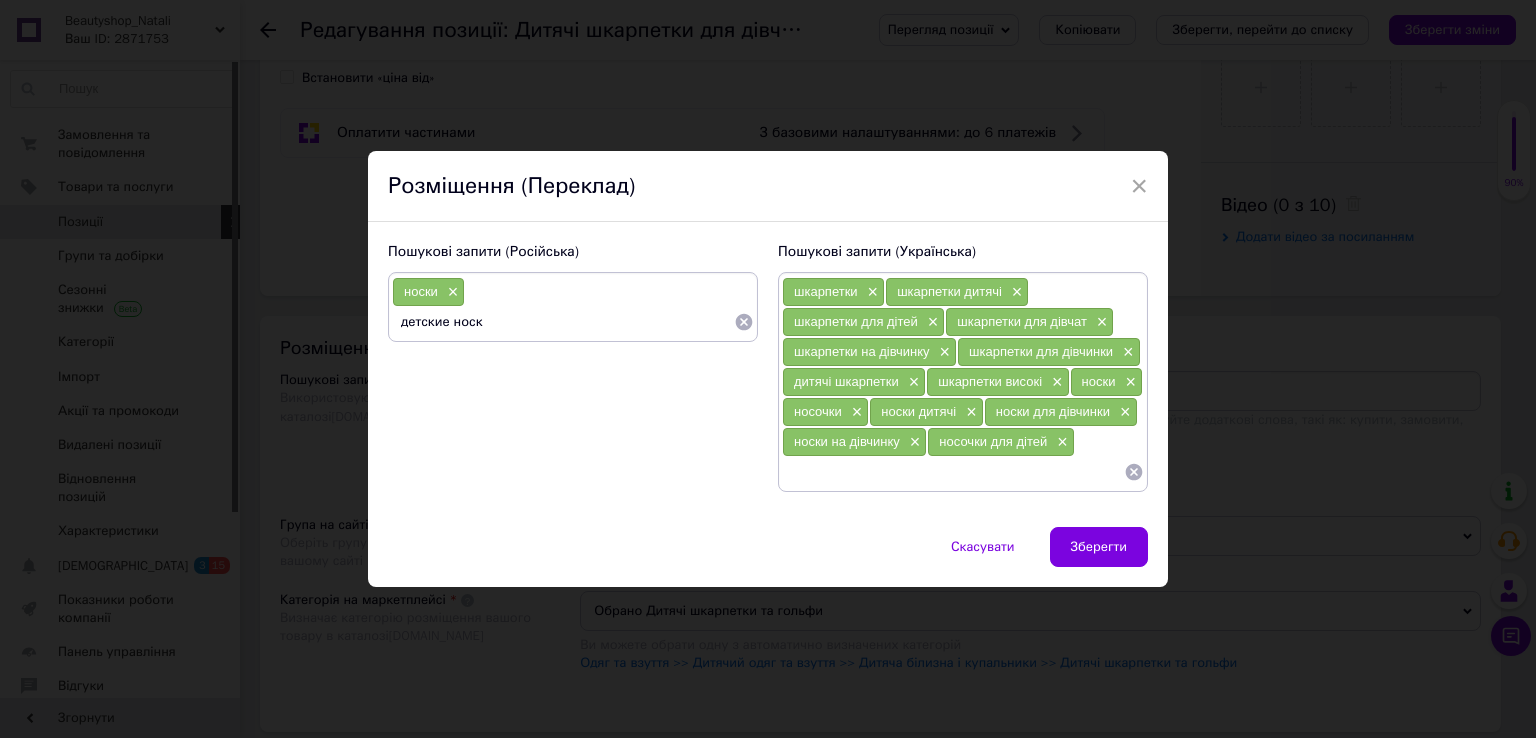 type on "детские носки" 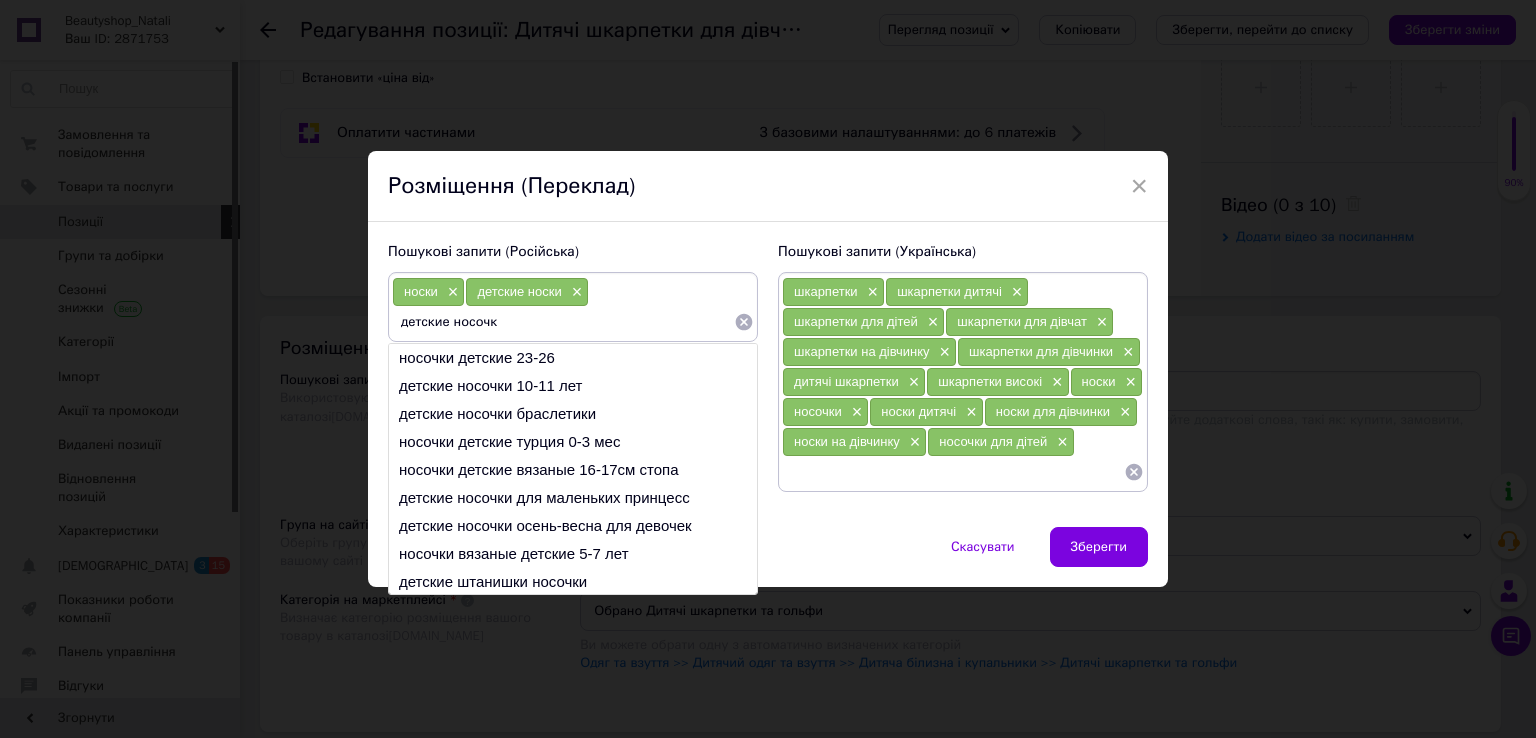 type on "детские носочки" 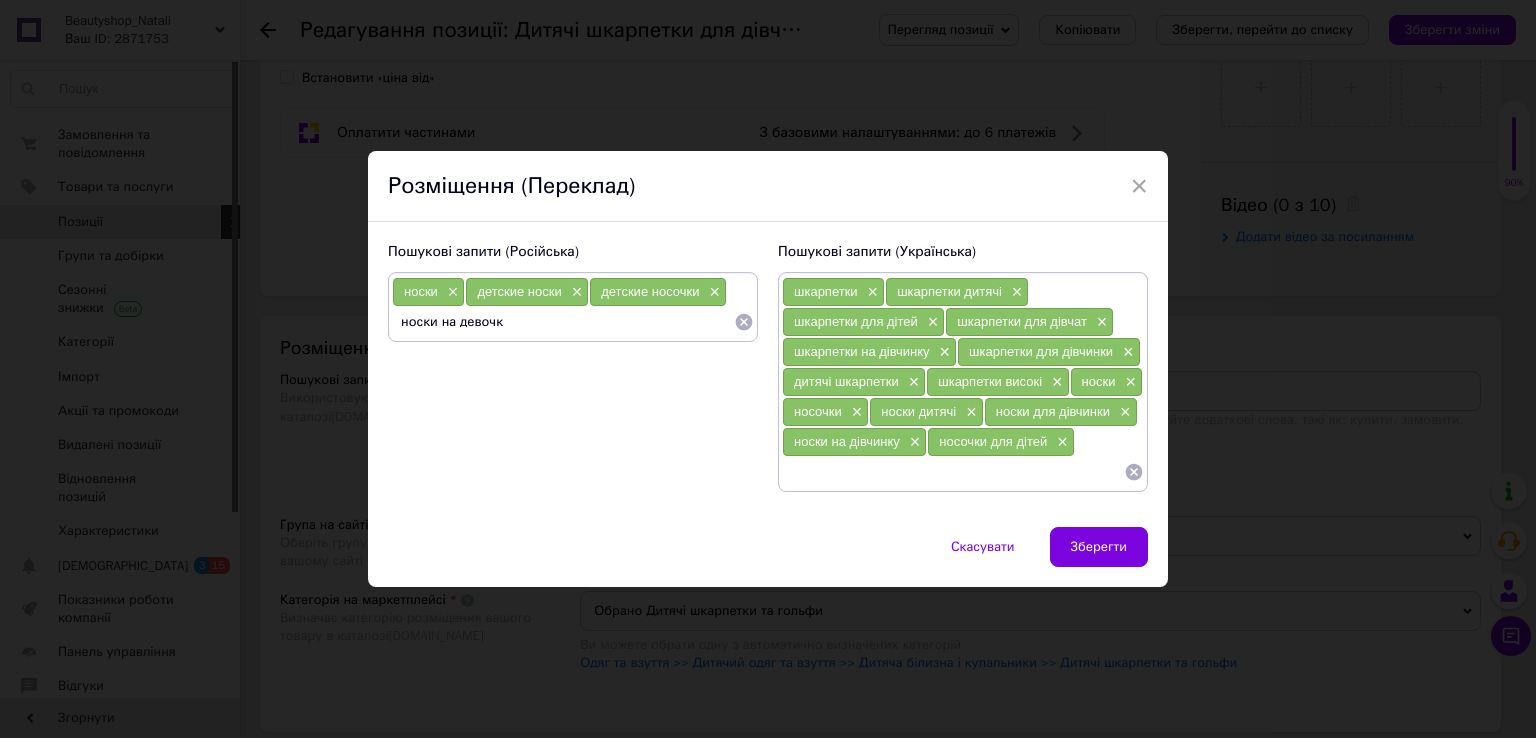 type on "носки на девочку" 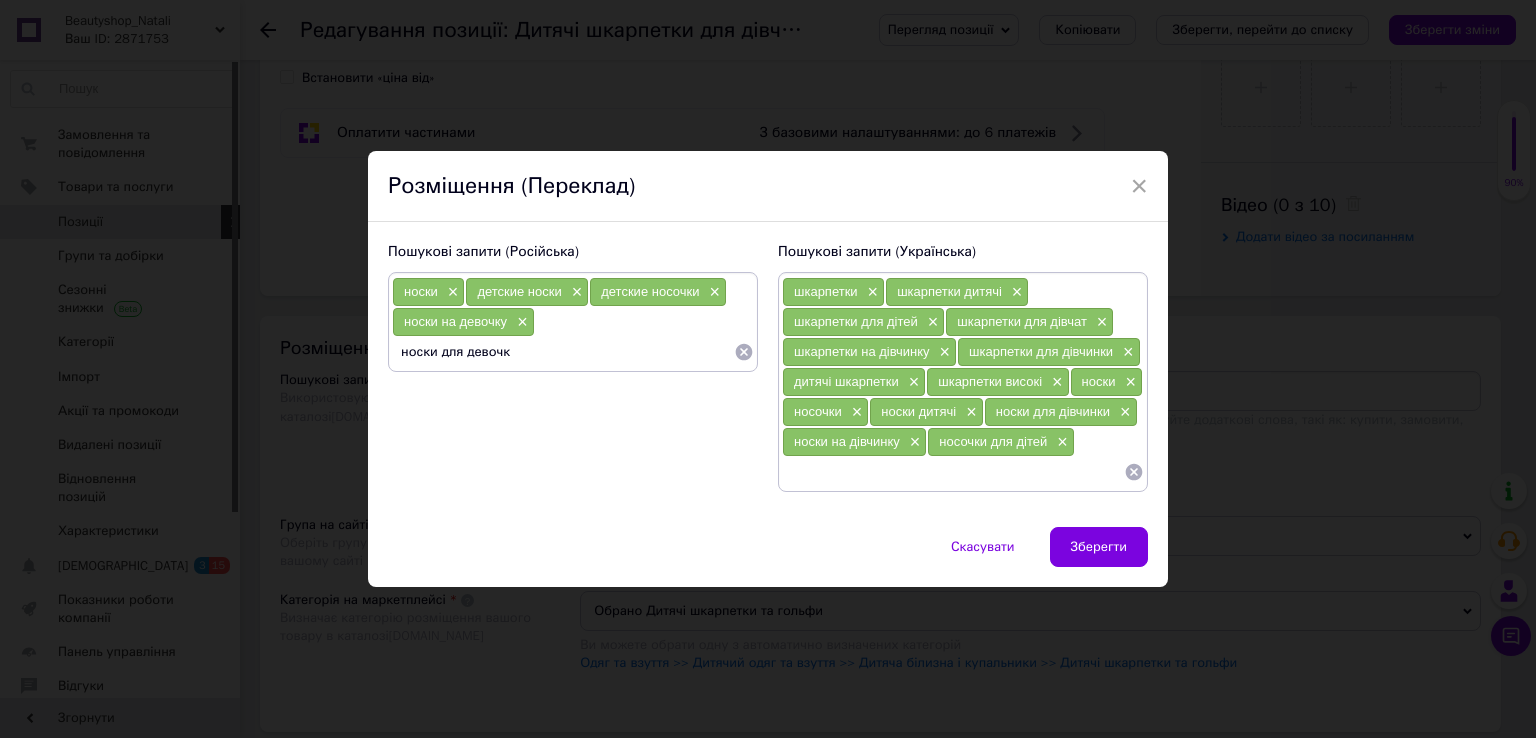 type on "носки для девочки" 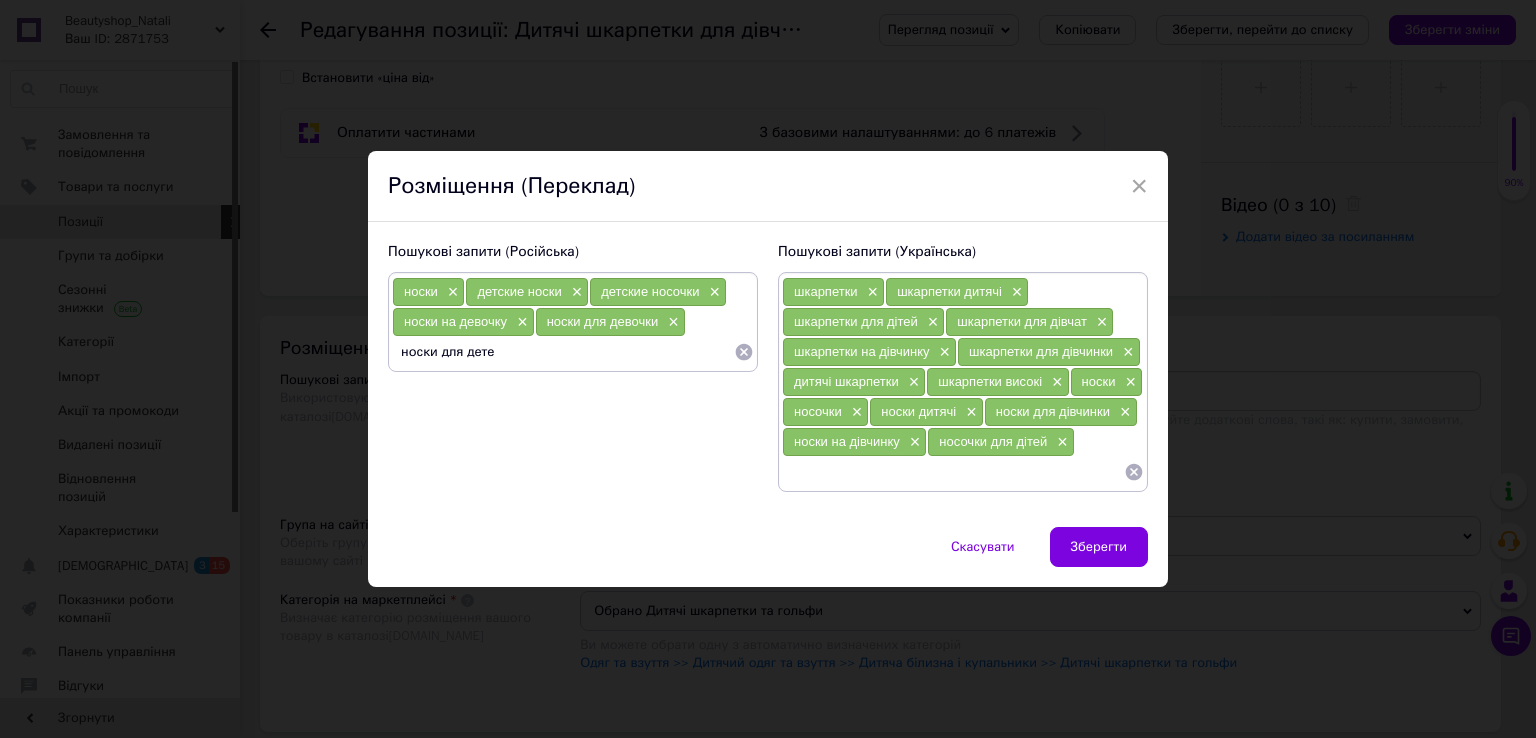 type on "носки для детей" 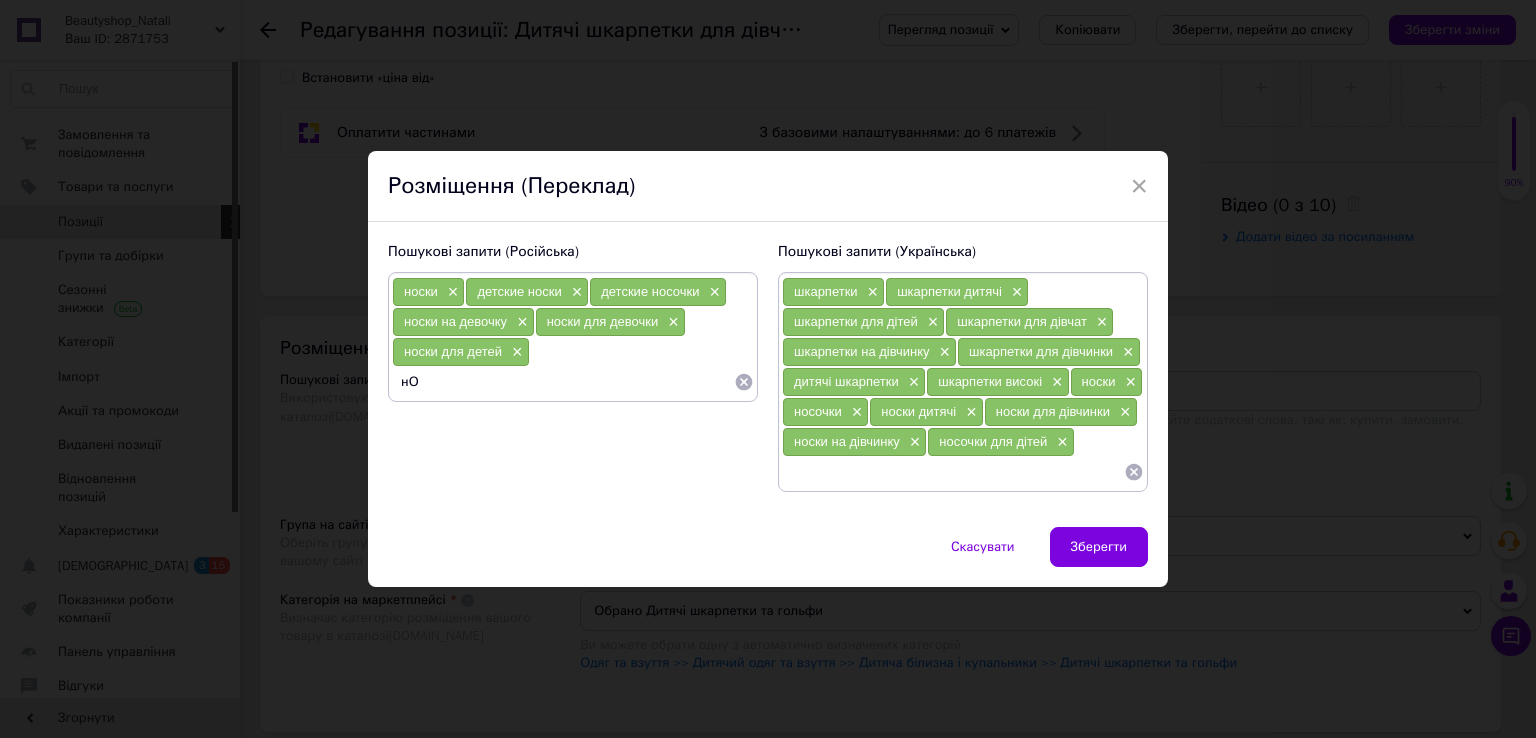 type on "н" 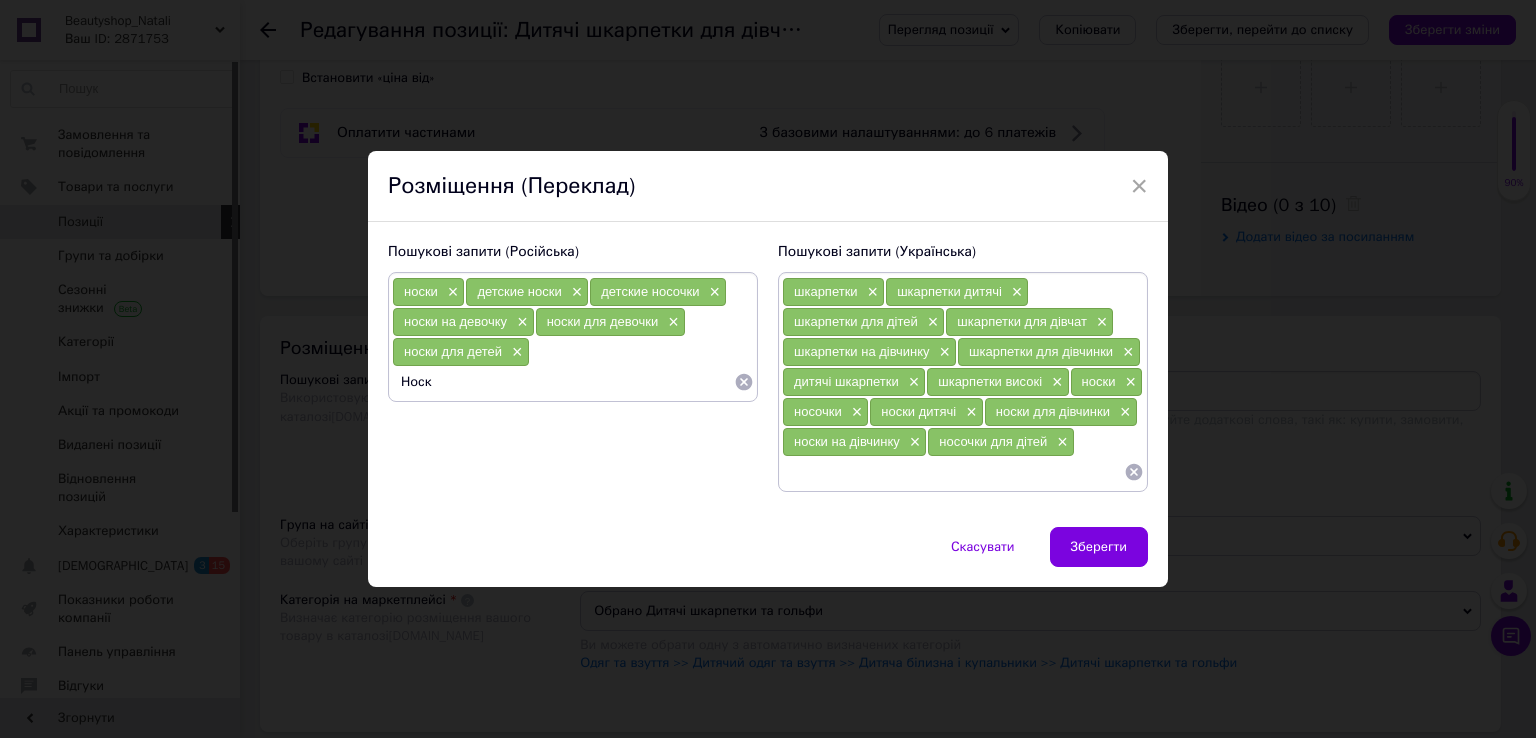 type on "Носки" 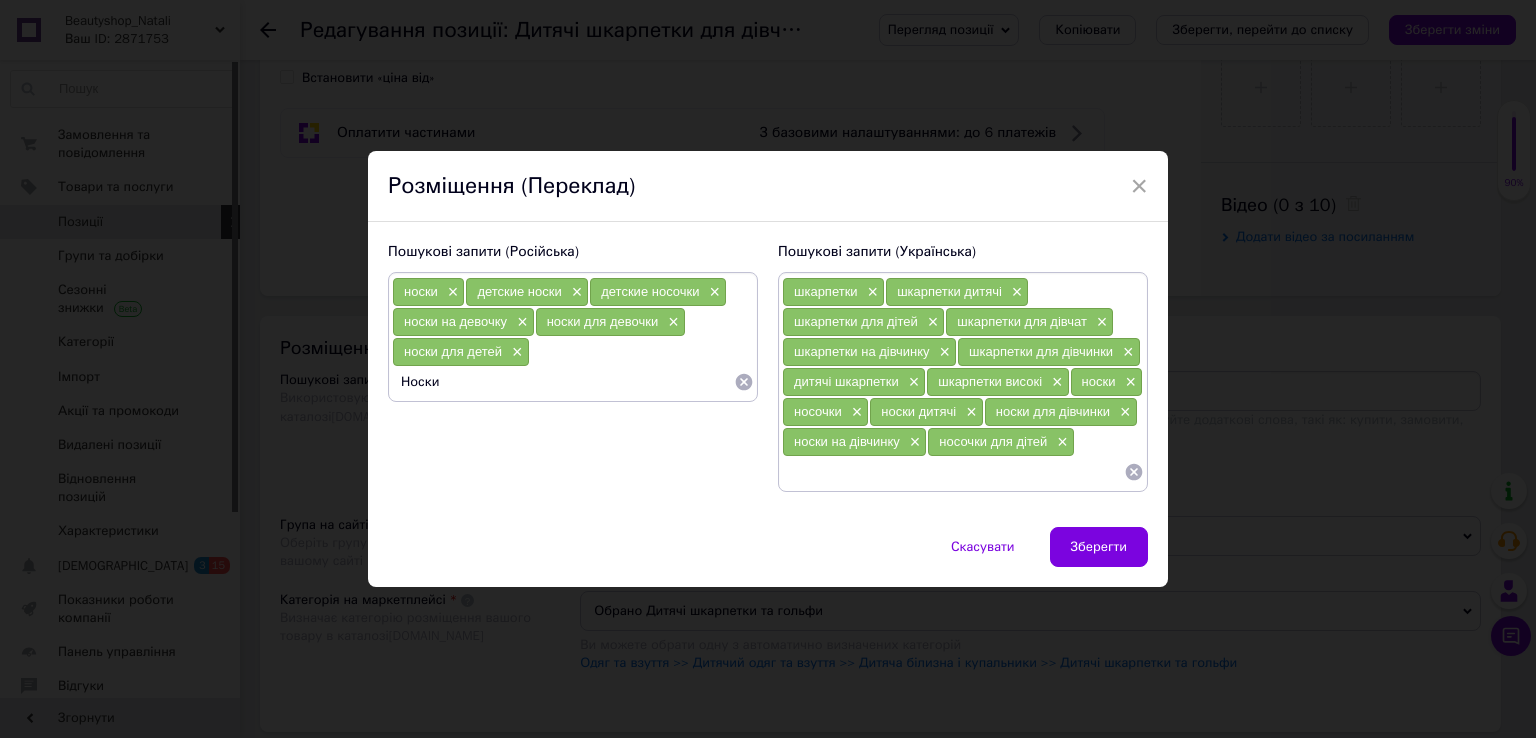type 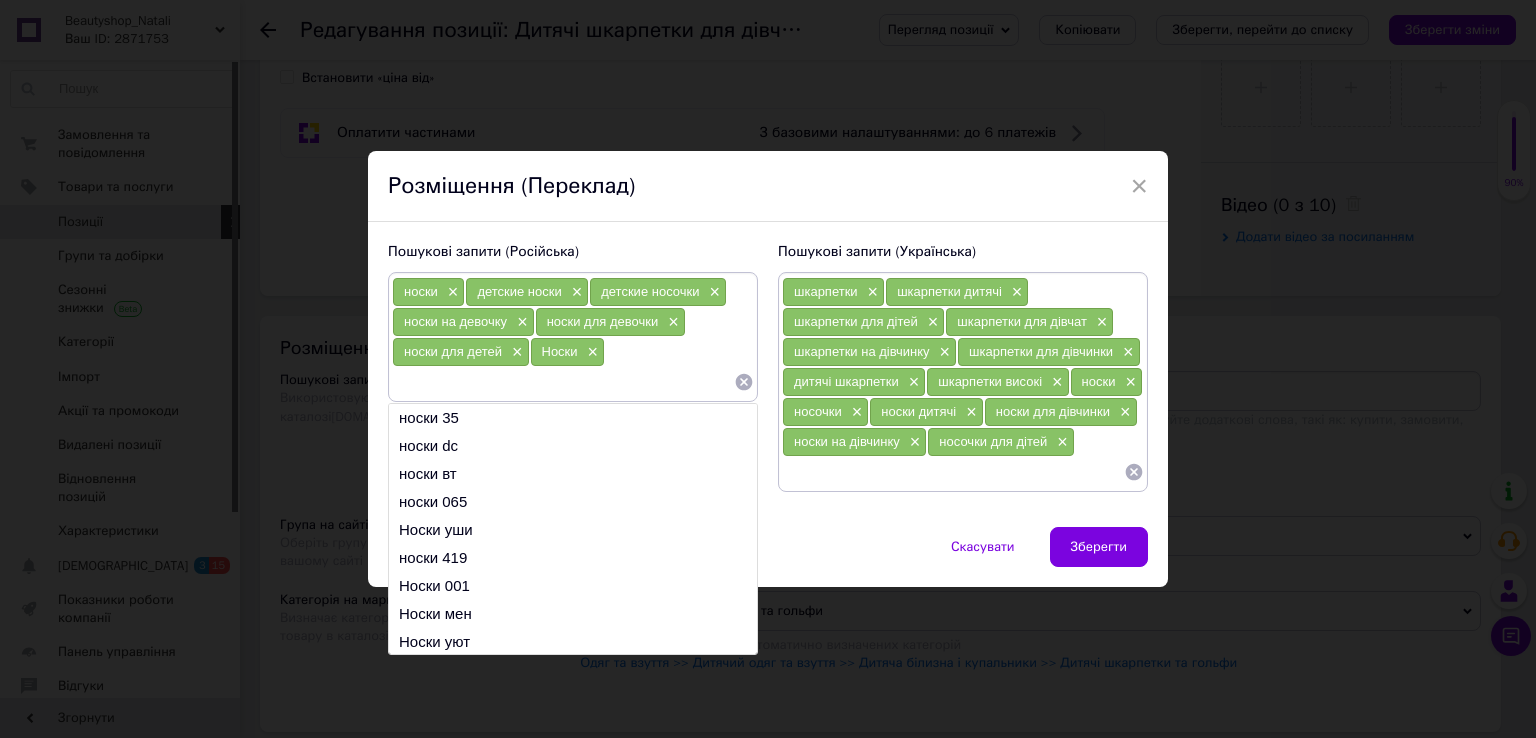 click on "Зберегти" at bounding box center [1099, 547] 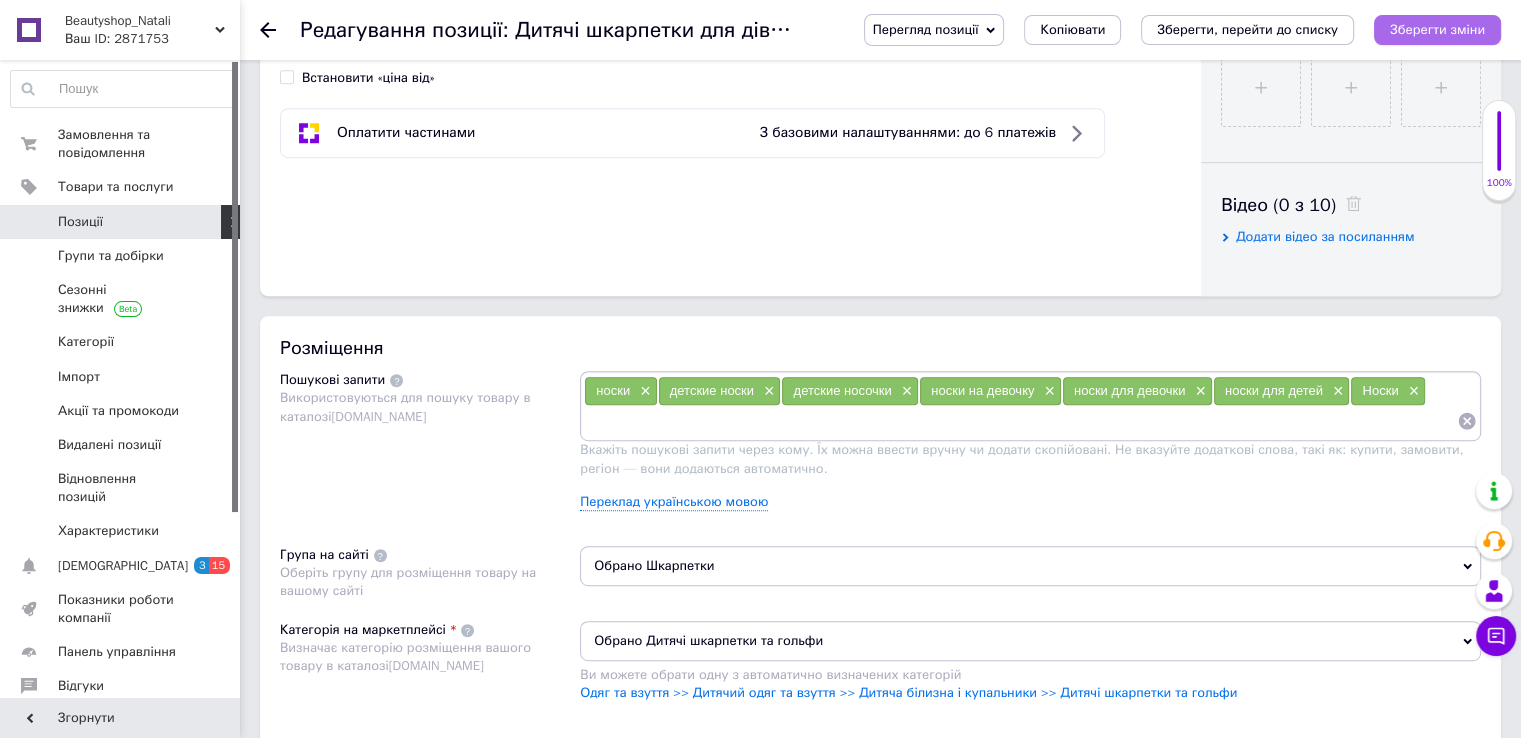 click on "Зберегти зміни" at bounding box center [1437, 30] 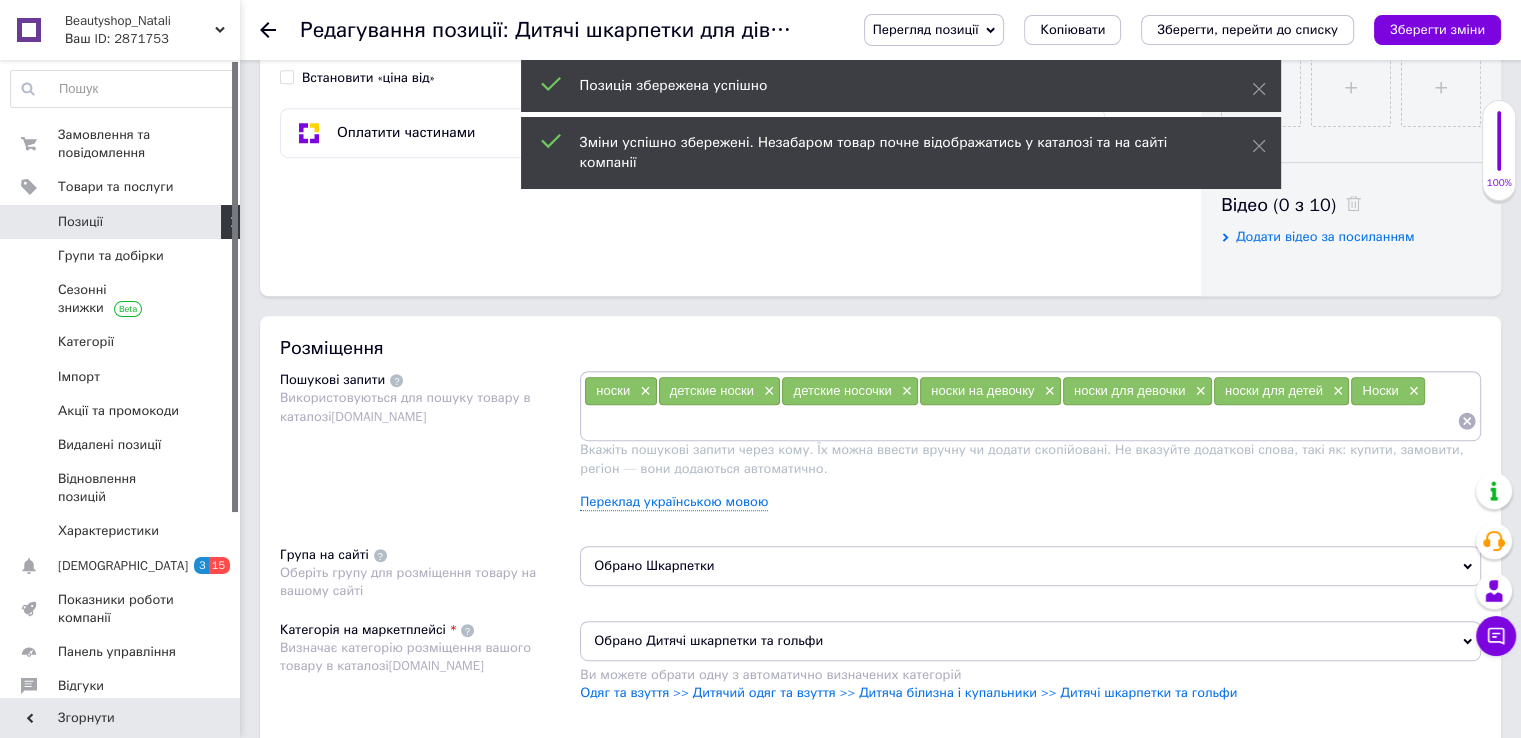 click on "Зберегти зміни" at bounding box center (1437, 29) 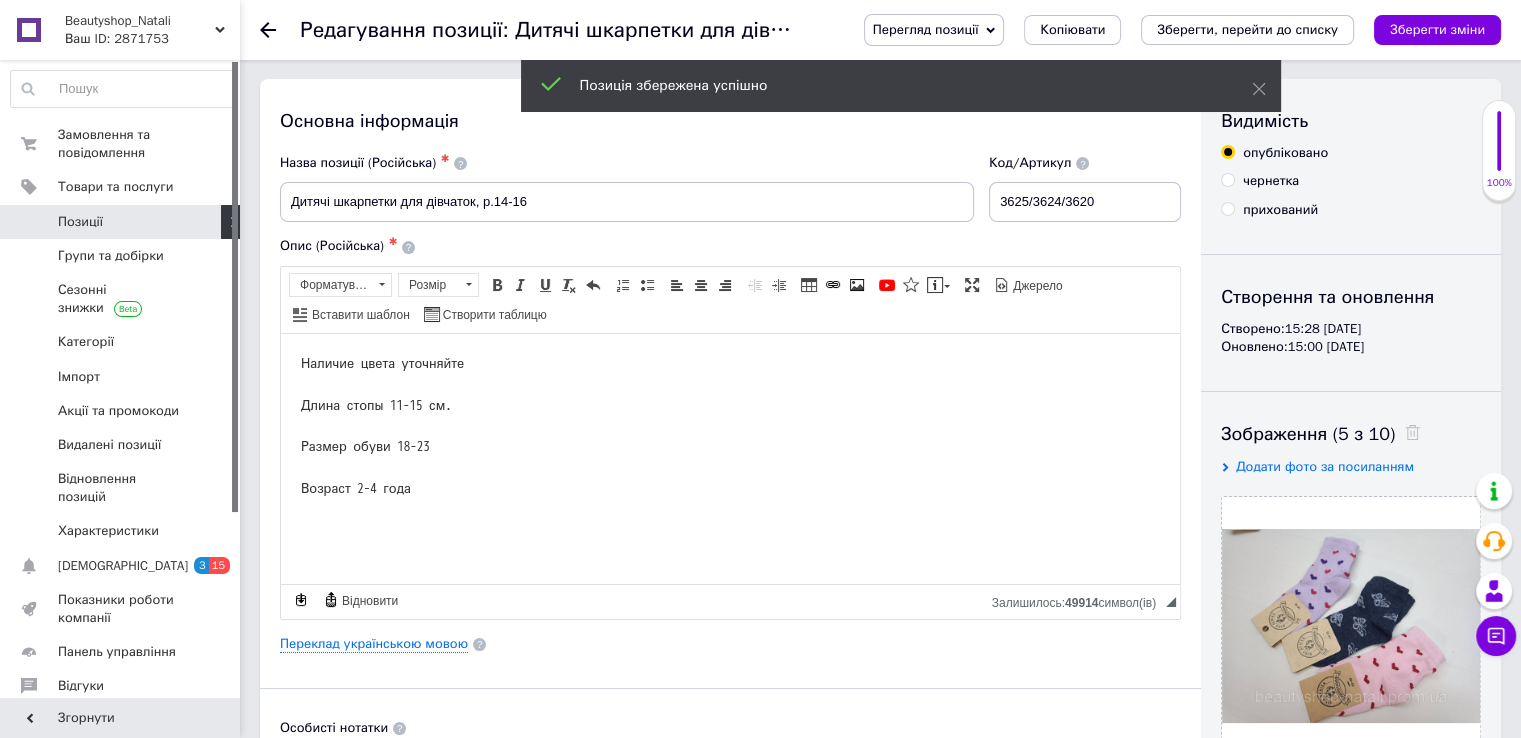 scroll, scrollTop: 0, scrollLeft: 0, axis: both 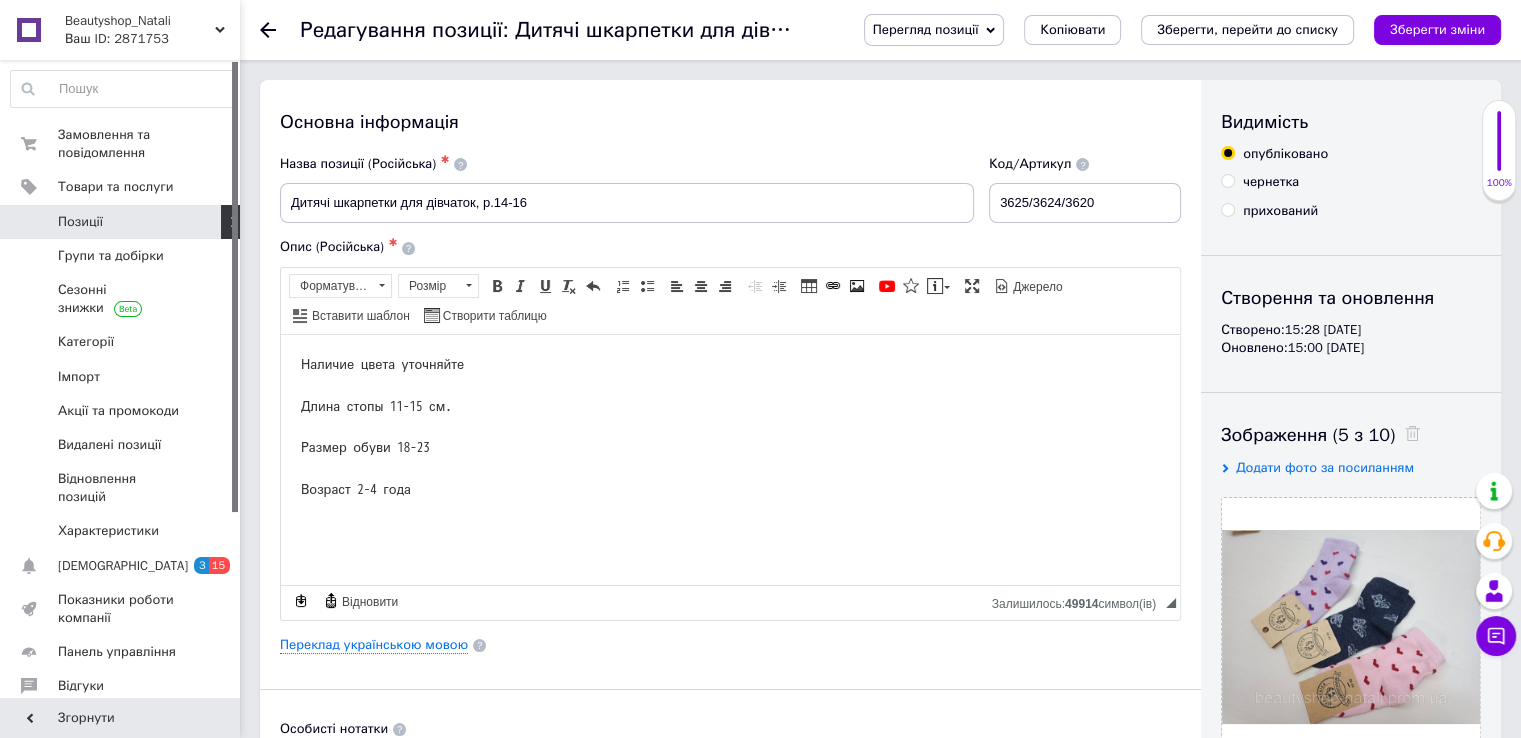 click 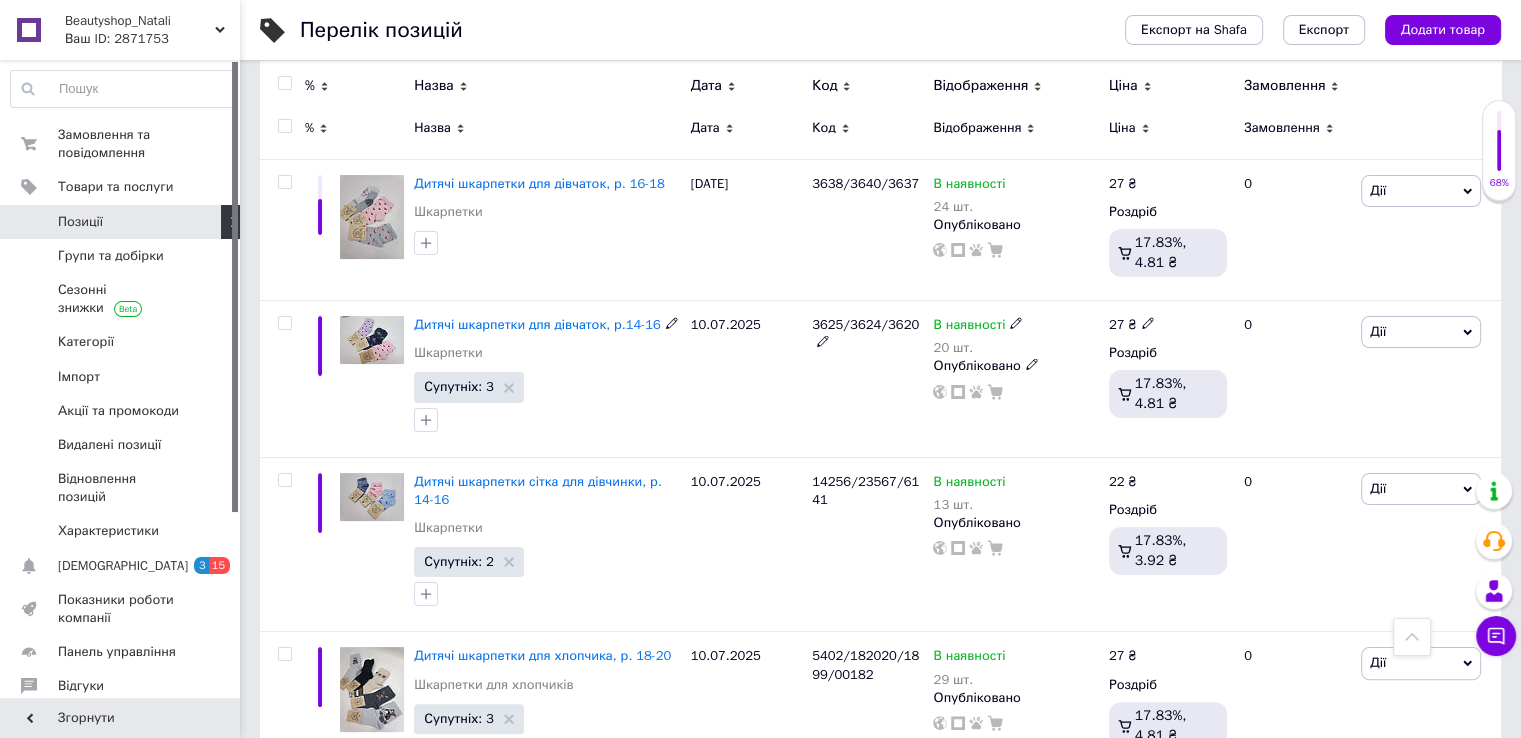 scroll, scrollTop: 100, scrollLeft: 0, axis: vertical 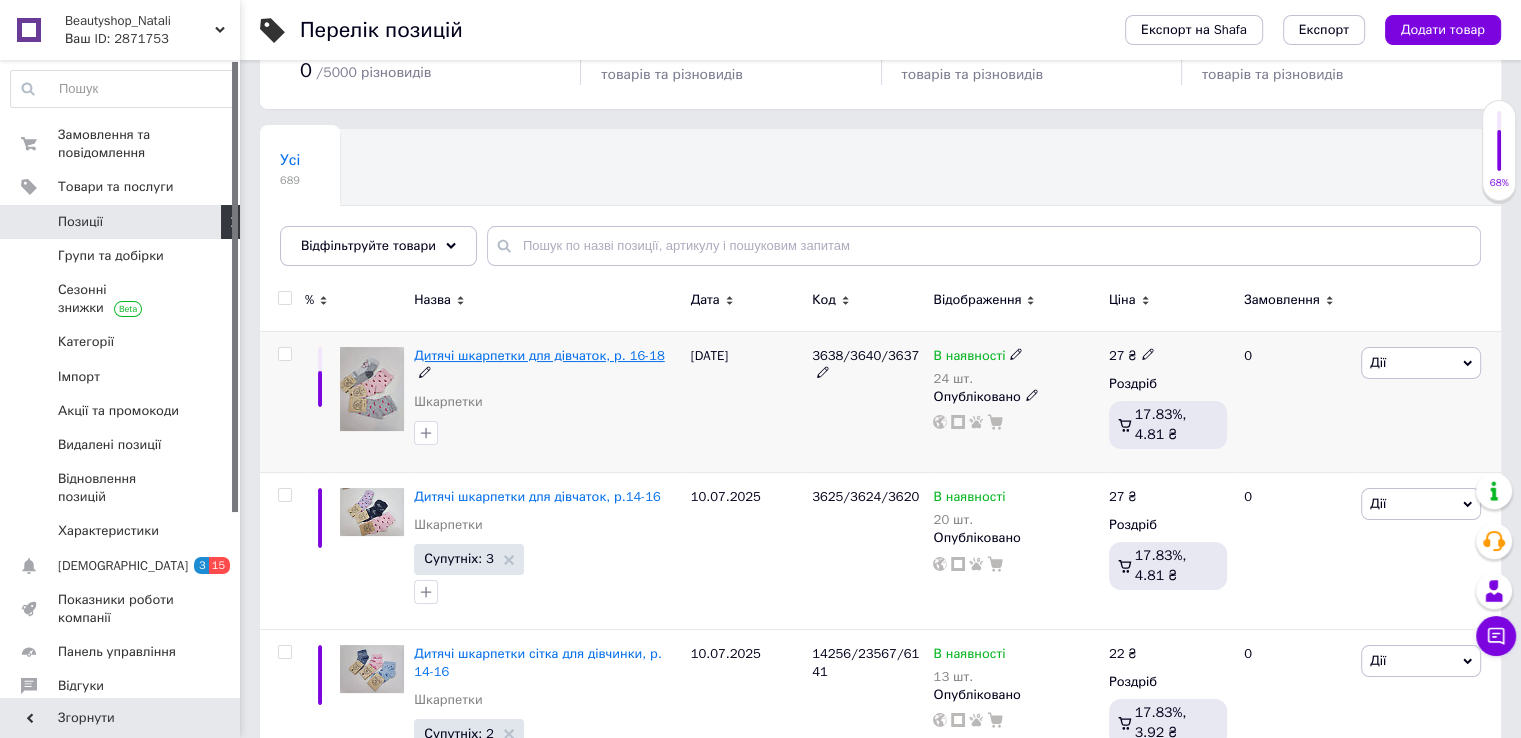 click on "Дитячі шкарпетки для дівчаток, р. 16-18" at bounding box center [539, 355] 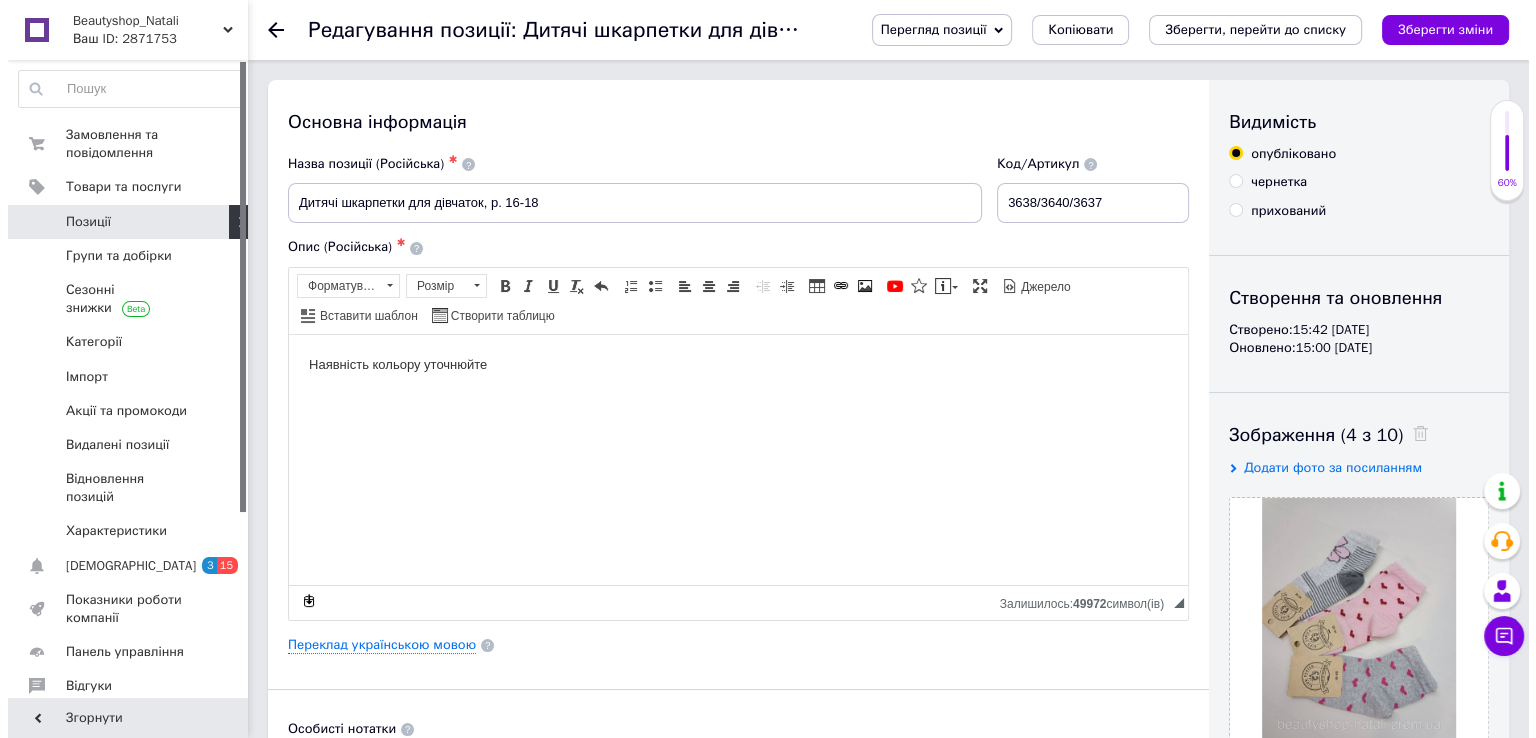 scroll, scrollTop: 0, scrollLeft: 0, axis: both 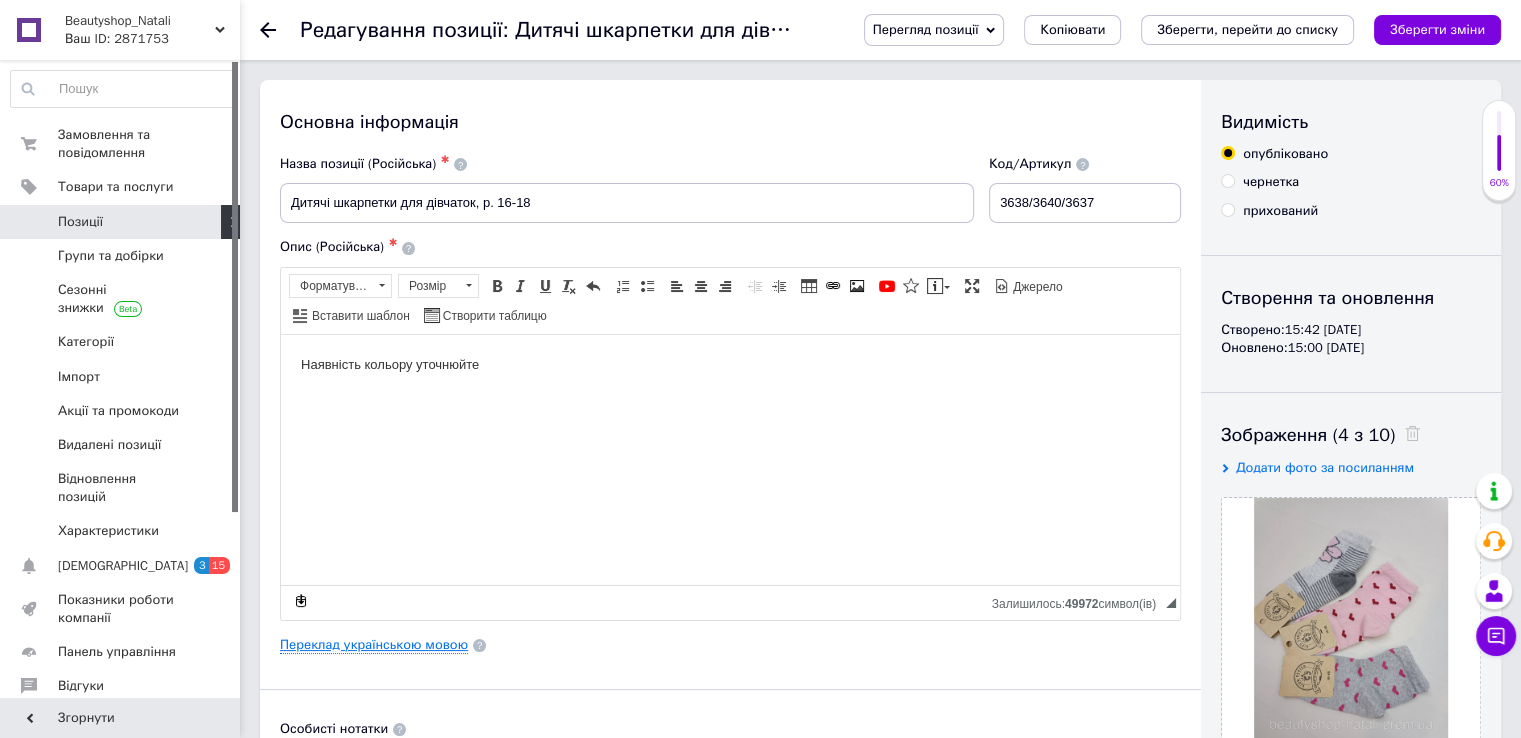 click on "Переклад українською мовою" at bounding box center [374, 645] 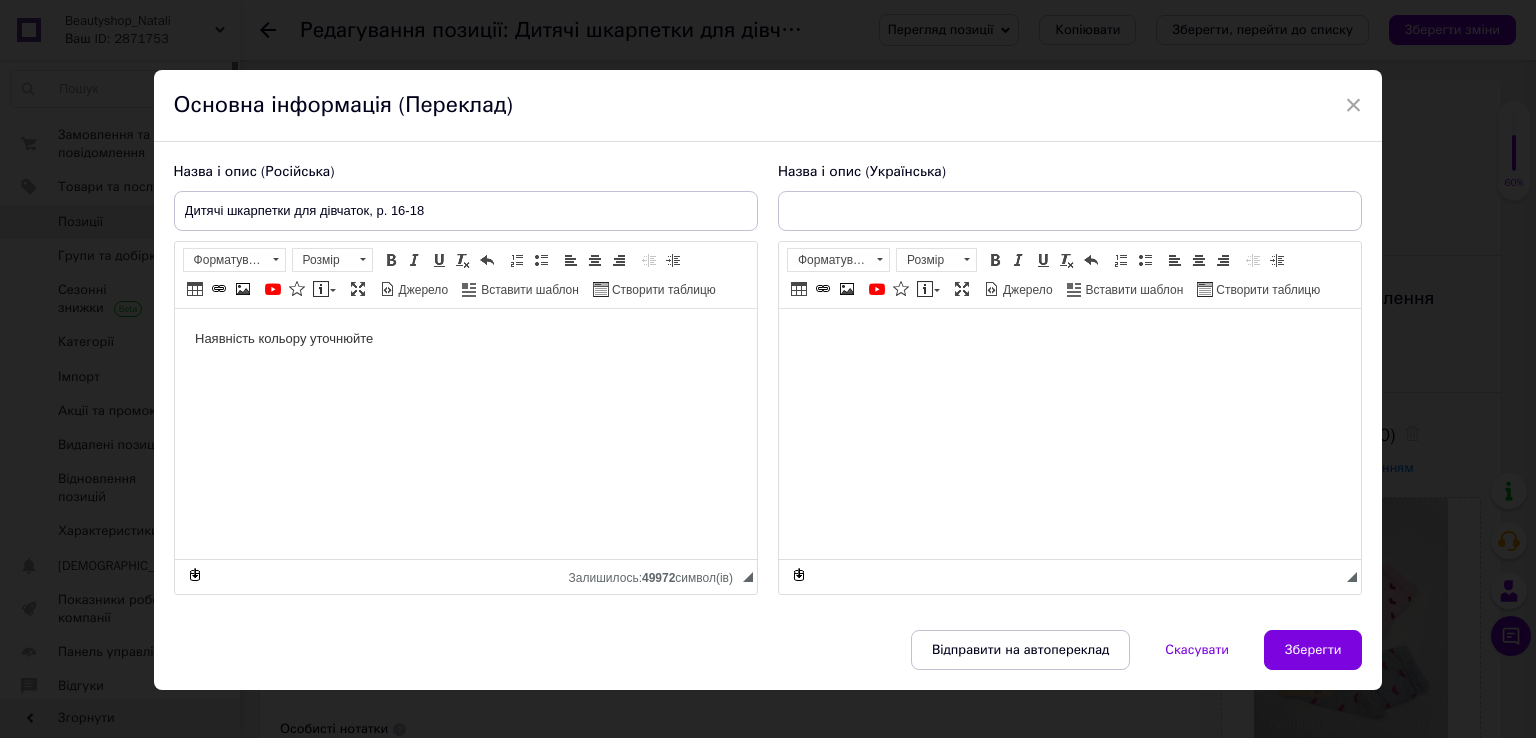 scroll, scrollTop: 0, scrollLeft: 0, axis: both 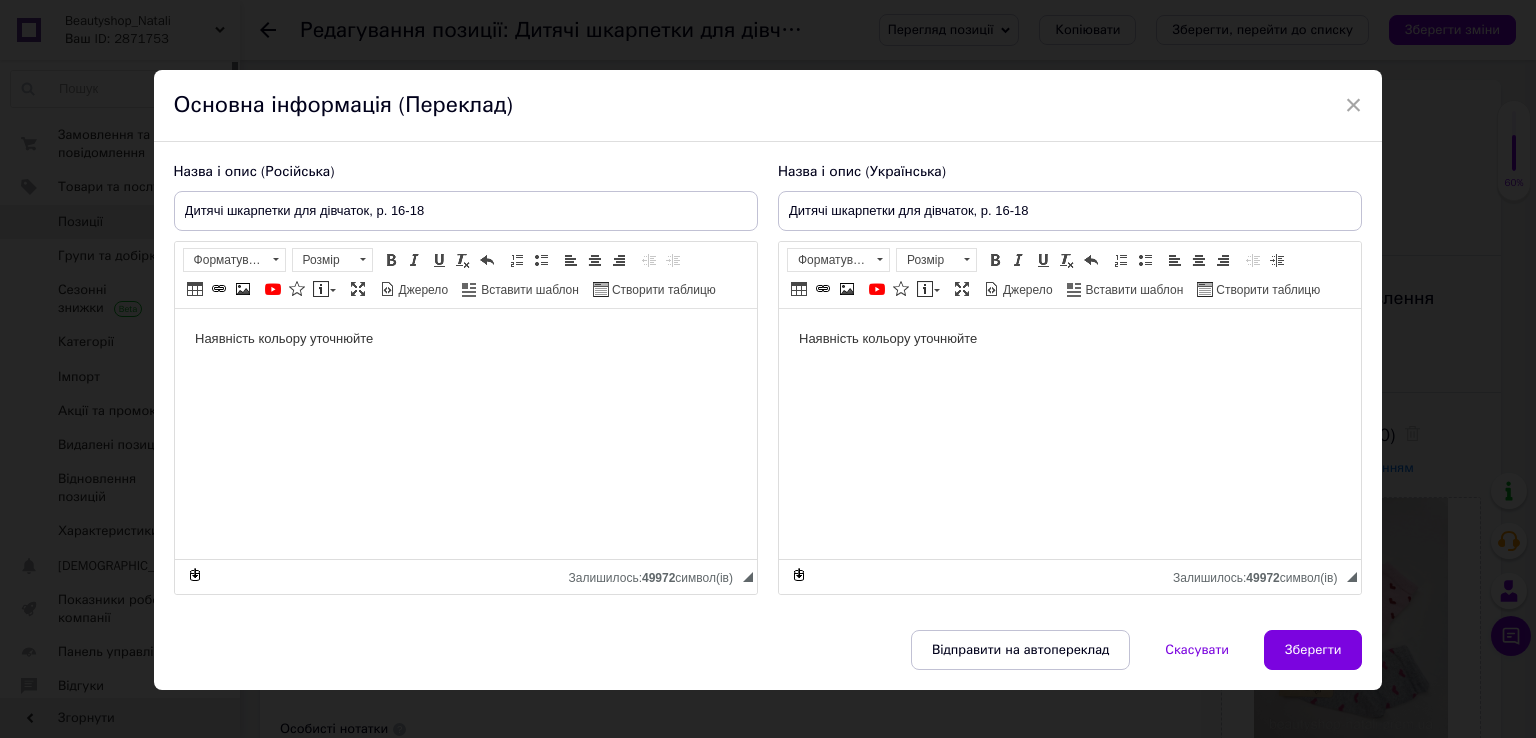 click on "Наявність кольору уточнюйте" at bounding box center [465, 339] 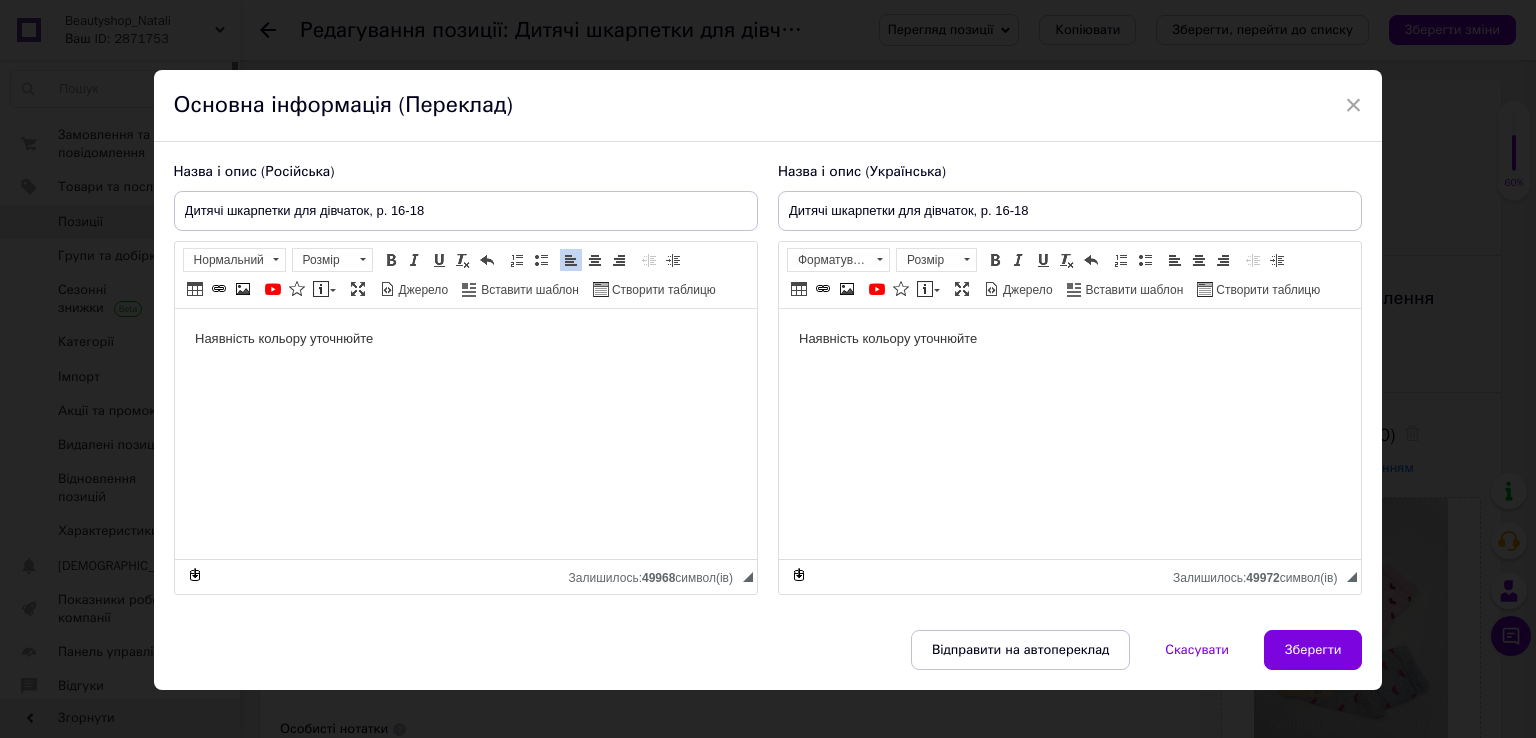 type 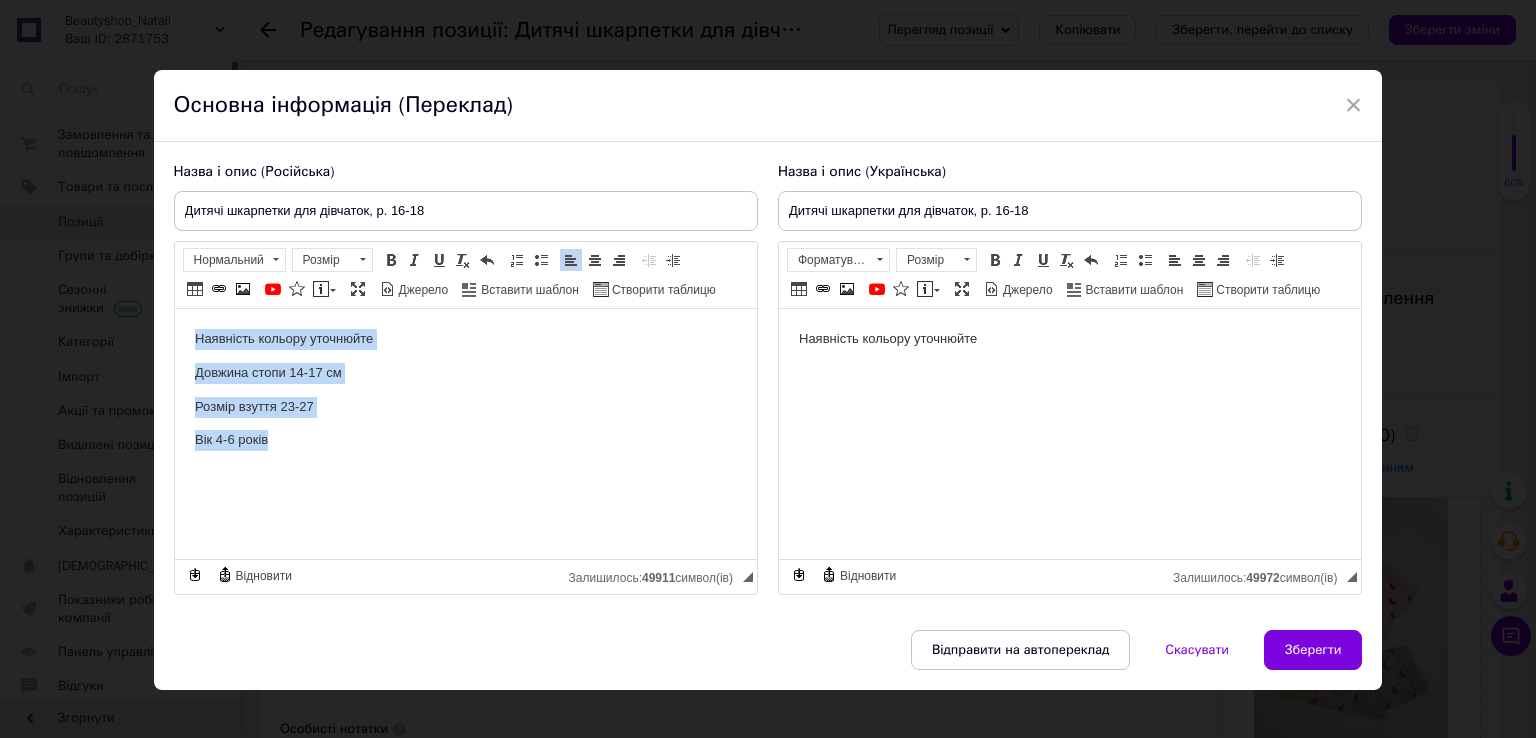 drag, startPoint x: 252, startPoint y: 449, endPoint x: 150, endPoint y: 336, distance: 152.2268 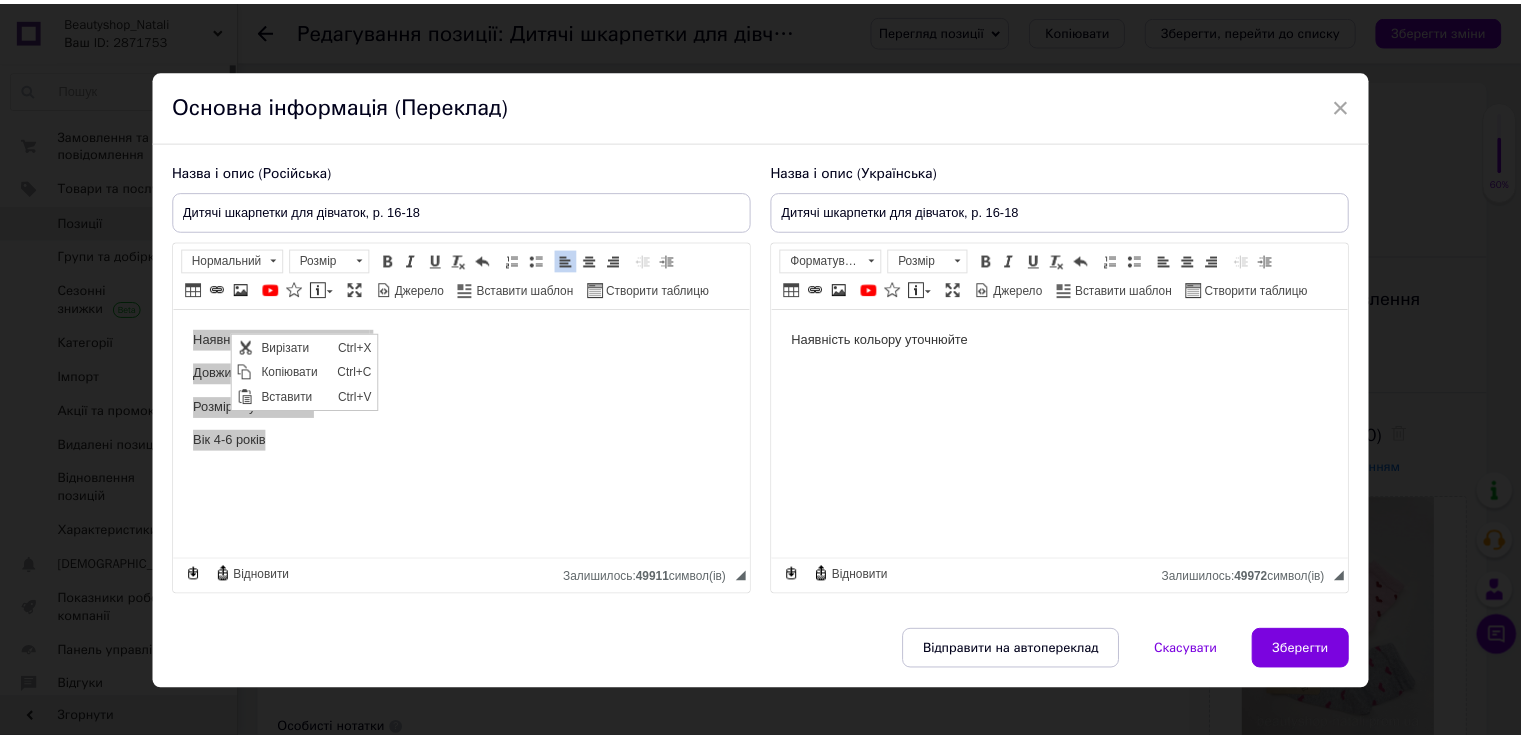 scroll, scrollTop: 0, scrollLeft: 0, axis: both 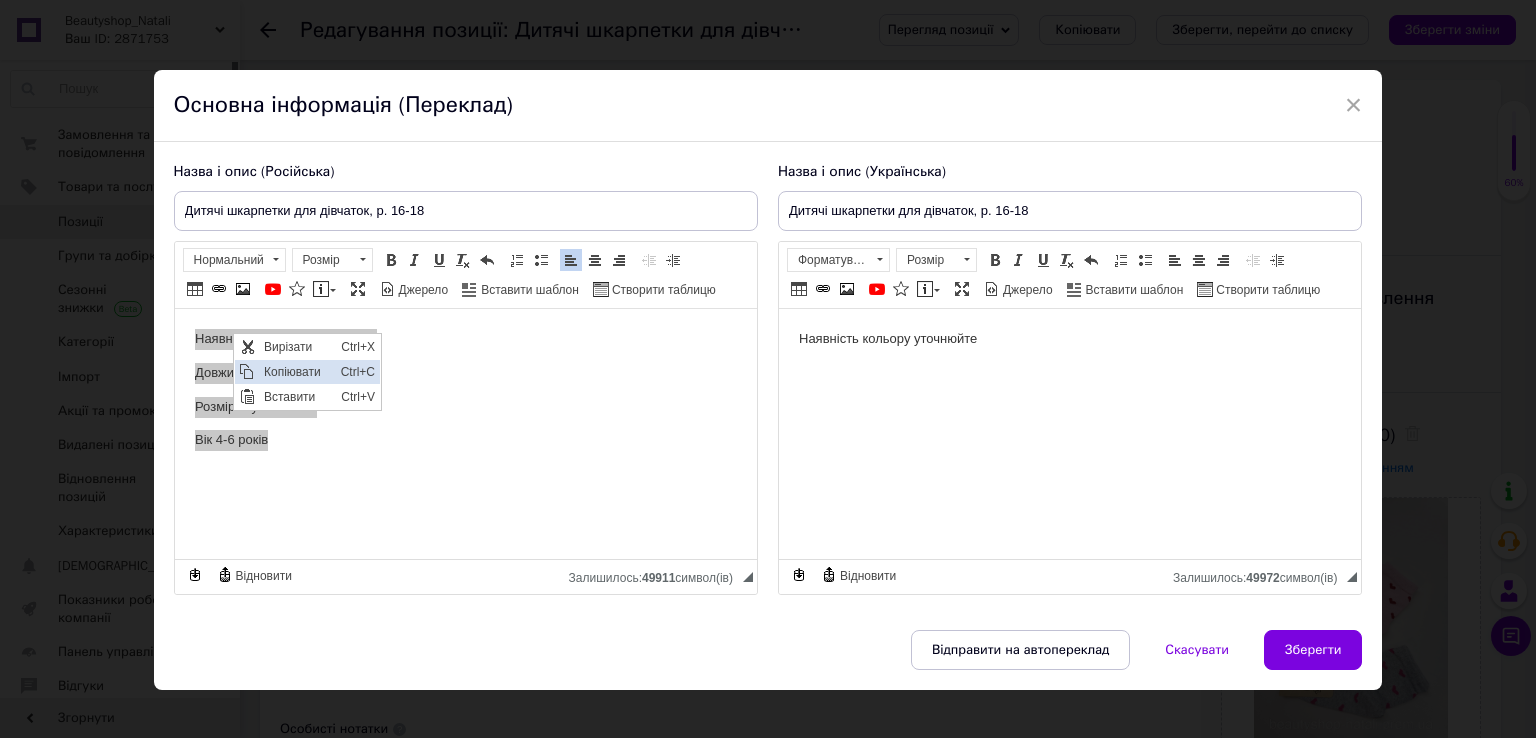 click on "Копіювати" at bounding box center [296, 371] 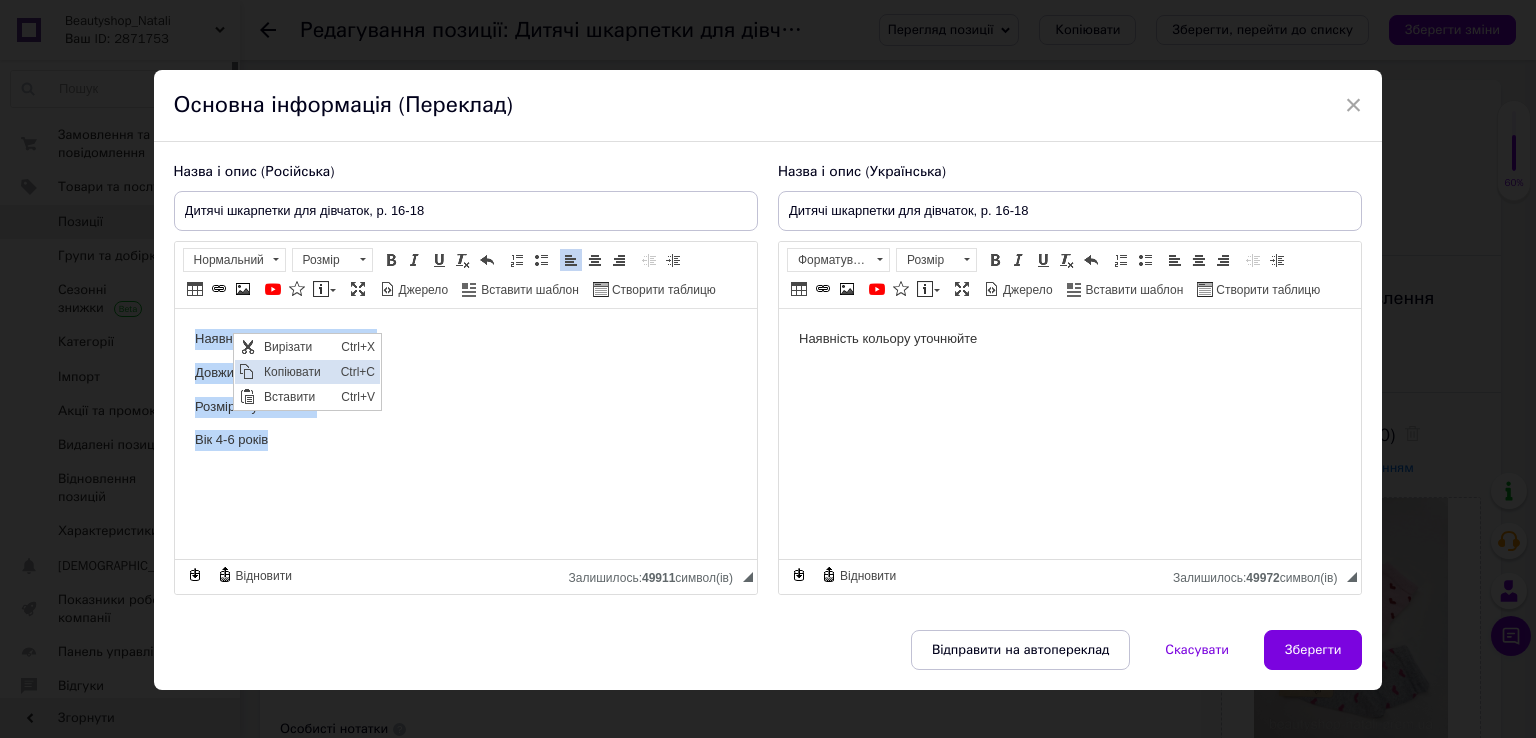 copy on "Наявність кольору уточнюйте  Довжина стопи 14-17 см Розмір взуття 23-27 Вік 4-6 років" 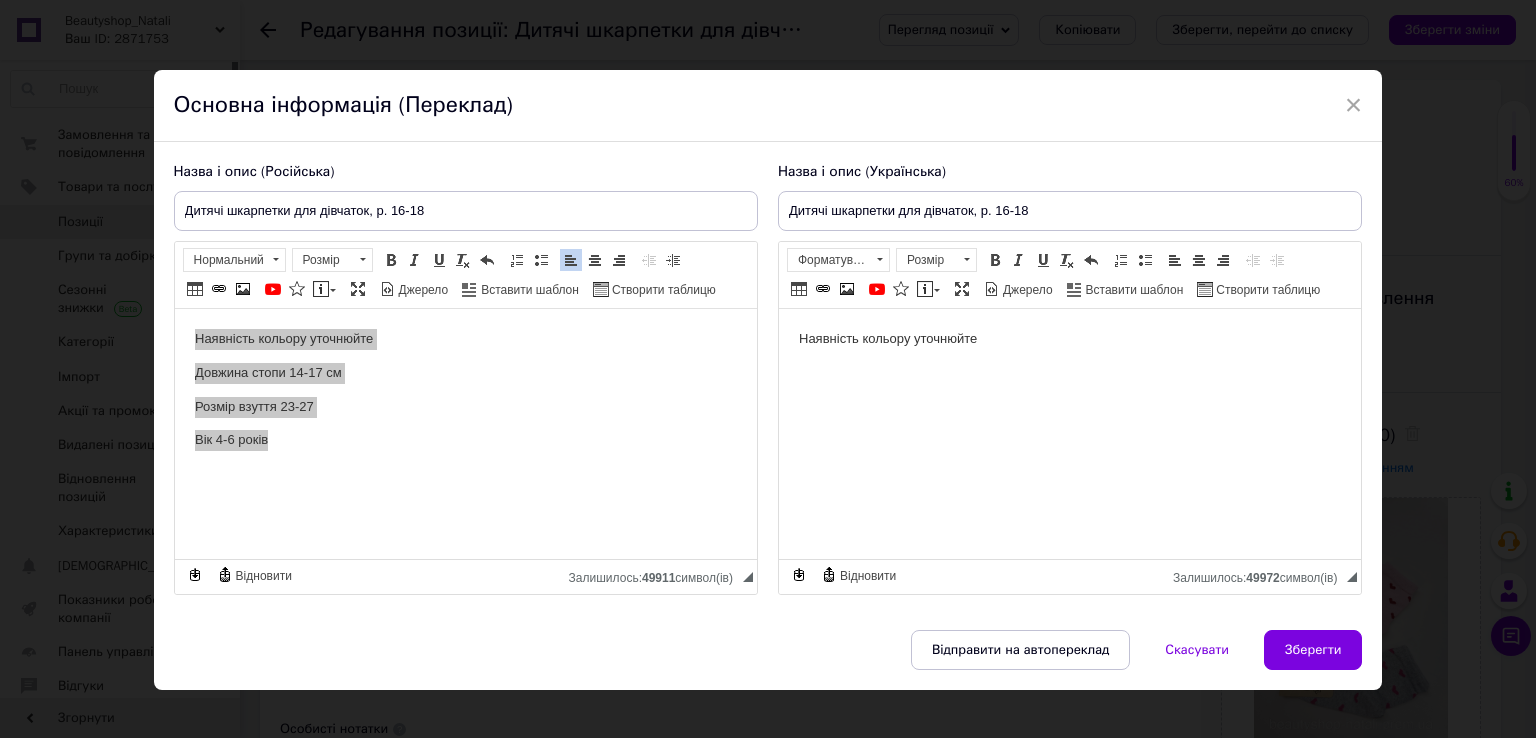 drag, startPoint x: 1027, startPoint y: 341, endPoint x: 676, endPoint y: 340, distance: 351.00143 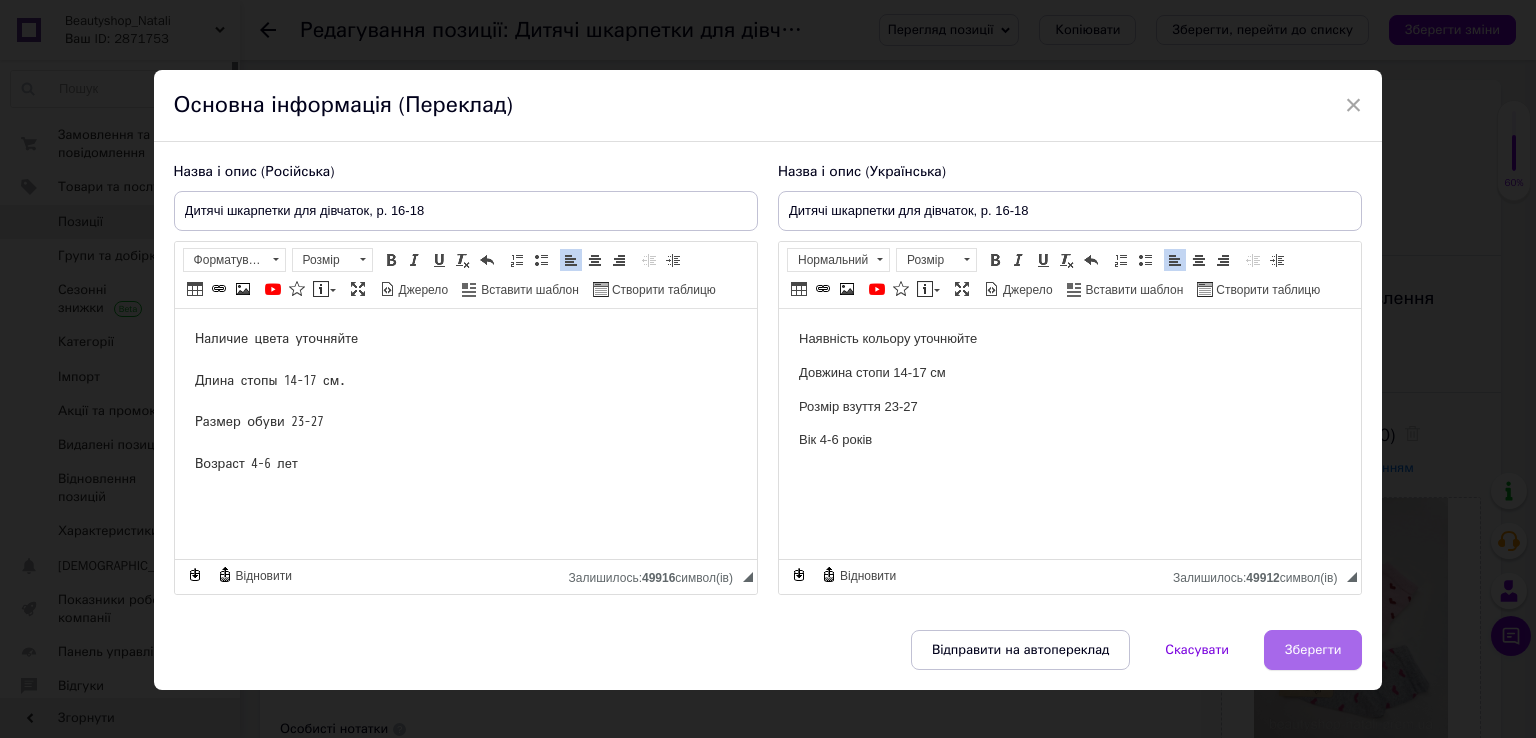 click on "Зберегти" at bounding box center (1313, 650) 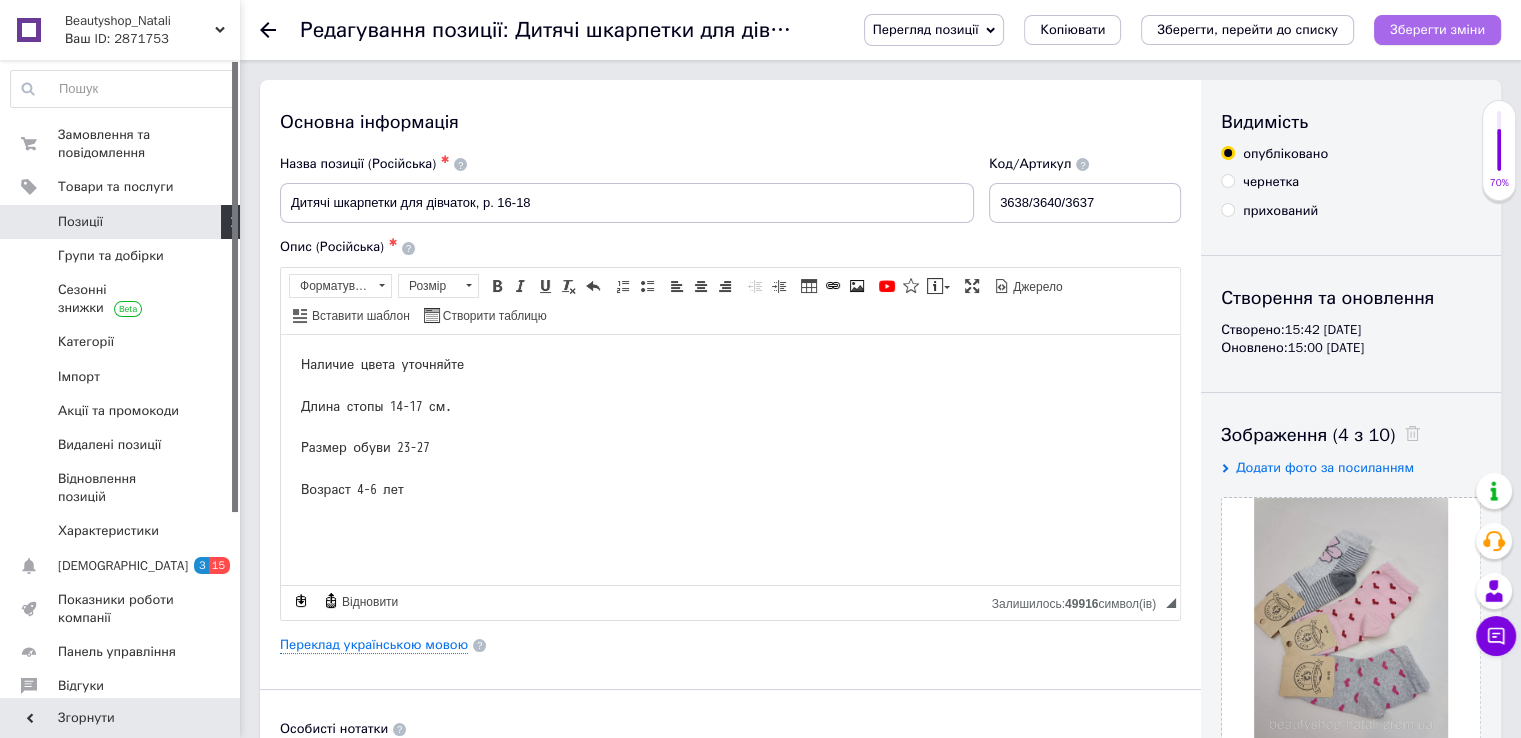 click on "Зберегти зміни" at bounding box center (1437, 29) 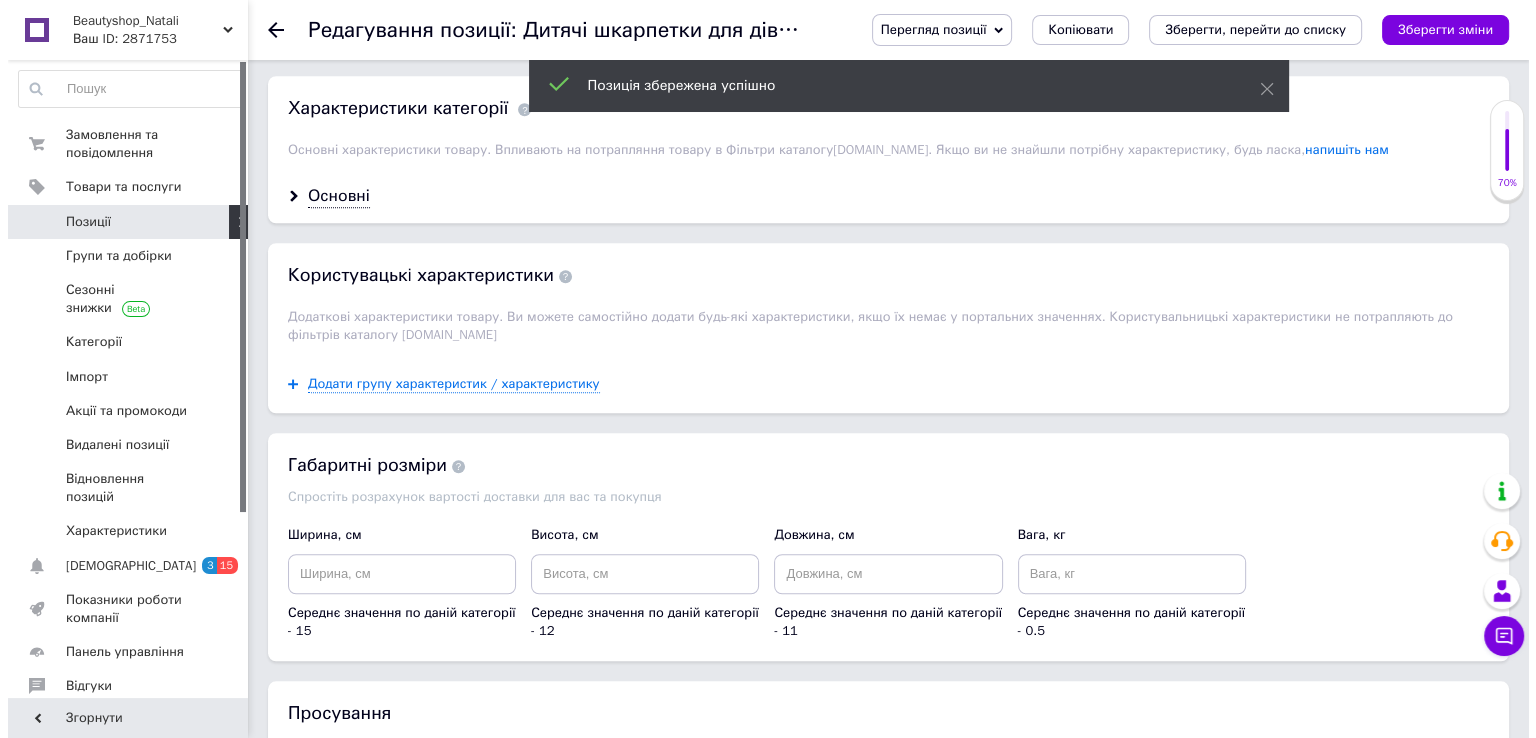 scroll, scrollTop: 1700, scrollLeft: 0, axis: vertical 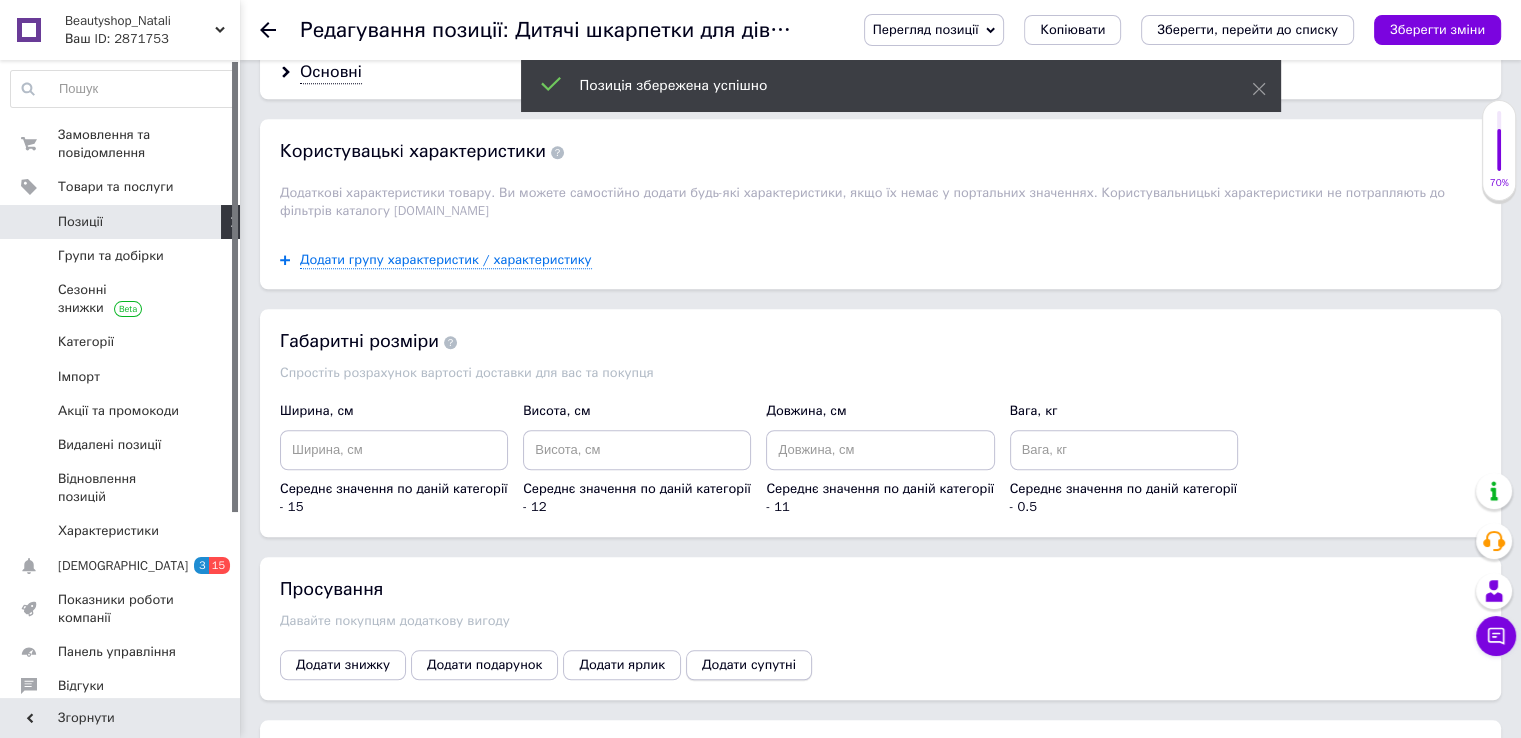 click on "Додати супутні" at bounding box center [749, 665] 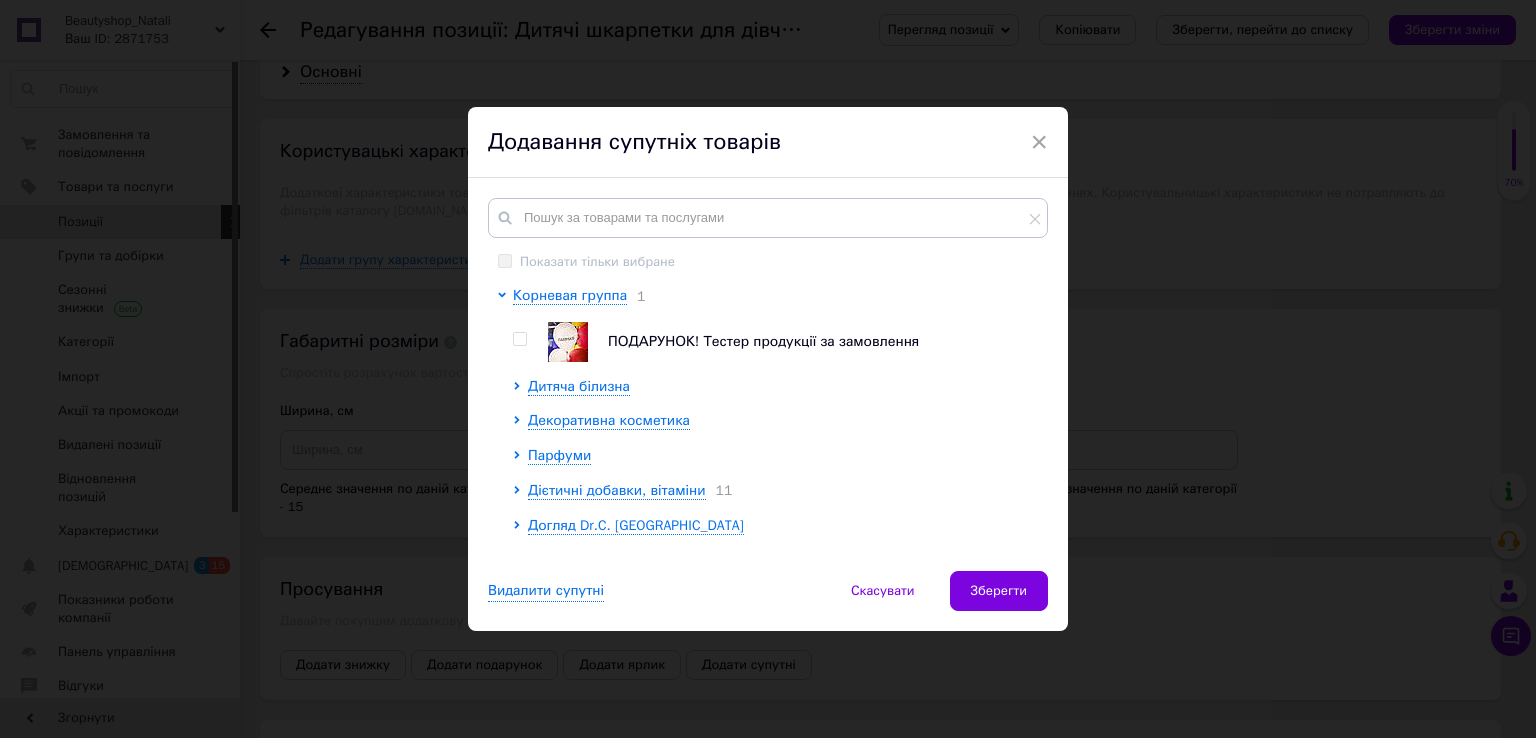 scroll, scrollTop: 200, scrollLeft: 0, axis: vertical 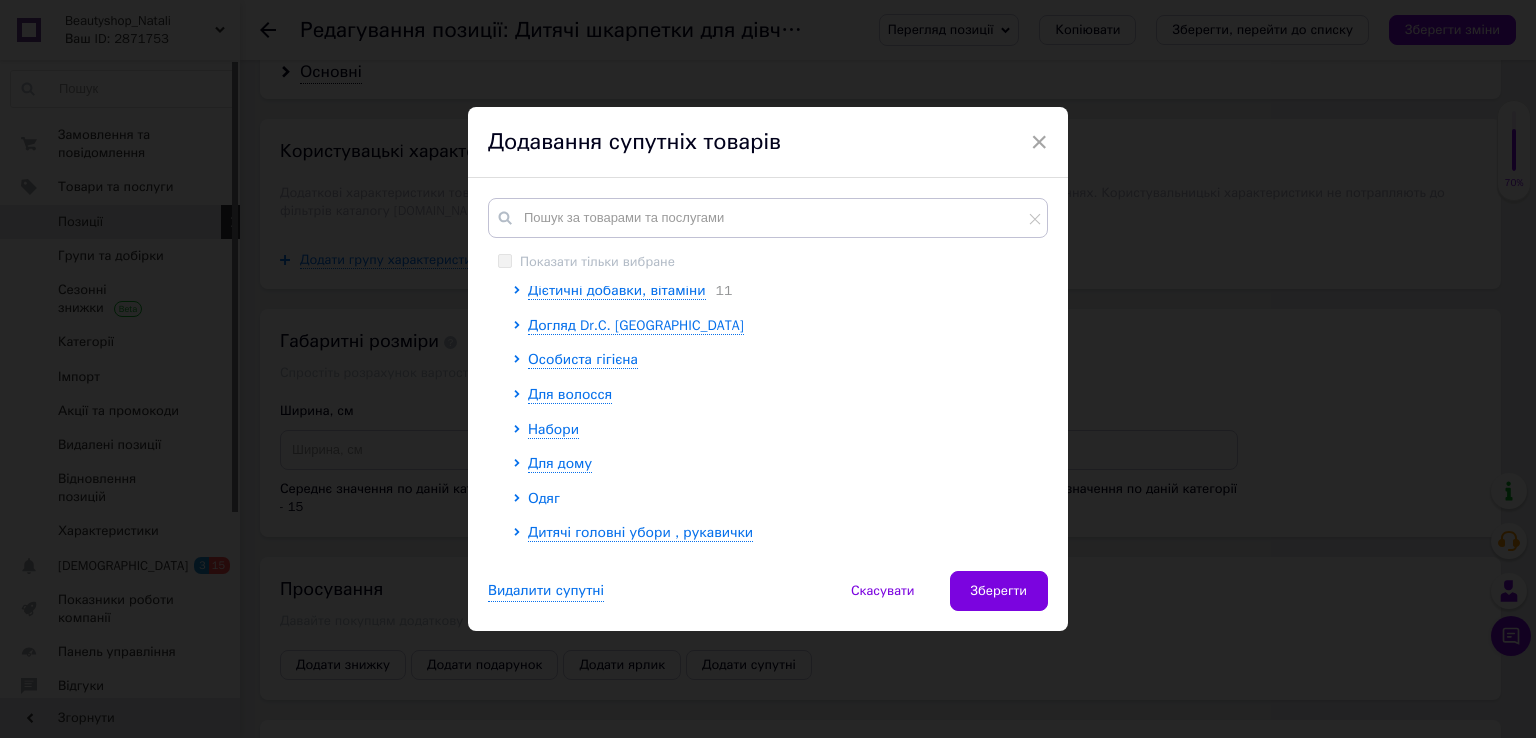 click on "Одяг" at bounding box center [544, 498] 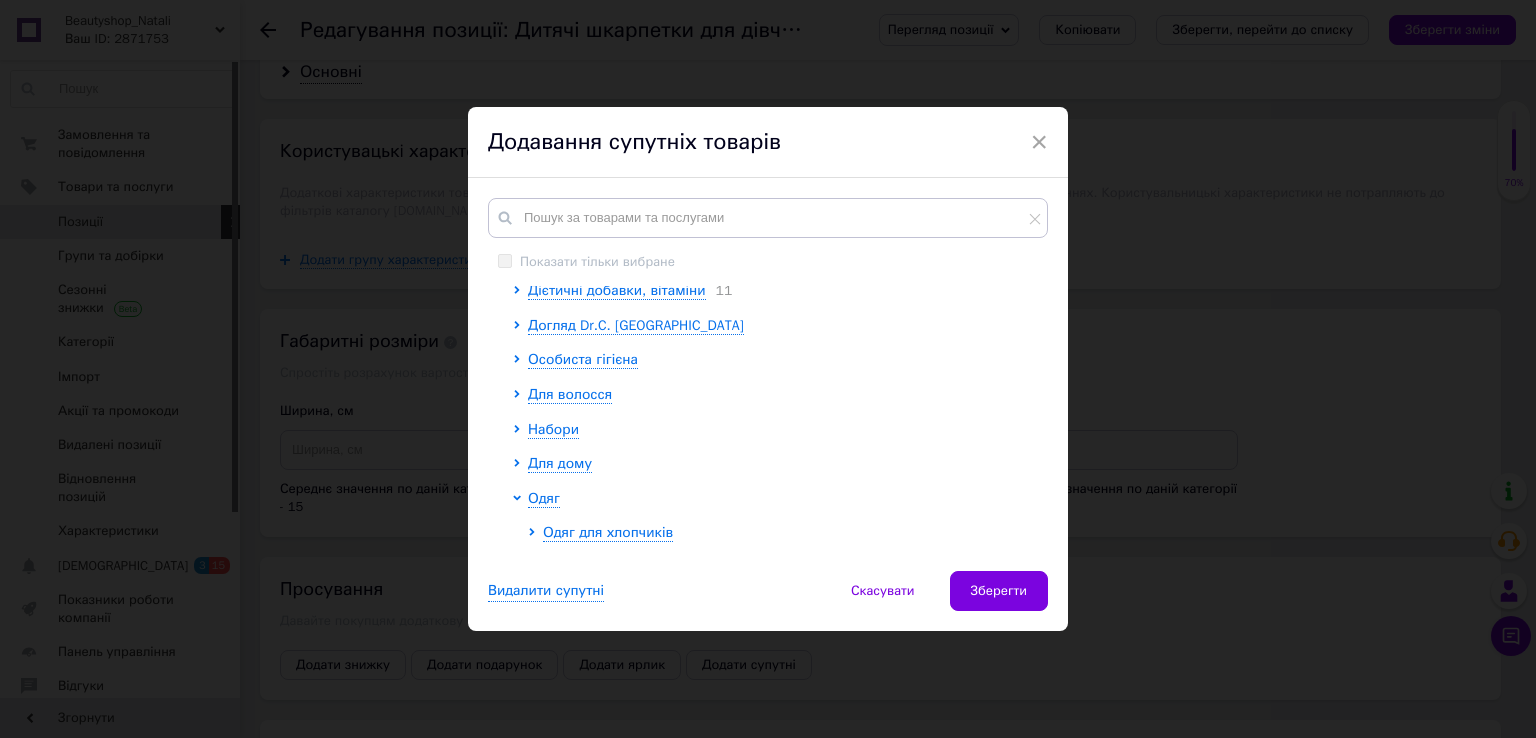 scroll, scrollTop: 367, scrollLeft: 0, axis: vertical 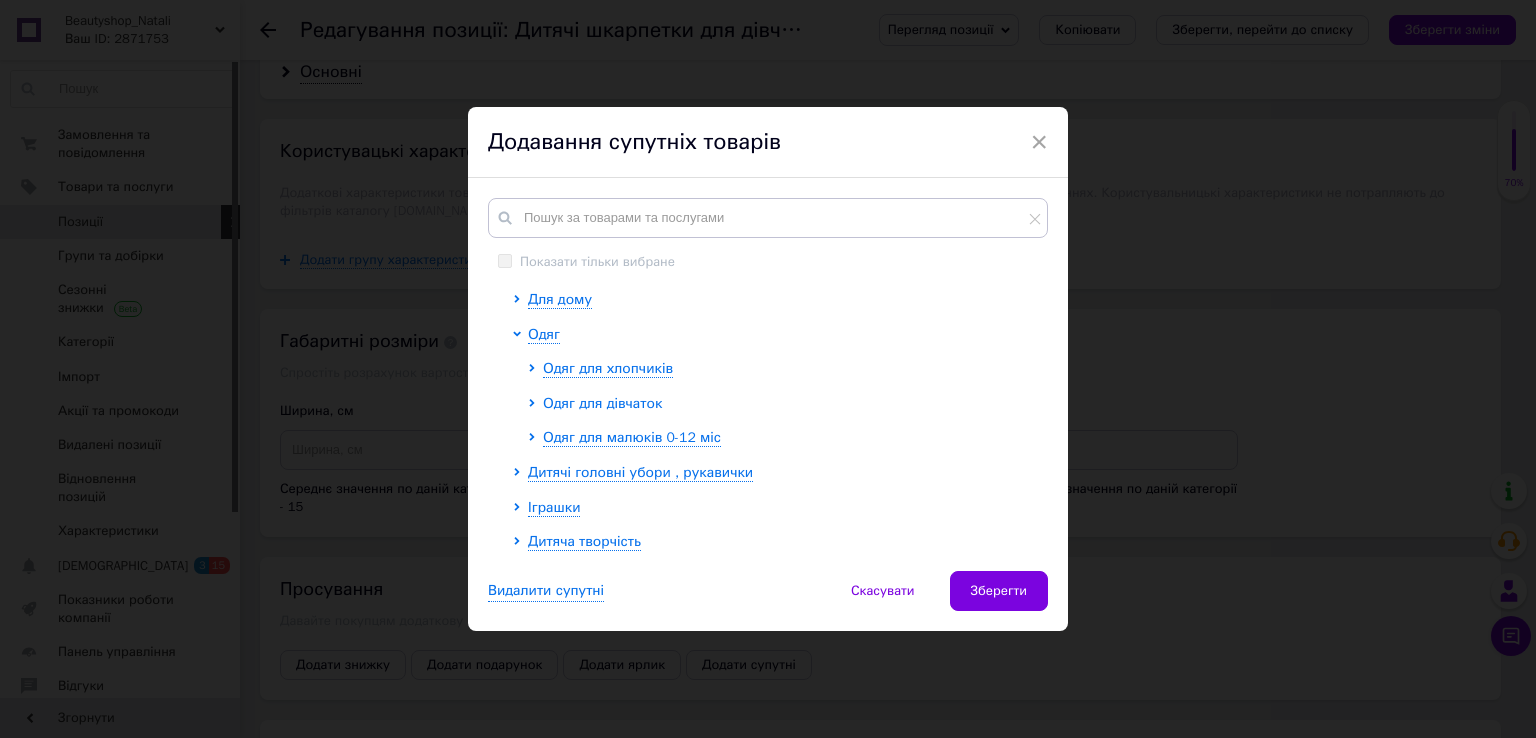 click on "Одяг для дівчаток" at bounding box center (602, 403) 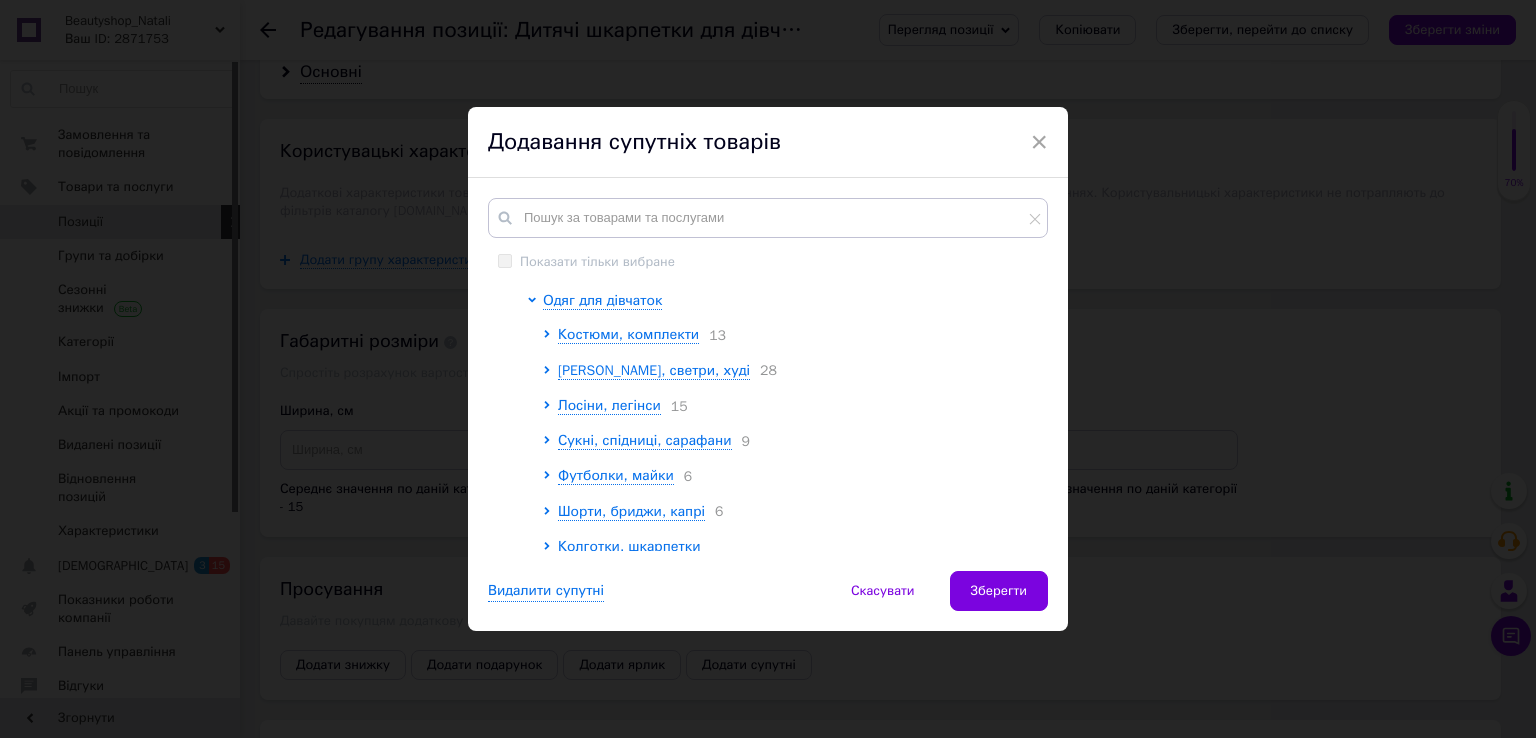 scroll, scrollTop: 567, scrollLeft: 0, axis: vertical 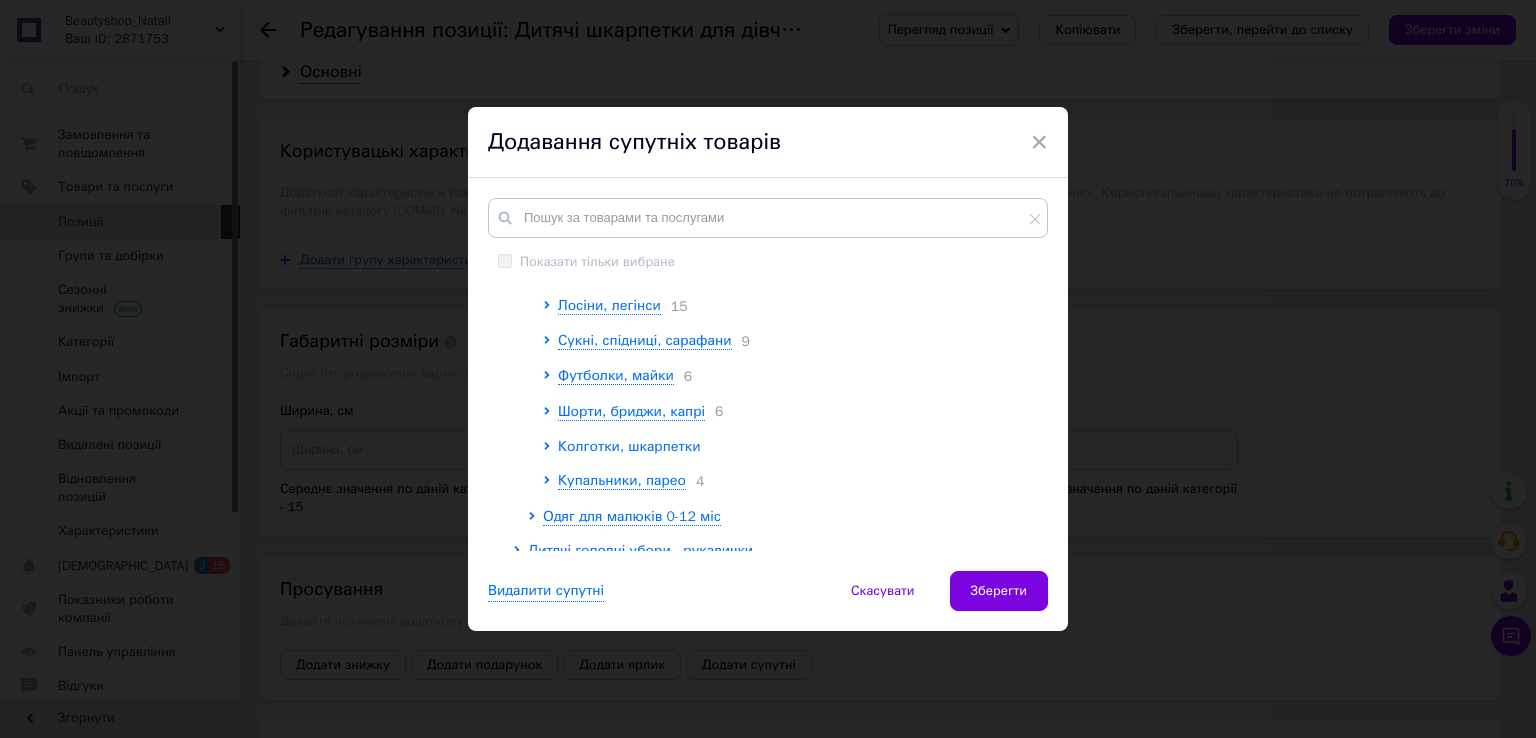 click on "Колготки, шкарпетки" at bounding box center [629, 446] 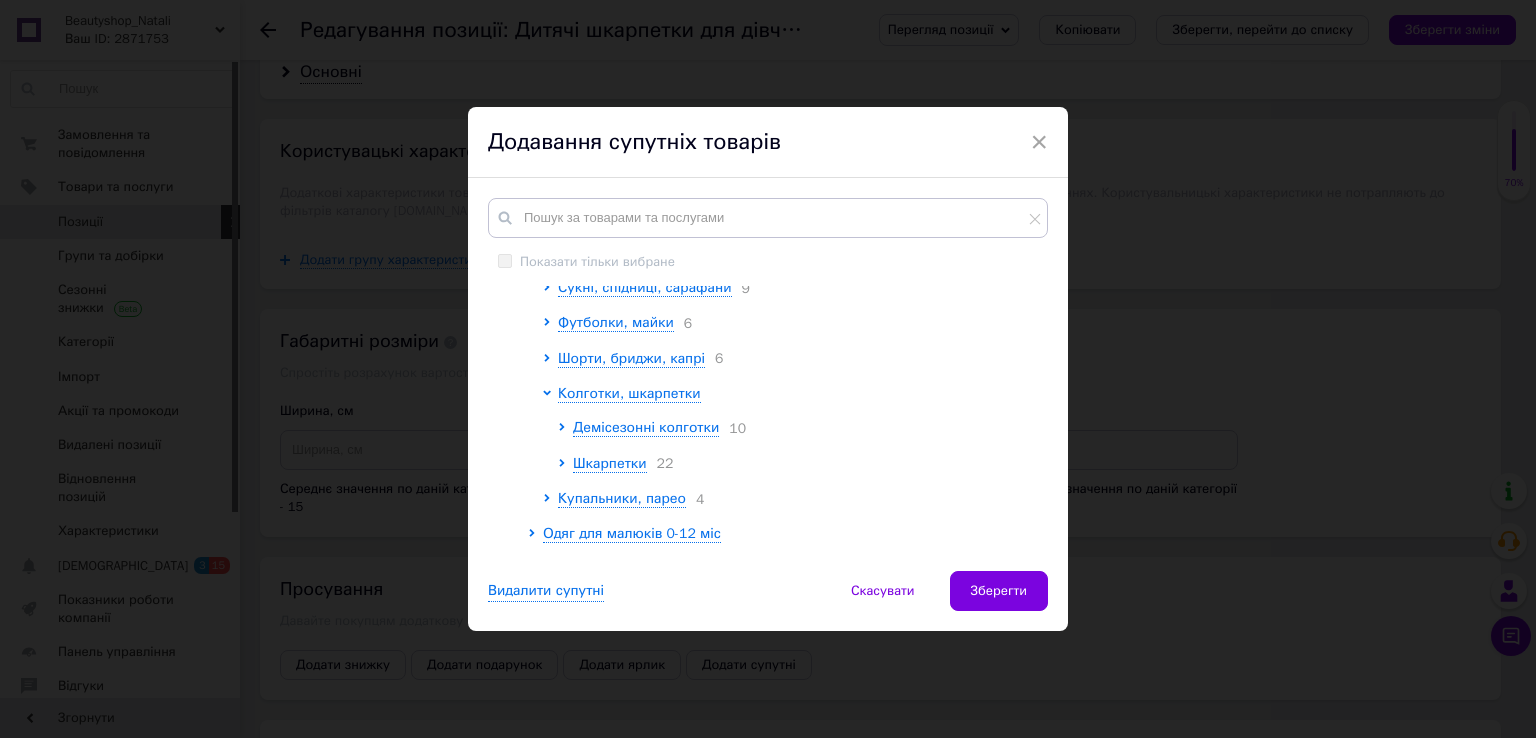 scroll, scrollTop: 667, scrollLeft: 0, axis: vertical 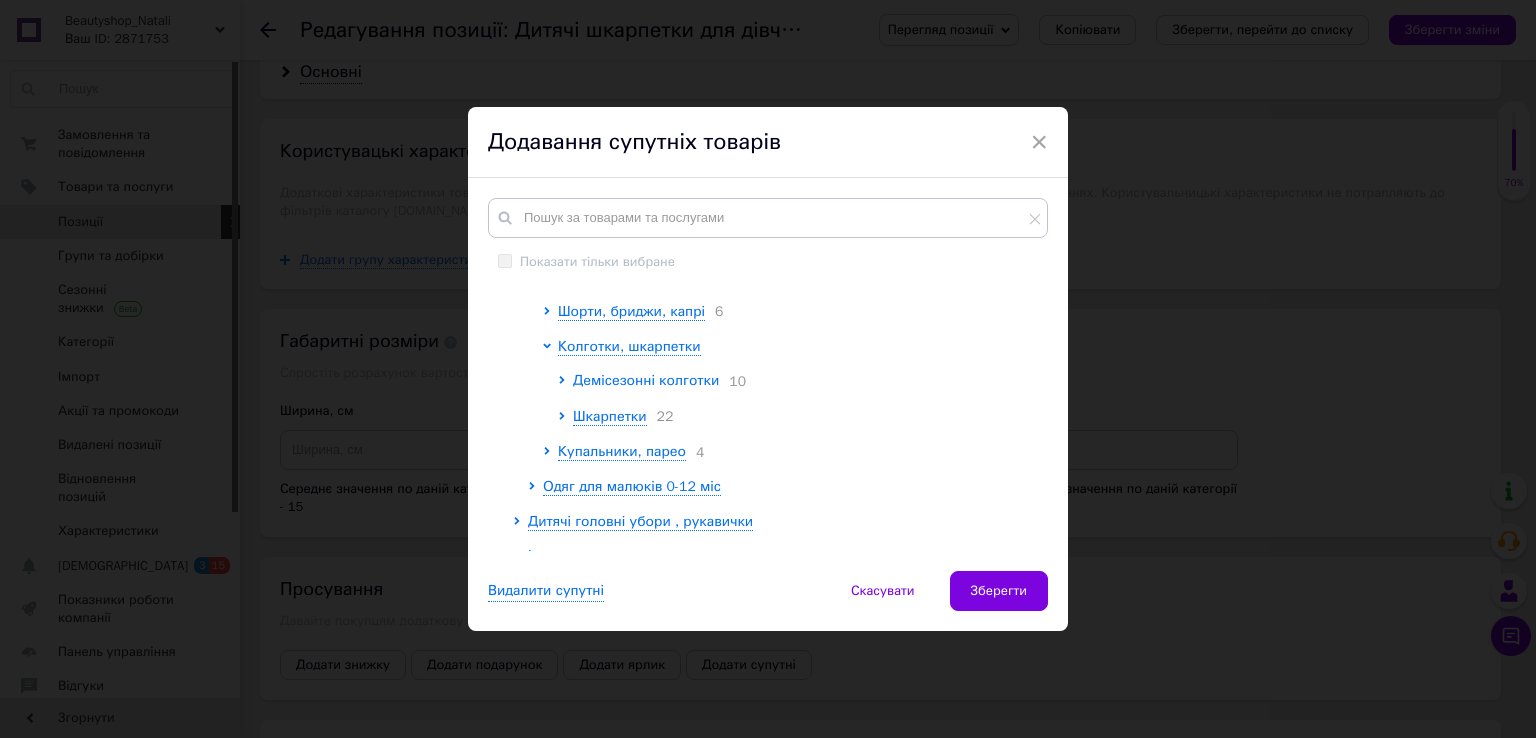 click on "Демісезонні колготки" at bounding box center (646, 380) 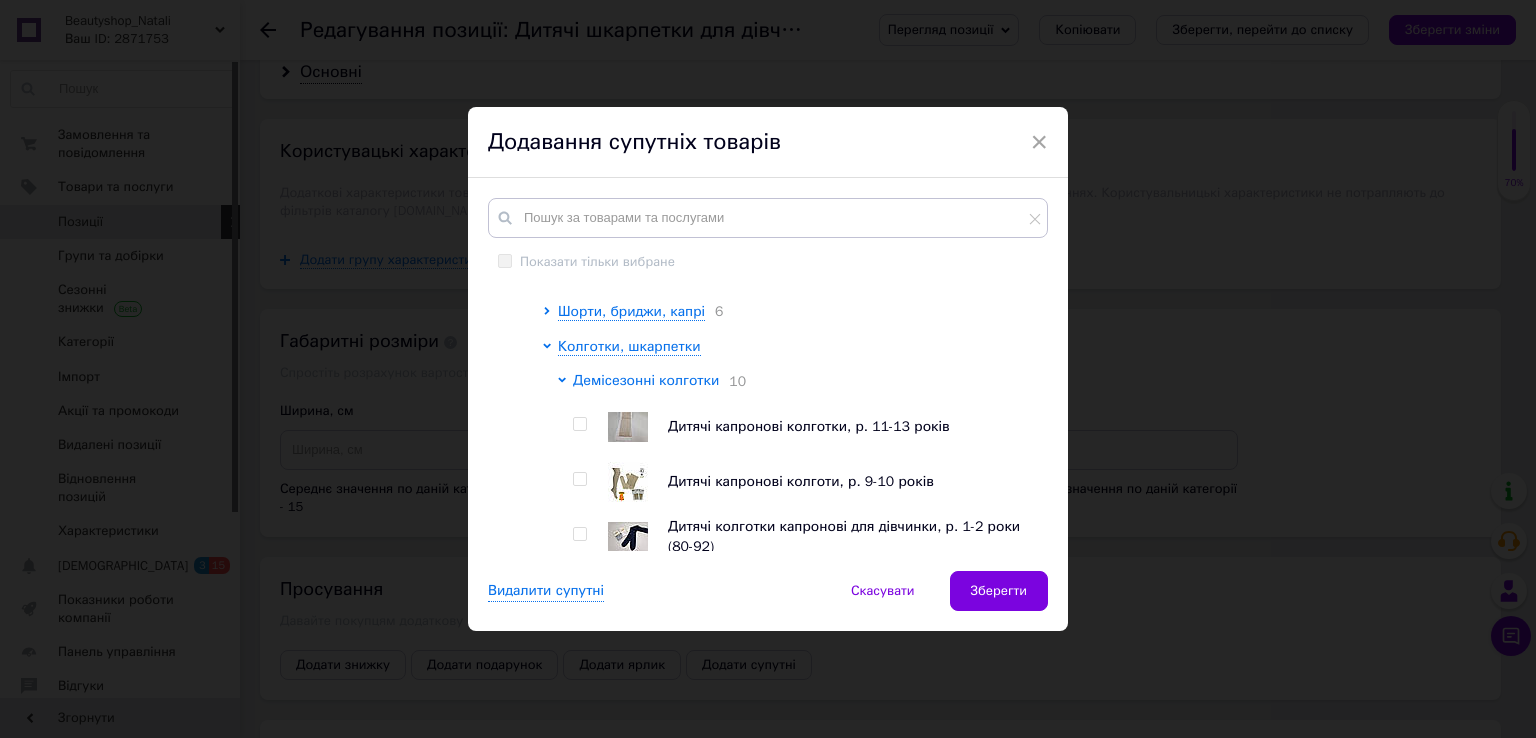 click on "Демісезонні колготки" at bounding box center [646, 380] 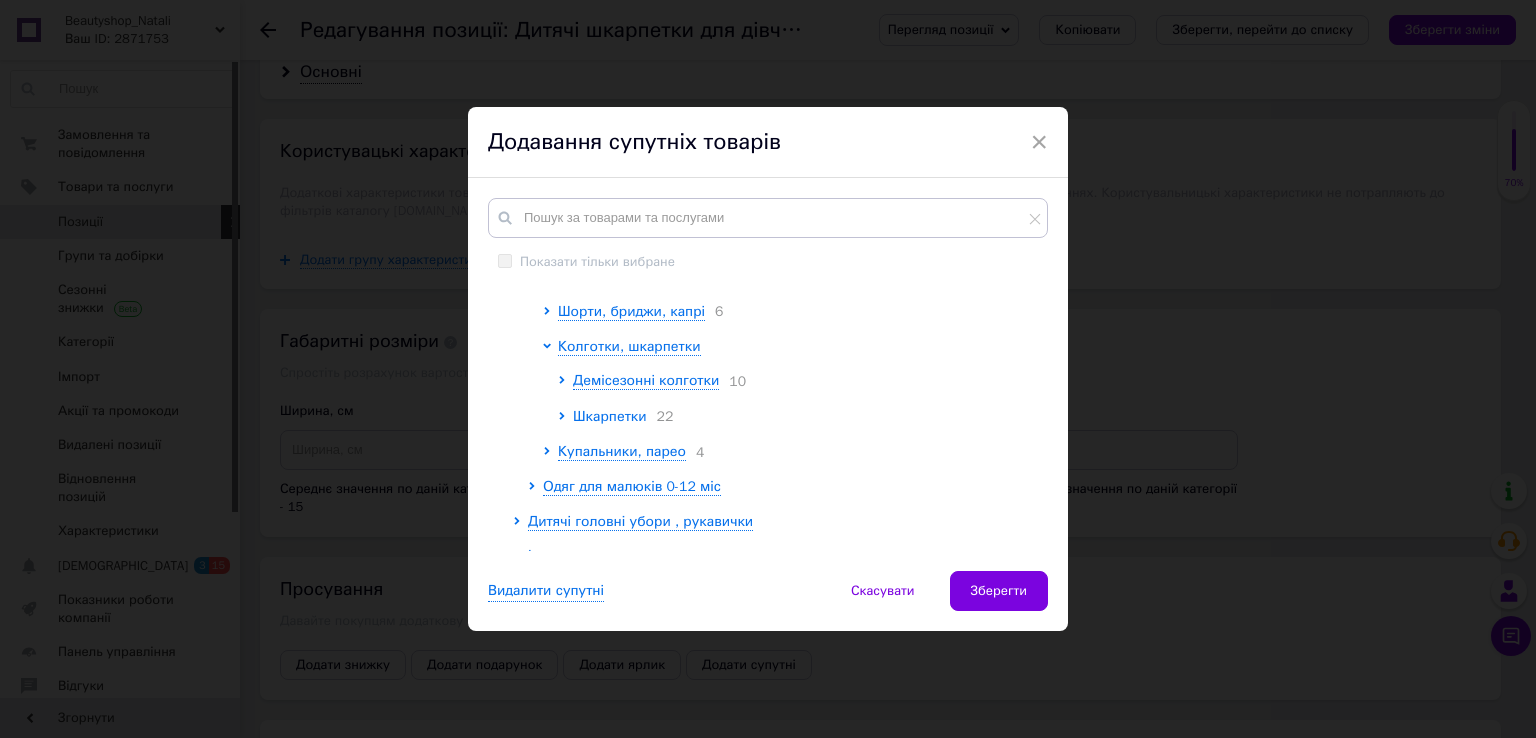 click on "Шкарпетки" at bounding box center [610, 416] 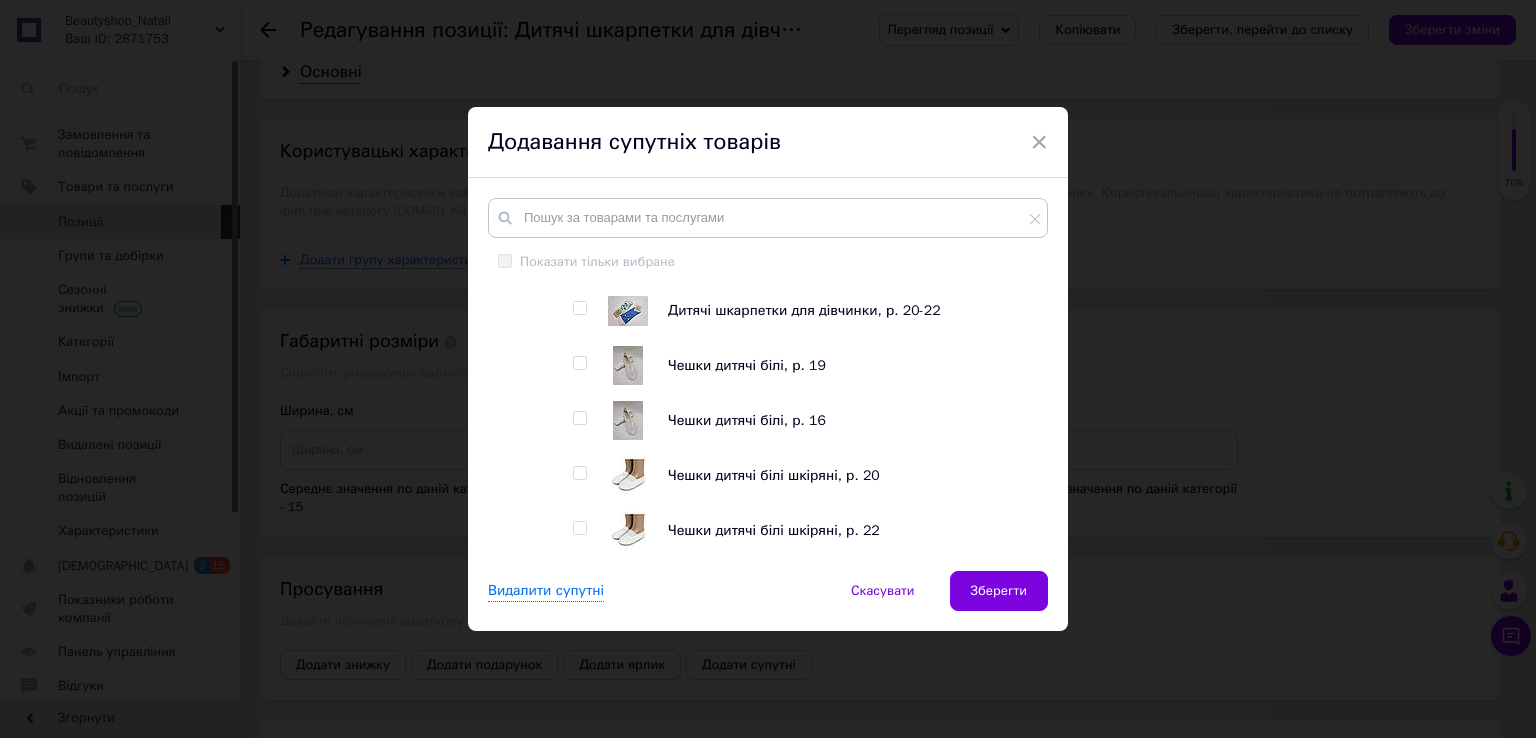 scroll, scrollTop: 1567, scrollLeft: 0, axis: vertical 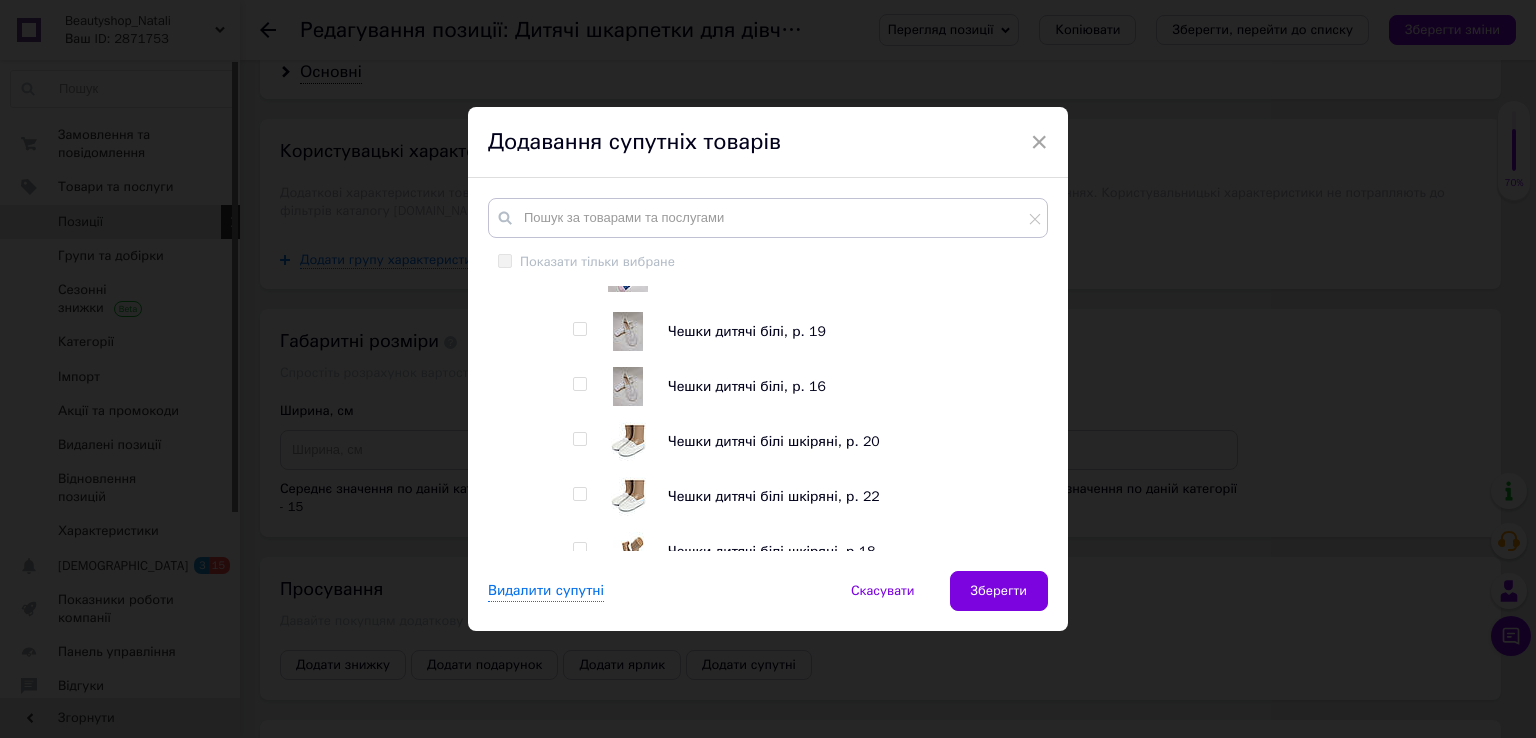 click at bounding box center (579, 384) 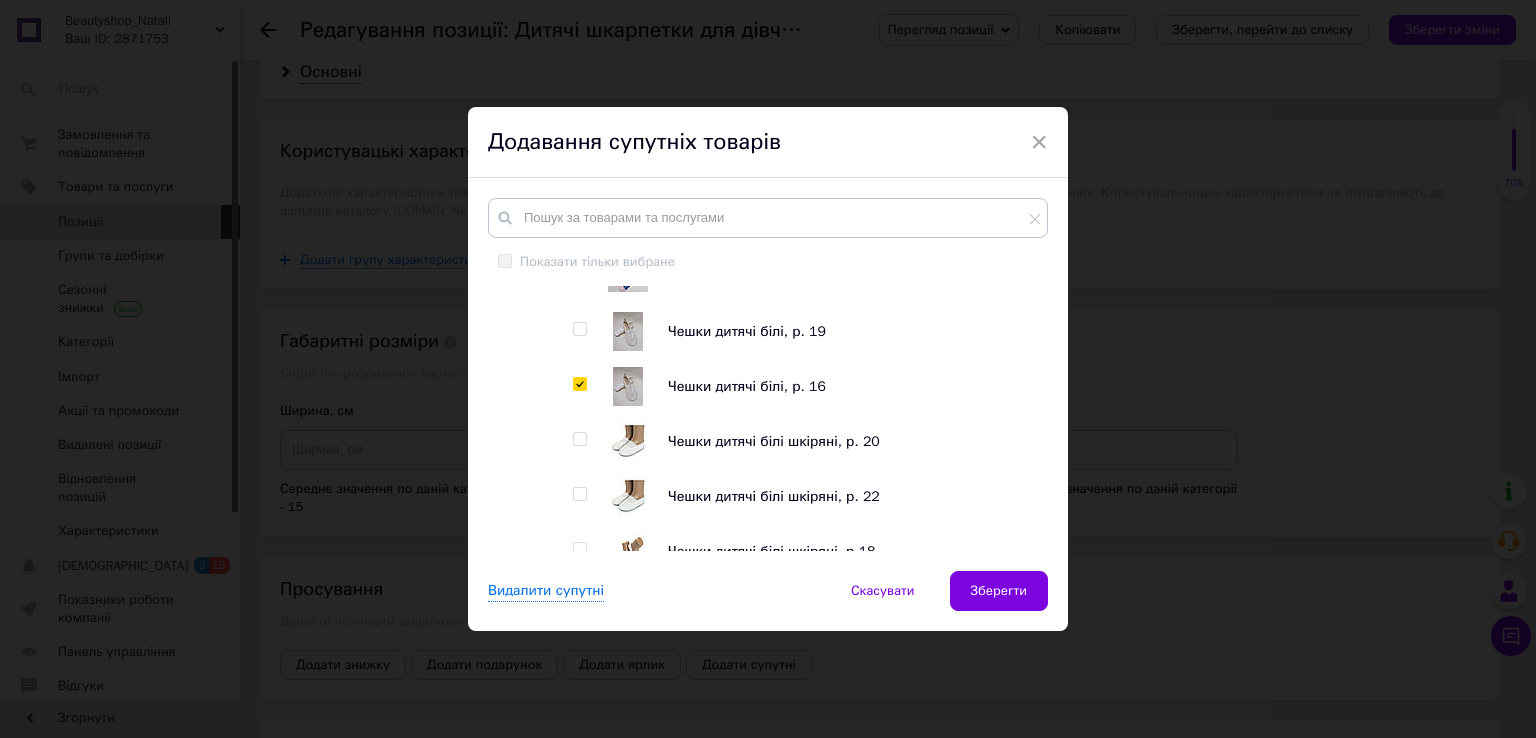 checkbox on "true" 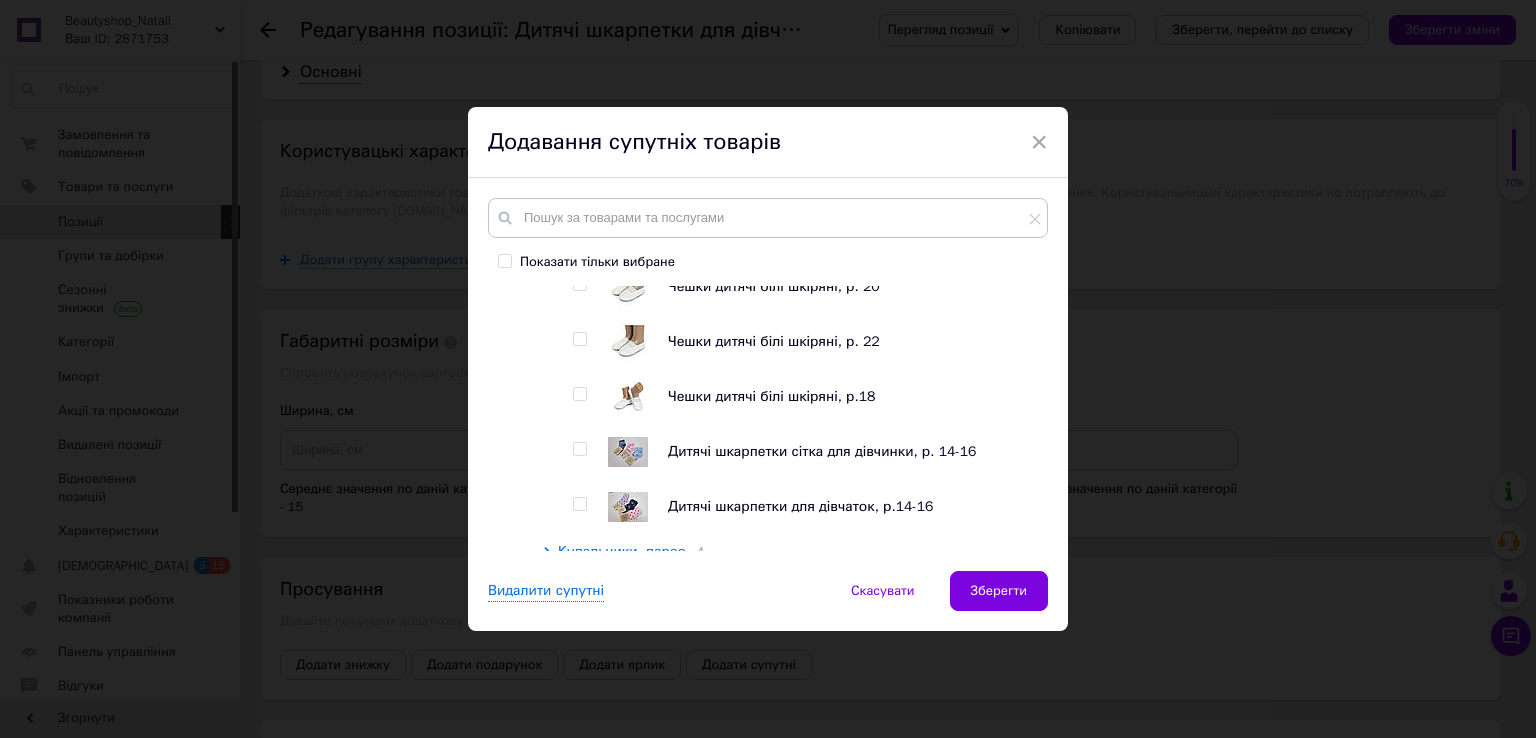 scroll, scrollTop: 1767, scrollLeft: 0, axis: vertical 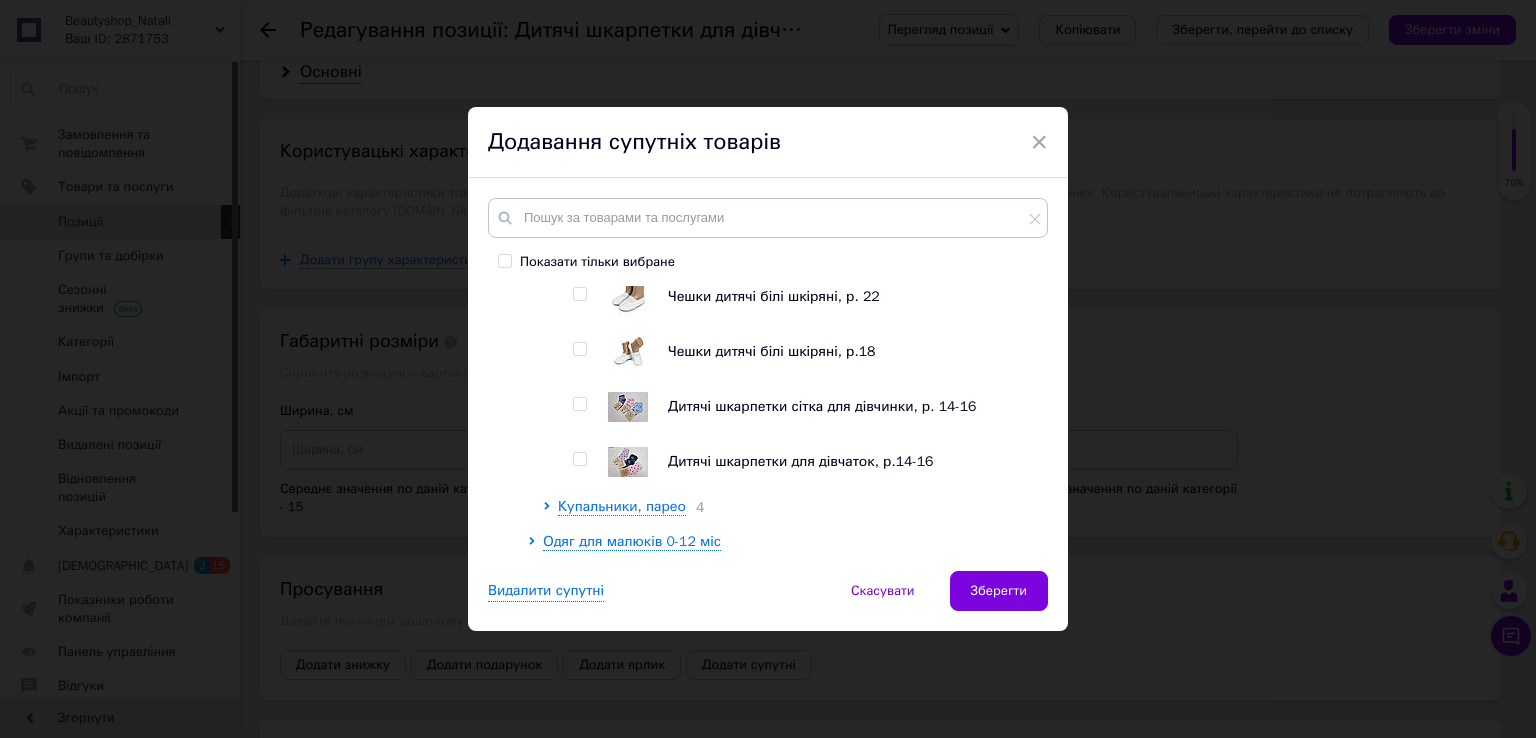 click at bounding box center (579, 349) 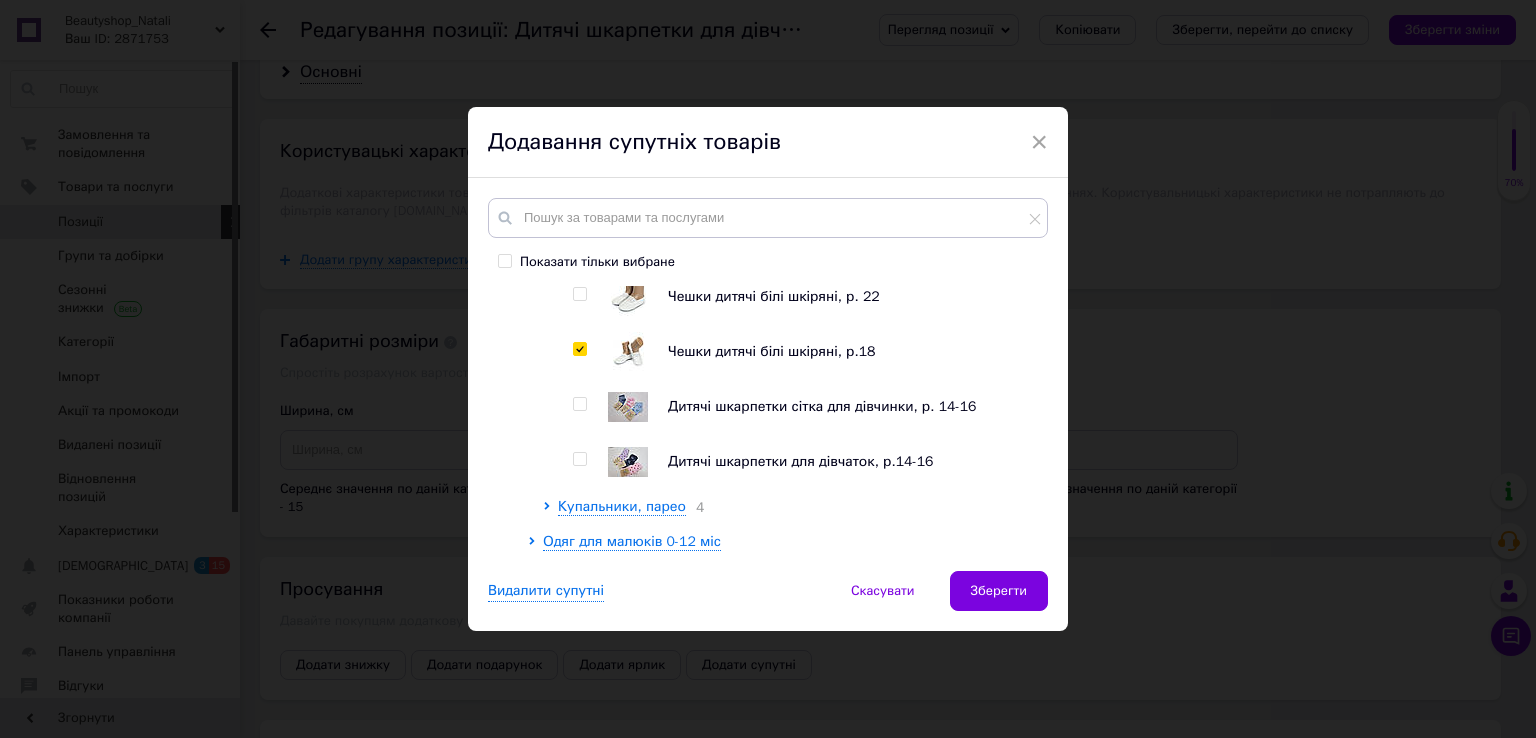 checkbox on "true" 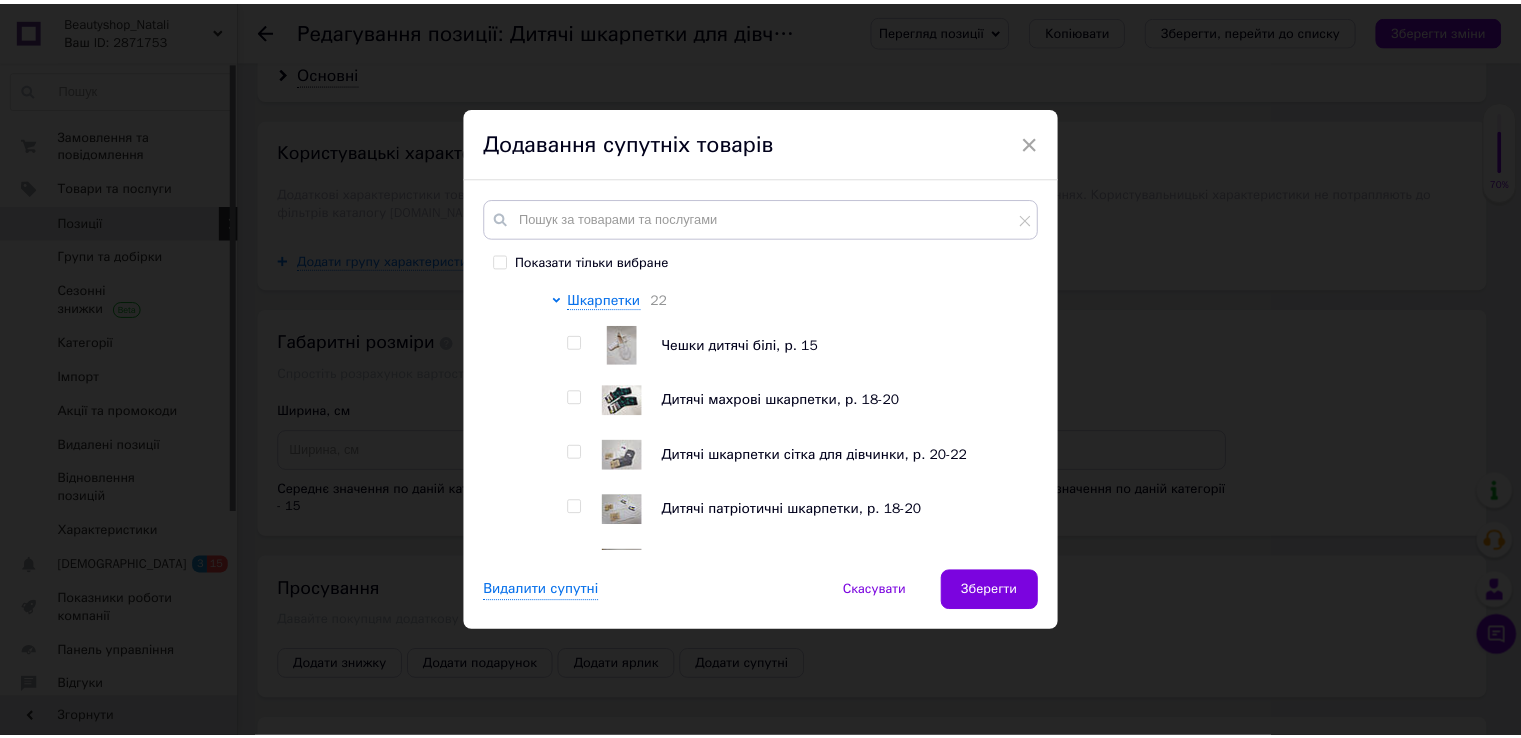scroll, scrollTop: 684, scrollLeft: 0, axis: vertical 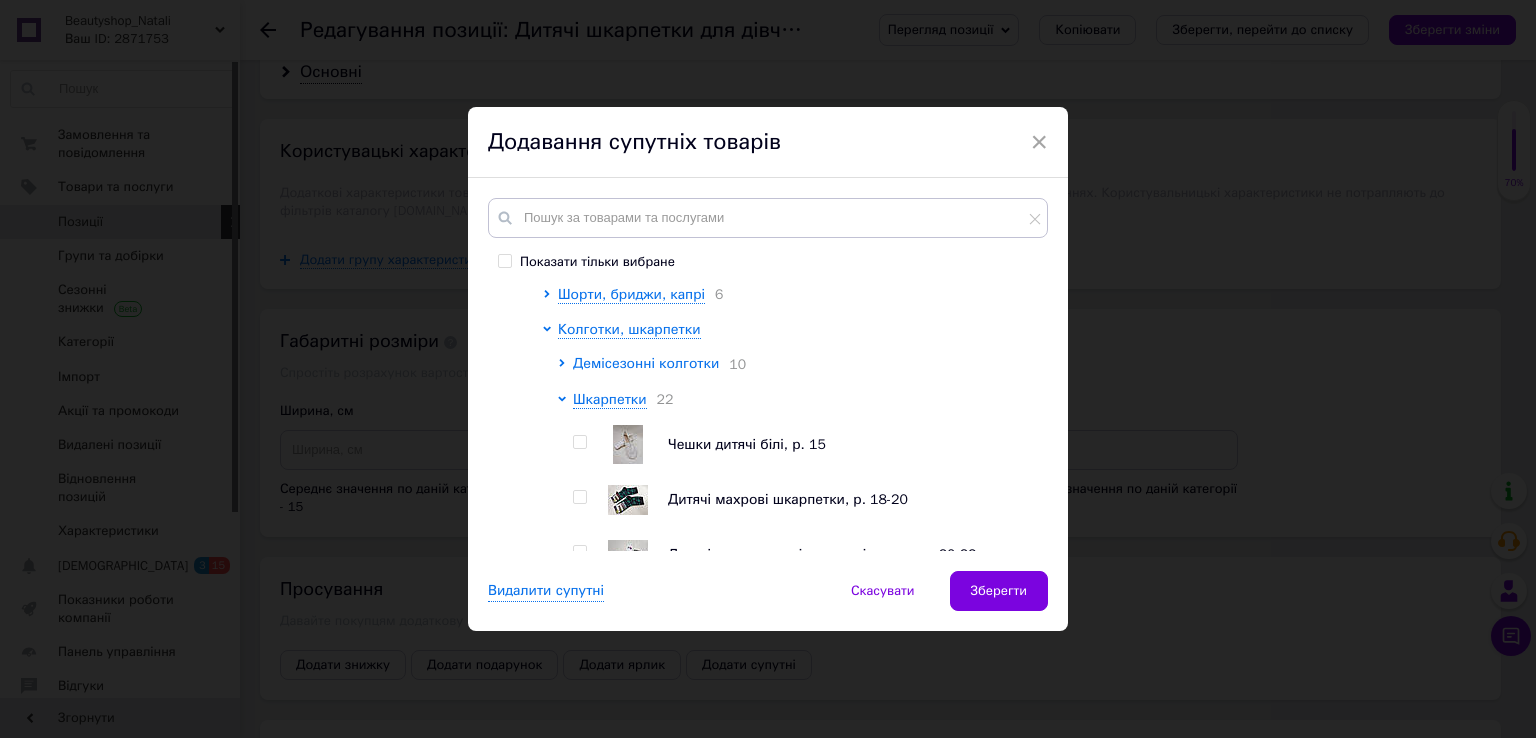 click on "Демісезонні колготки" at bounding box center (646, 363) 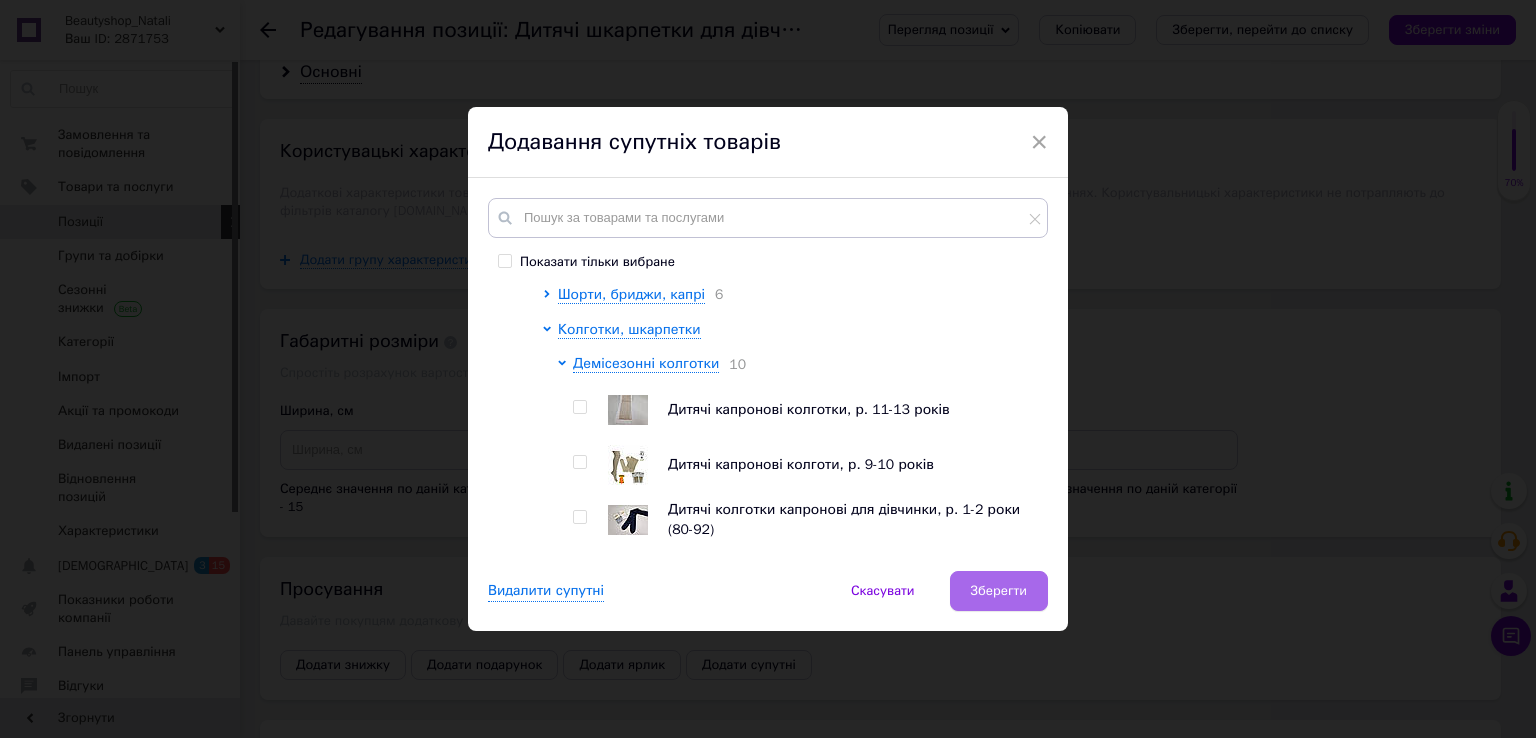 click on "Зберегти" at bounding box center (999, 591) 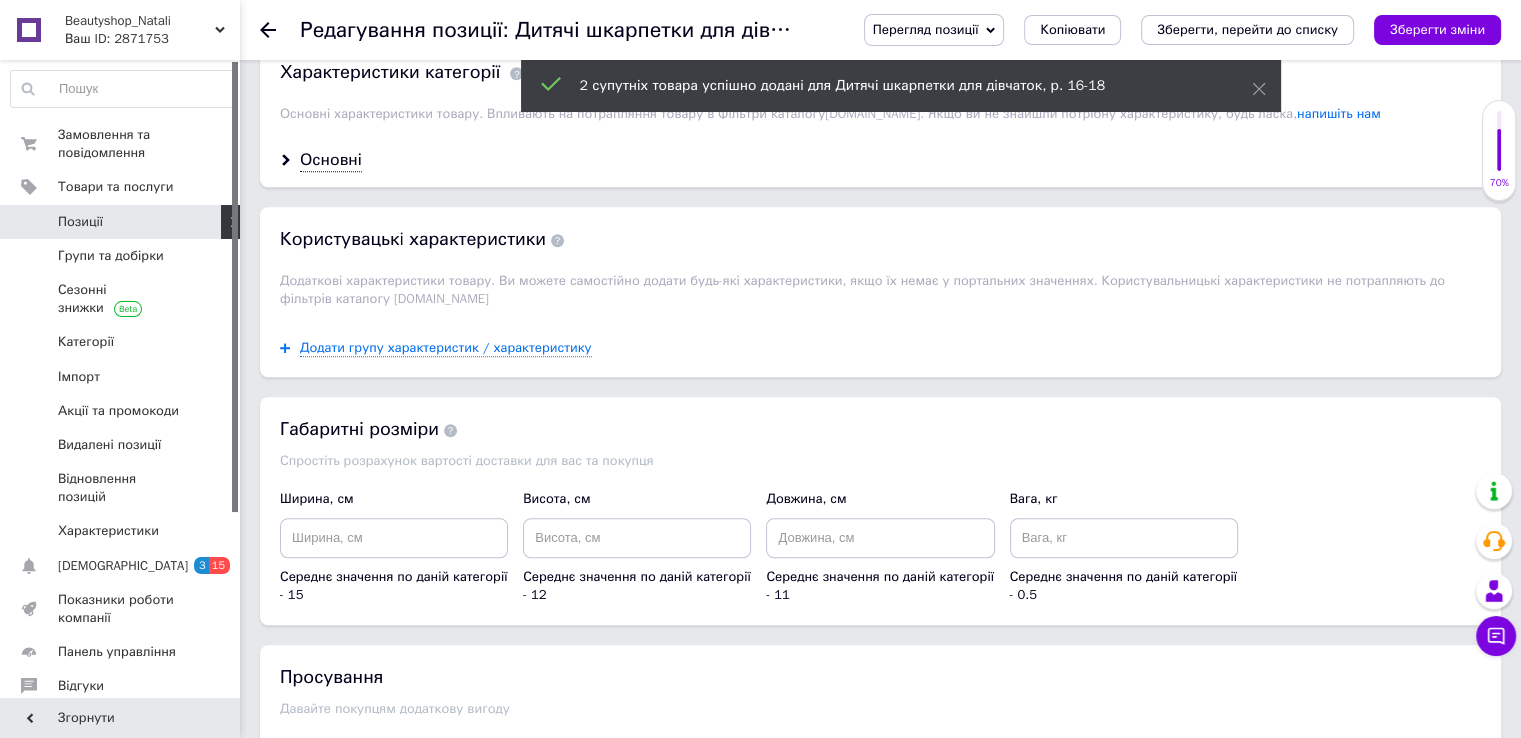 scroll, scrollTop: 1500, scrollLeft: 0, axis: vertical 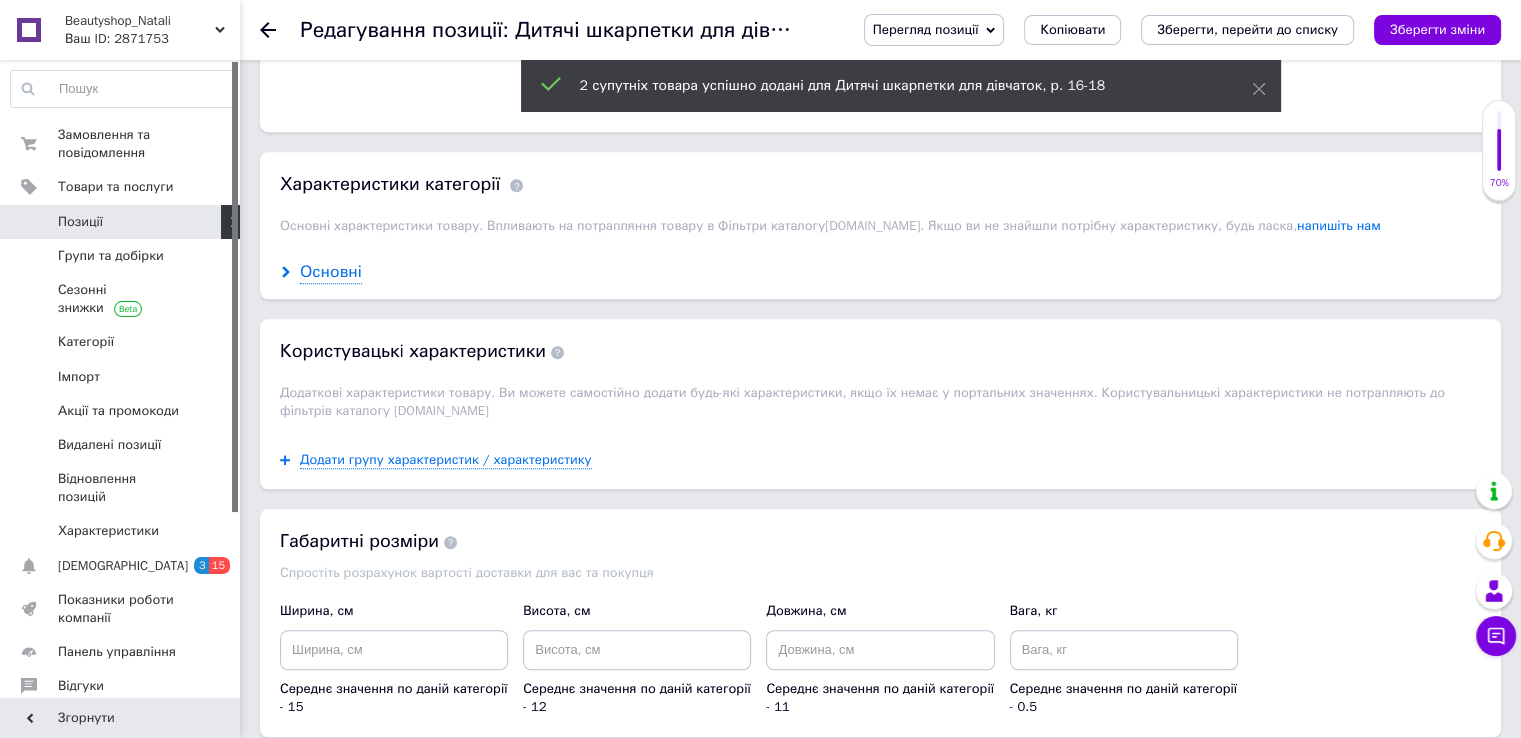 click on "Основні" at bounding box center (331, 272) 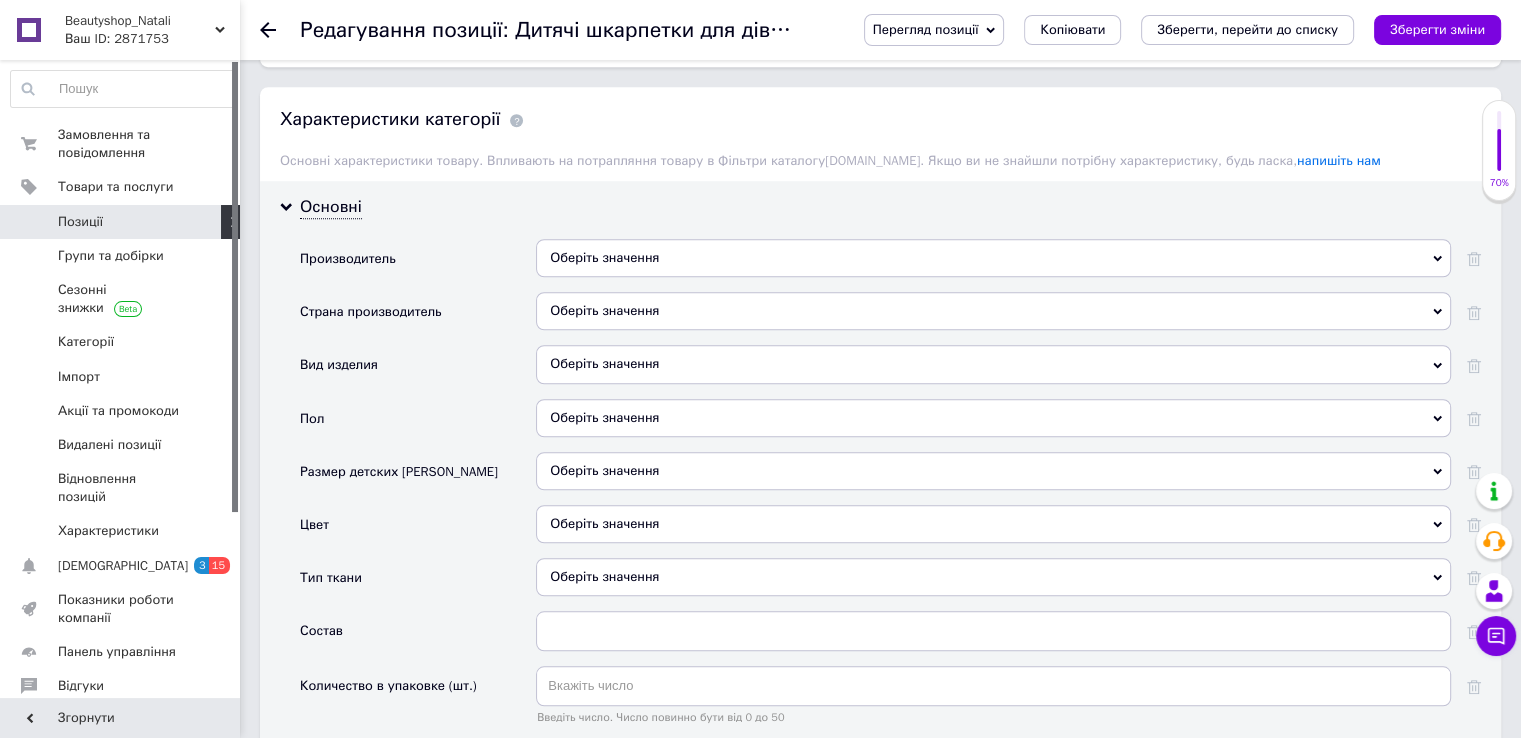 scroll, scrollTop: 1600, scrollLeft: 0, axis: vertical 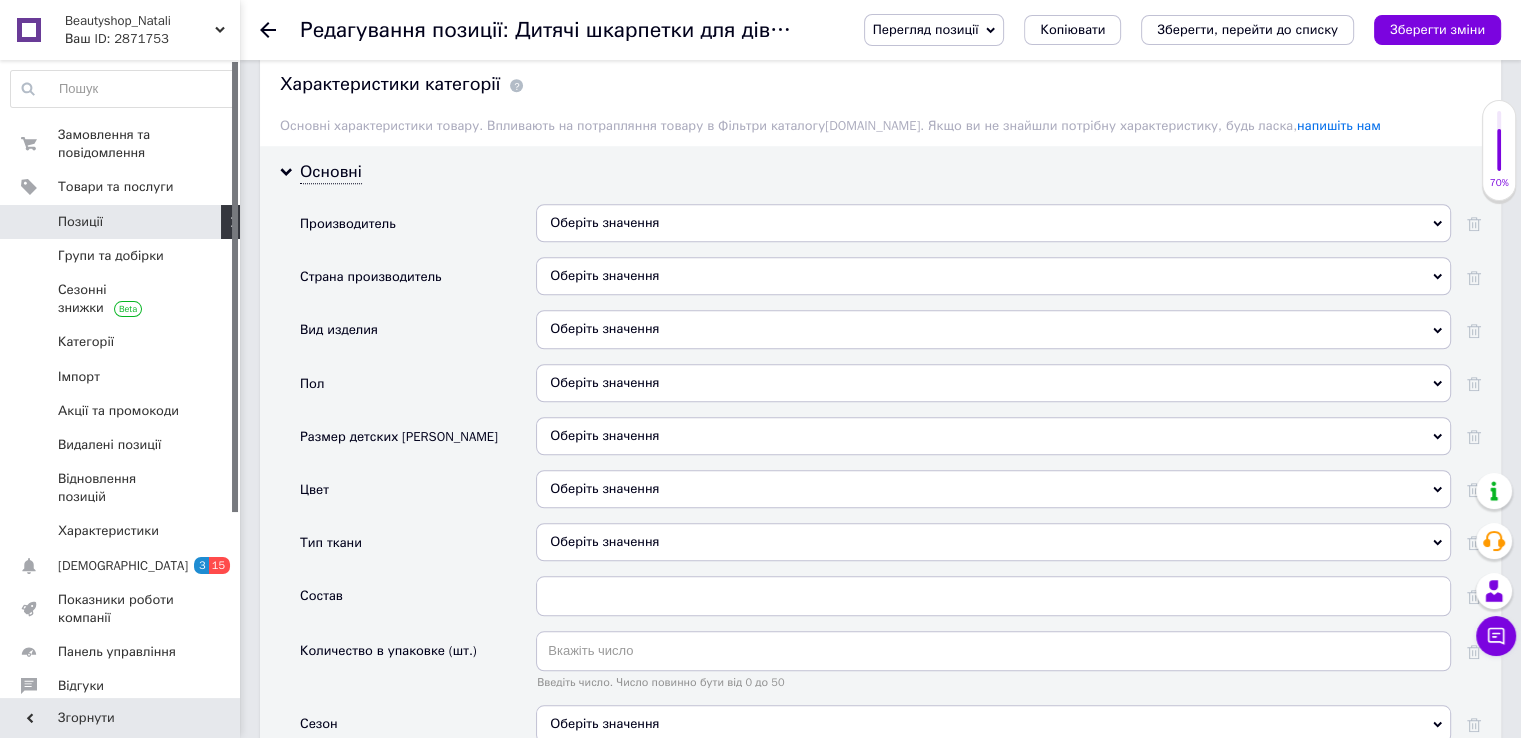 click on "Оберіть значення" at bounding box center (993, 436) 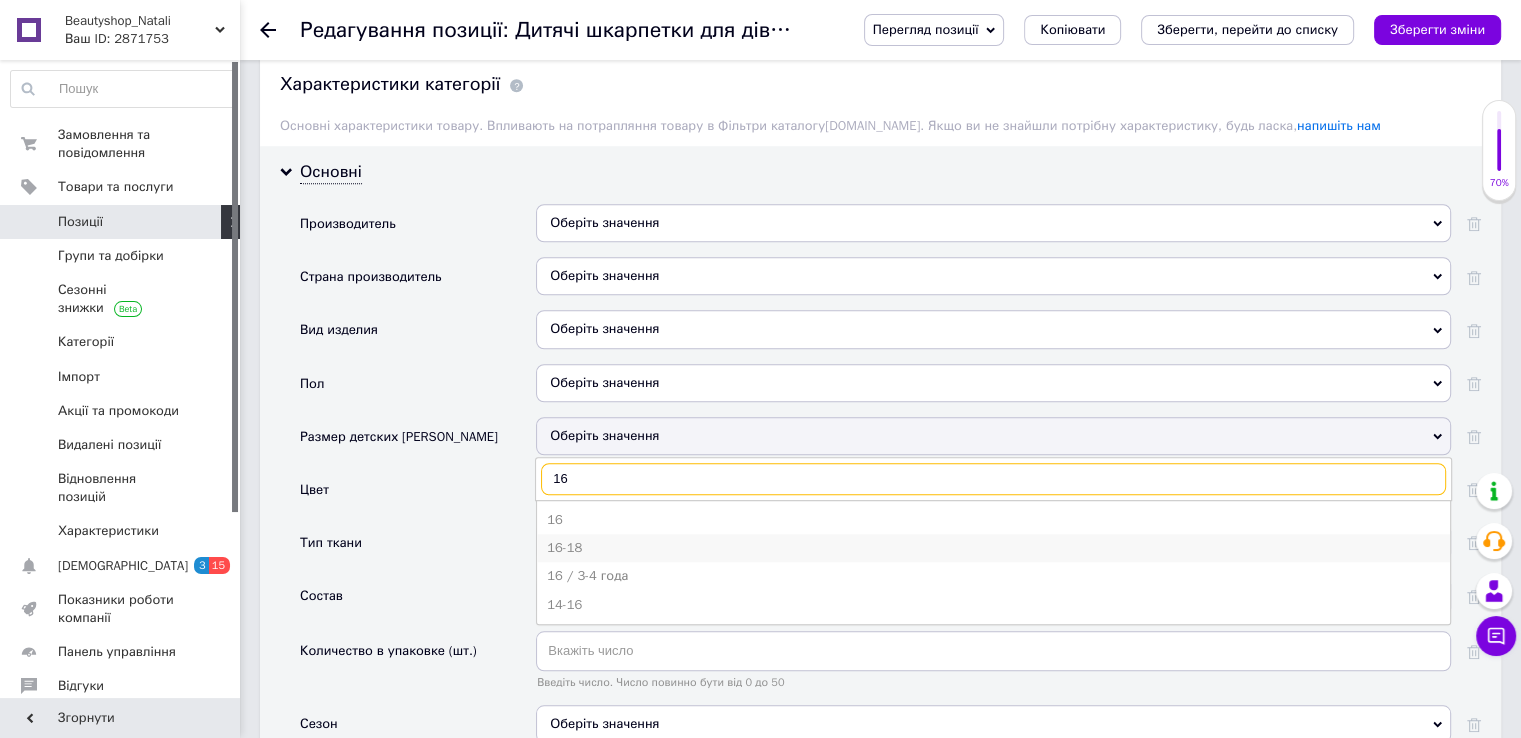 type on "16" 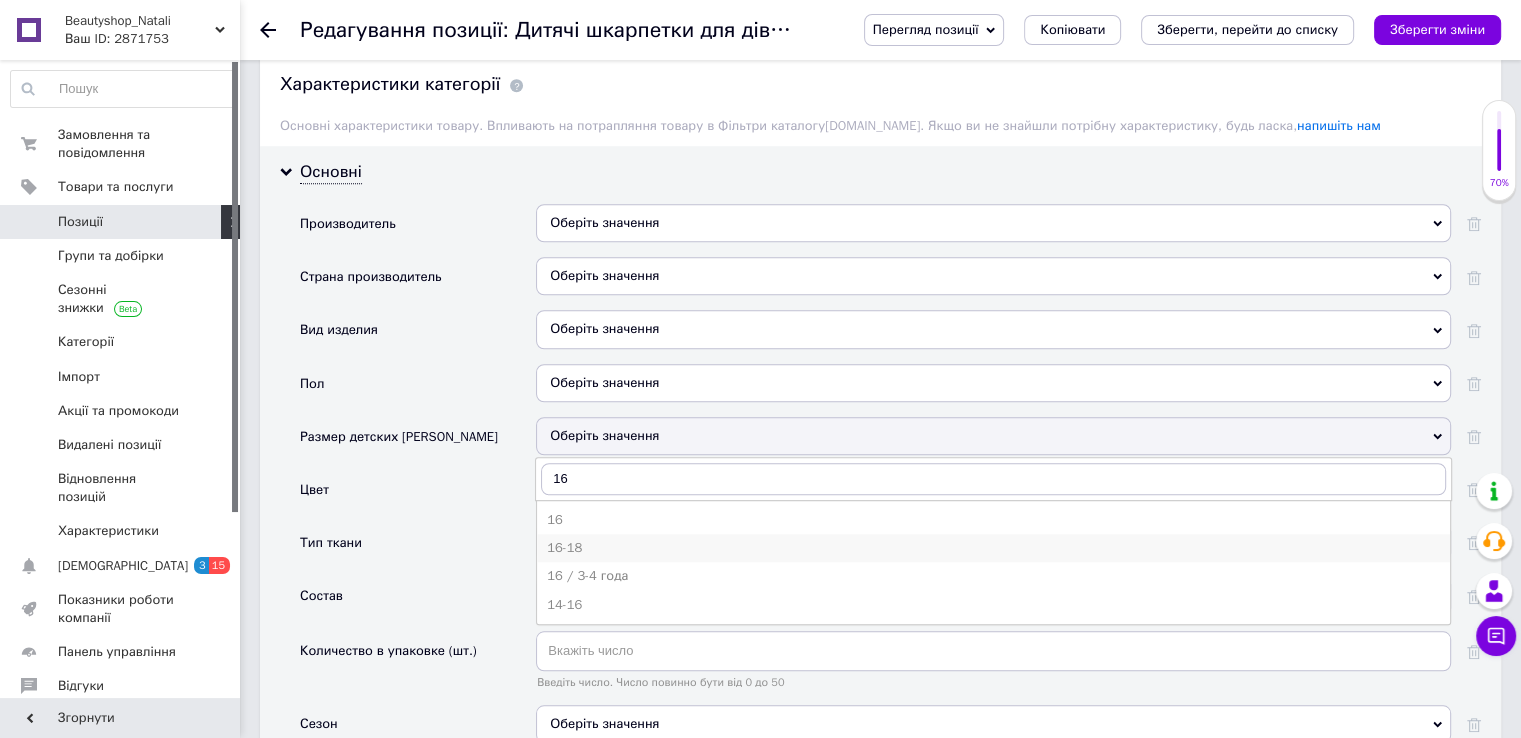 click on "16-18" at bounding box center [993, 548] 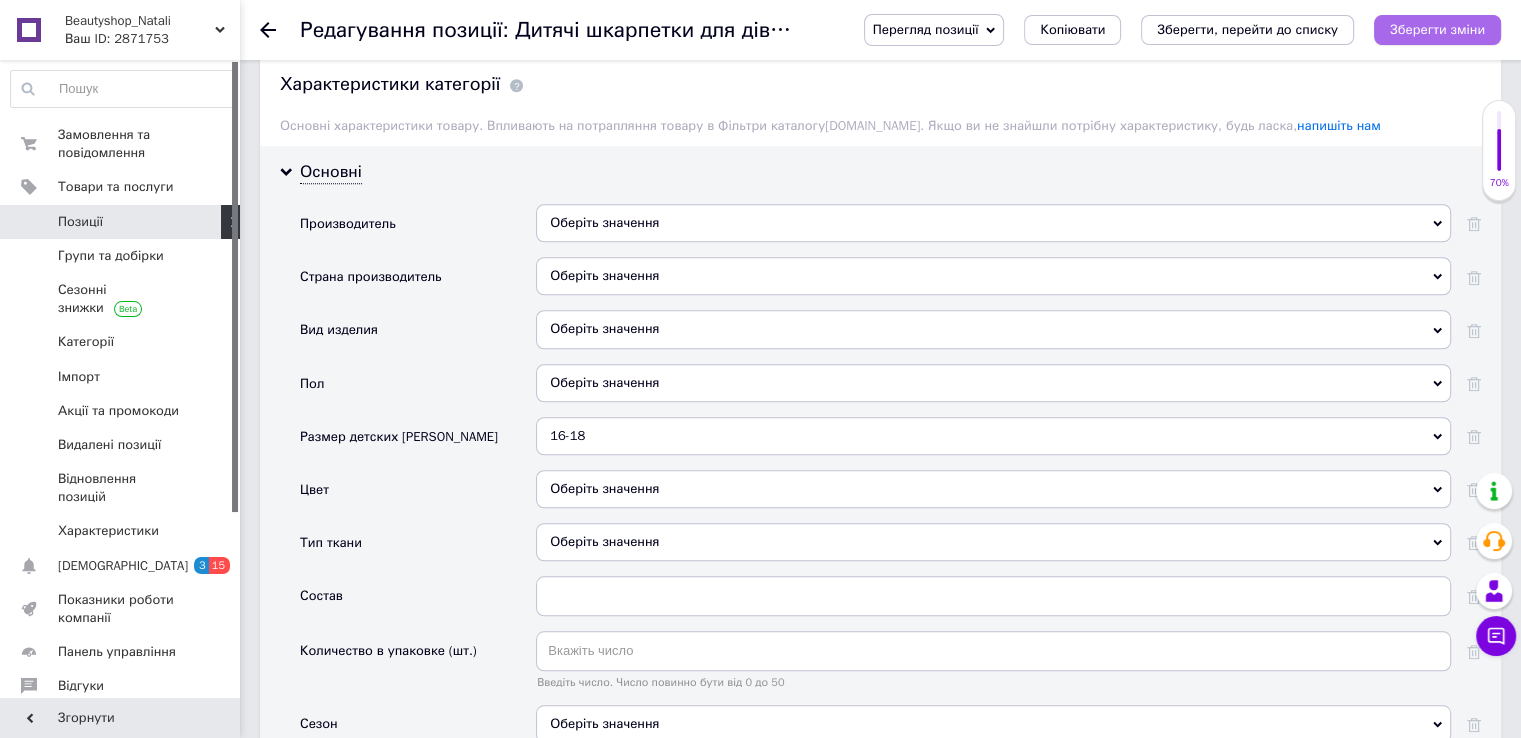 click on "Зберегти зміни" at bounding box center (1437, 29) 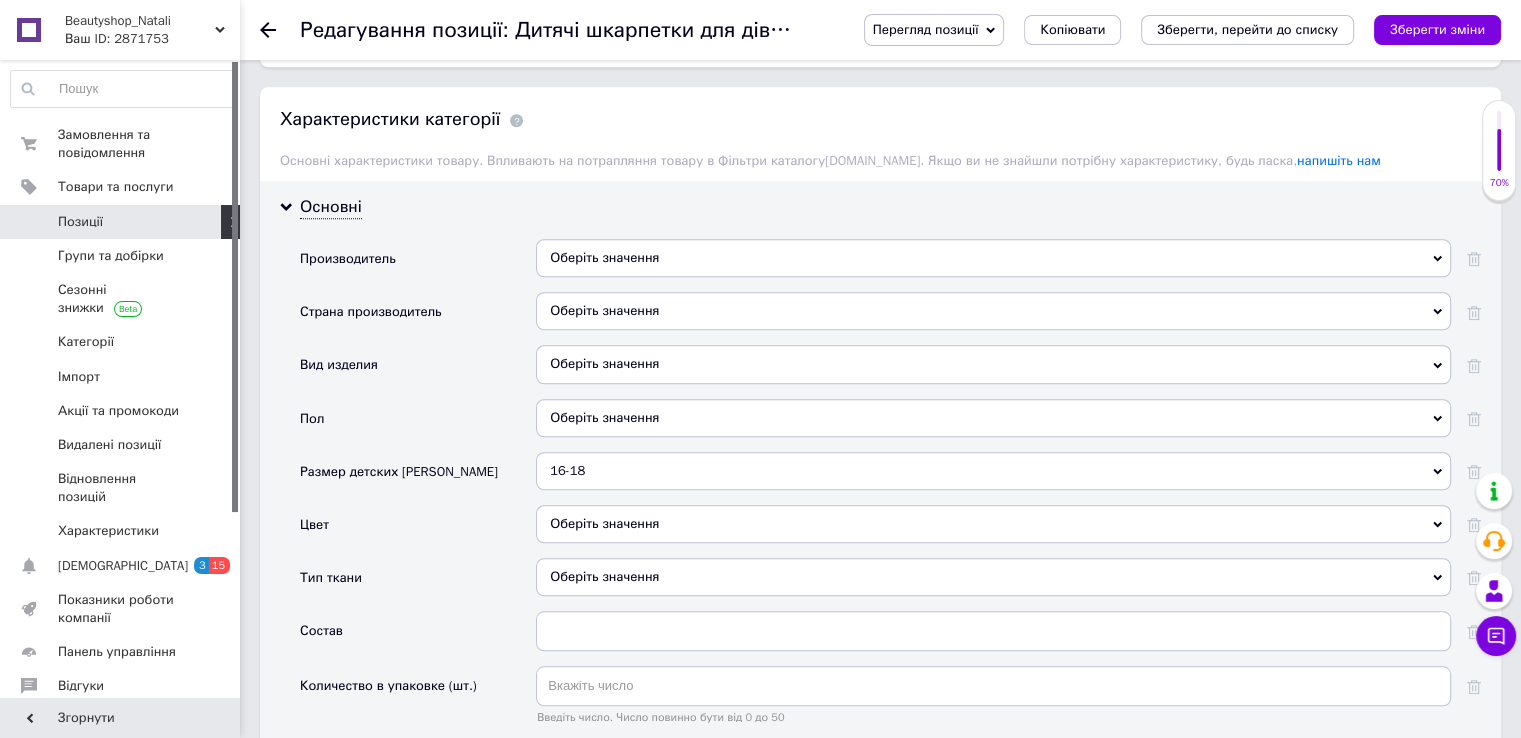 scroll, scrollTop: 1600, scrollLeft: 0, axis: vertical 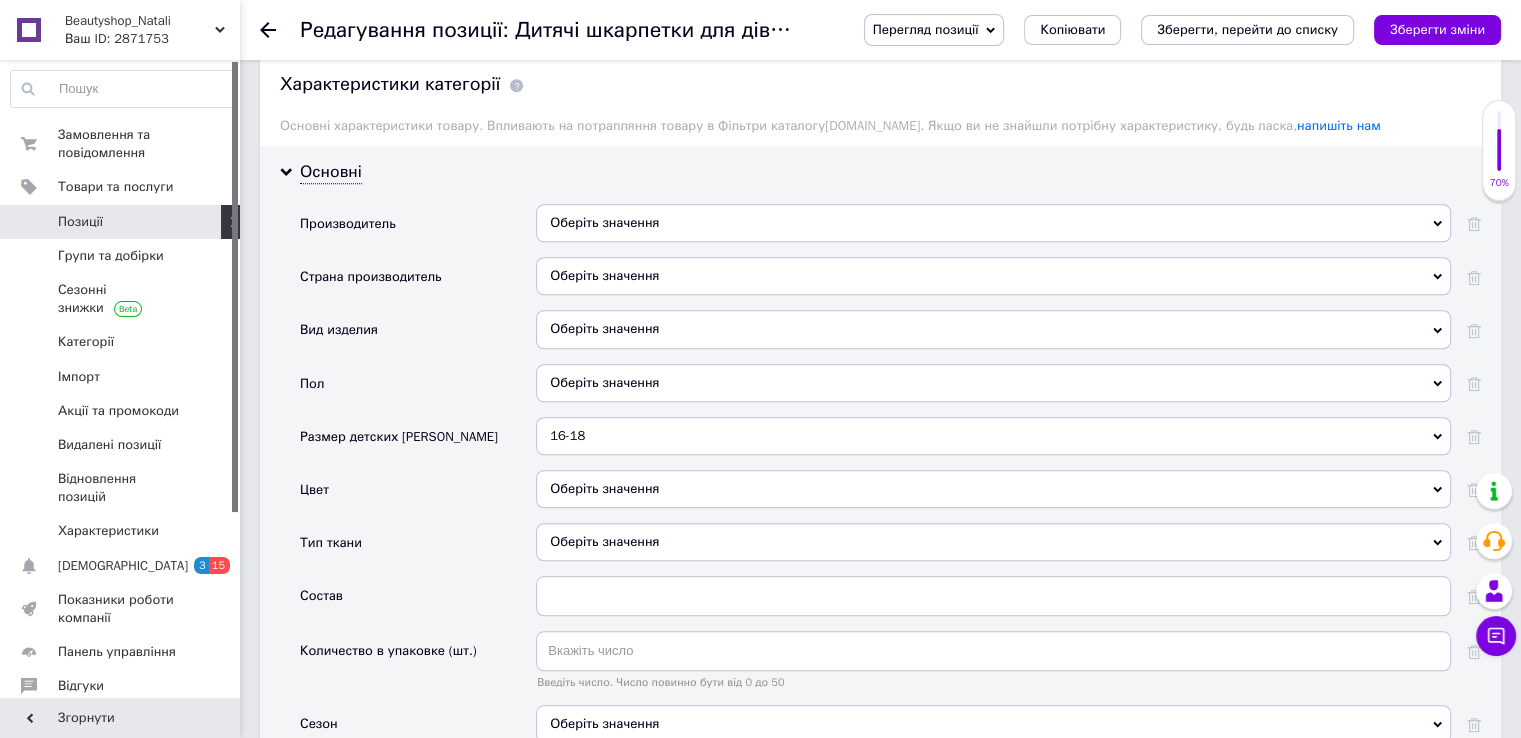 click on "Оберіть значення" at bounding box center [993, 383] 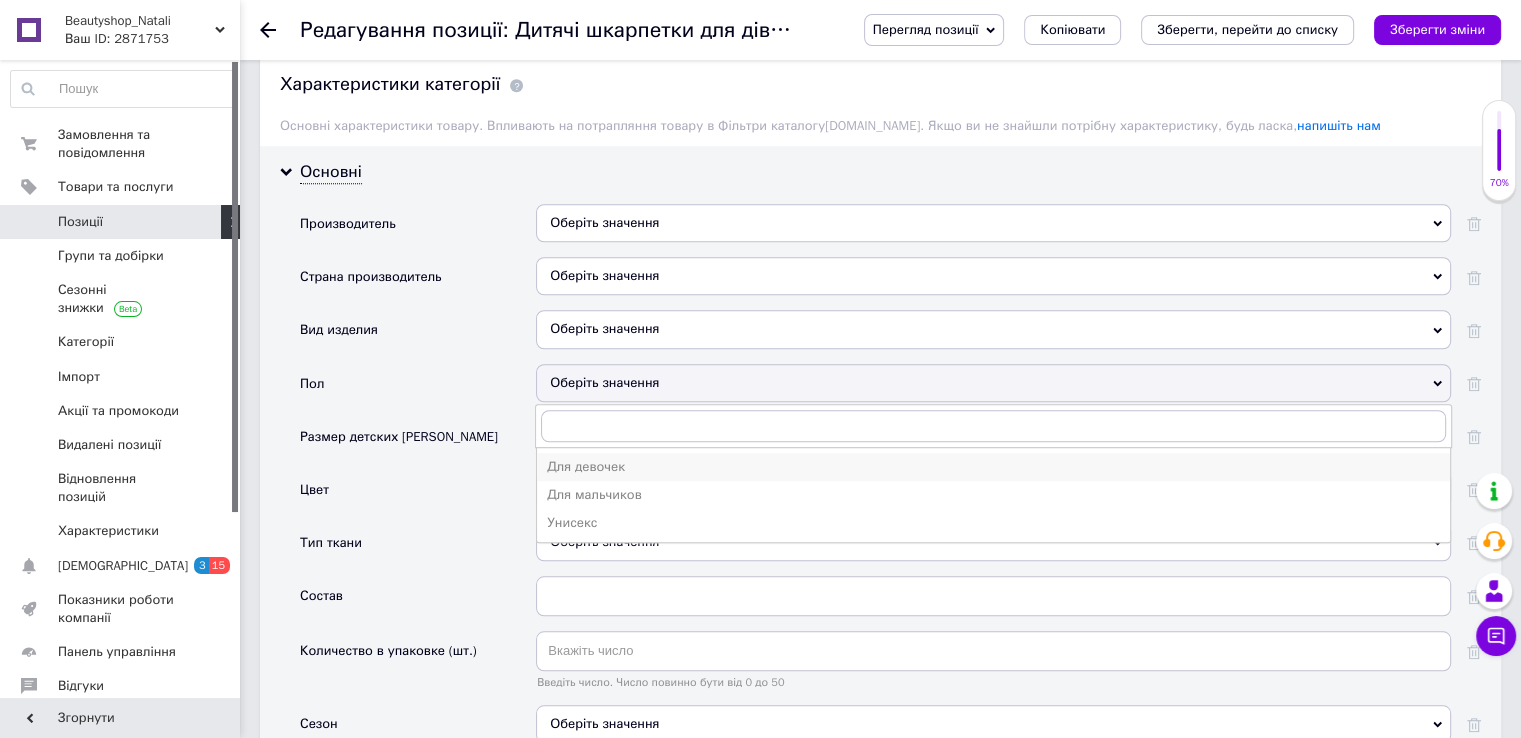 click on "Для девочек" at bounding box center [993, 467] 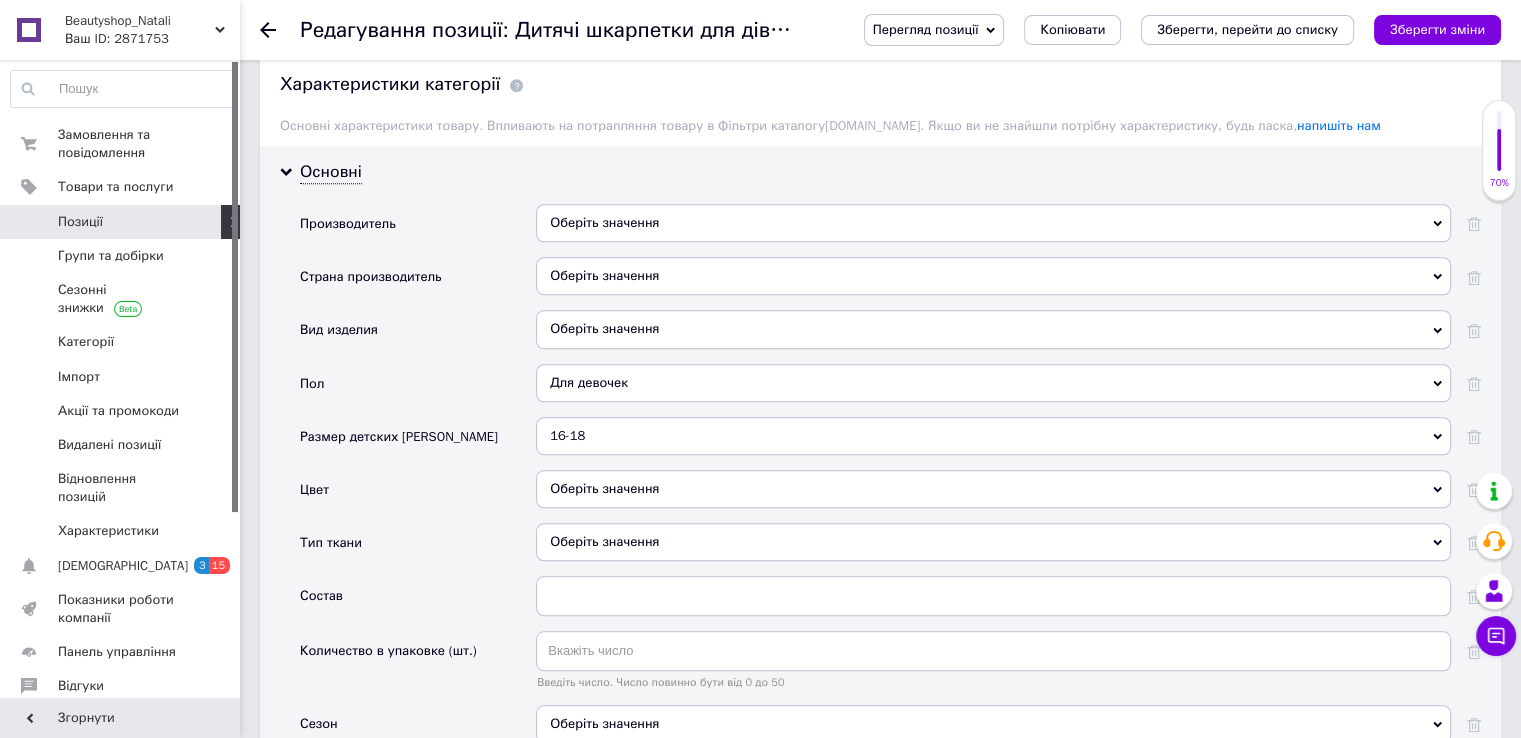 click on "Оберіть значення" at bounding box center [993, 223] 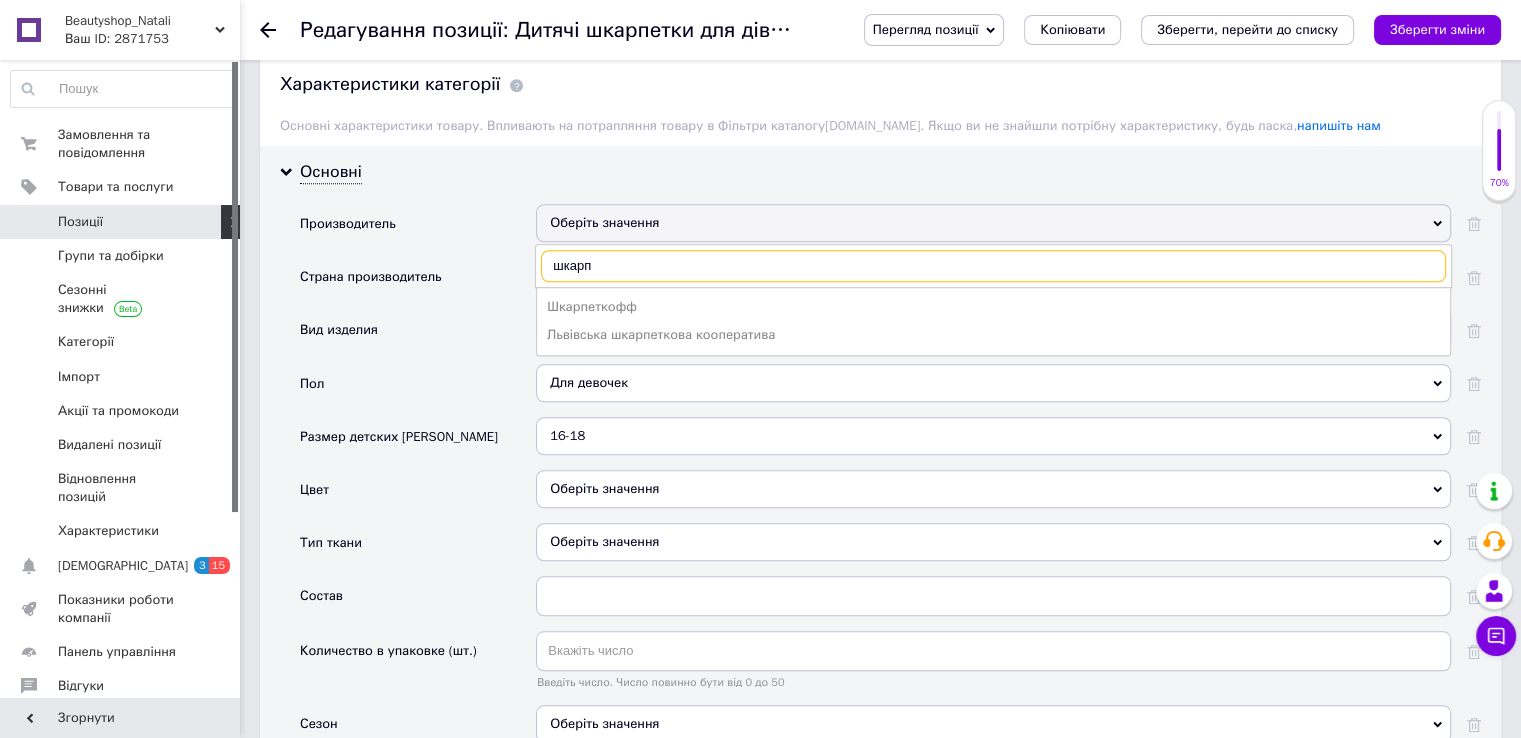 type on "шкарп" 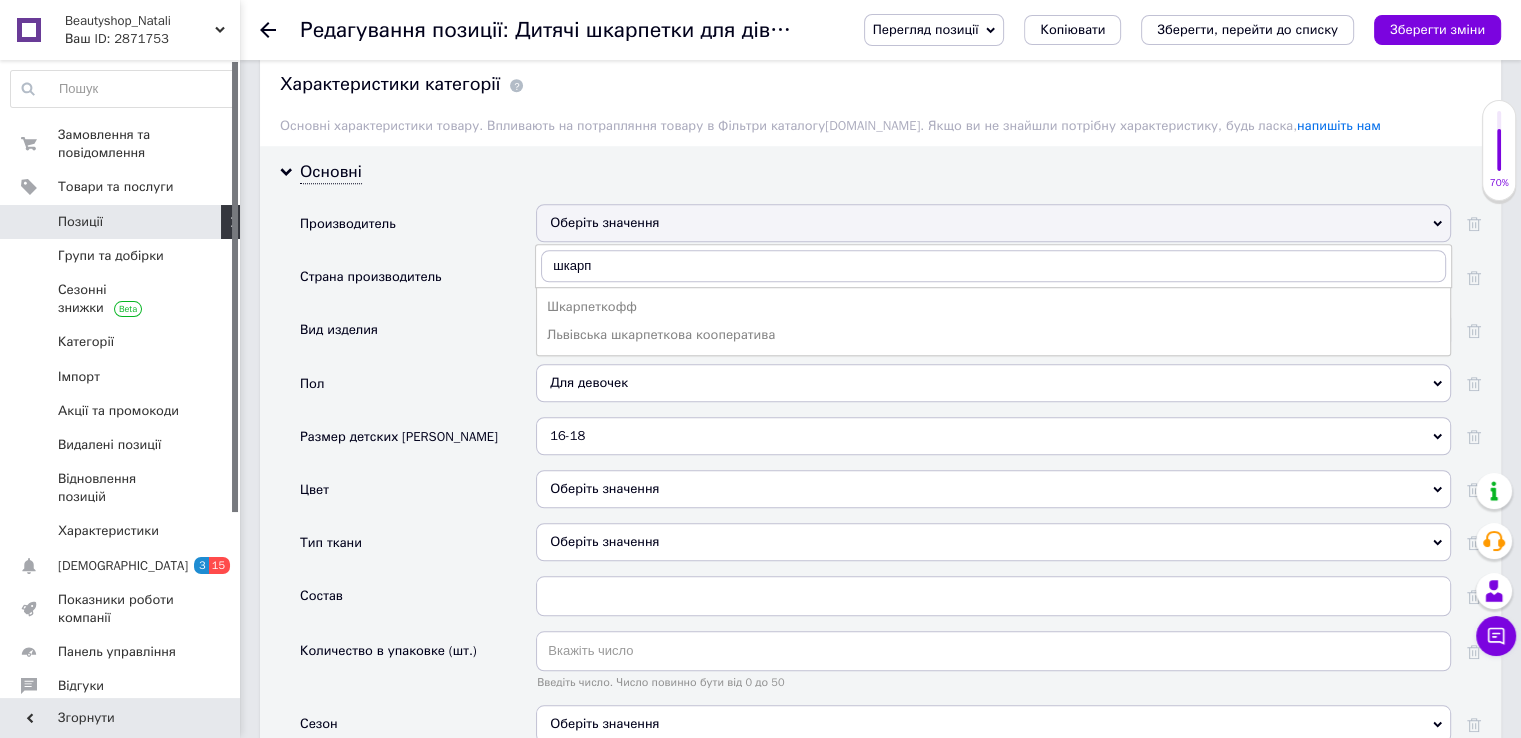 click on "Шкарпеткофф" at bounding box center (993, 307) 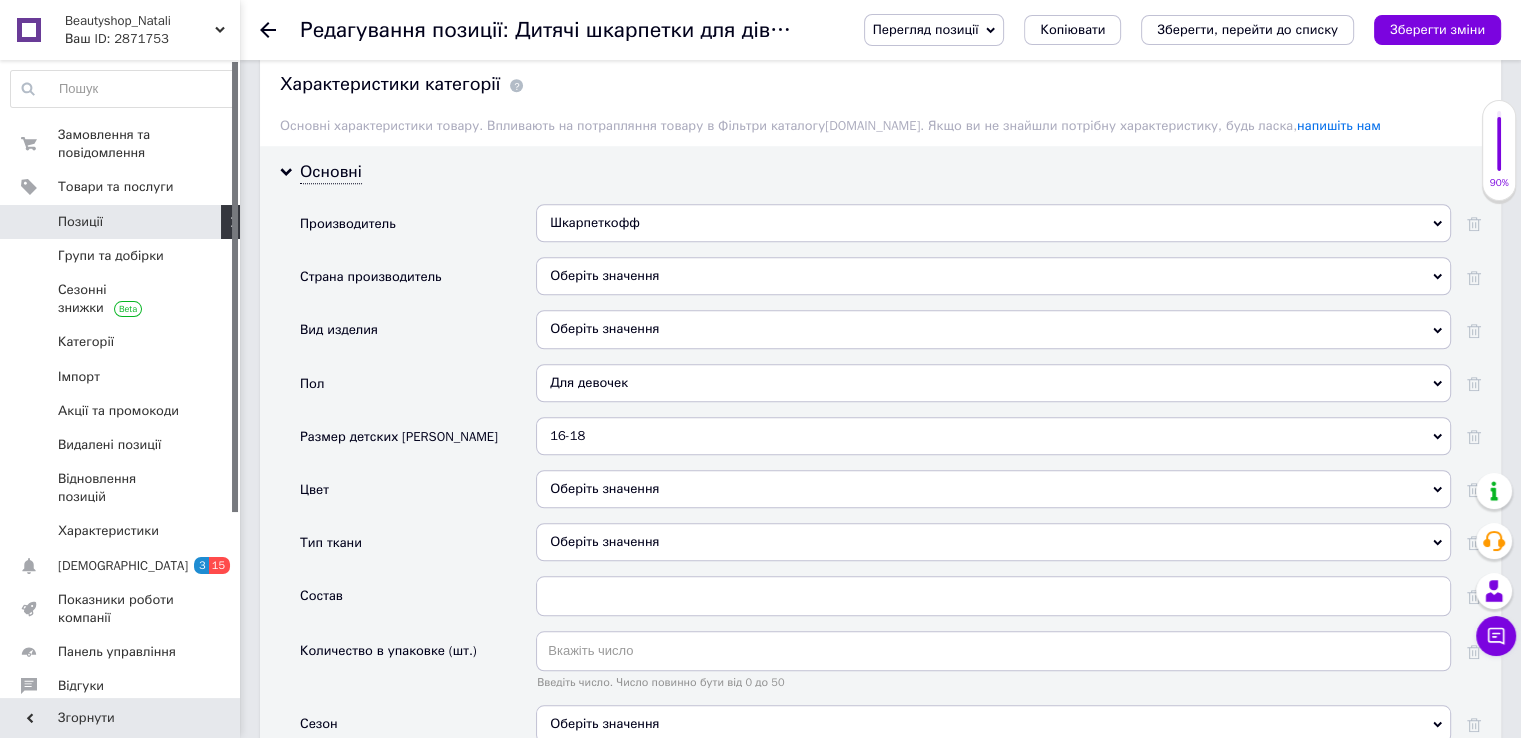 click on "Оберіть значення" at bounding box center (993, 276) 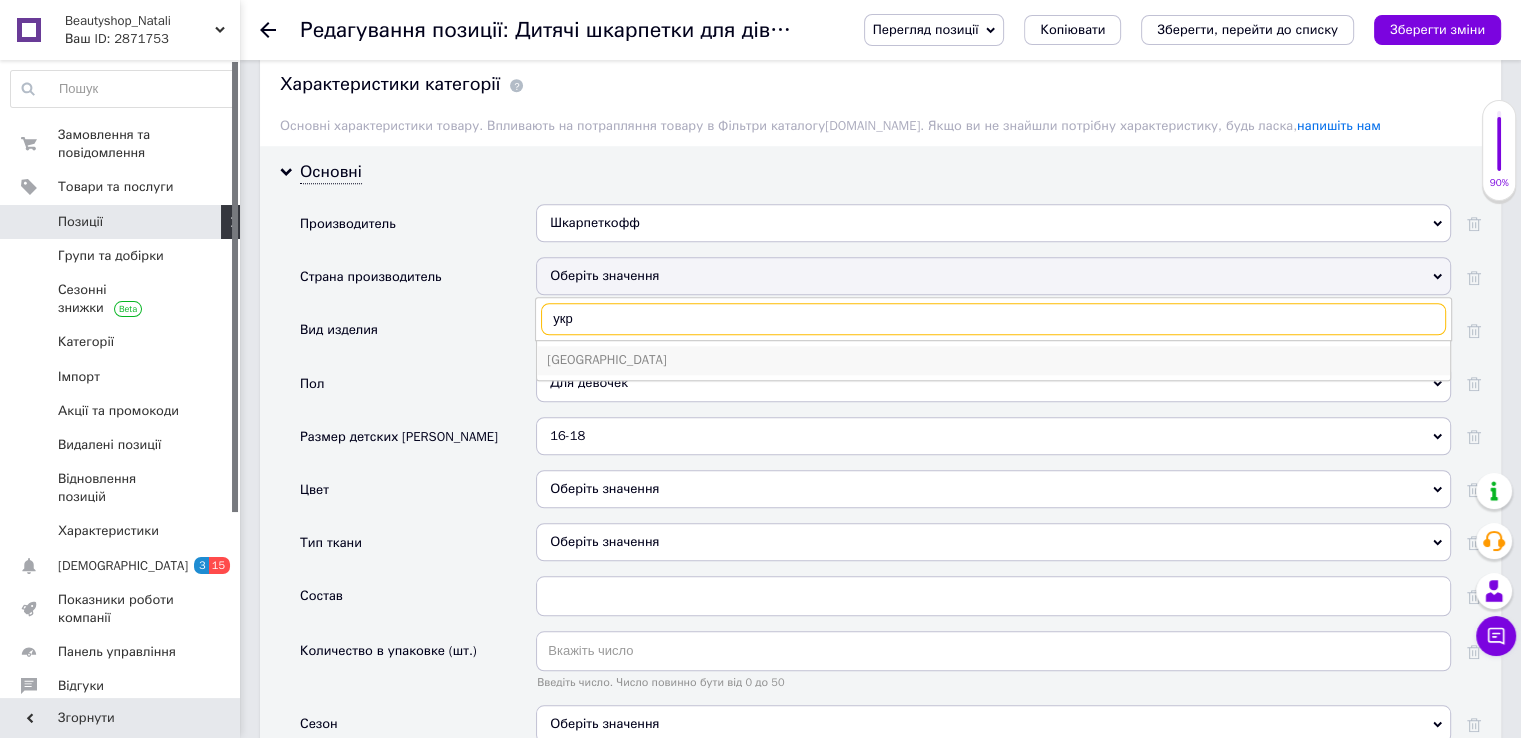 type on "укр" 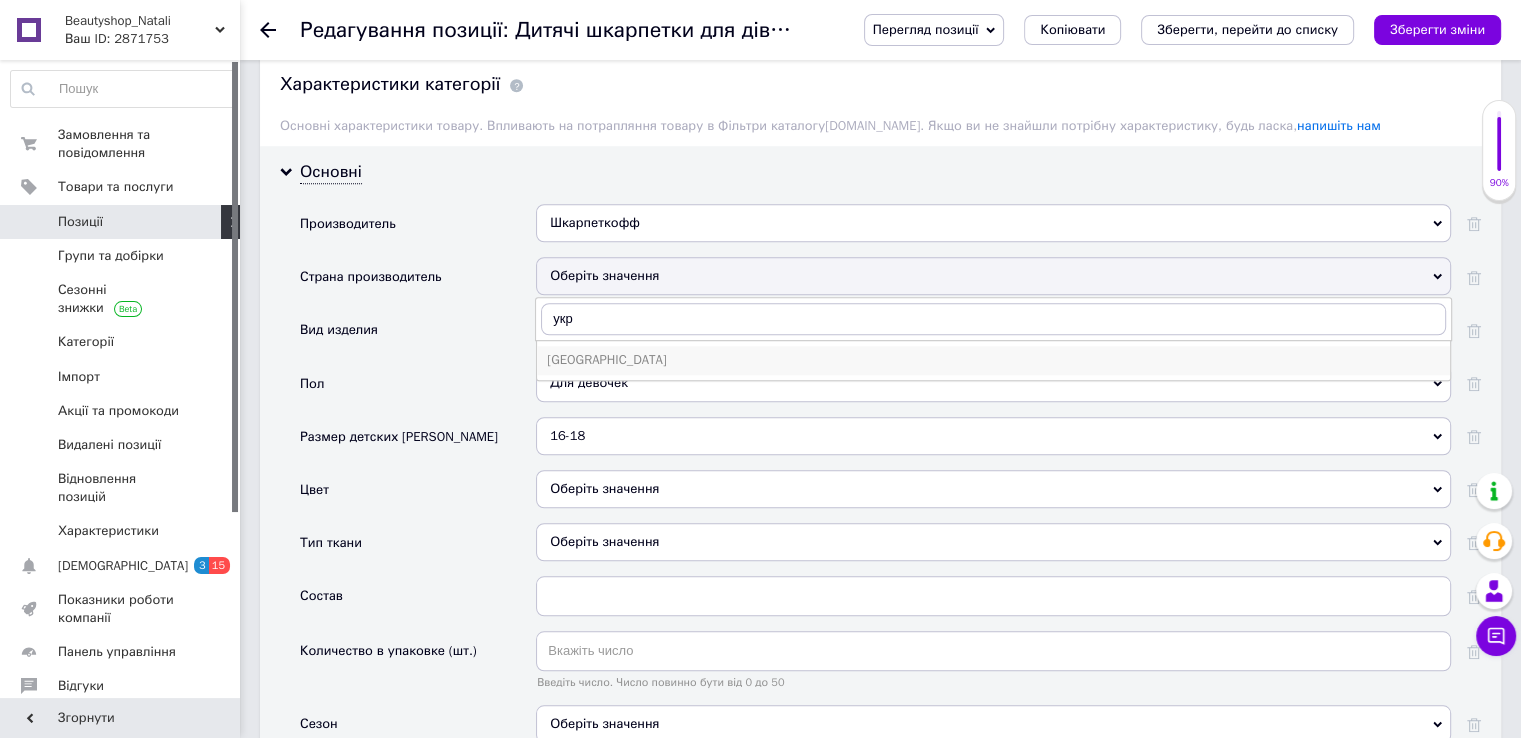 click on "[GEOGRAPHIC_DATA]" at bounding box center (993, 360) 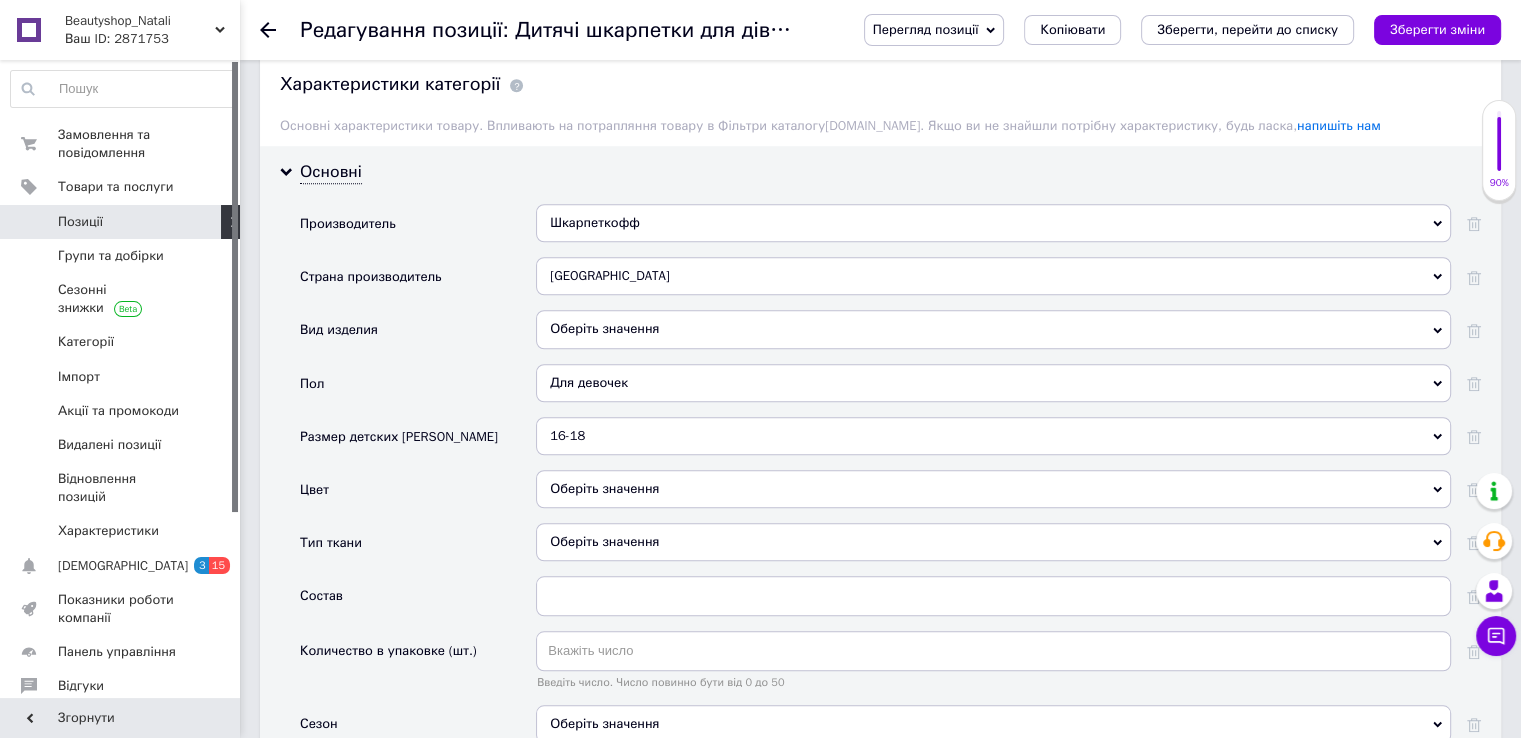 click on "Оберіть значення" at bounding box center (993, 329) 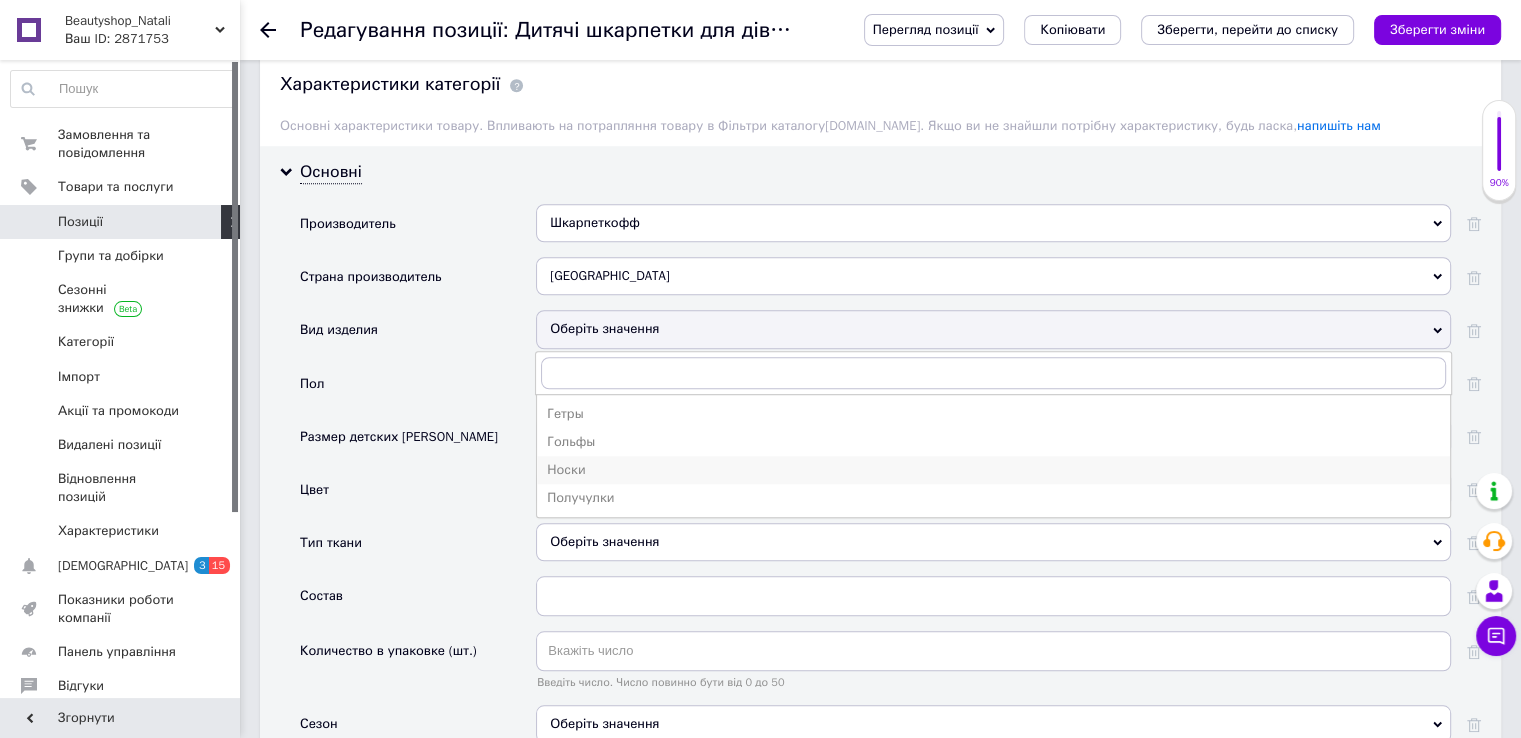 click on "Носки" at bounding box center [993, 470] 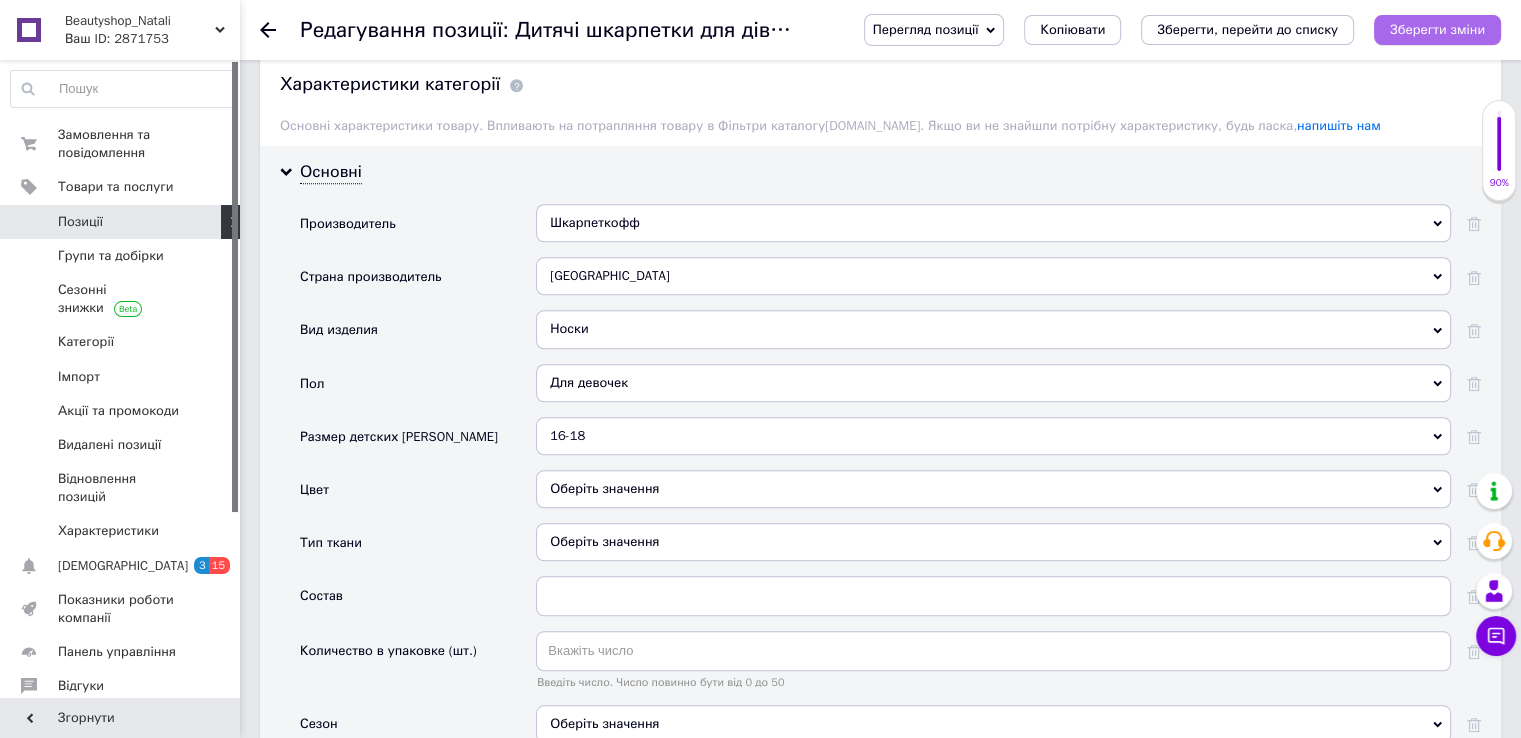 click on "Зберегти зміни" at bounding box center [1437, 29] 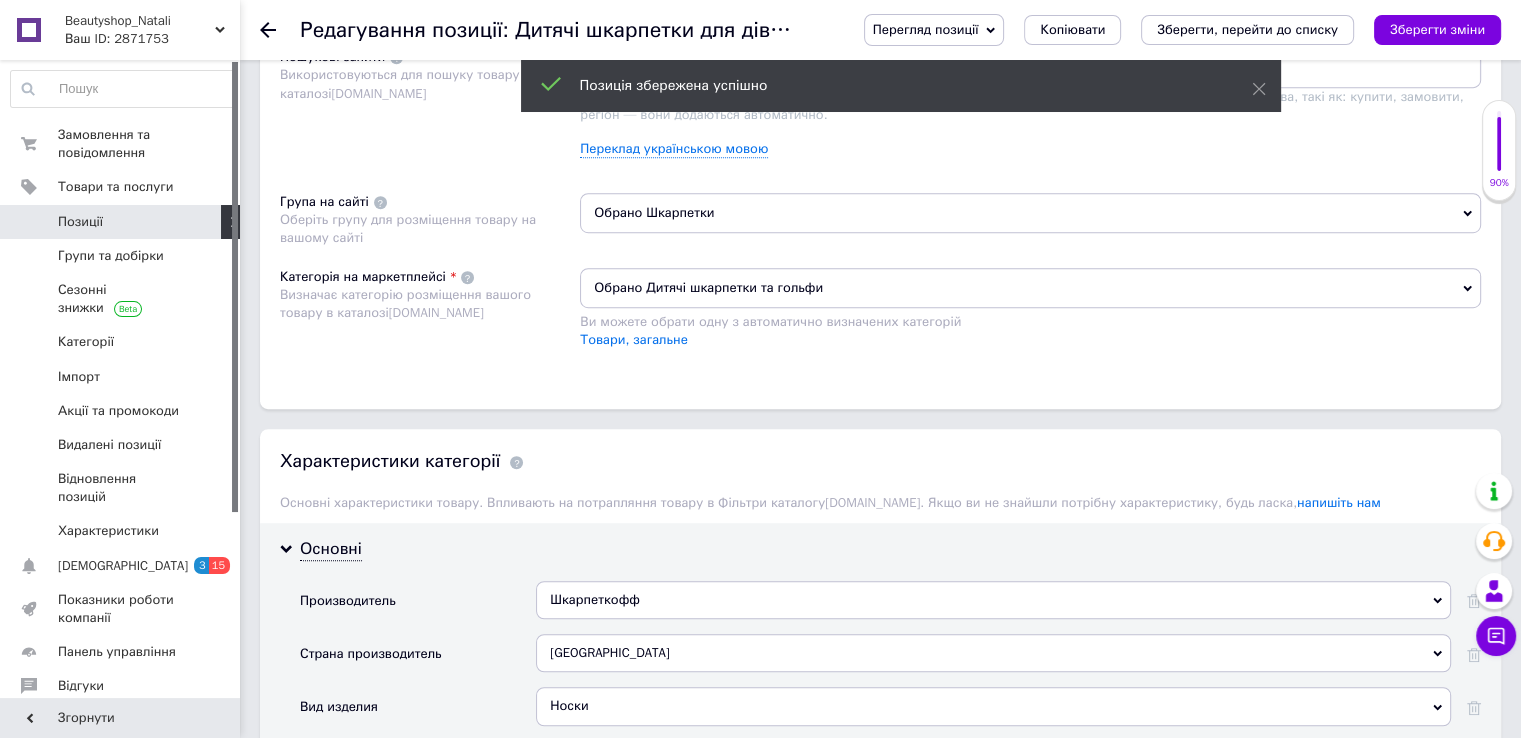scroll, scrollTop: 1100, scrollLeft: 0, axis: vertical 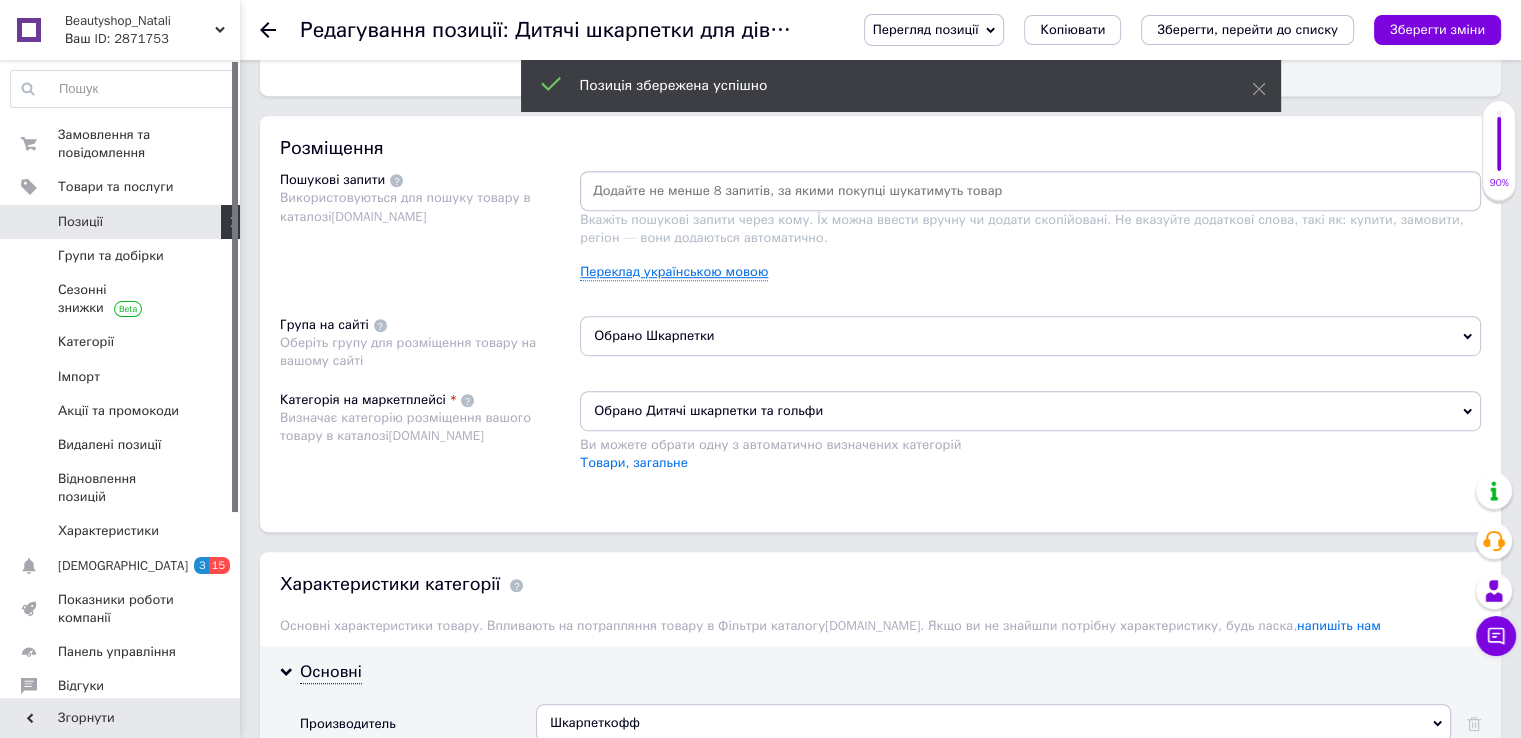 click on "Переклад українською мовою" at bounding box center (674, 272) 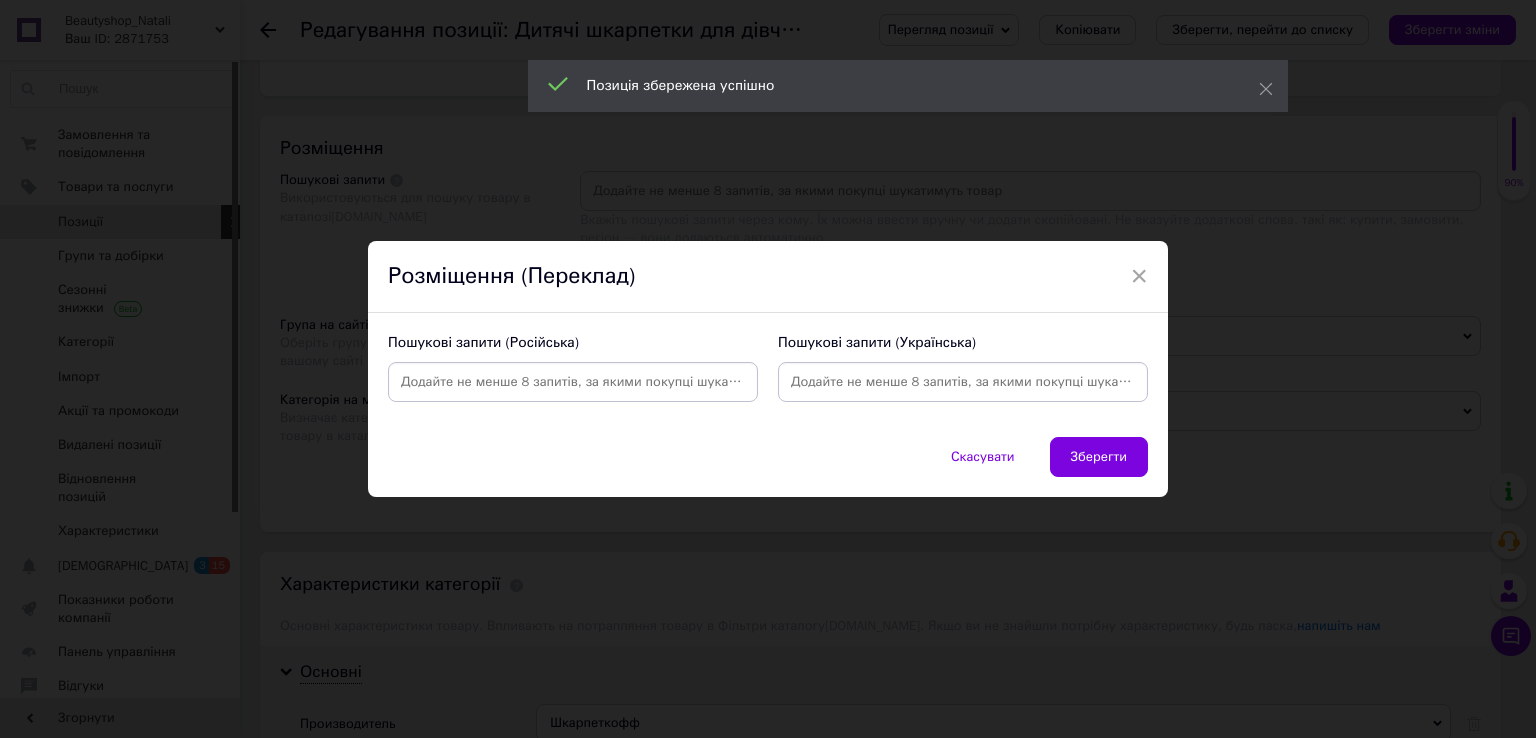 click at bounding box center (963, 382) 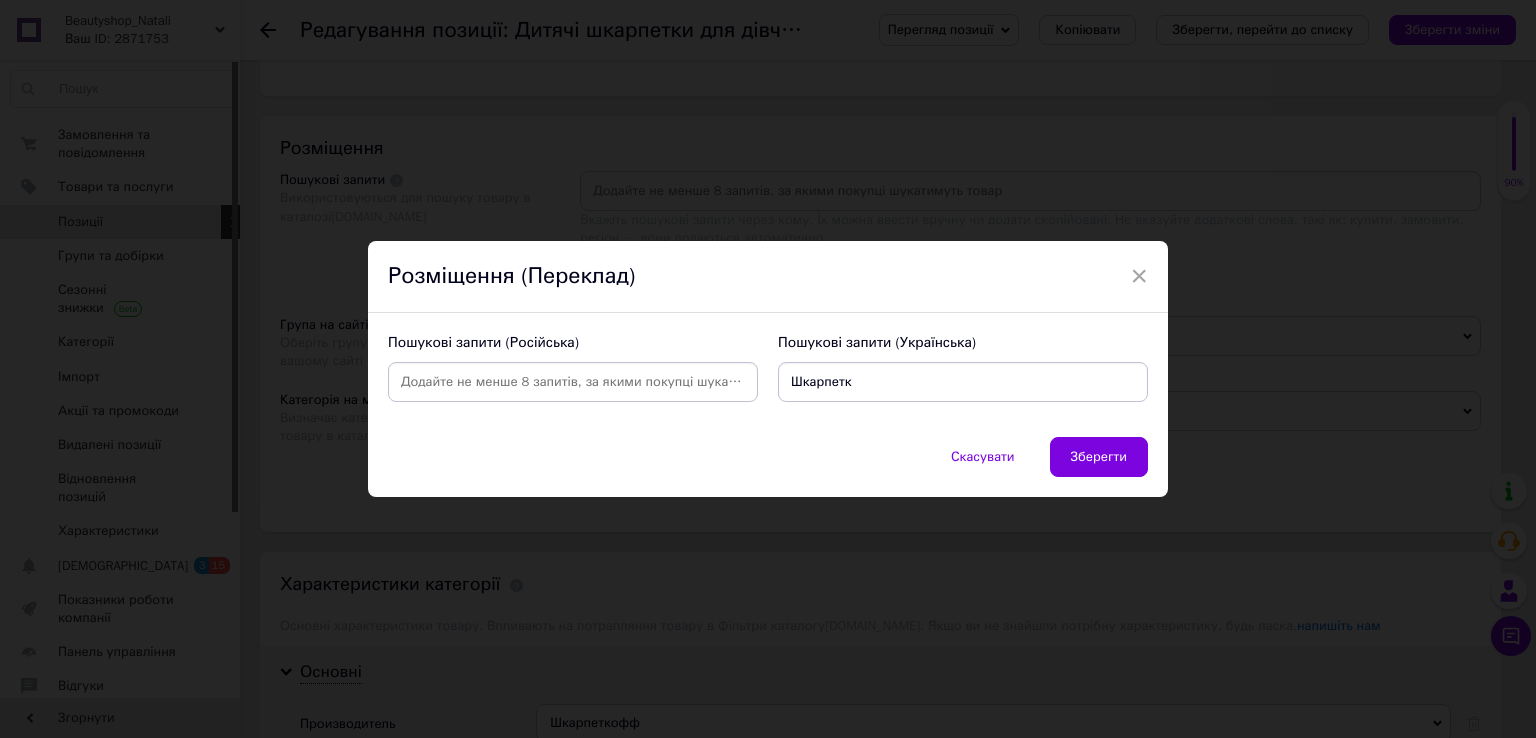 type on "Шкарпетки" 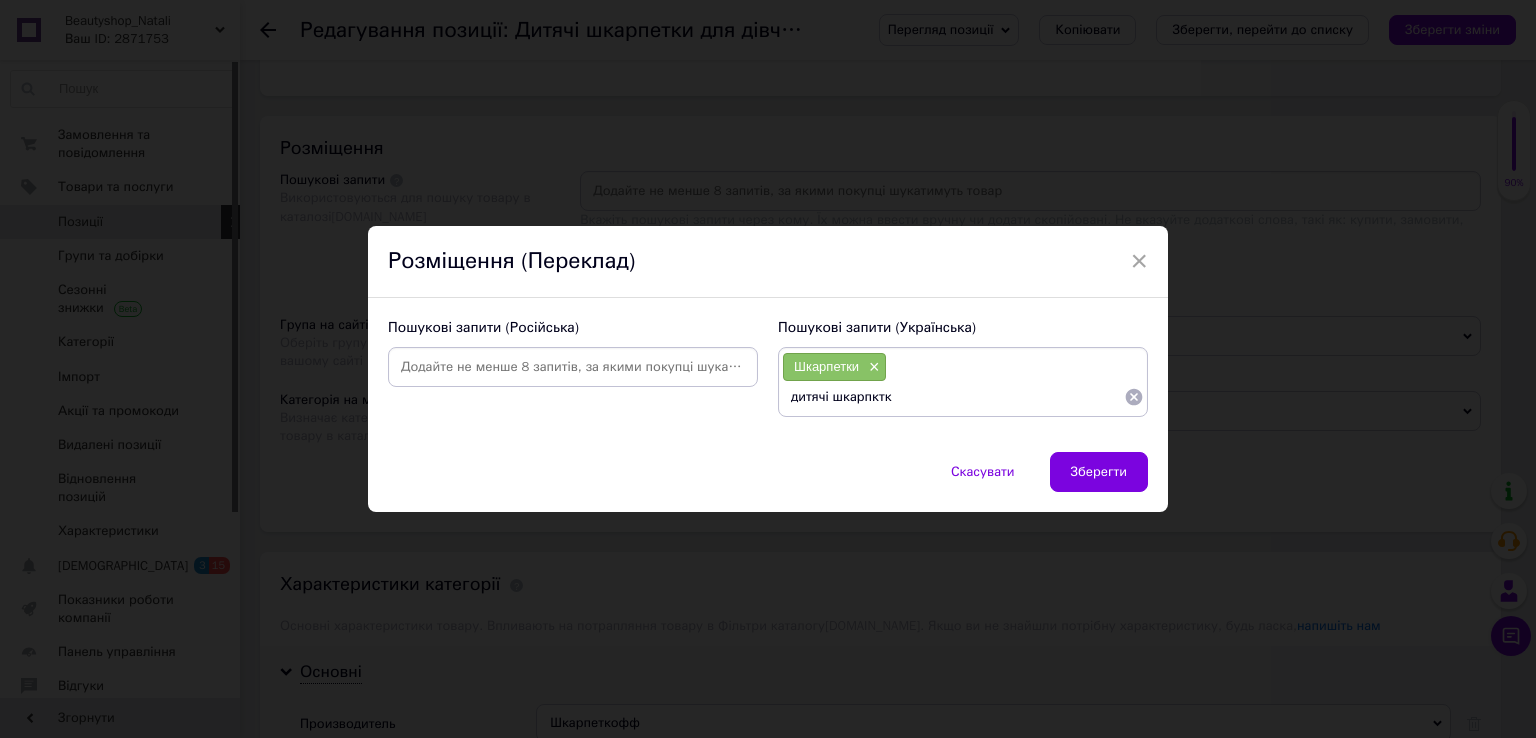 type on "дитячі шкарпктки" 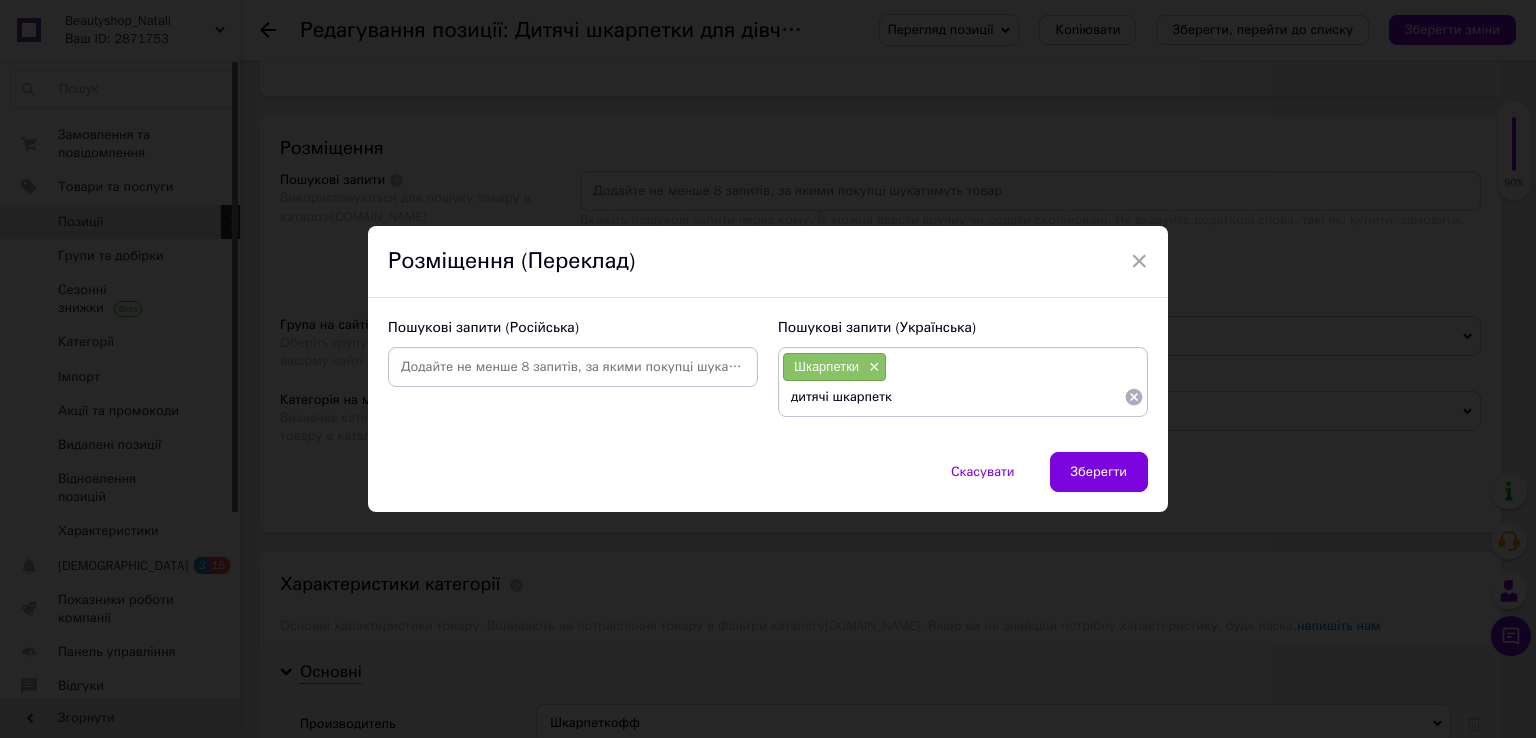 type on "дитячі шкарпетки" 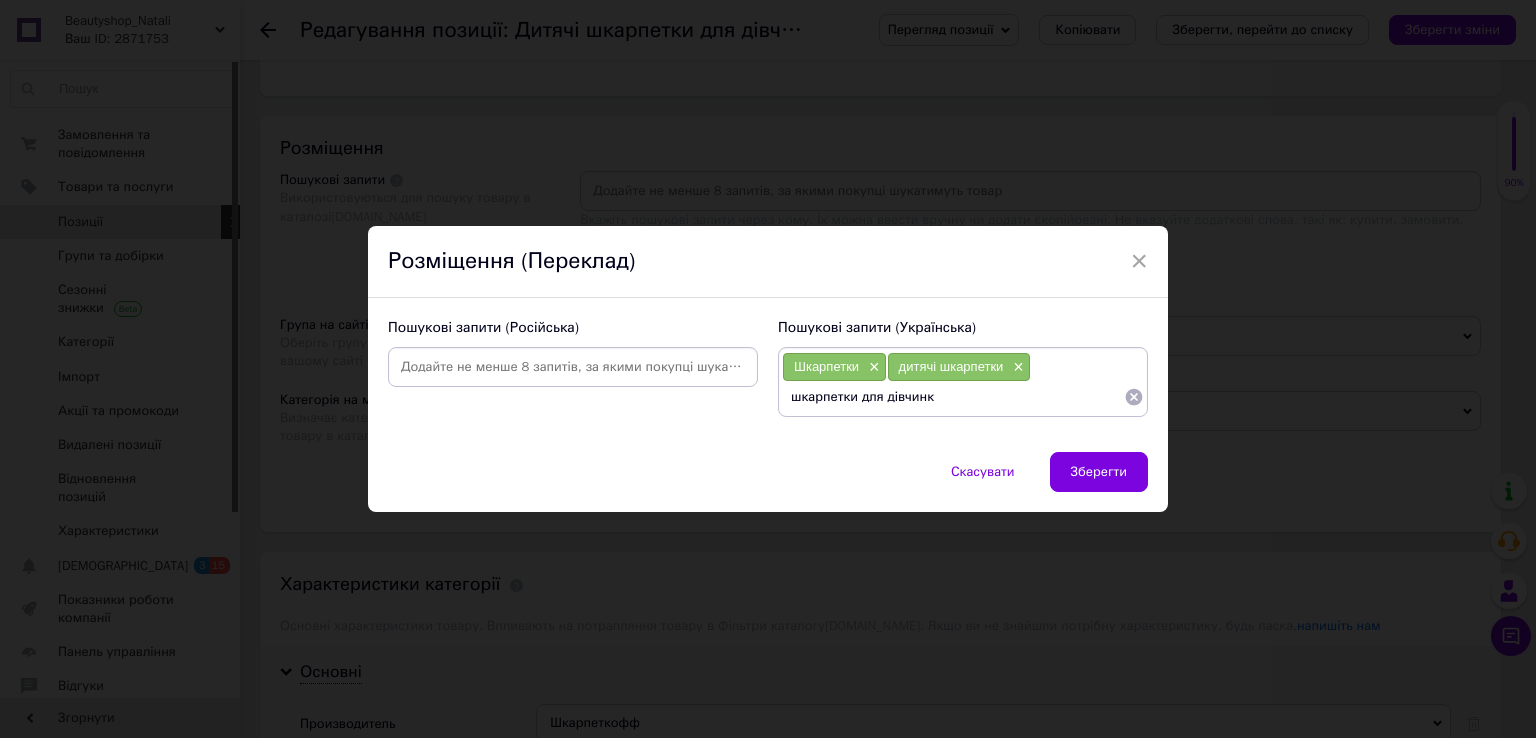 type on "шкарпетки для дівчинки" 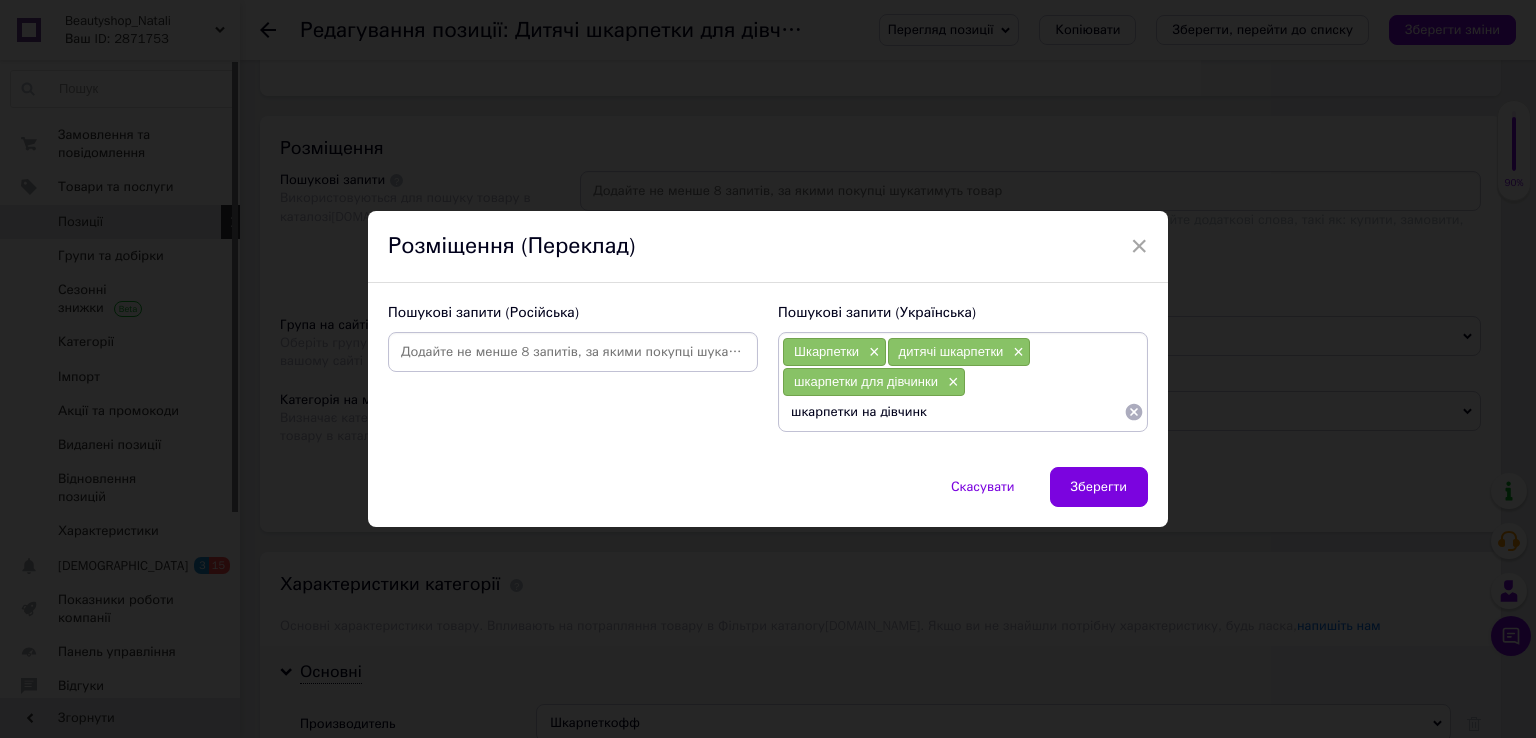 type on "шкарпетки на дівчинку" 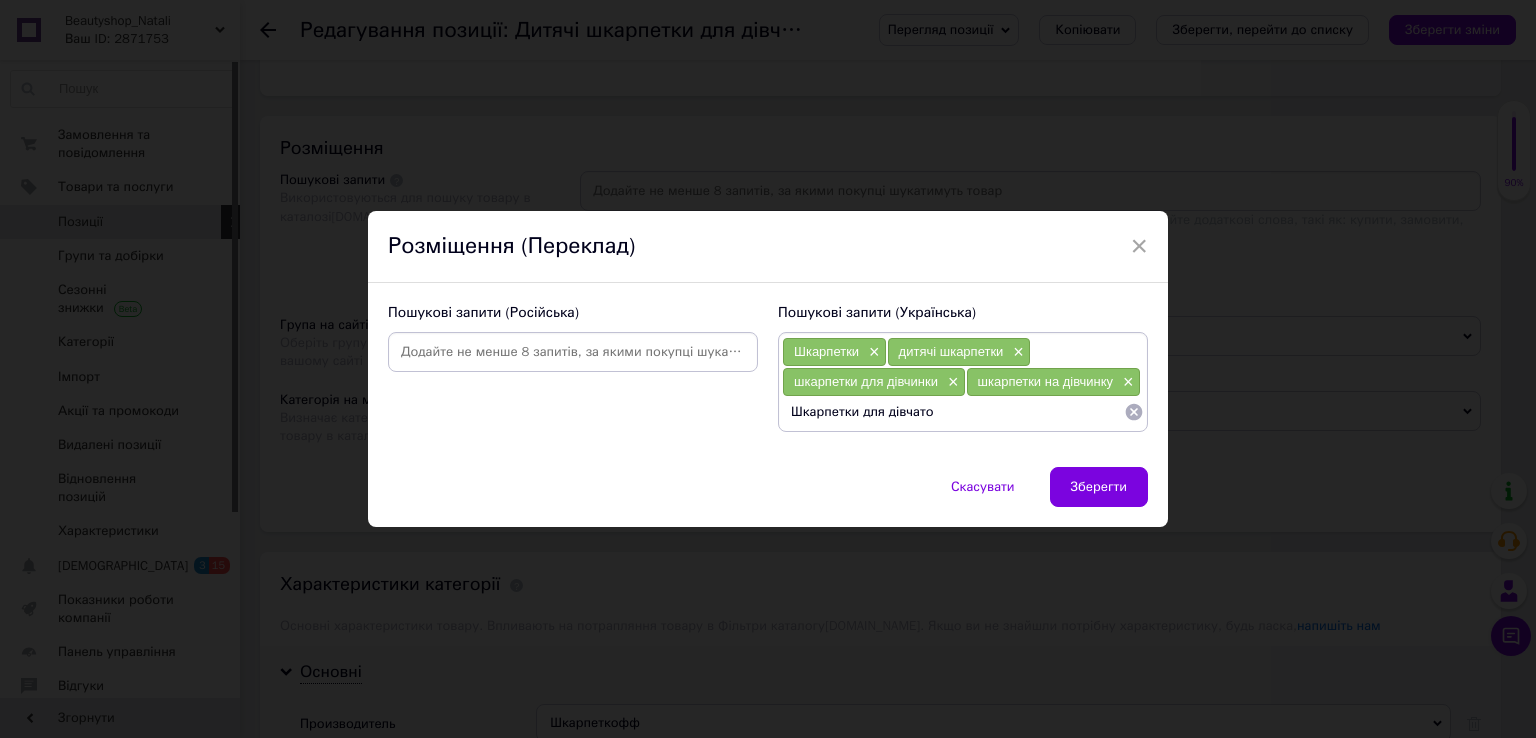 type on "Шкарпетки для дівчаток" 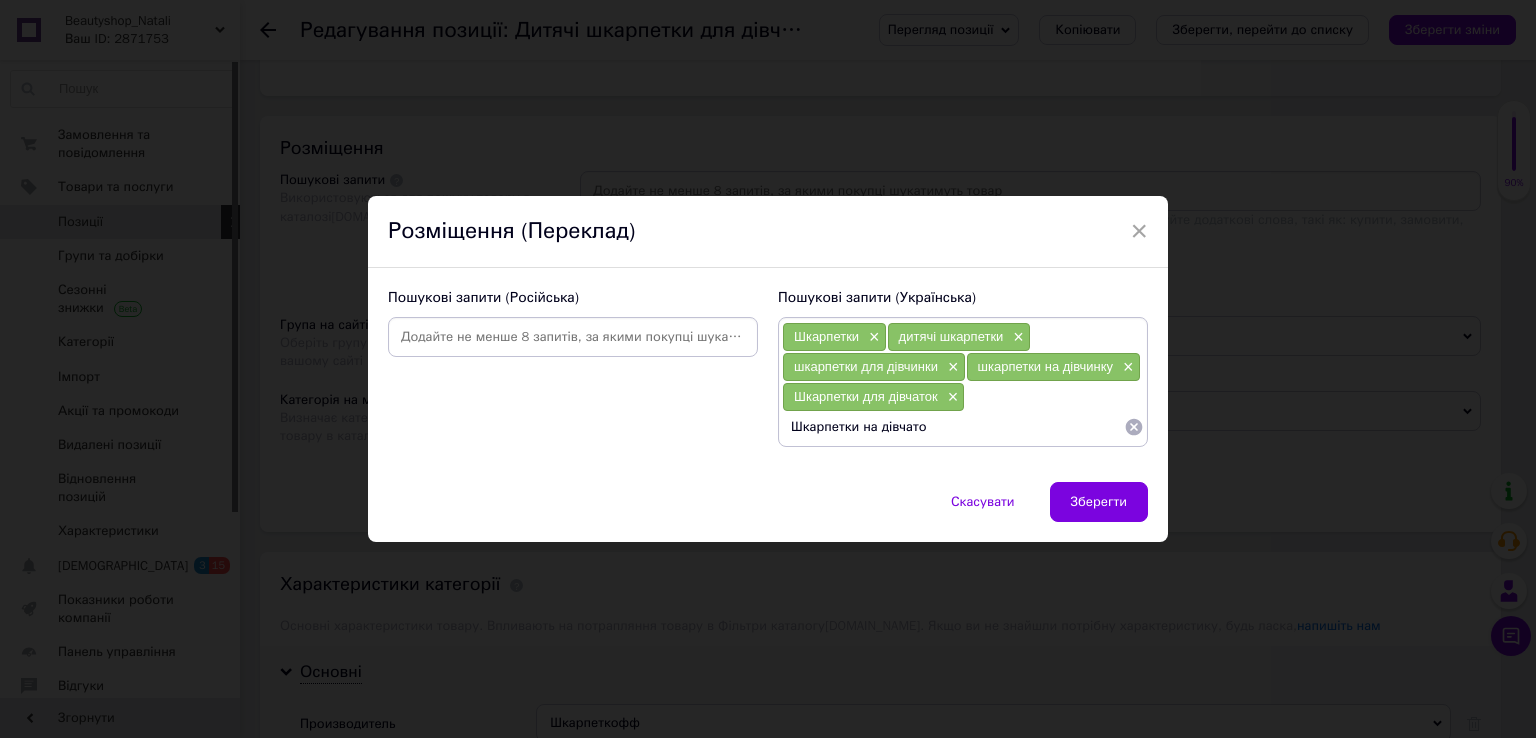 type on "Шкарпетки на дівчаток" 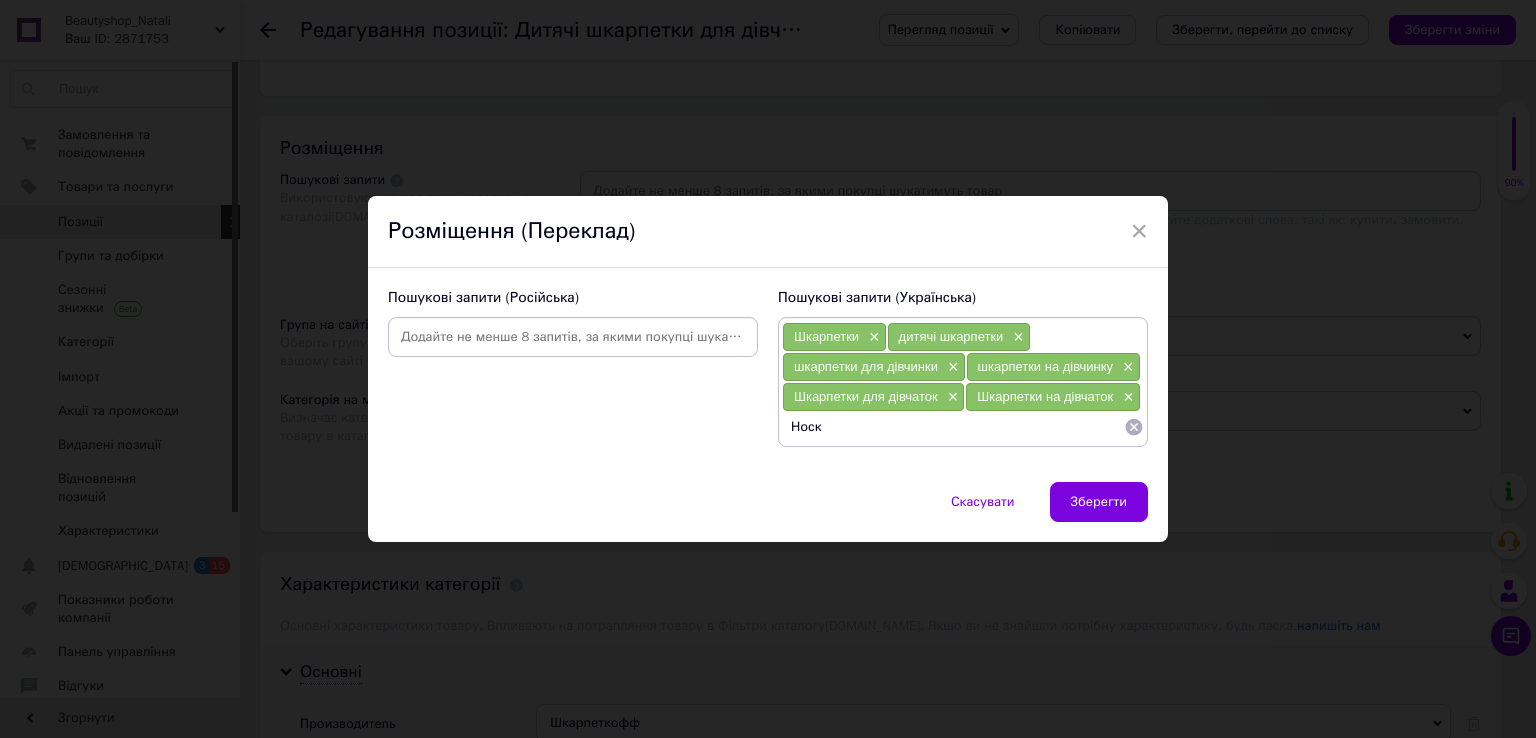 type on "Носки" 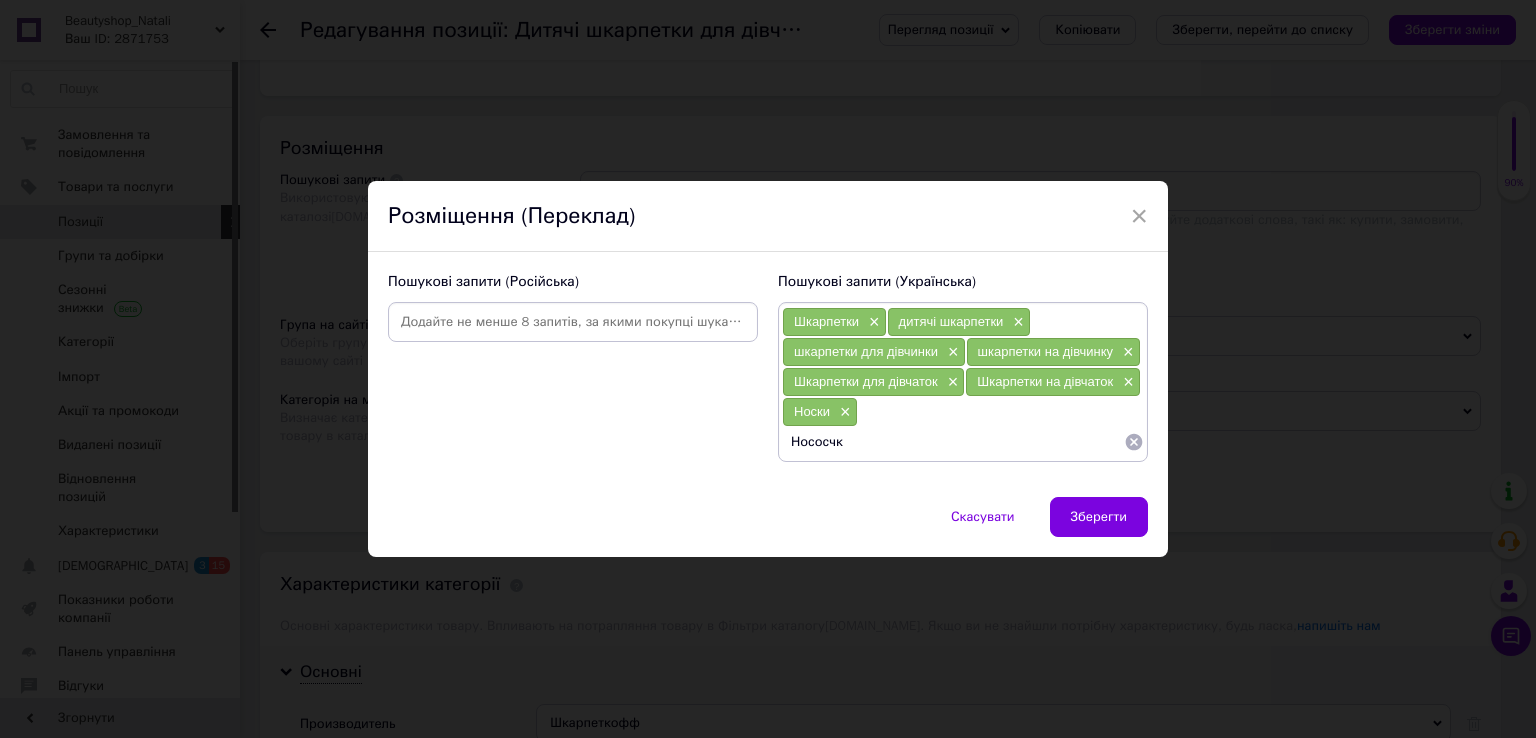 type on "Нососчки" 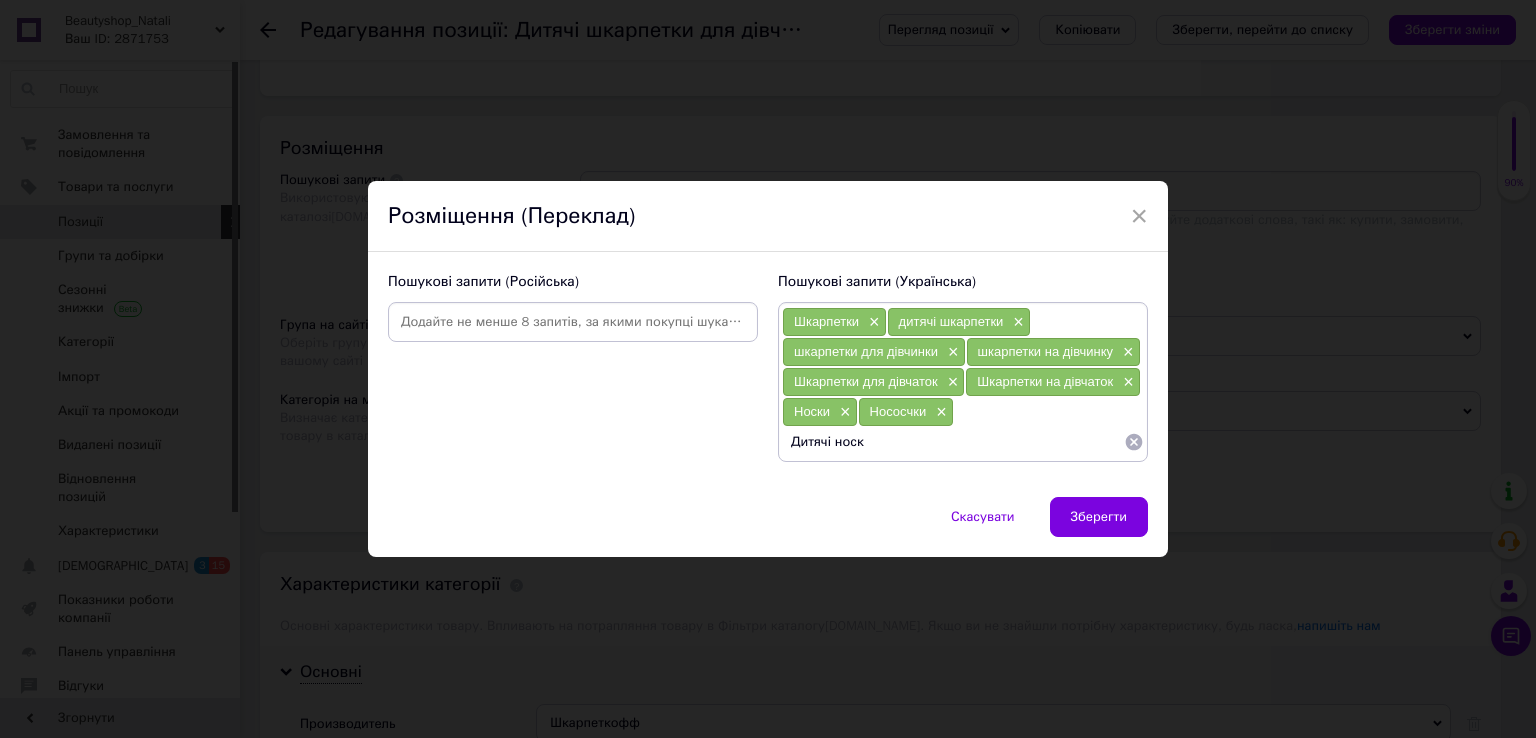 type on "Дитячі носки" 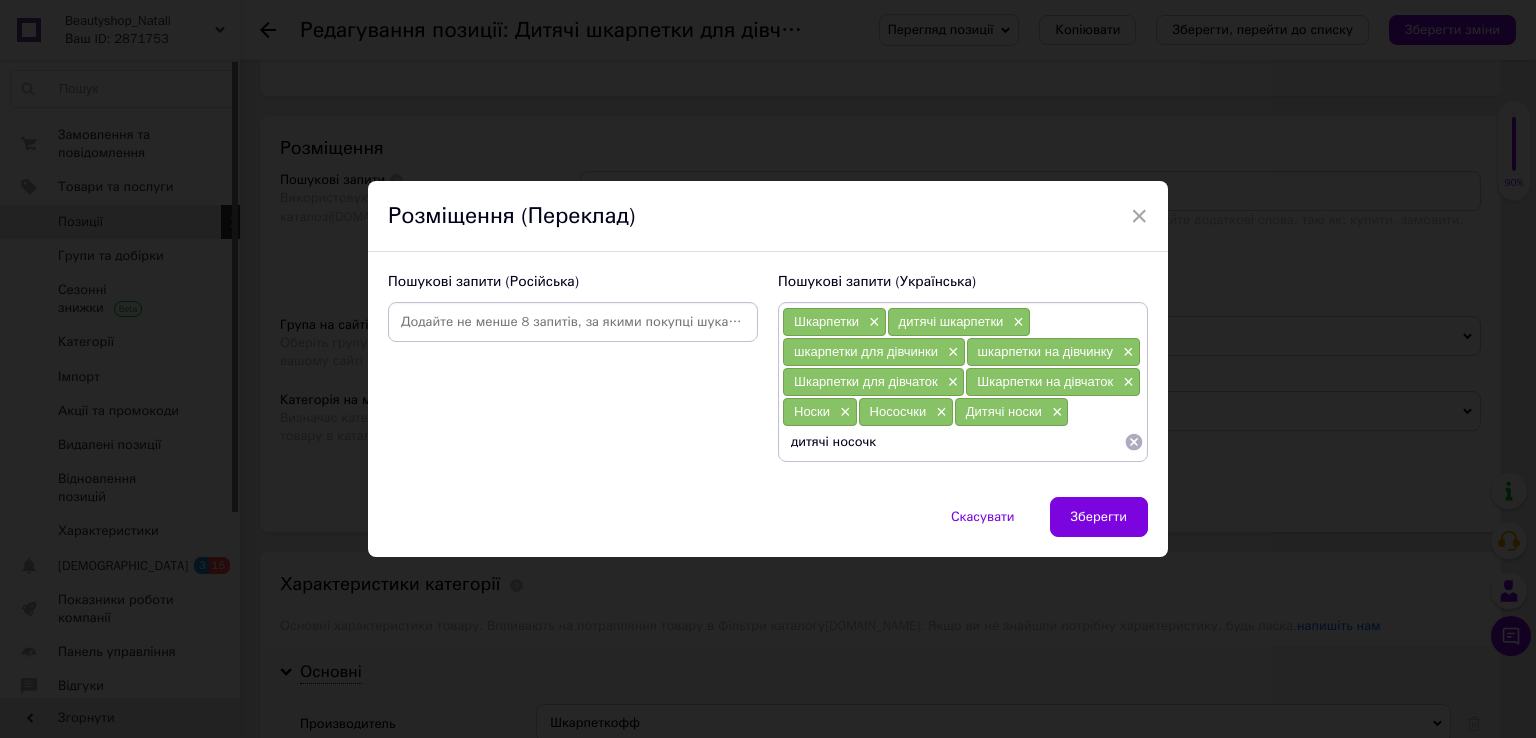 type on "дитячі носочки" 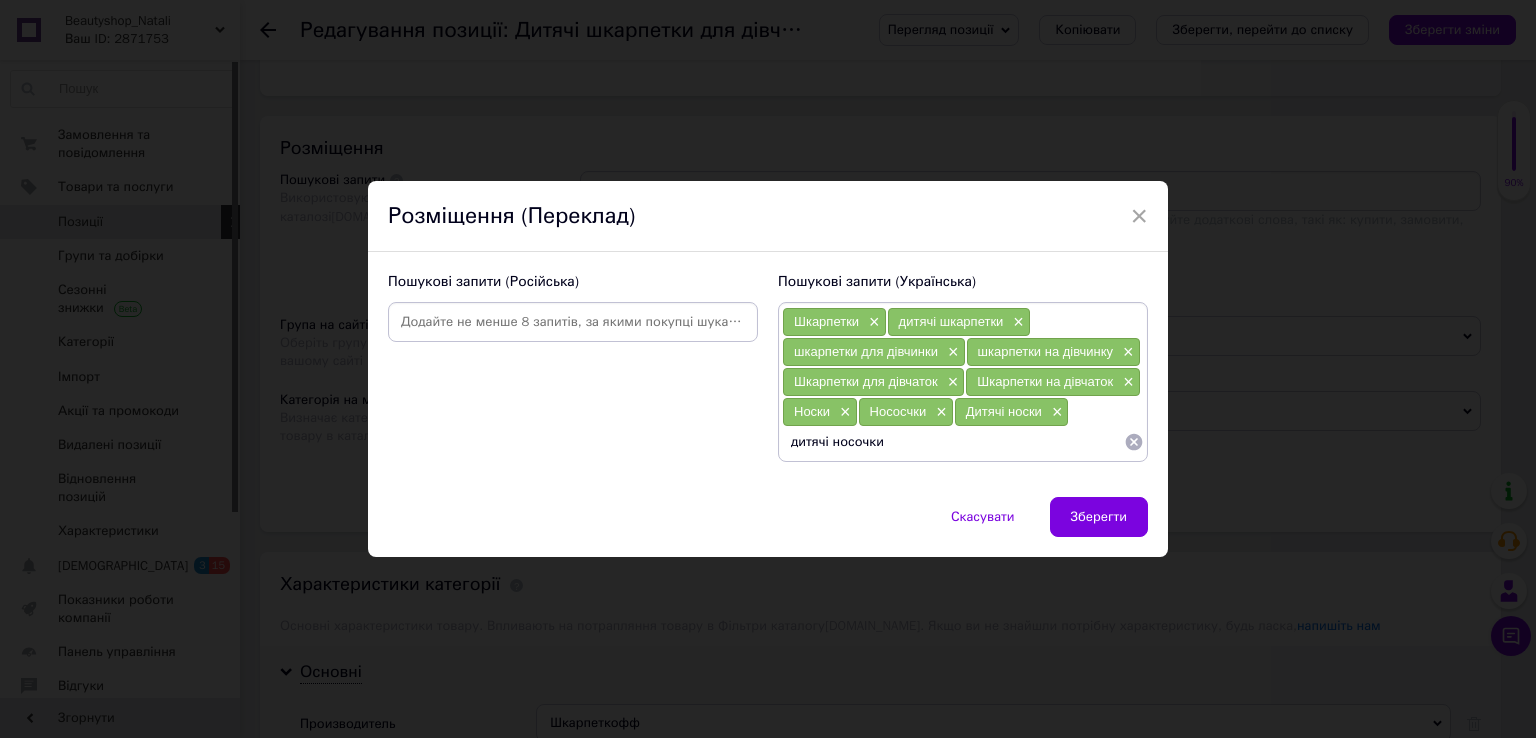 type 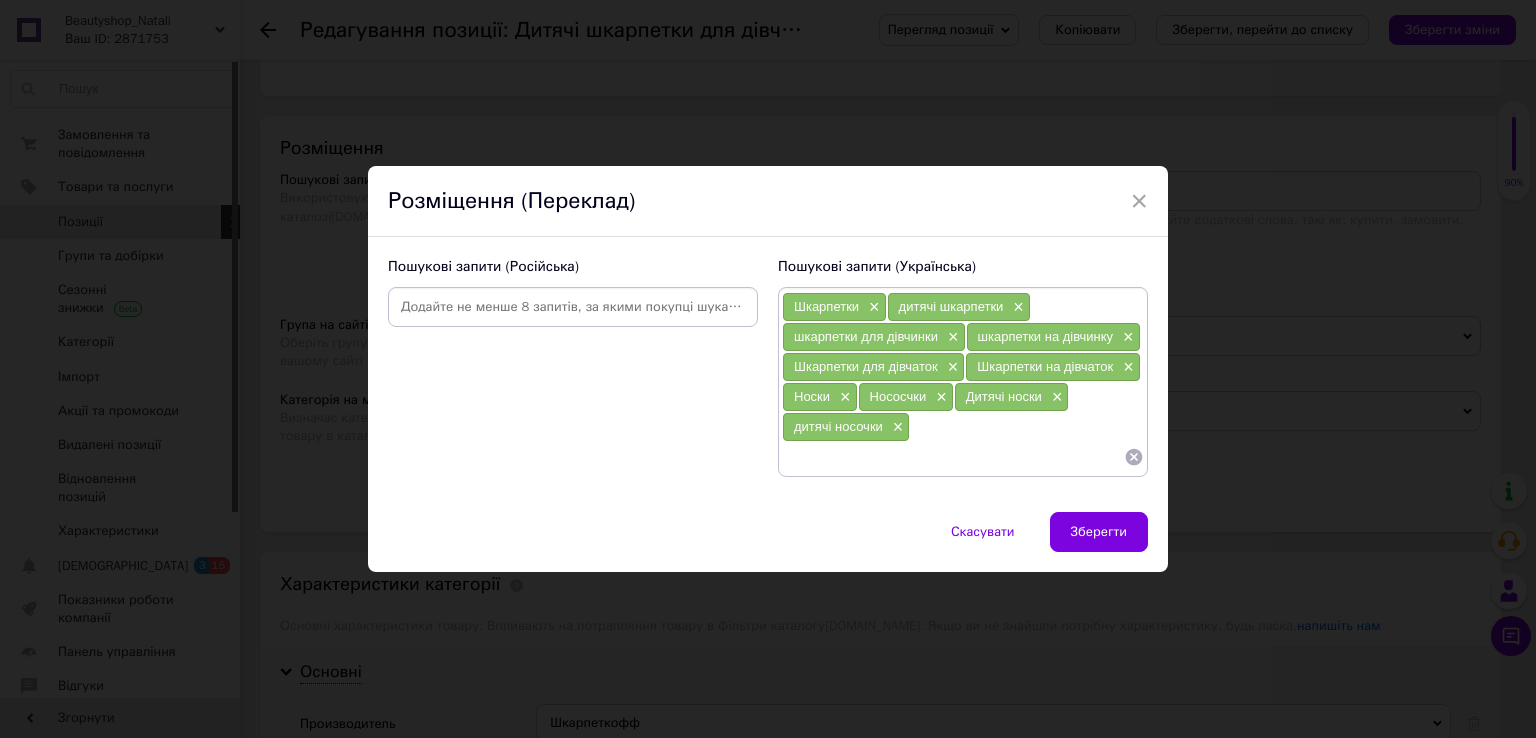 click at bounding box center (573, 307) 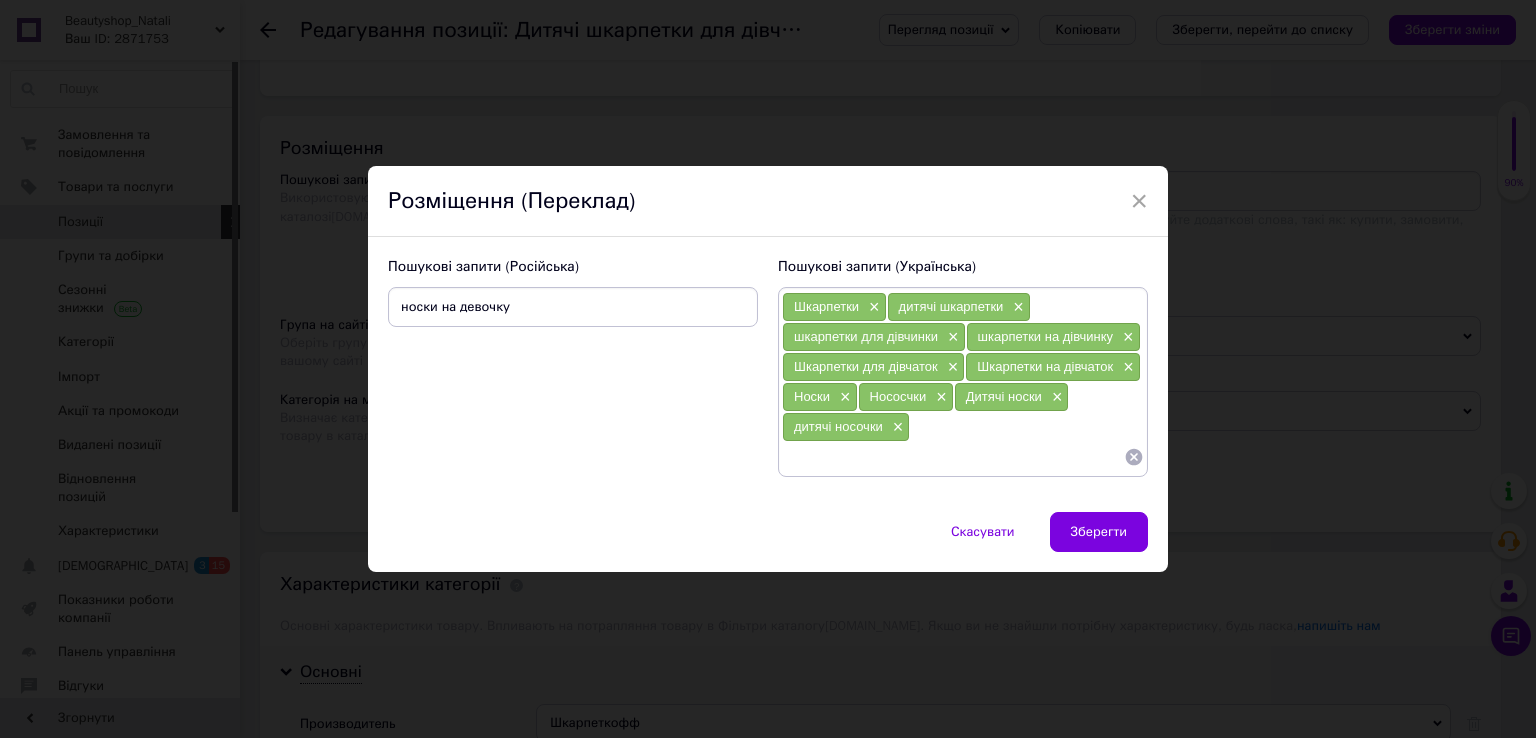 type on "носки на девочкуу" 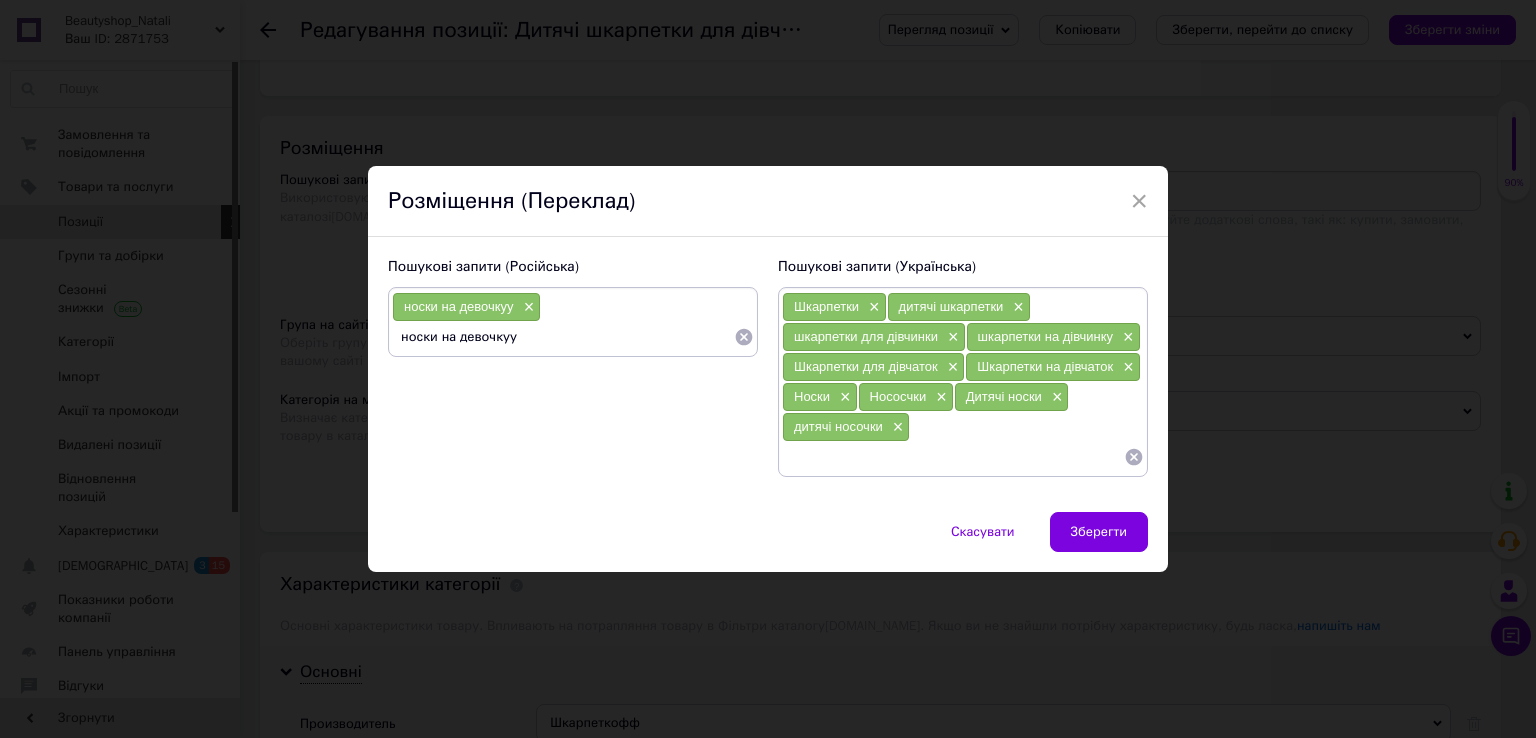 type on "носки на девочку" 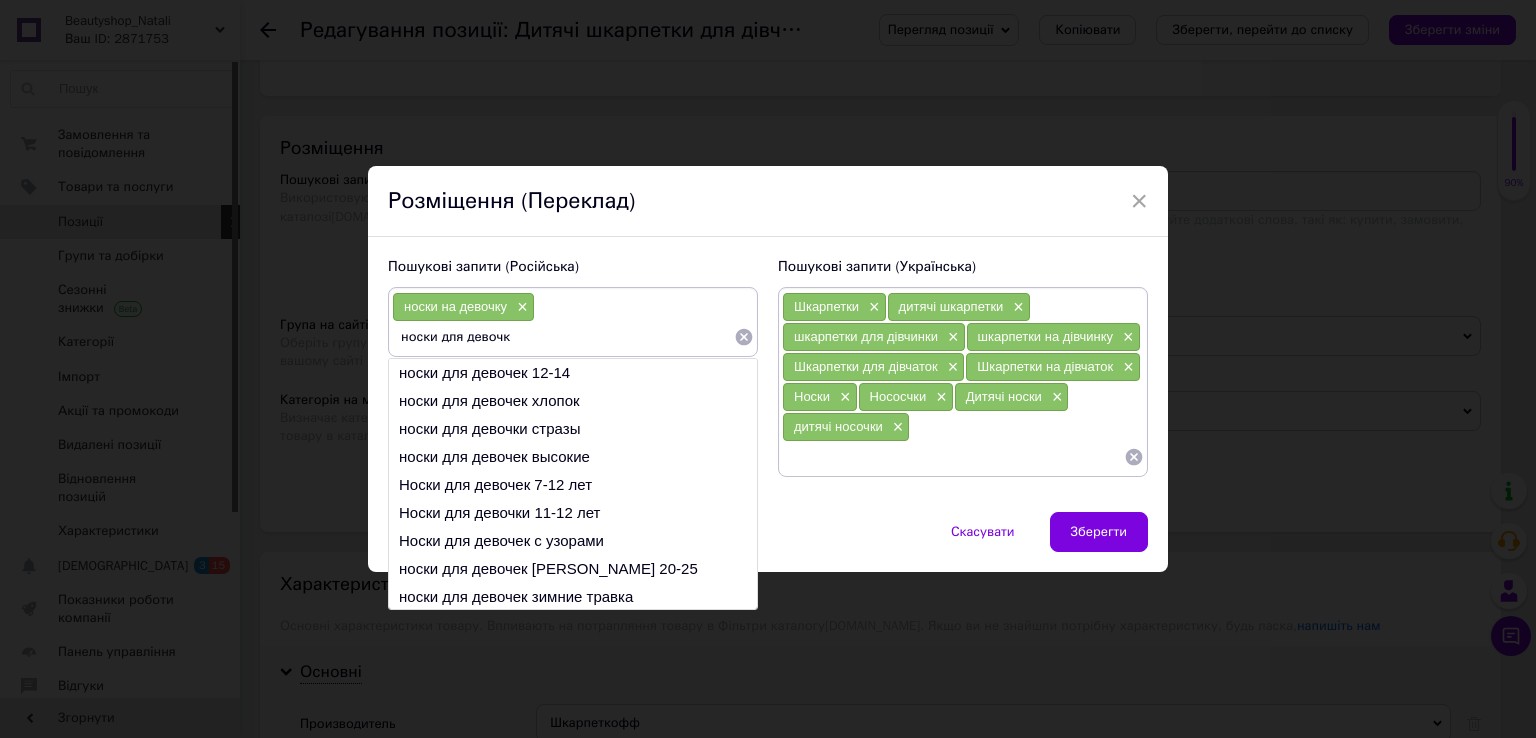 type on "носки для девочки" 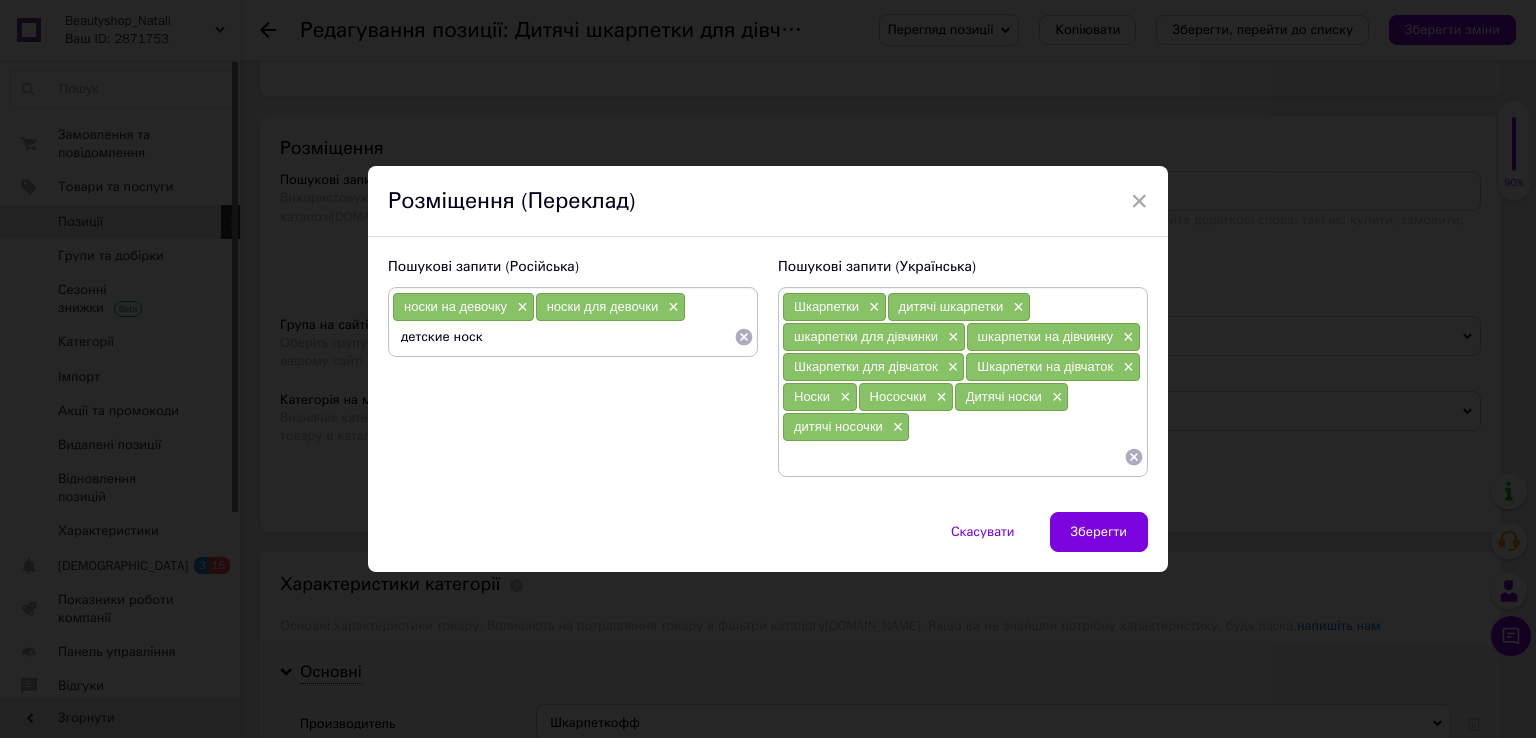 type on "детские носки" 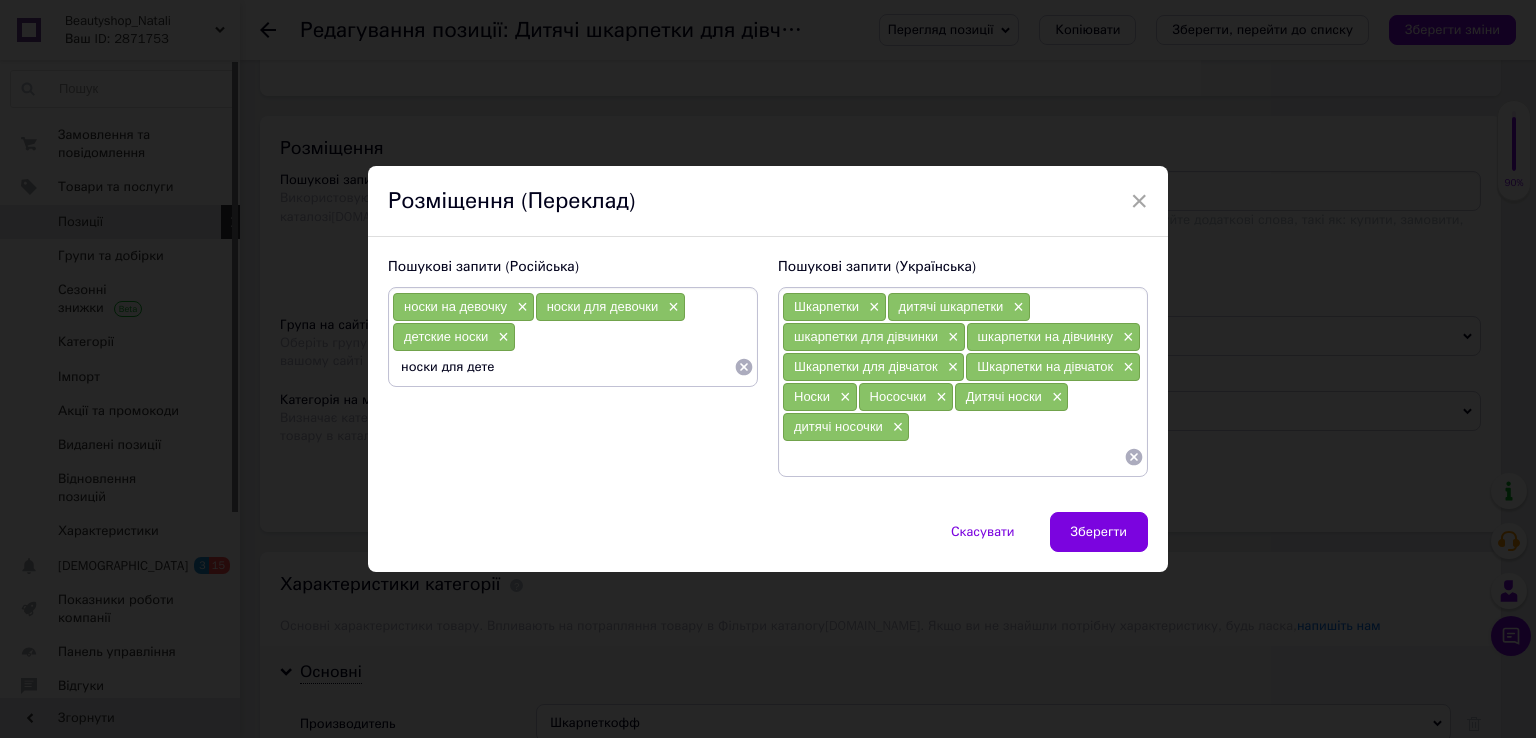 type on "носки для детей" 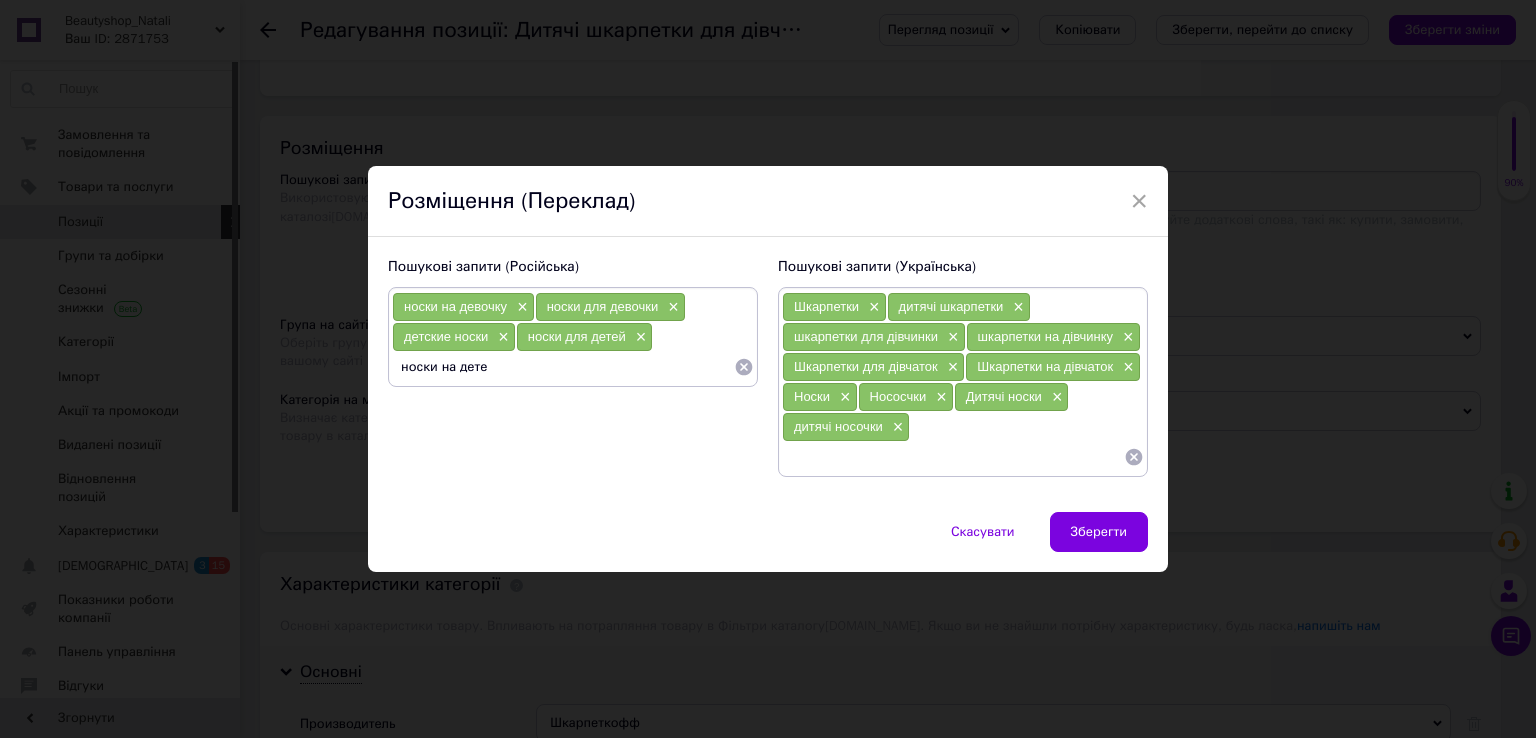 type on "носки на детей" 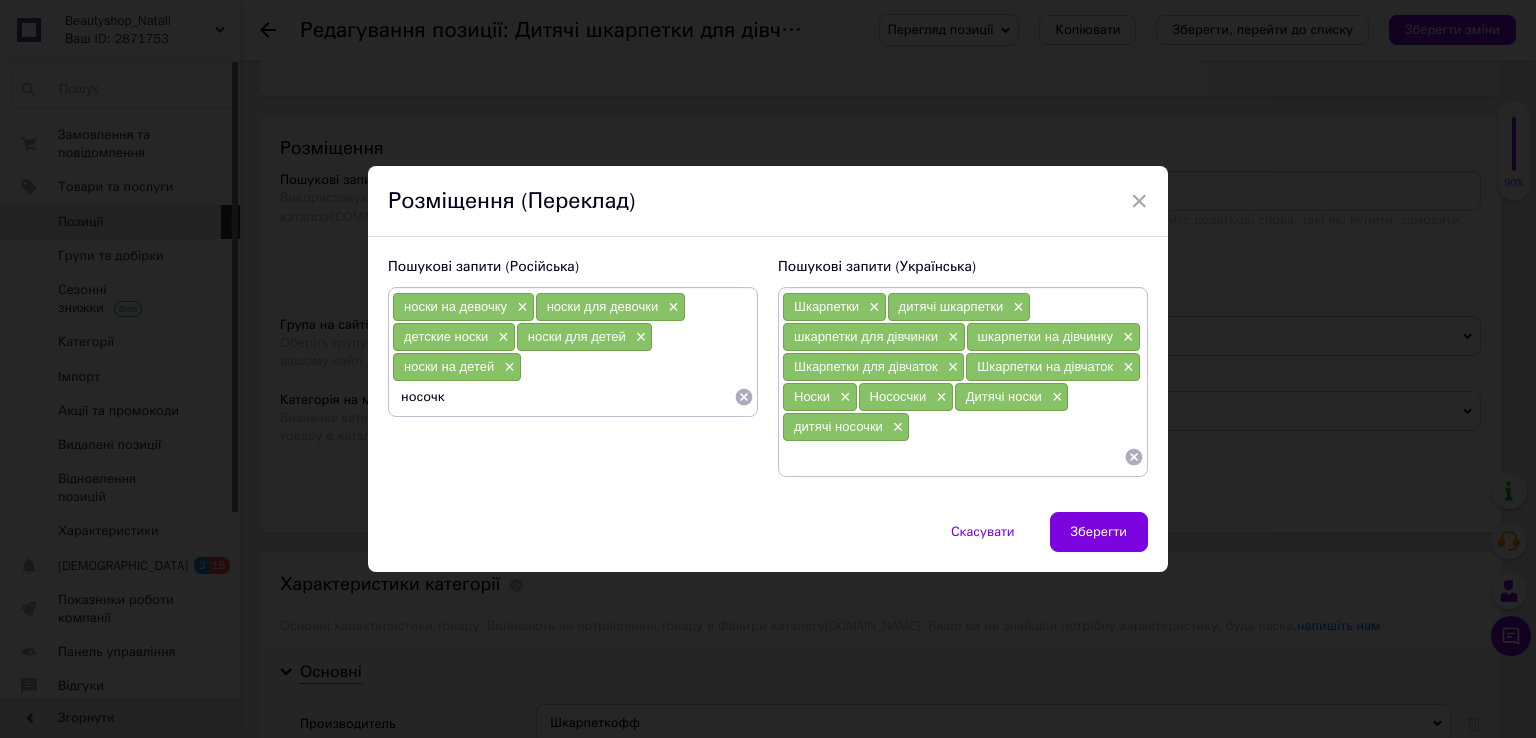 type on "носочки" 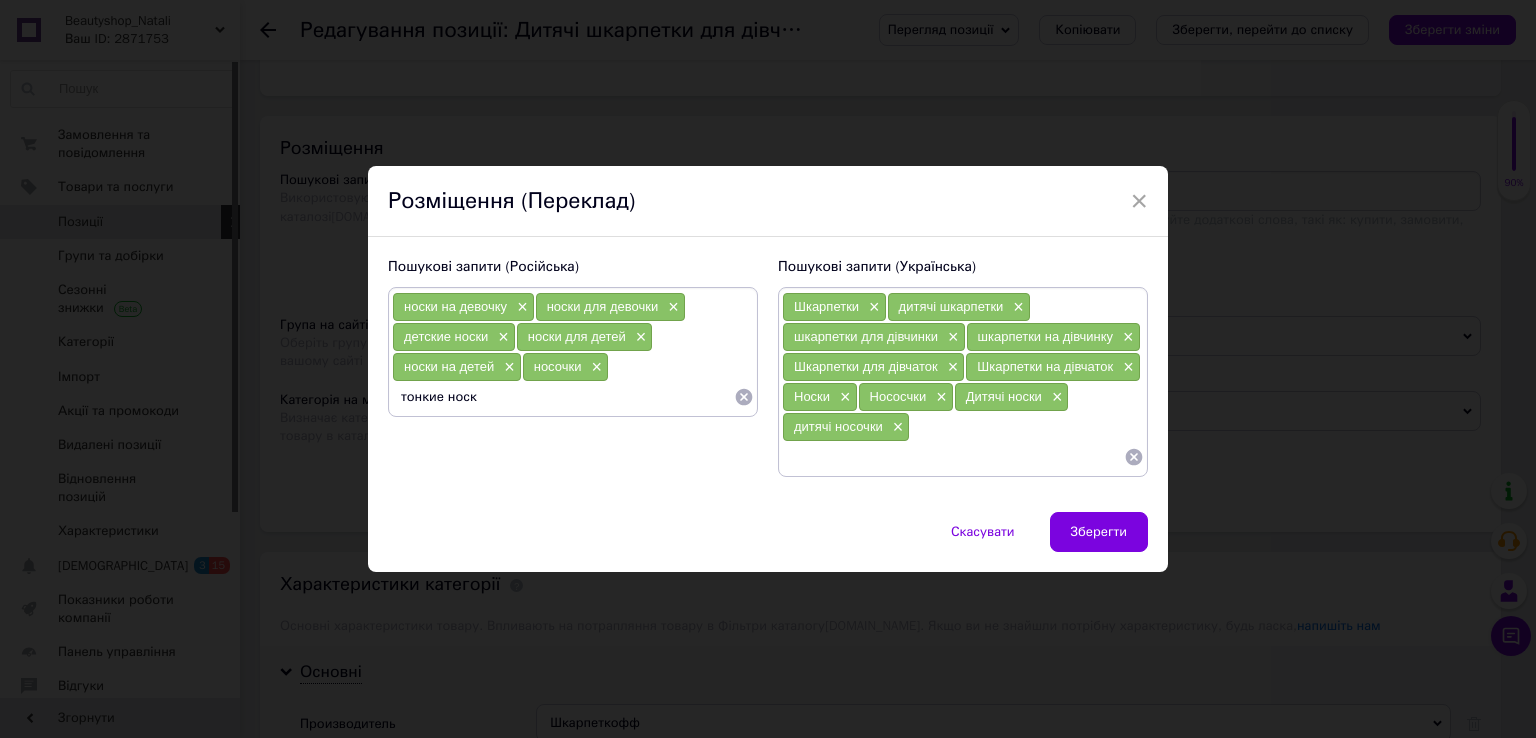 type on "тонкие носки" 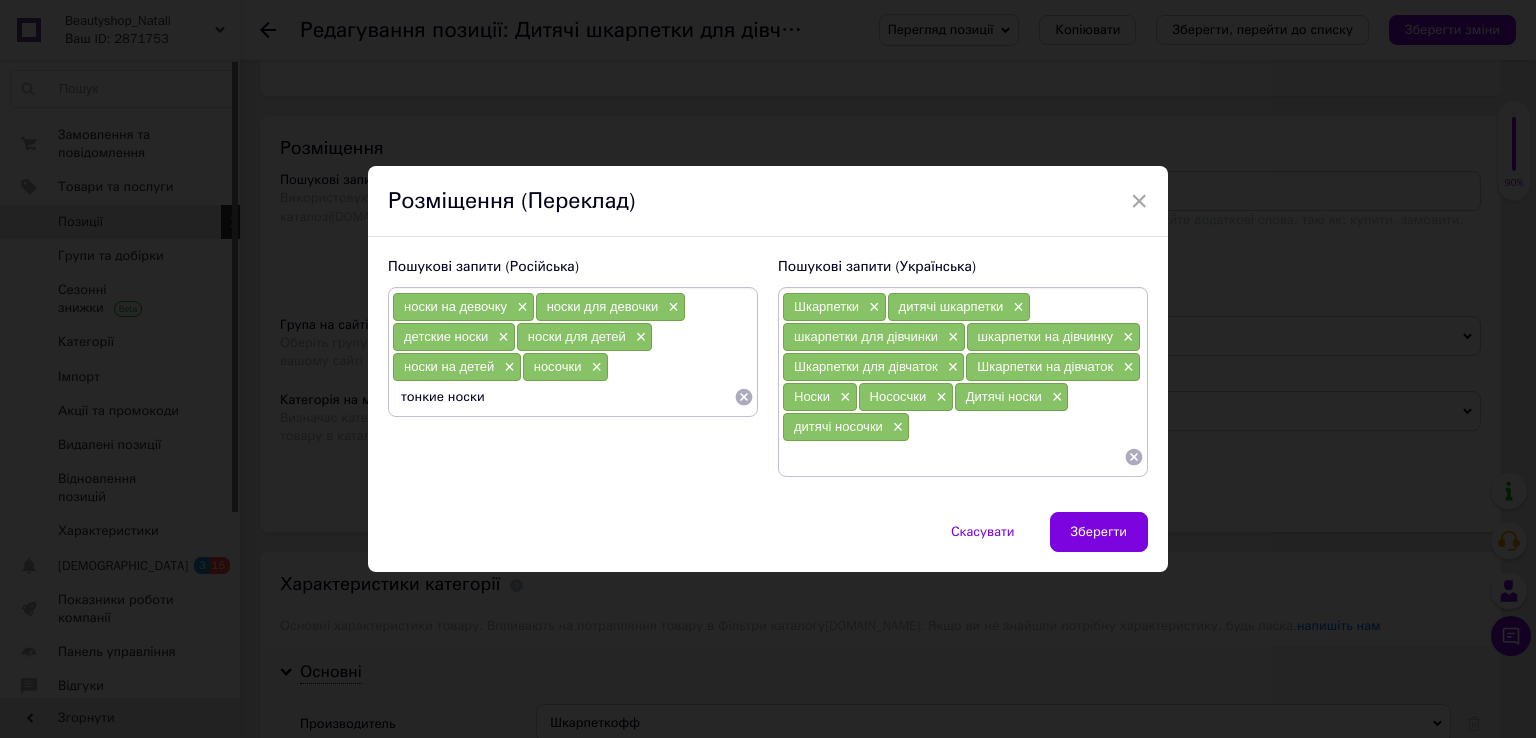 type 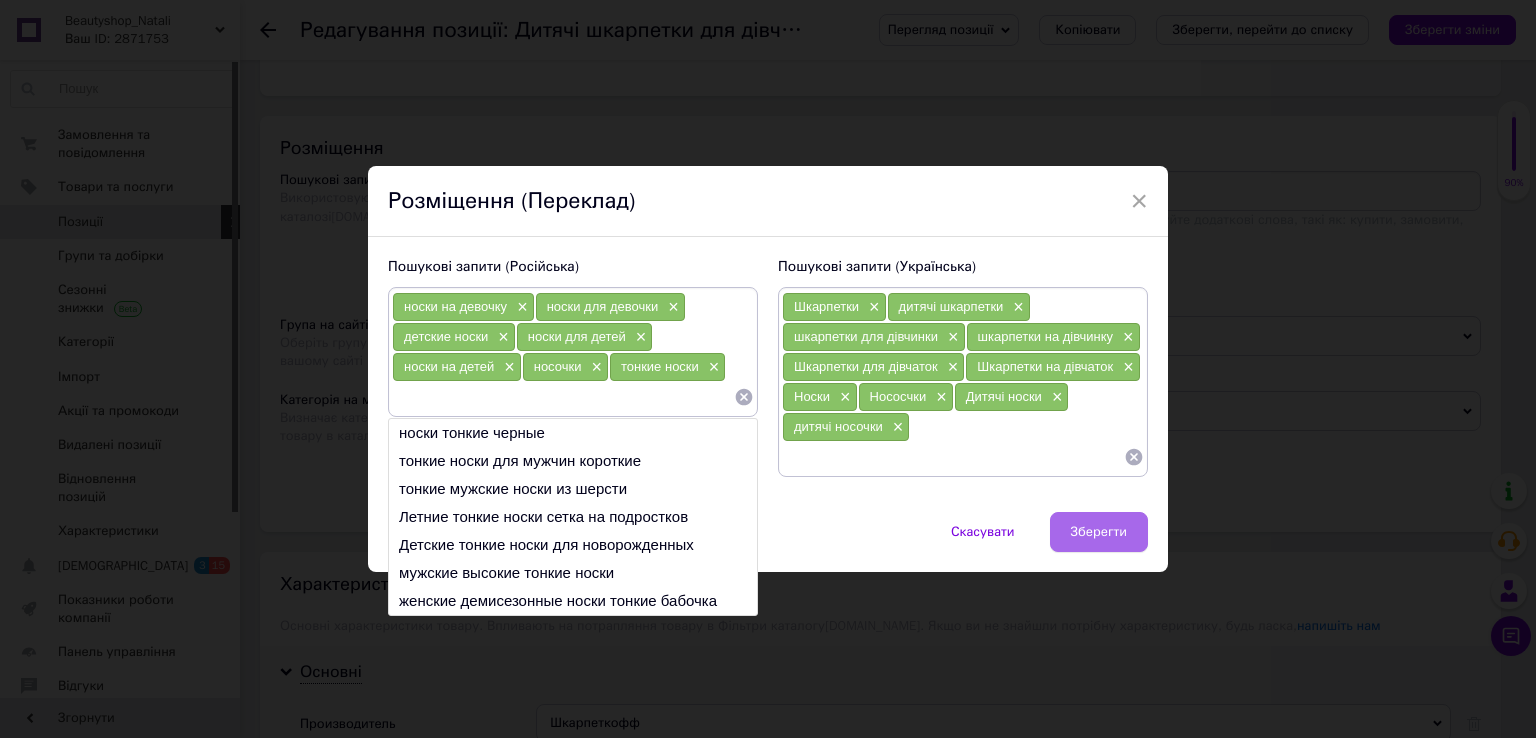click on "Зберегти" at bounding box center [1099, 532] 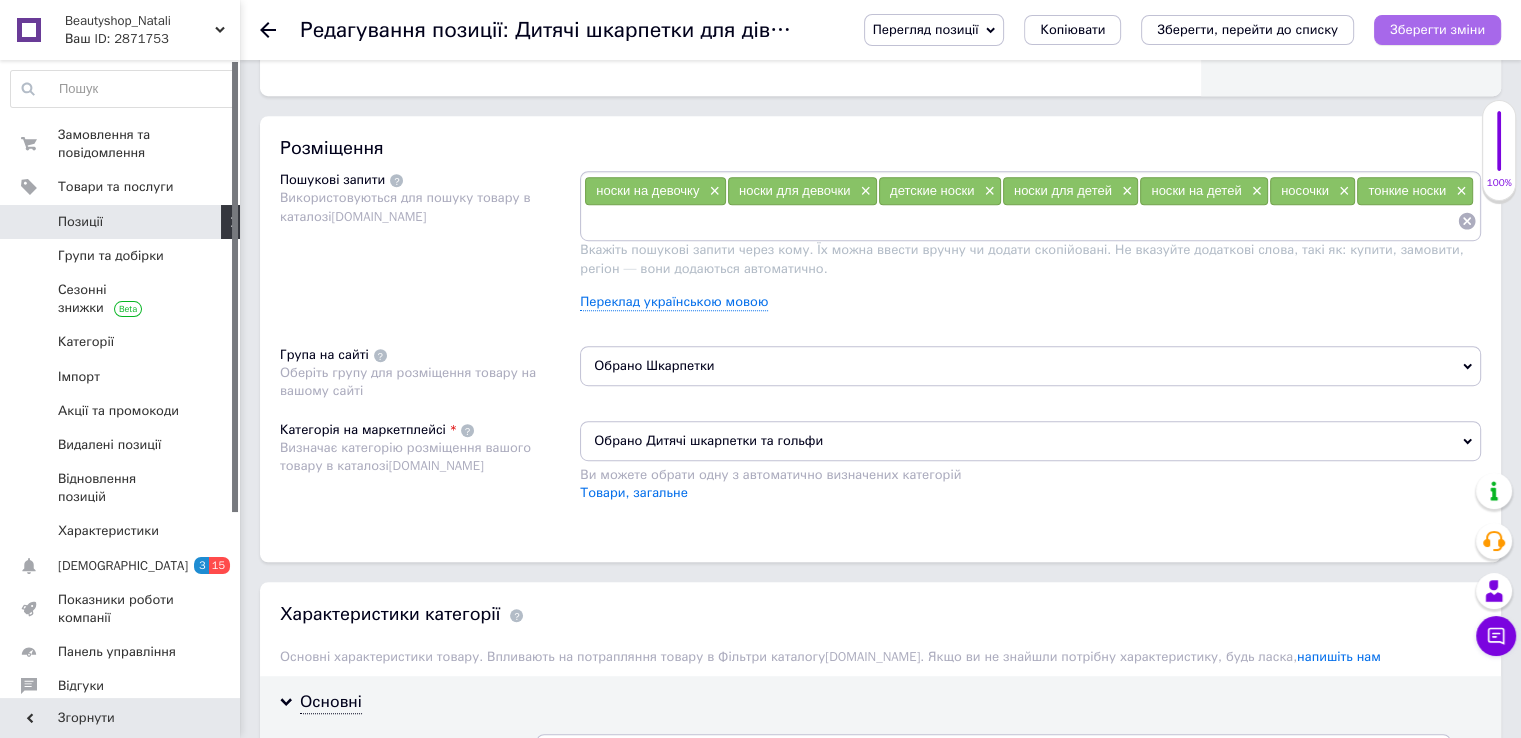 click on "Зберегти зміни" at bounding box center (1437, 30) 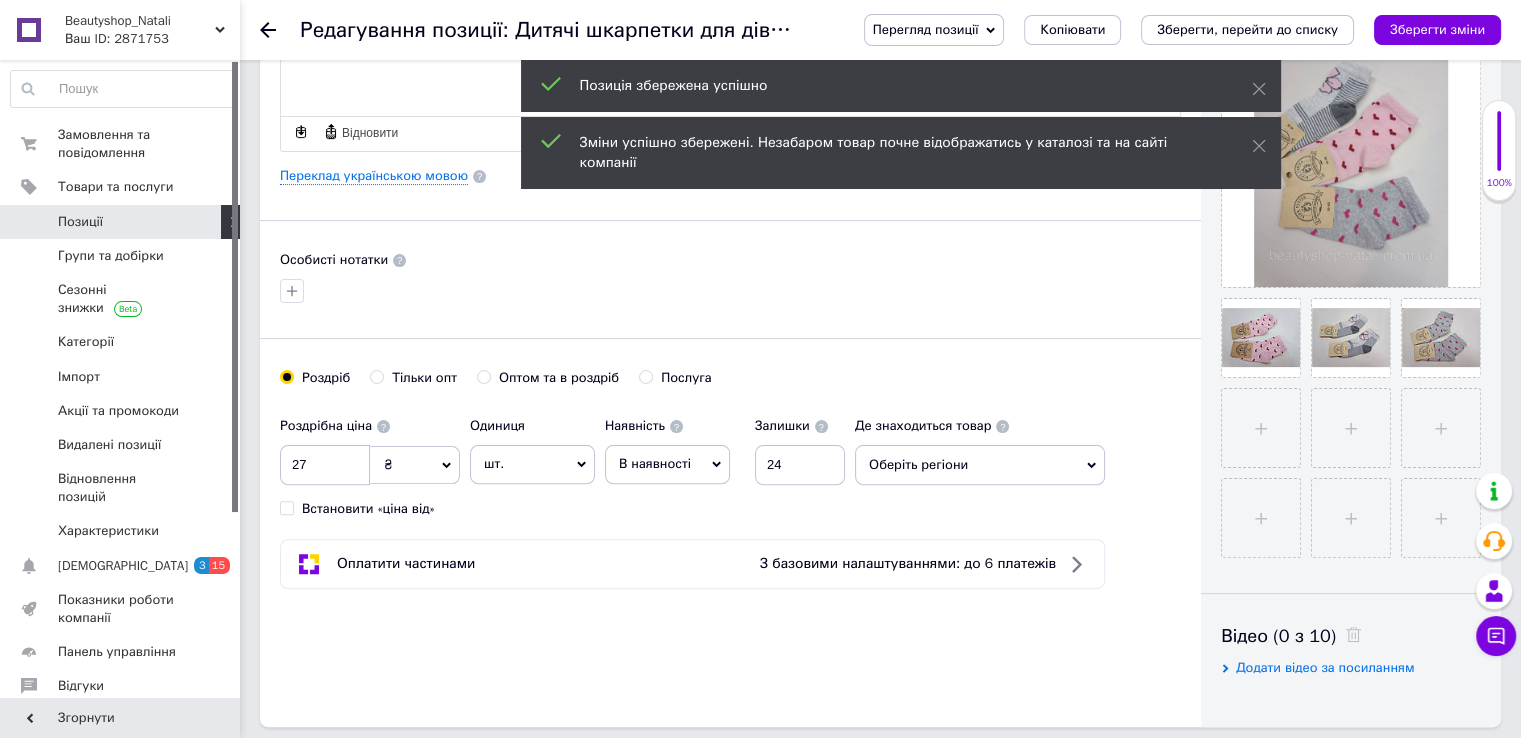 scroll, scrollTop: 200, scrollLeft: 0, axis: vertical 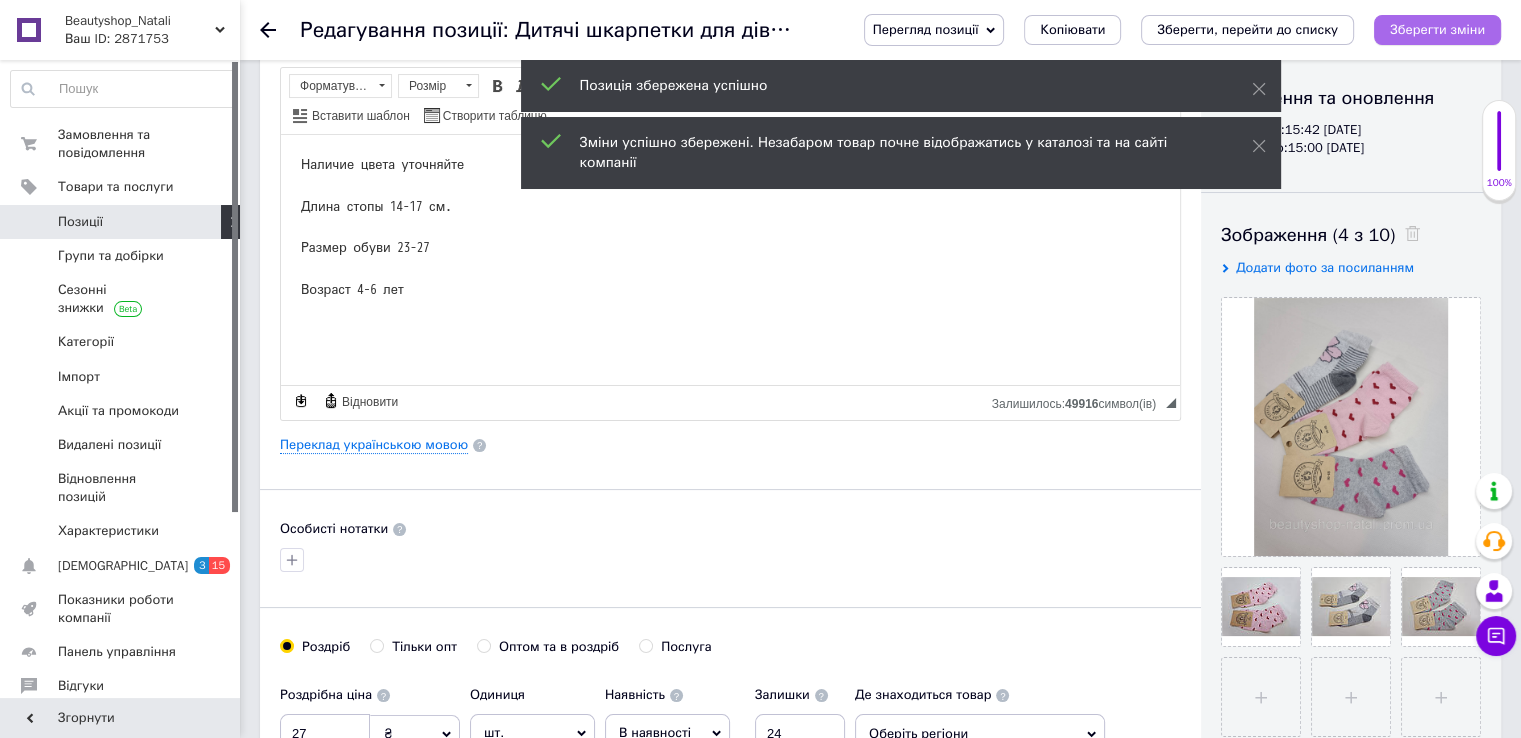 click on "Зберегти зміни" at bounding box center (1437, 29) 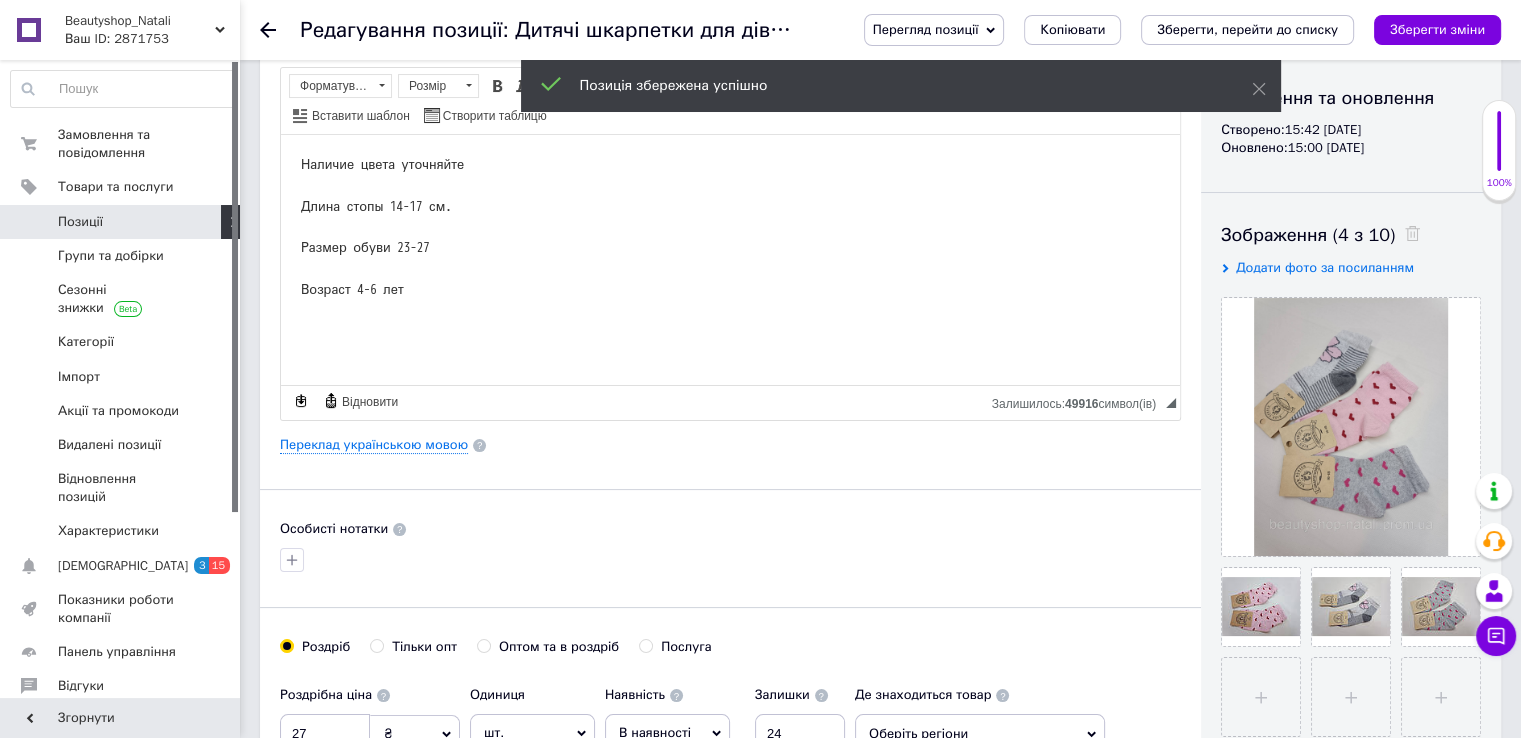 click 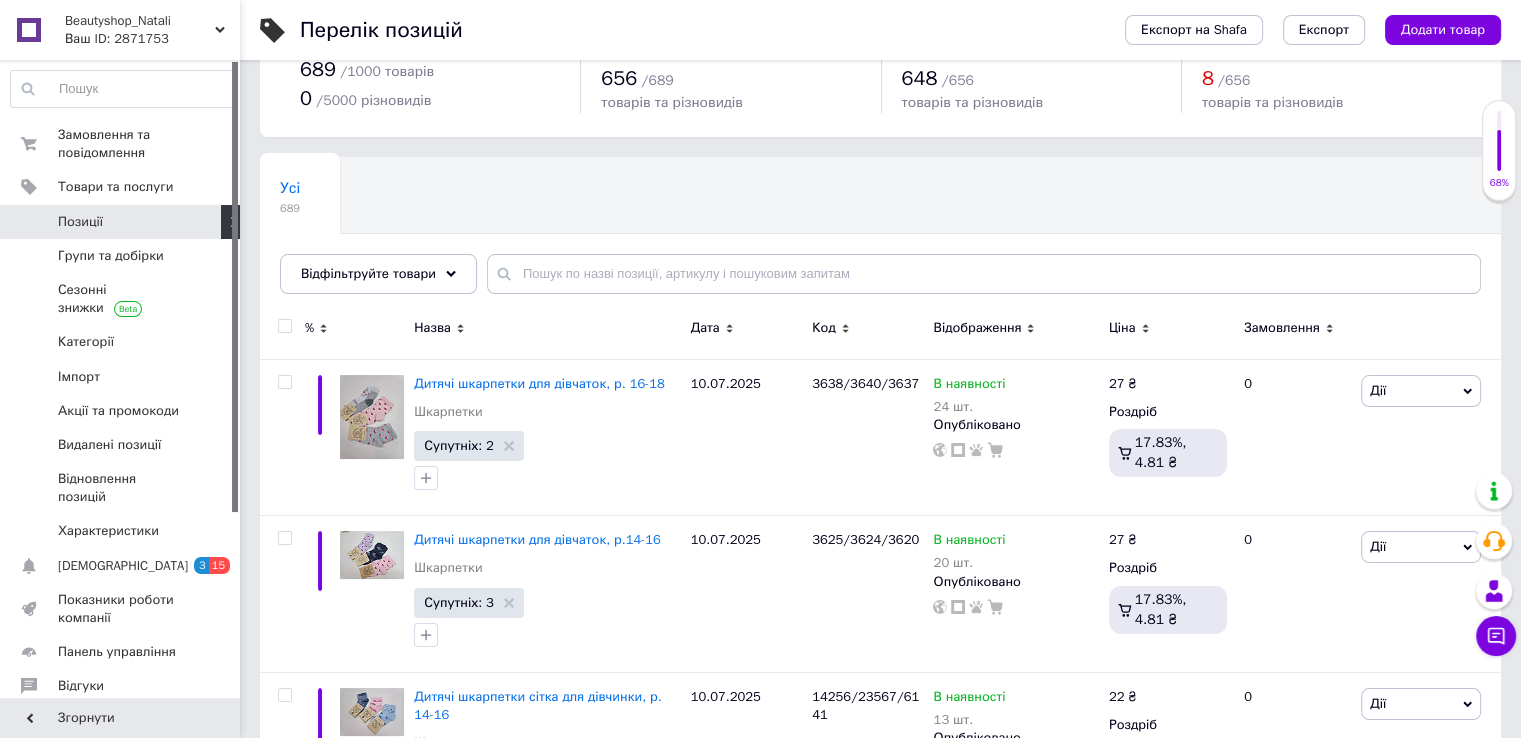 scroll, scrollTop: 200, scrollLeft: 0, axis: vertical 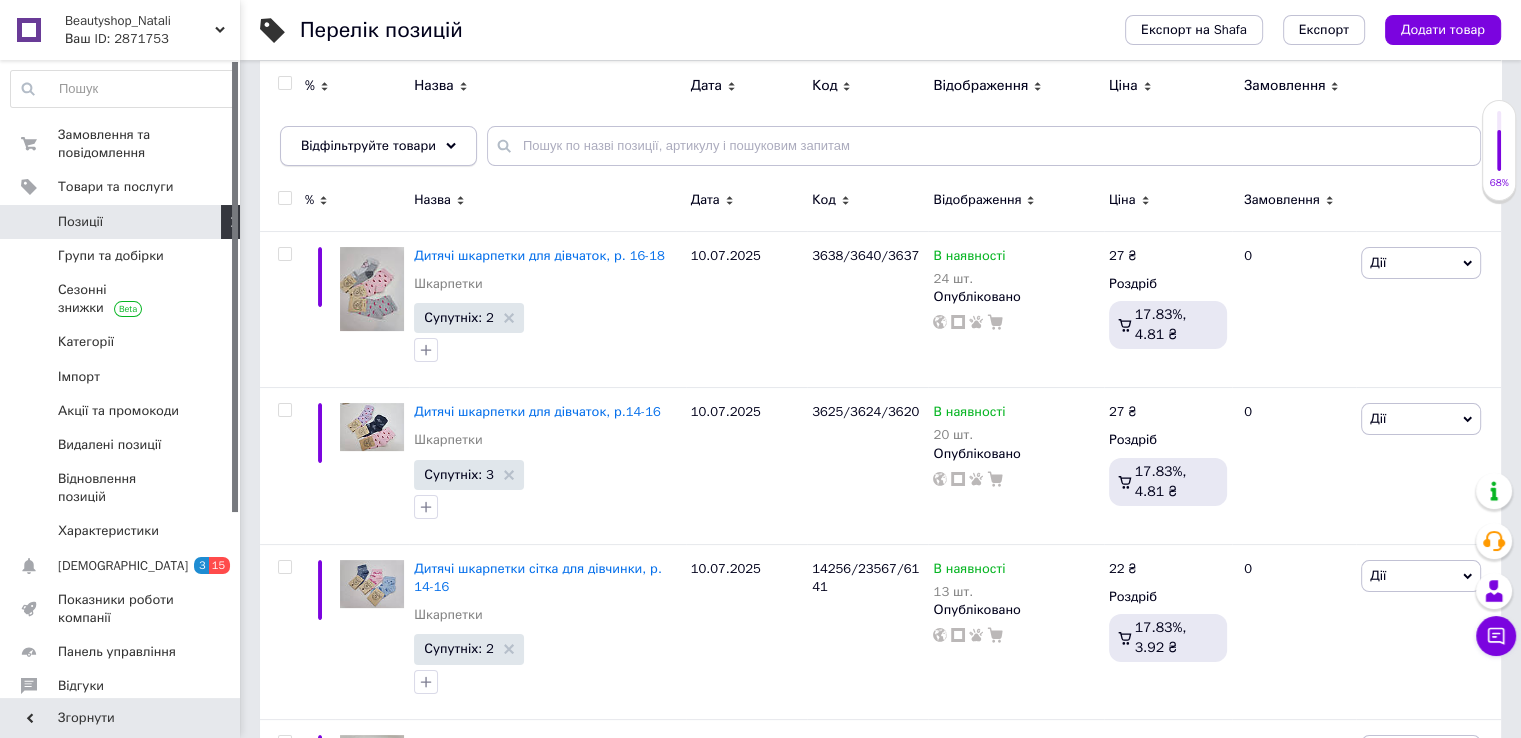 click on "Відфільтруйте товари" at bounding box center (378, 146) 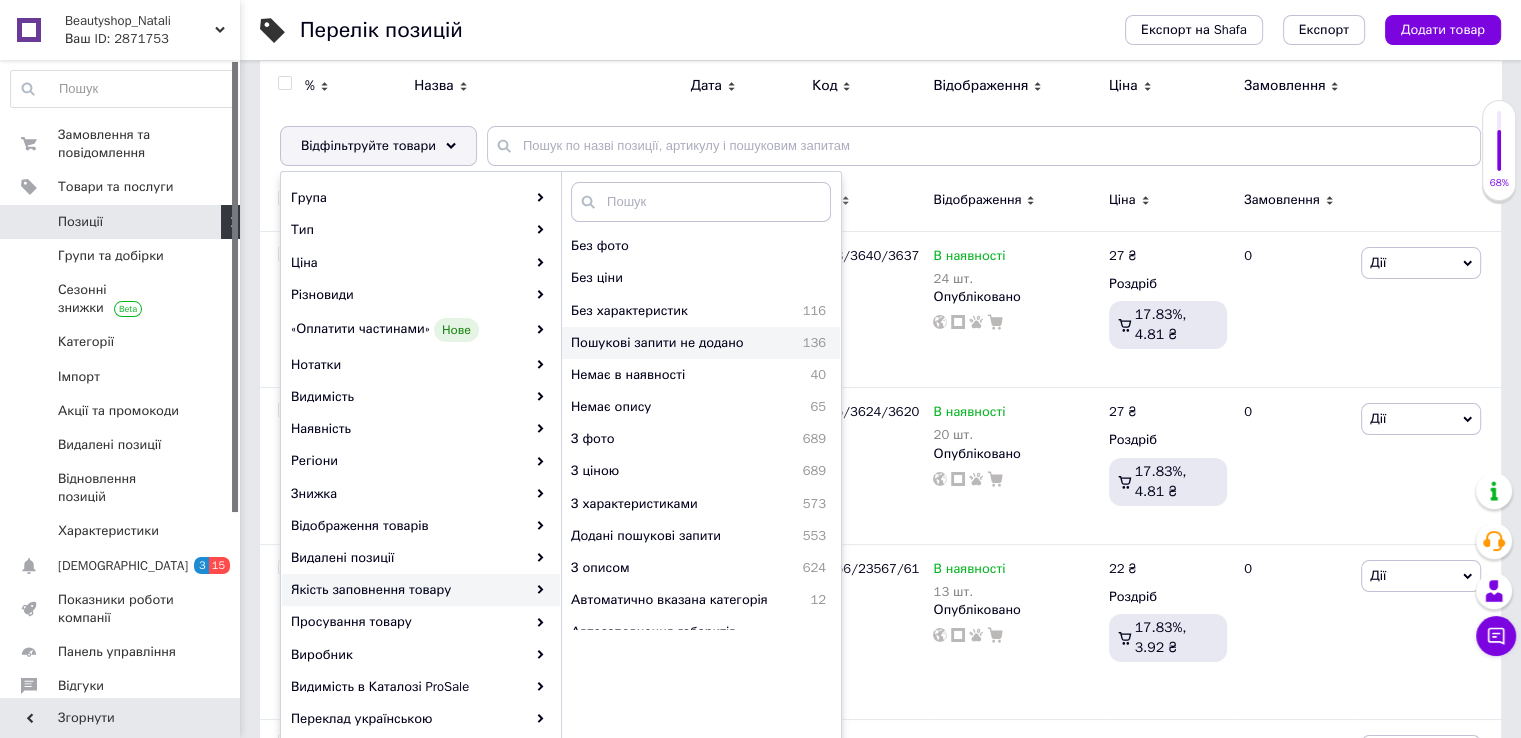 click on "Пошукові запити не додано" at bounding box center (678, 343) 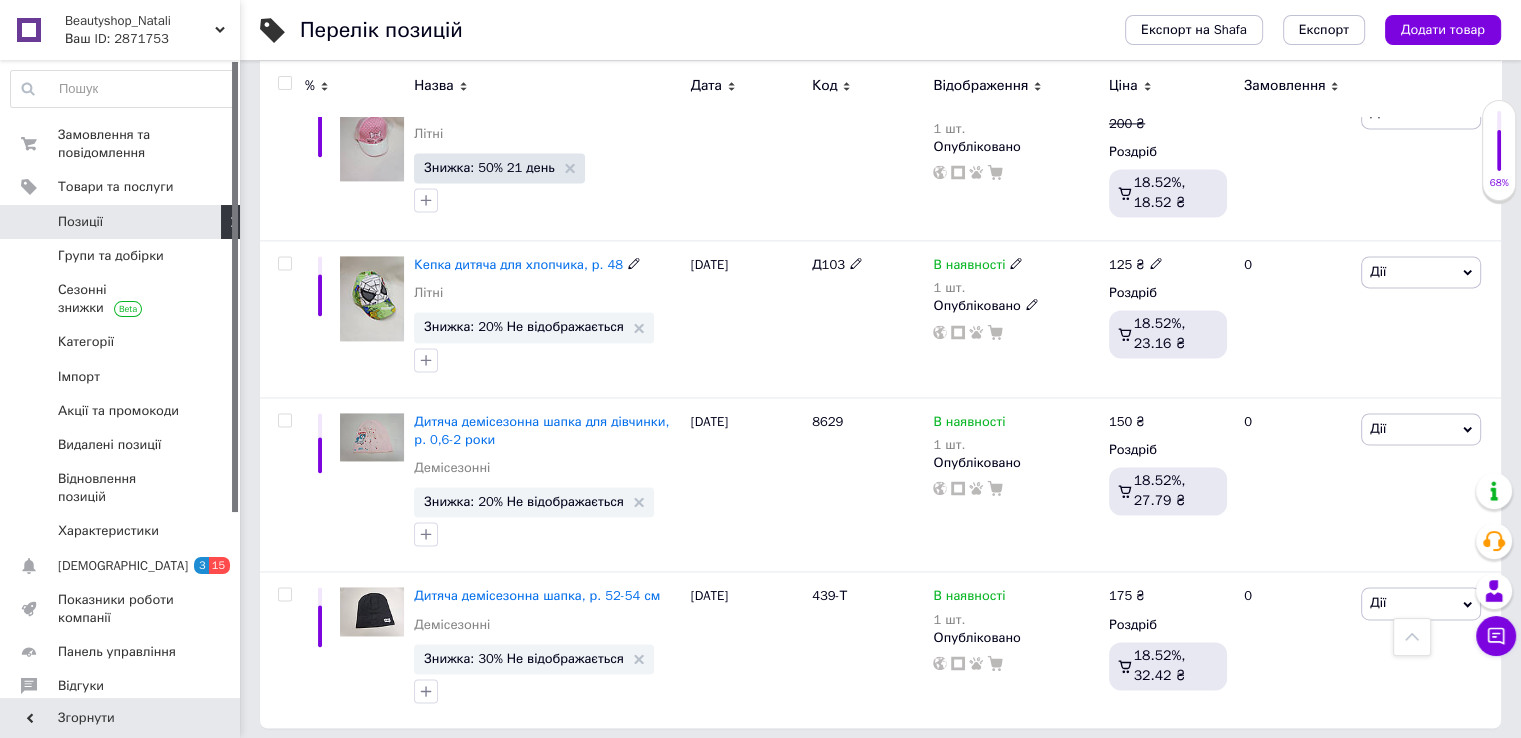 scroll, scrollTop: 2868, scrollLeft: 0, axis: vertical 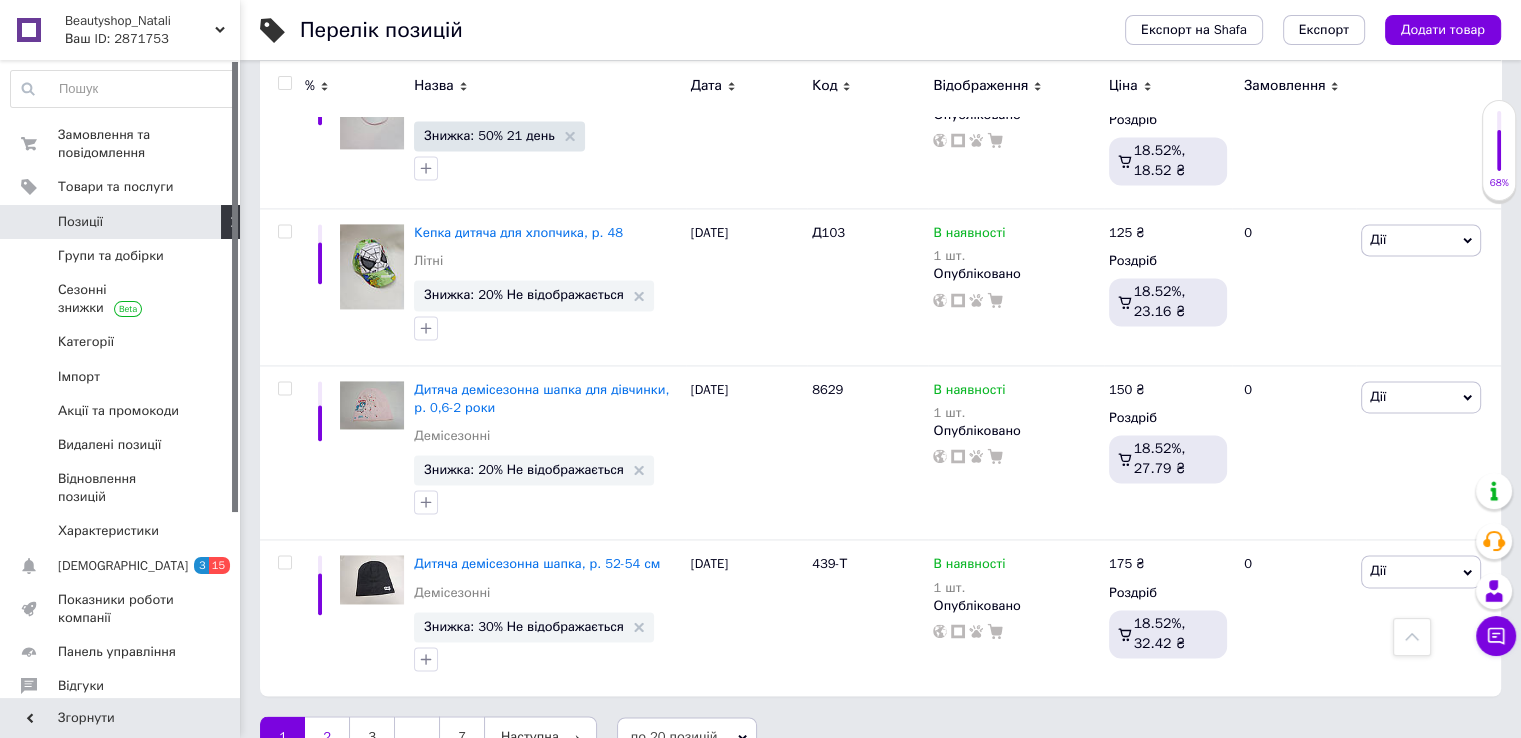 click on "2" at bounding box center [327, 737] 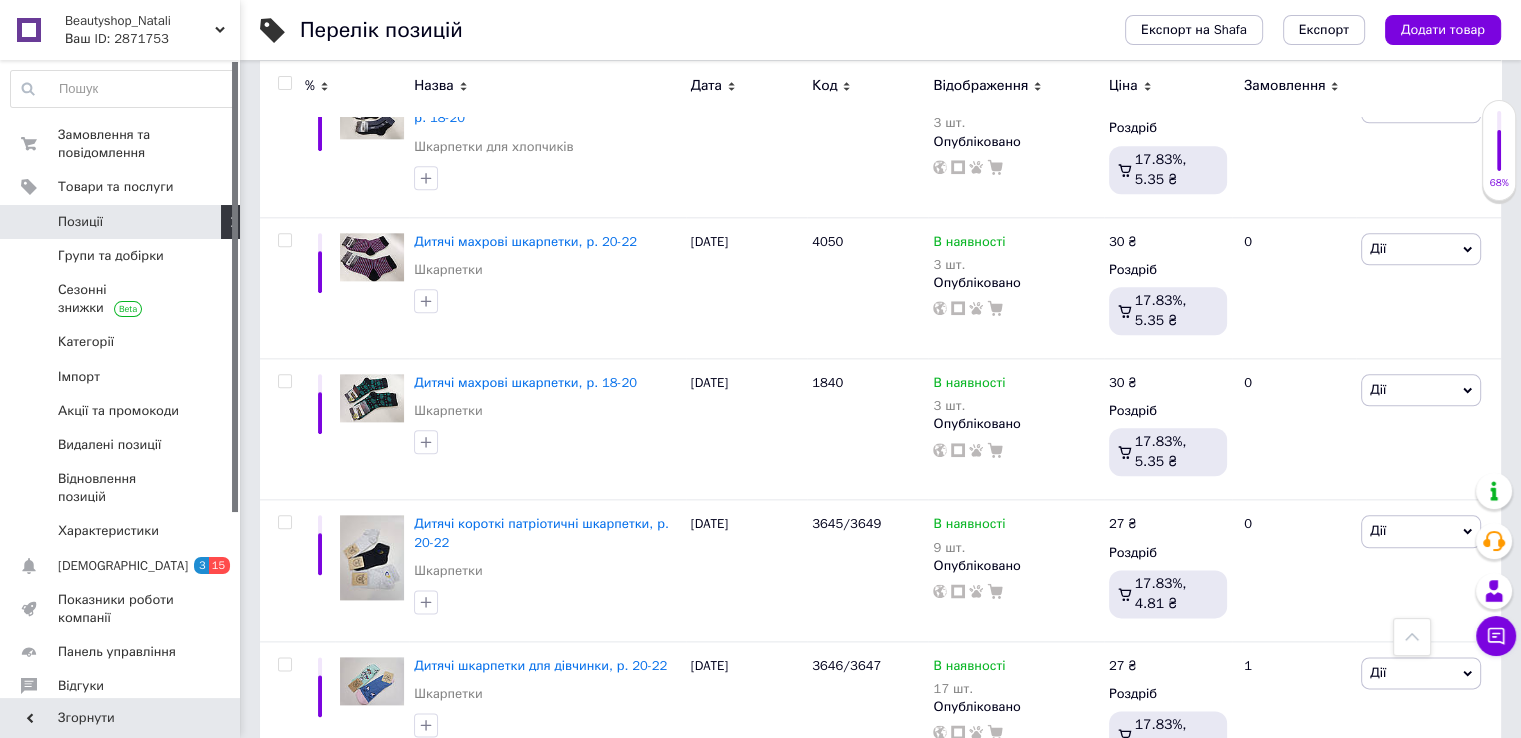 scroll, scrollTop: 2740, scrollLeft: 0, axis: vertical 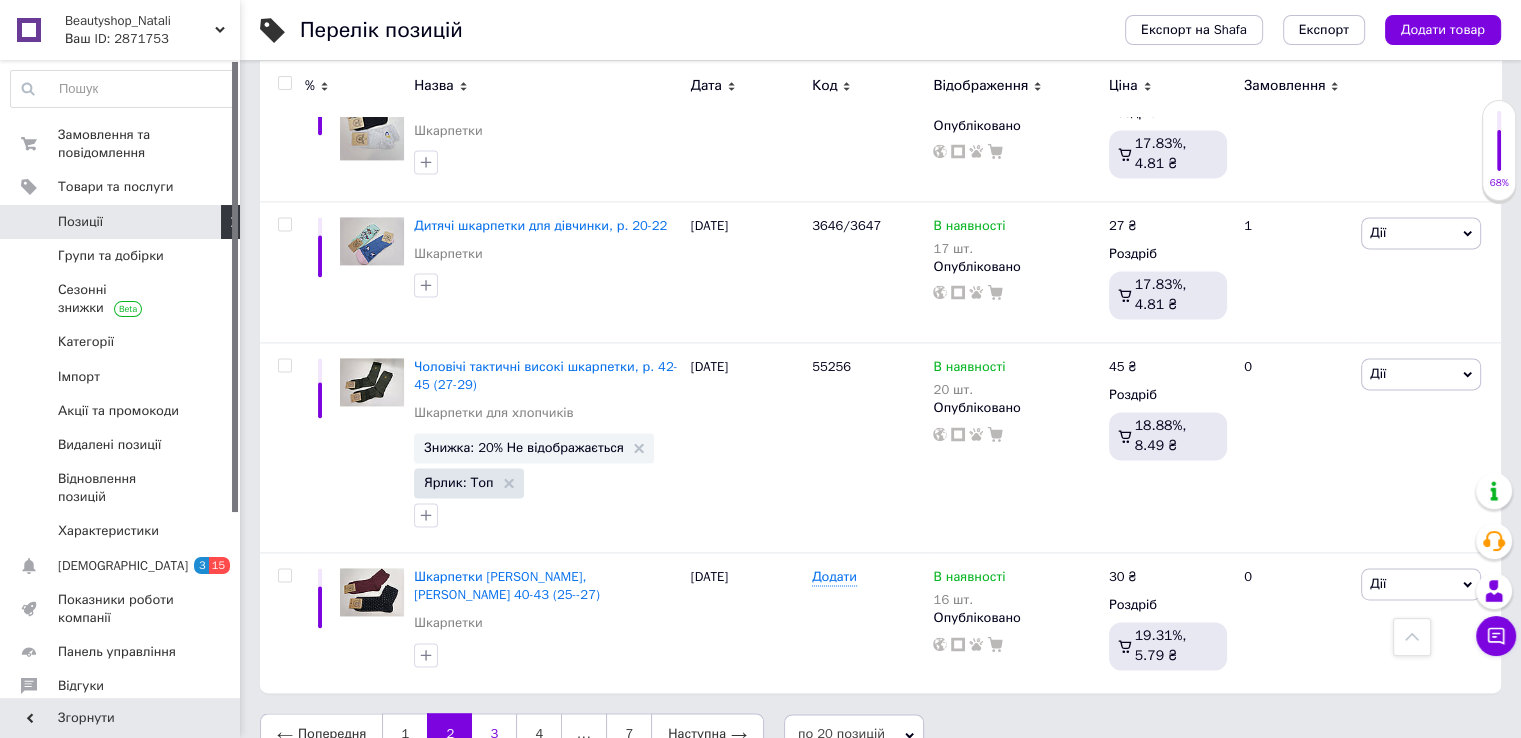 click on "3" at bounding box center (494, 734) 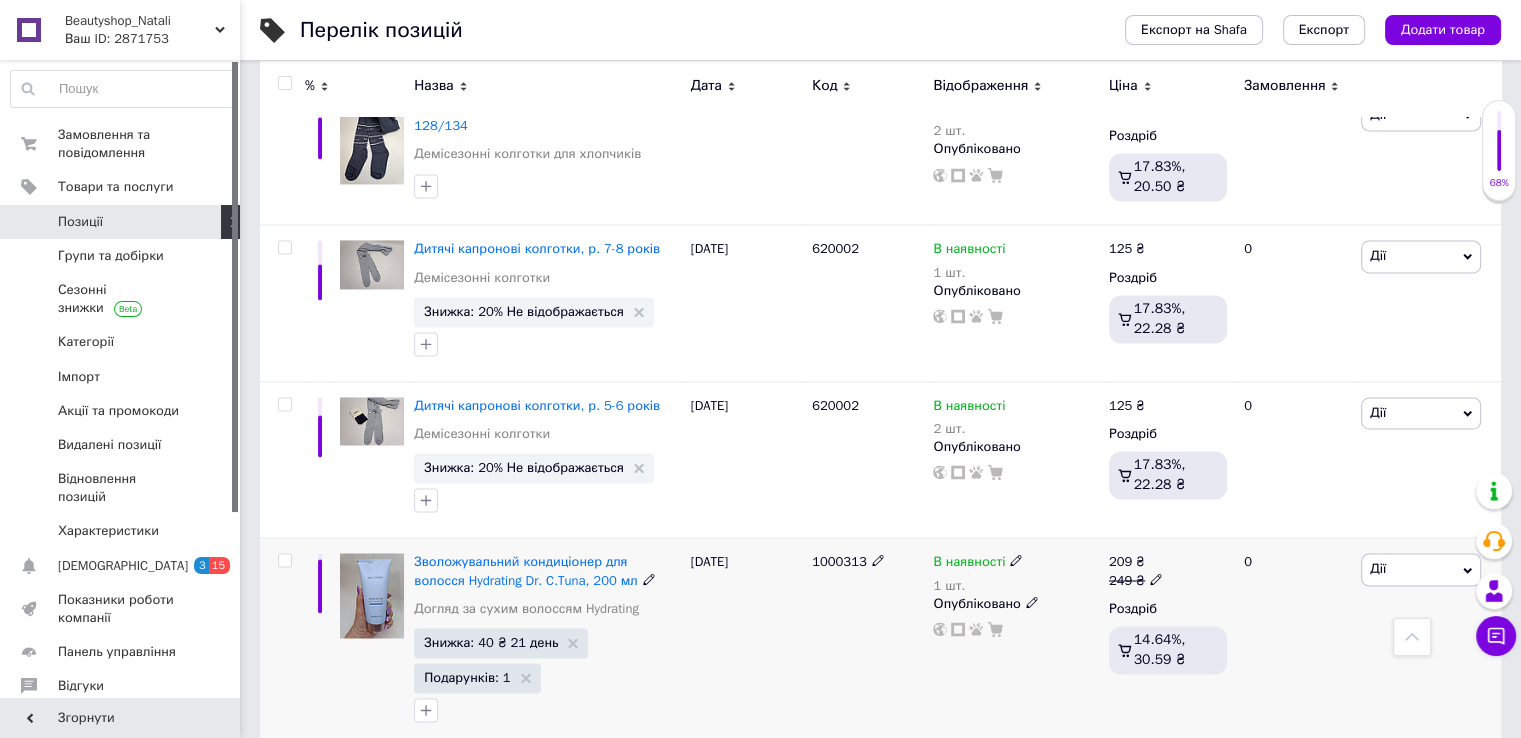 scroll, scrollTop: 3089, scrollLeft: 0, axis: vertical 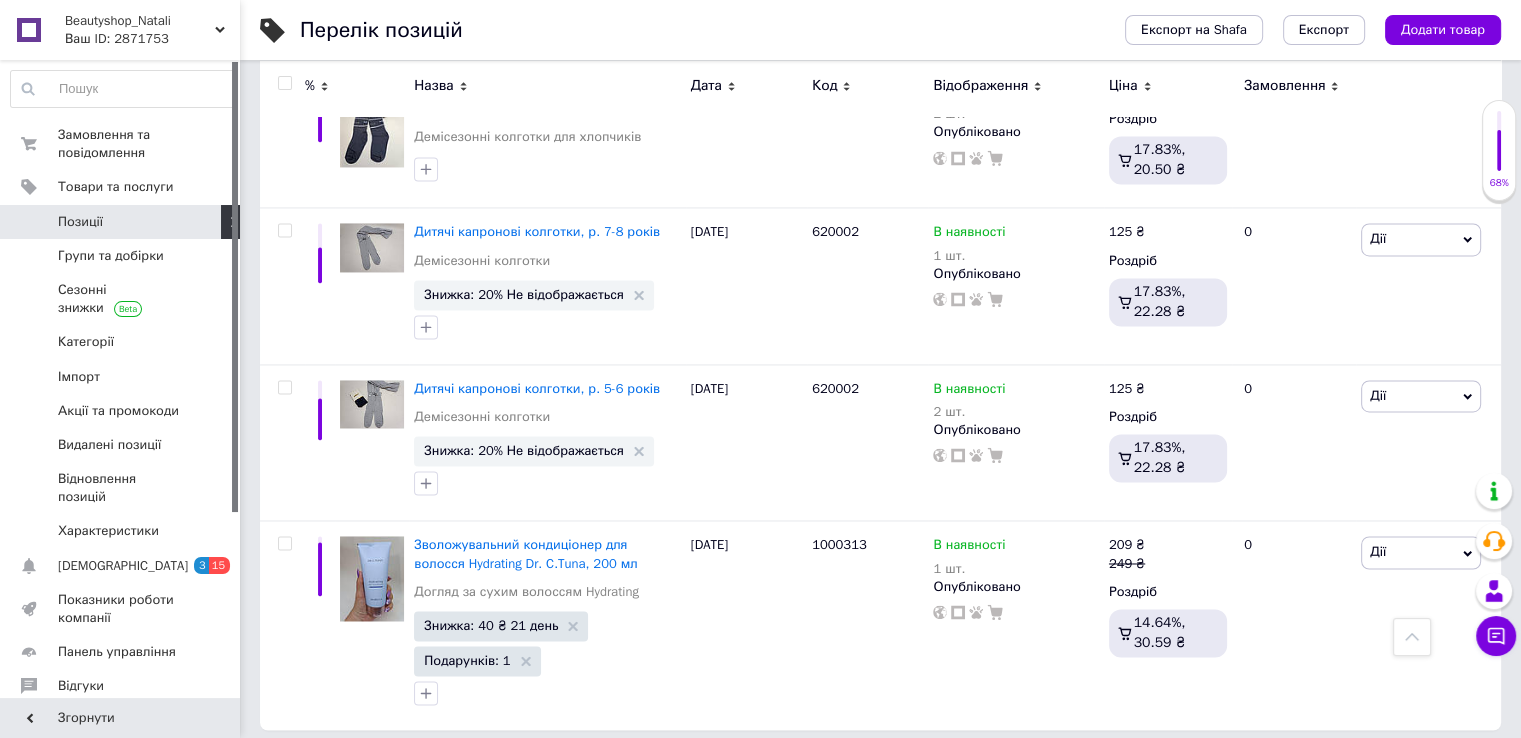 click on "4" at bounding box center [539, 771] 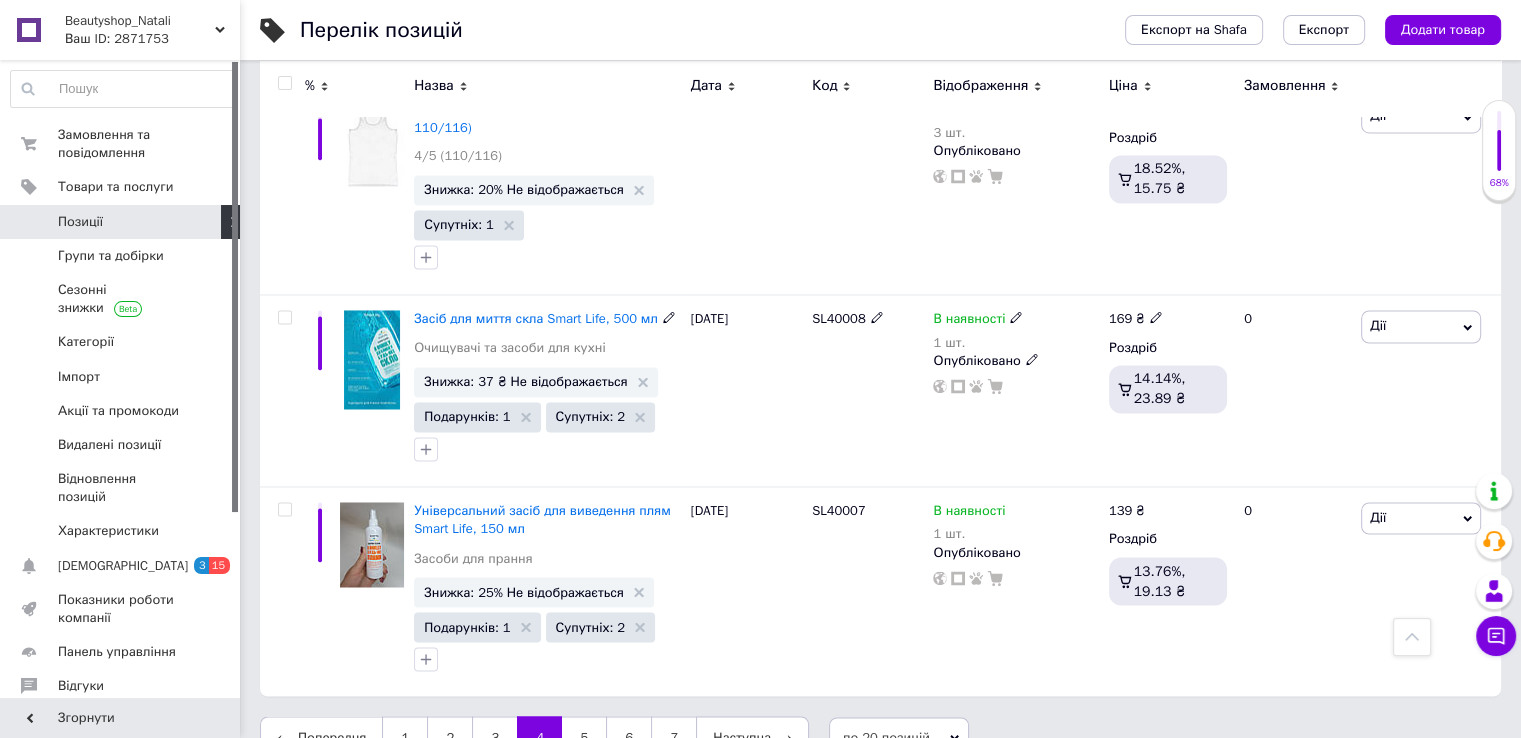 scroll, scrollTop: 3263, scrollLeft: 0, axis: vertical 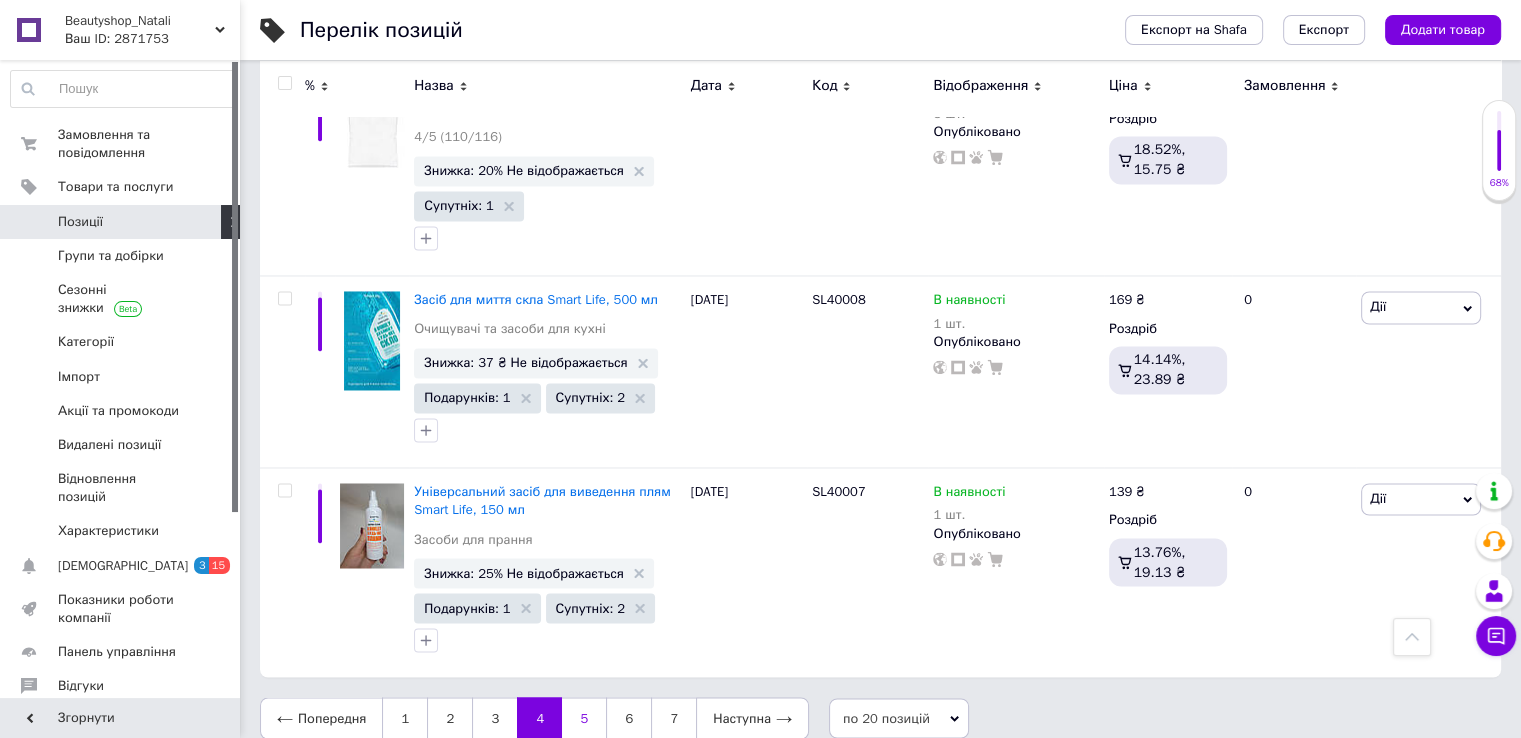 click on "5" at bounding box center (584, 718) 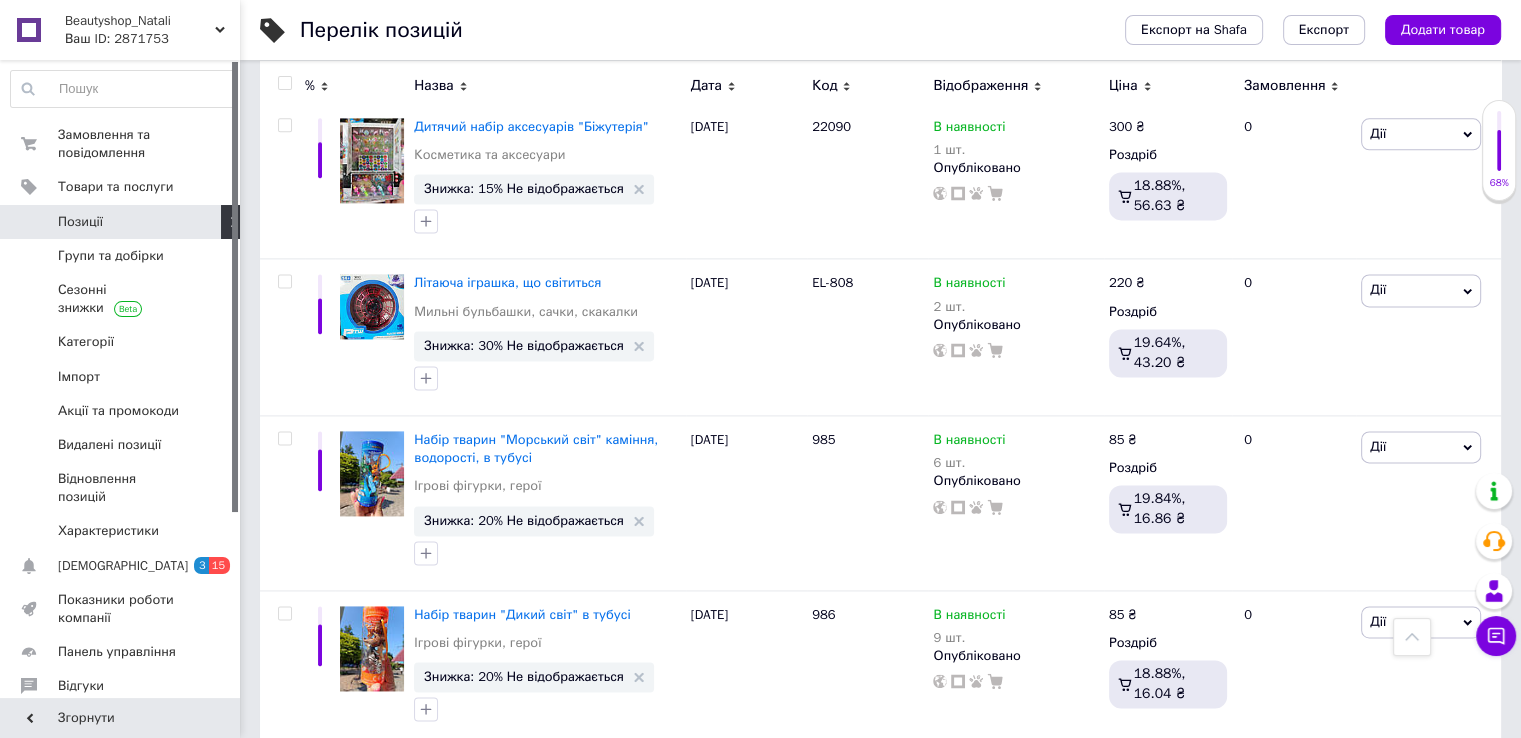 scroll, scrollTop: 3089, scrollLeft: 0, axis: vertical 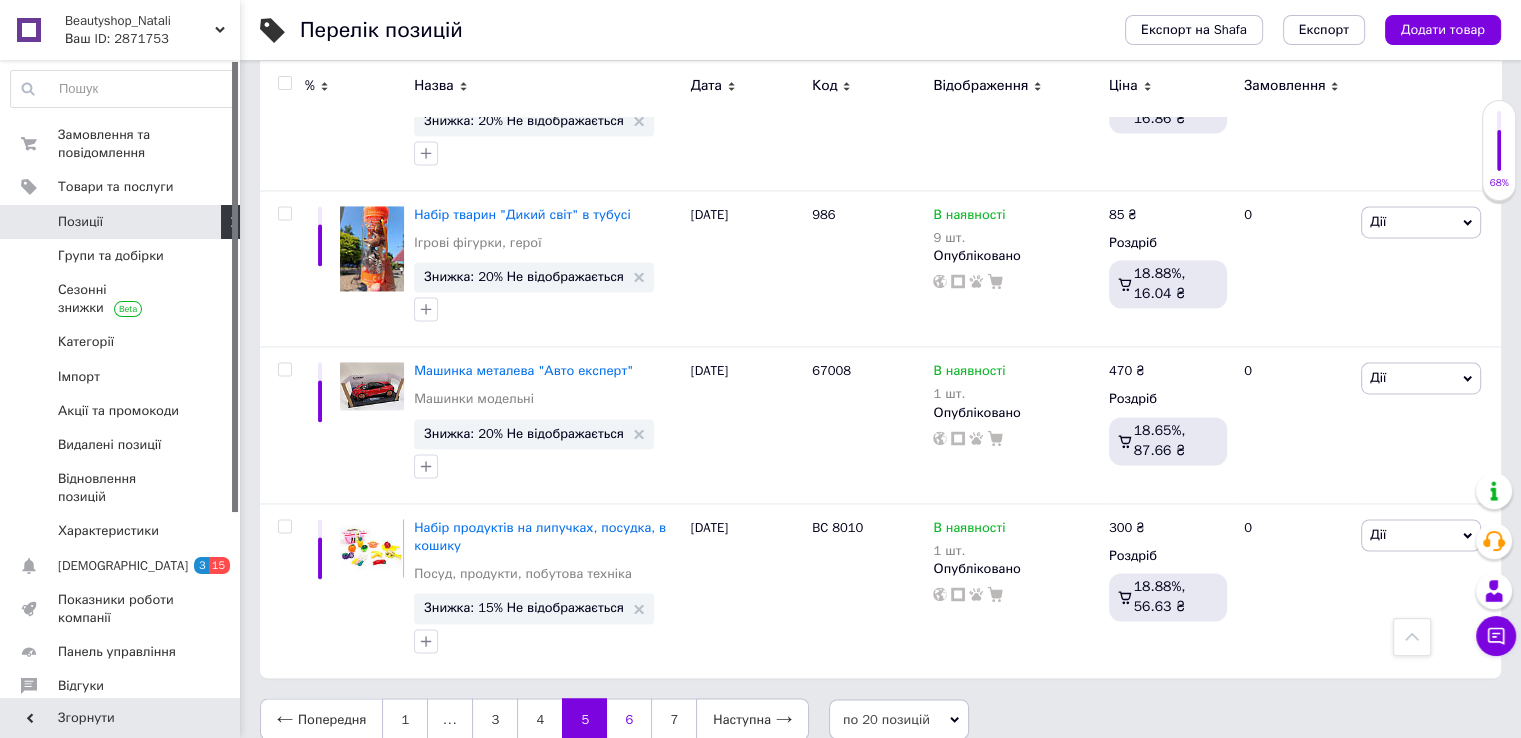 click on "6" at bounding box center [629, 719] 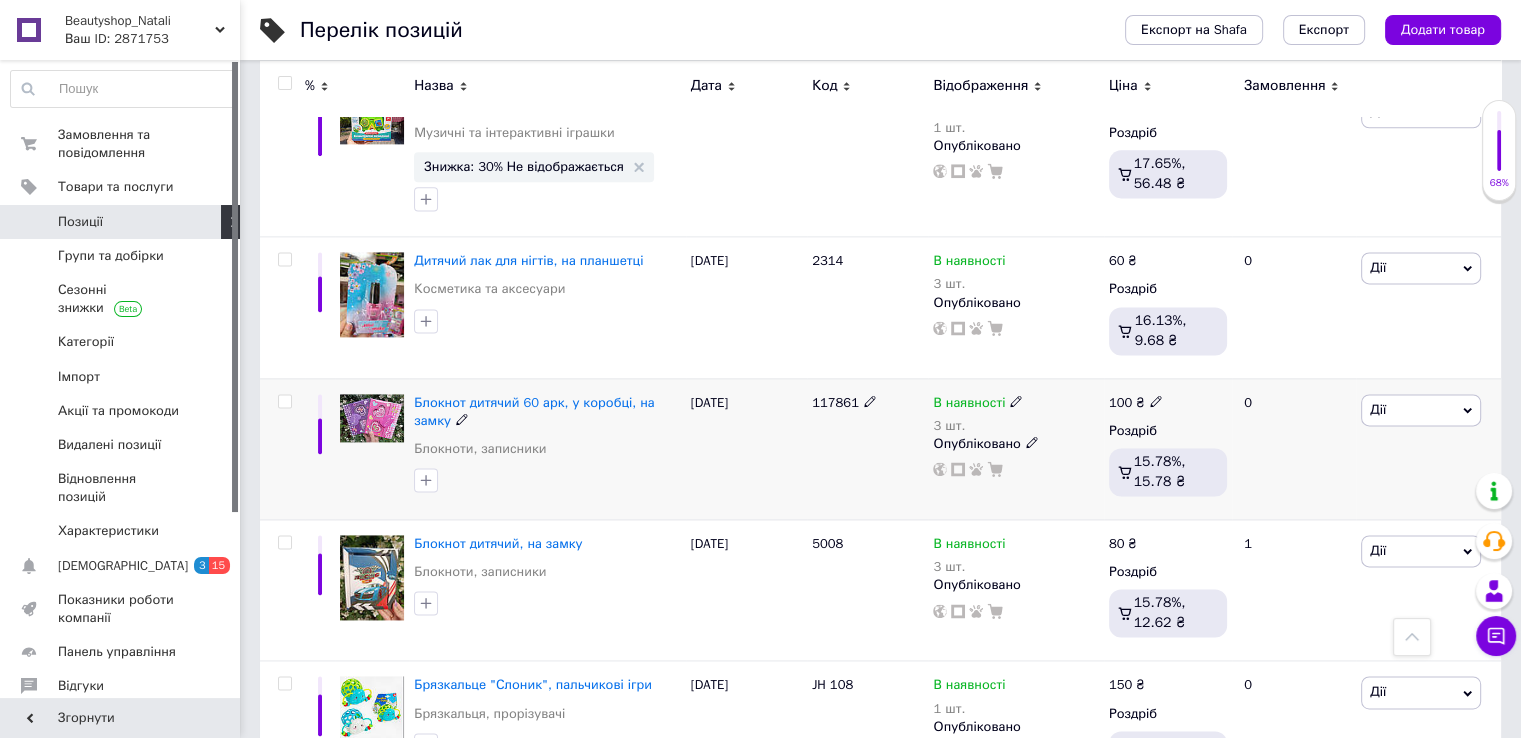 scroll, scrollTop: 2780, scrollLeft: 0, axis: vertical 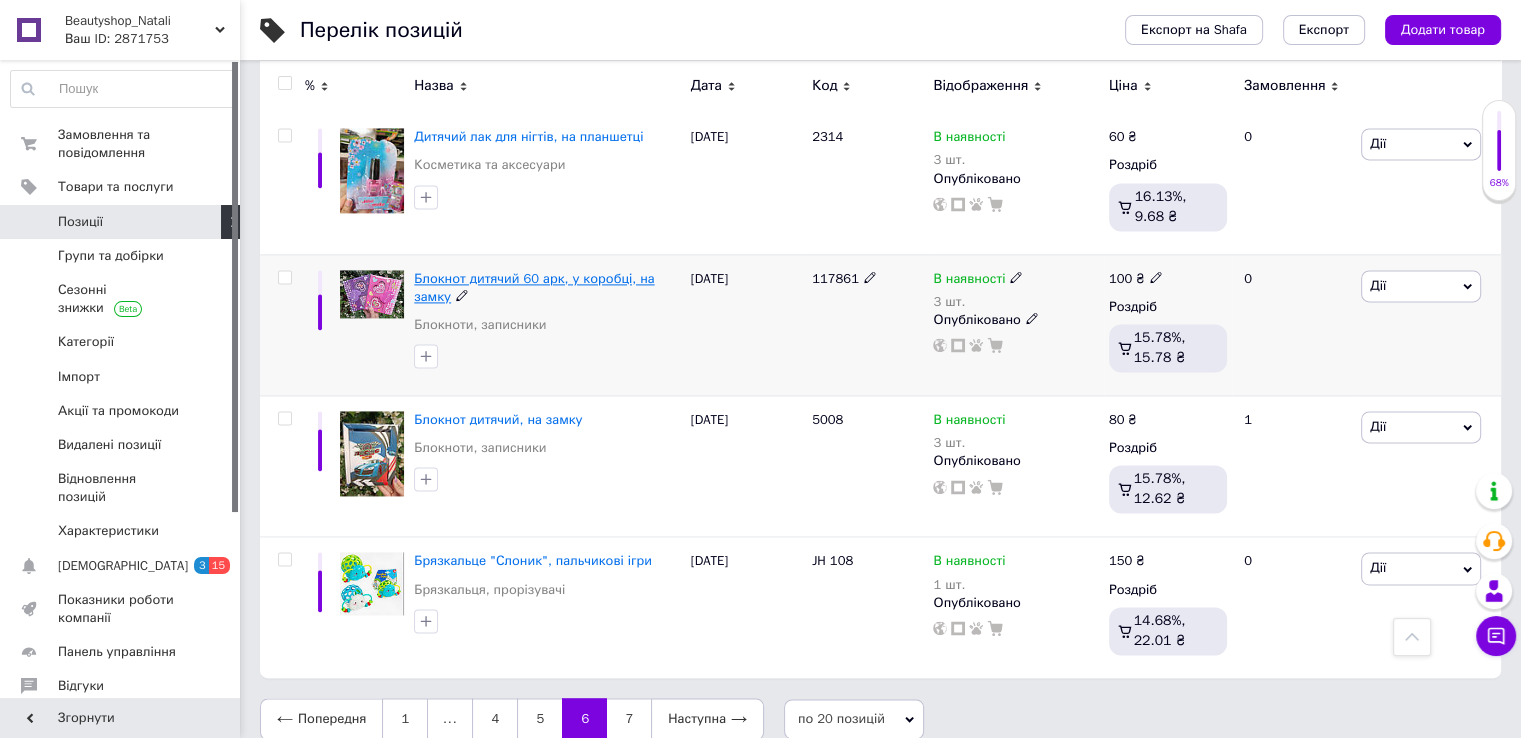 click on "Блокнот дитячий 60 арк, у коробці, на замку" at bounding box center [534, 287] 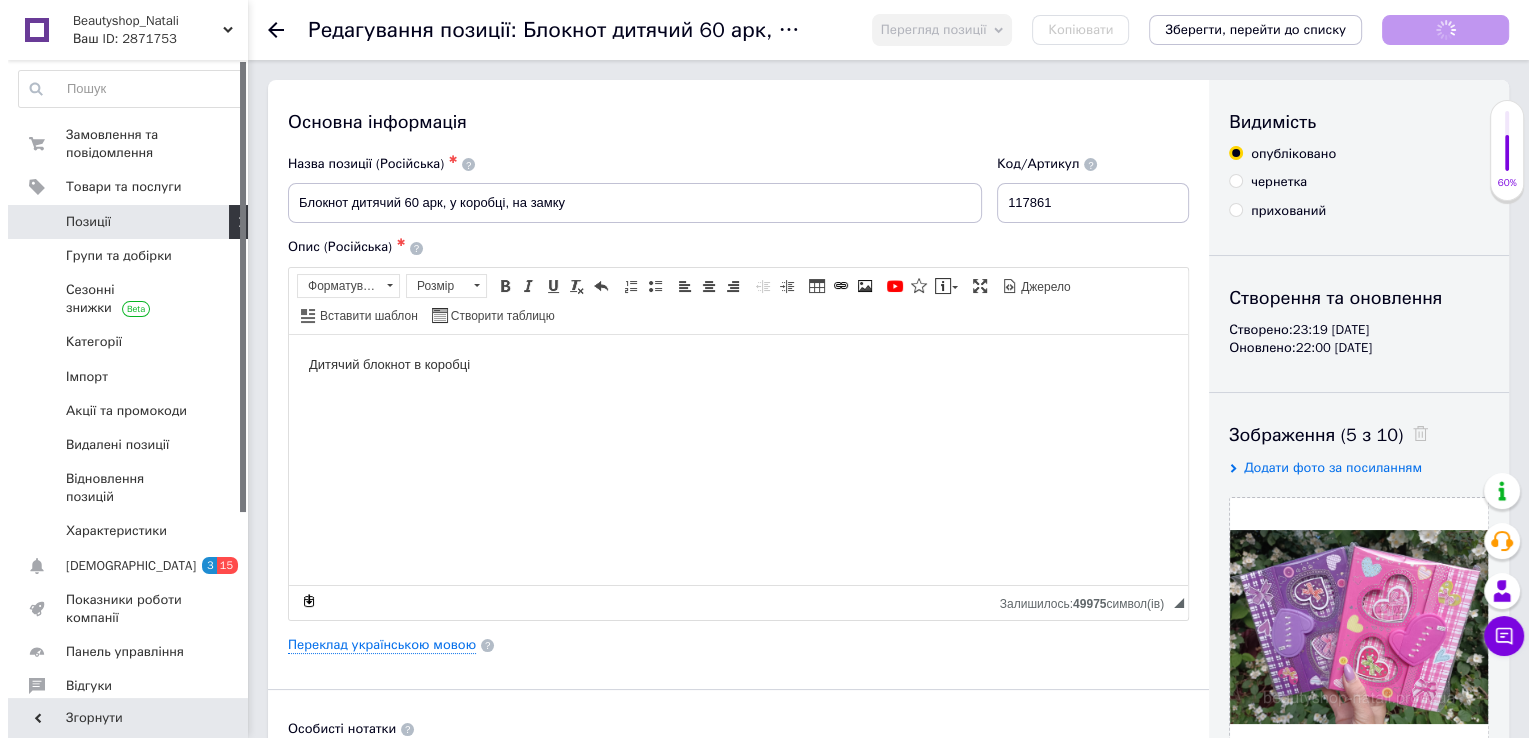 scroll, scrollTop: 0, scrollLeft: 0, axis: both 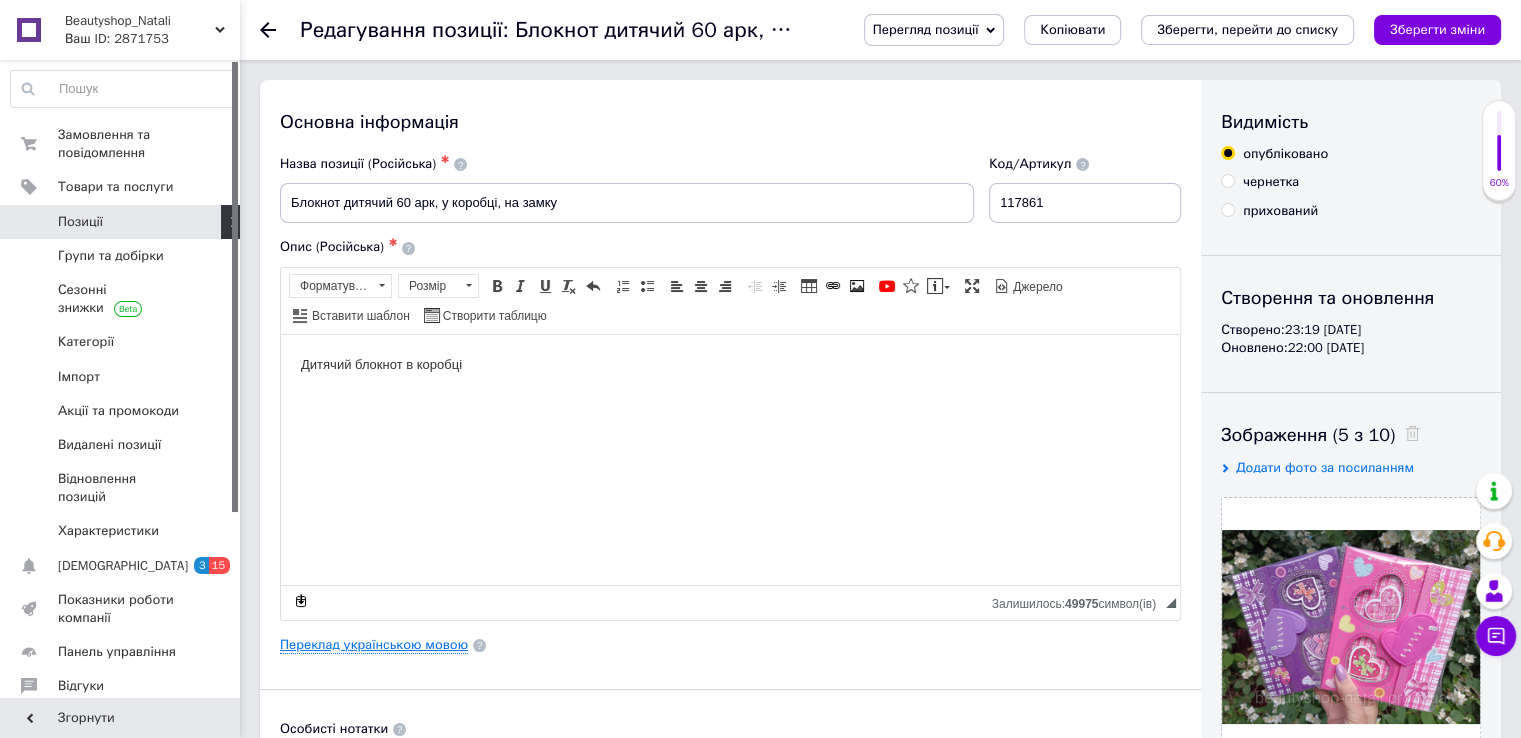 click on "Переклад українською мовою" at bounding box center [374, 645] 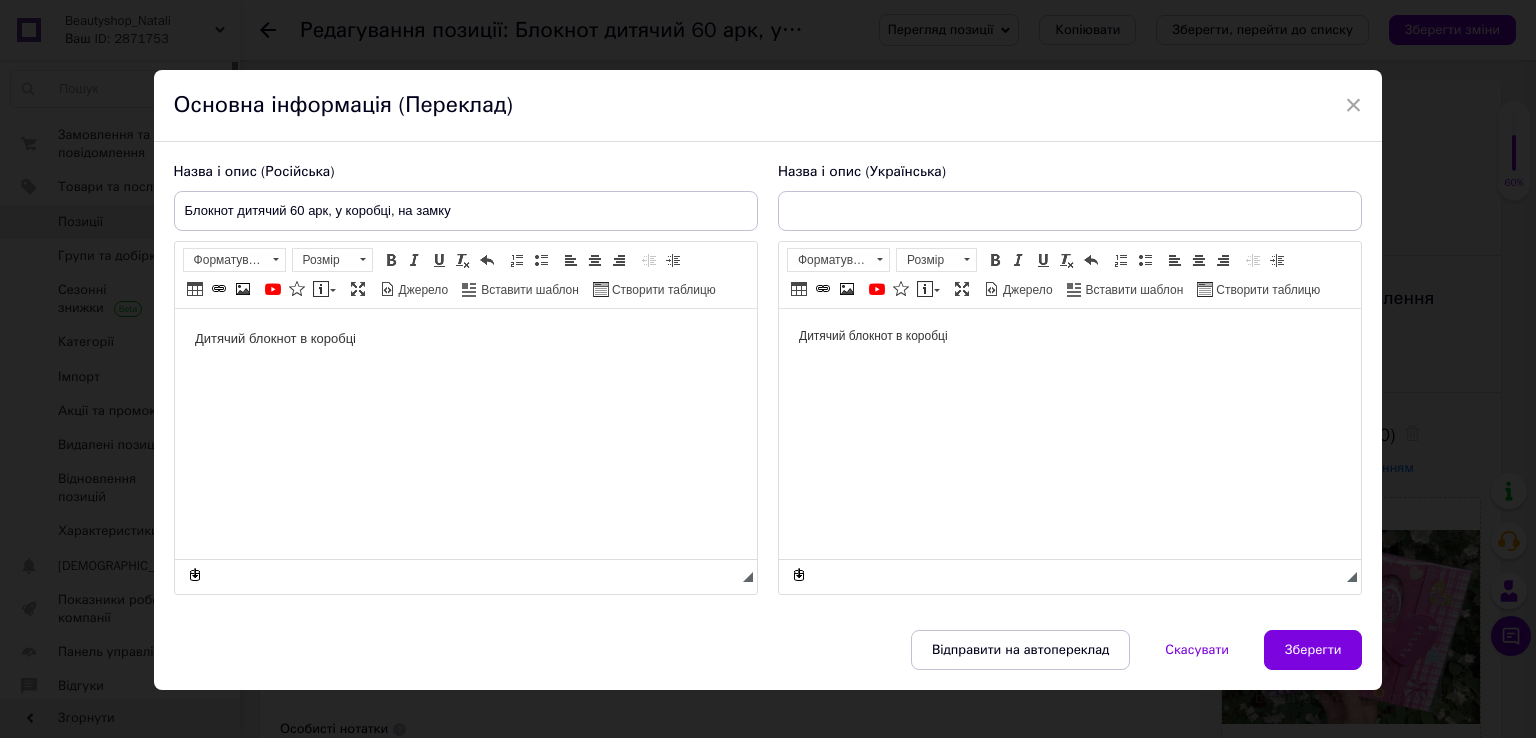 type on "Блокнот дитячий 60 арк, у коробці, на замку" 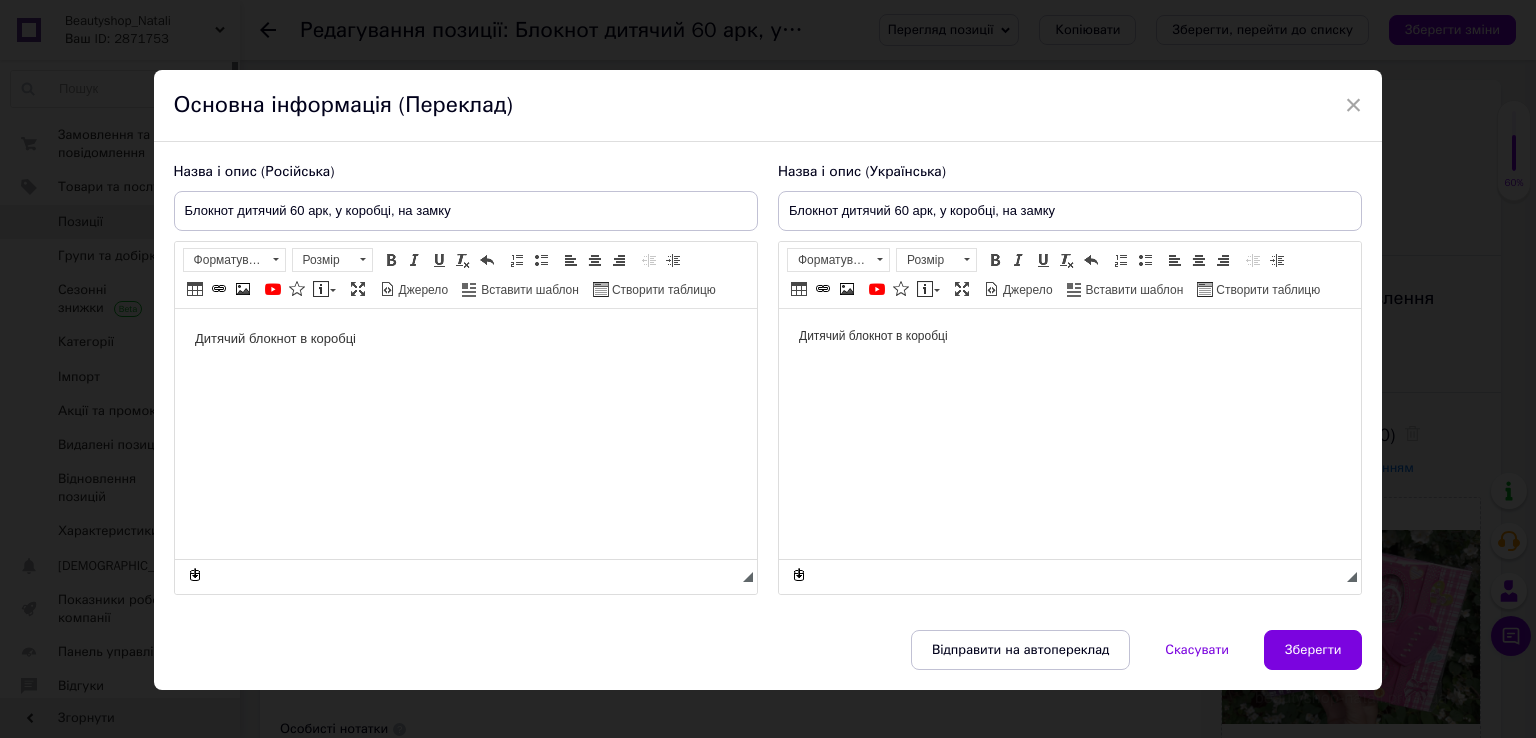 scroll, scrollTop: 0, scrollLeft: 0, axis: both 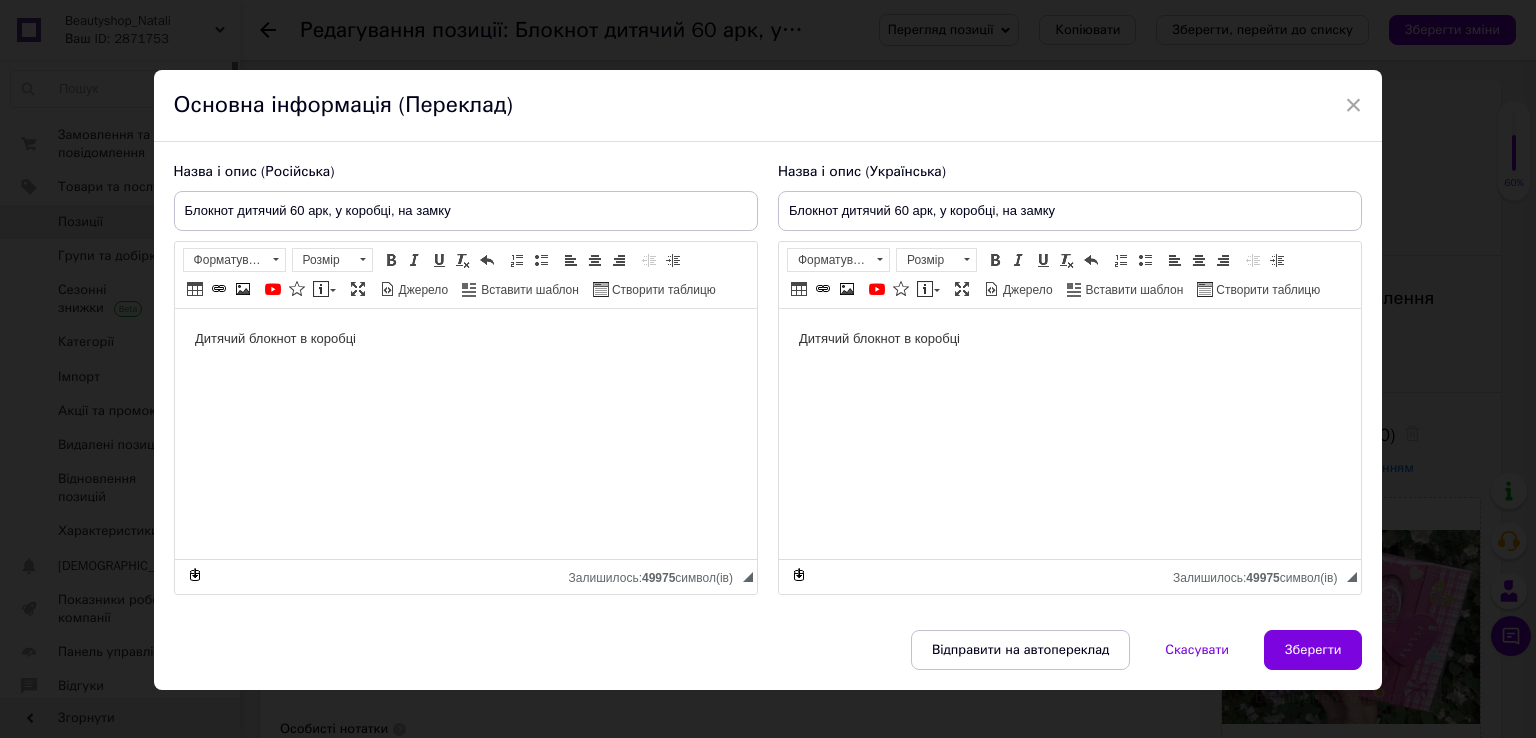 drag, startPoint x: 342, startPoint y: 641, endPoint x: 190, endPoint y: 335, distance: 341.67236 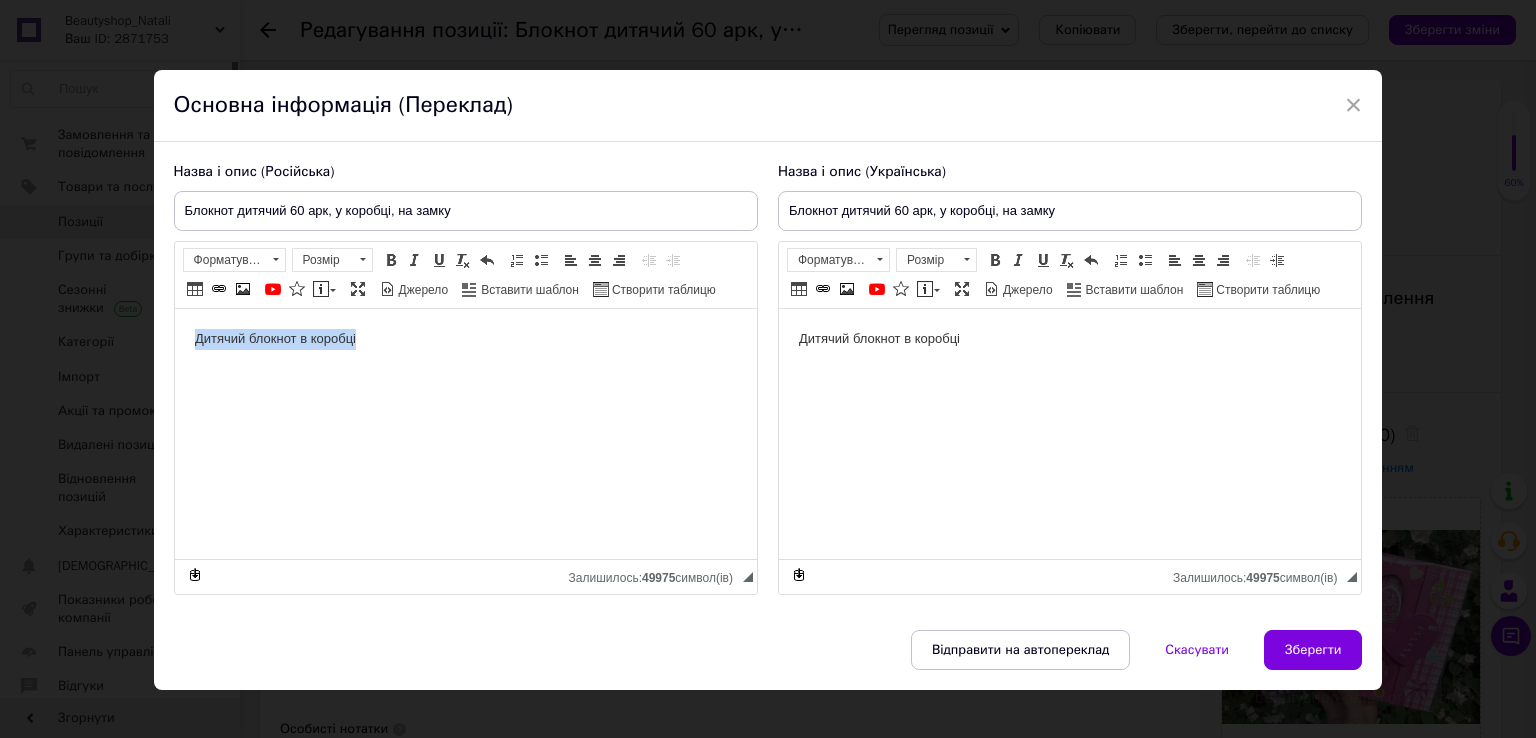 drag, startPoint x: 190, startPoint y: 340, endPoint x: 394, endPoint y: 354, distance: 204.47983 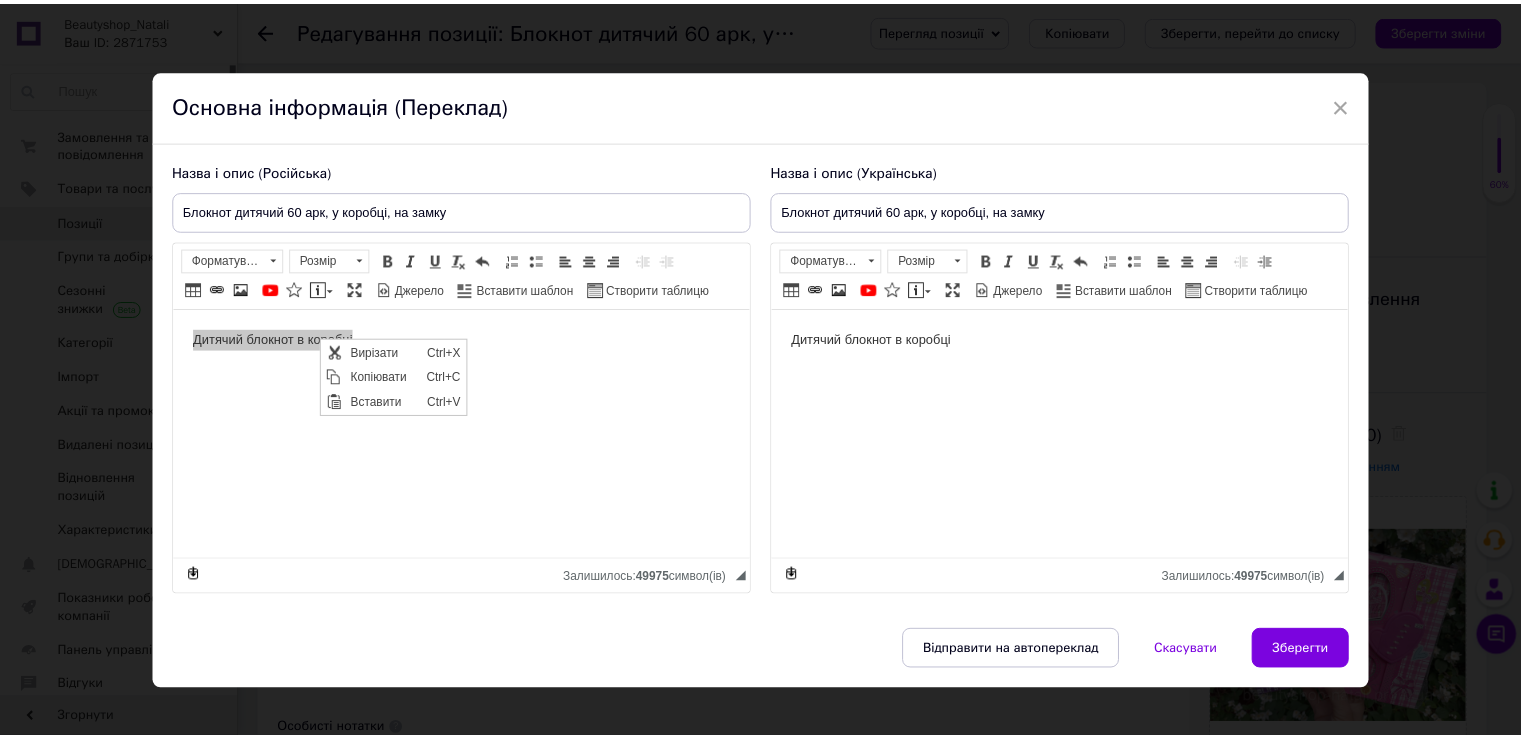 scroll, scrollTop: 0, scrollLeft: 0, axis: both 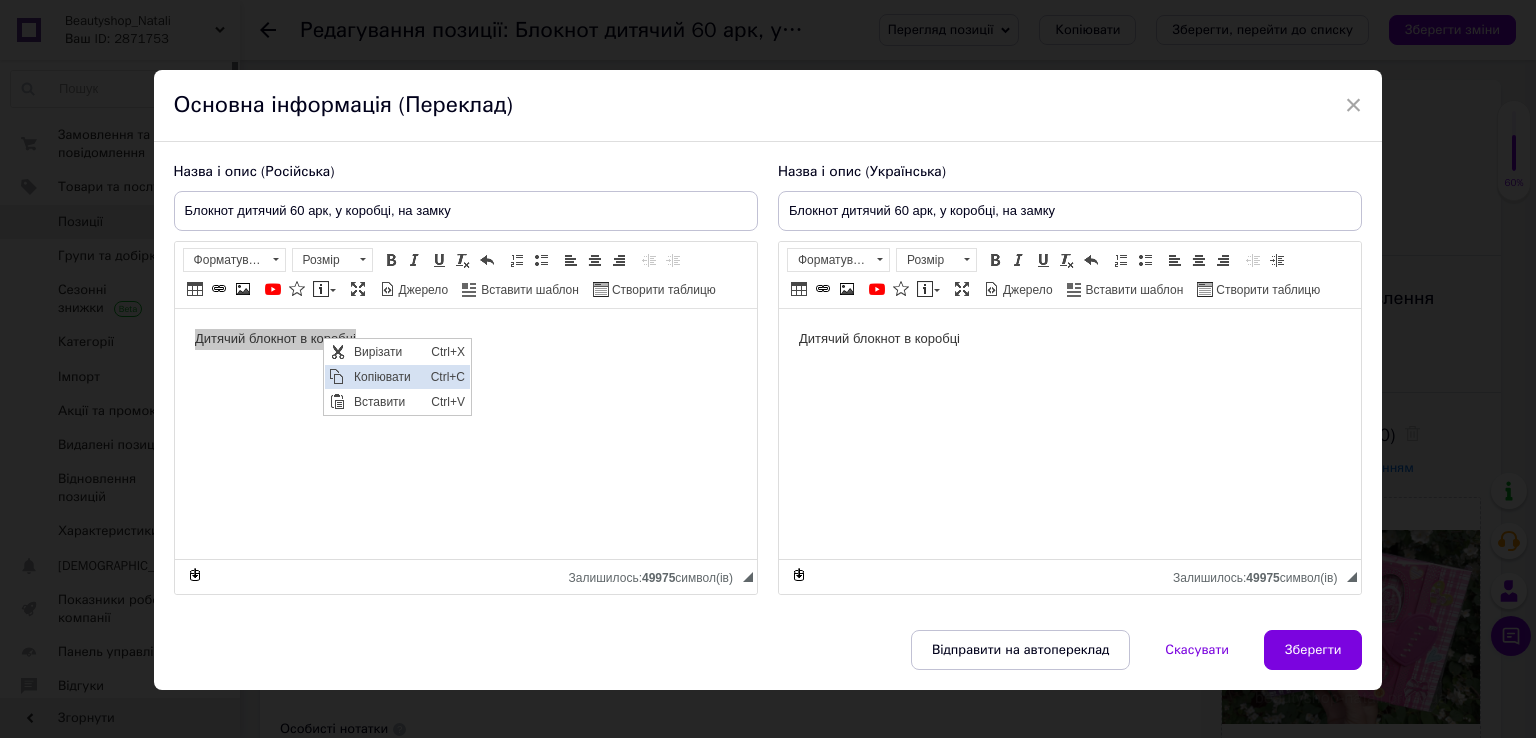 click on "Копіювати" at bounding box center (386, 376) 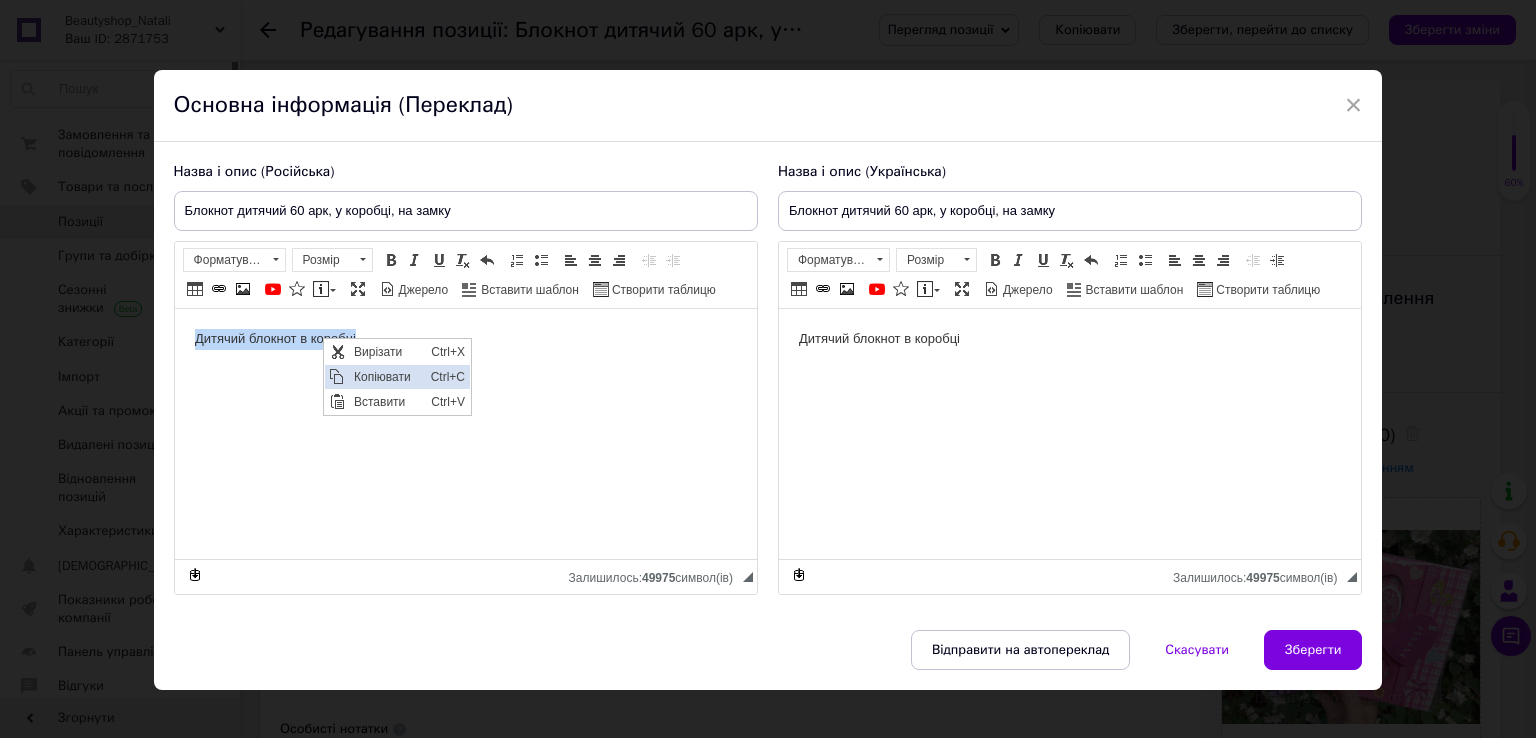 copy on "Дитячий блокнот в коробці" 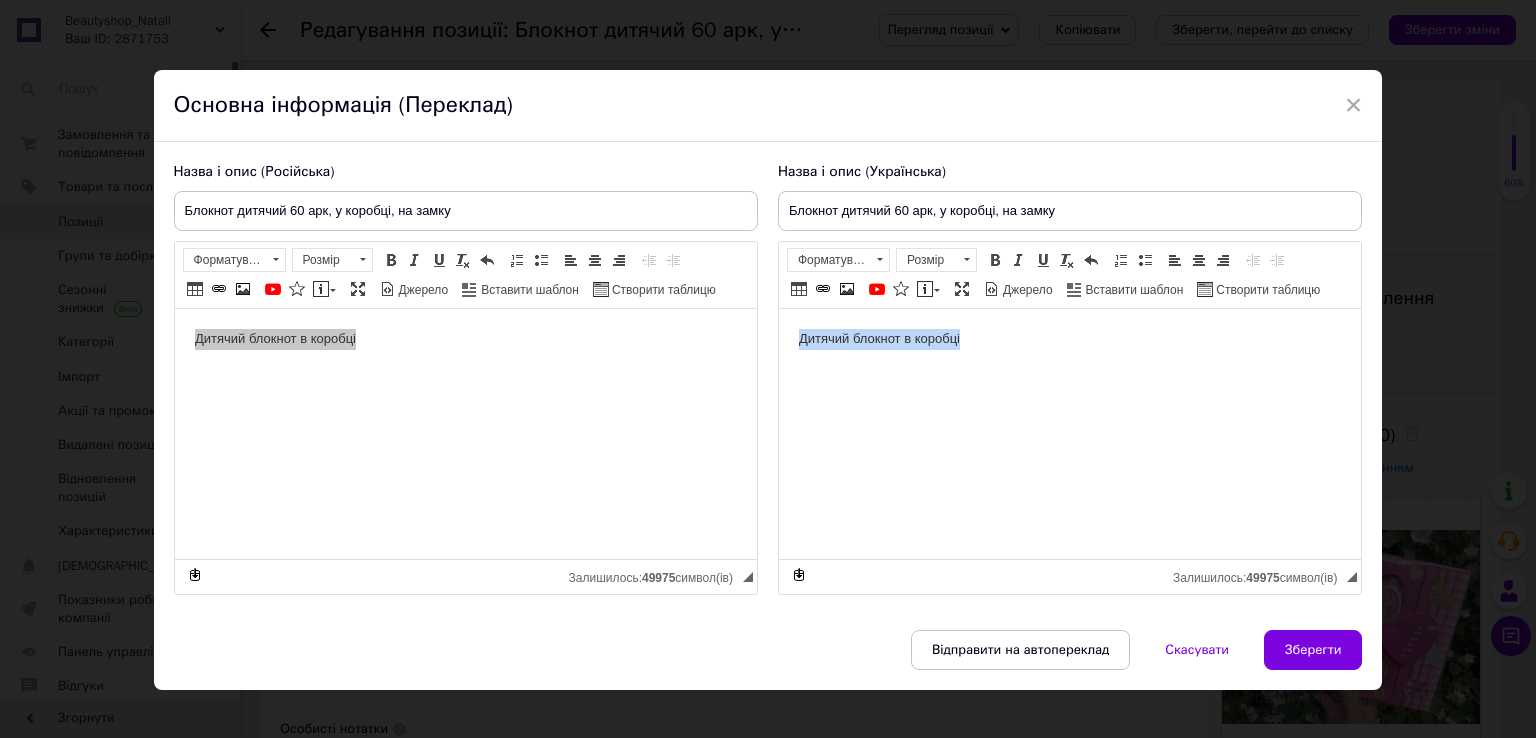 drag, startPoint x: 1008, startPoint y: 333, endPoint x: 746, endPoint y: 340, distance: 262.0935 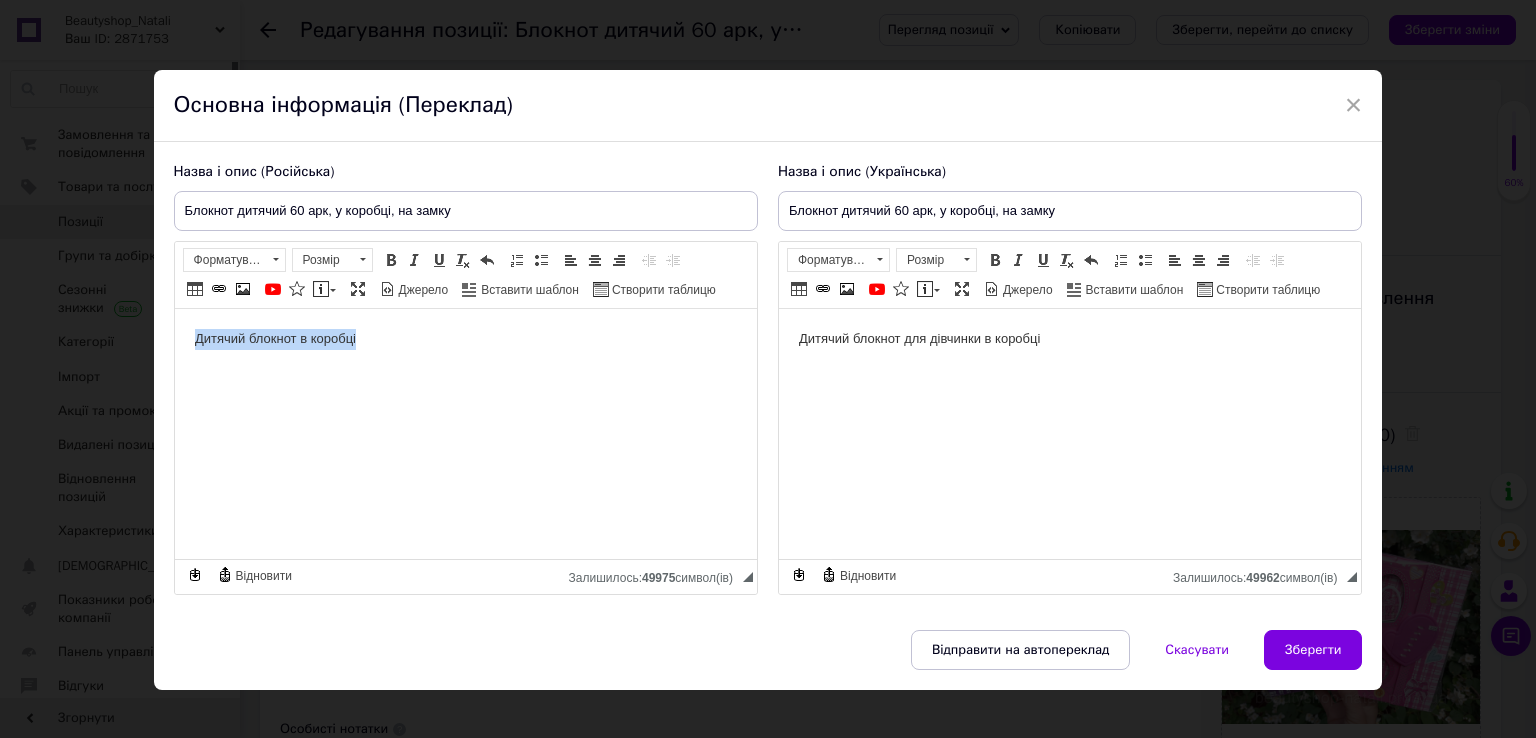click on "Дитячий блокнот в коробці" at bounding box center (465, 339) 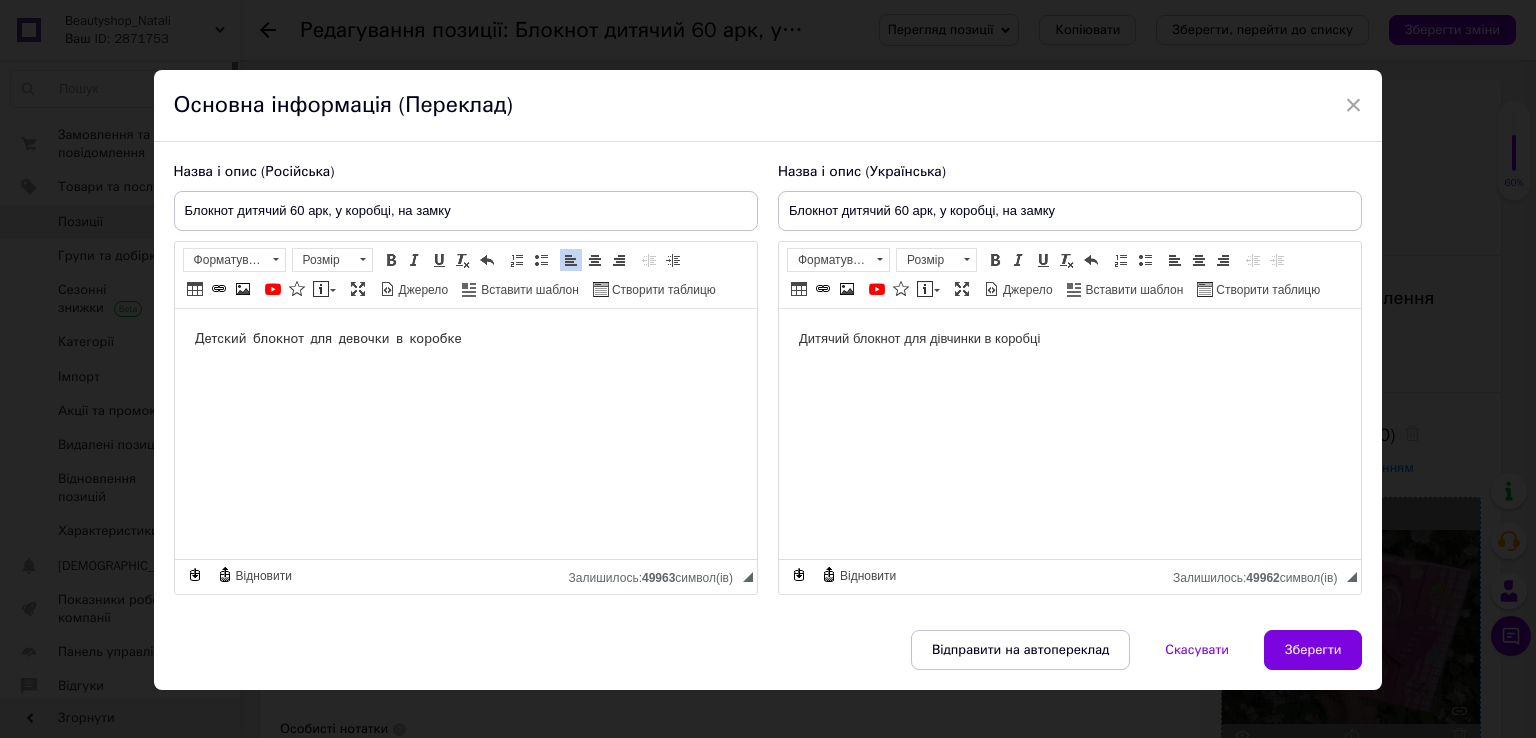 click on "Зберегти" at bounding box center (1313, 650) 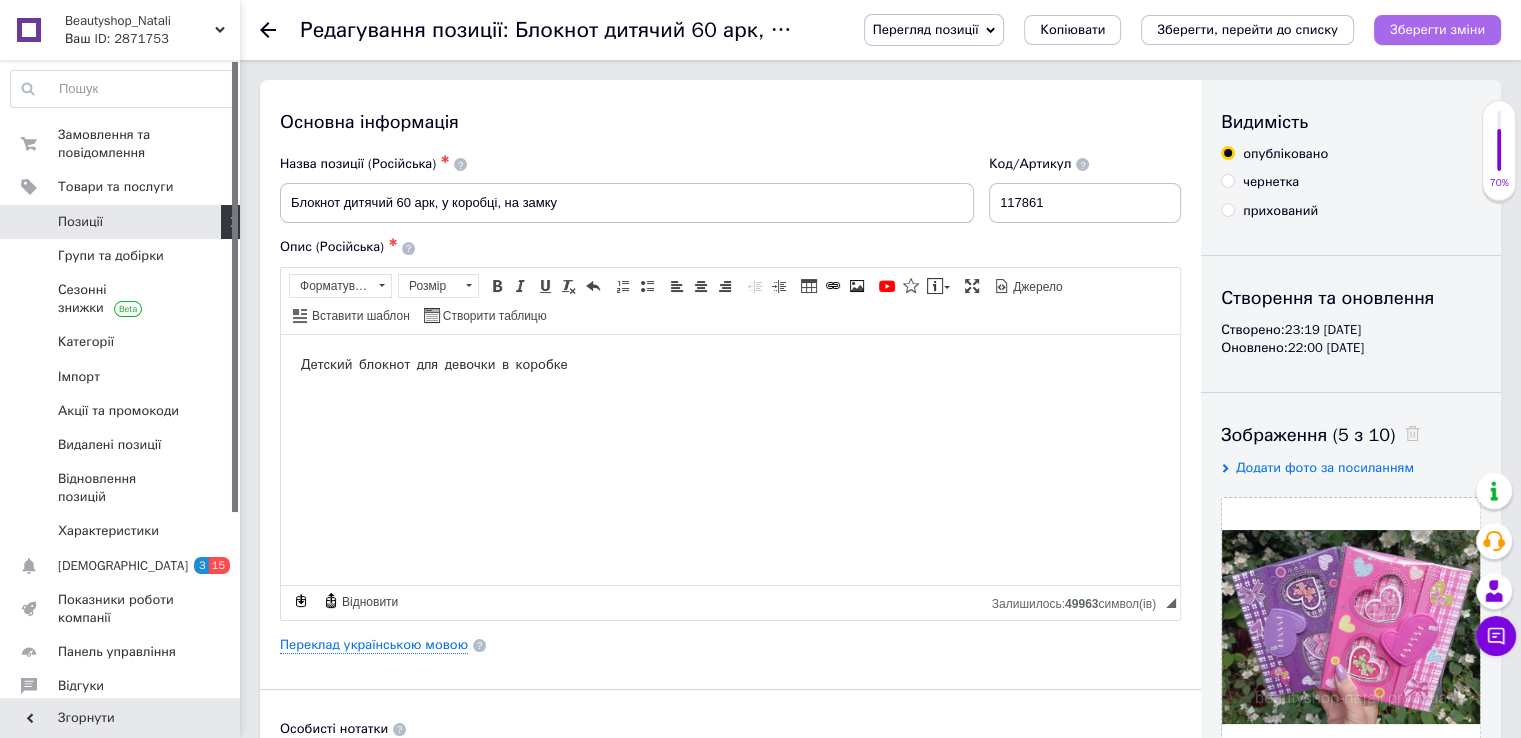 click on "Зберегти зміни" at bounding box center (1437, 30) 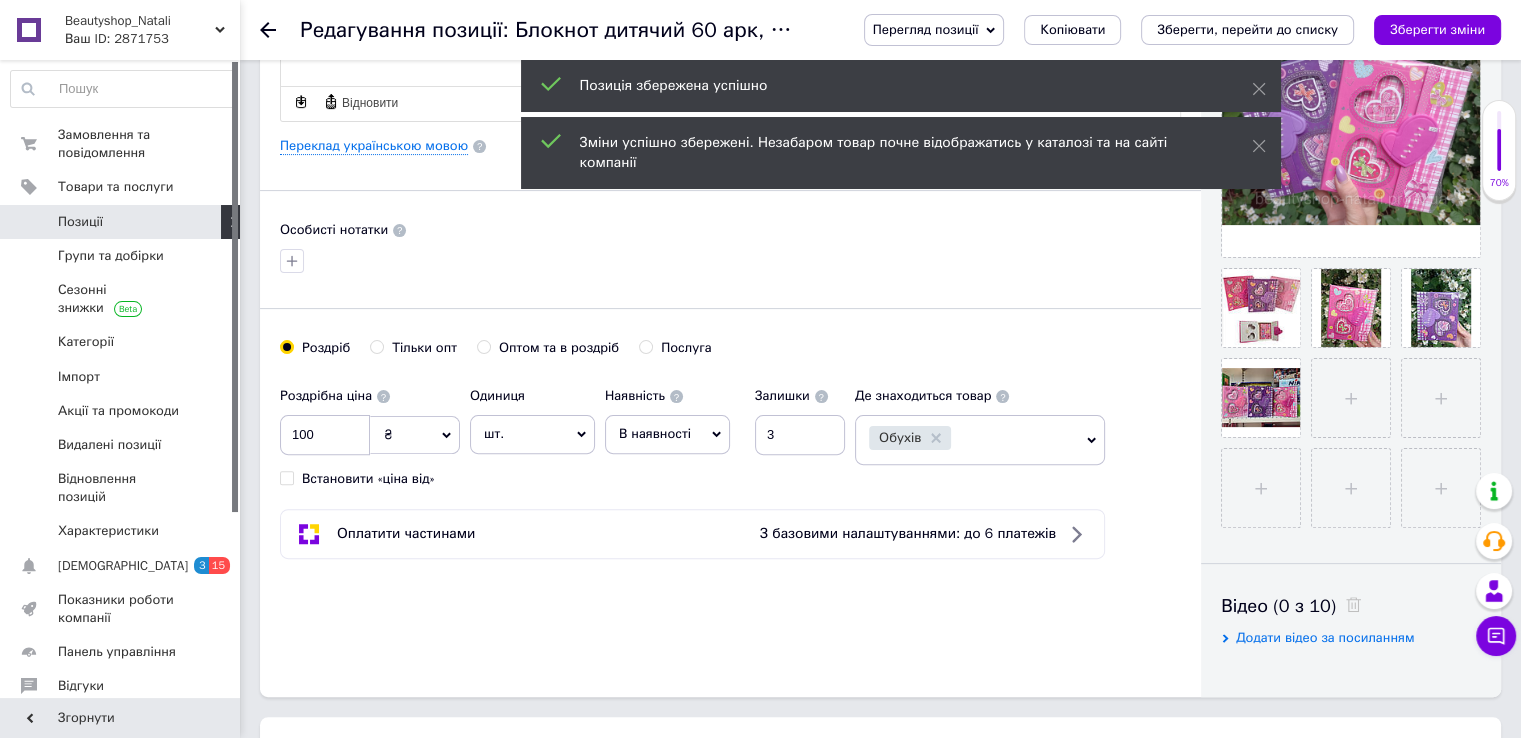 scroll, scrollTop: 500, scrollLeft: 0, axis: vertical 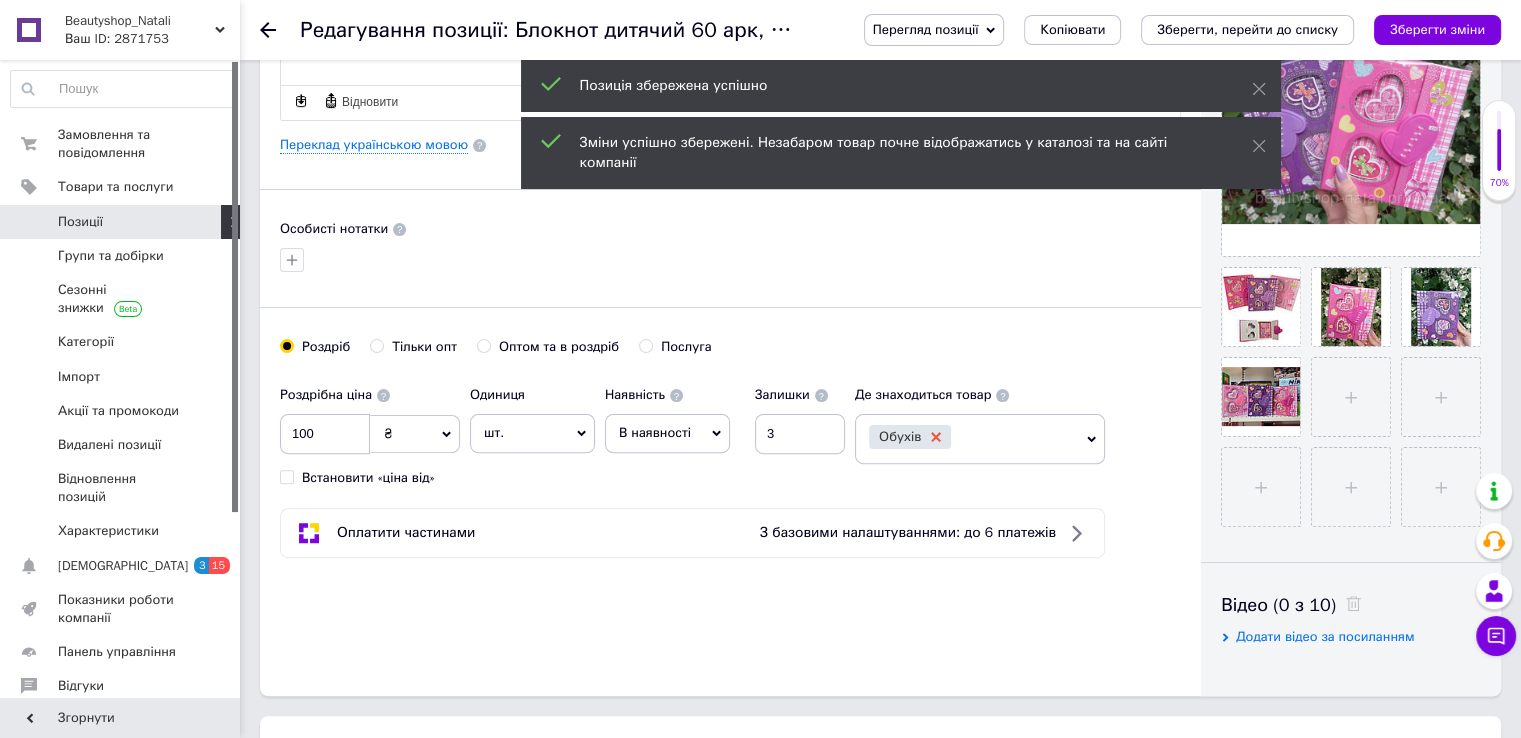 click 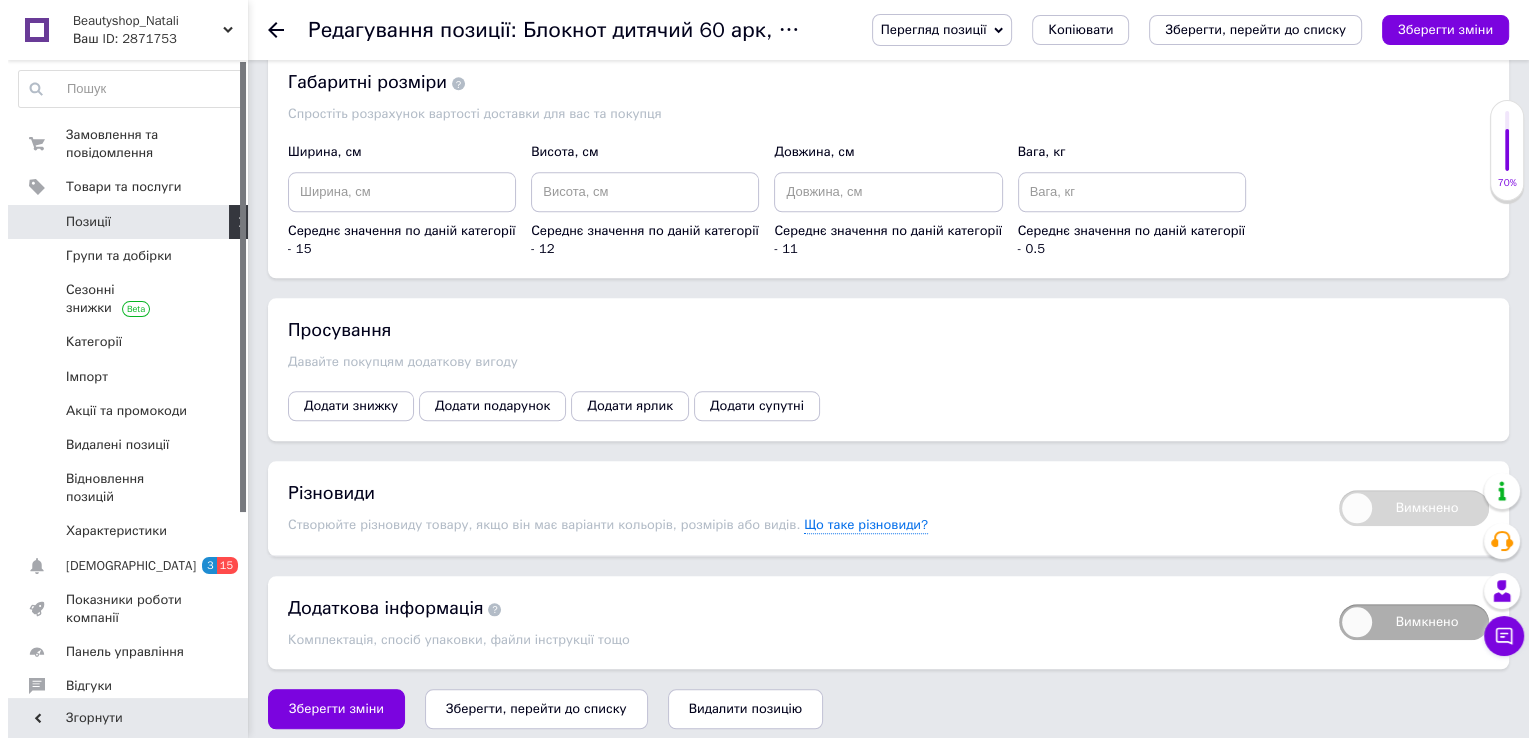 scroll, scrollTop: 2017, scrollLeft: 0, axis: vertical 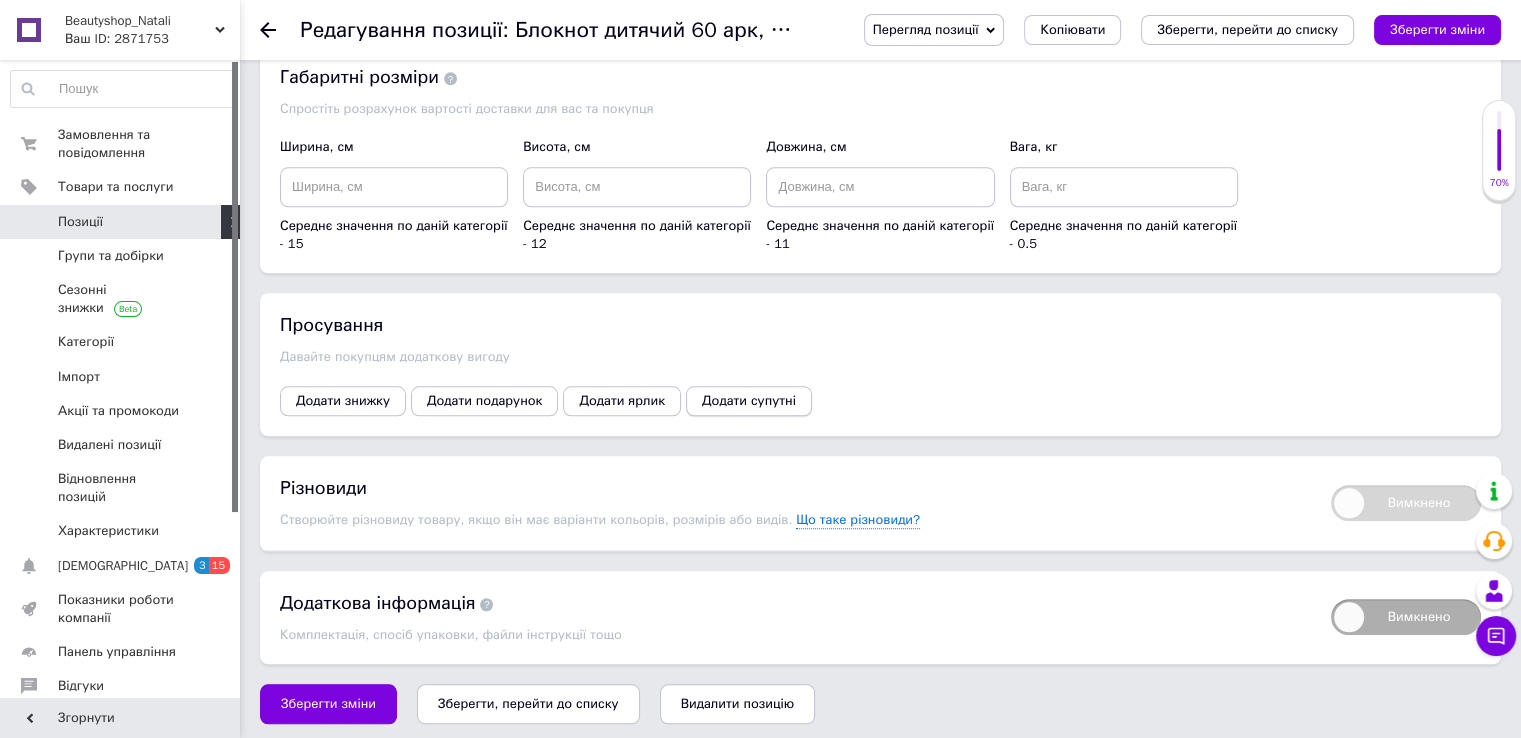 click on "Додати супутні" at bounding box center [749, 401] 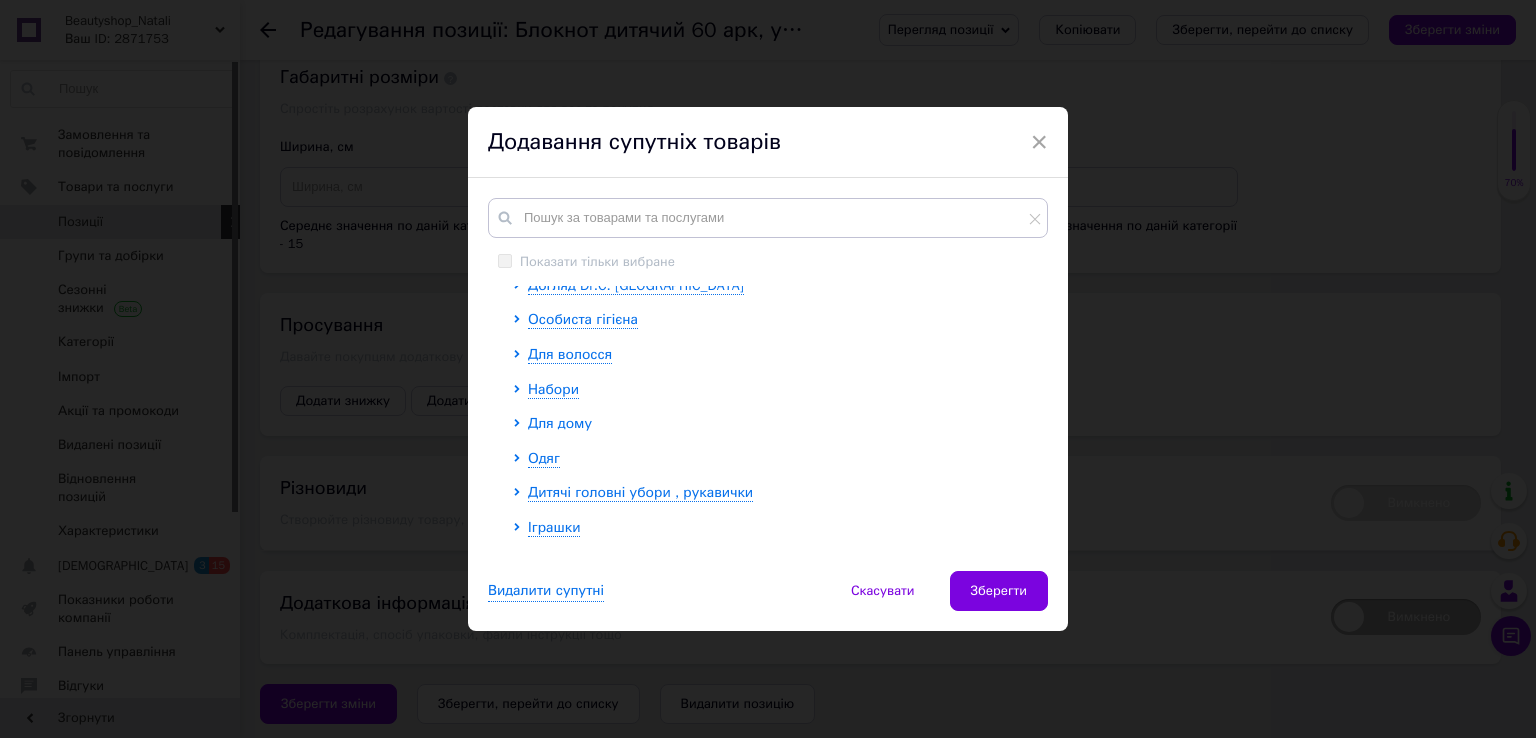 scroll, scrollTop: 263, scrollLeft: 0, axis: vertical 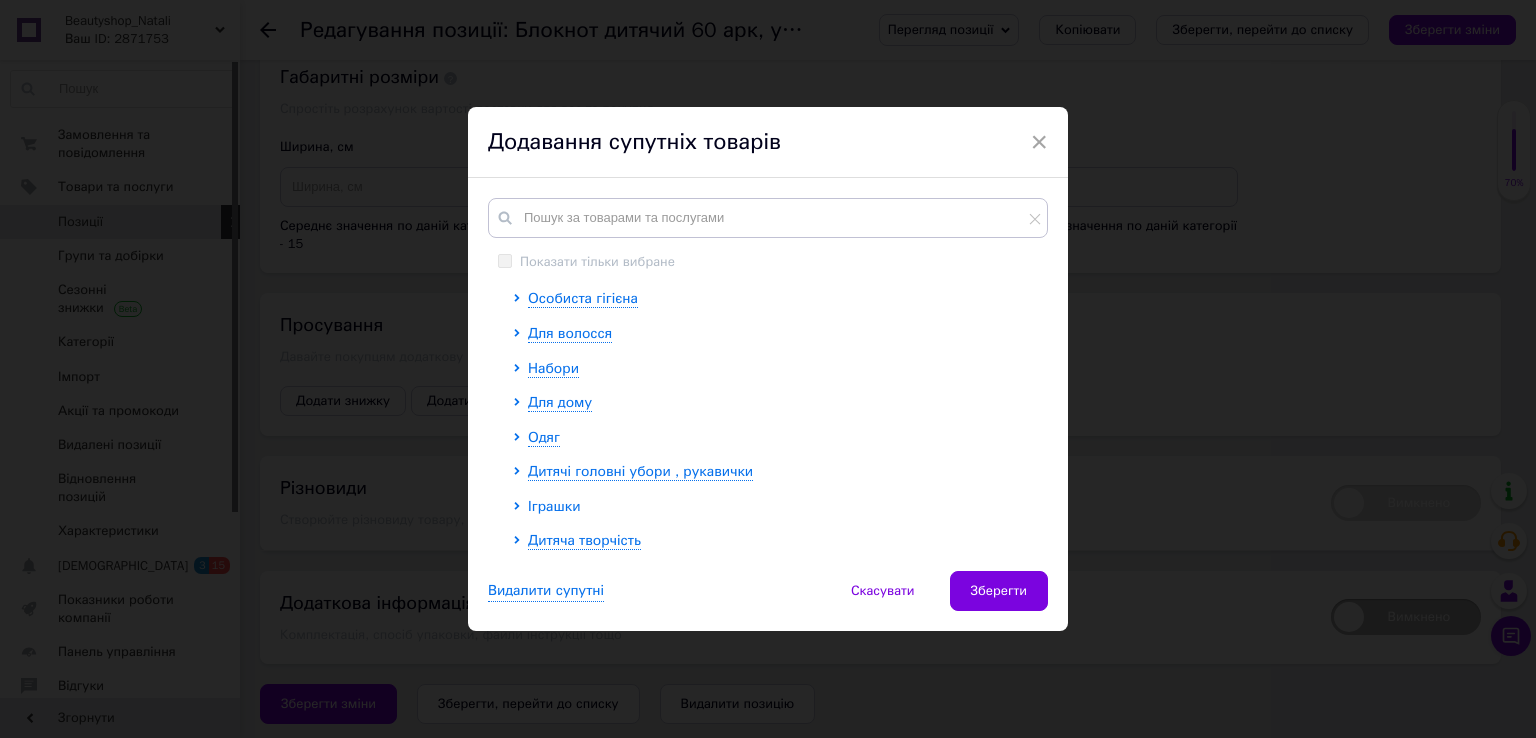click on "Іграшки" at bounding box center [554, 506] 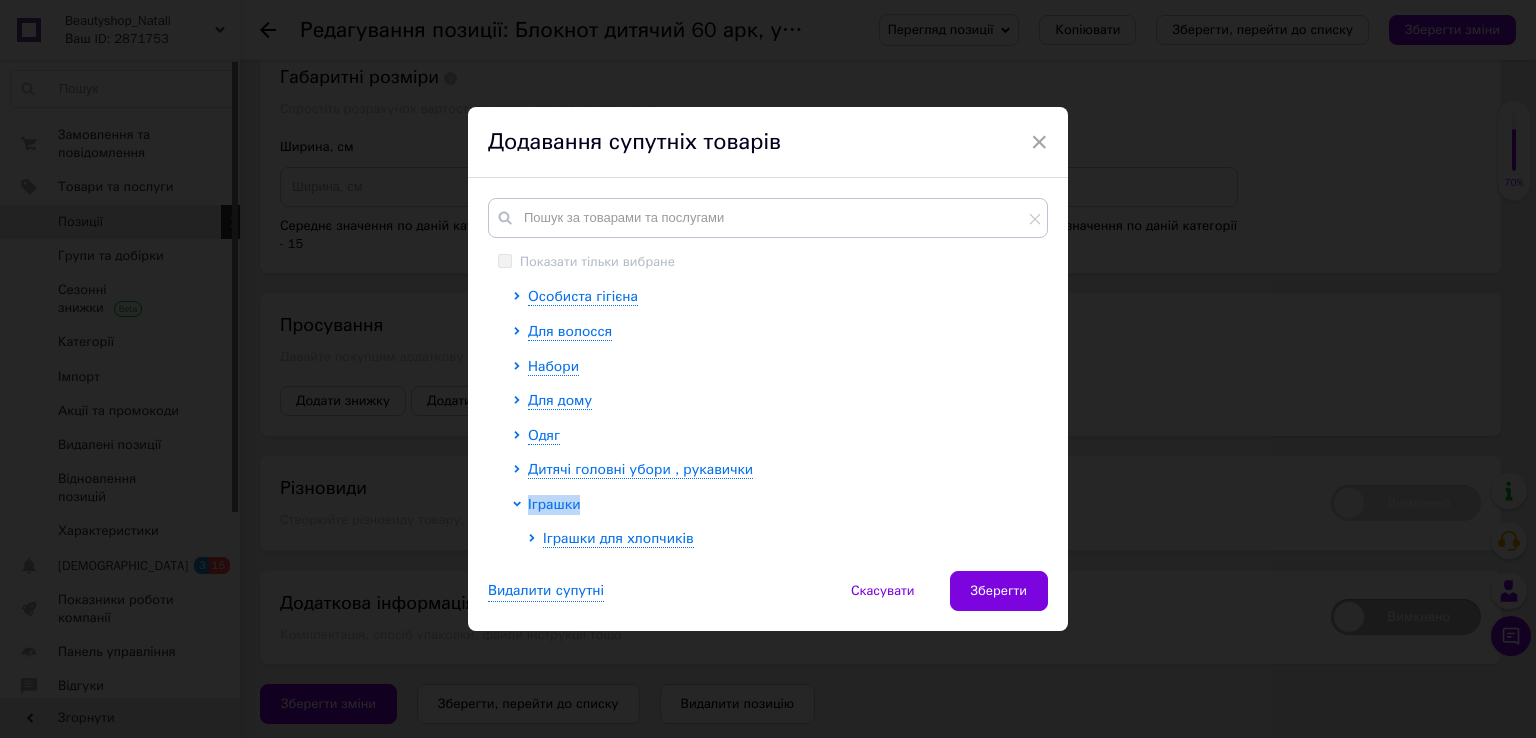 click on "Іграшки" at bounding box center [554, 504] 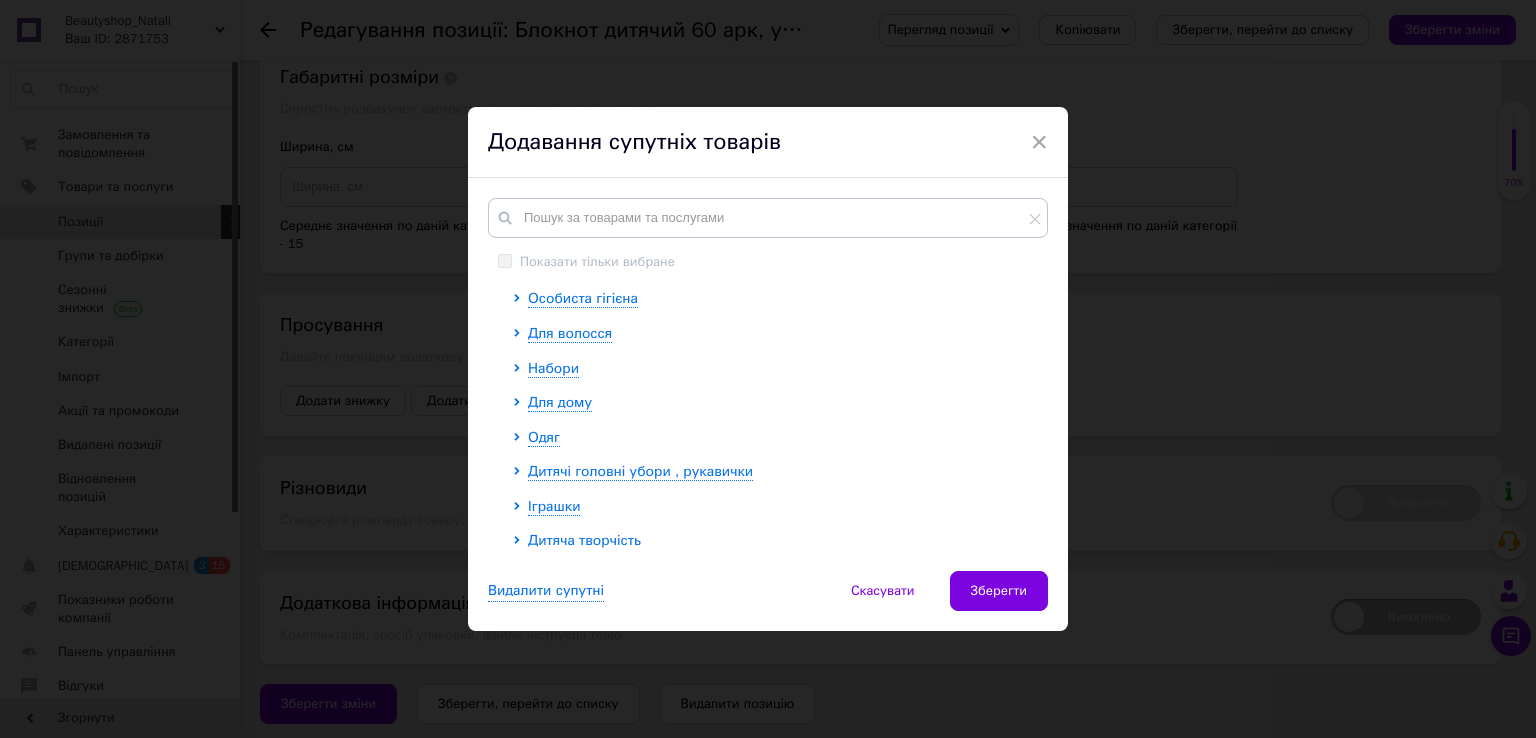 click on "Дитяча творчість" at bounding box center [584, 540] 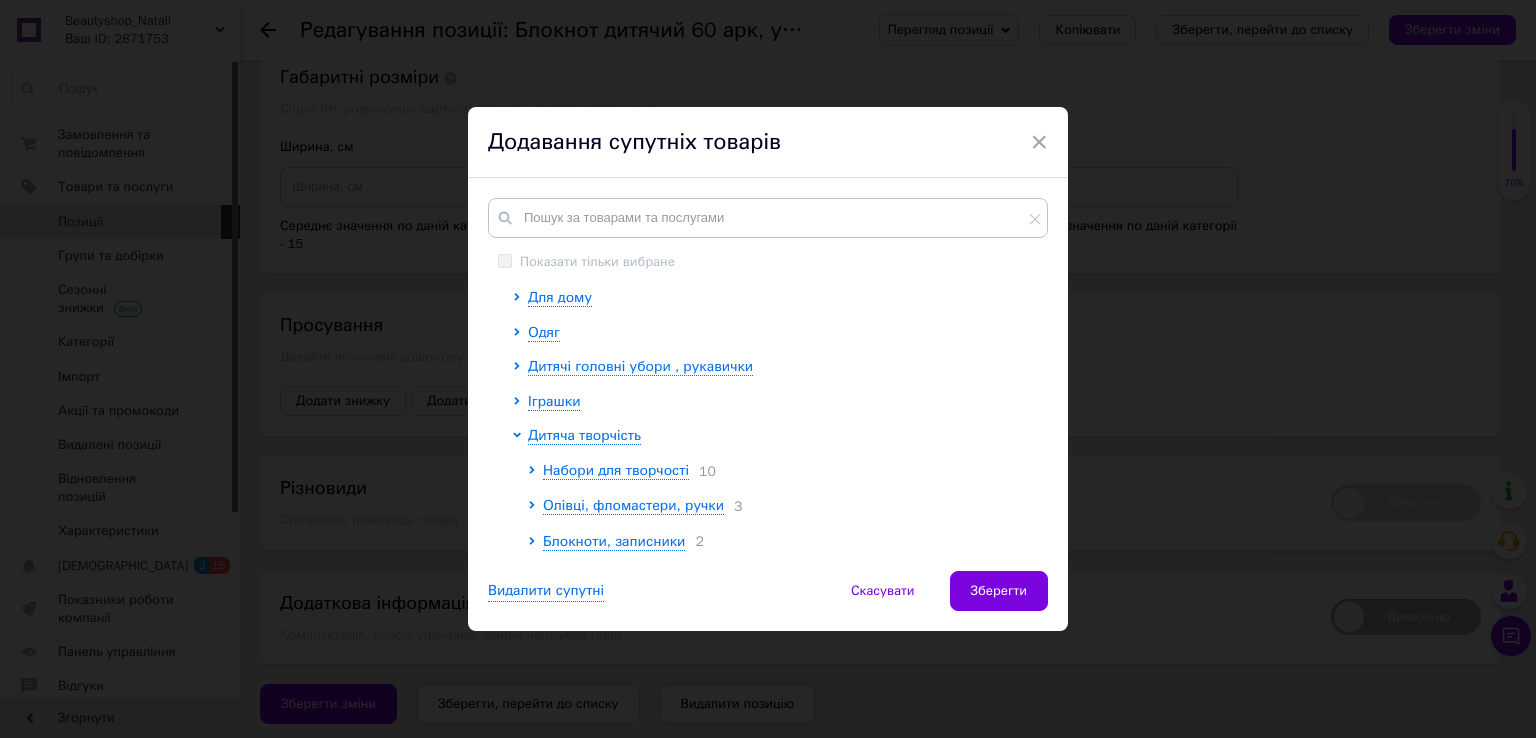 scroll, scrollTop: 372, scrollLeft: 0, axis: vertical 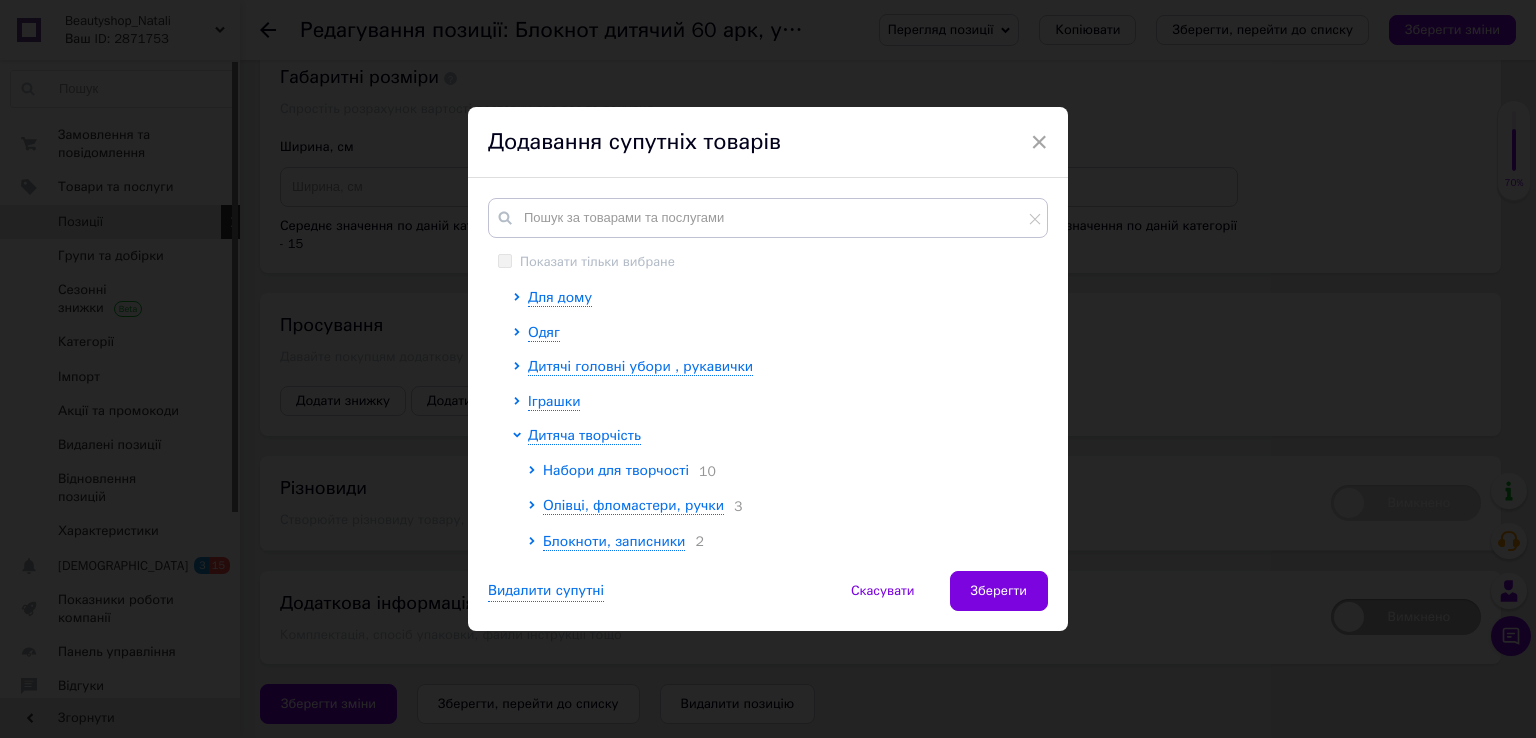click on "Набори для творчості" at bounding box center (616, 470) 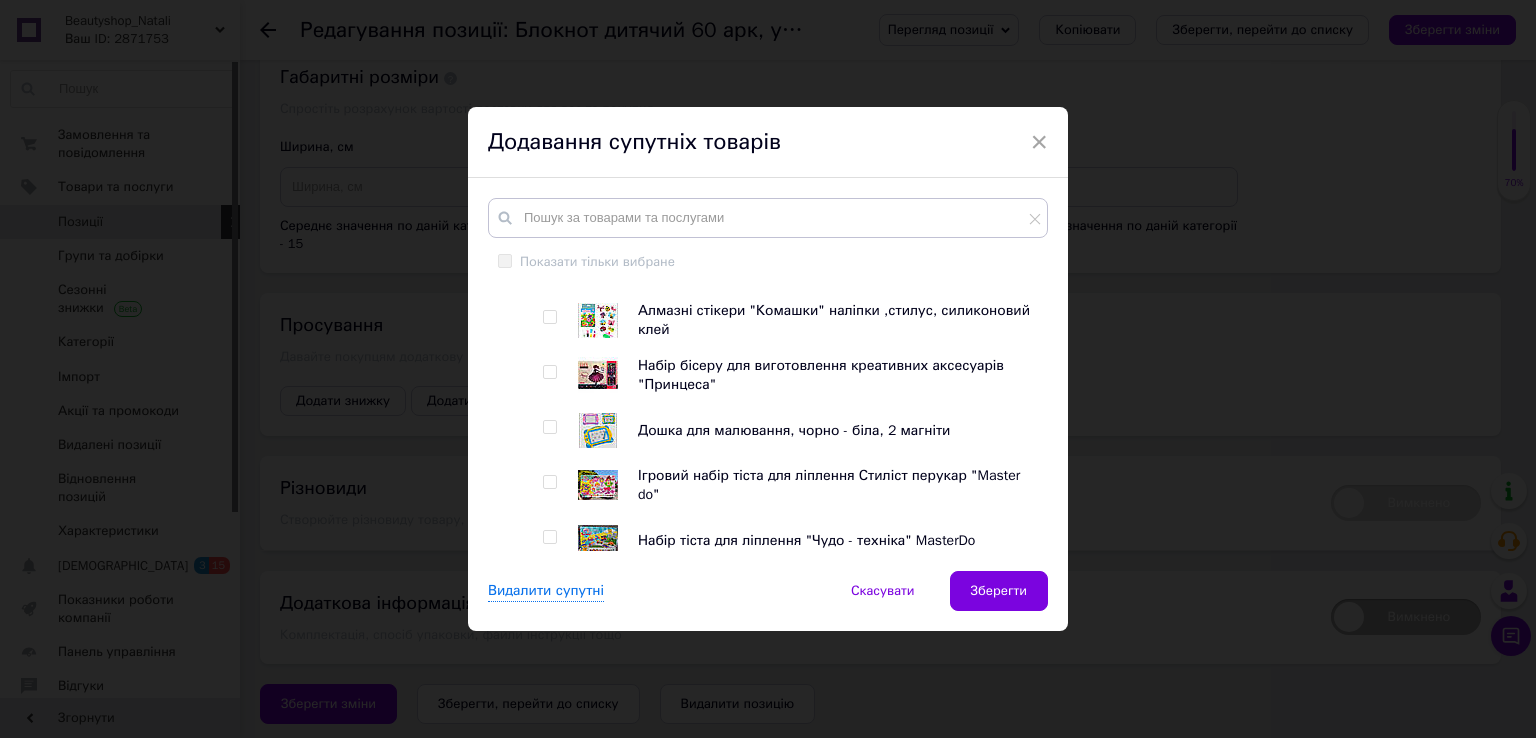 scroll, scrollTop: 572, scrollLeft: 0, axis: vertical 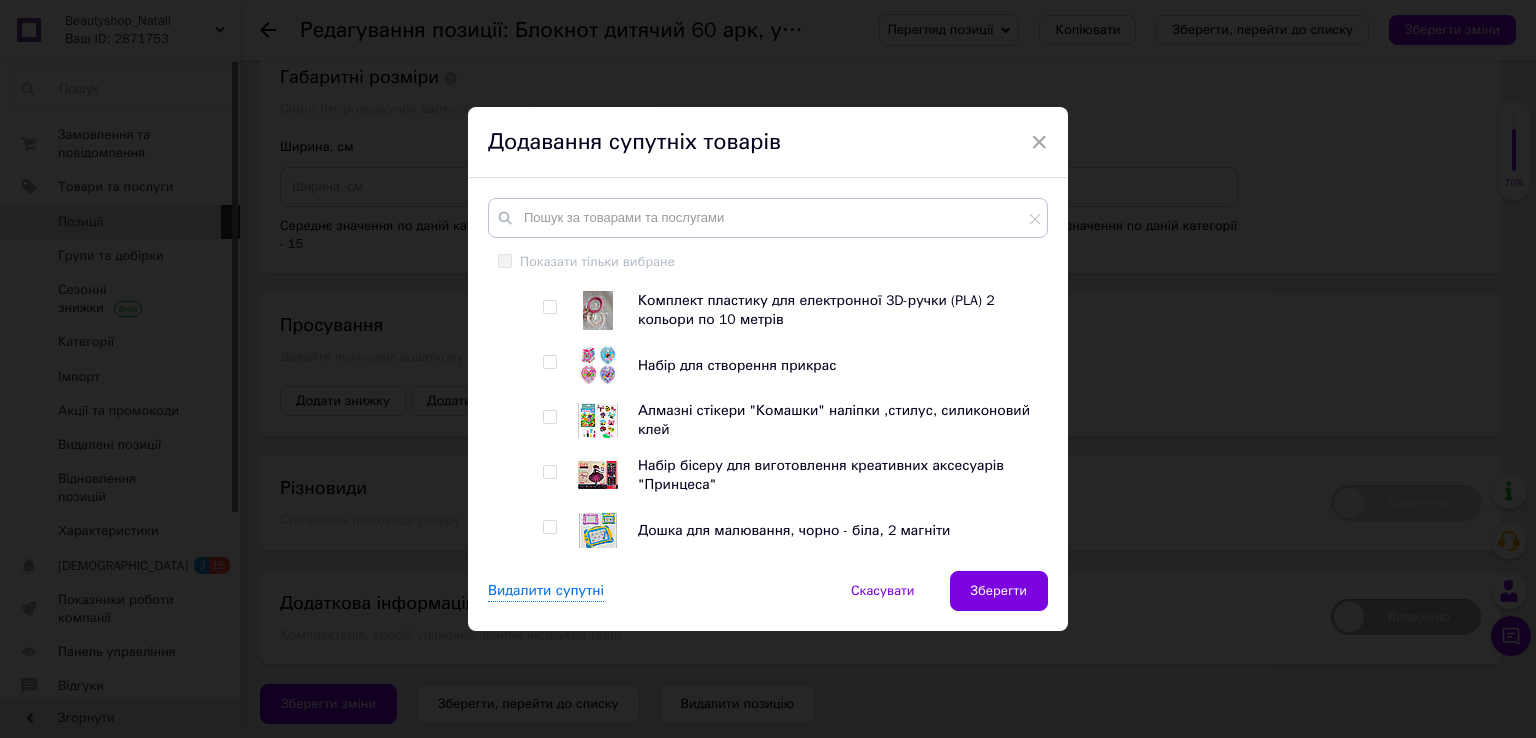 click at bounding box center (549, 362) 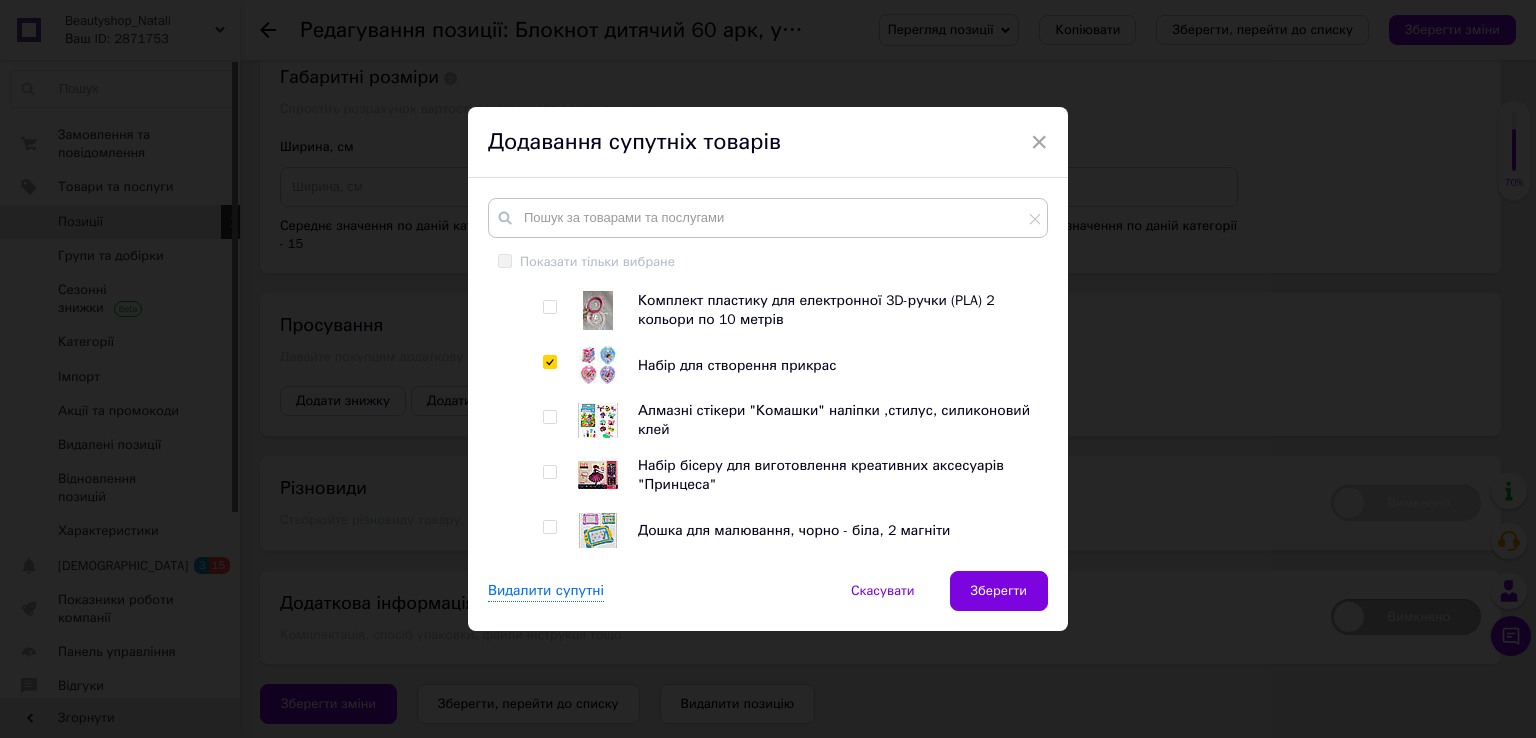 checkbox on "true" 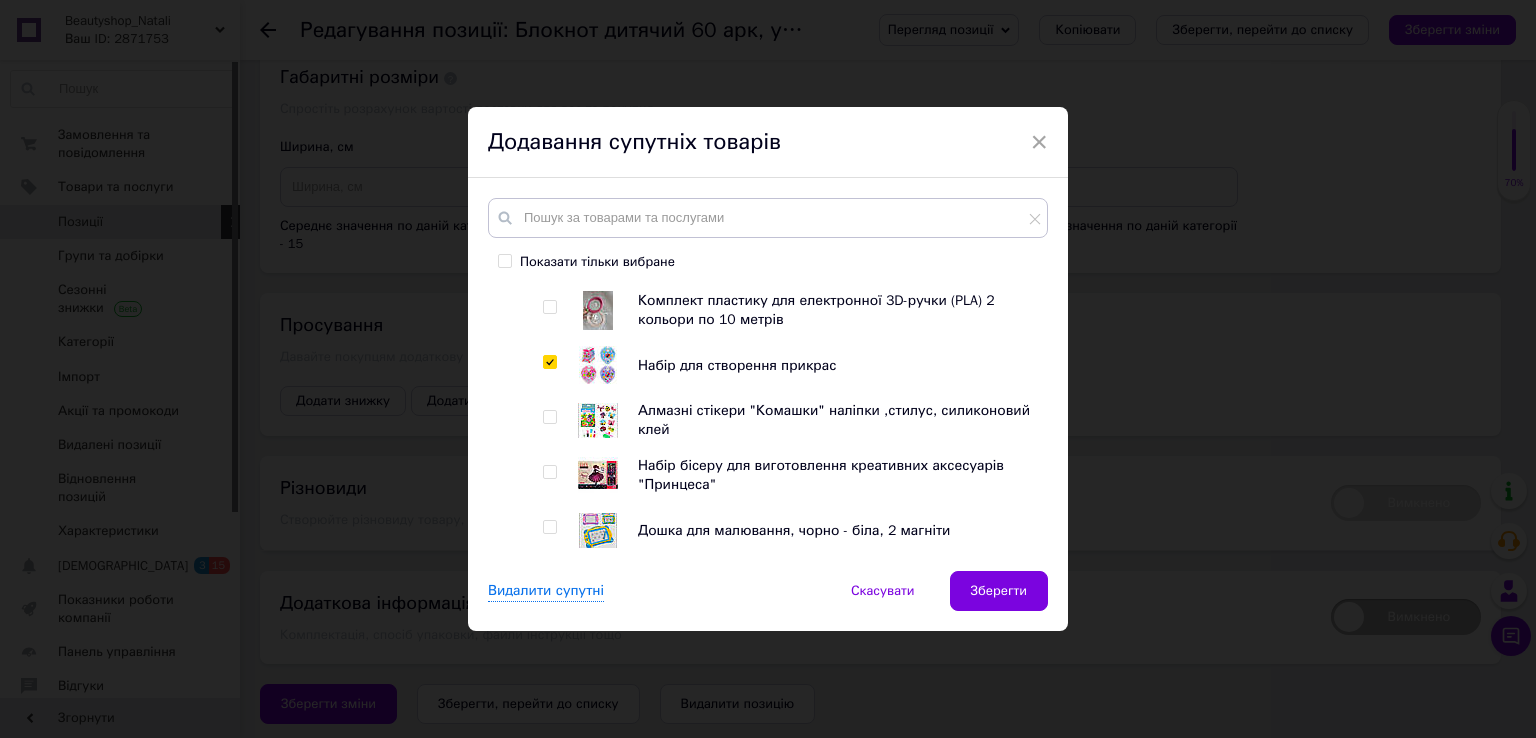 click at bounding box center (549, 472) 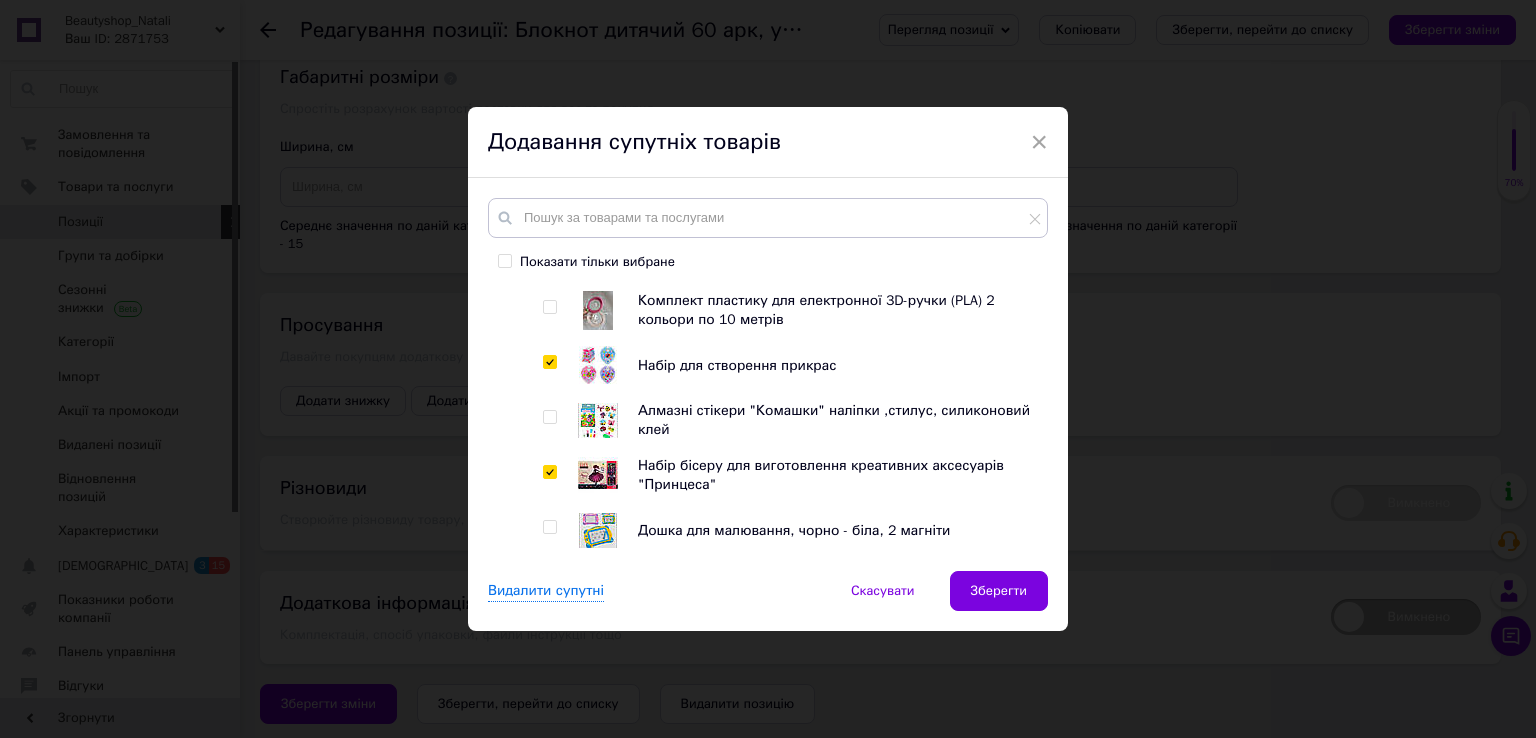 checkbox on "true" 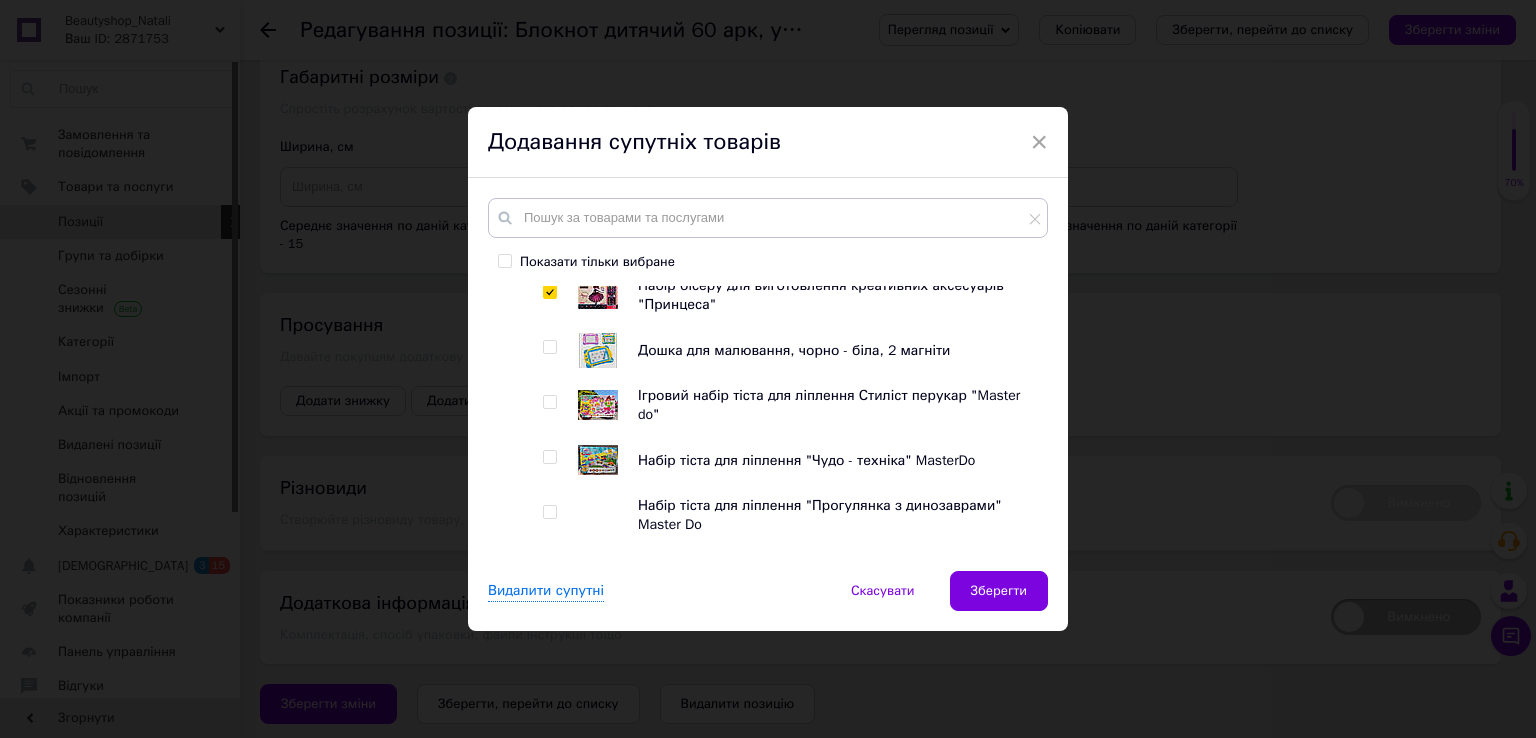 scroll, scrollTop: 772, scrollLeft: 0, axis: vertical 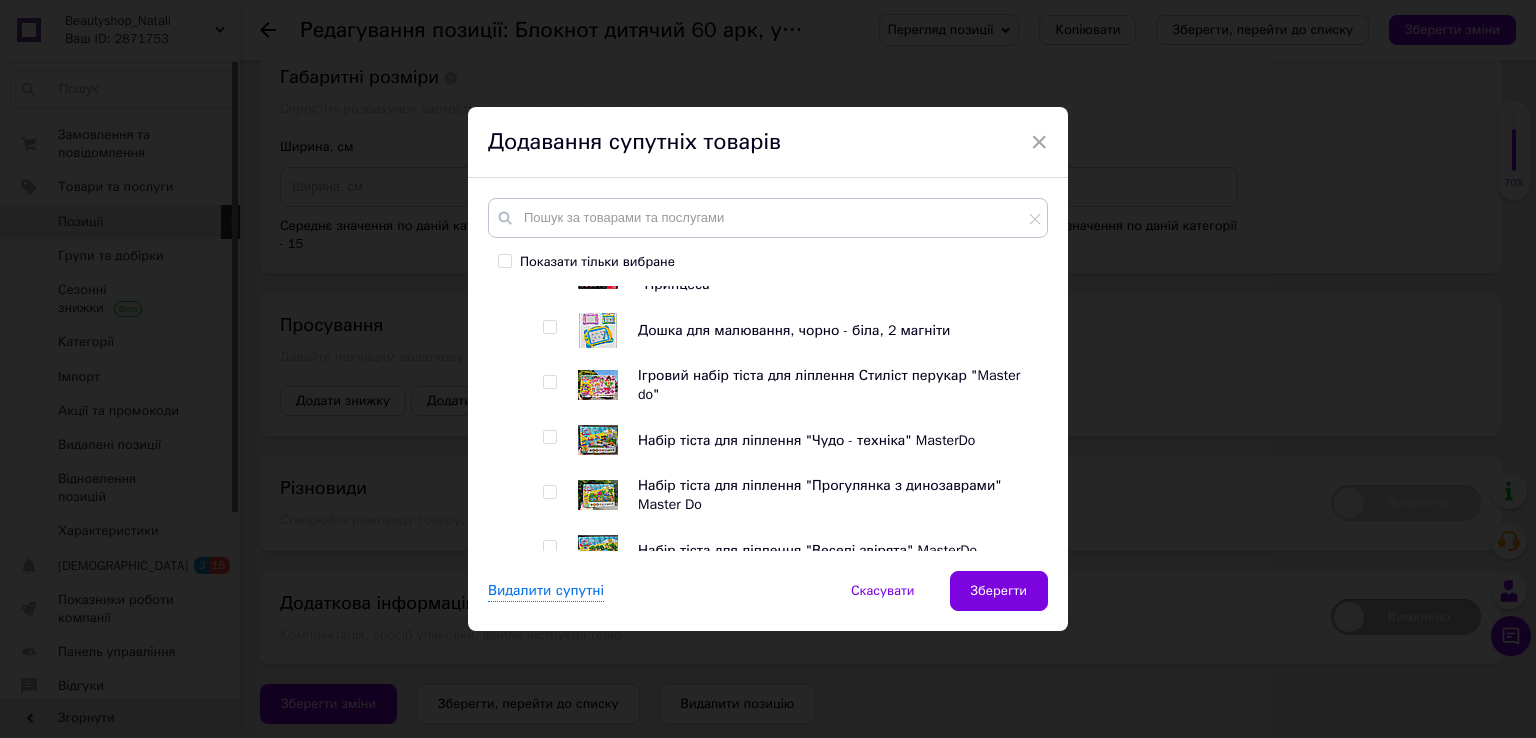 click at bounding box center (549, 382) 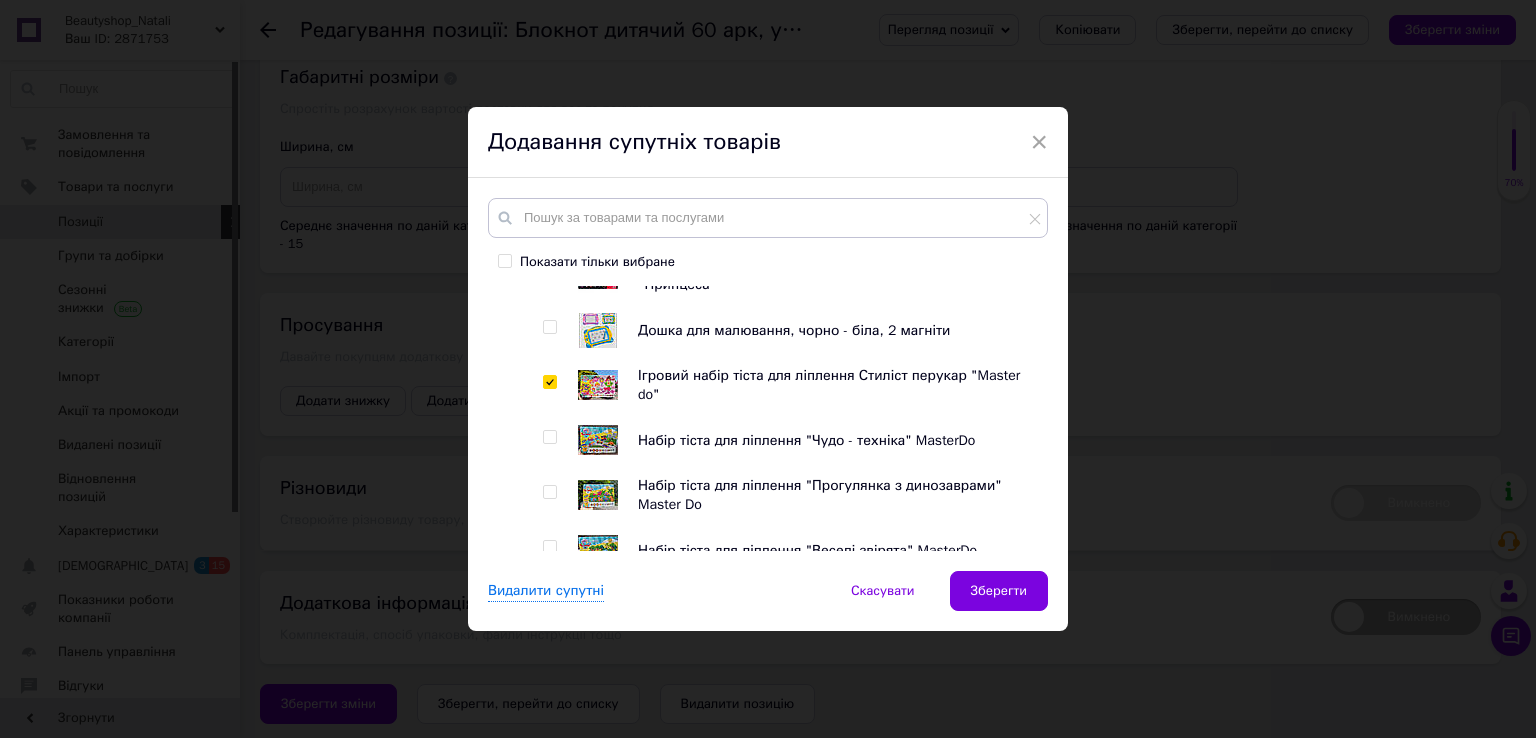 checkbox on "true" 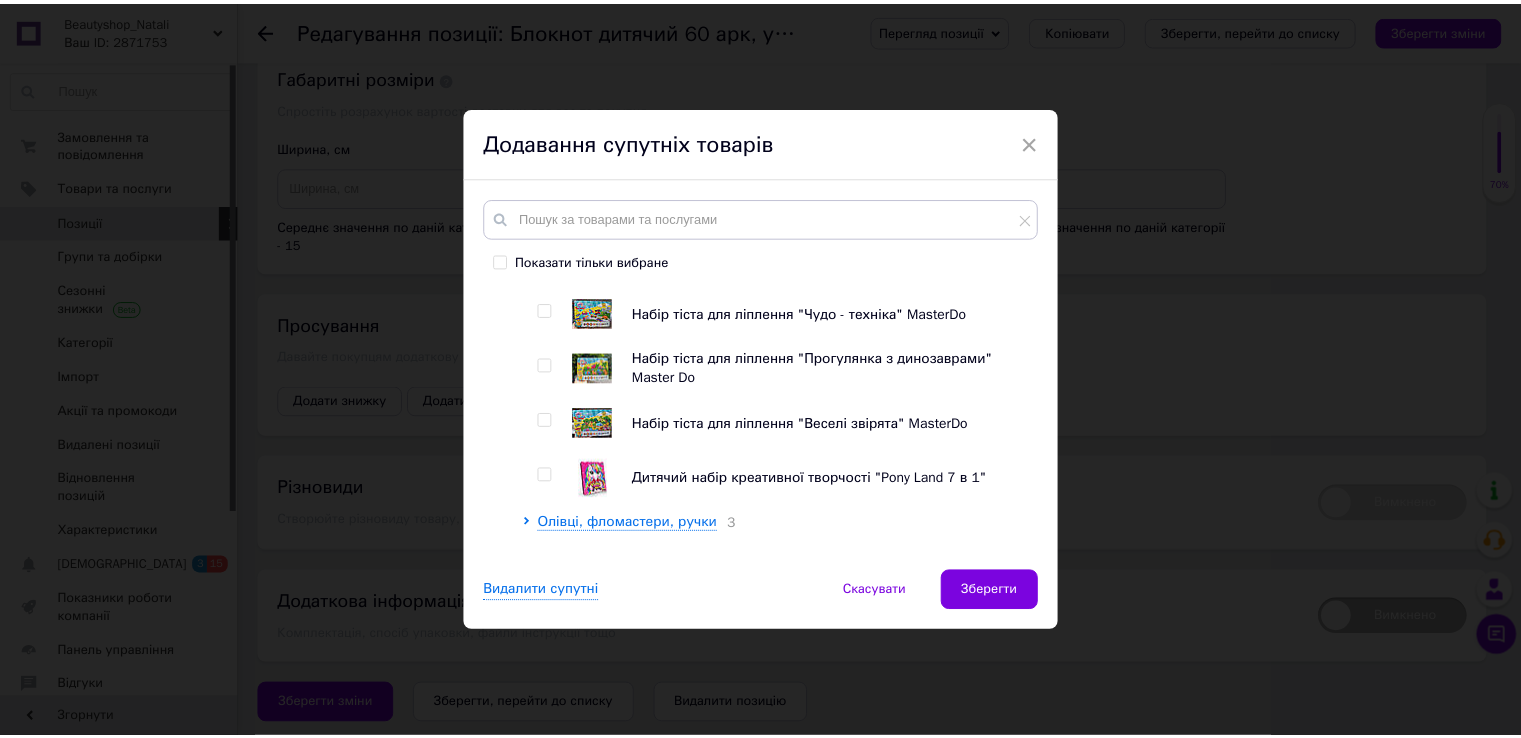 scroll, scrollTop: 922, scrollLeft: 0, axis: vertical 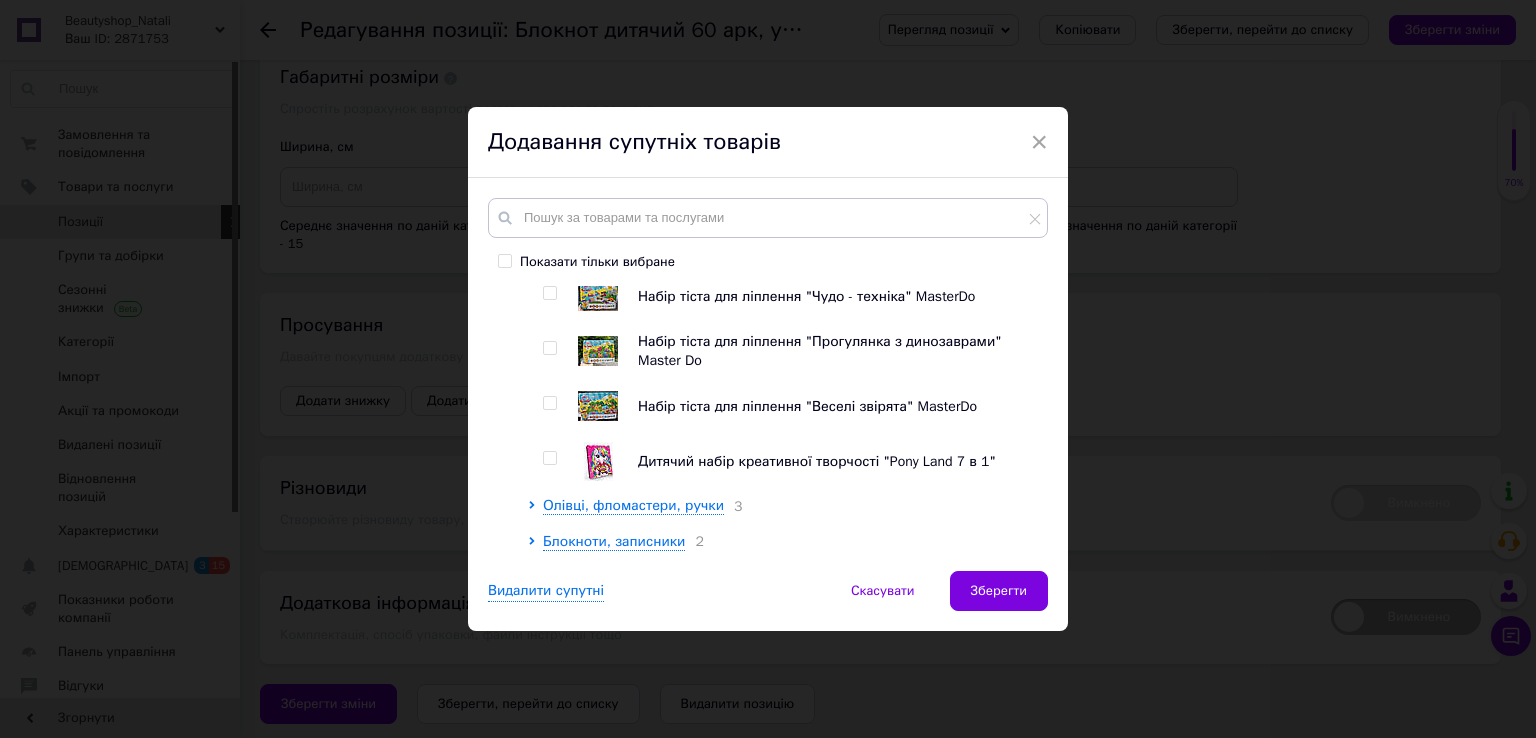click at bounding box center (549, 458) 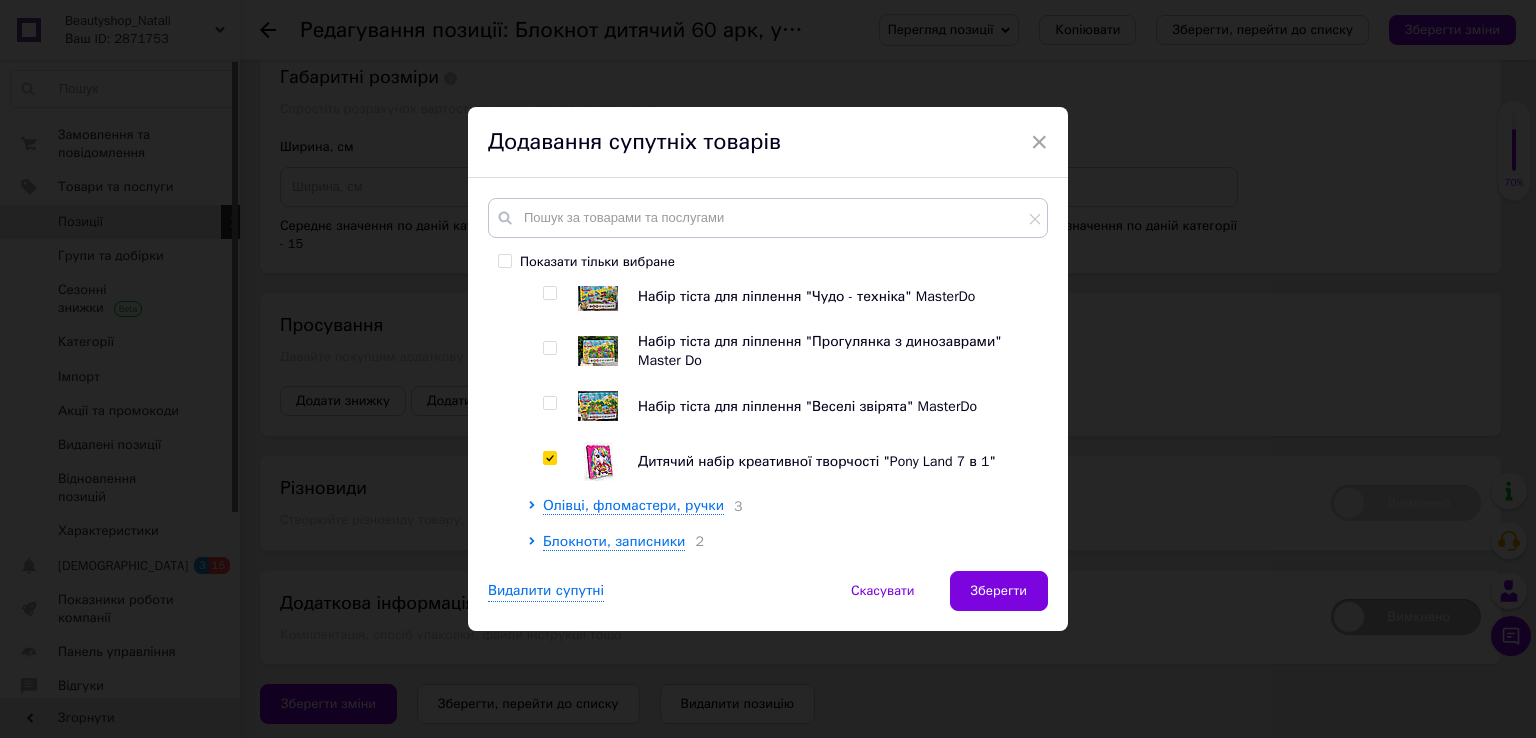 checkbox on "true" 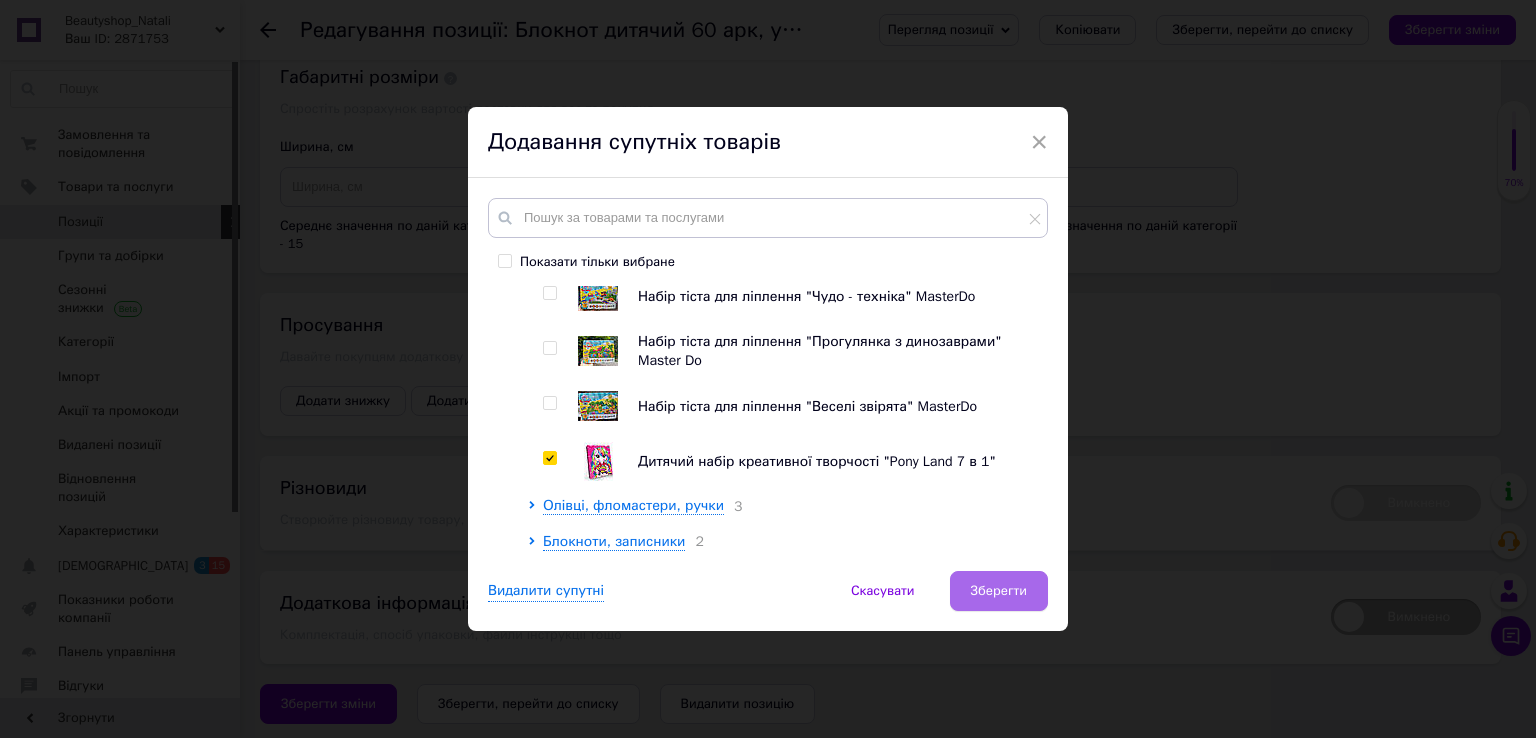 click on "Зберегти" at bounding box center [999, 591] 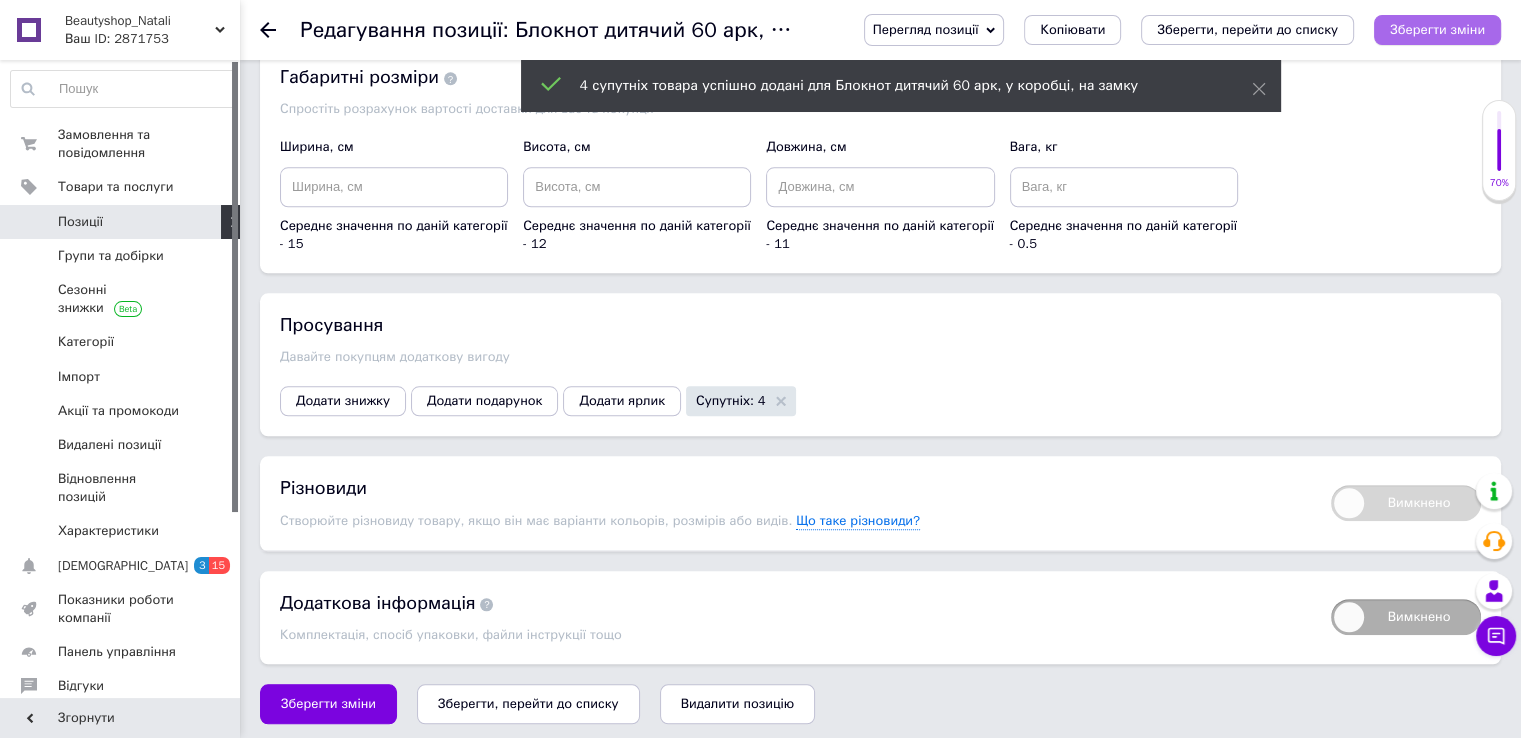 click on "Зберегти зміни" at bounding box center [1437, 30] 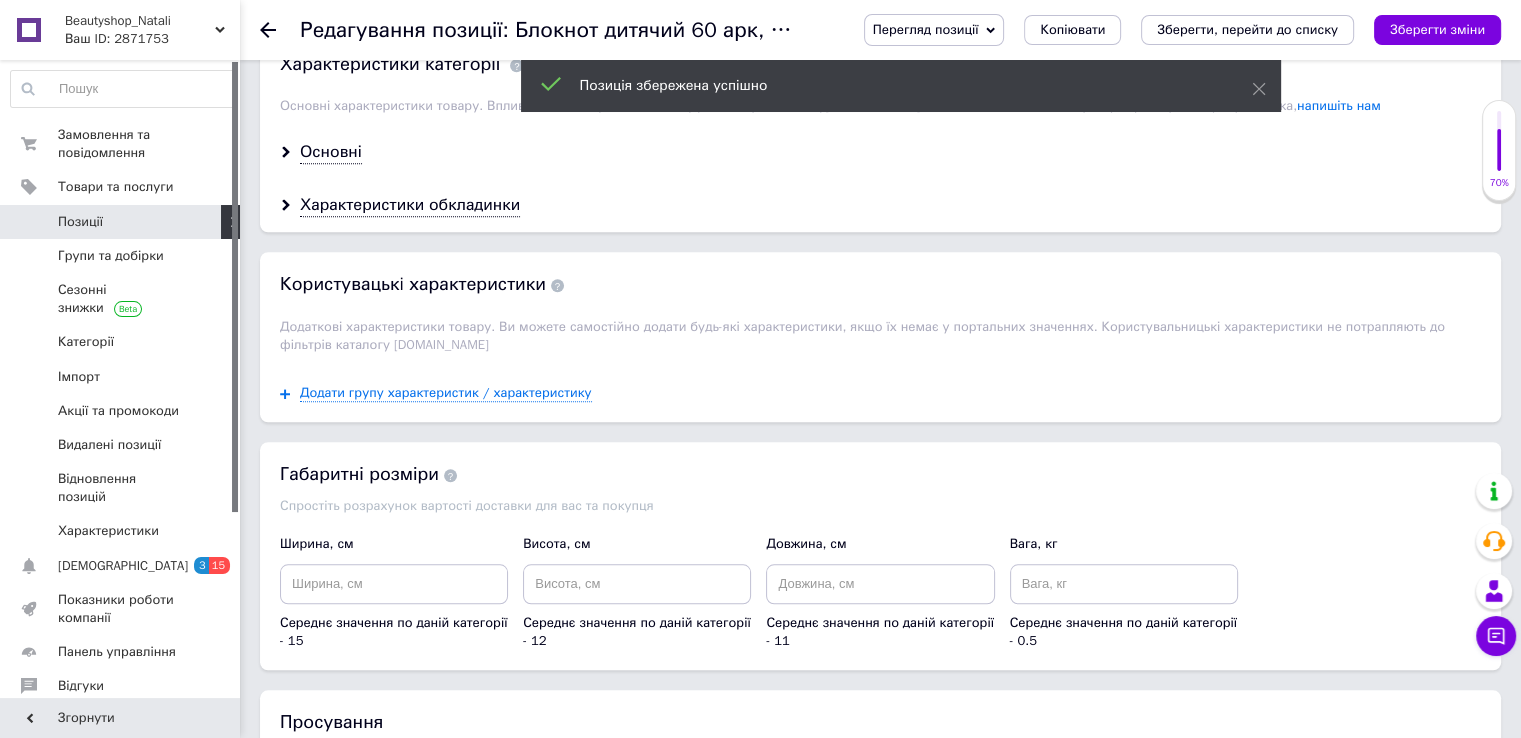 scroll, scrollTop: 1617, scrollLeft: 0, axis: vertical 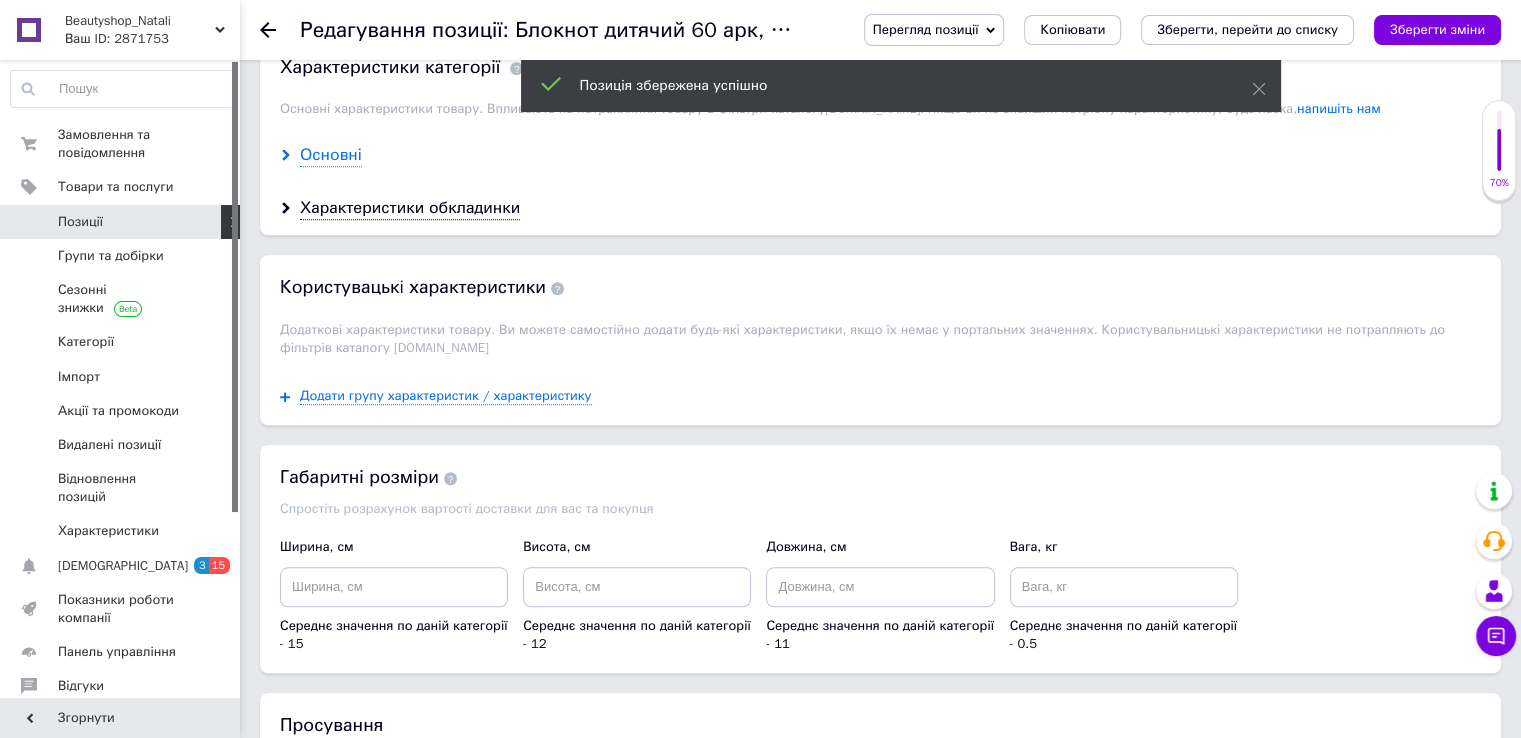 click on "Основні" at bounding box center (331, 155) 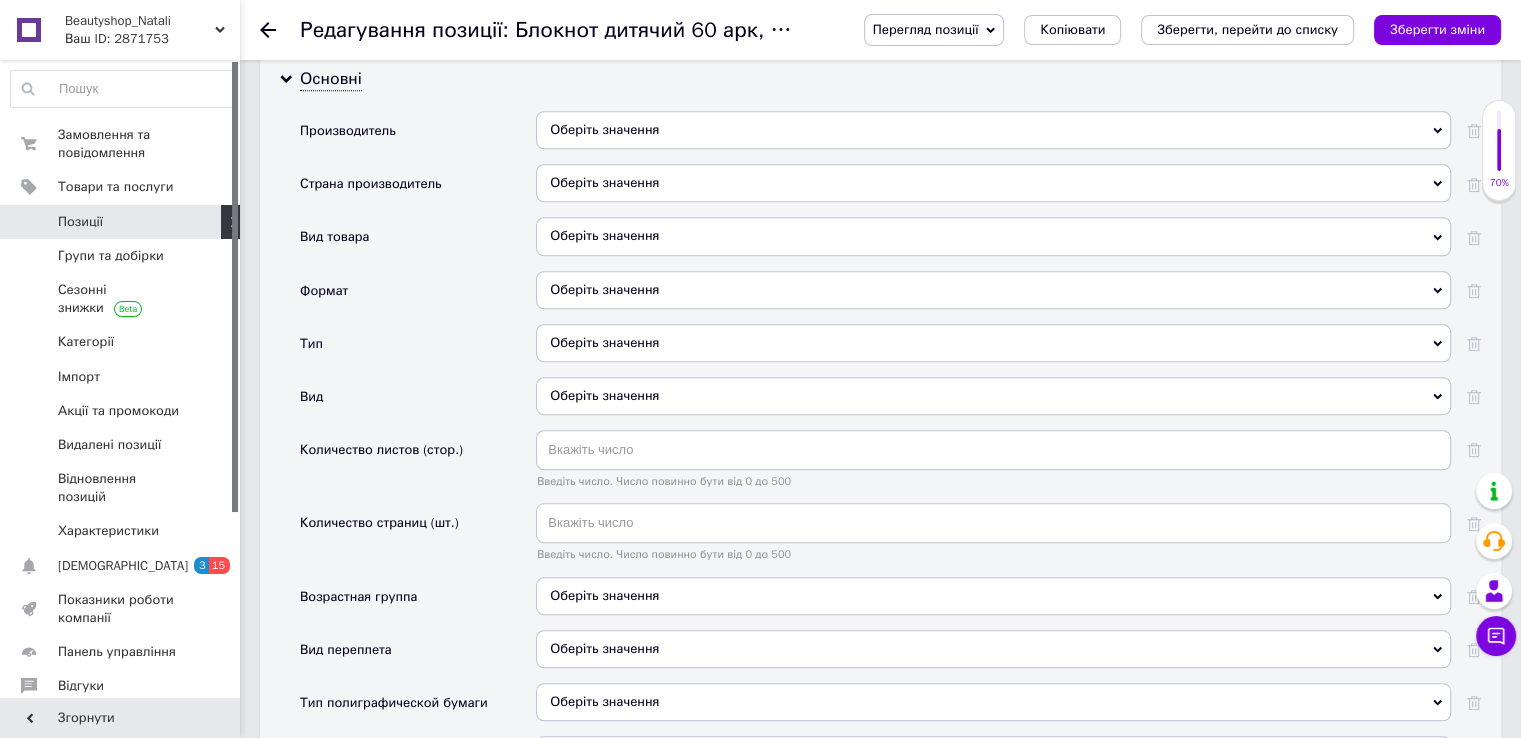 scroll, scrollTop: 1700, scrollLeft: 0, axis: vertical 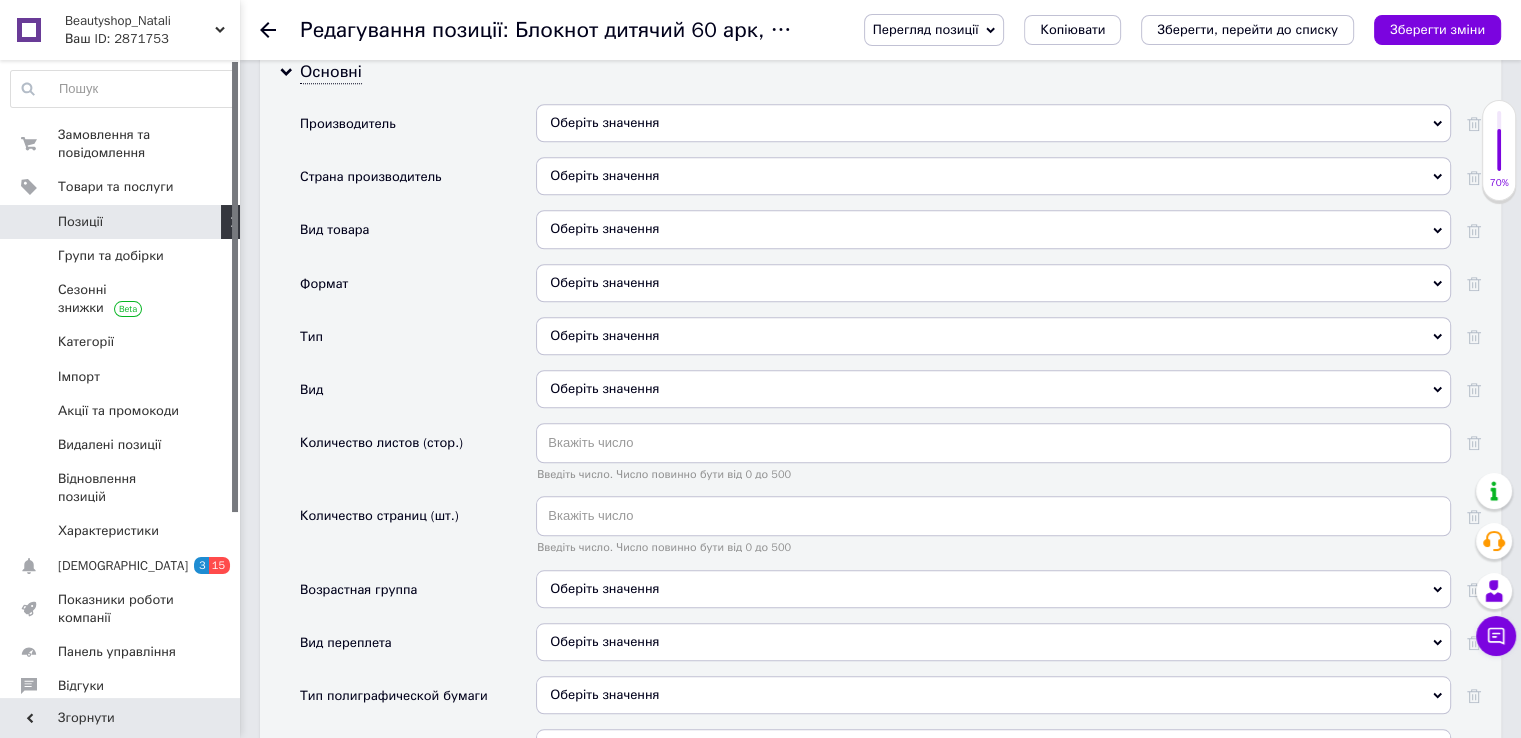 click on "Оберіть значення" at bounding box center (993, 336) 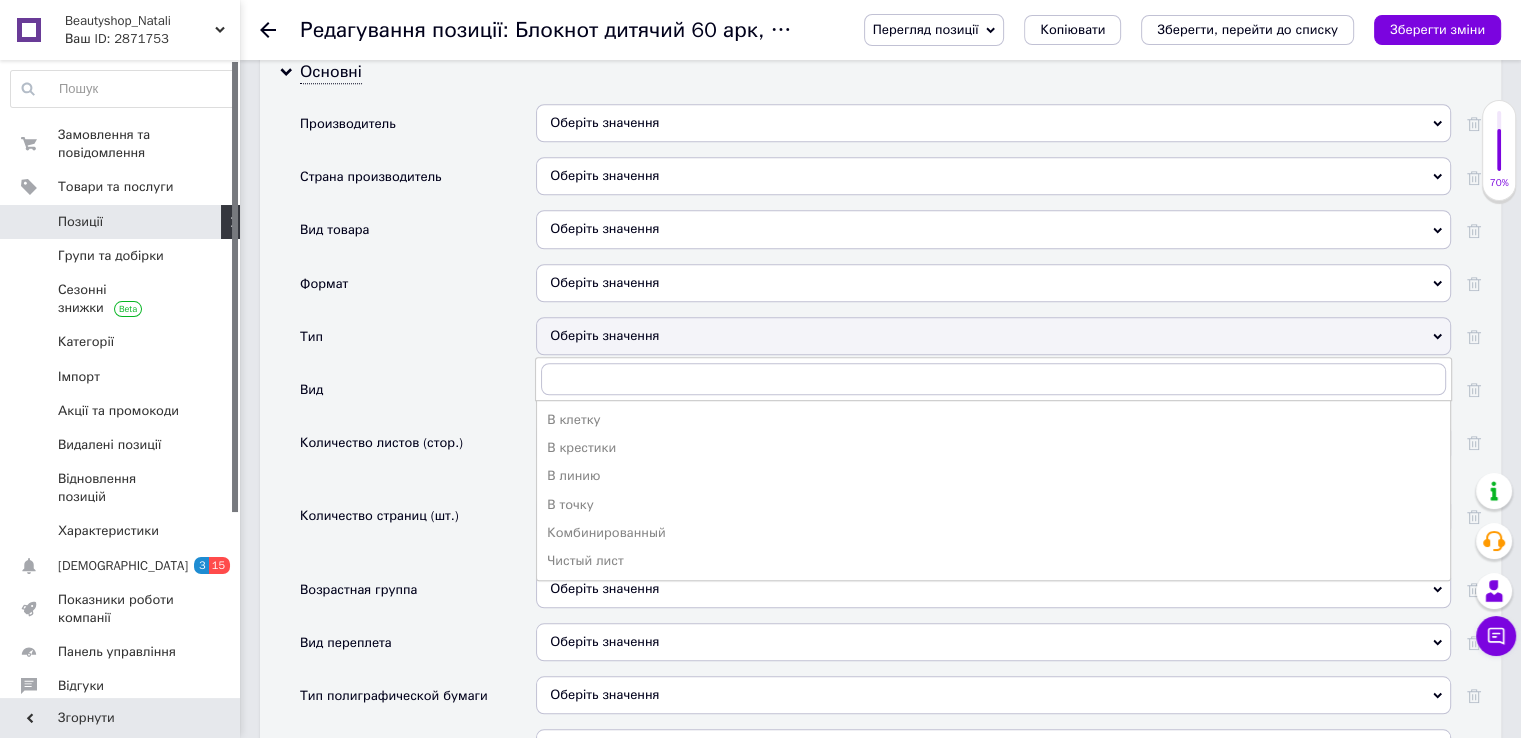 click on "Формат" at bounding box center [418, 290] 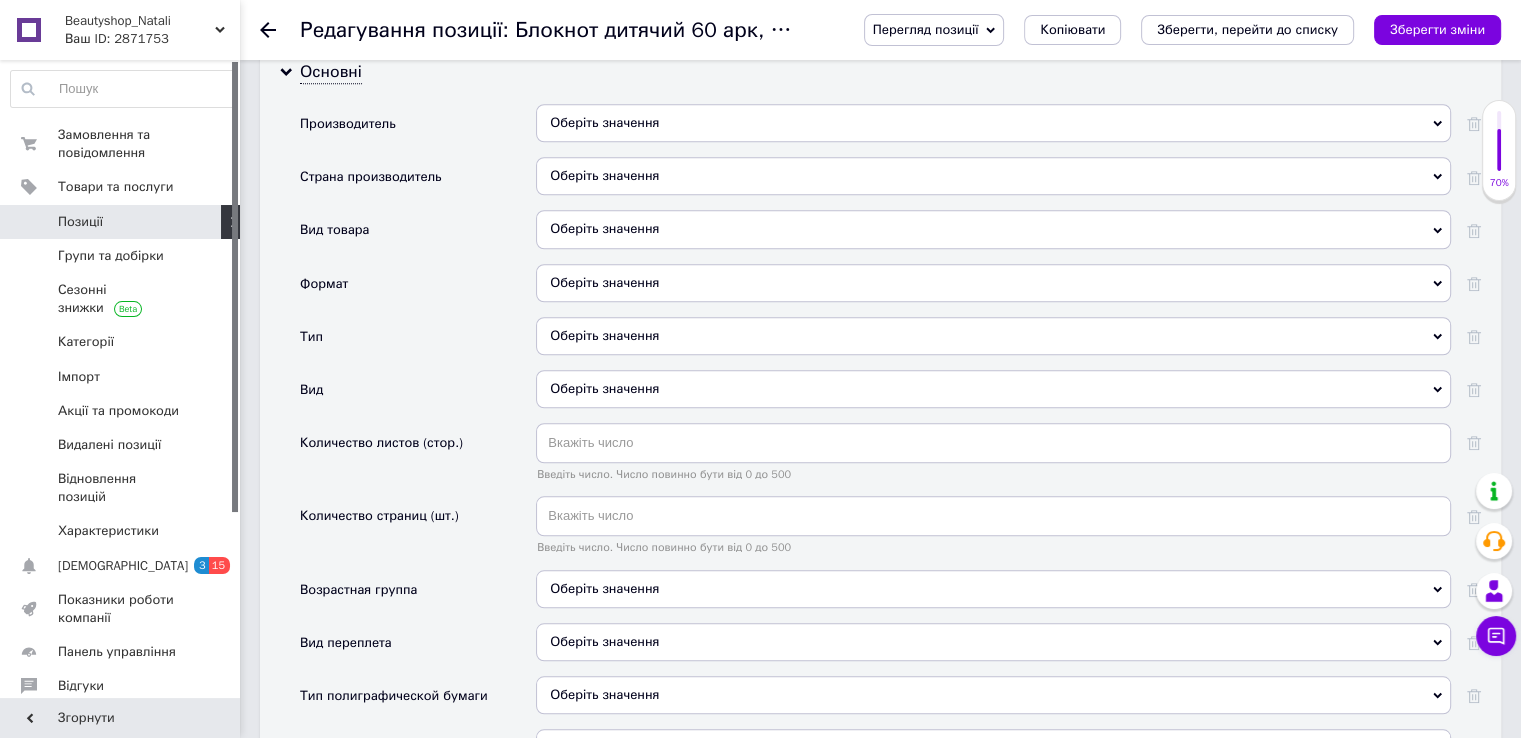 click on "Оберіть значення" at bounding box center (993, 389) 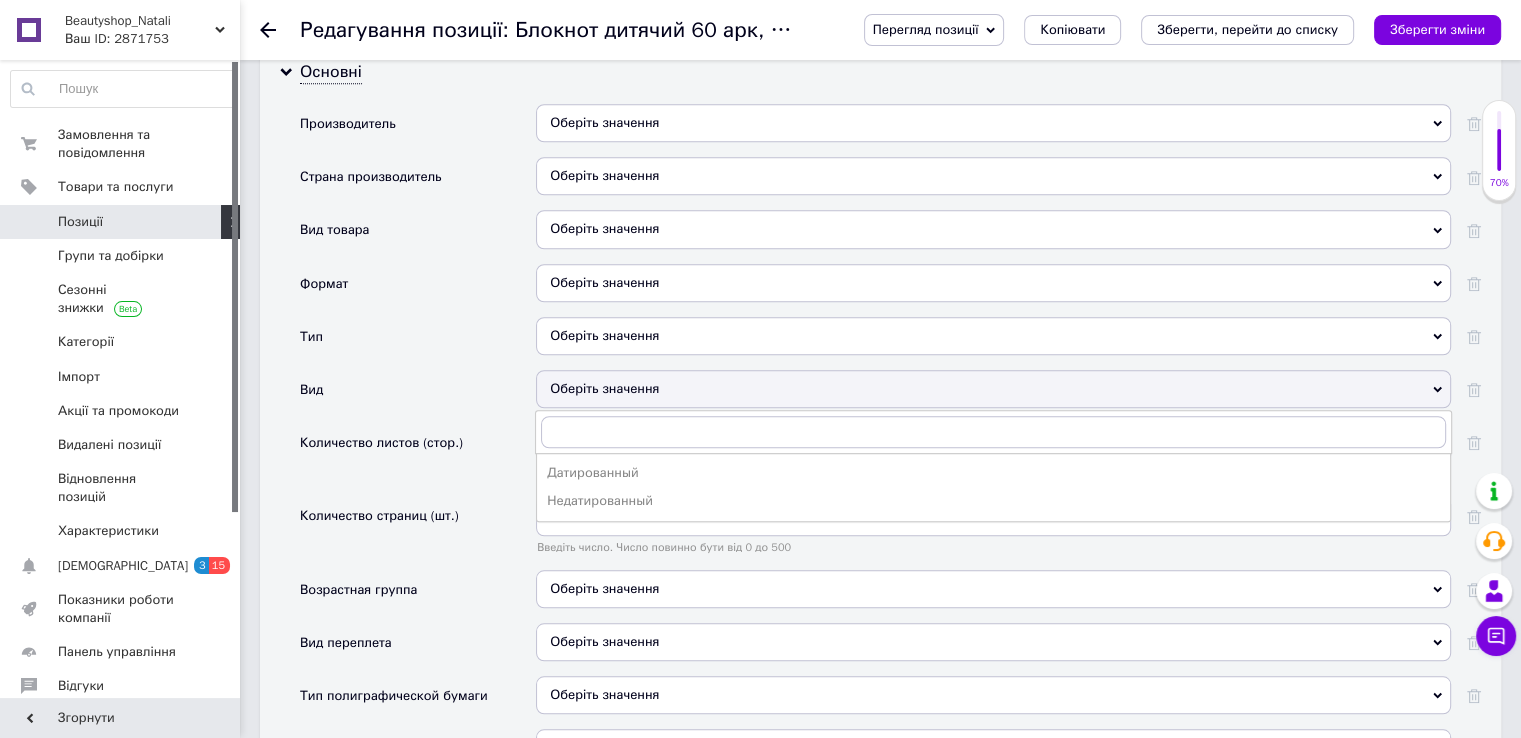 click on "Тип" at bounding box center (418, 343) 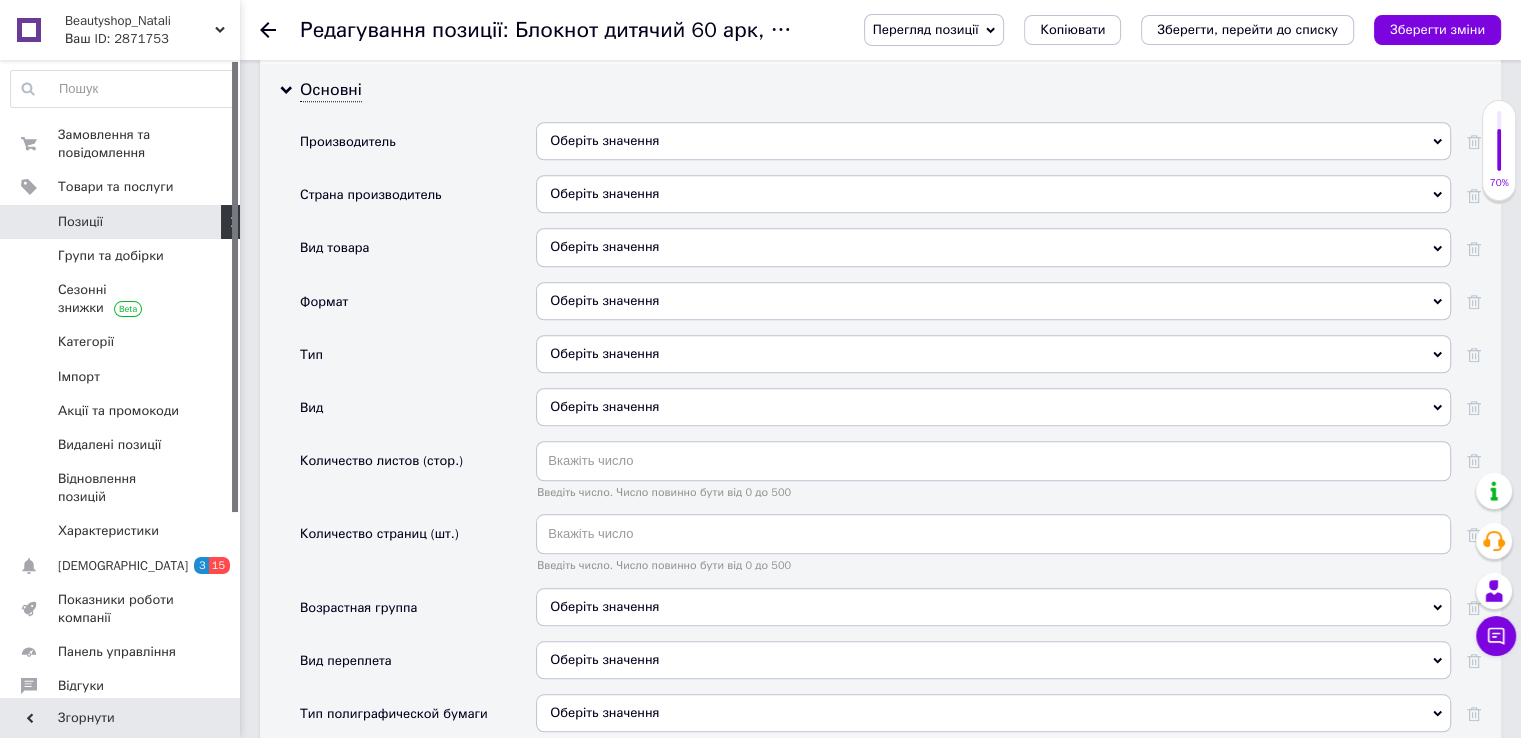 scroll, scrollTop: 1500, scrollLeft: 0, axis: vertical 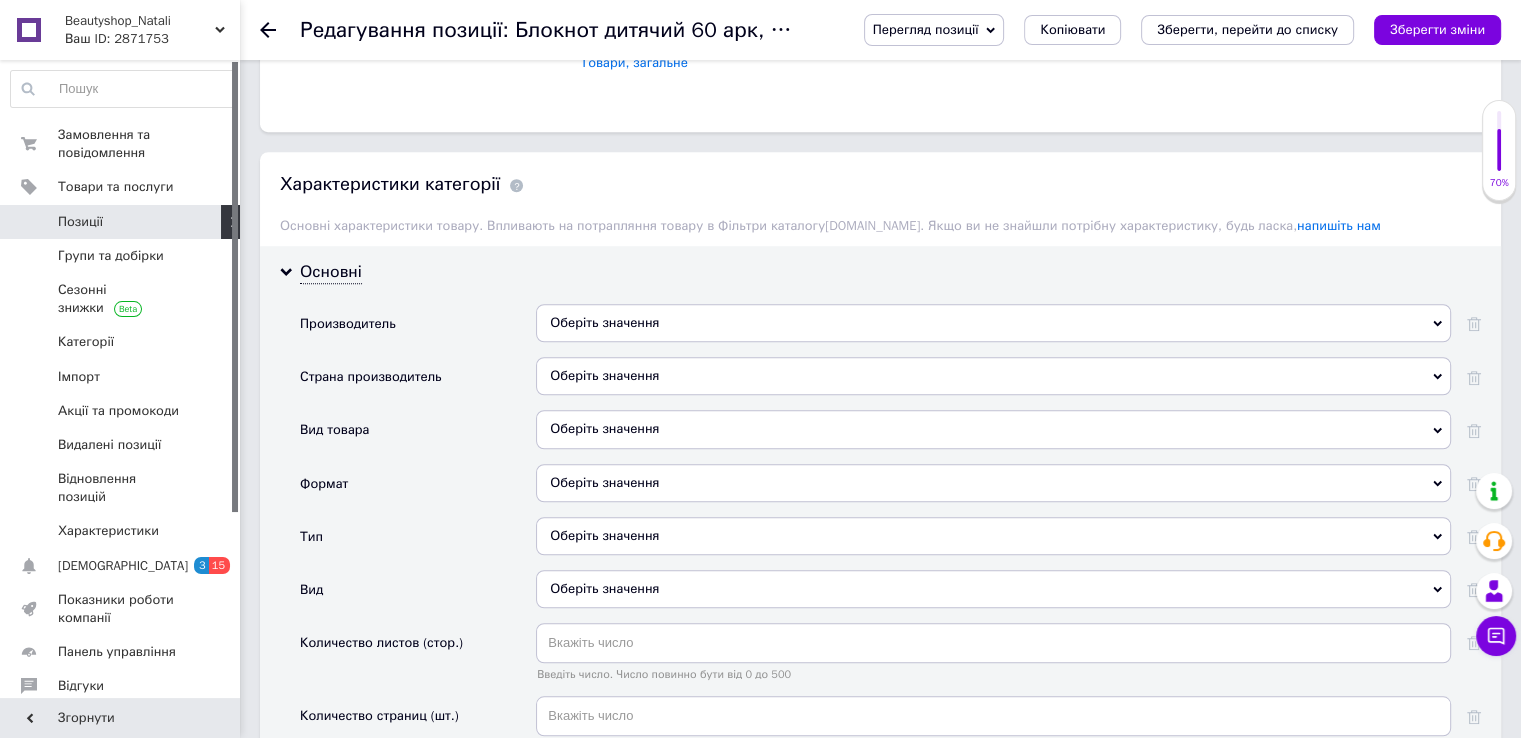 click on "Оберіть значення" at bounding box center [993, 429] 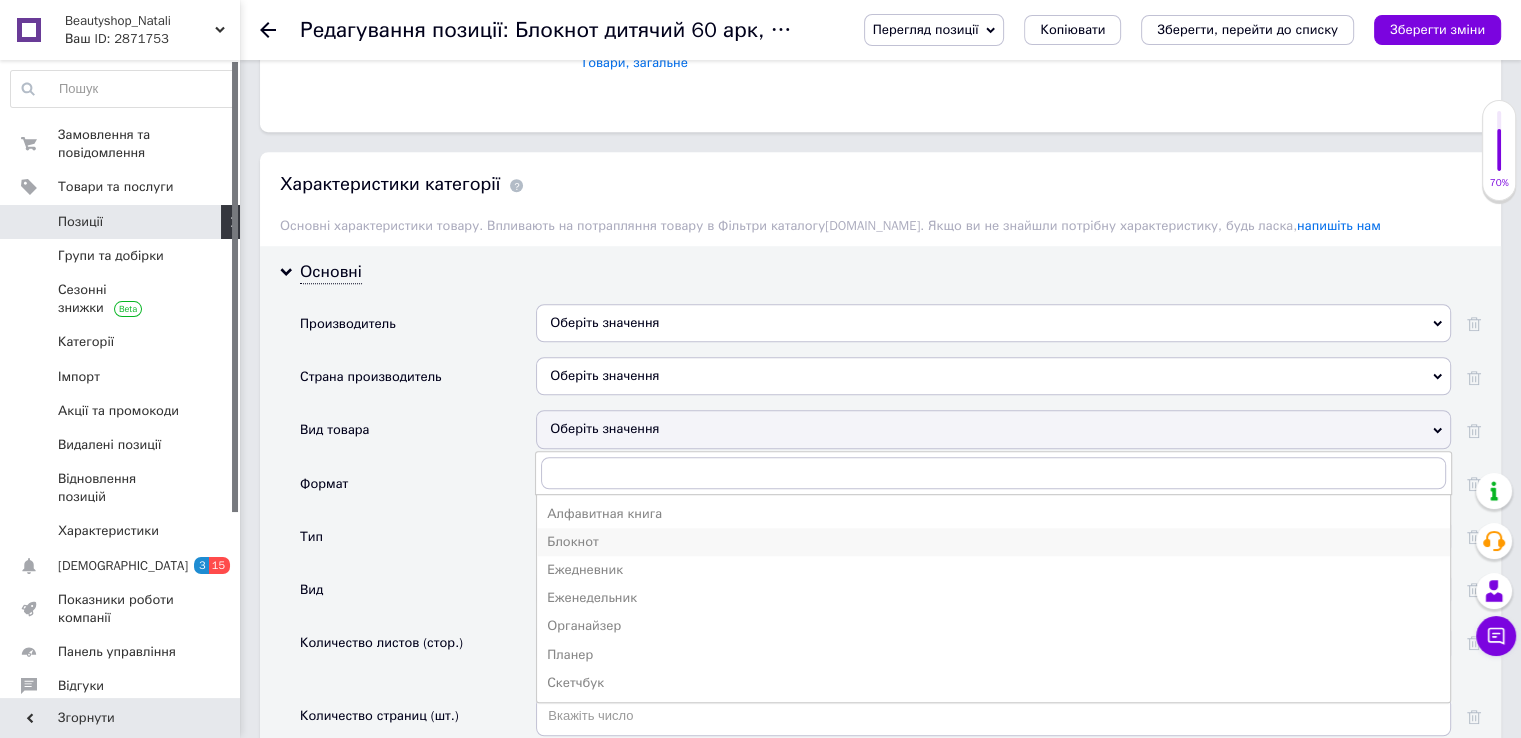 click on "Блокнот" at bounding box center [993, 542] 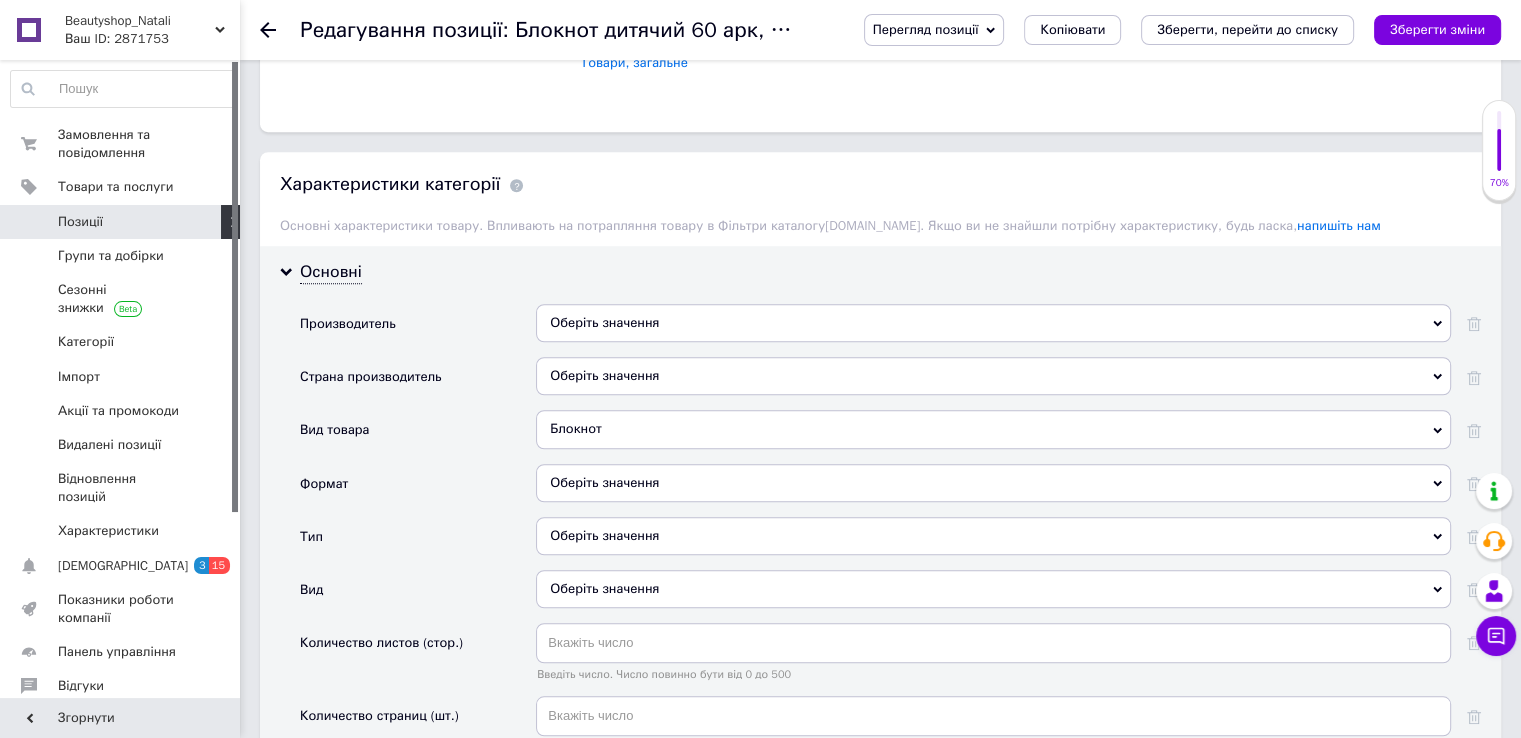click on "Оберіть значення" at bounding box center (993, 483) 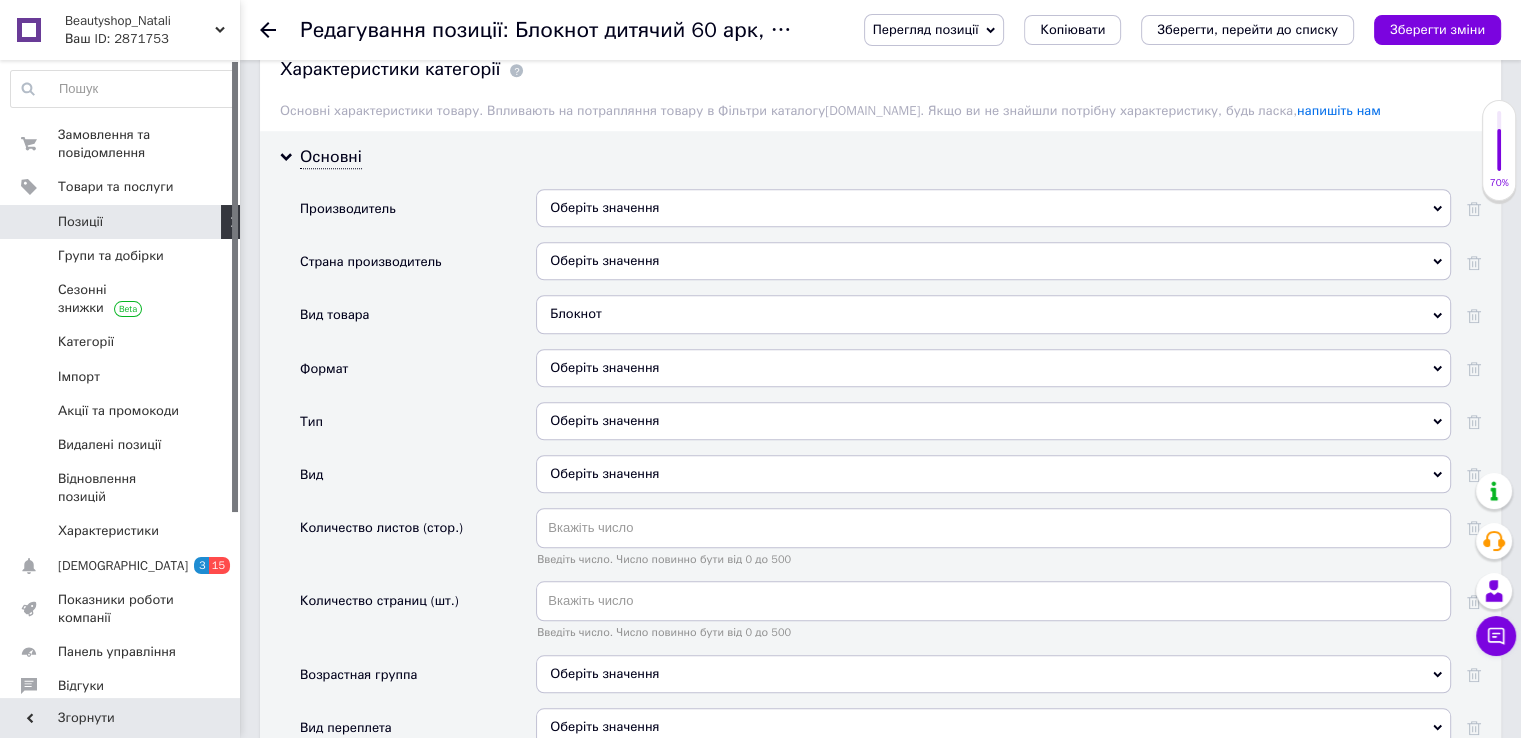scroll, scrollTop: 1700, scrollLeft: 0, axis: vertical 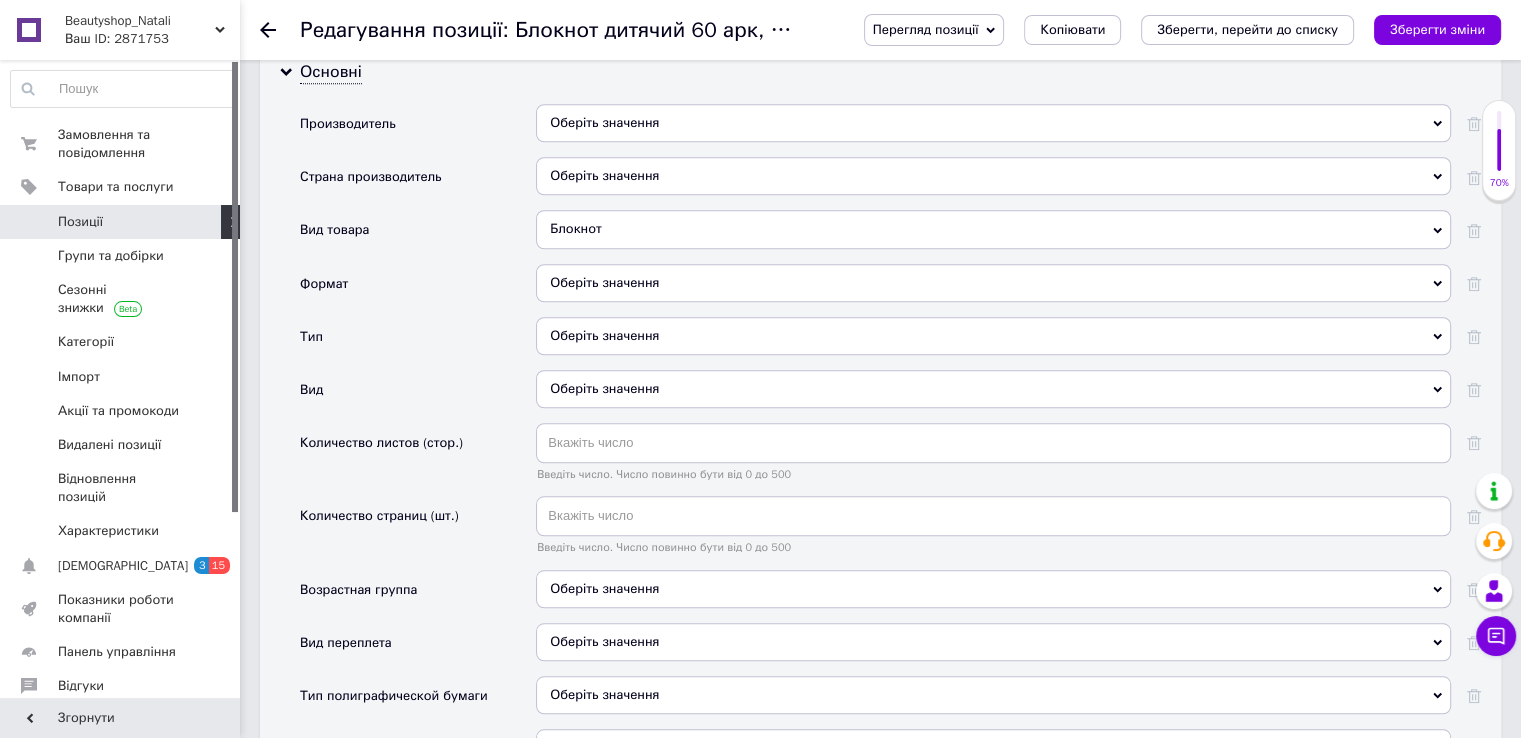 click on "Оберіть значення" at bounding box center (993, 336) 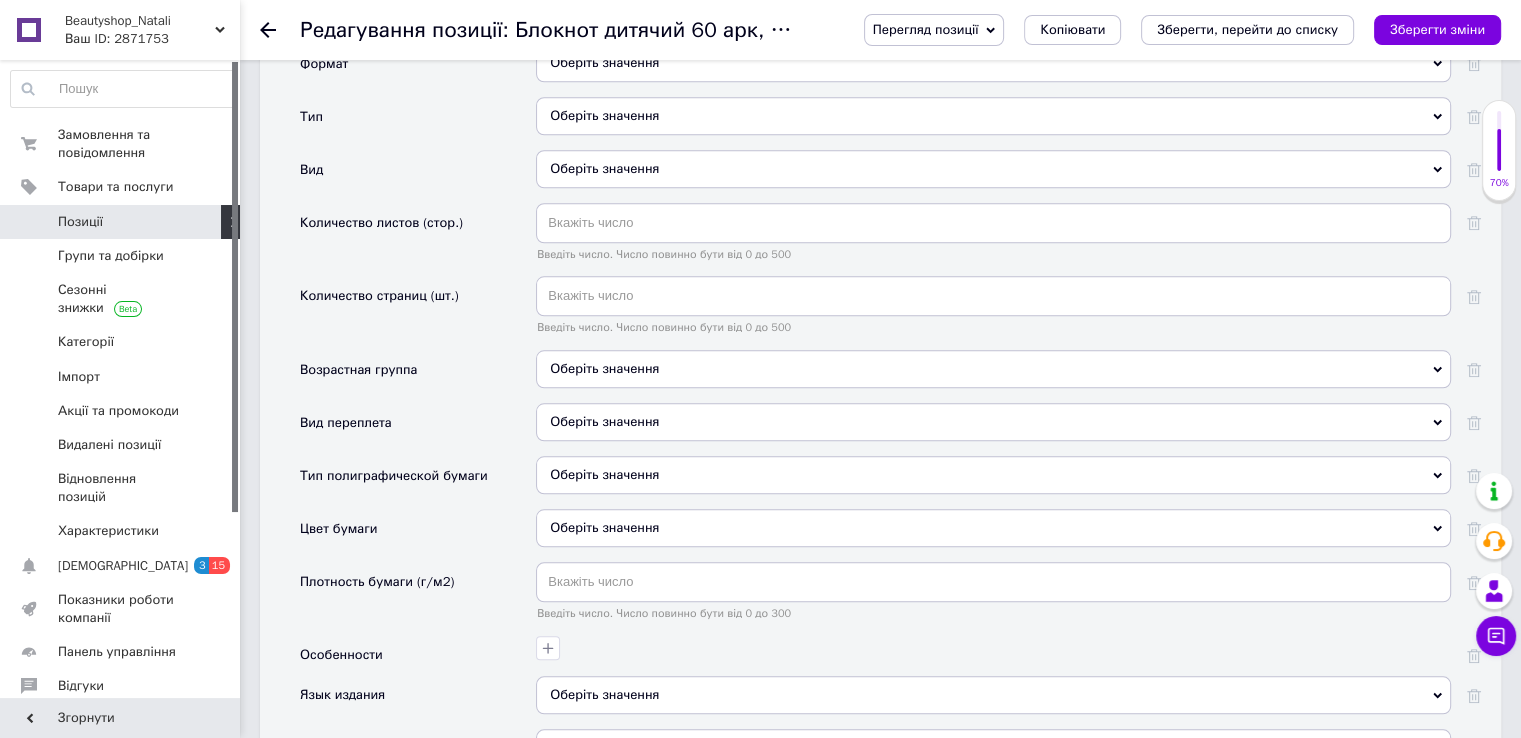 scroll, scrollTop: 1800, scrollLeft: 0, axis: vertical 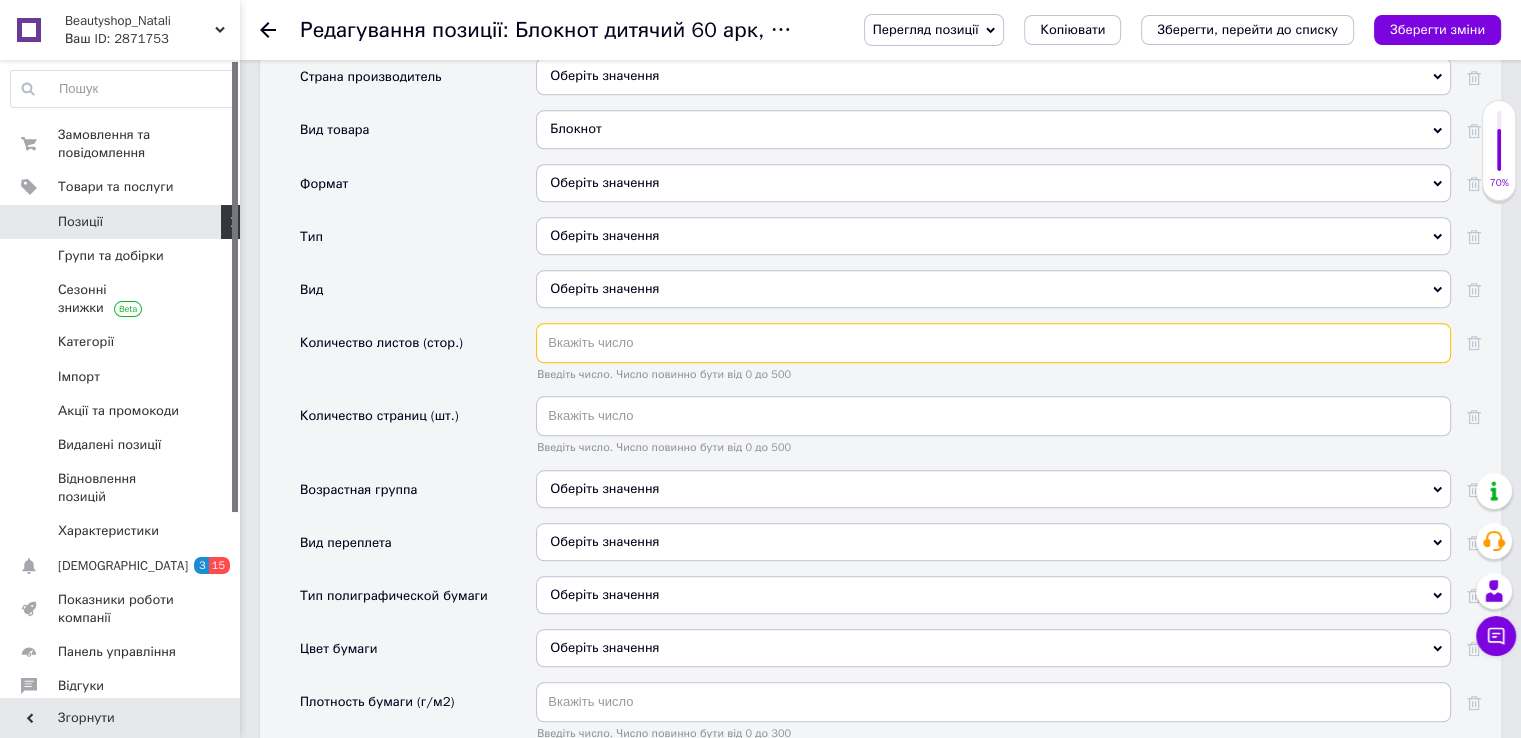 click at bounding box center (993, 343) 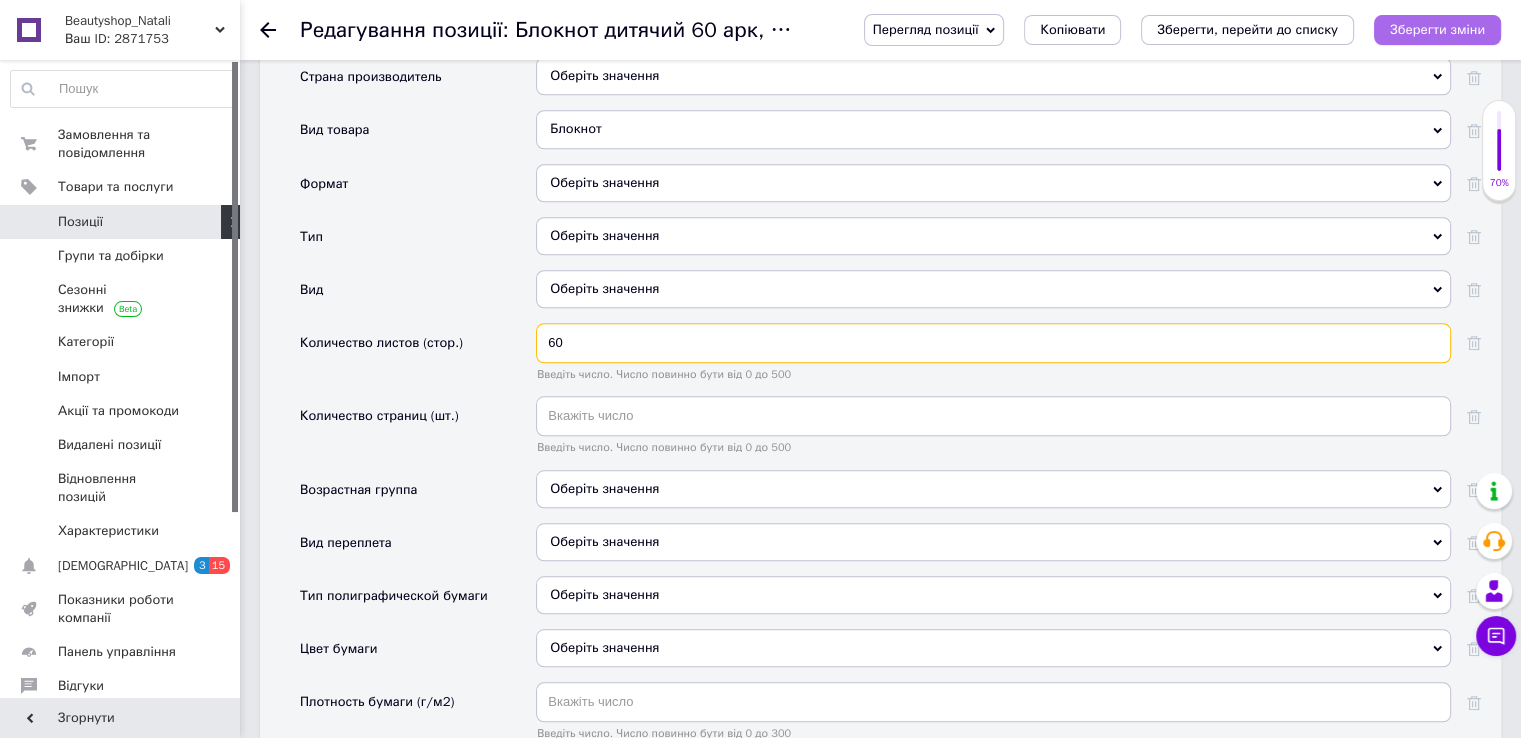 type on "60" 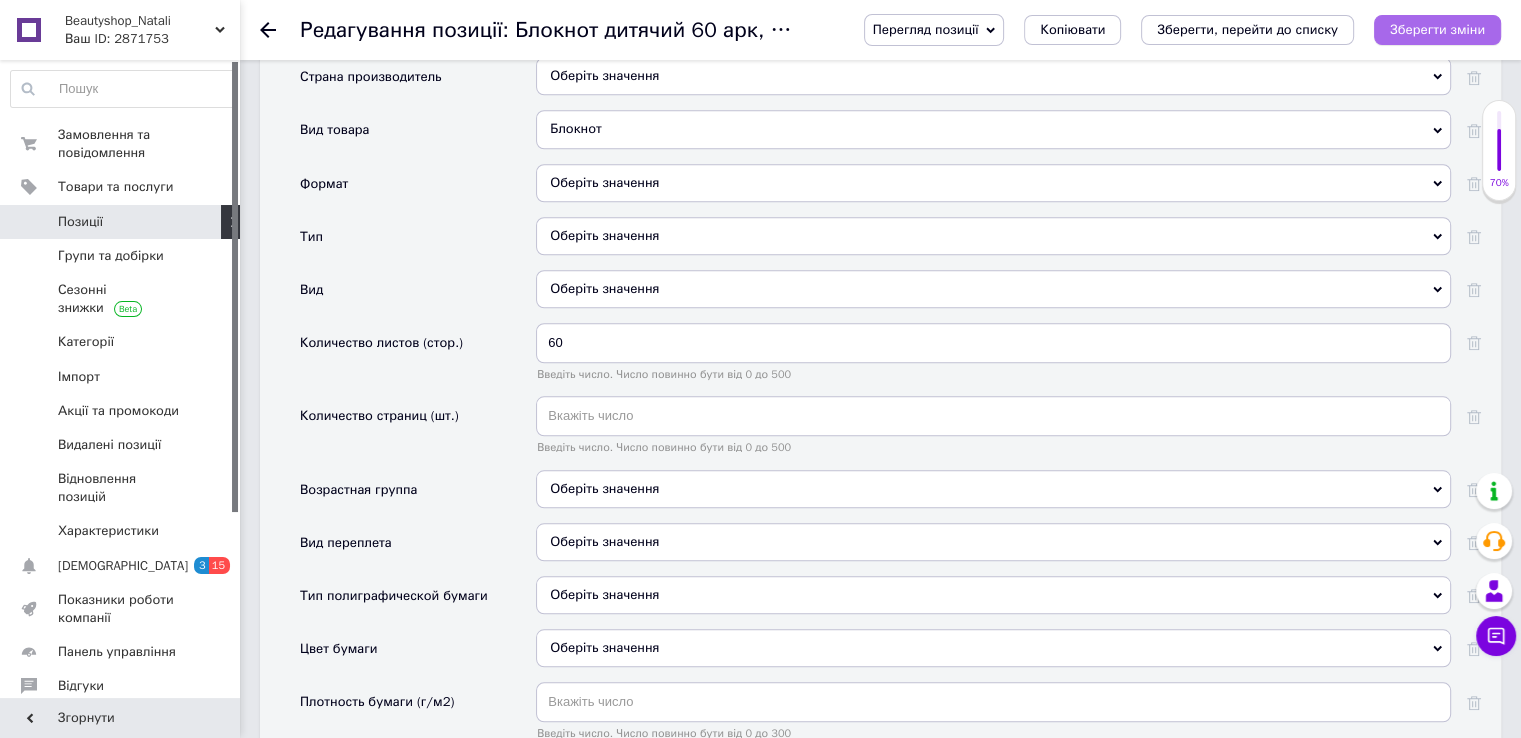 click on "Зберегти зміни" at bounding box center (1437, 29) 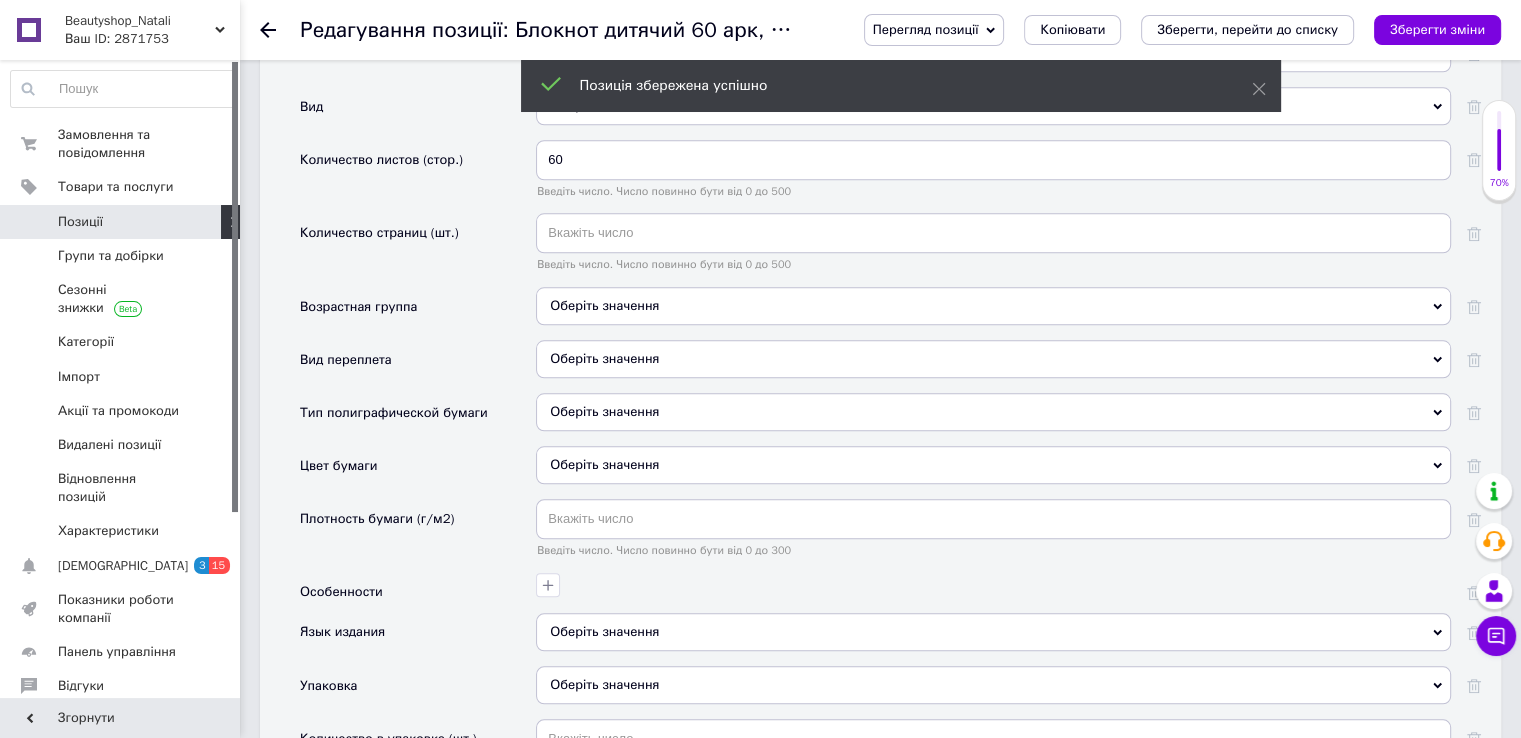 scroll, scrollTop: 2000, scrollLeft: 0, axis: vertical 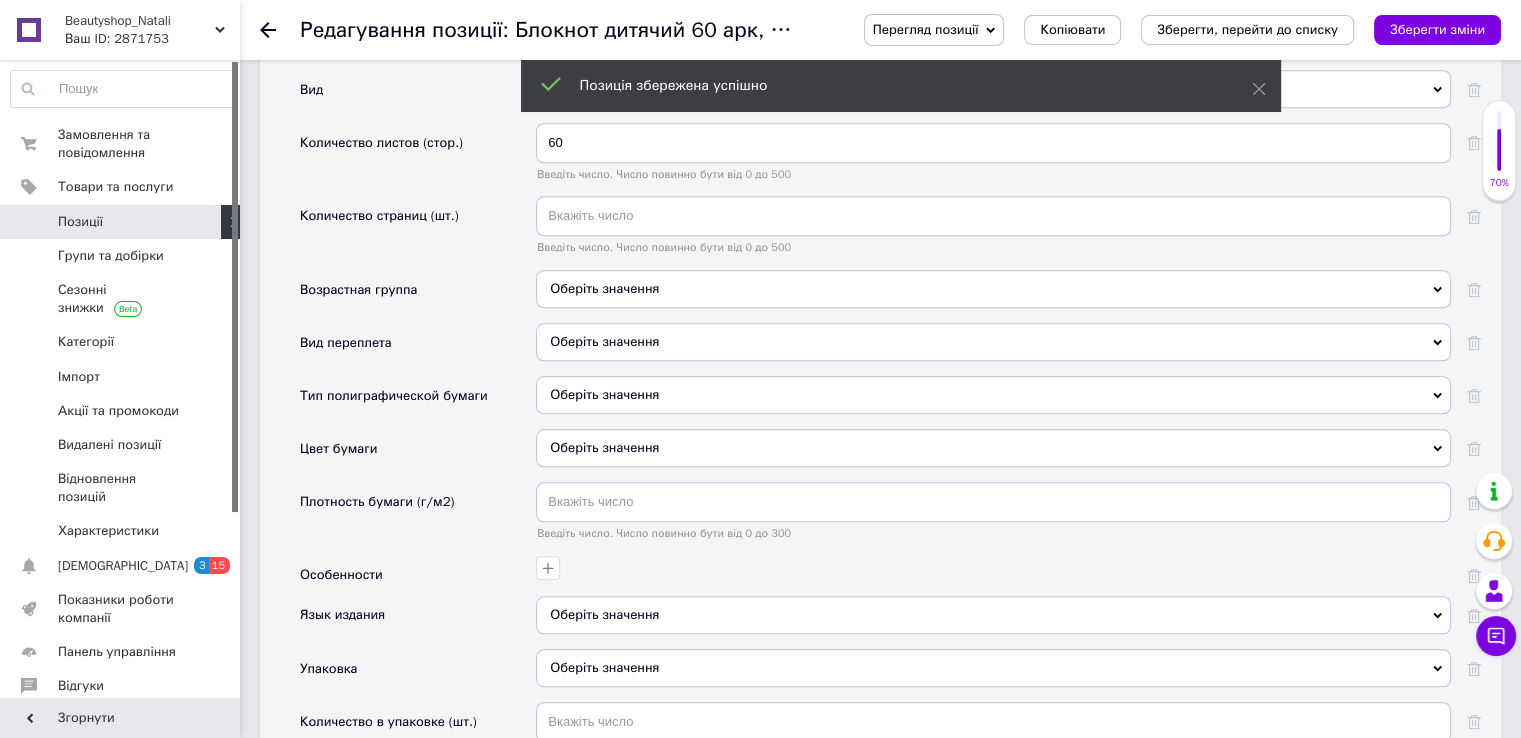 click on "Оберіть значення" at bounding box center (993, 296) 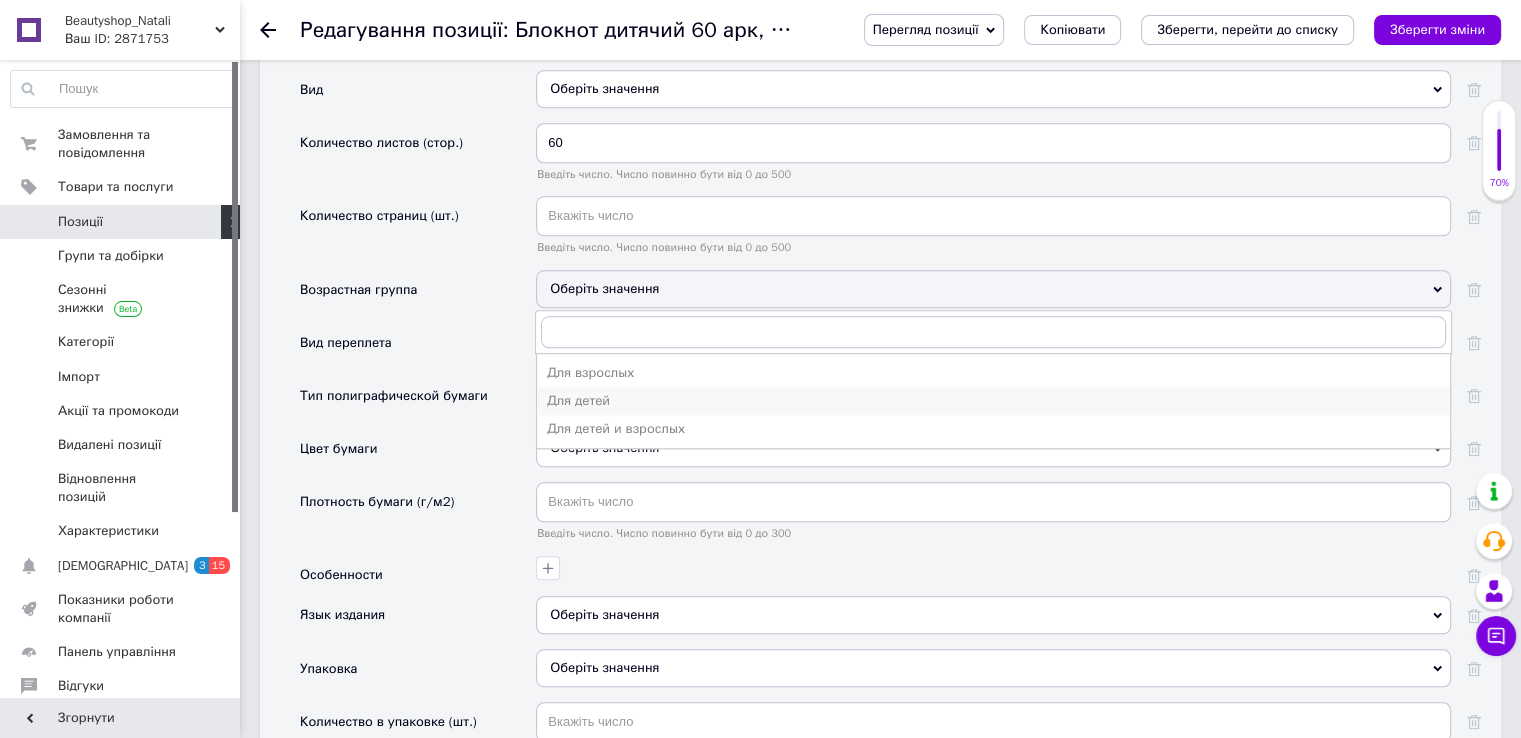 click on "Для детей" at bounding box center (993, 401) 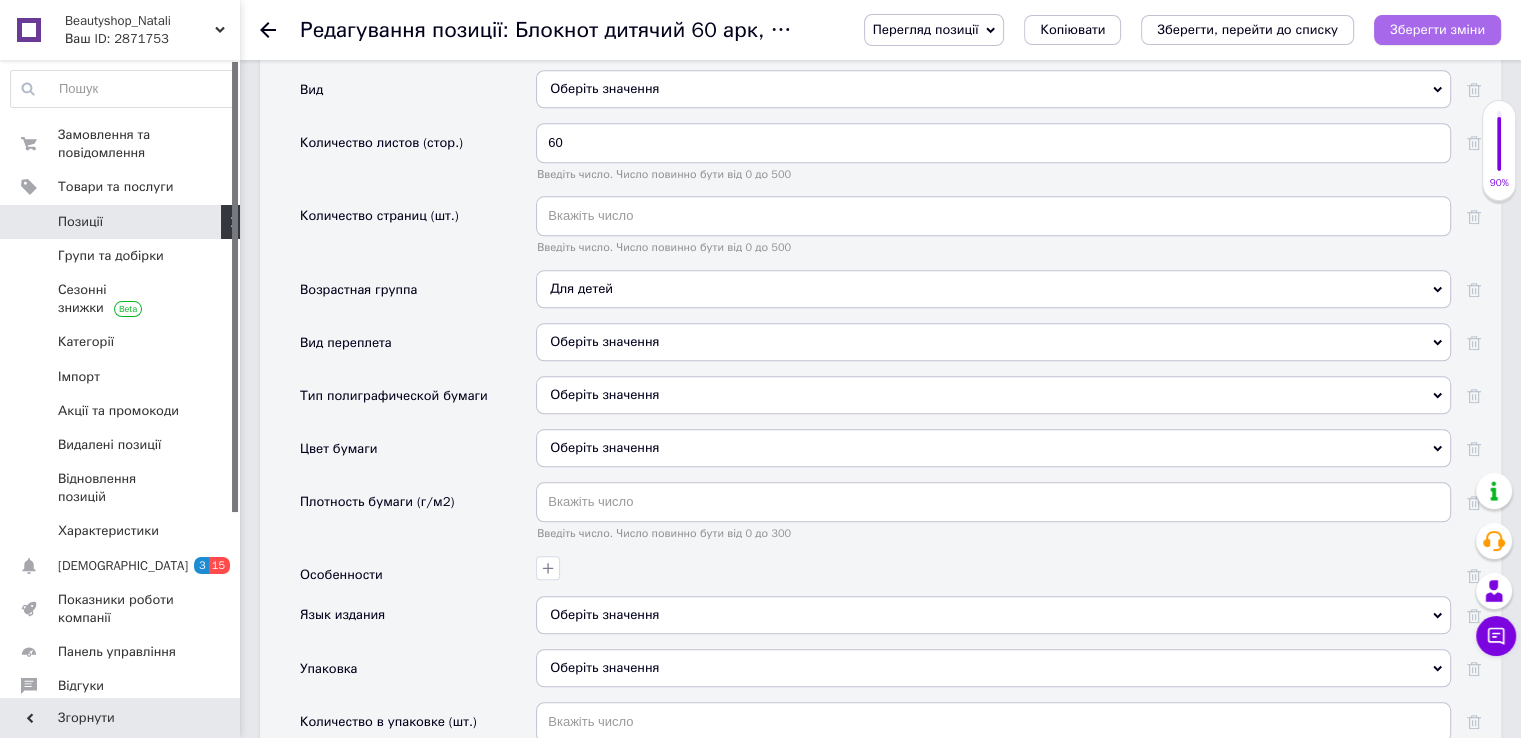 click on "Зберегти зміни" at bounding box center (1437, 30) 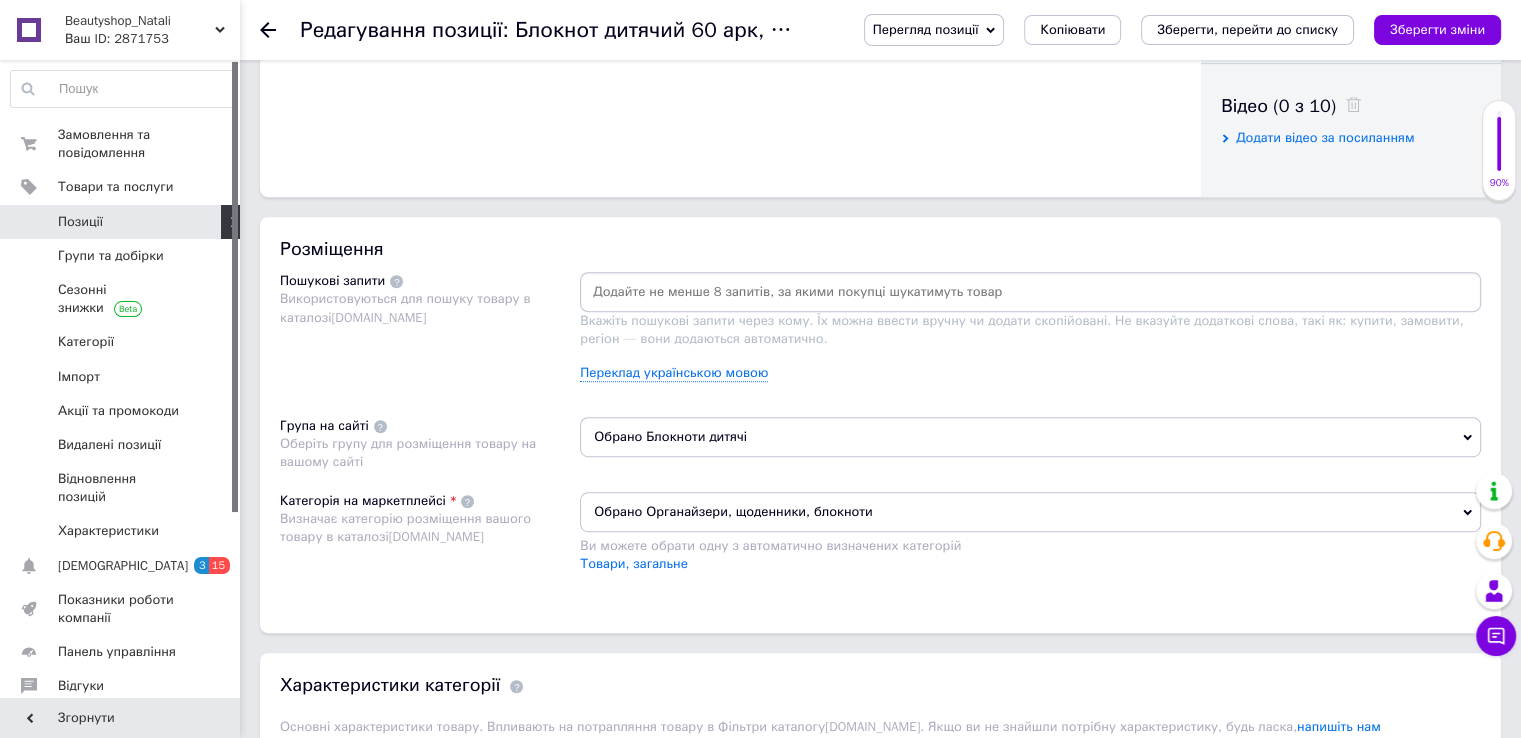 scroll, scrollTop: 923, scrollLeft: 0, axis: vertical 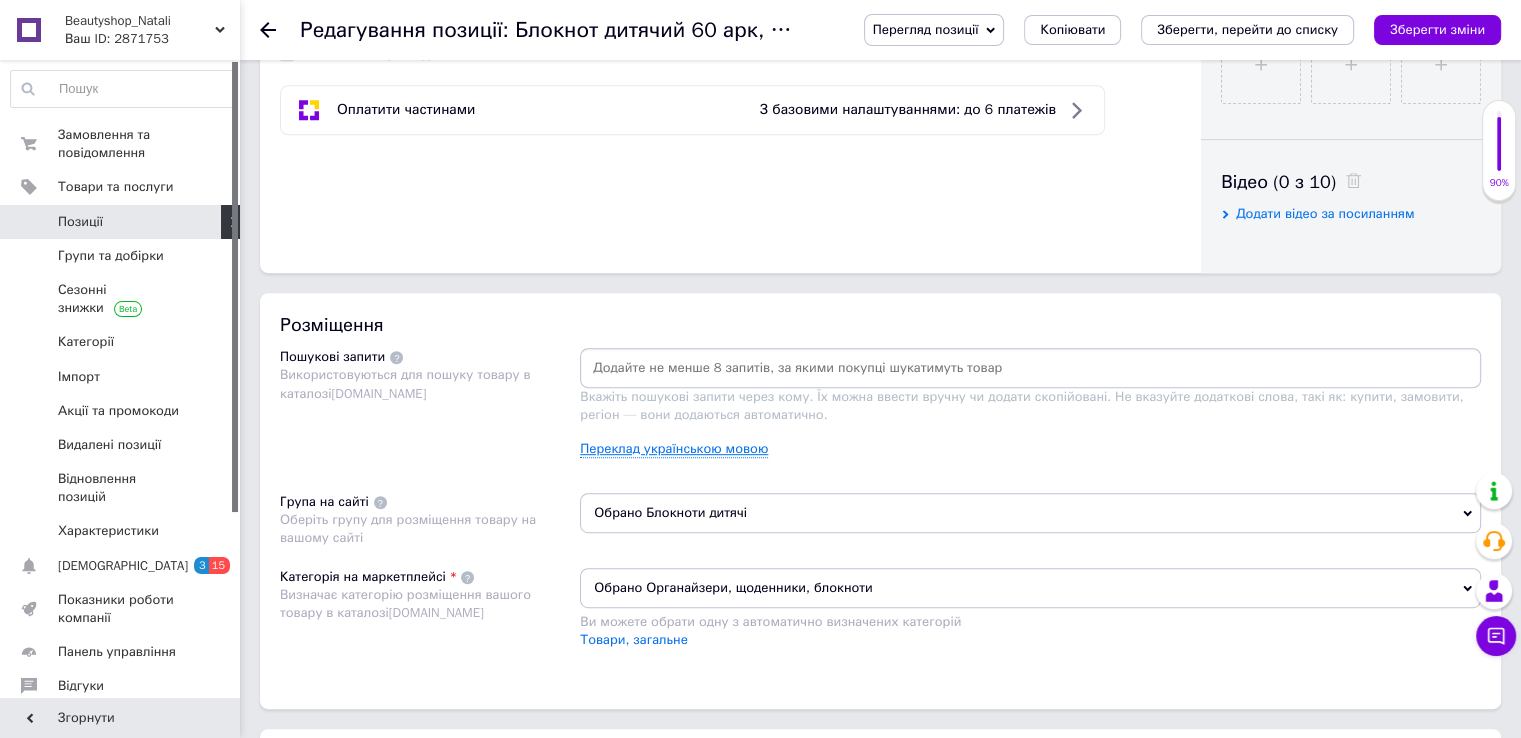 click on "Переклад українською мовою" at bounding box center (674, 449) 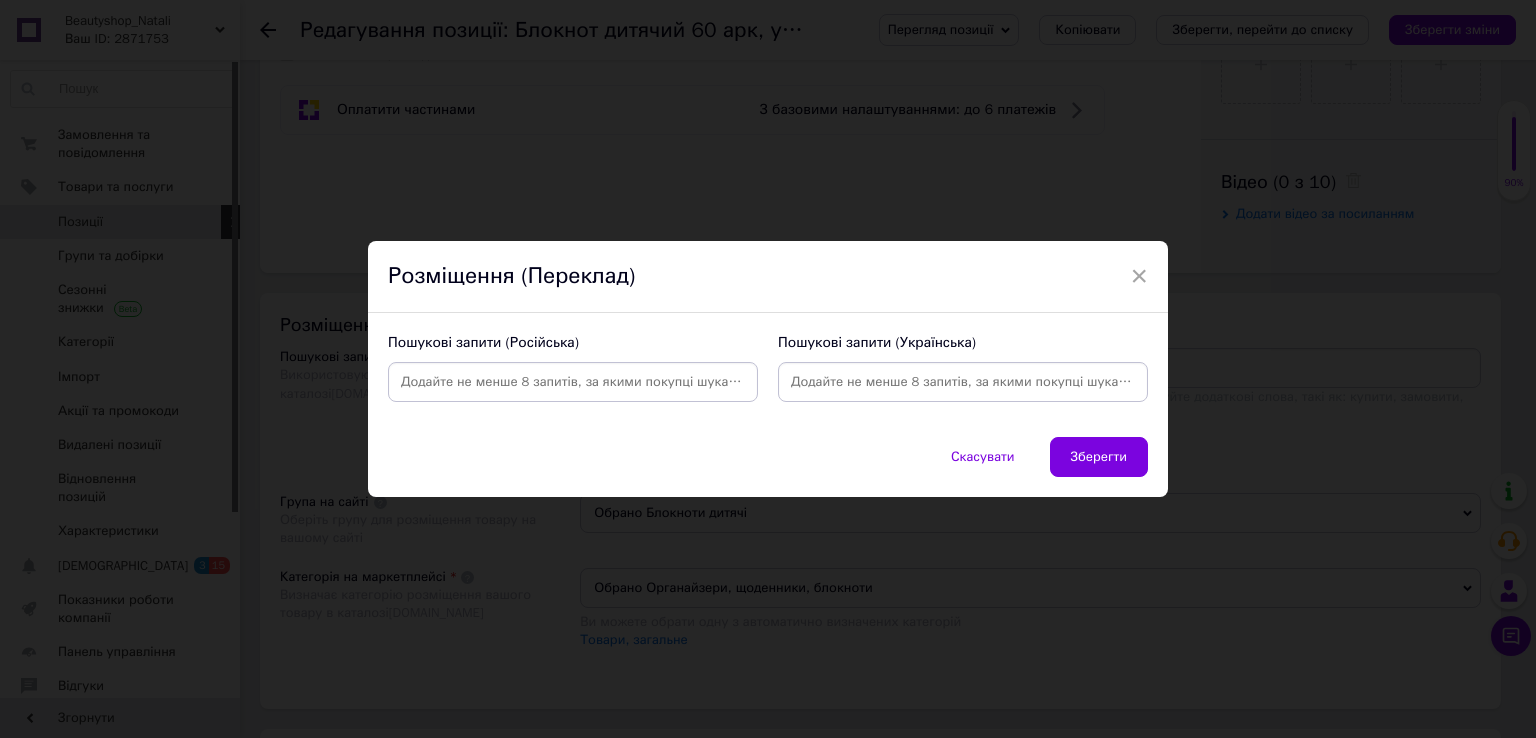 click at bounding box center (963, 382) 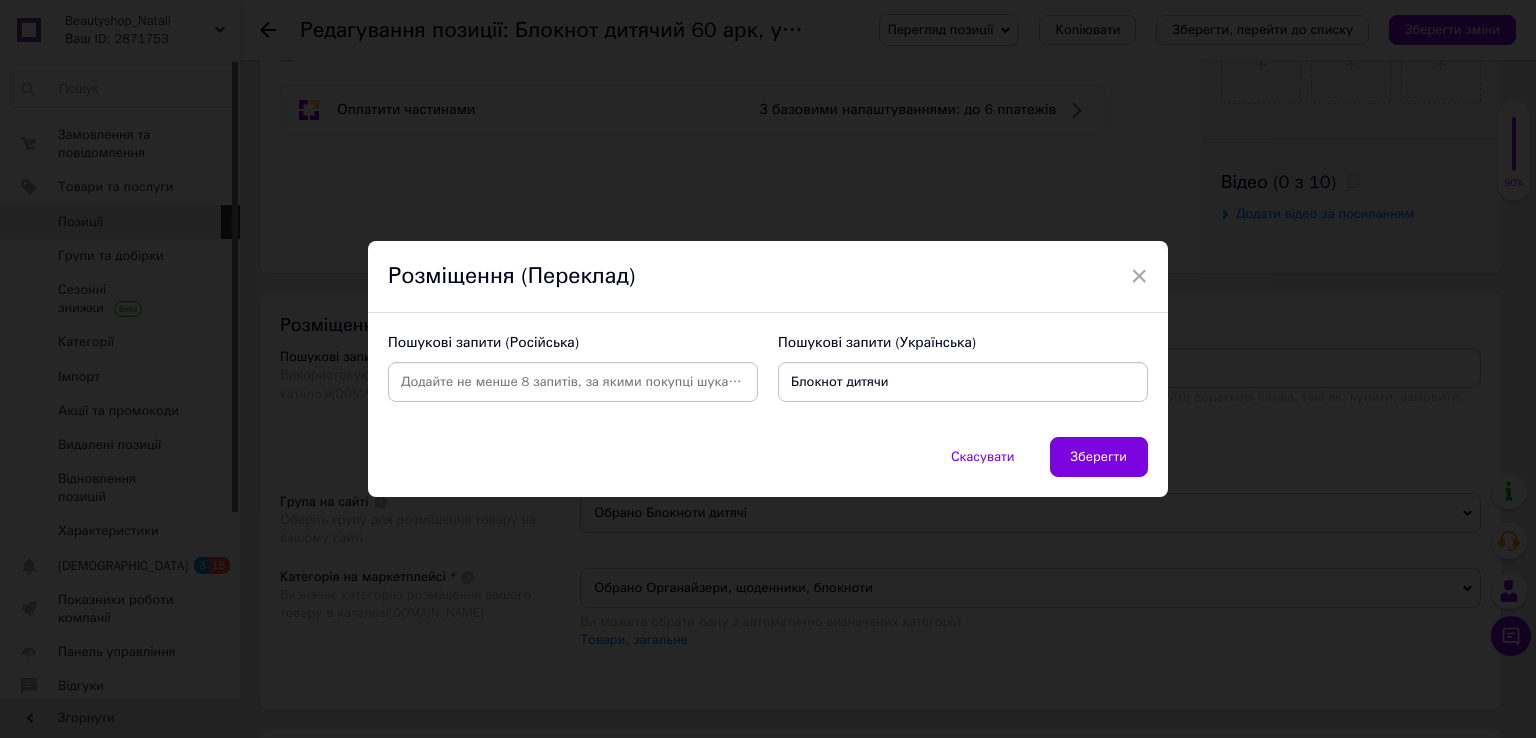 type 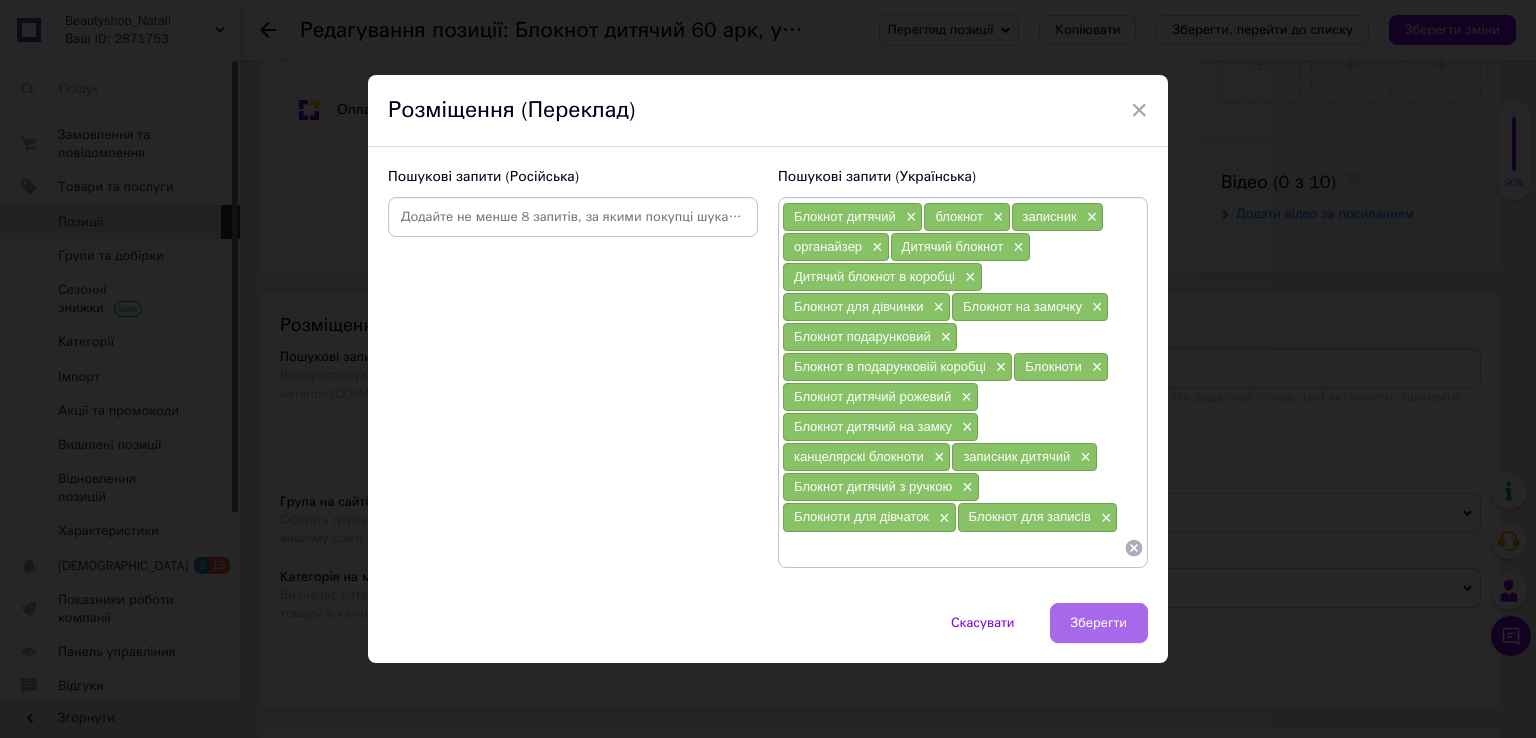 click on "Зберегти" at bounding box center [1099, 623] 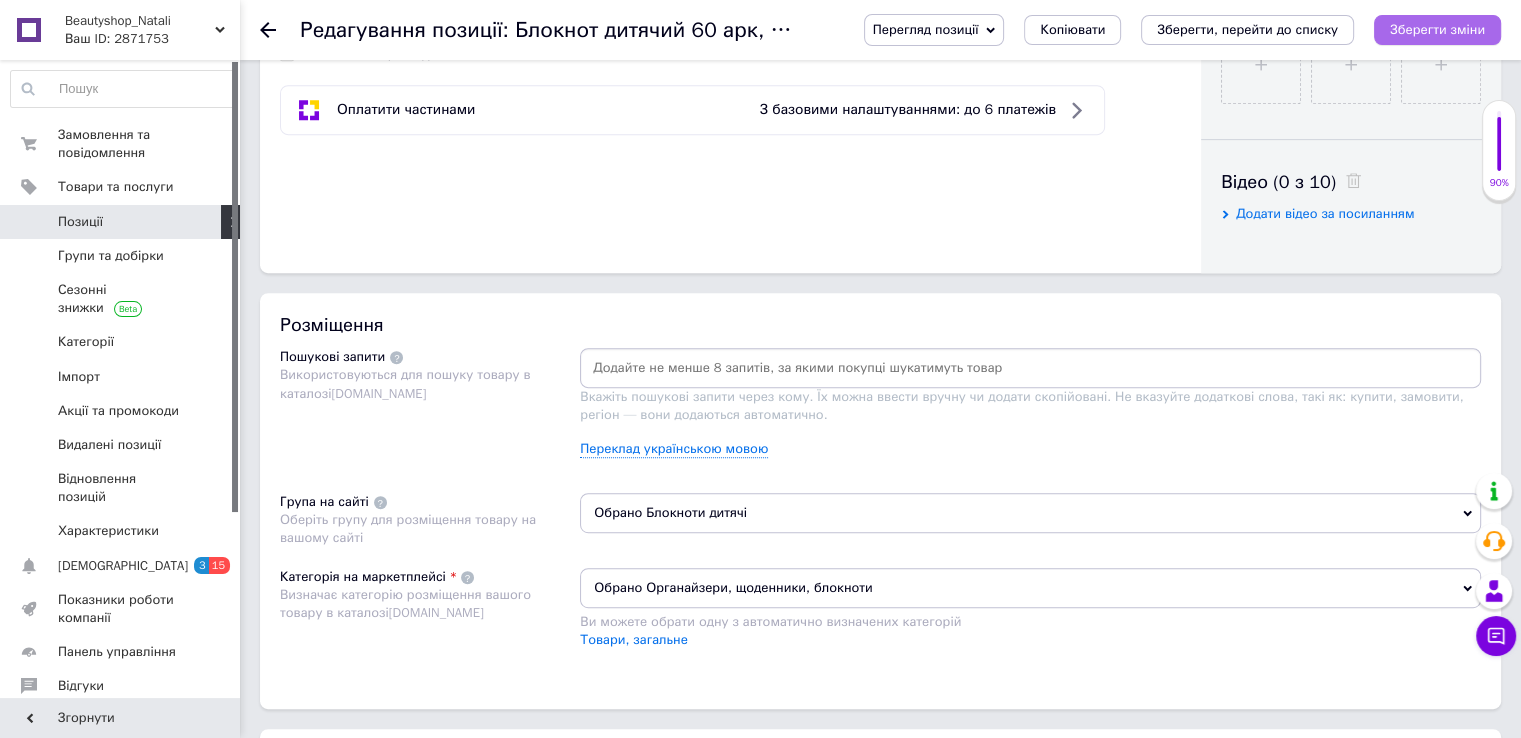 click on "Зберегти зміни" at bounding box center [1437, 29] 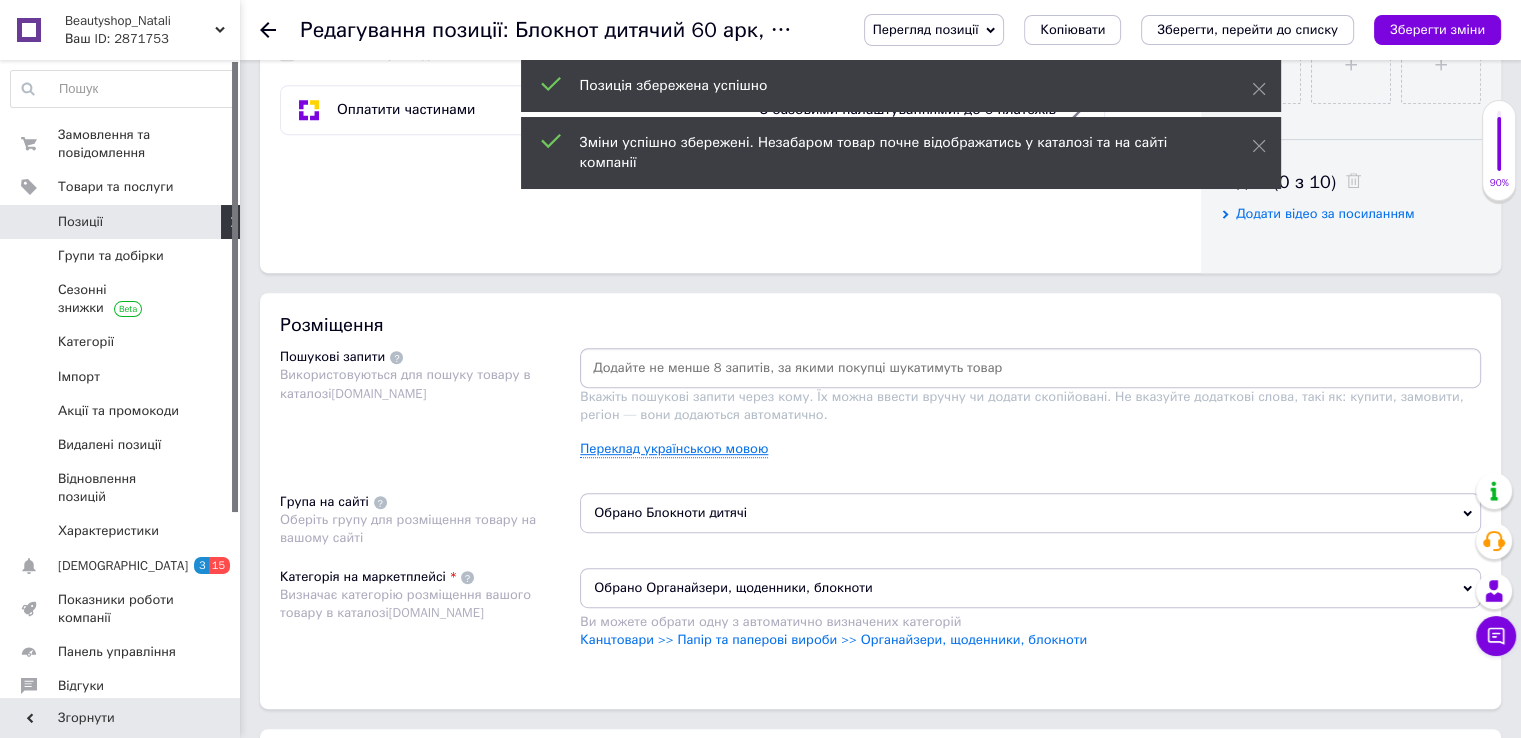 click on "Переклад українською мовою" at bounding box center (674, 449) 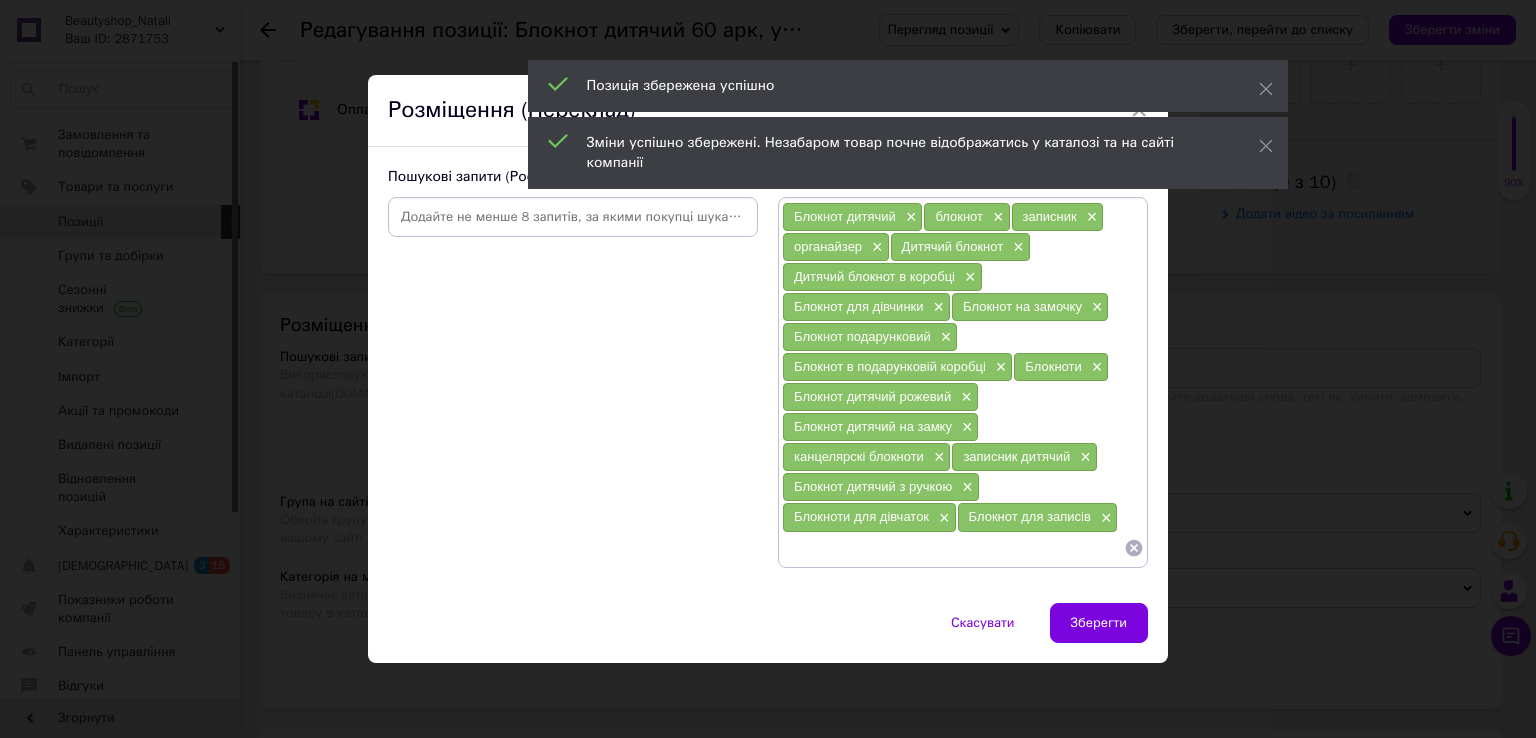 click at bounding box center [953, 548] 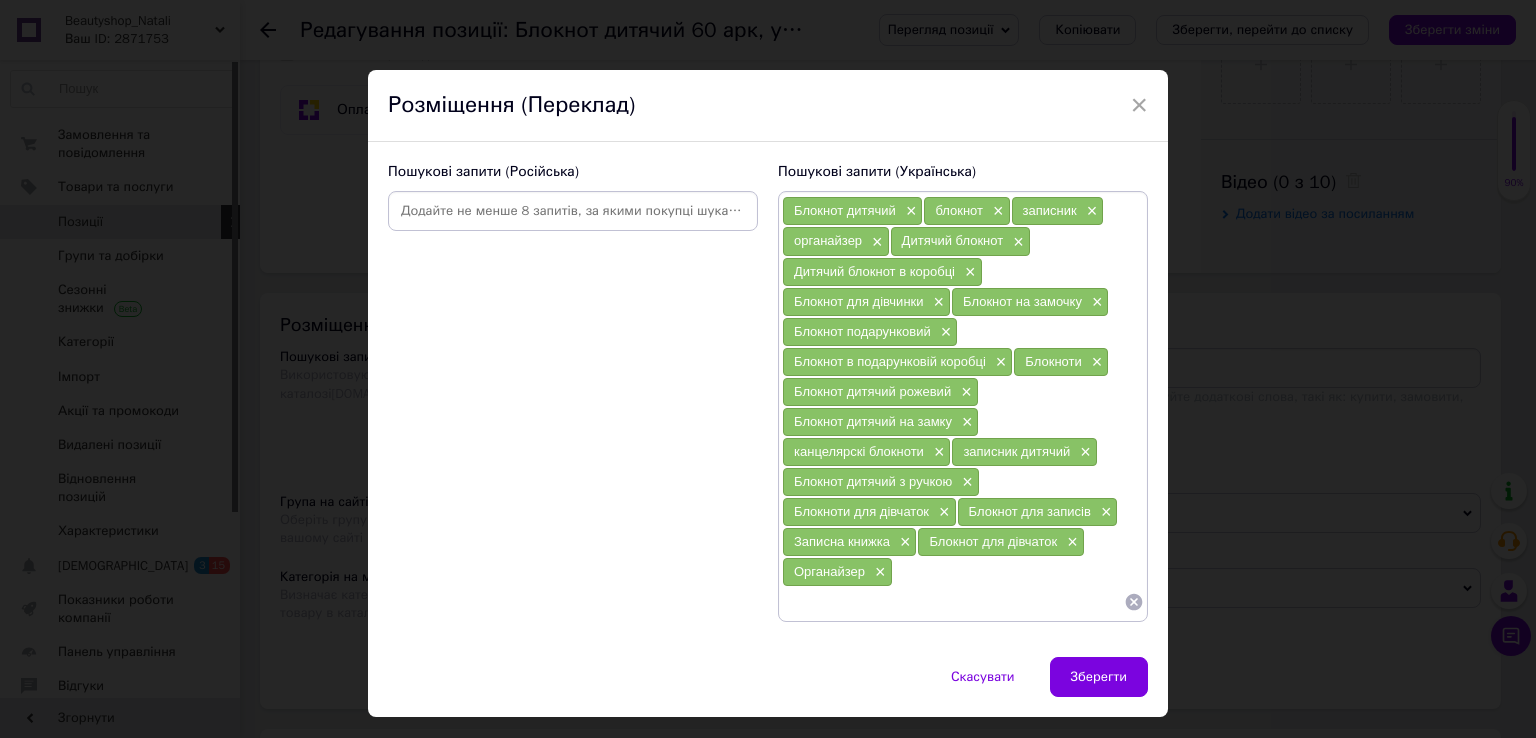 click at bounding box center [573, 211] 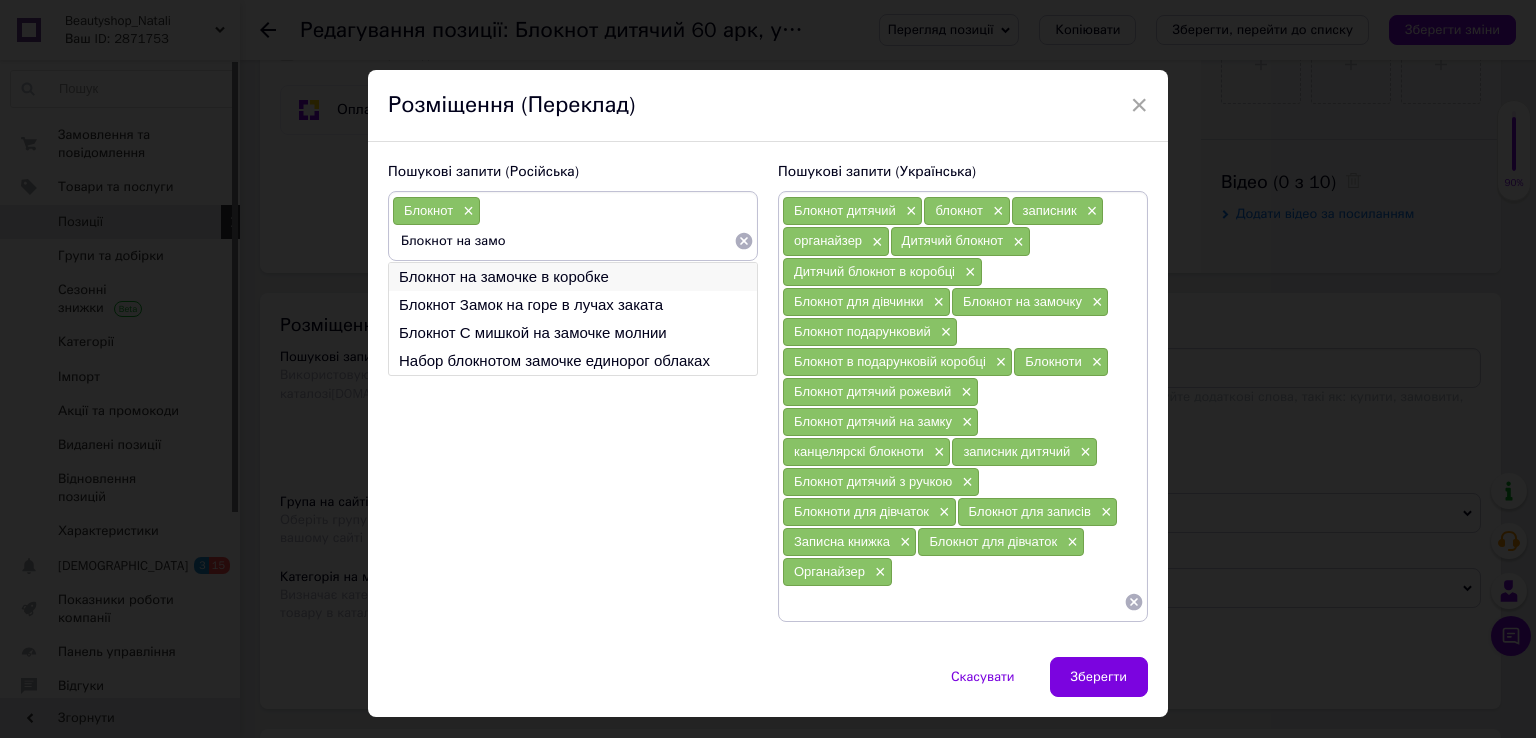 click on "Блокнот на замочке в коробке" at bounding box center (573, 277) 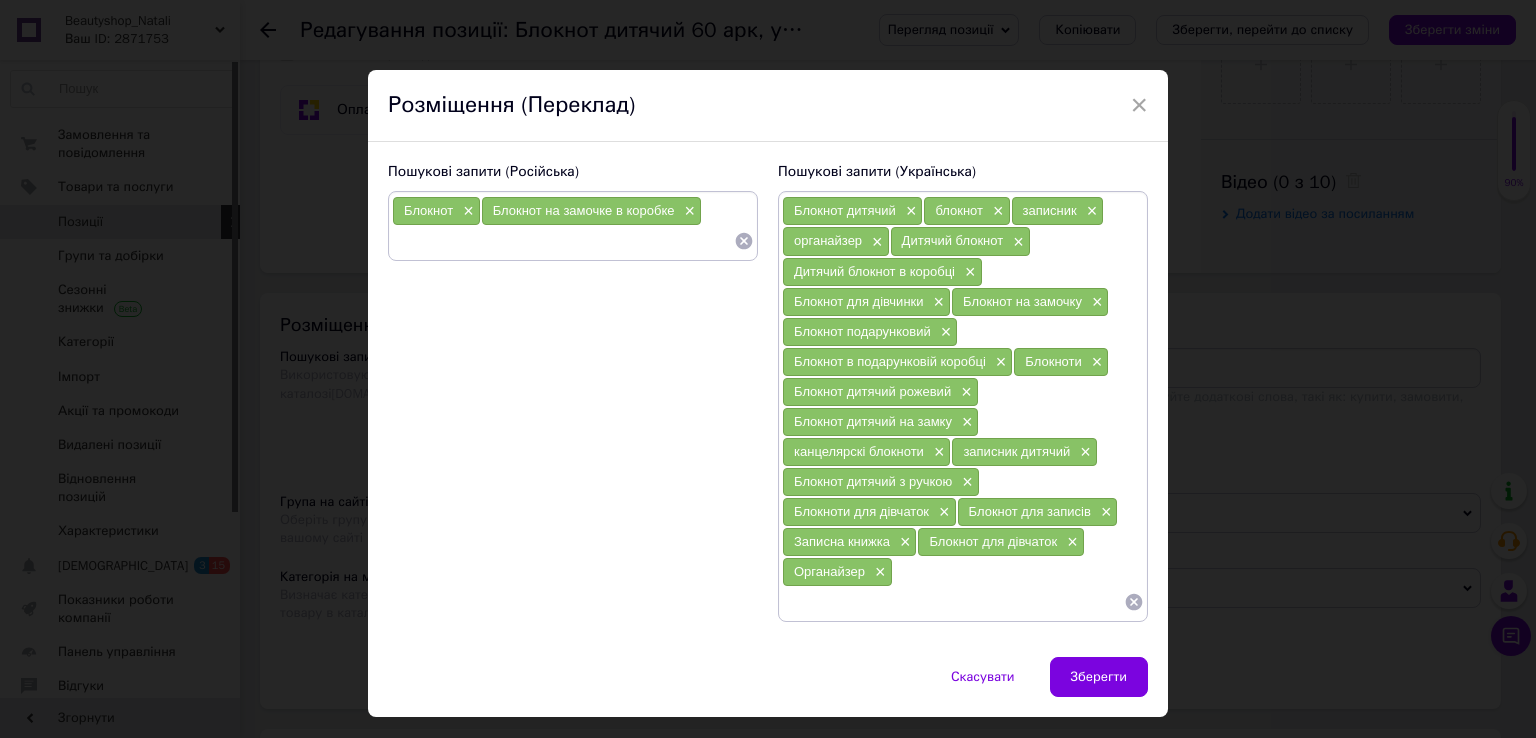 click on "Пошукові запити (Російська) Блокнот × Блокнот на замочке в коробке ×" at bounding box center [573, 392] 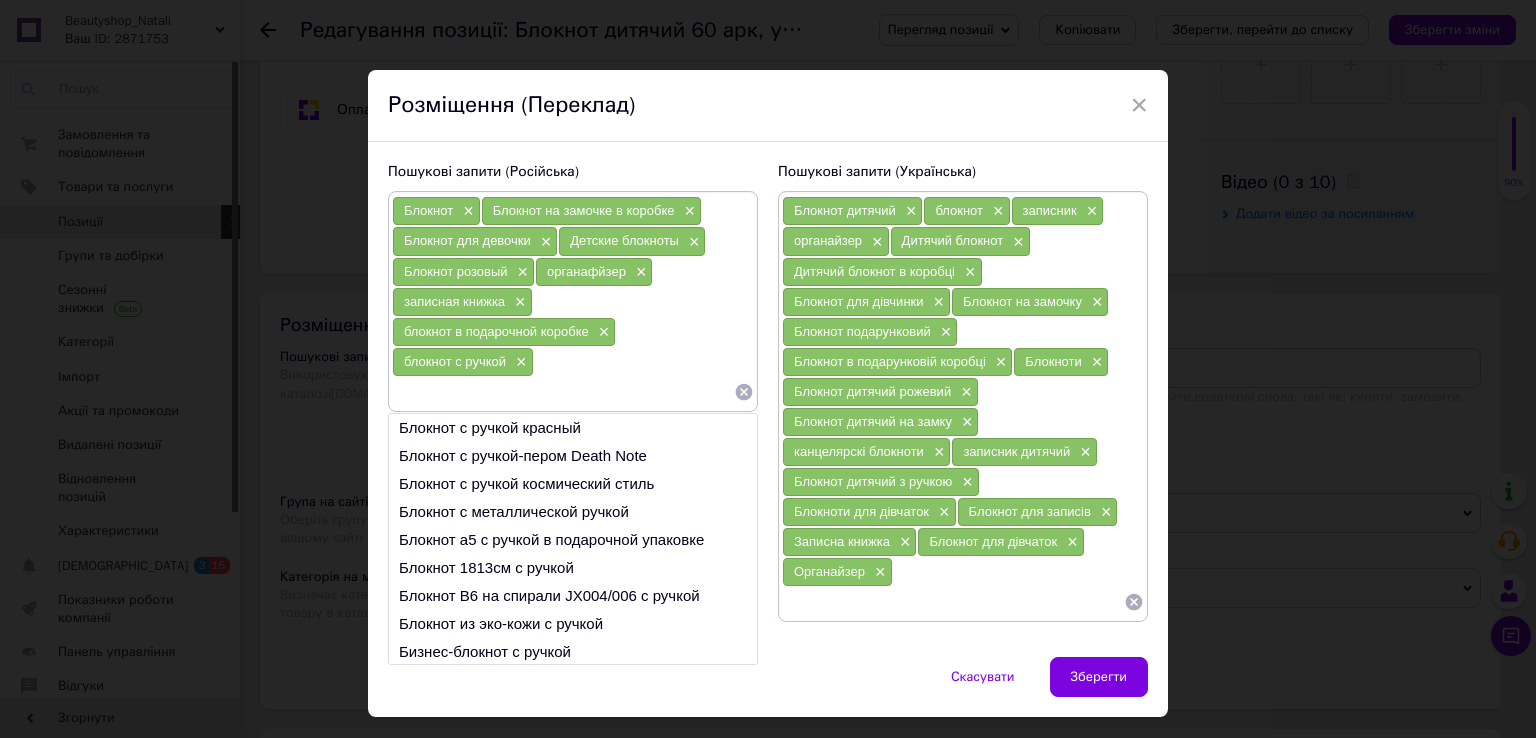 click on "Зберегти" at bounding box center [1099, 677] 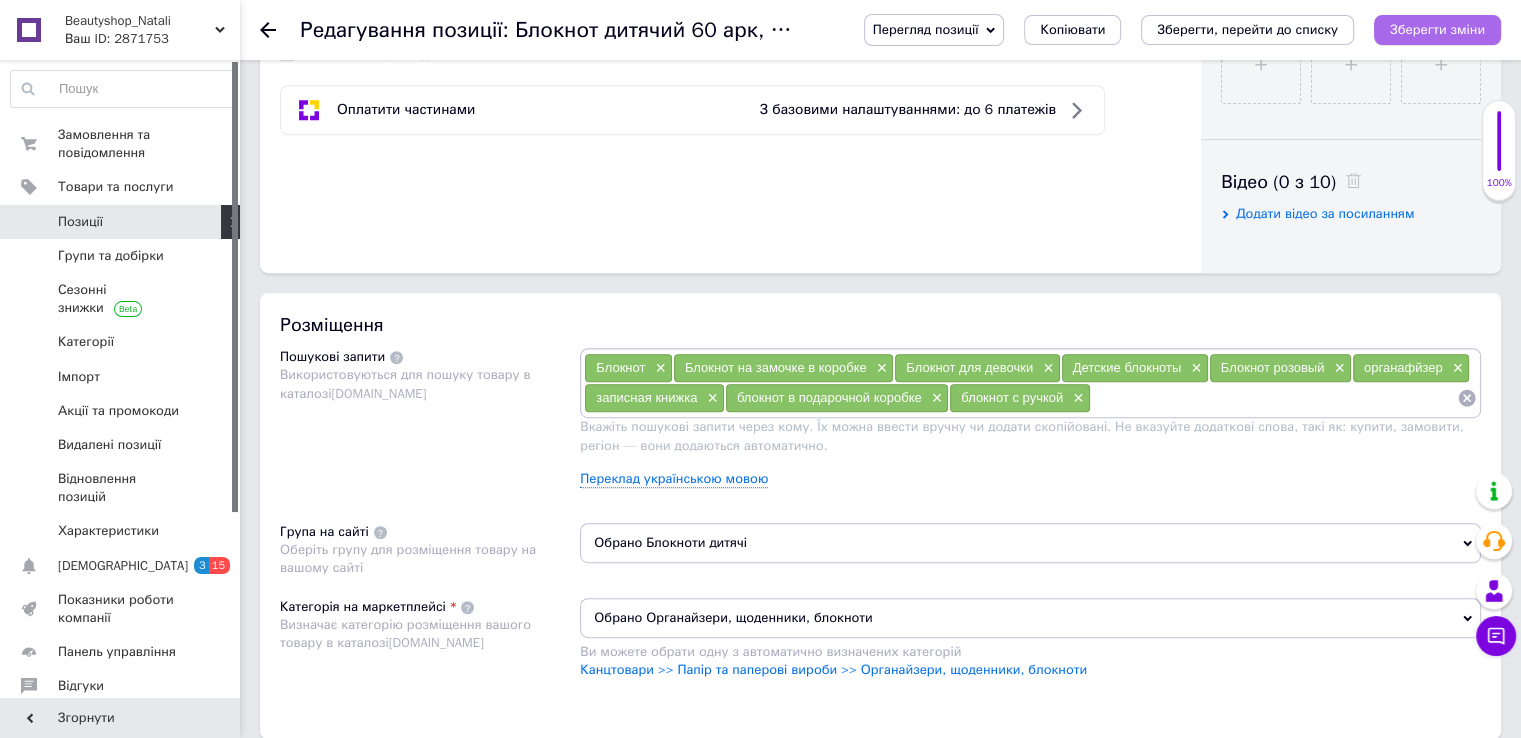 click on "Зберегти зміни" at bounding box center [1437, 29] 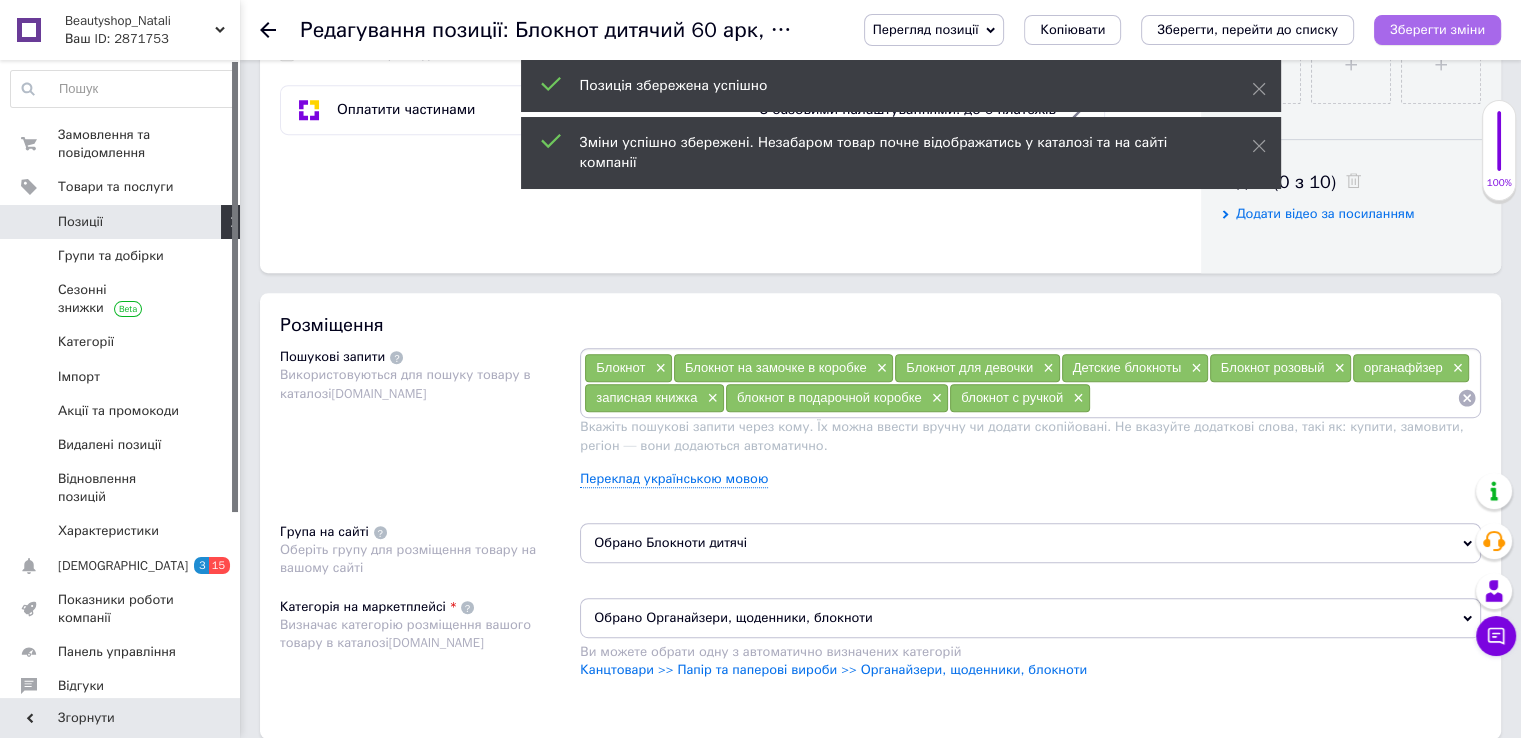 click on "Зберегти зміни" at bounding box center (1437, 29) 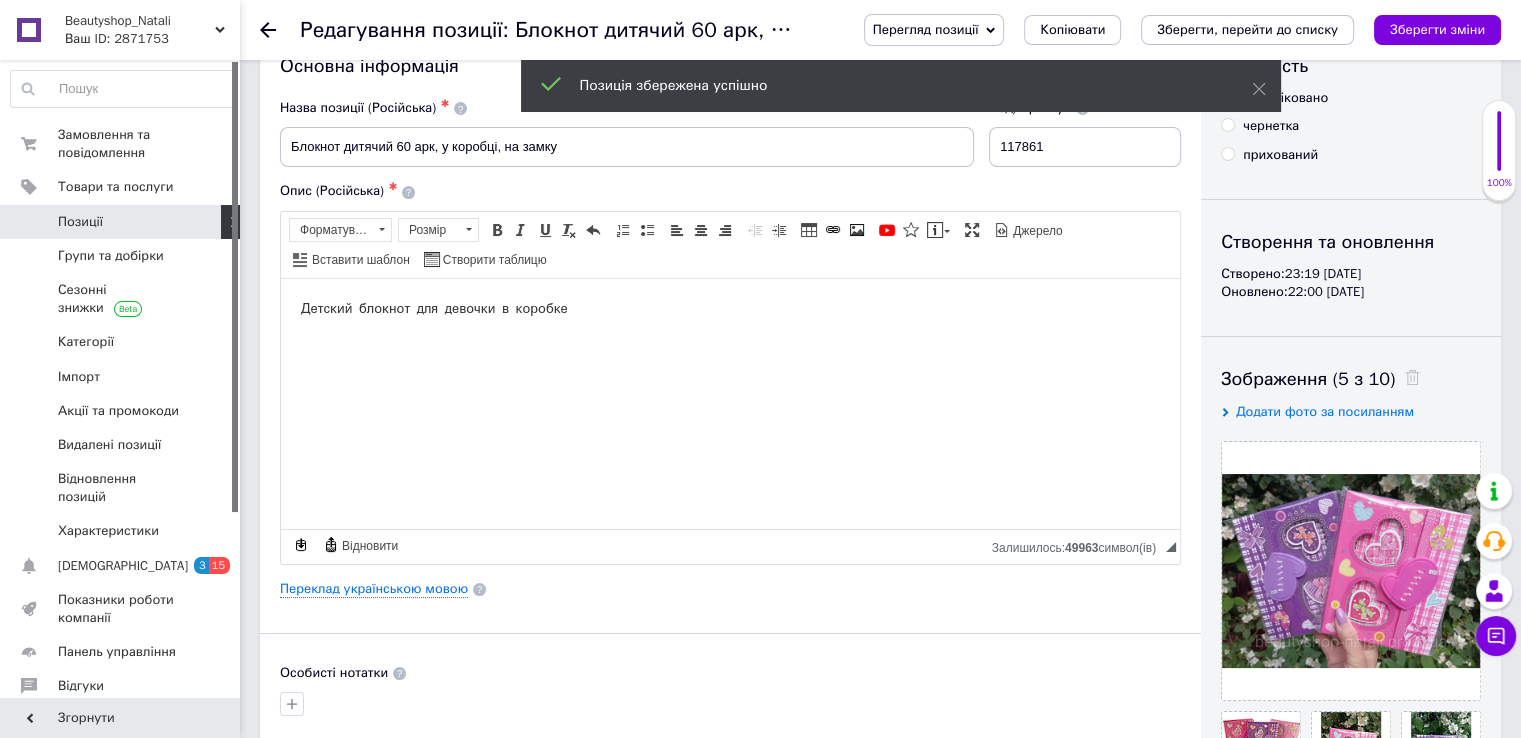 scroll, scrollTop: 0, scrollLeft: 0, axis: both 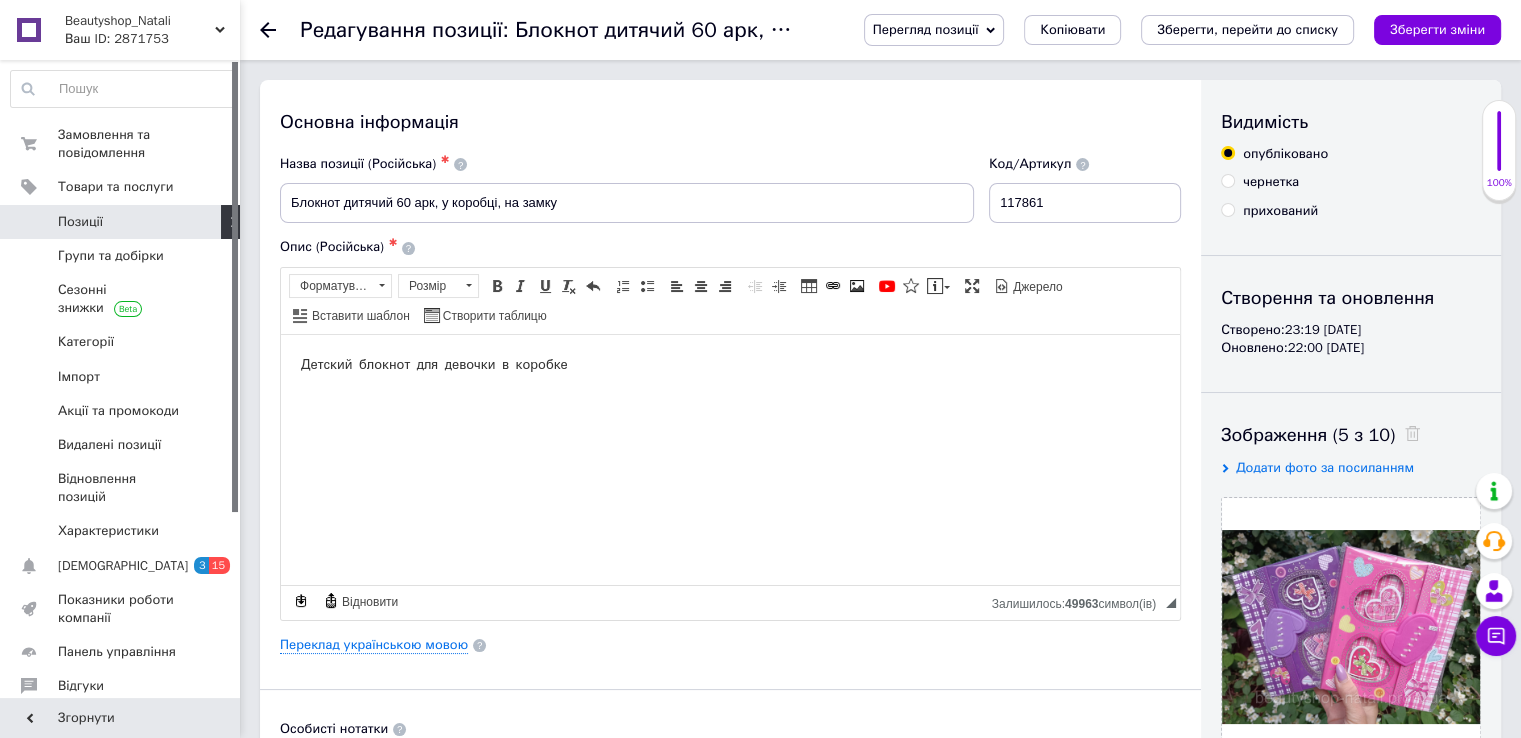click 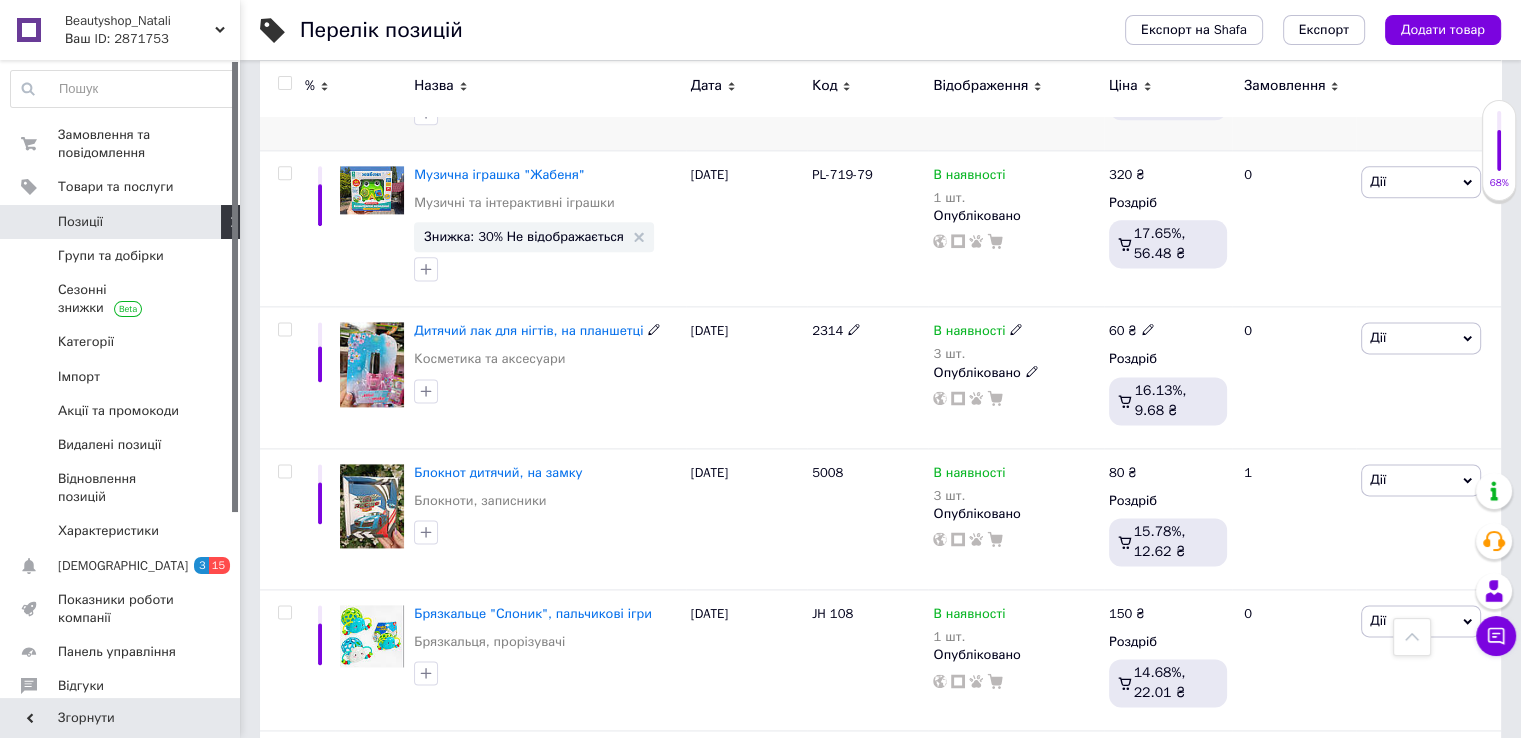 scroll, scrollTop: 2796, scrollLeft: 0, axis: vertical 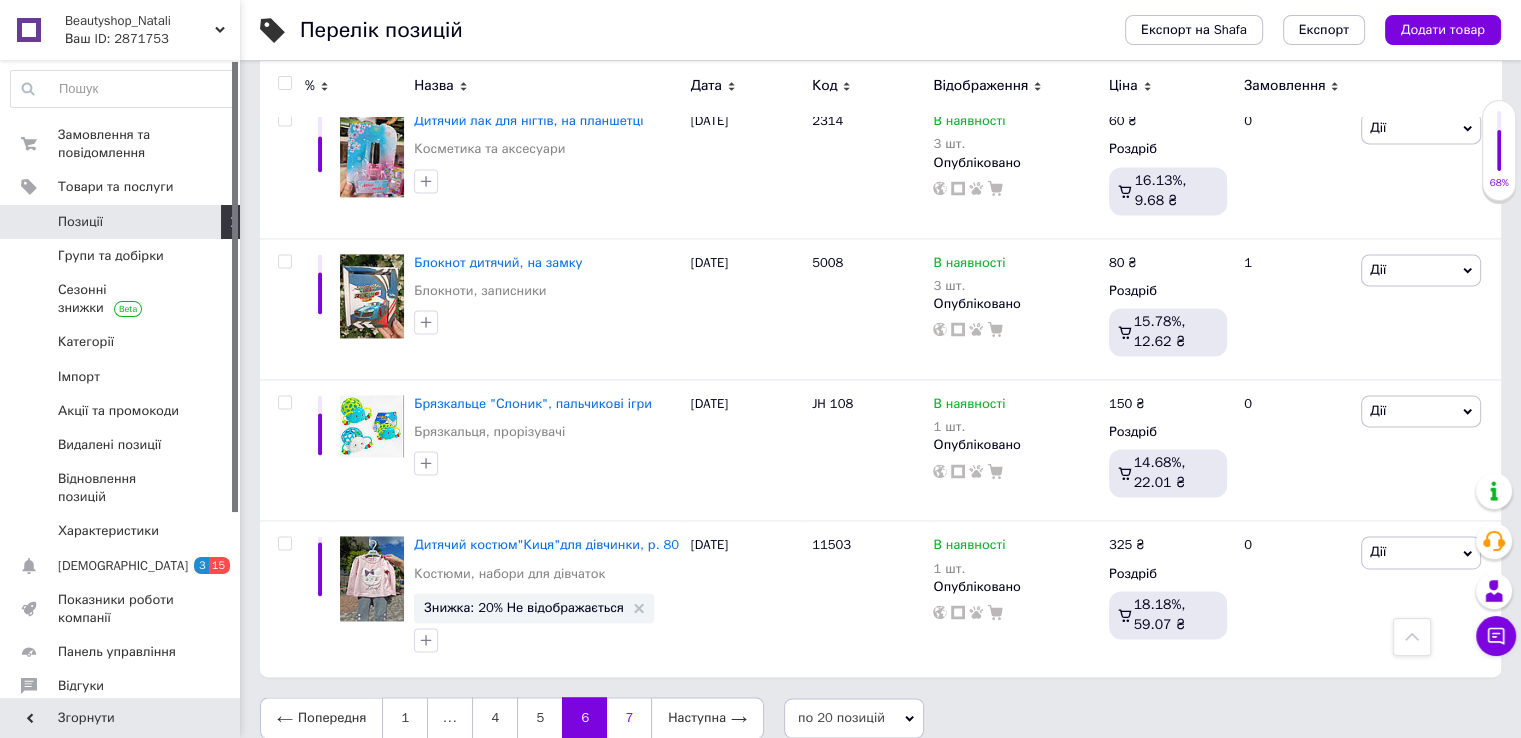 click on "7" at bounding box center [629, 718] 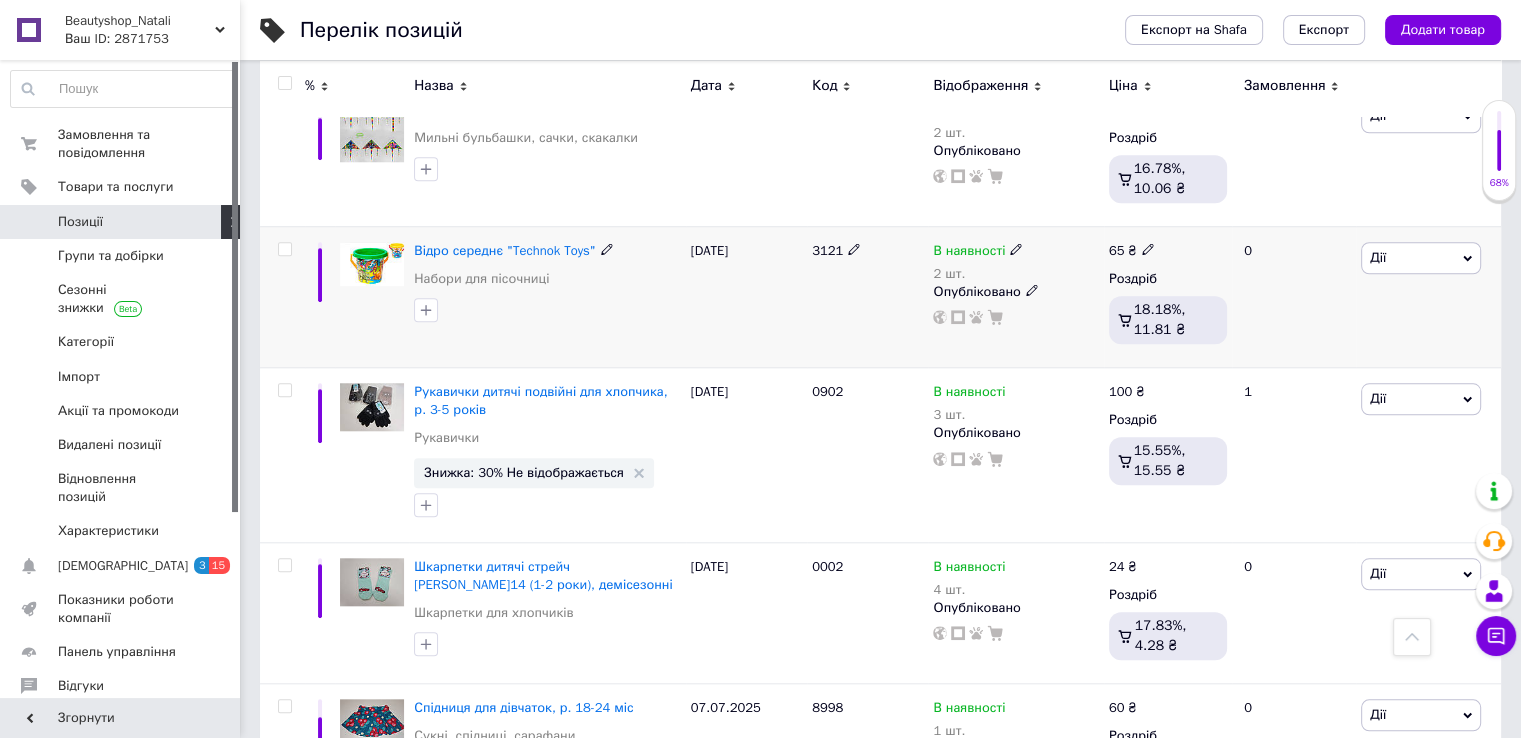 scroll, scrollTop: 2106, scrollLeft: 0, axis: vertical 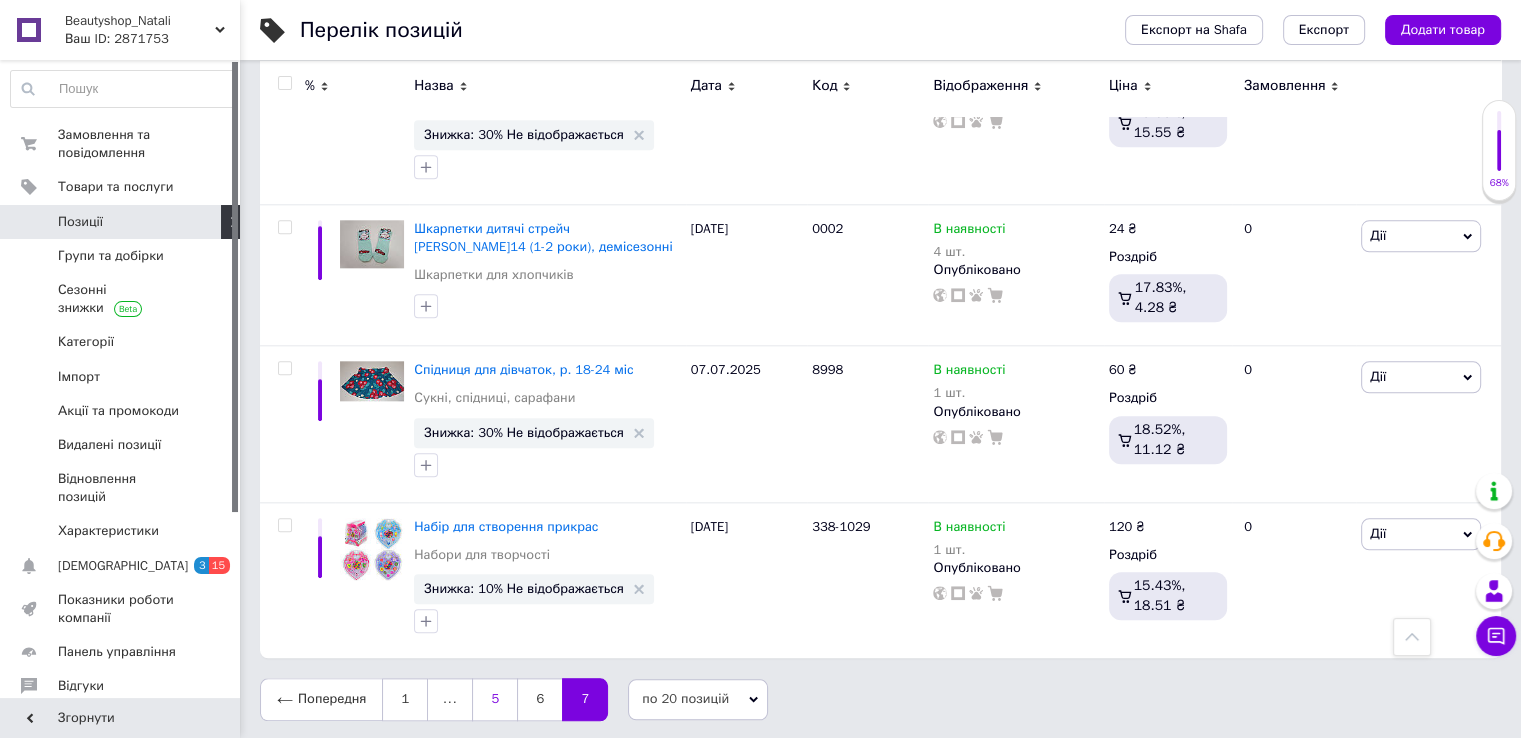 click on "5" at bounding box center [494, 699] 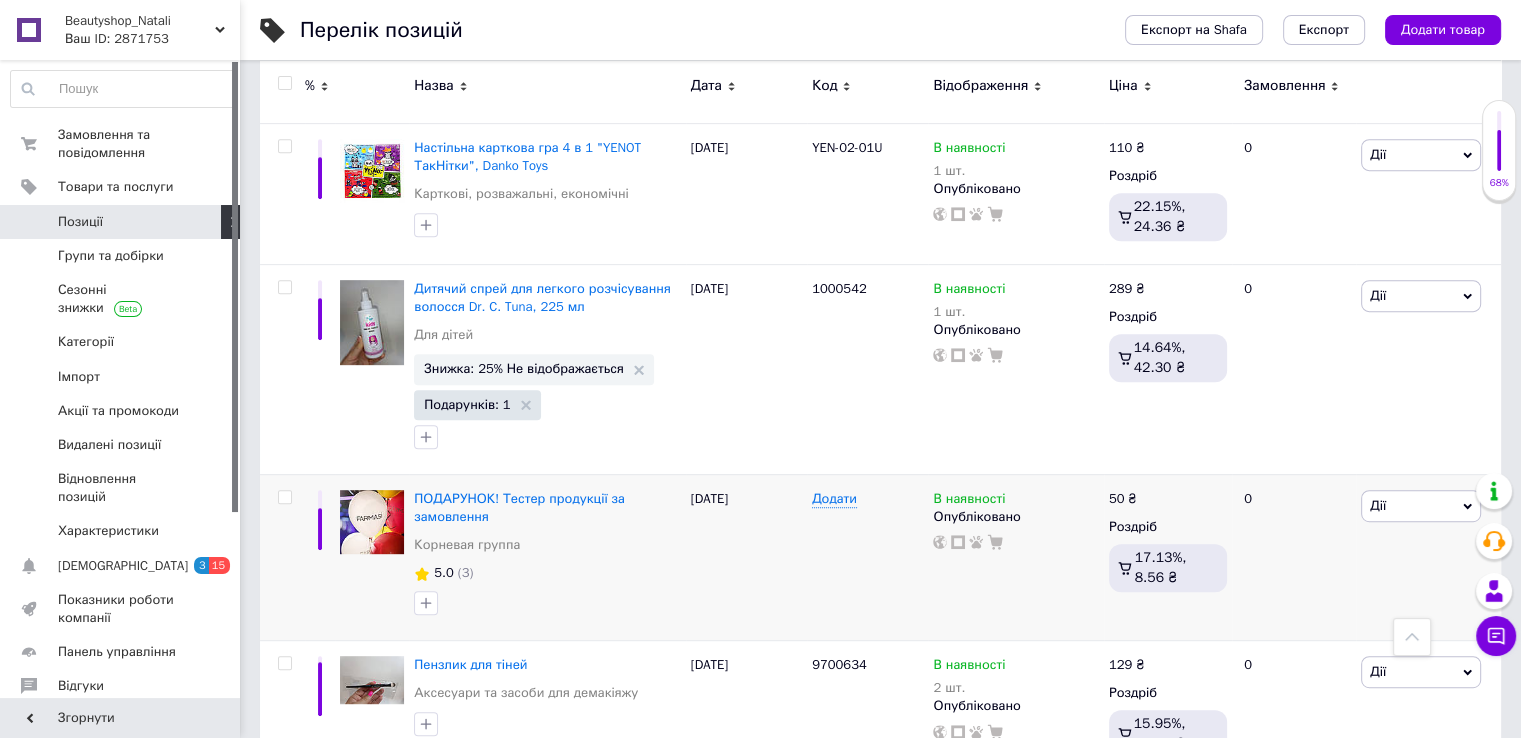 scroll, scrollTop: 806, scrollLeft: 0, axis: vertical 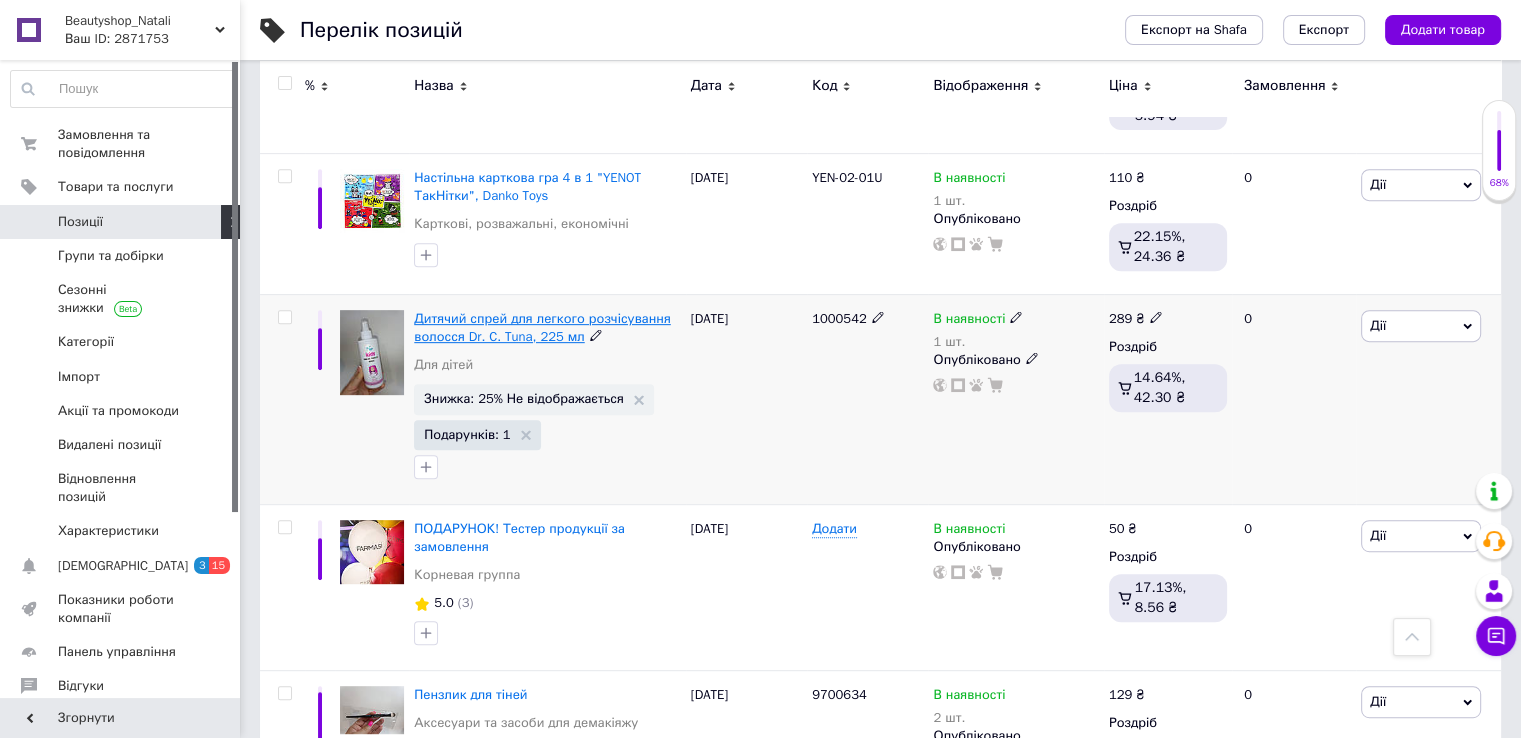 click on "Дитячий спрей для легкого розчісування волосся Dr. C. Tuna, 225 мл" at bounding box center [542, 327] 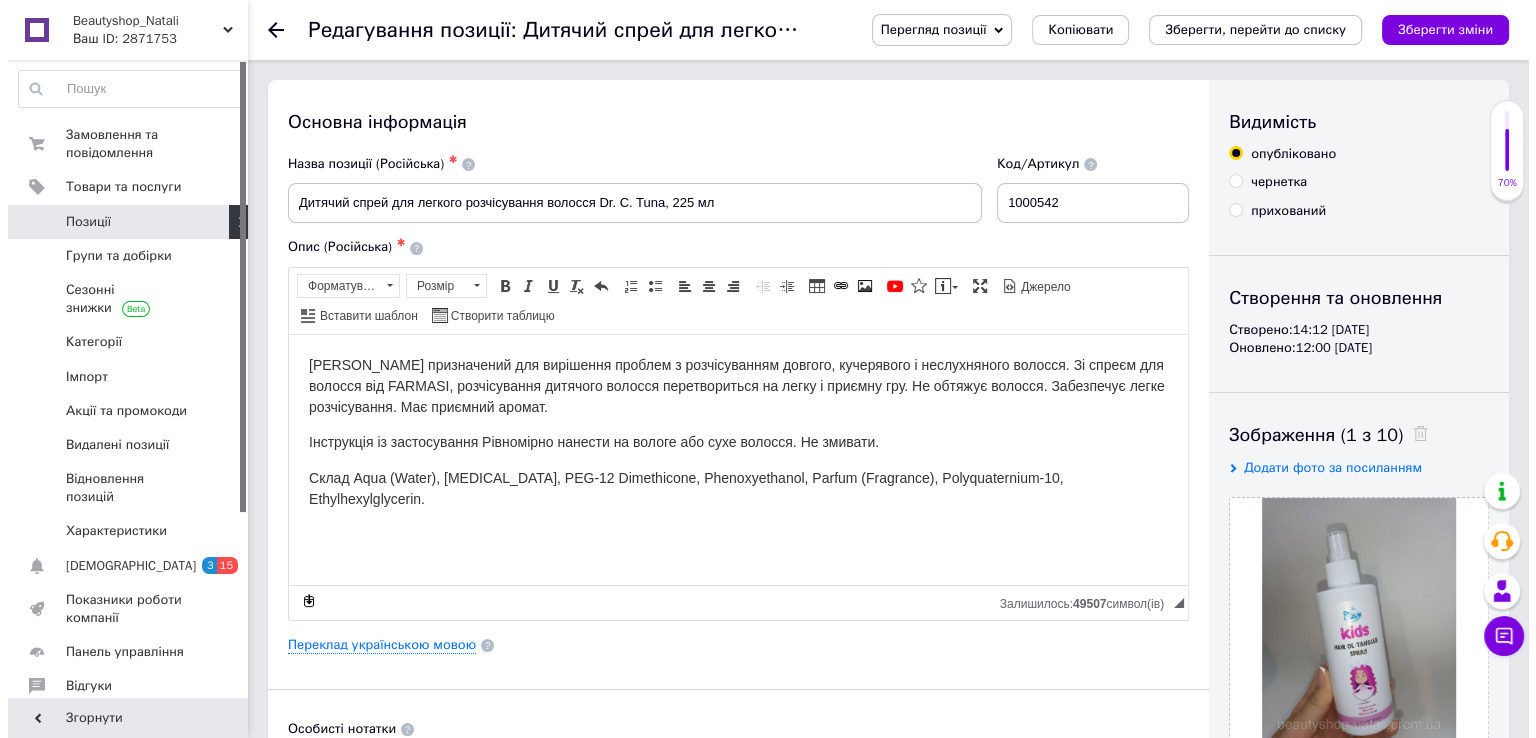 scroll, scrollTop: 0, scrollLeft: 0, axis: both 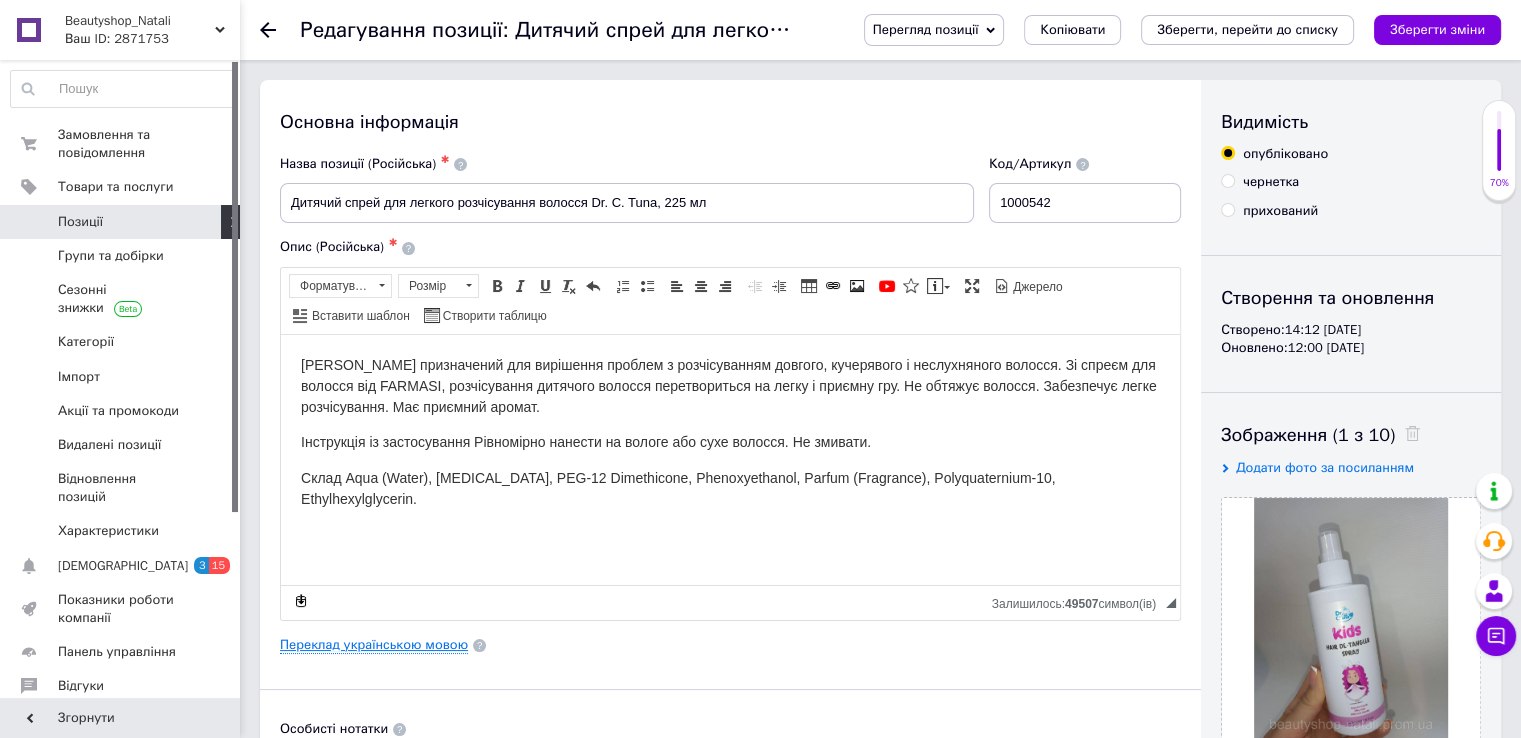 click on "Переклад українською мовою" at bounding box center (374, 645) 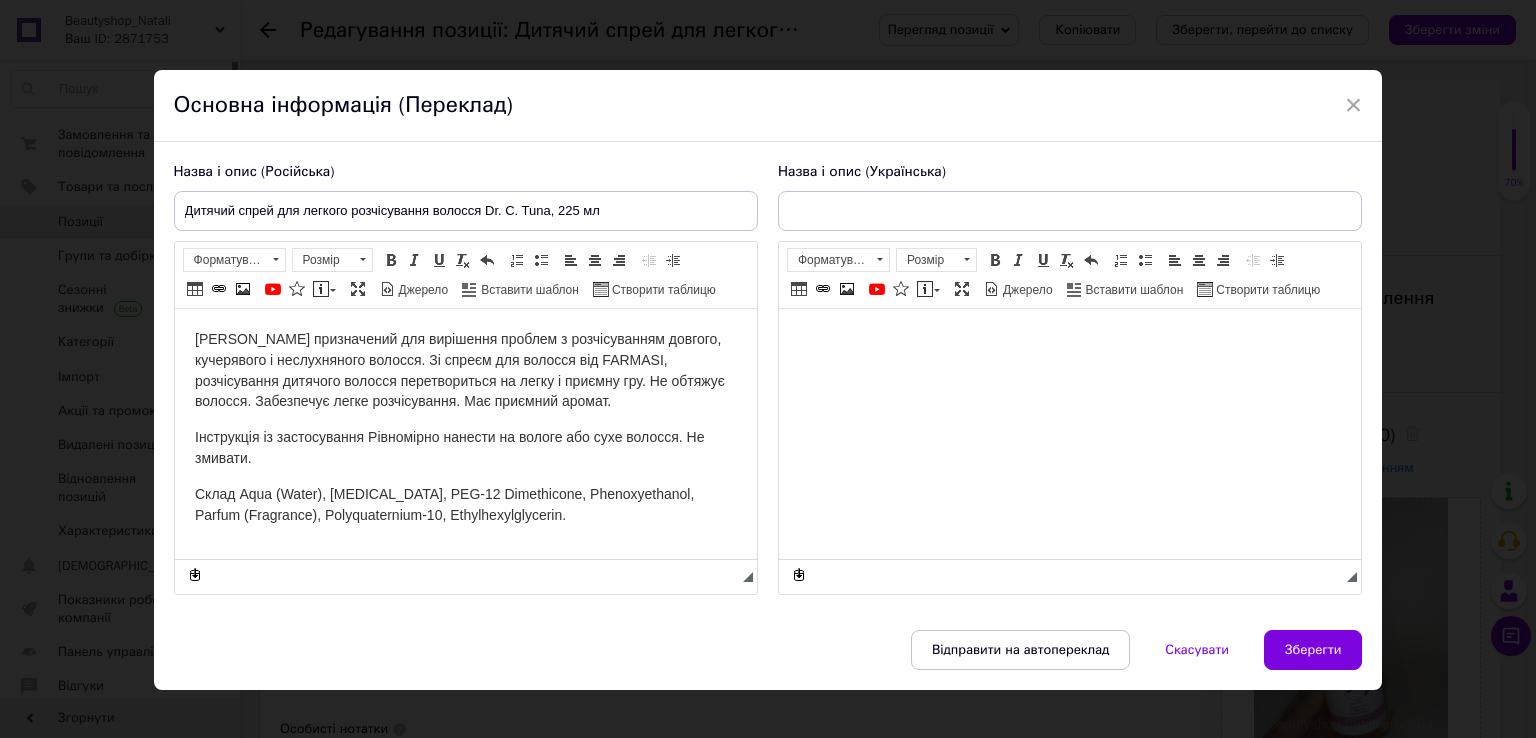 scroll, scrollTop: 0, scrollLeft: 0, axis: both 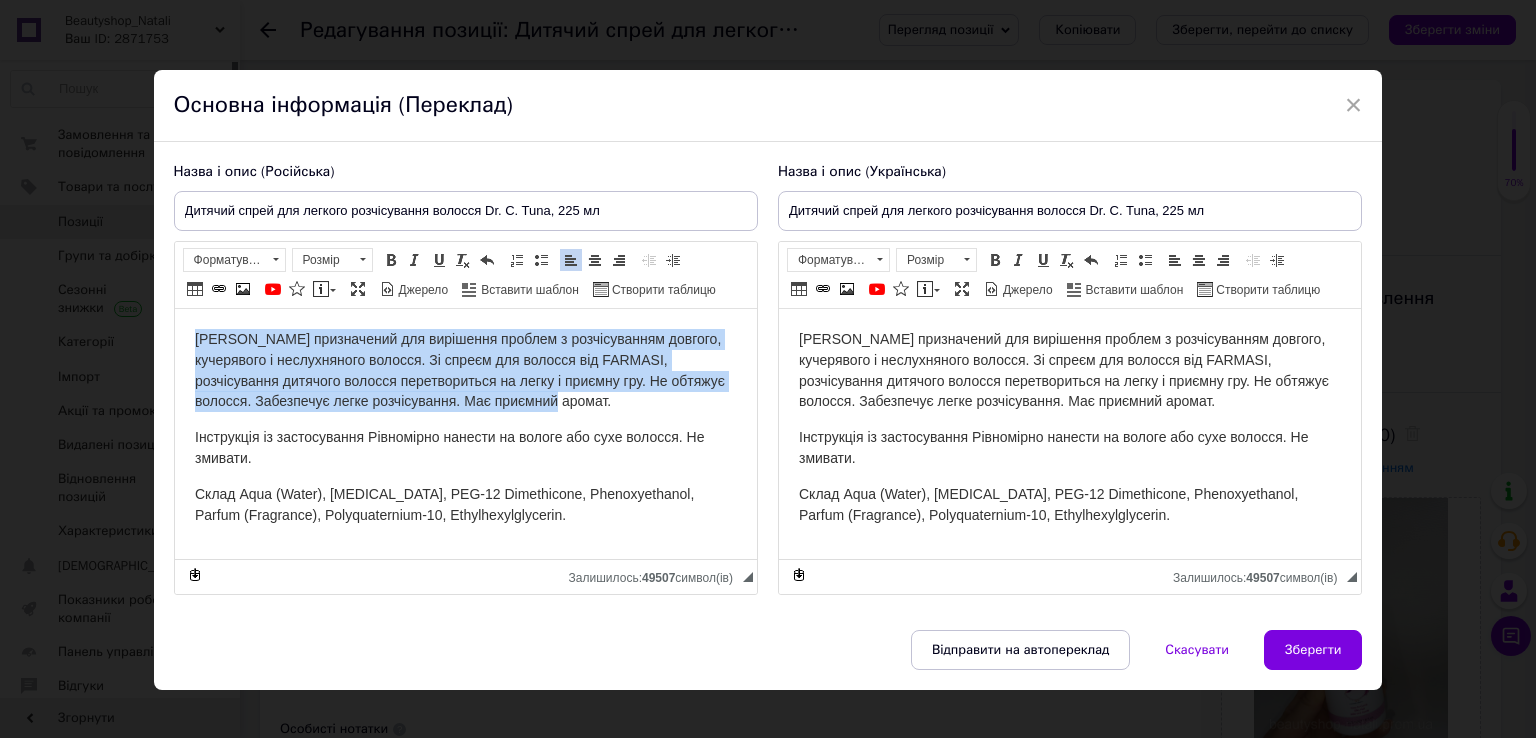 drag, startPoint x: 198, startPoint y: 338, endPoint x: 520, endPoint y: 405, distance: 328.89664 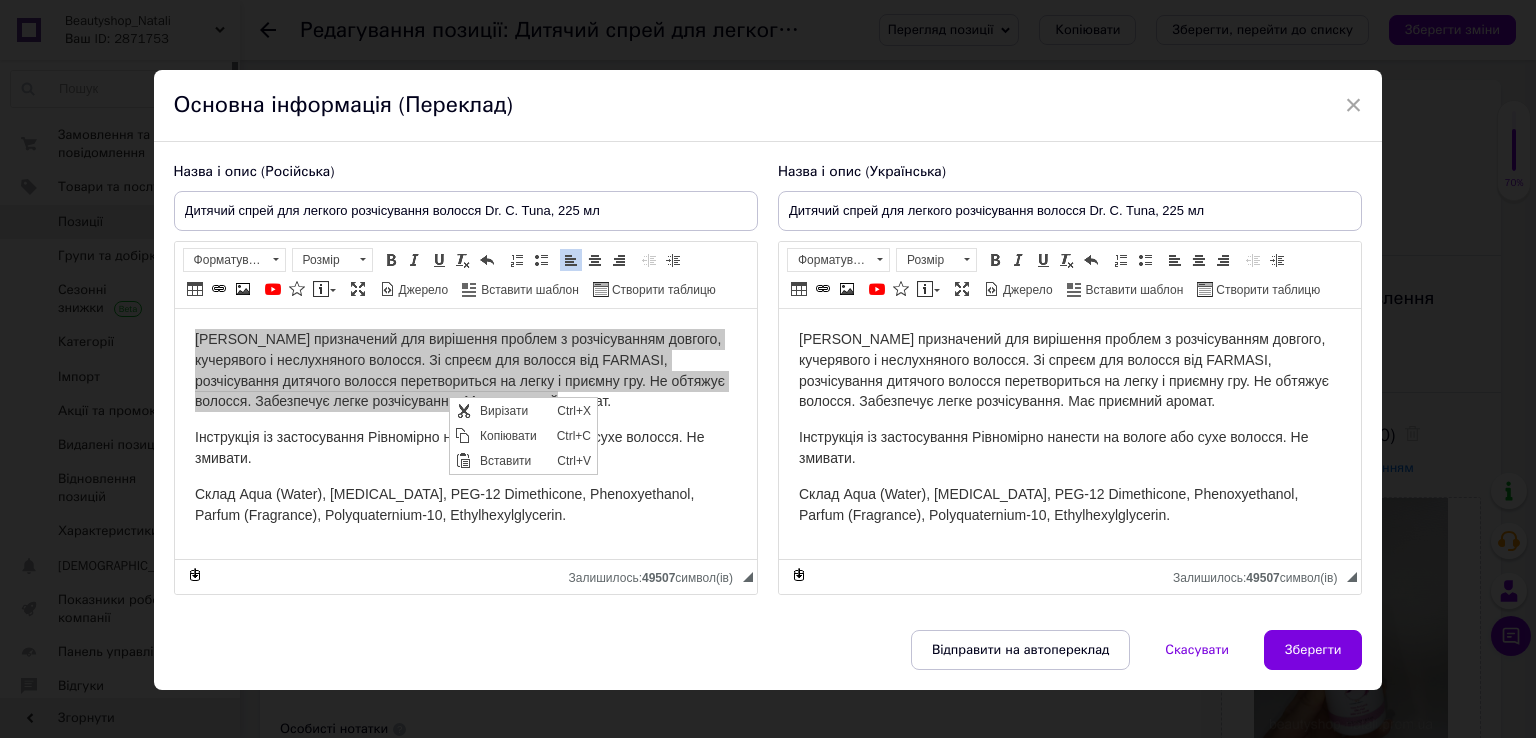 scroll, scrollTop: 0, scrollLeft: 0, axis: both 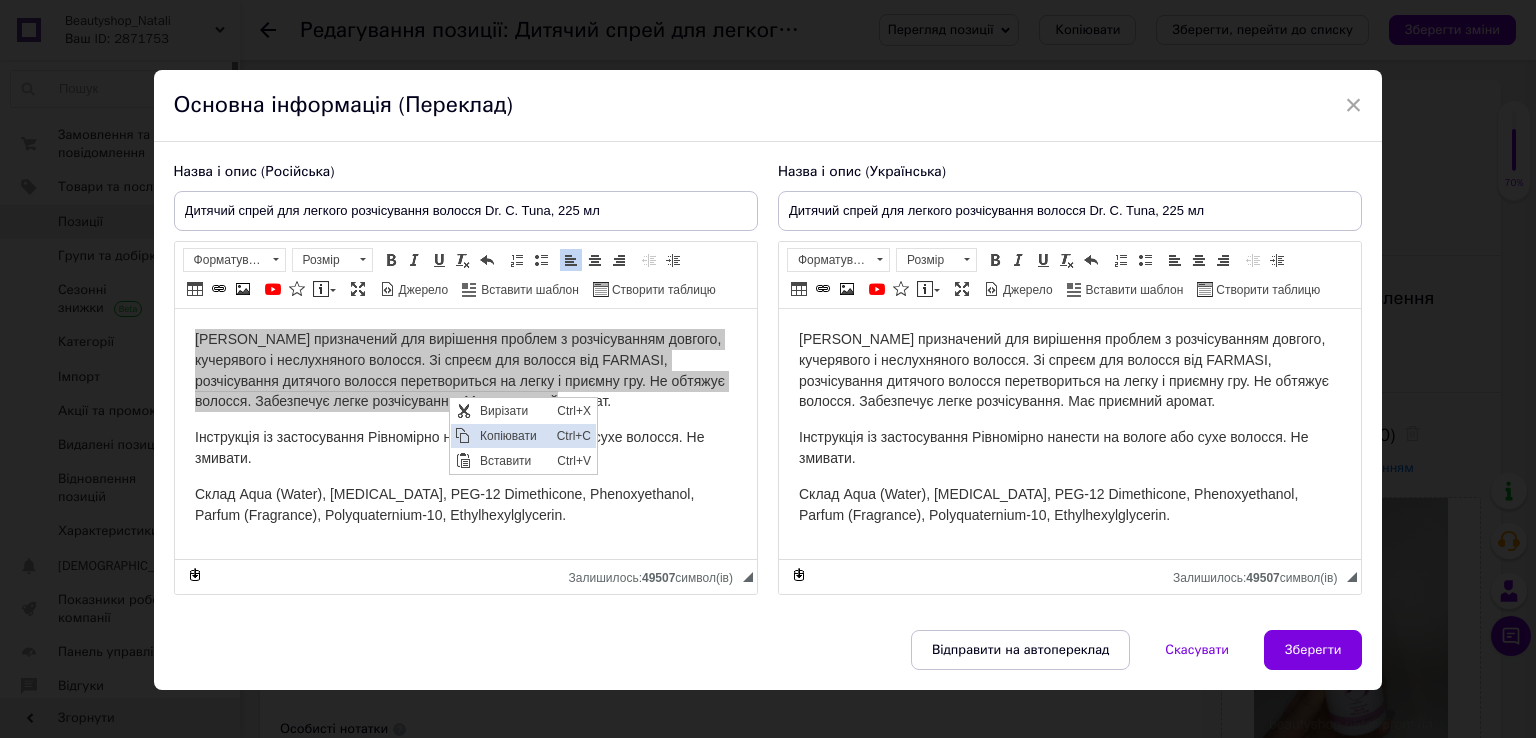 click on "Копіювати" at bounding box center (512, 435) 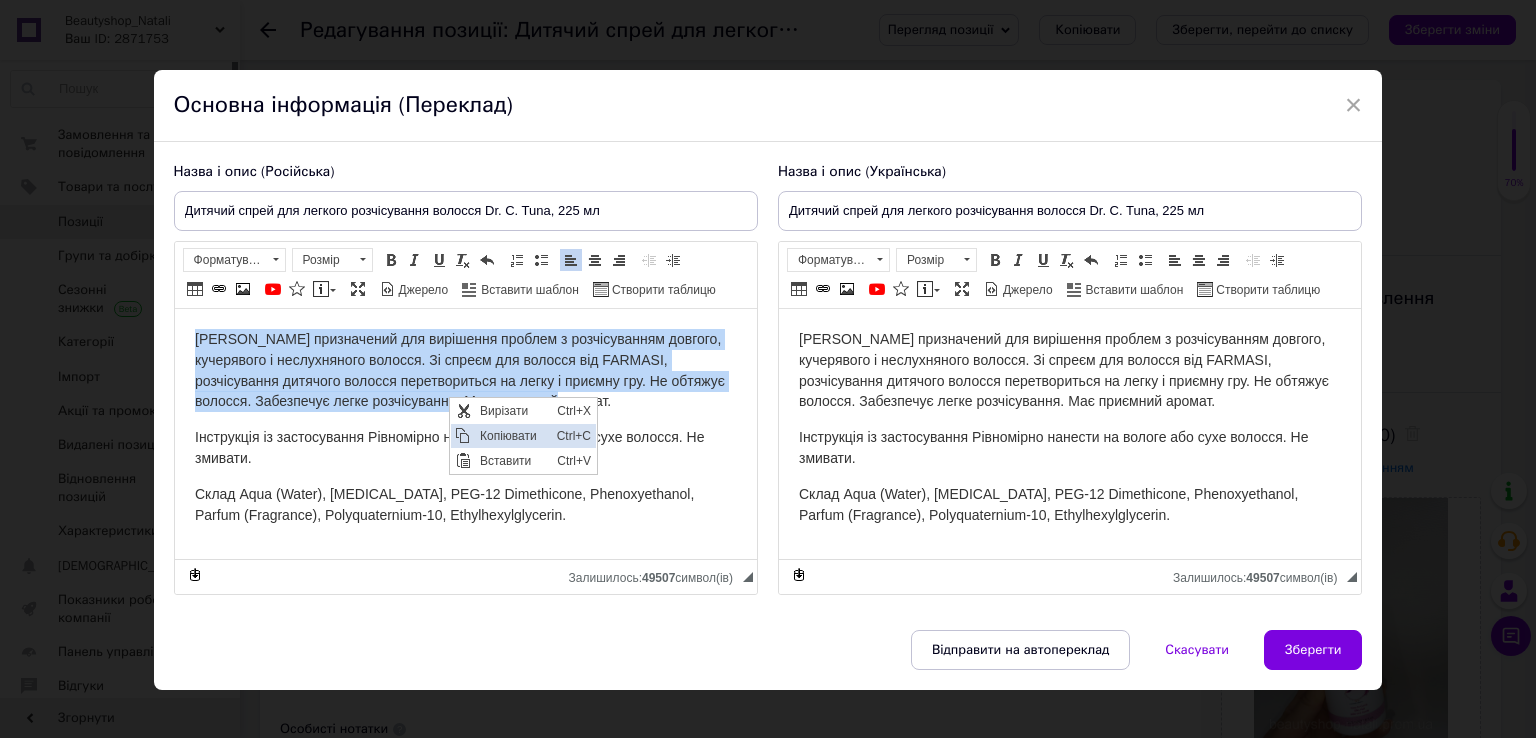 copy on "[PERSON_NAME] призначений для вирішення проблем з розчісуванням довгого, кучерявого і неслухняного волосся. Зі спреєм для волосся від FARMASI, розчісування дитячого волосся перетвориться на легку і приємну гру. Не обтяжує волосся. Забезпечує легке розчісування. Має приємний аромат." 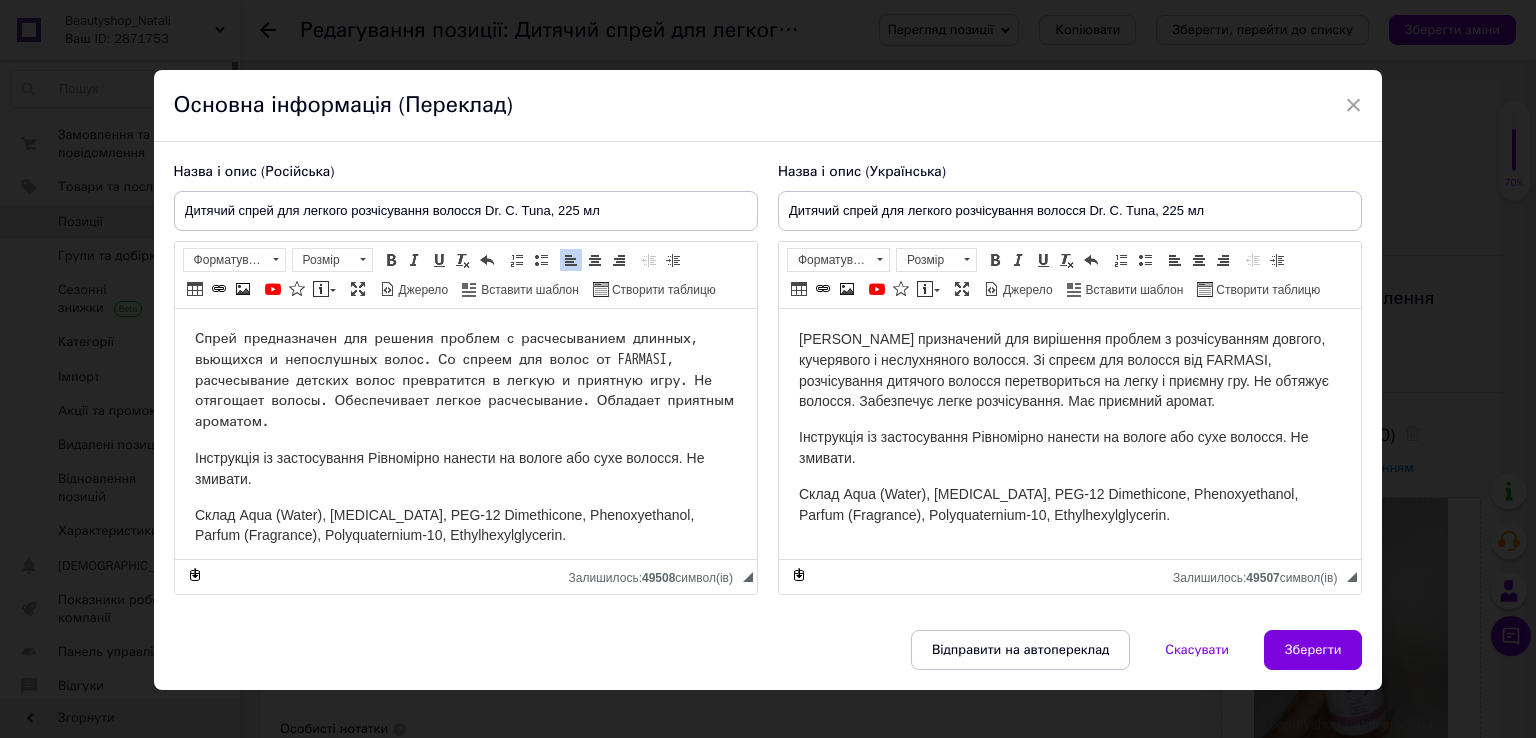 click on "Спрей предназначен для решения проблем с расчесыванием длинных, вьющихся и непослушных волос. Со спреем для волос от FARMASI, расчесывание детских волос превратится в легкую и приятную игру. Не отягощает волосы. Обеспечивает легкое расчесывание. Обладает приятным ароматом." at bounding box center (465, 381) 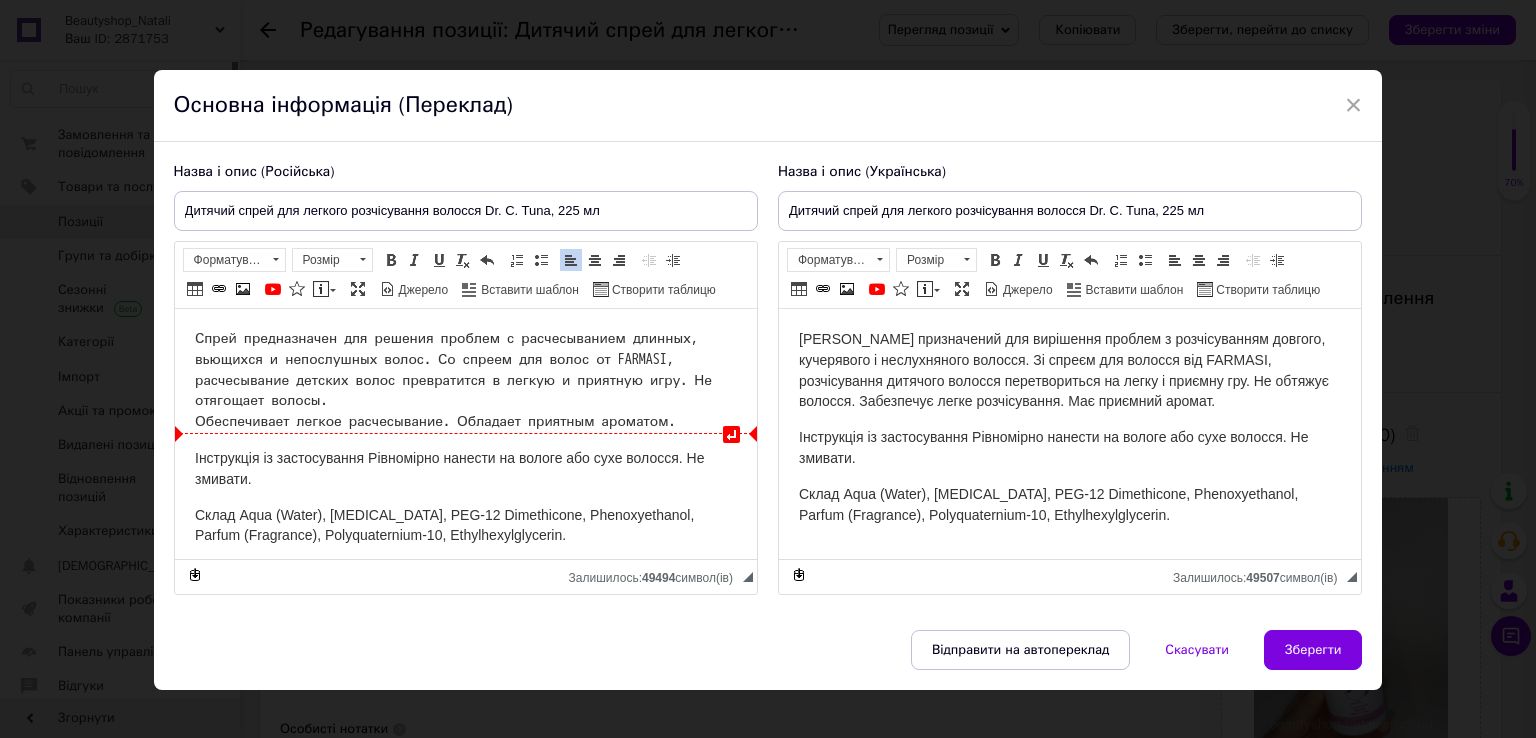 click on "Спрей предназначен для решения проблем с расчесыванием длинных, вьющихся и непослушных волос. Со спреем для волос от FARMASI, расчесывание детских волос превратится в легкую и приятную игру. Не отягощает волосы.  ​​​​​​​ Обеспечивает легкое расчесывание. Обладает приятным ароматом." at bounding box center (465, 381) 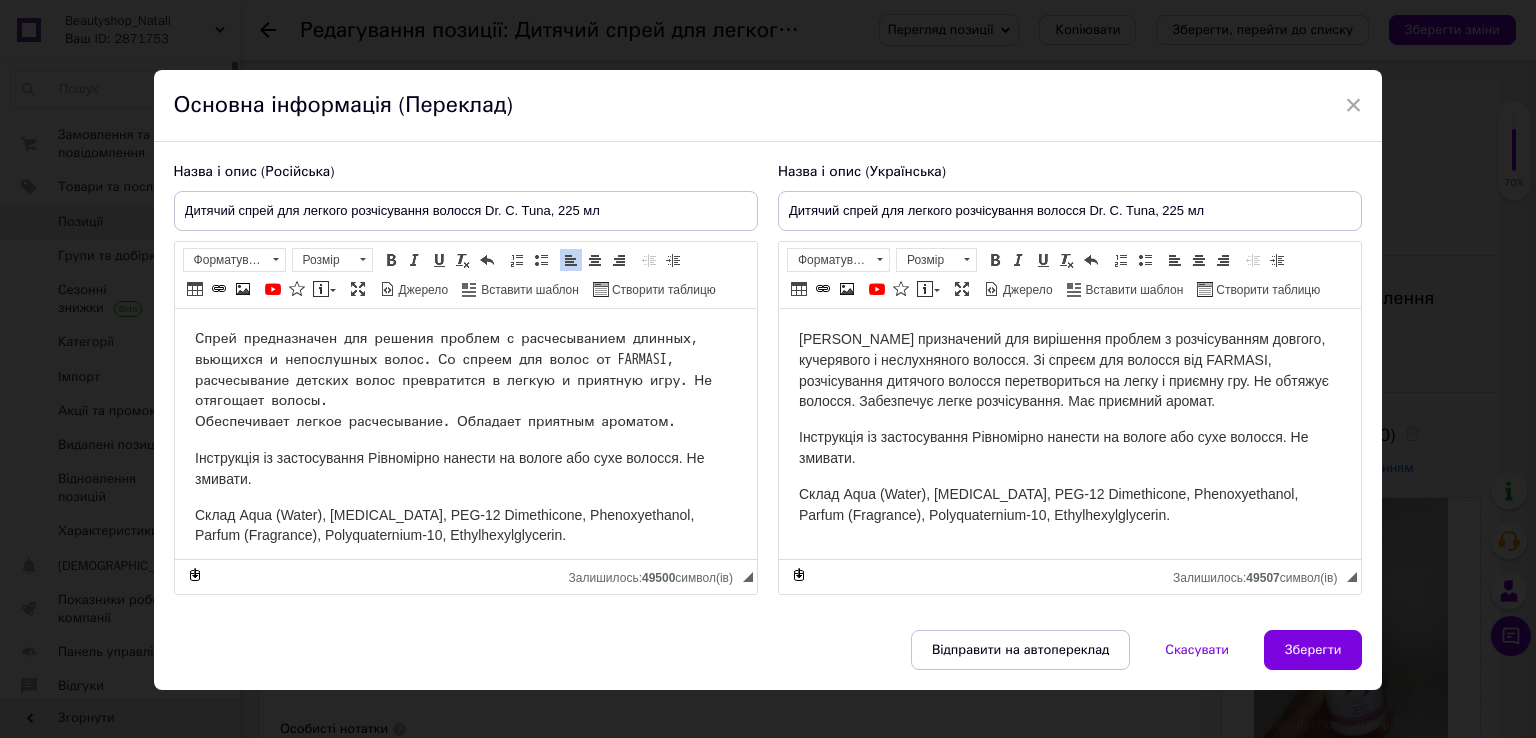 click on "Спрей предназначен для решения проблем с расчесыванием длинных, вьющихся и непослушных волос. Со спреем для волос от FARMASI, расчесывание детских волос превратится в легкую и приятную игру. Не отягощает волосы.  ​​​​​​​ Обеспечивает легкое расчесывание. Обладает приятным ароматом." at bounding box center (465, 381) 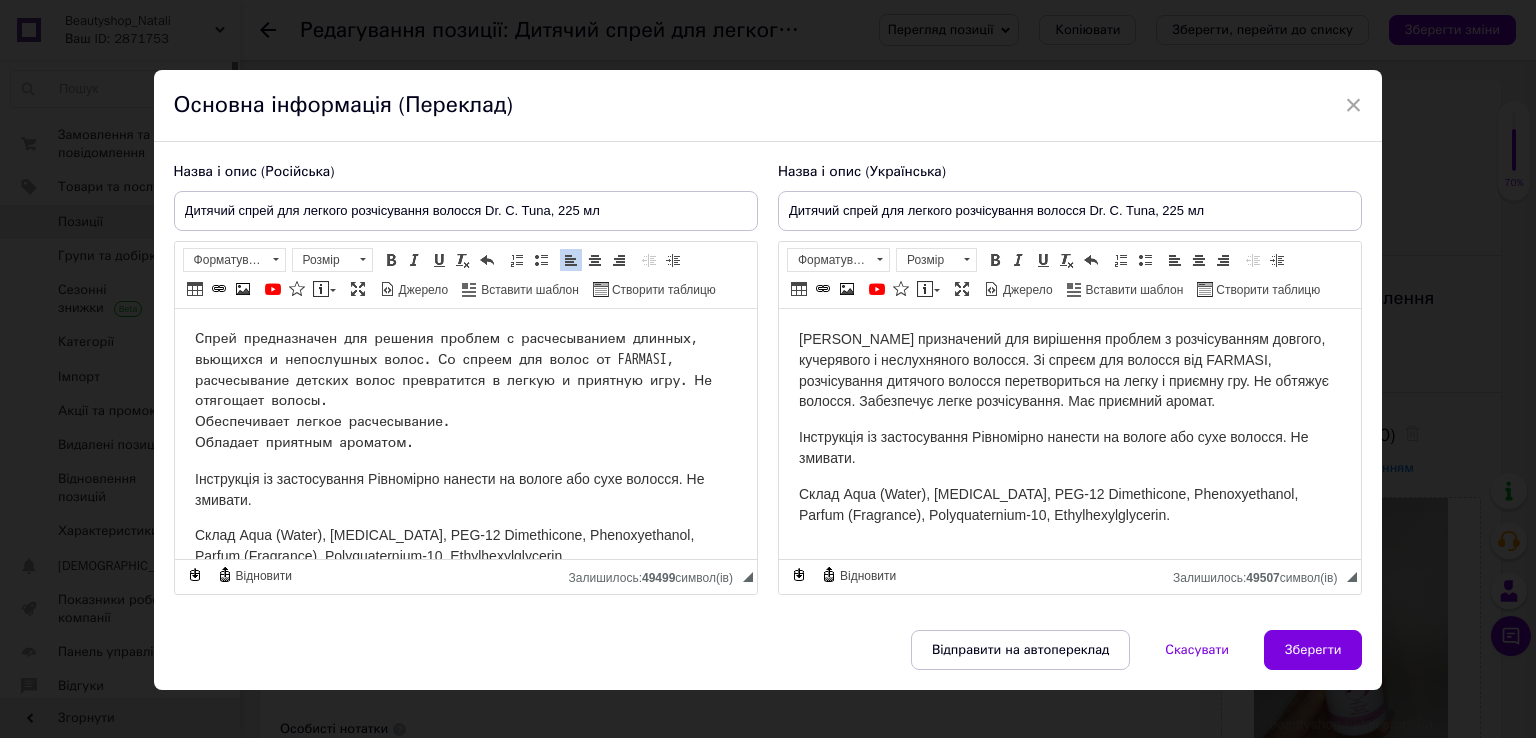 click on "[PERSON_NAME] призначений для вирішення проблем з розчісуванням довгого, кучерявого і неслухняного волосся. Зі спреєм для волосся від FARMASI, розчісування дитячого волосся перетвориться на легку і приємну гру. Не обтяжує волосся. Забезпечує легке розчісування. Має приємний аромат." at bounding box center [1063, 370] 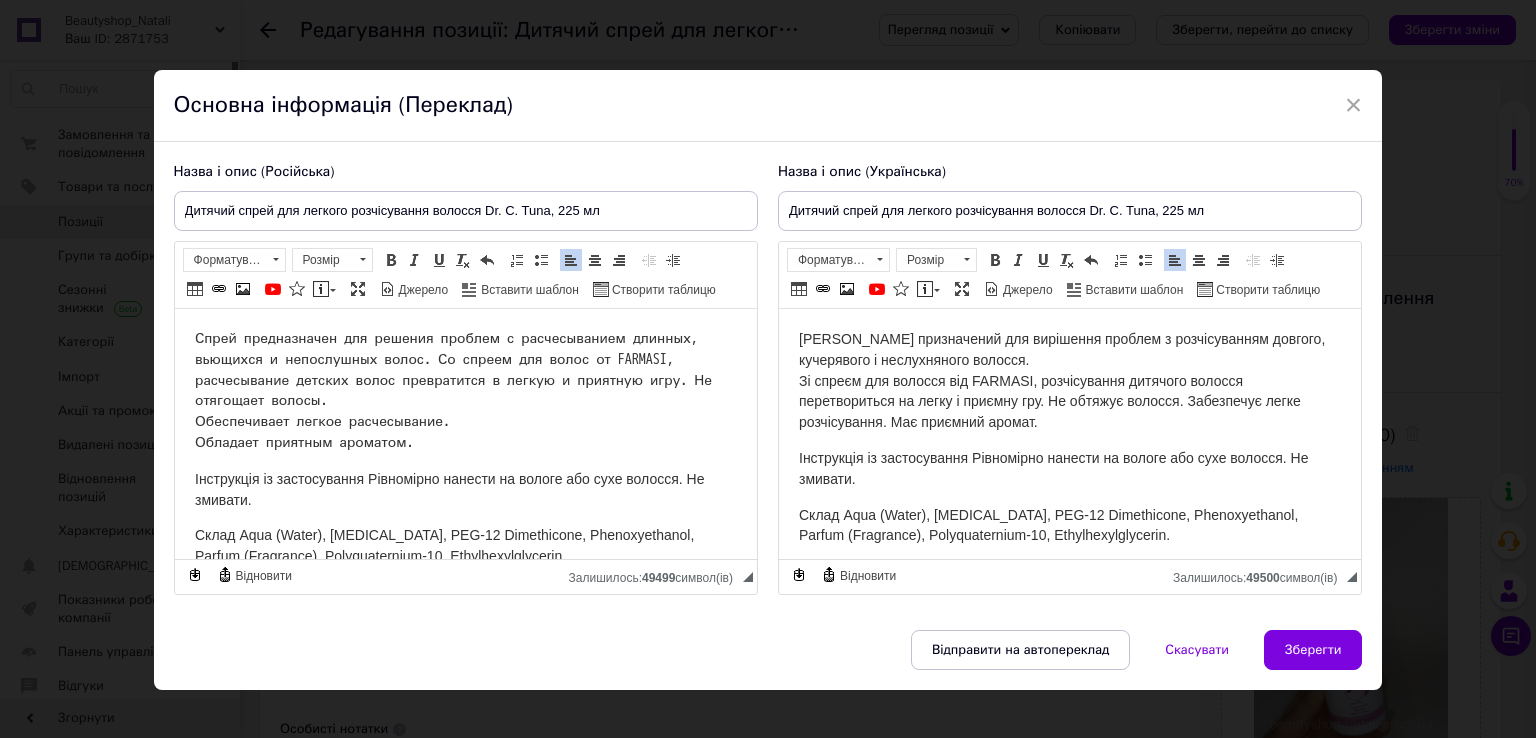 click on "Зі спреєм для волосся від FARMASI, розчісування дитячого волосся перетвориться на легку і приємну гру. Не обтяжує волосся. Забезпечує легке розчісування. Має приємний аромат." at bounding box center (1049, 402) 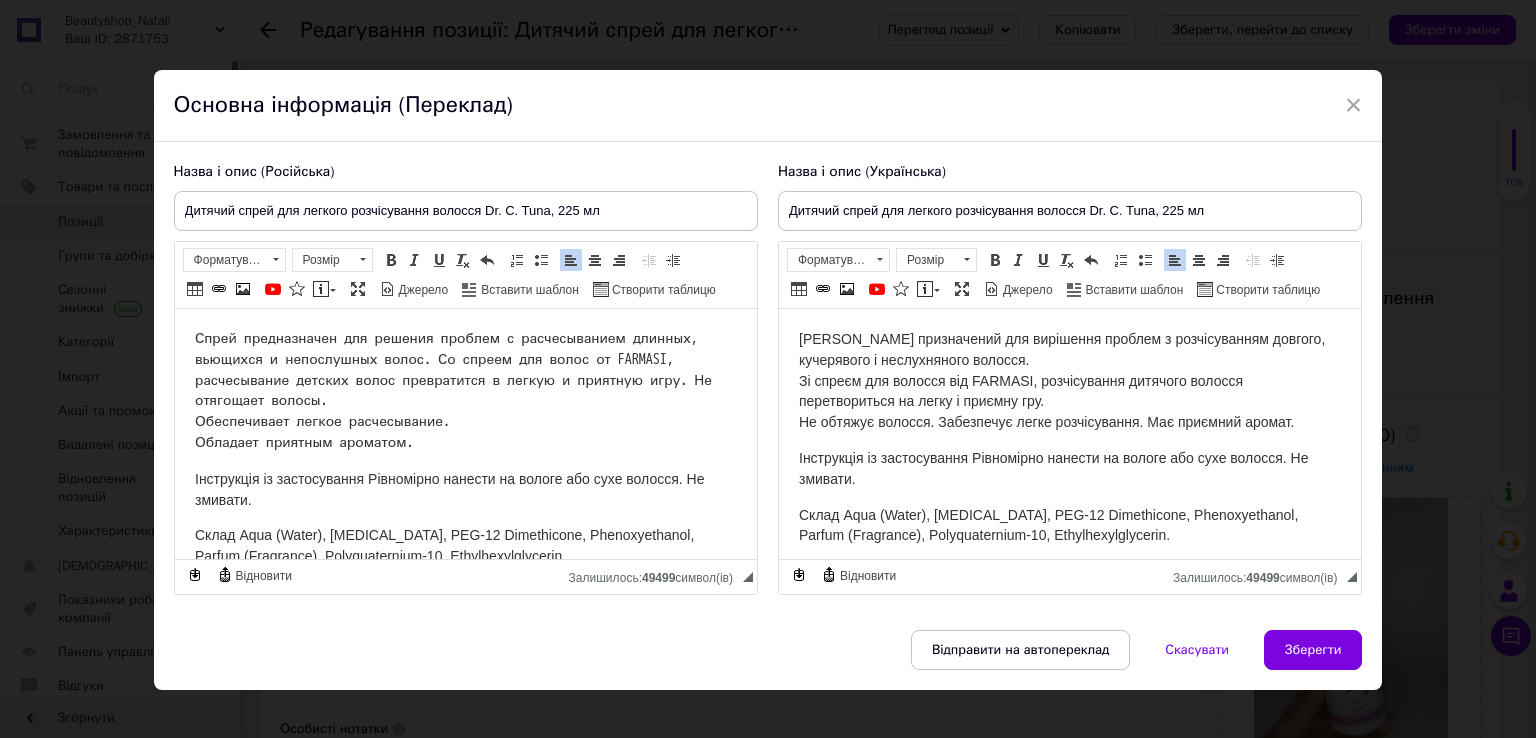 click on "Не обтяжує волосся. Забезпечує легке розчісування. Має приємний аромат." at bounding box center [1045, 422] 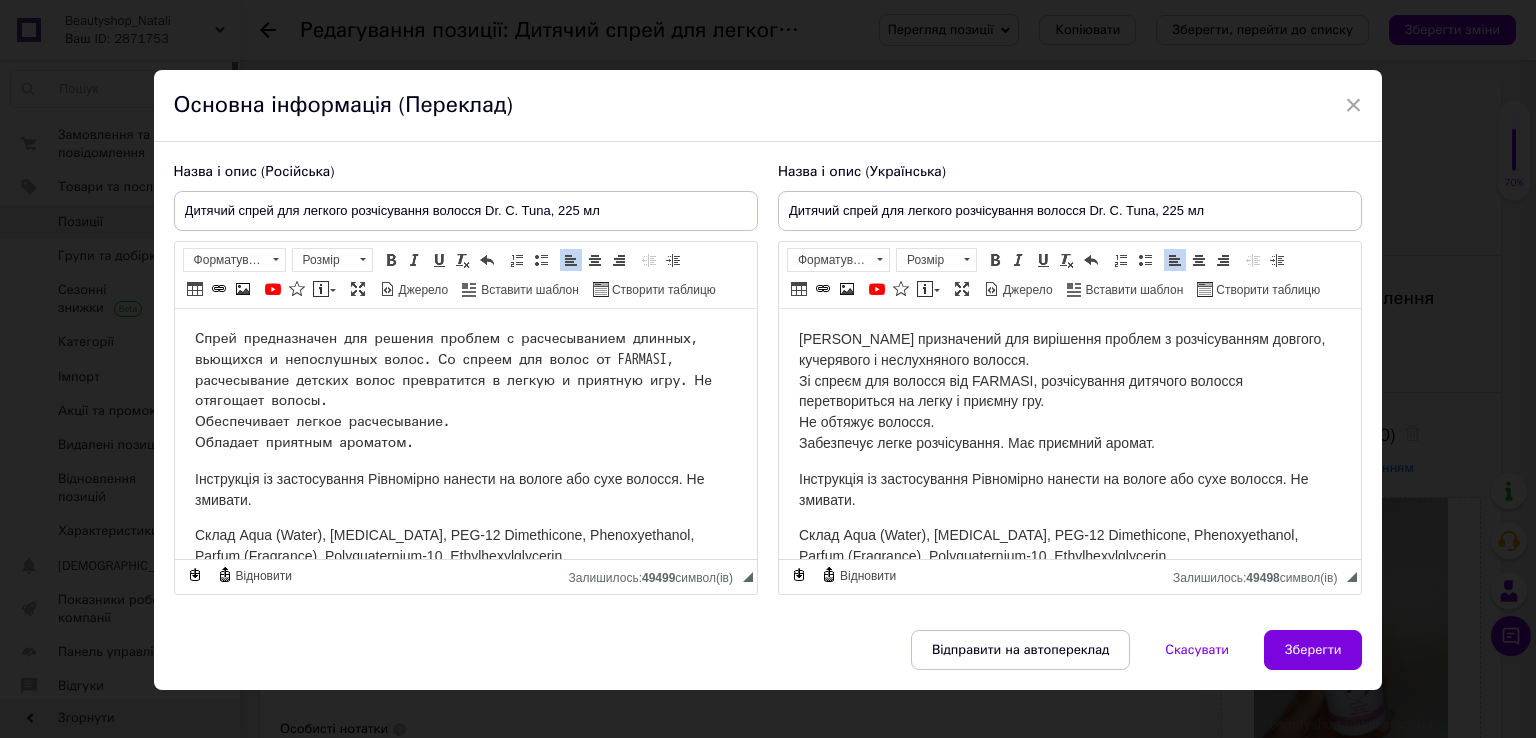 click on "Забезпечує легке розчісування. Має приємний аромат." at bounding box center (976, 443) 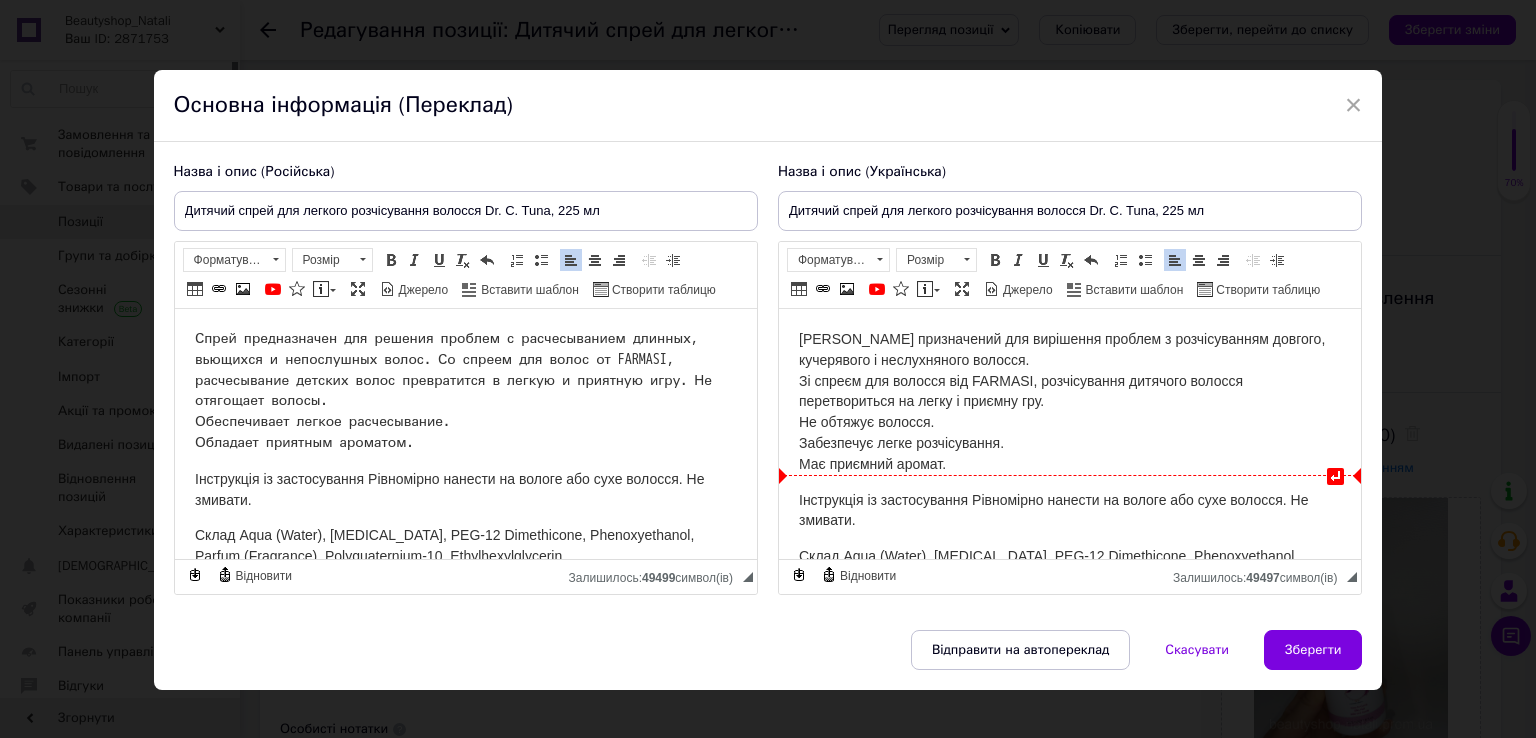 click on "Рівномірно нанести на вологе або сухе волосся. Не змивати." at bounding box center (1052, 510) 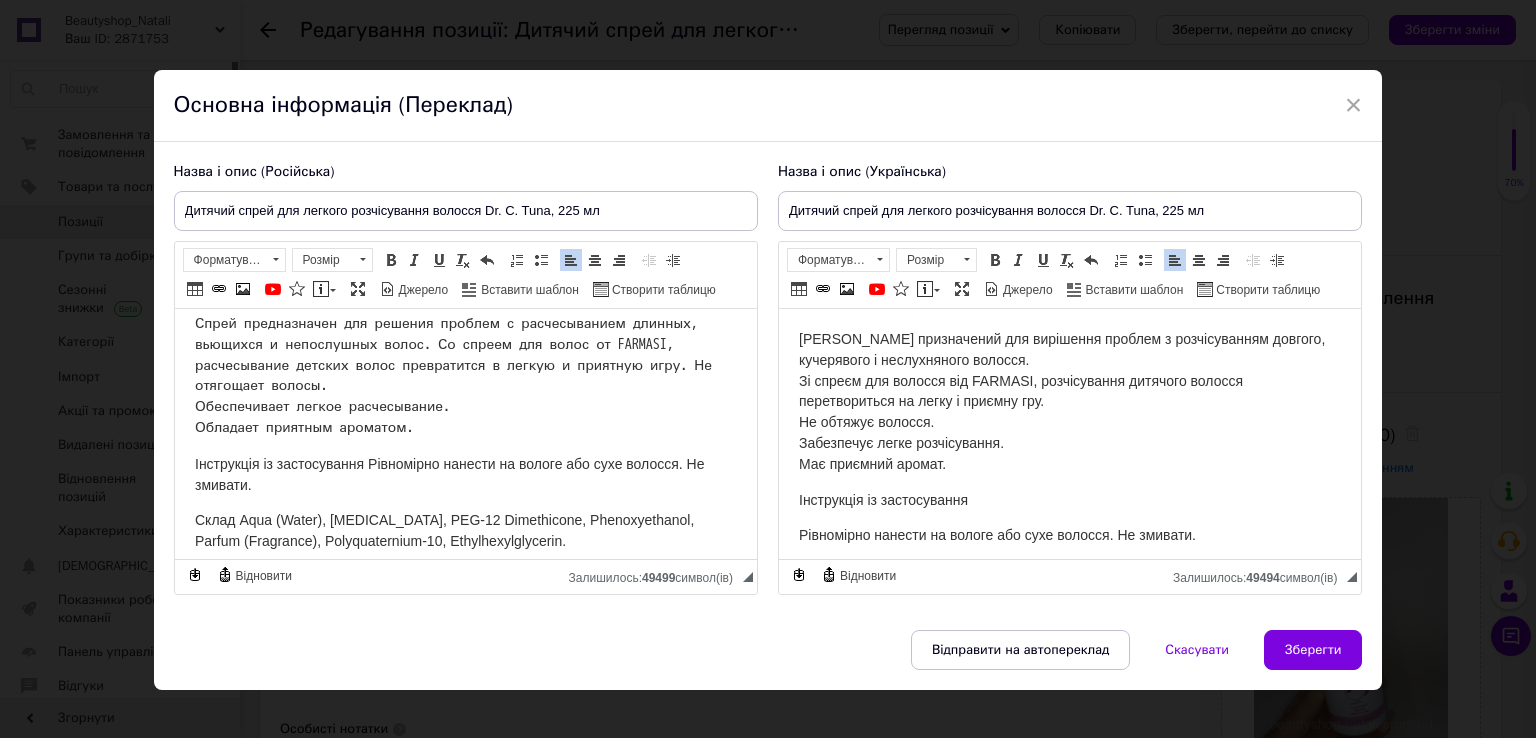 scroll, scrollTop: 28, scrollLeft: 0, axis: vertical 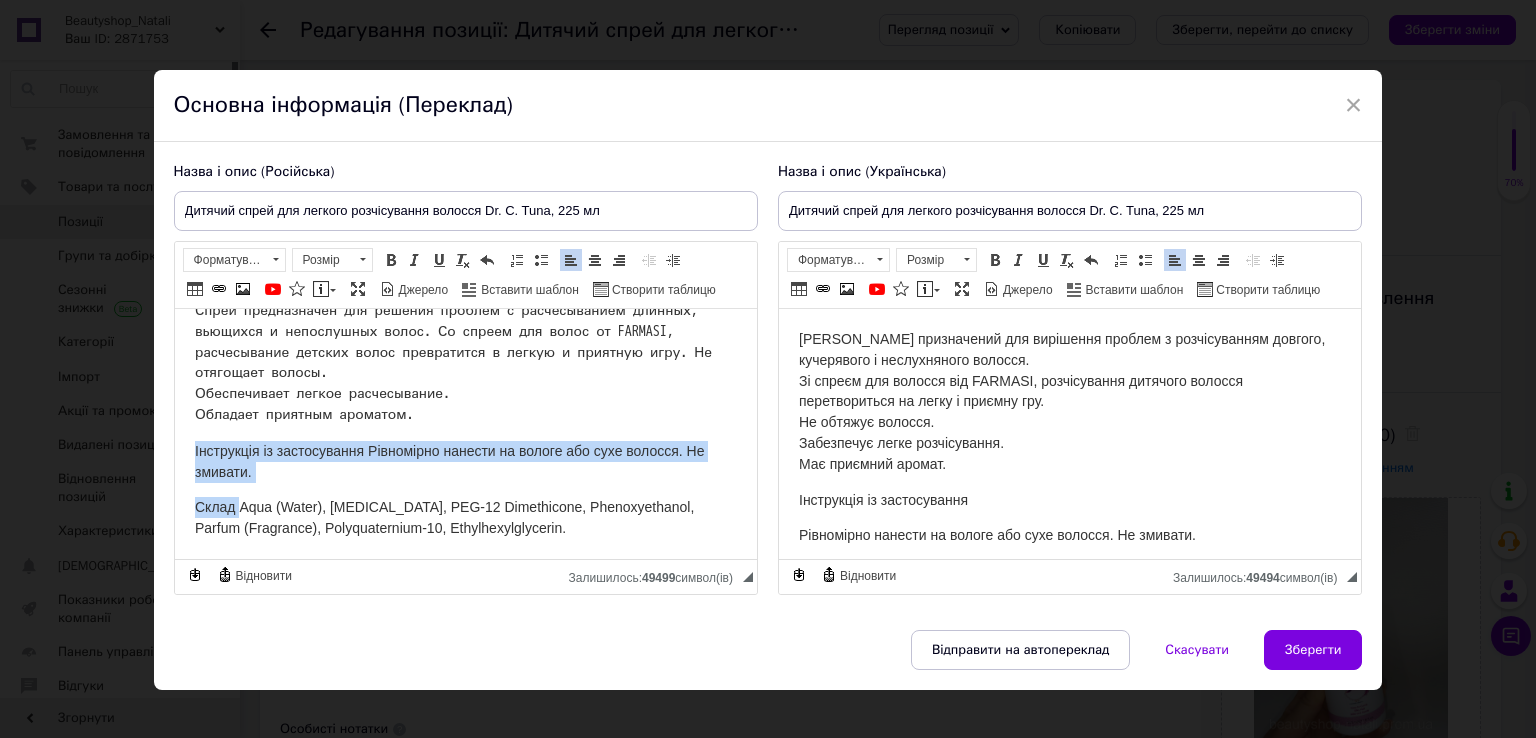drag, startPoint x: 192, startPoint y: 449, endPoint x: 238, endPoint y: 495, distance: 65.053825 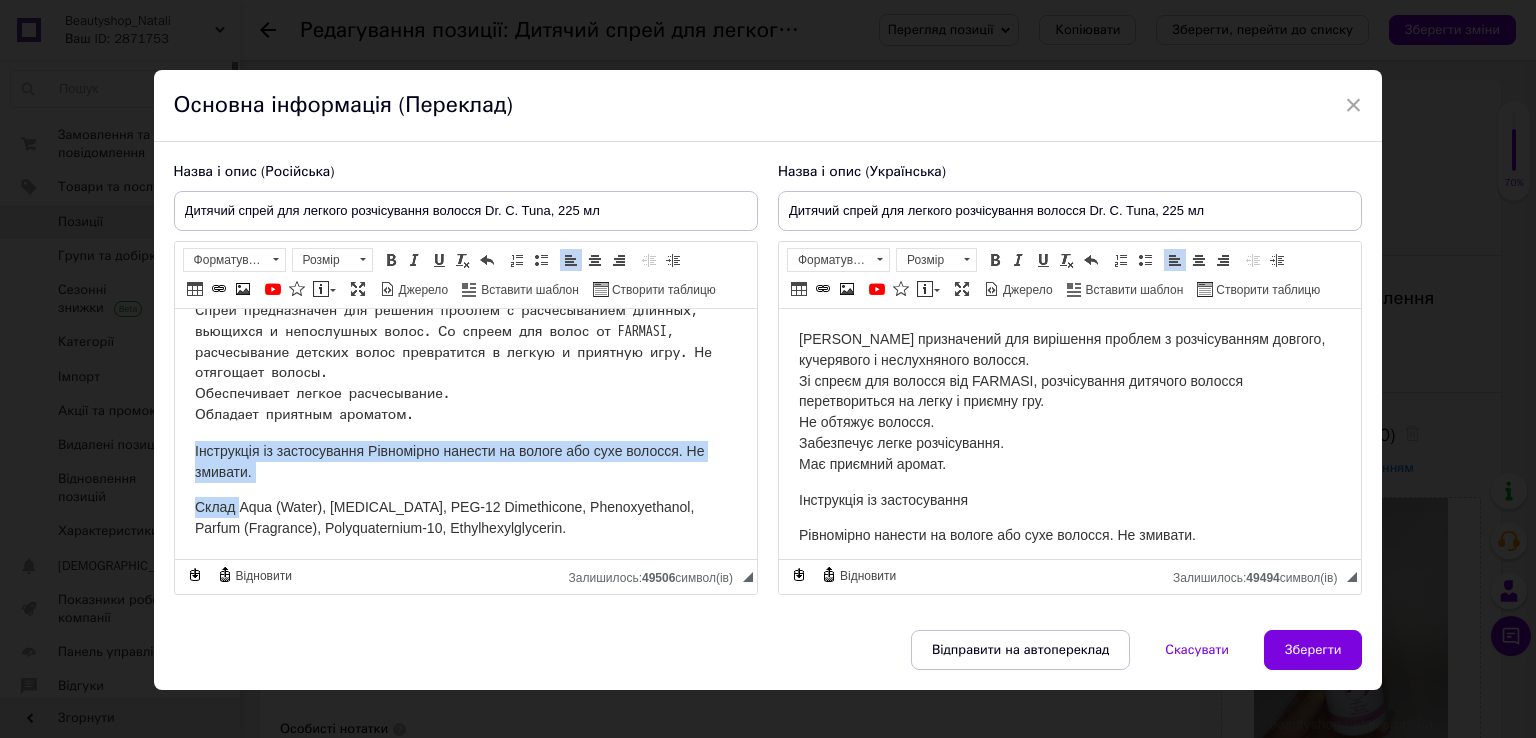 drag, startPoint x: 192, startPoint y: 448, endPoint x: 239, endPoint y: 495, distance: 66.46804 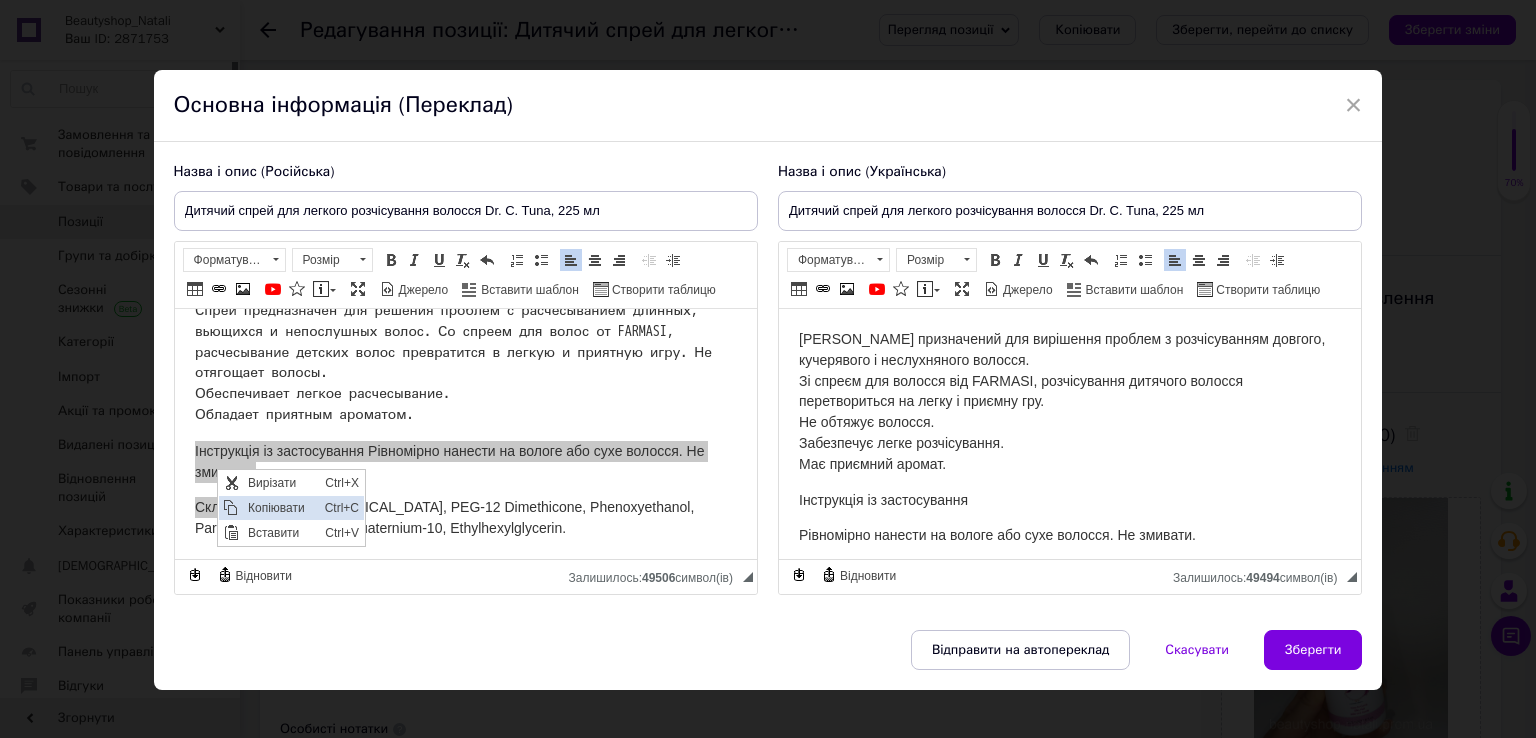 click on "Копіювати" at bounding box center (280, 507) 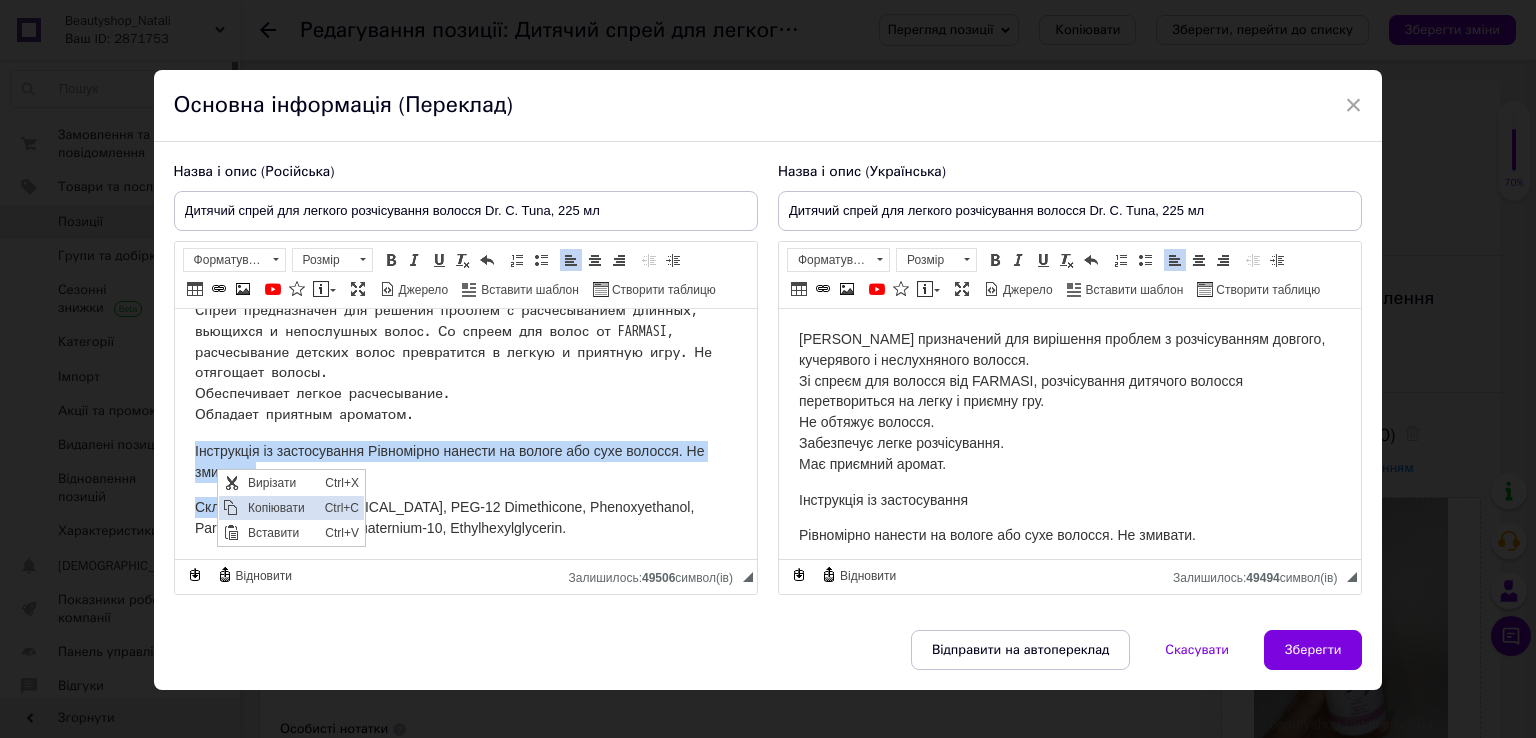 copy on "Інструкція із застосування   Рівномірно нанести на вологе або сухе волосся. Не змивати. Склад" 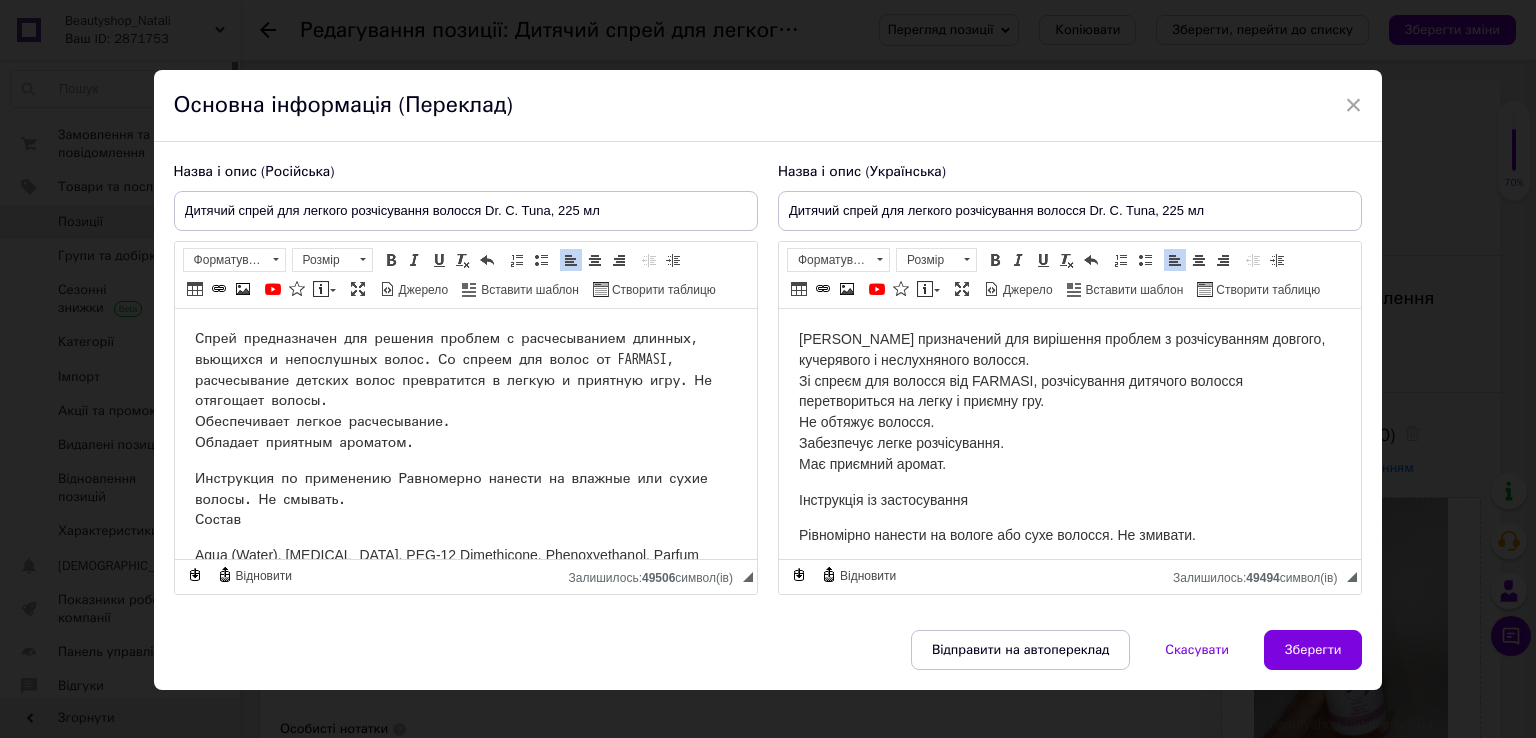 scroll, scrollTop: 47, scrollLeft: 0, axis: vertical 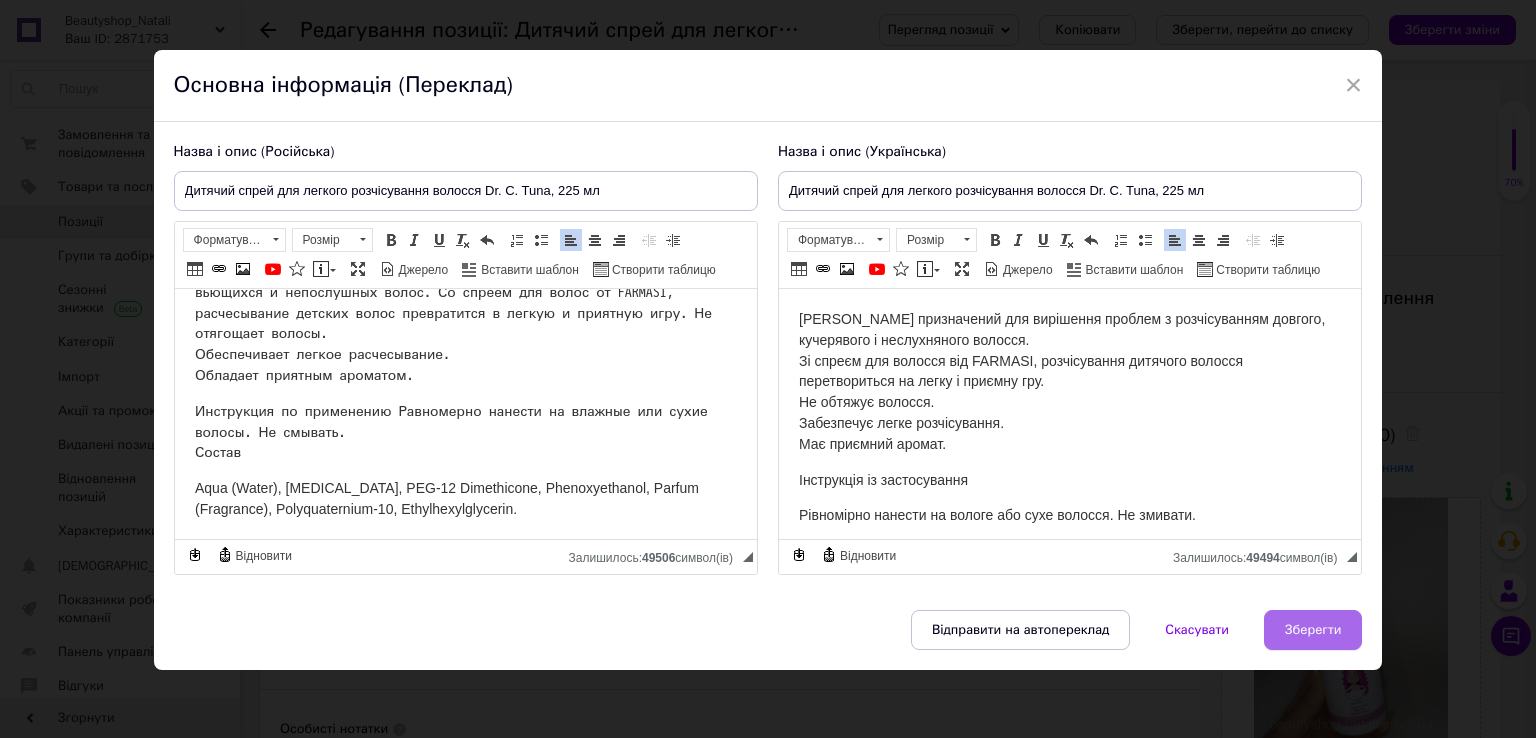 click on "Зберегти" at bounding box center (1313, 630) 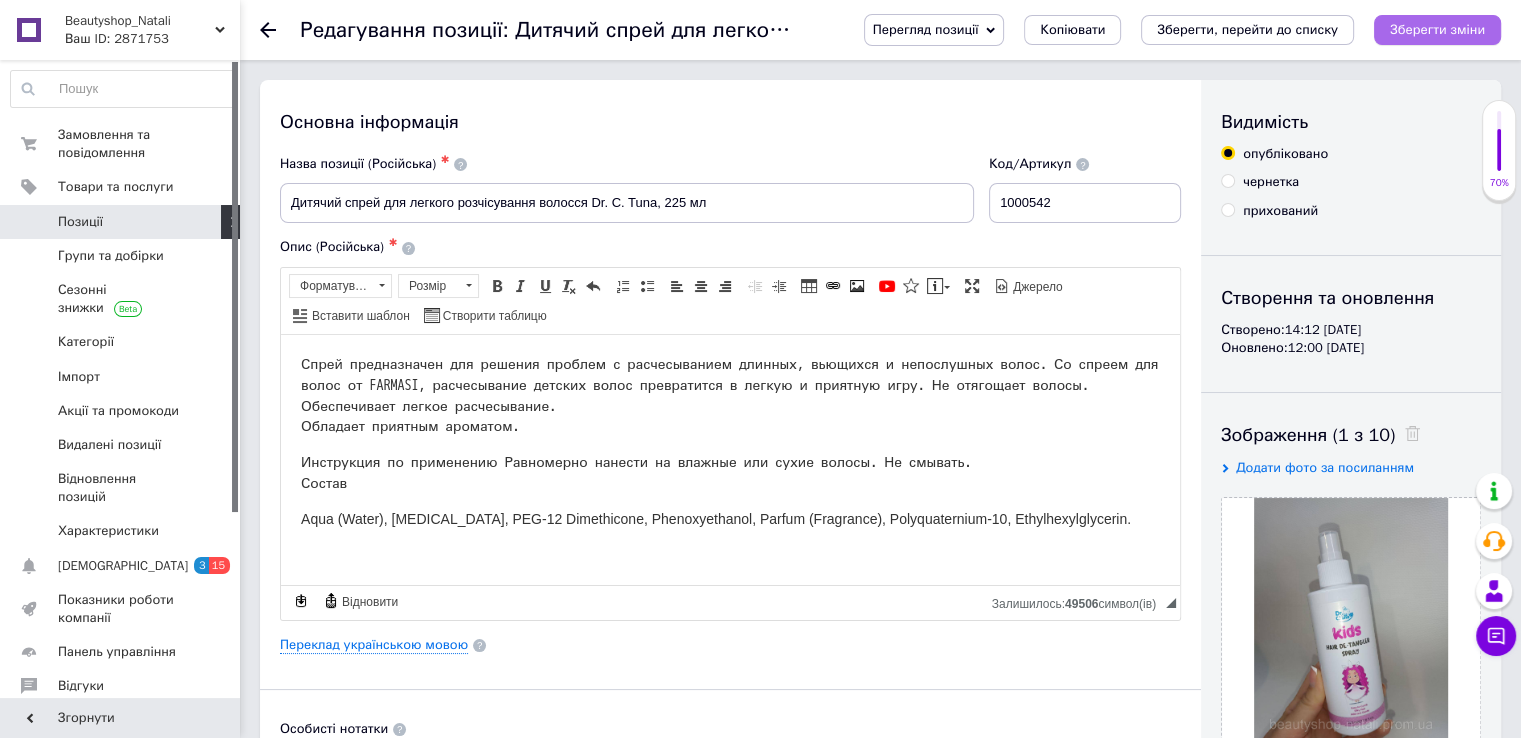 click on "Зберегти зміни" at bounding box center (1437, 29) 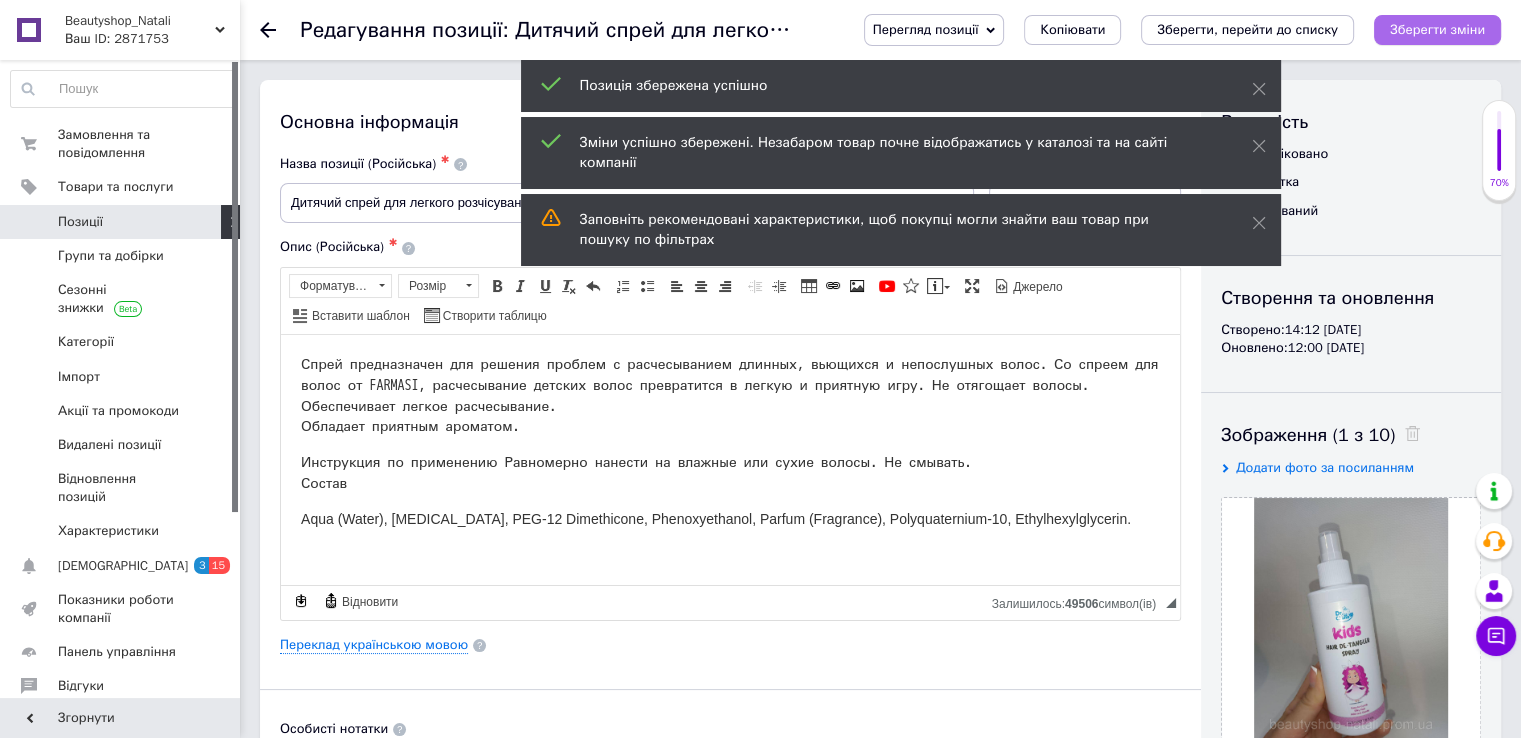 click on "Зберегти зміни" at bounding box center [1437, 29] 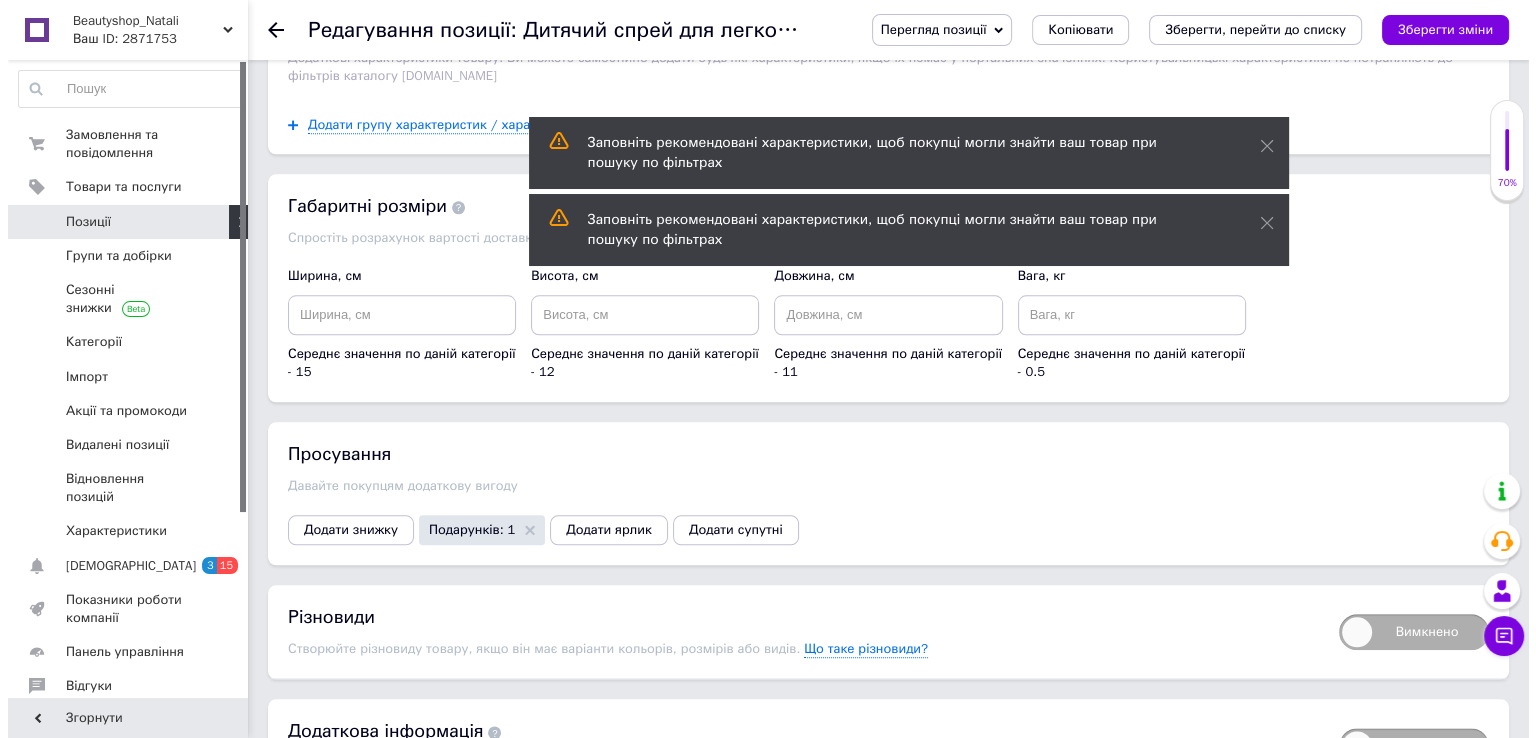 scroll, scrollTop: 2260, scrollLeft: 0, axis: vertical 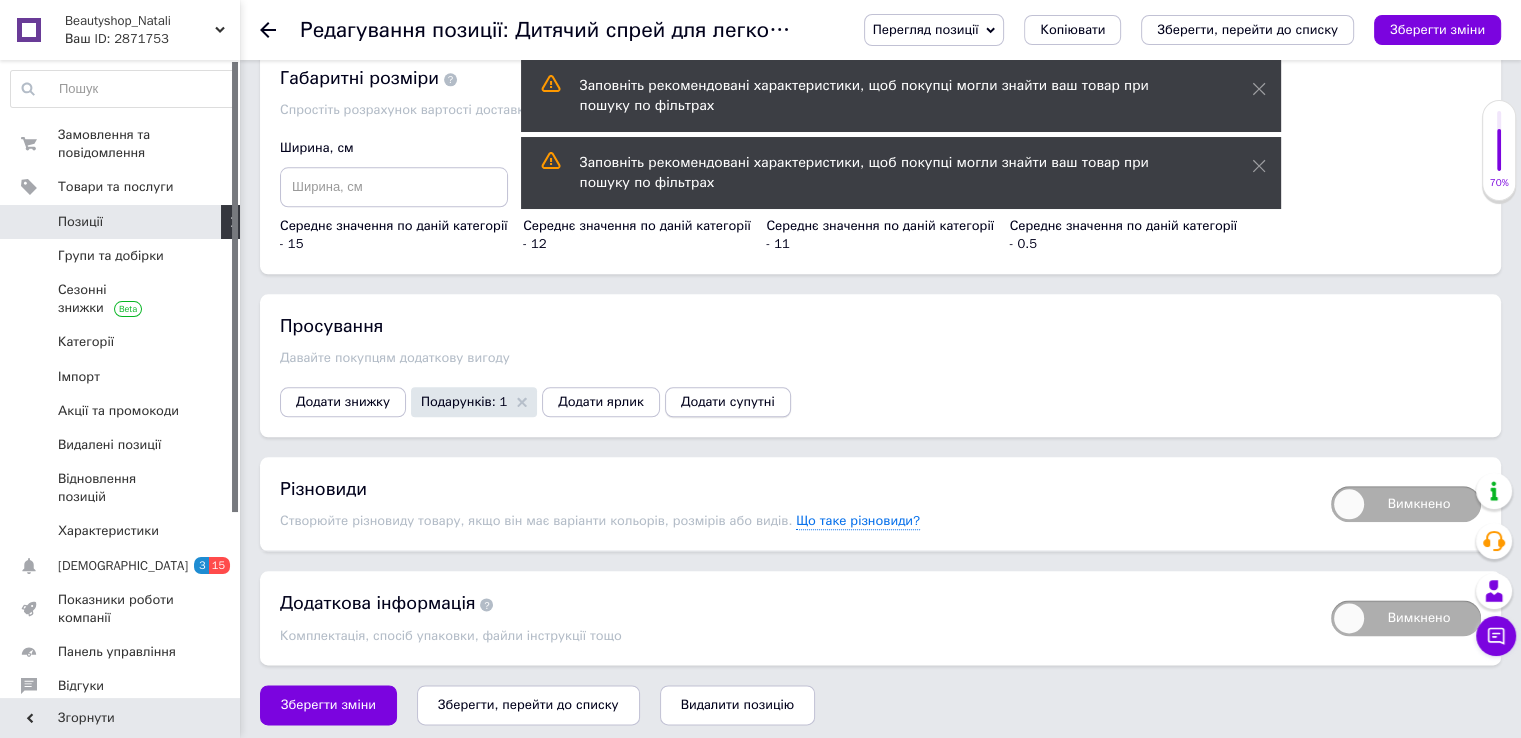 click on "Додати супутні" at bounding box center (728, 402) 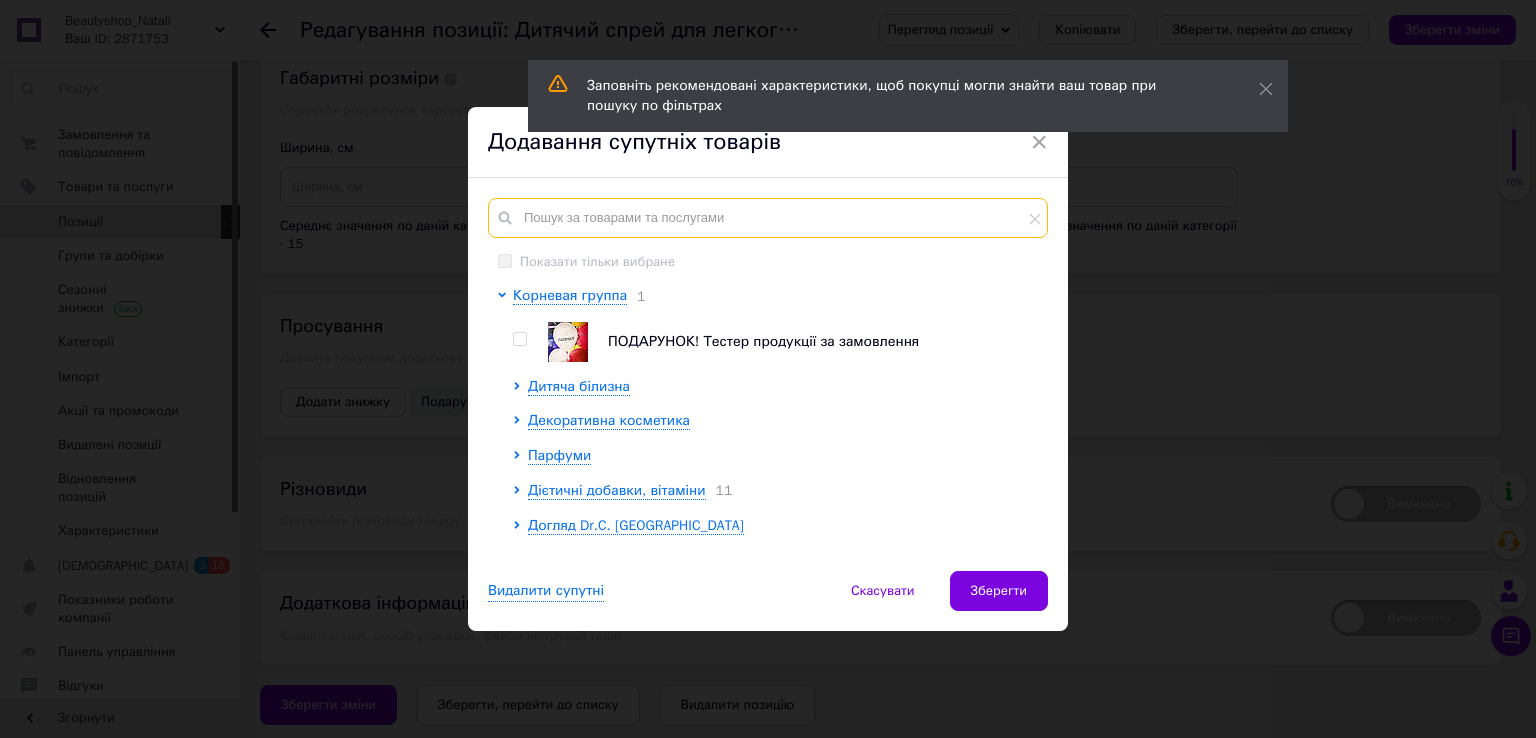 click at bounding box center (768, 218) 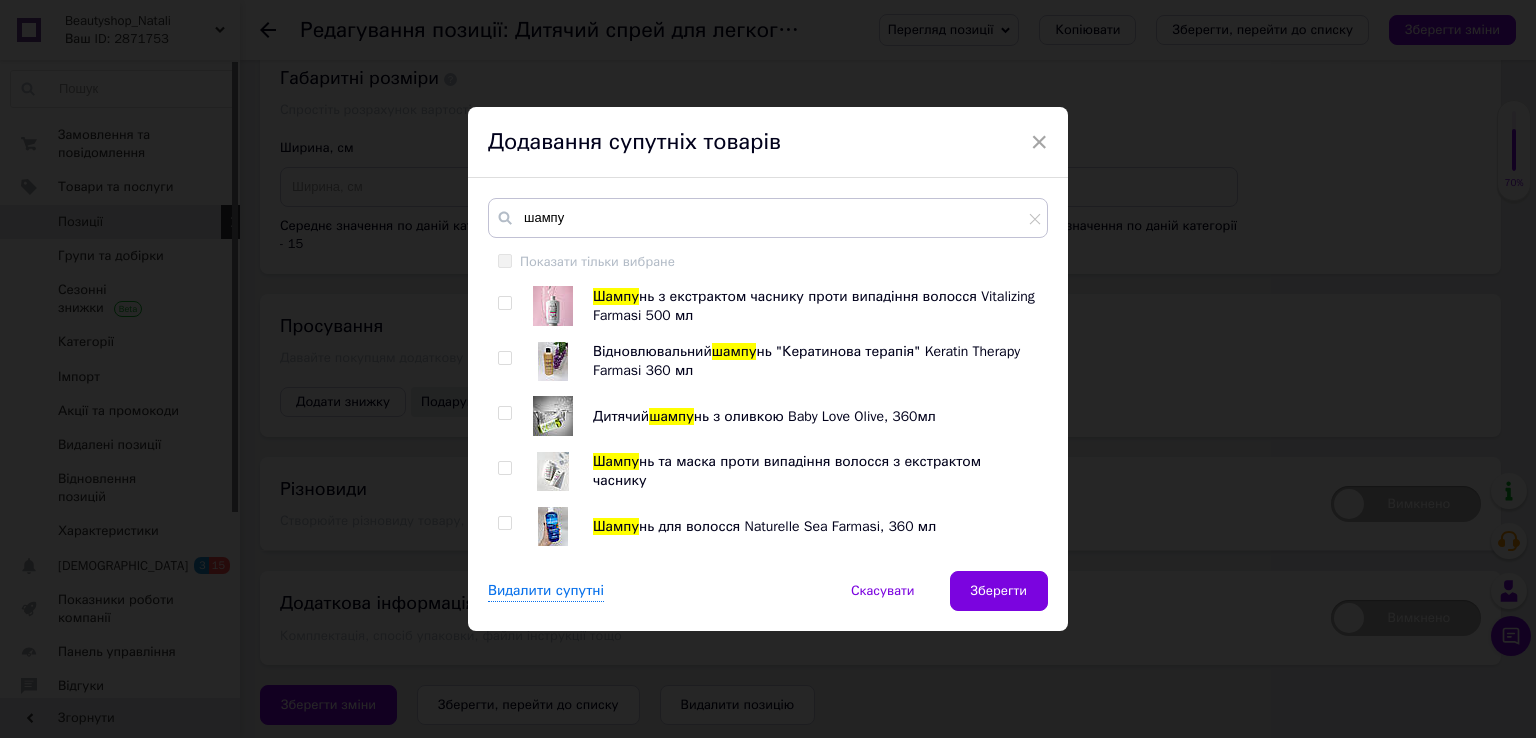 click at bounding box center [504, 413] 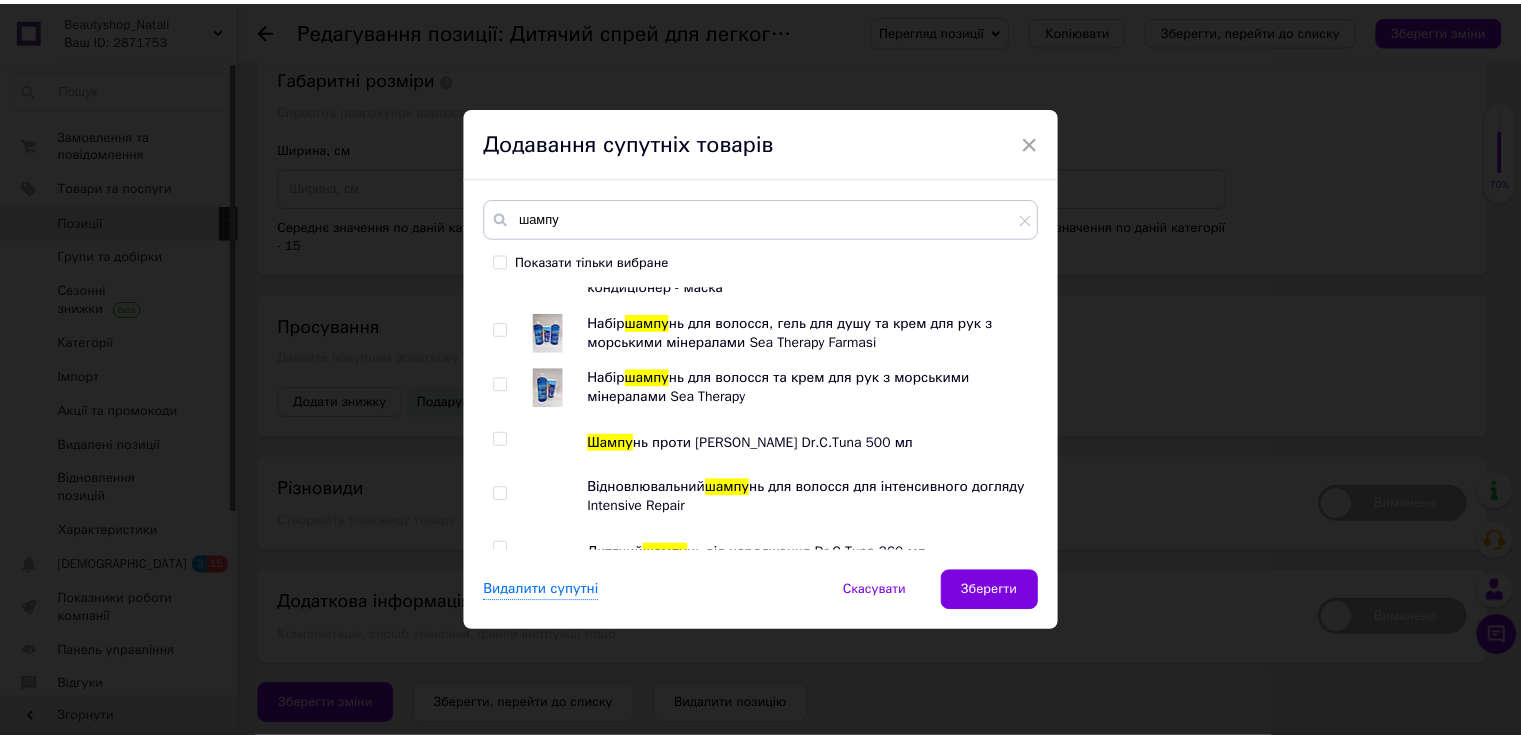 scroll, scrollTop: 489, scrollLeft: 0, axis: vertical 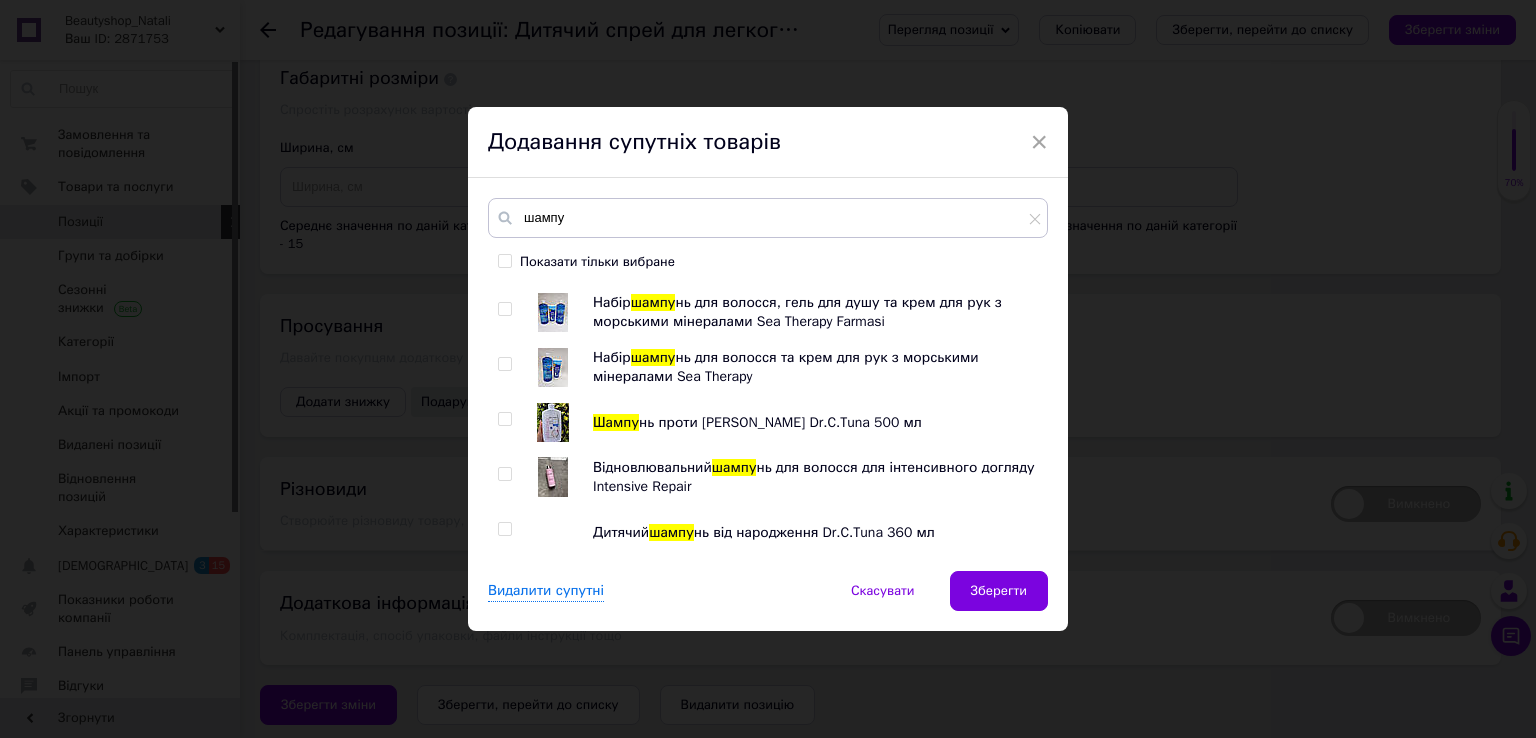 click on "Шампу нь з екстрактом часнику проти випадіння волосся Vitalizing Farmasi 500 мл Відновлювальний  шампу нь "Кератинова терапія" Keratin Therapy Farmasi 360 мл Дитячий  шампу нь з оливкою Baby Love Olive, 360мл Шампу нь та маска проти випадіння волосся з екстрактом часнику Шампу нь для волосся Naturelle Sea Farmasi, 360 мл Шампу нь для сухого та пошкодженого волосся Naturelle Olive Oil, 360 мл Набір з Оливою Farmasi  шампу нь, гель для душу, крем для рук Набір  шампу нь для волосся та гель для душу Sea Therapy Farmasi Набір Кератинове відновлення для волосся  шампу нь та кондиціонер - маска Набір  шампу Набір  шампу Шампу шампу" at bounding box center [767, 418] 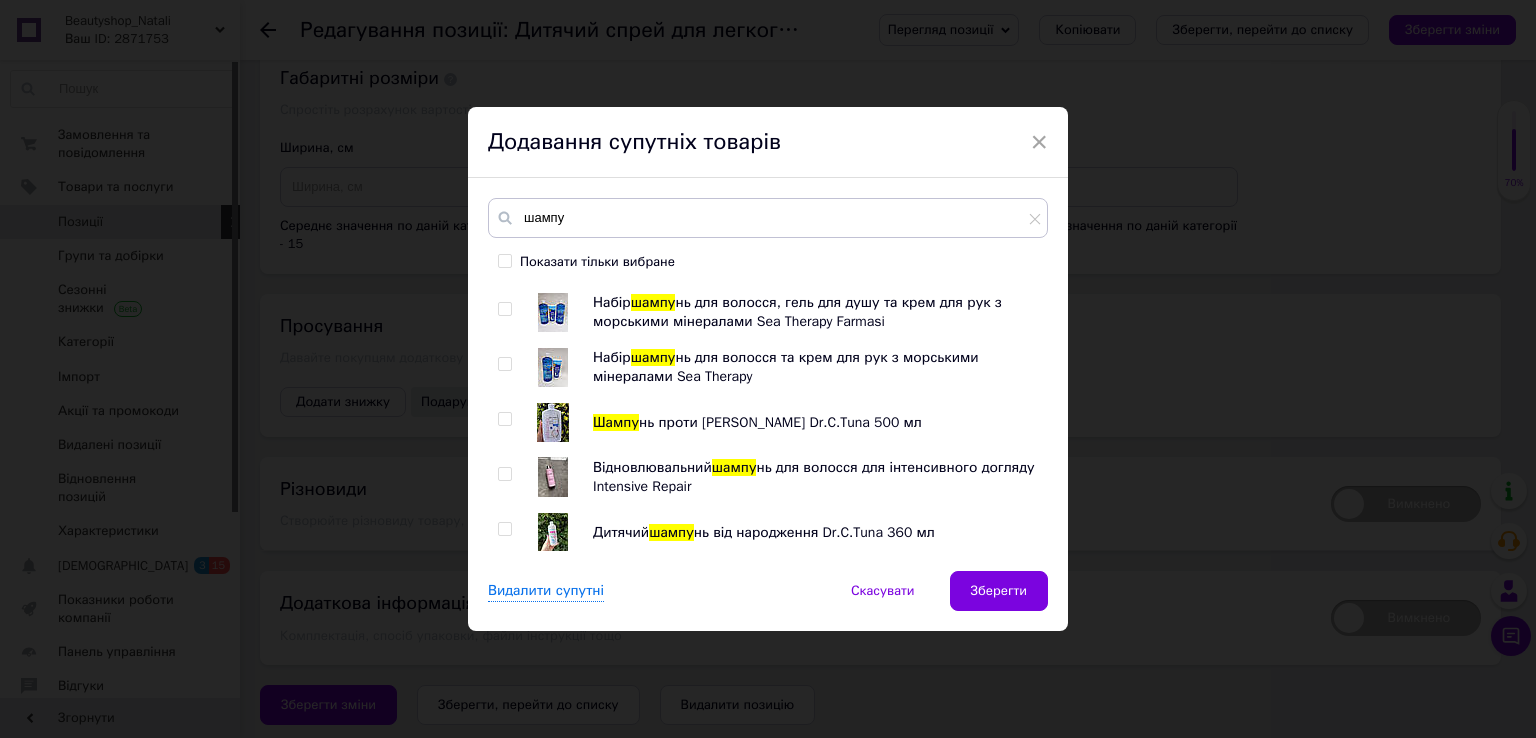 click at bounding box center [504, 529] 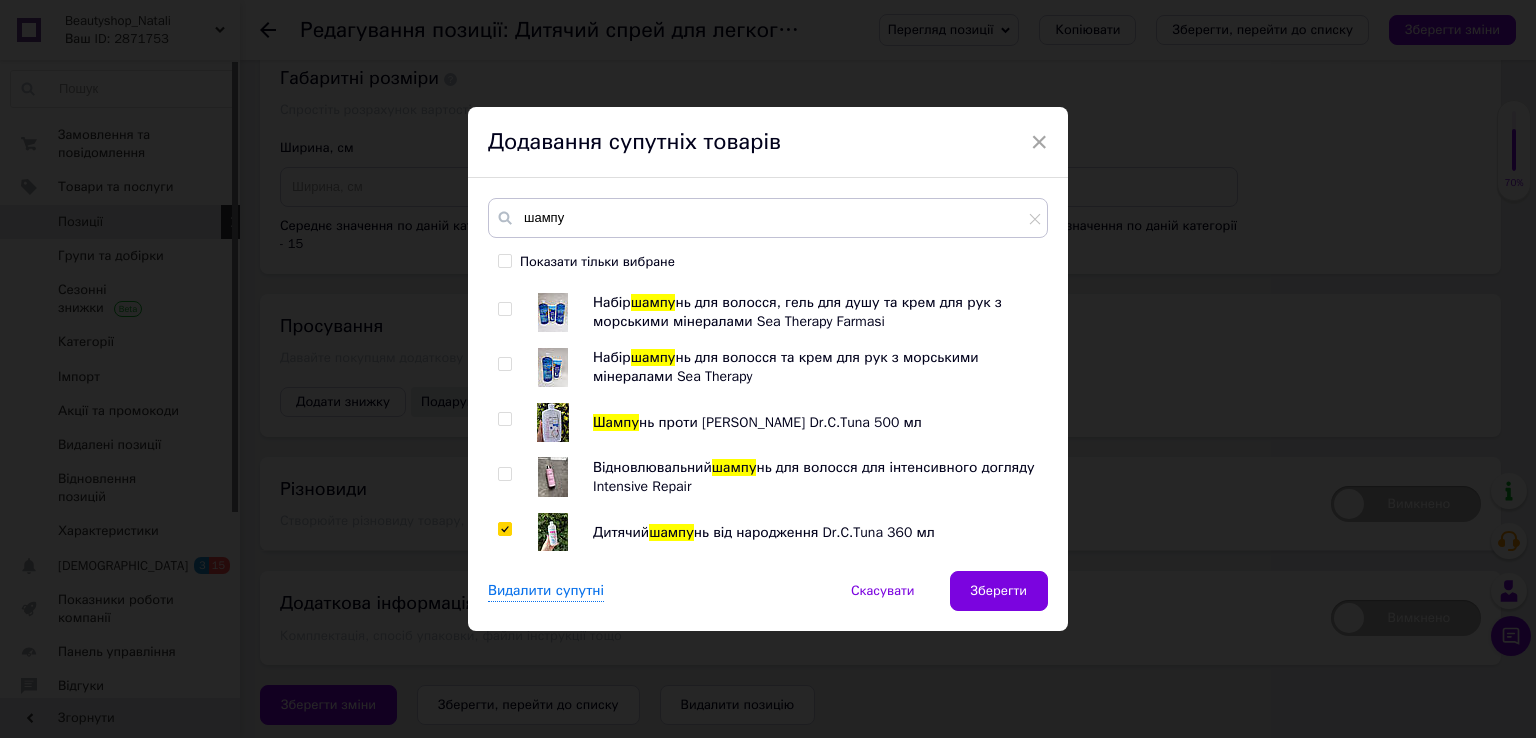 click on "Видалити   супутні   Скасувати   Зберегти" at bounding box center [768, 601] 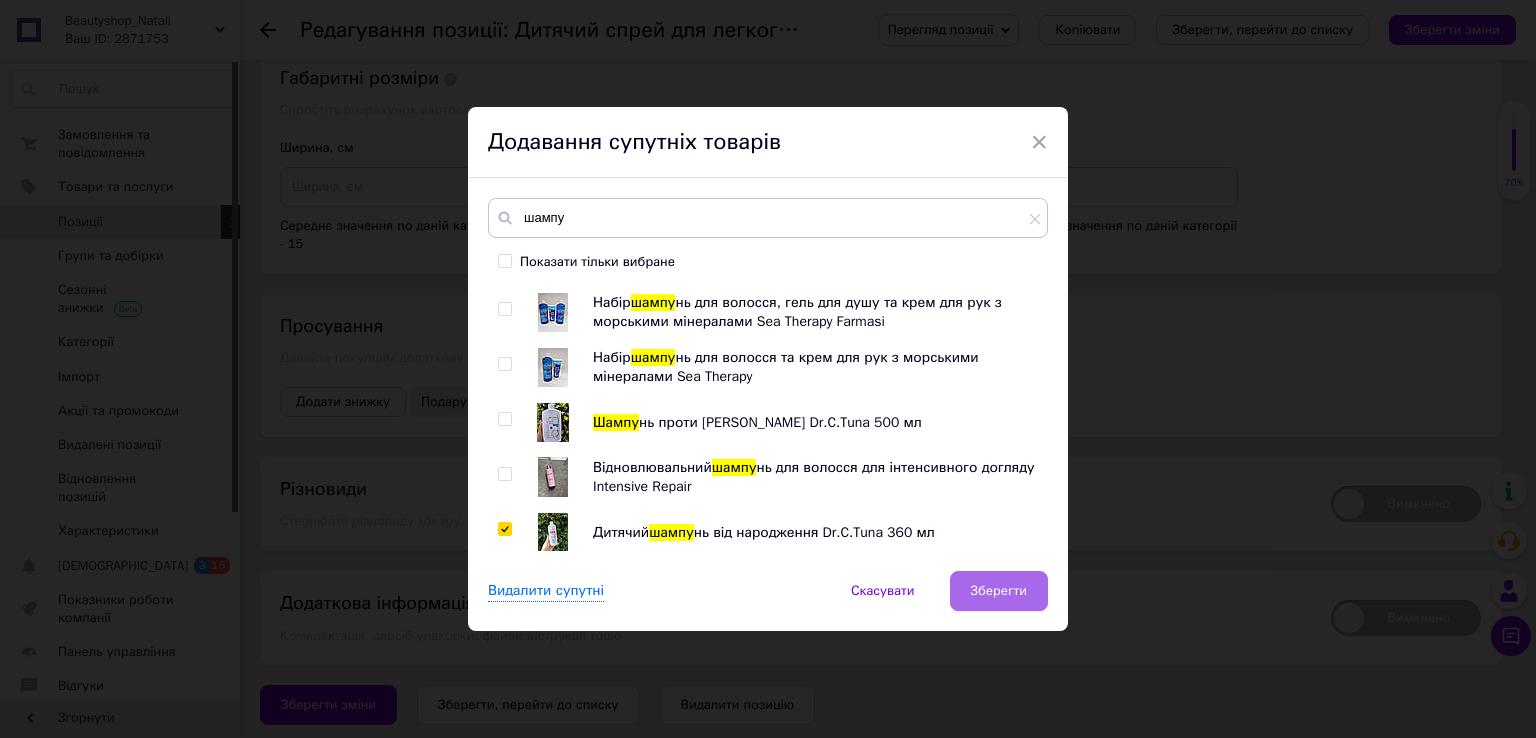 click on "Зберегти" at bounding box center [999, 591] 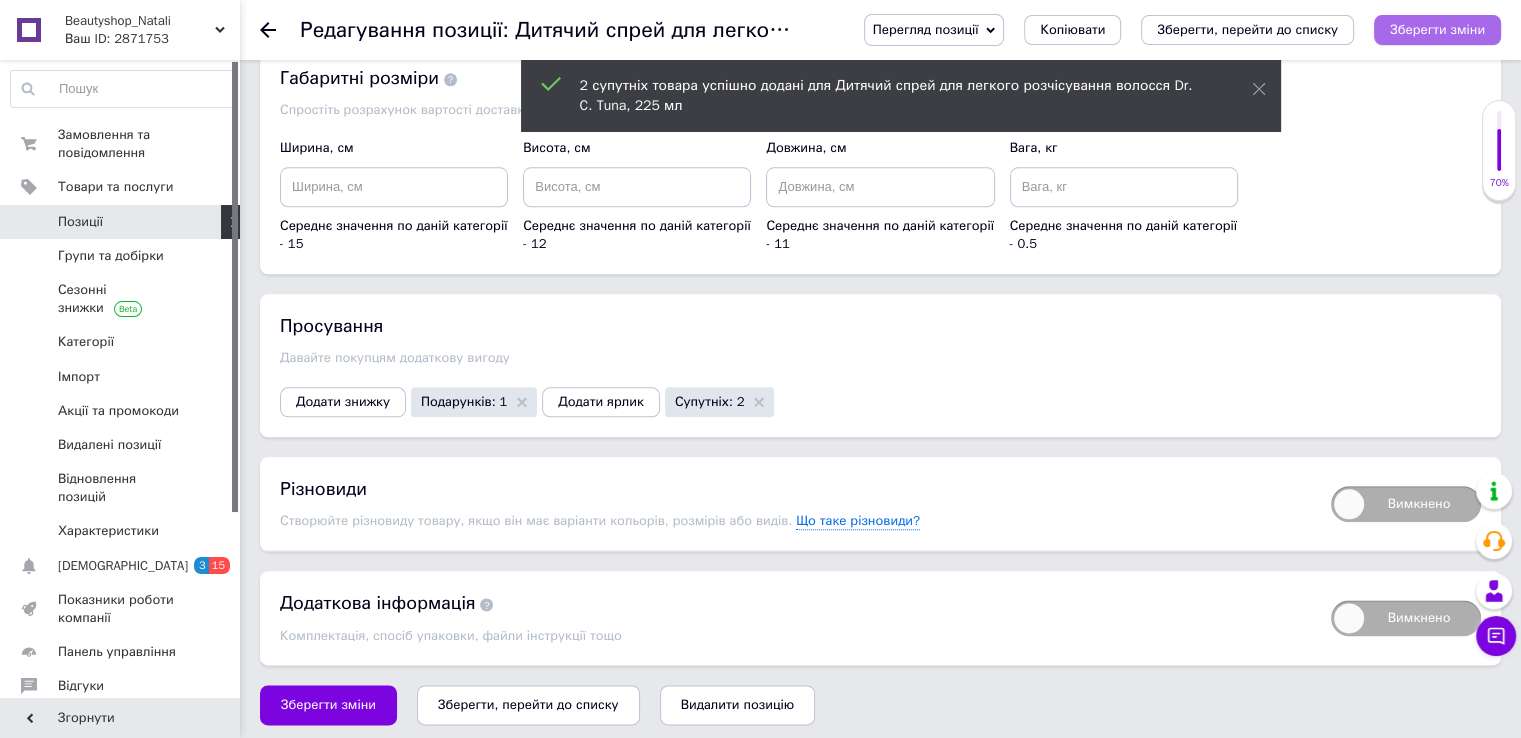 click on "Зберегти зміни" at bounding box center (1437, 30) 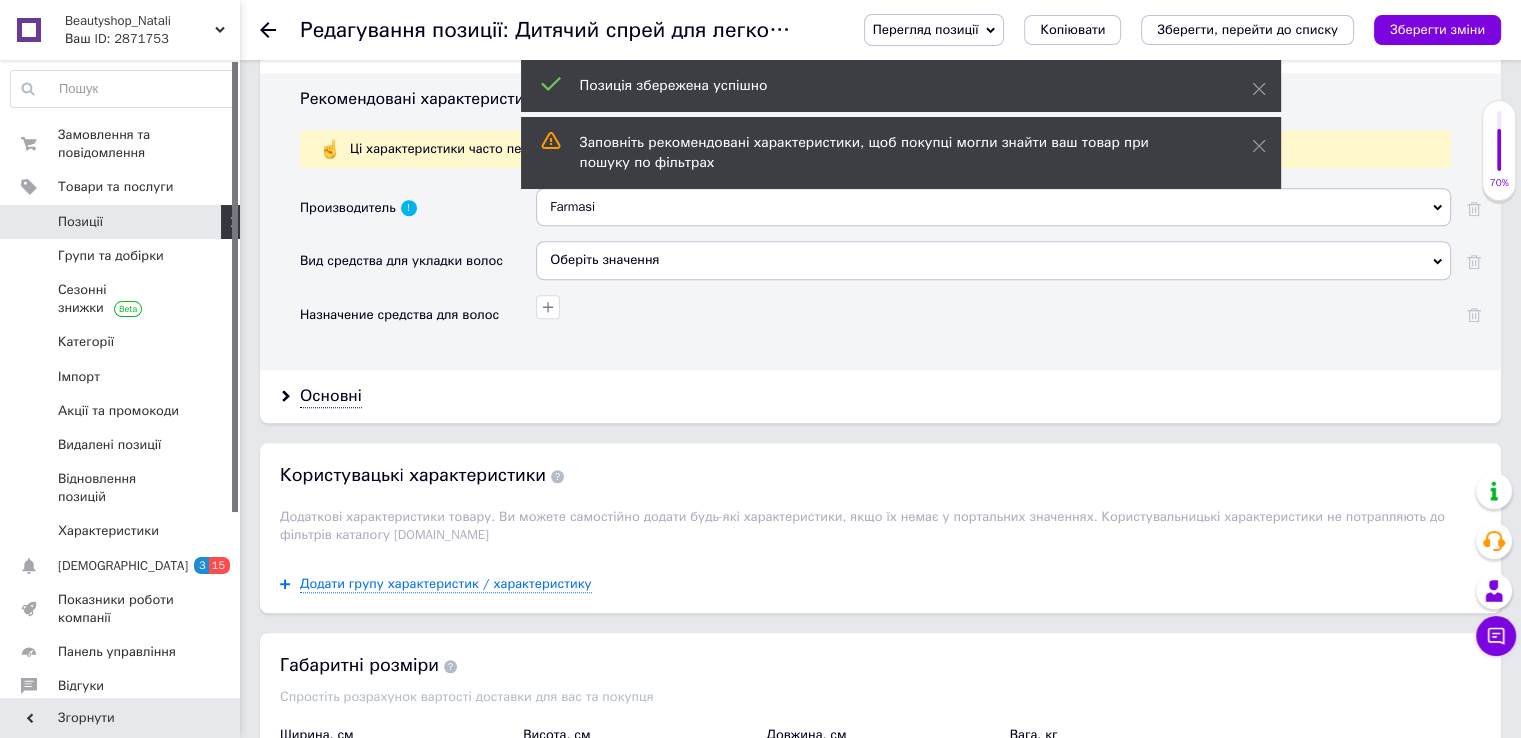scroll, scrollTop: 1660, scrollLeft: 0, axis: vertical 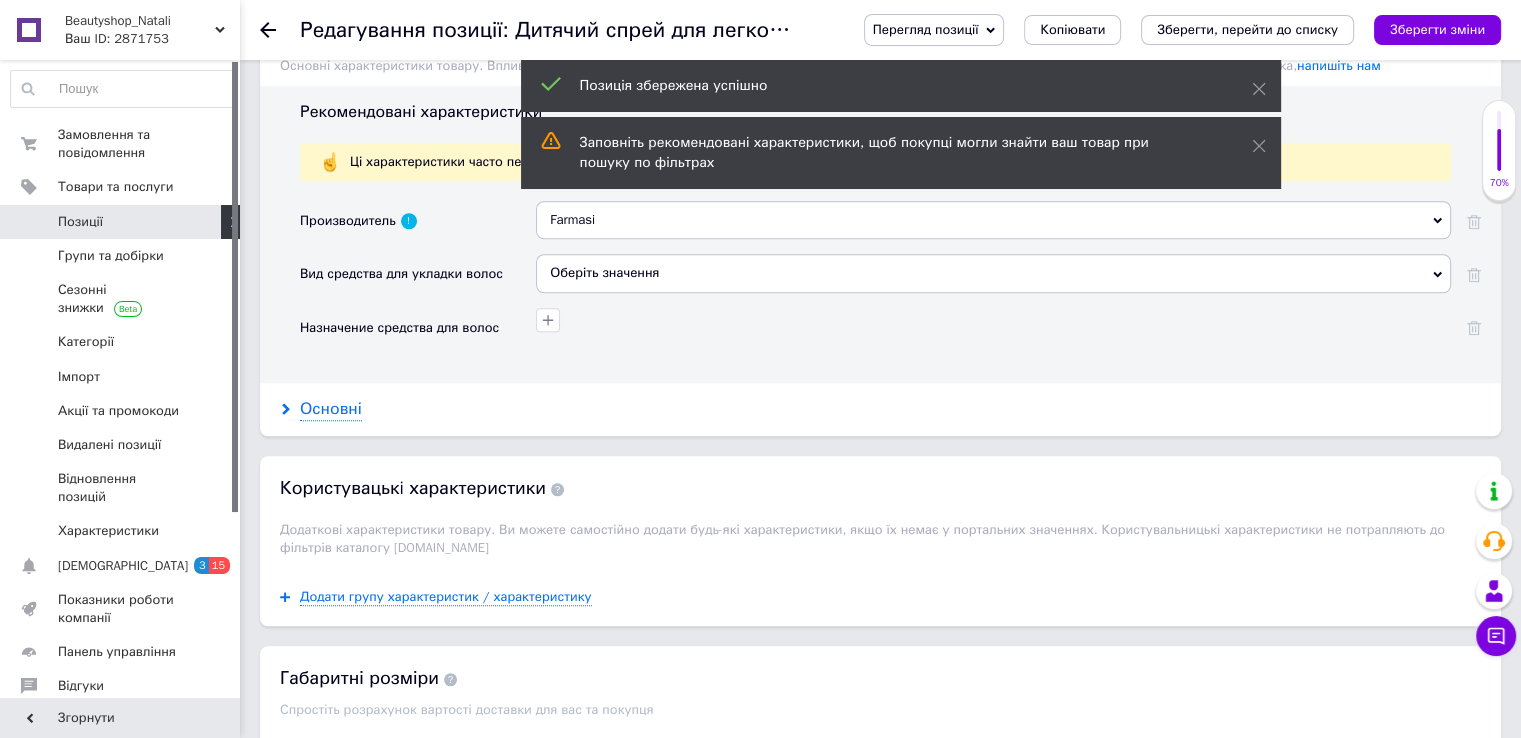 click on "Основні" at bounding box center (331, 409) 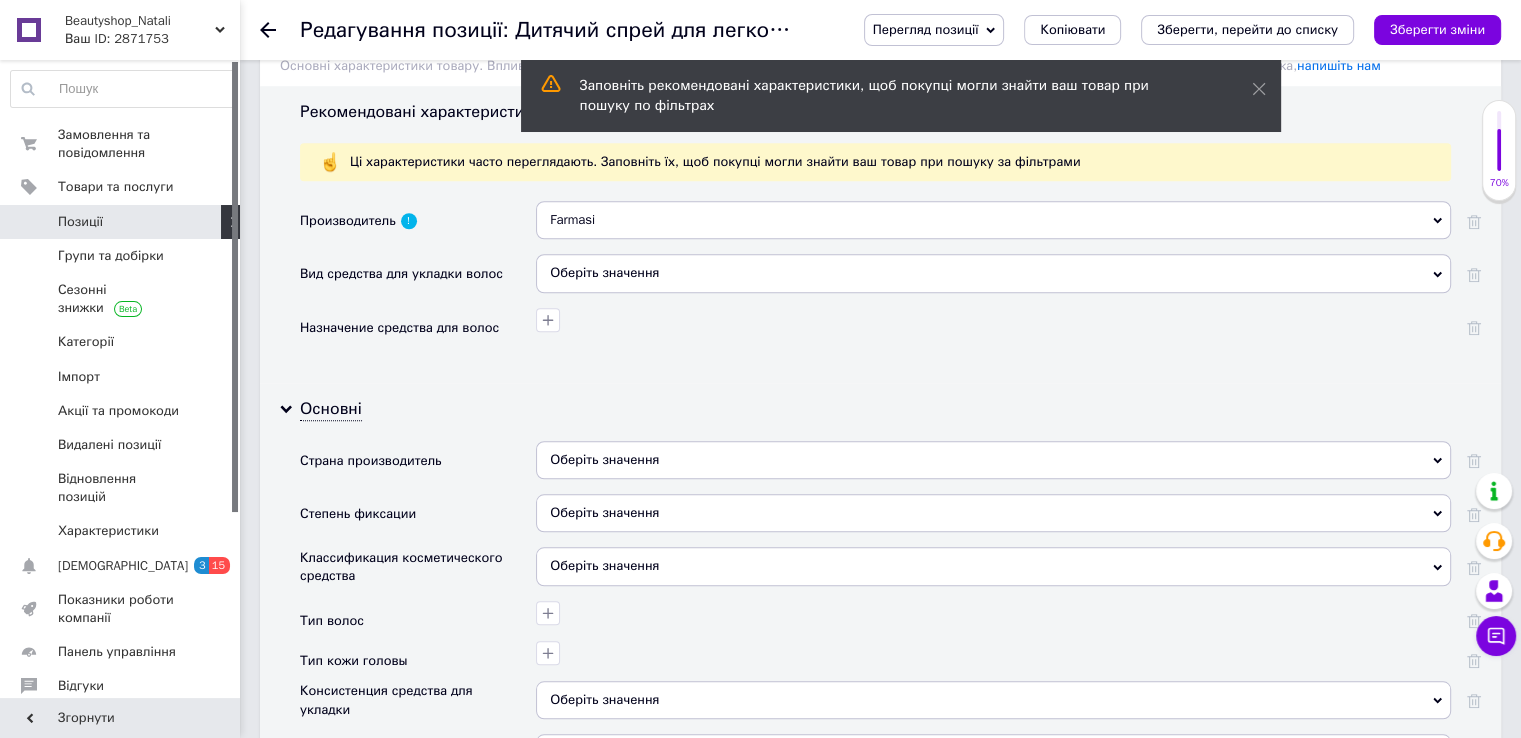 scroll, scrollTop: 1760, scrollLeft: 0, axis: vertical 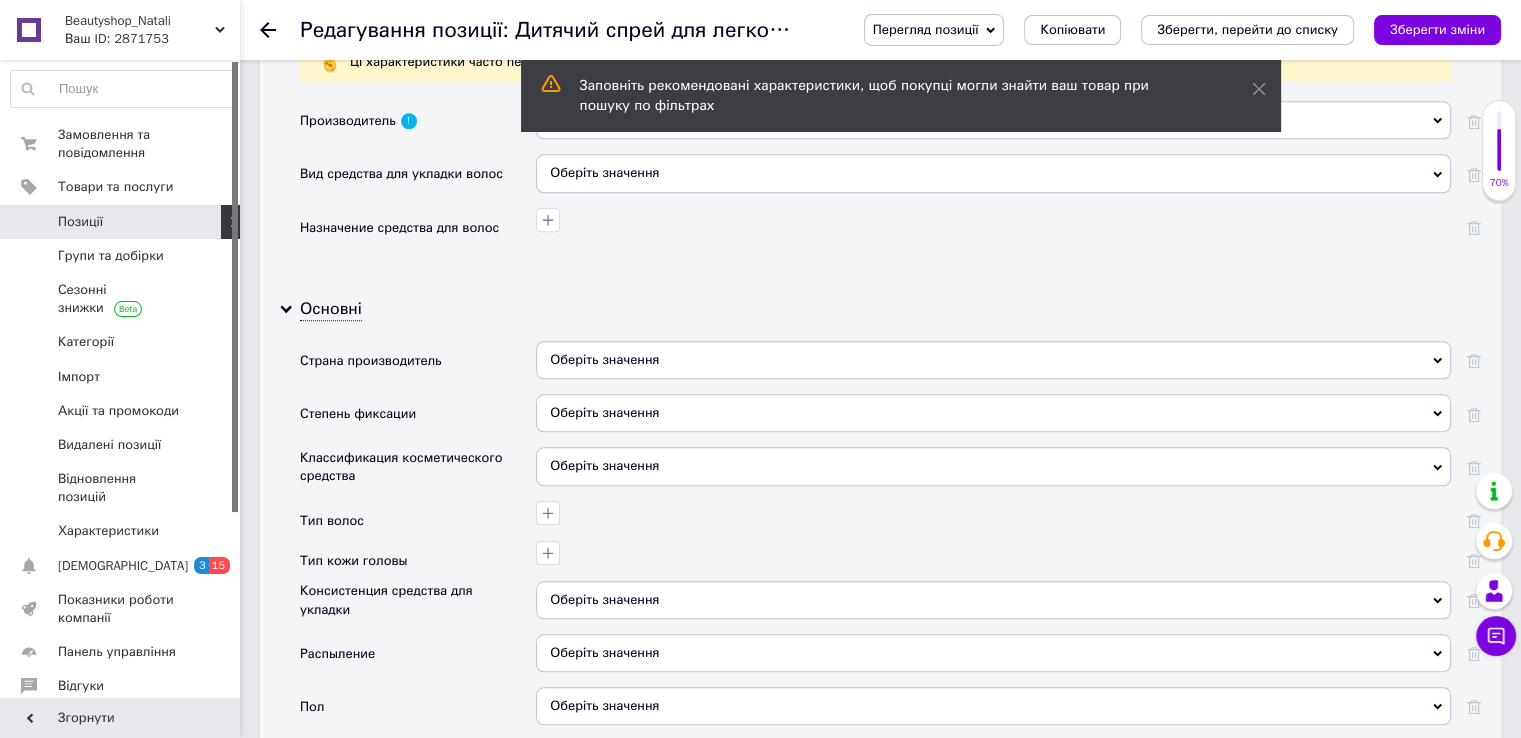 click on "Оберіть значення" at bounding box center [993, 360] 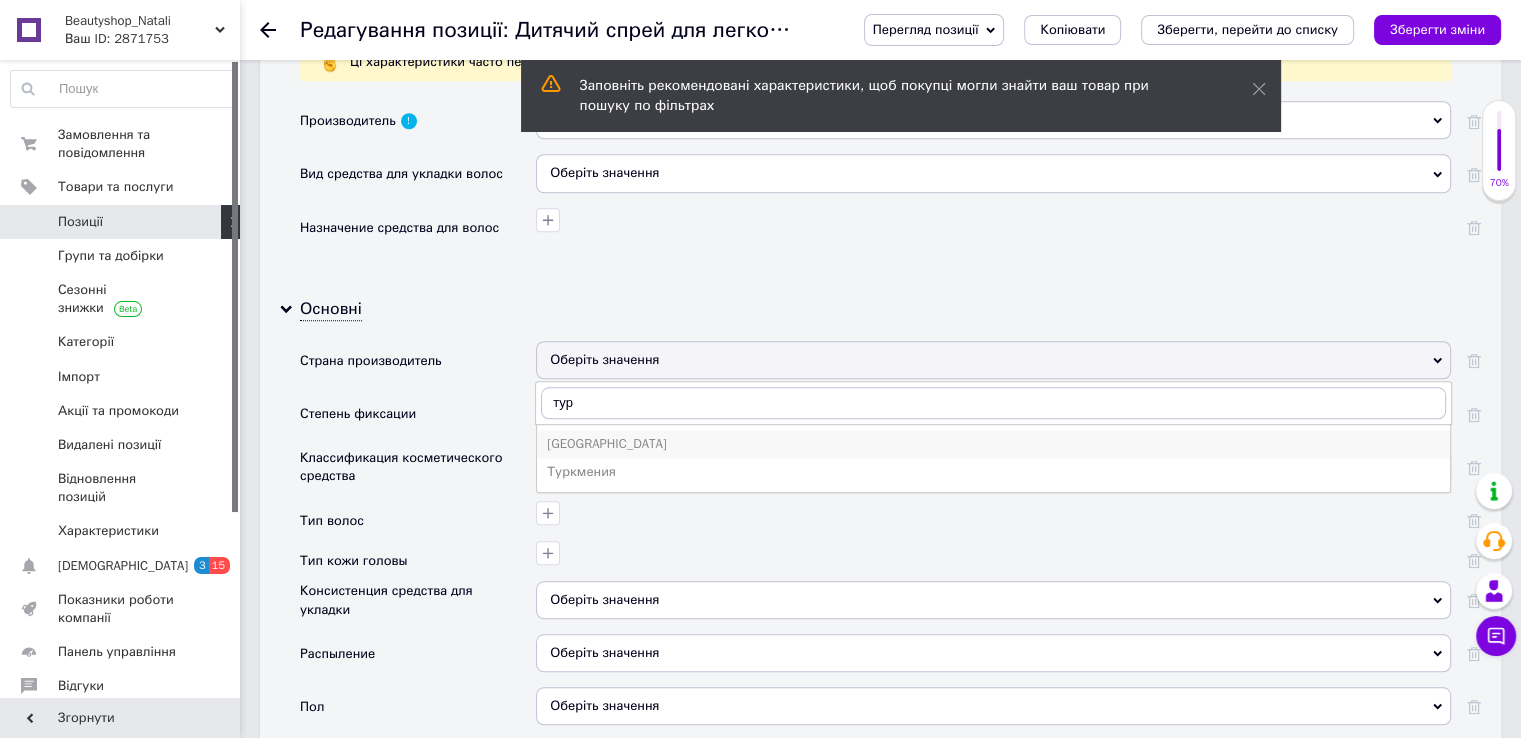 click on "[GEOGRAPHIC_DATA]" at bounding box center (993, 444) 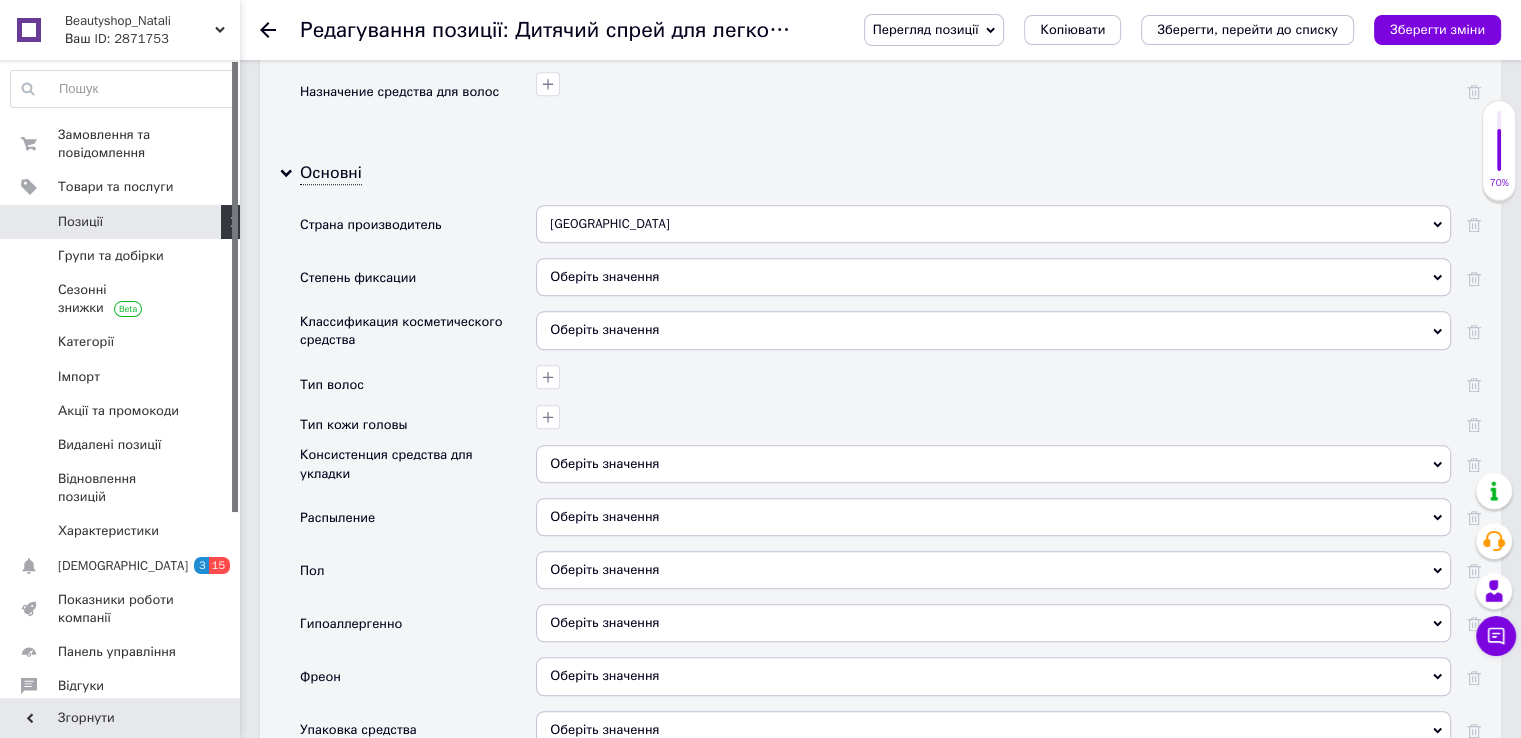 scroll, scrollTop: 2060, scrollLeft: 0, axis: vertical 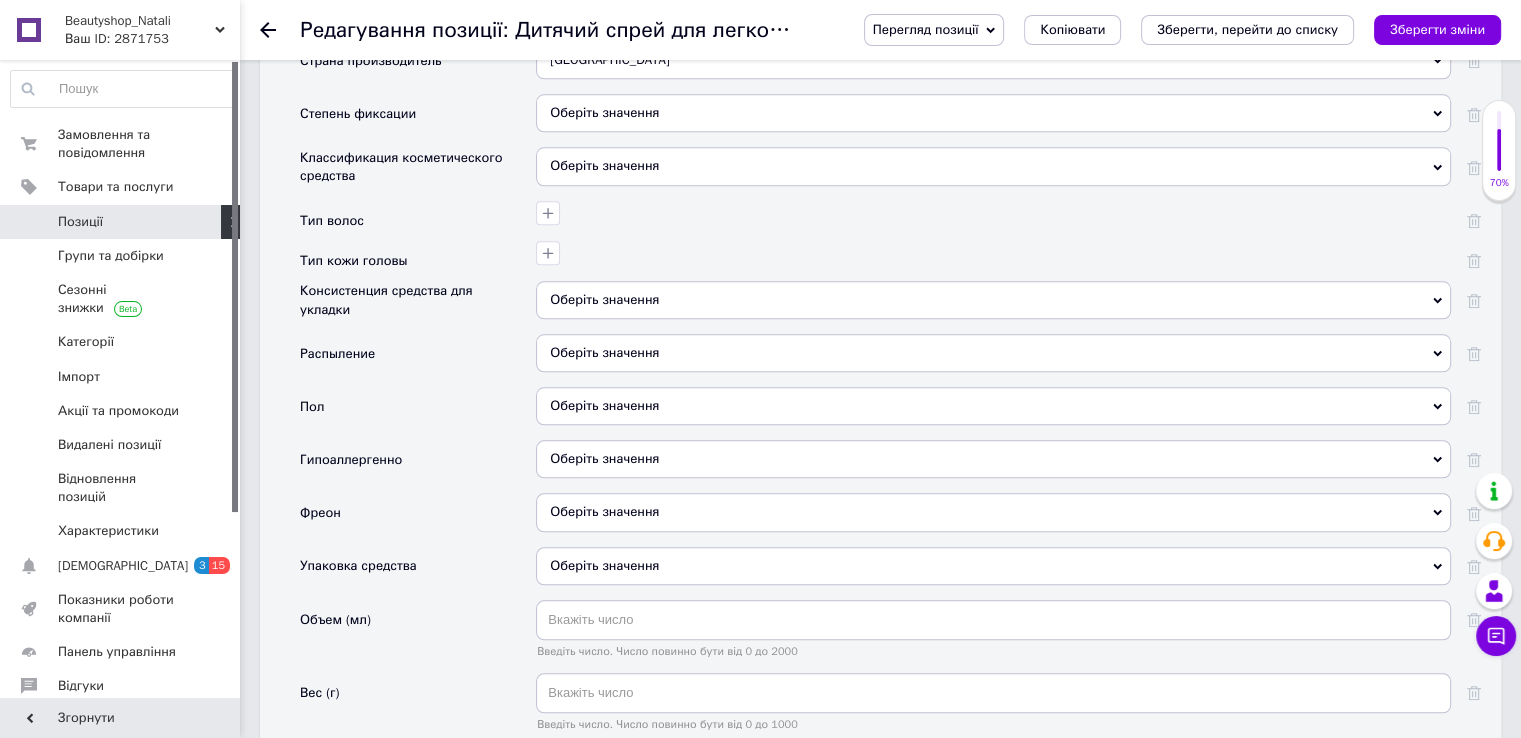 click on "Оберіть значення" at bounding box center (993, 406) 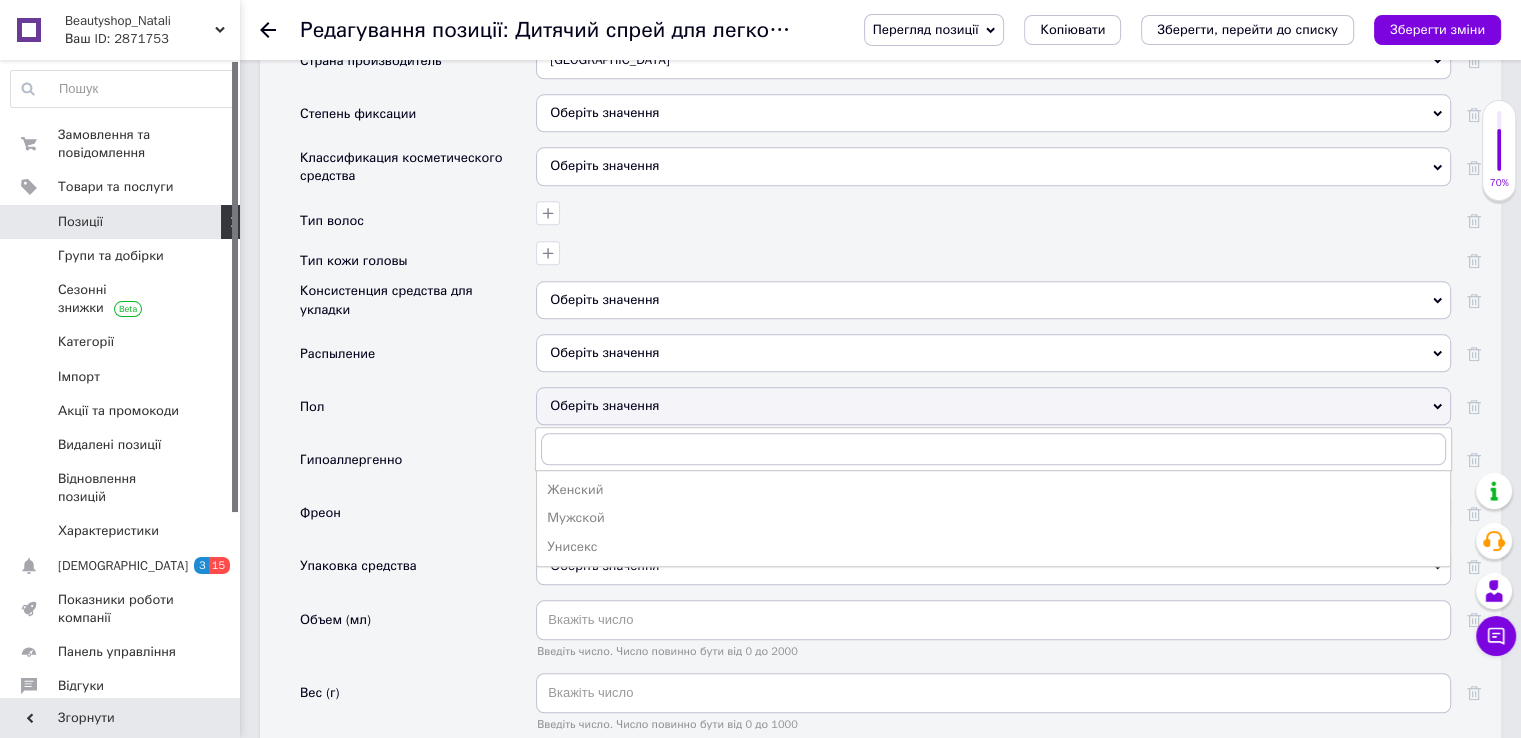 click on "Пол" at bounding box center [418, 413] 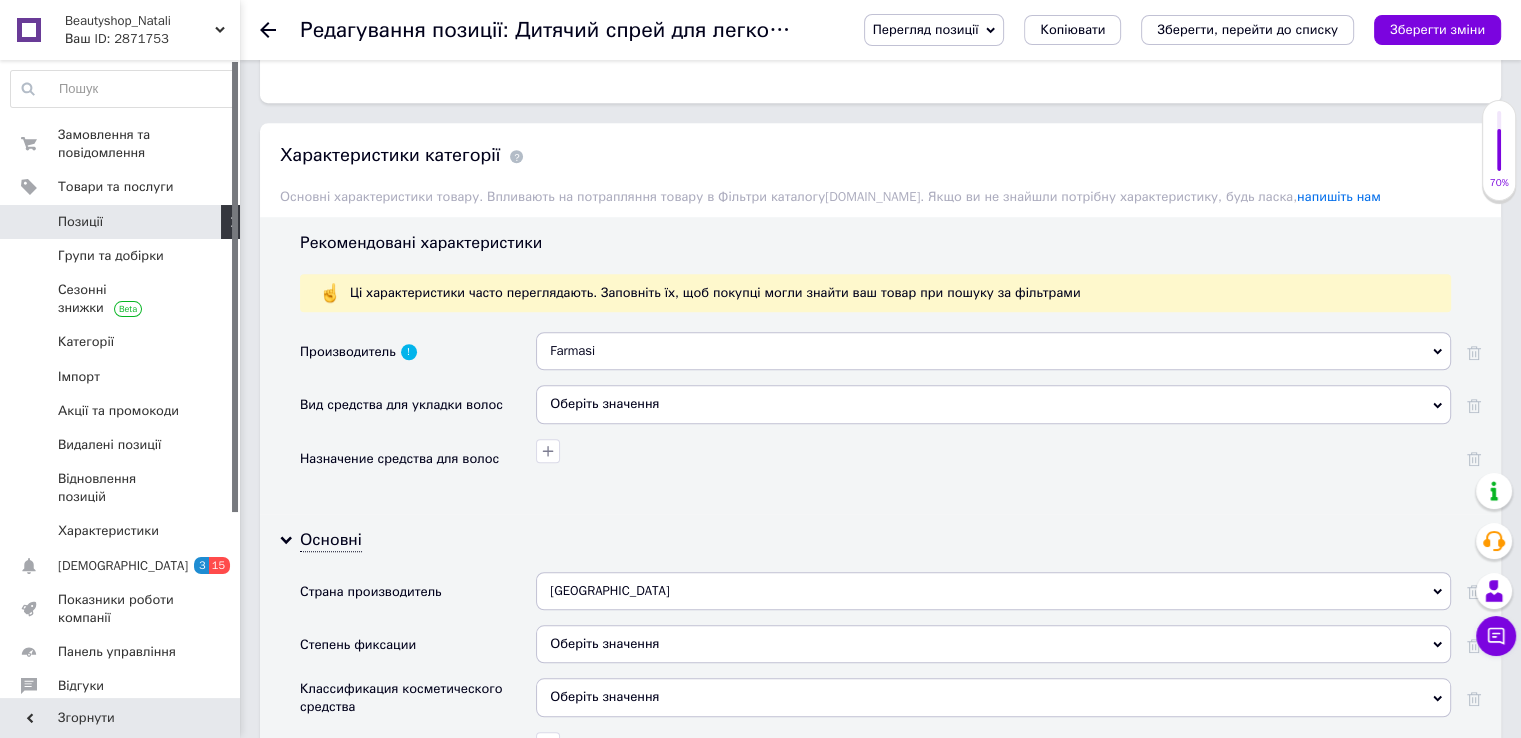 scroll, scrollTop: 1260, scrollLeft: 0, axis: vertical 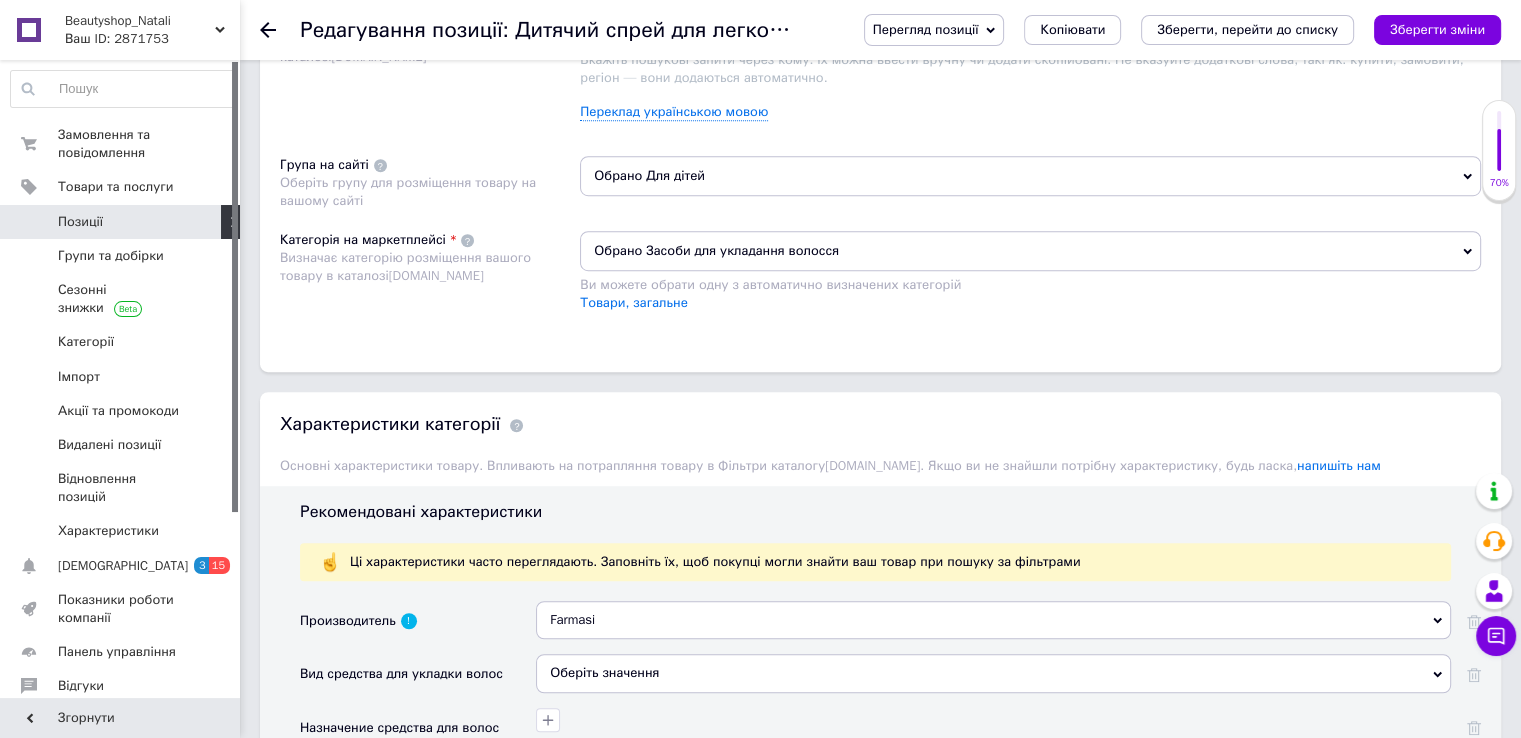 click on "Обрано Засоби для укладання волосся" at bounding box center [1030, 251] 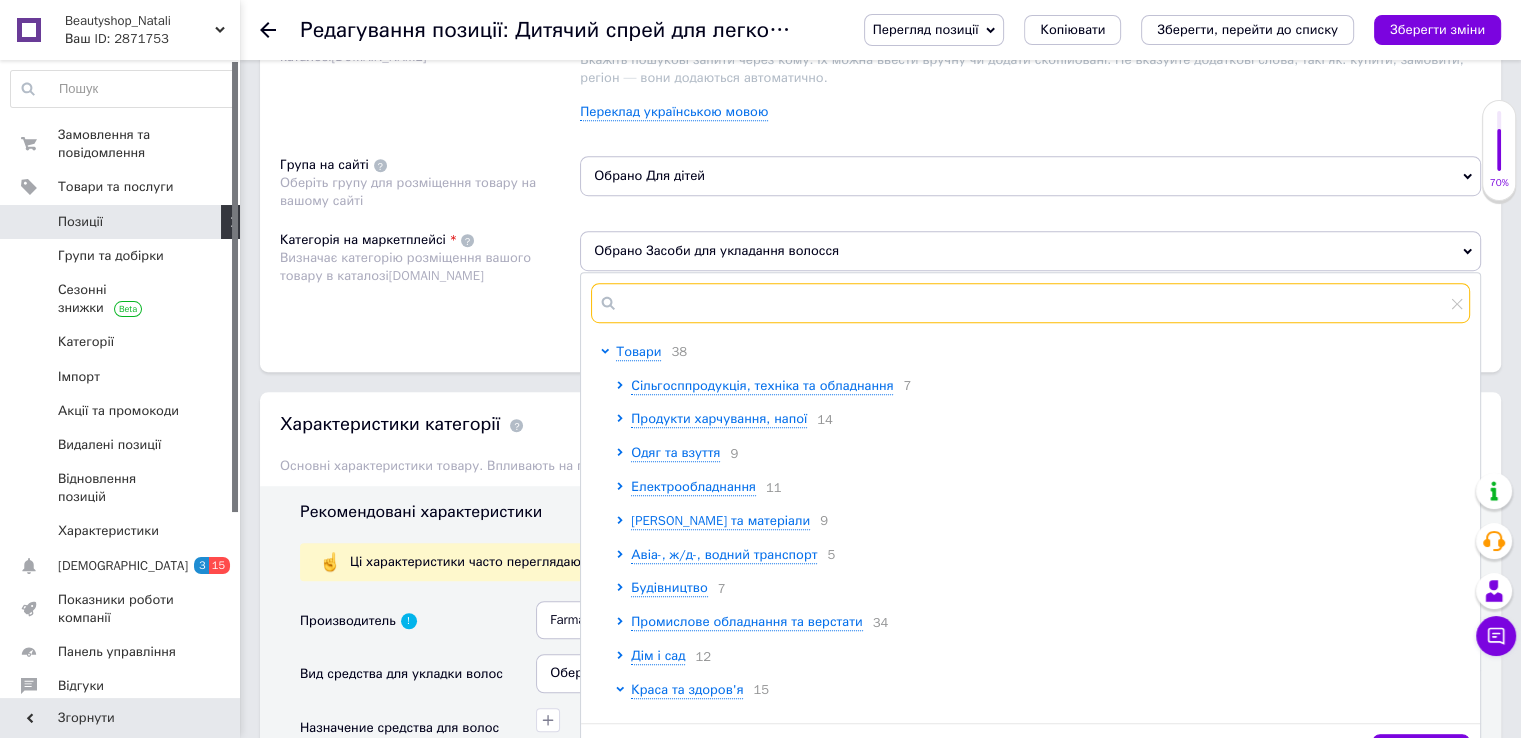 click at bounding box center [1030, 303] 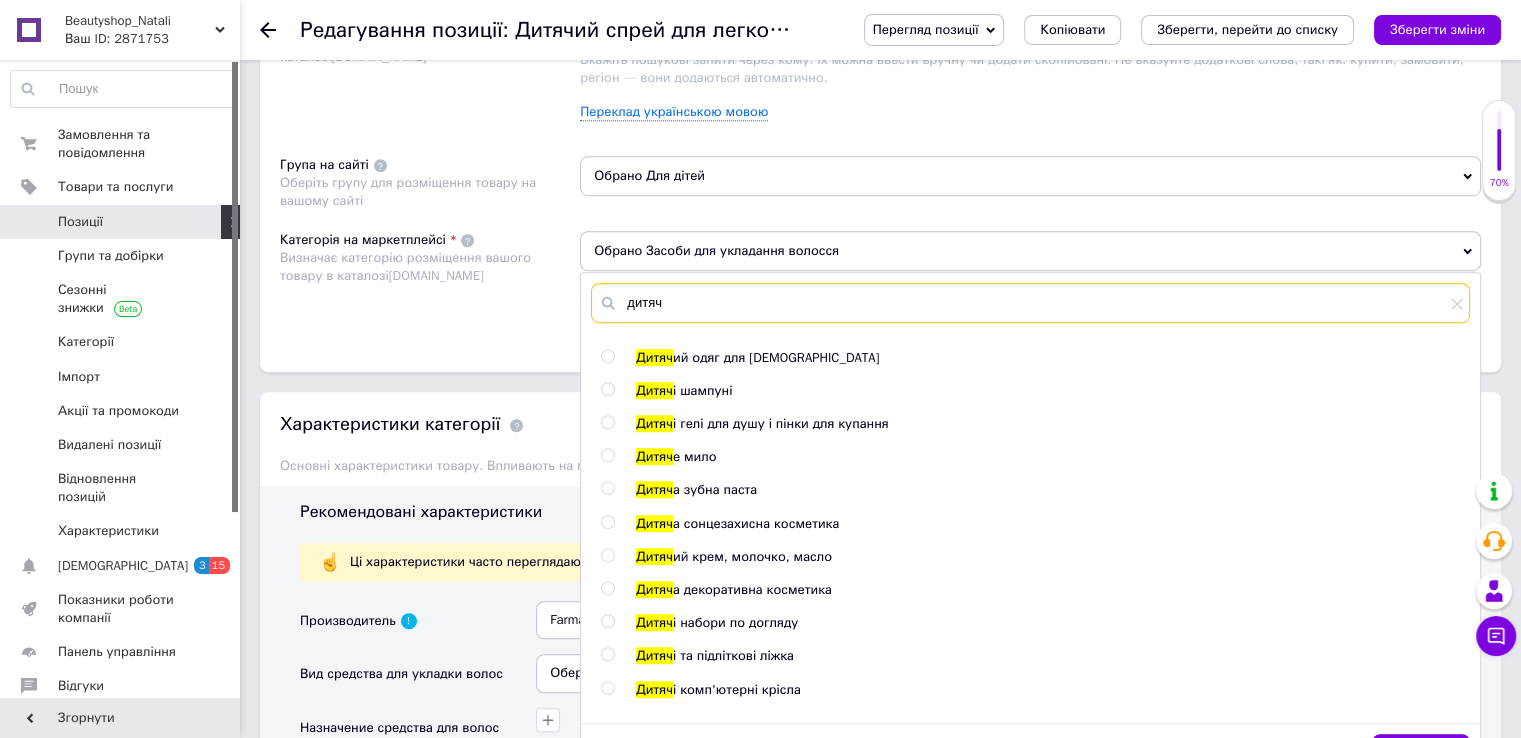 scroll, scrollTop: 1600, scrollLeft: 0, axis: vertical 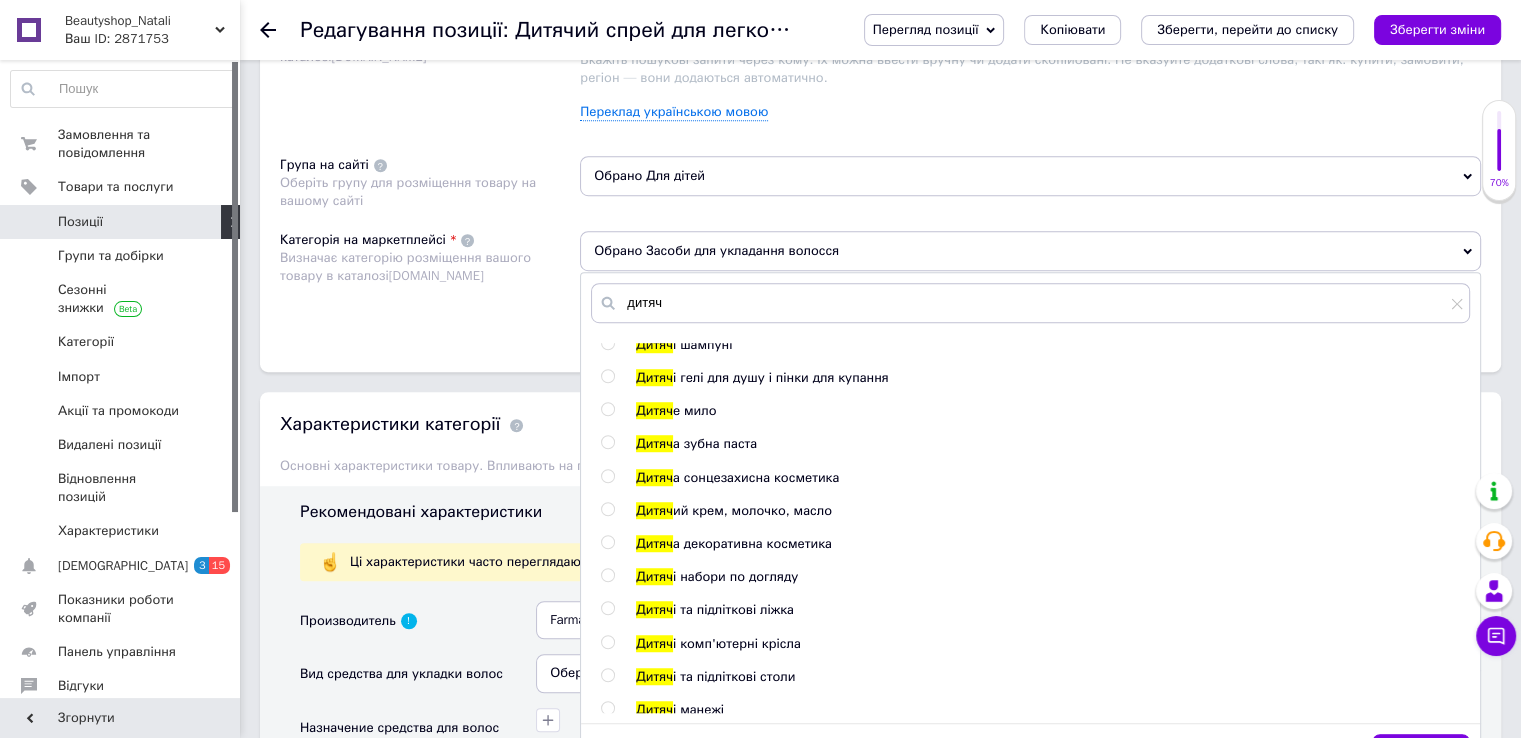 click at bounding box center [607, 575] 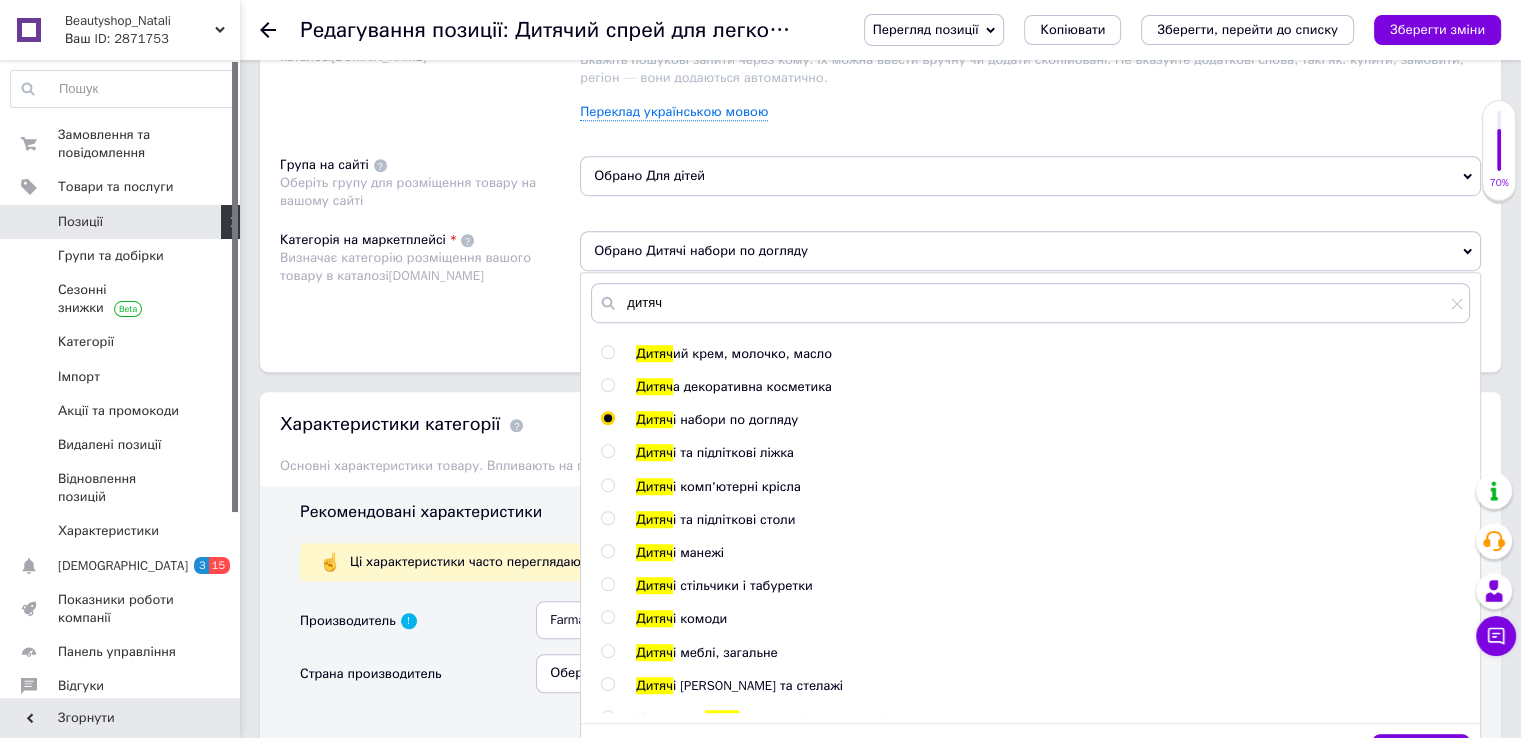 scroll, scrollTop: 1900, scrollLeft: 0, axis: vertical 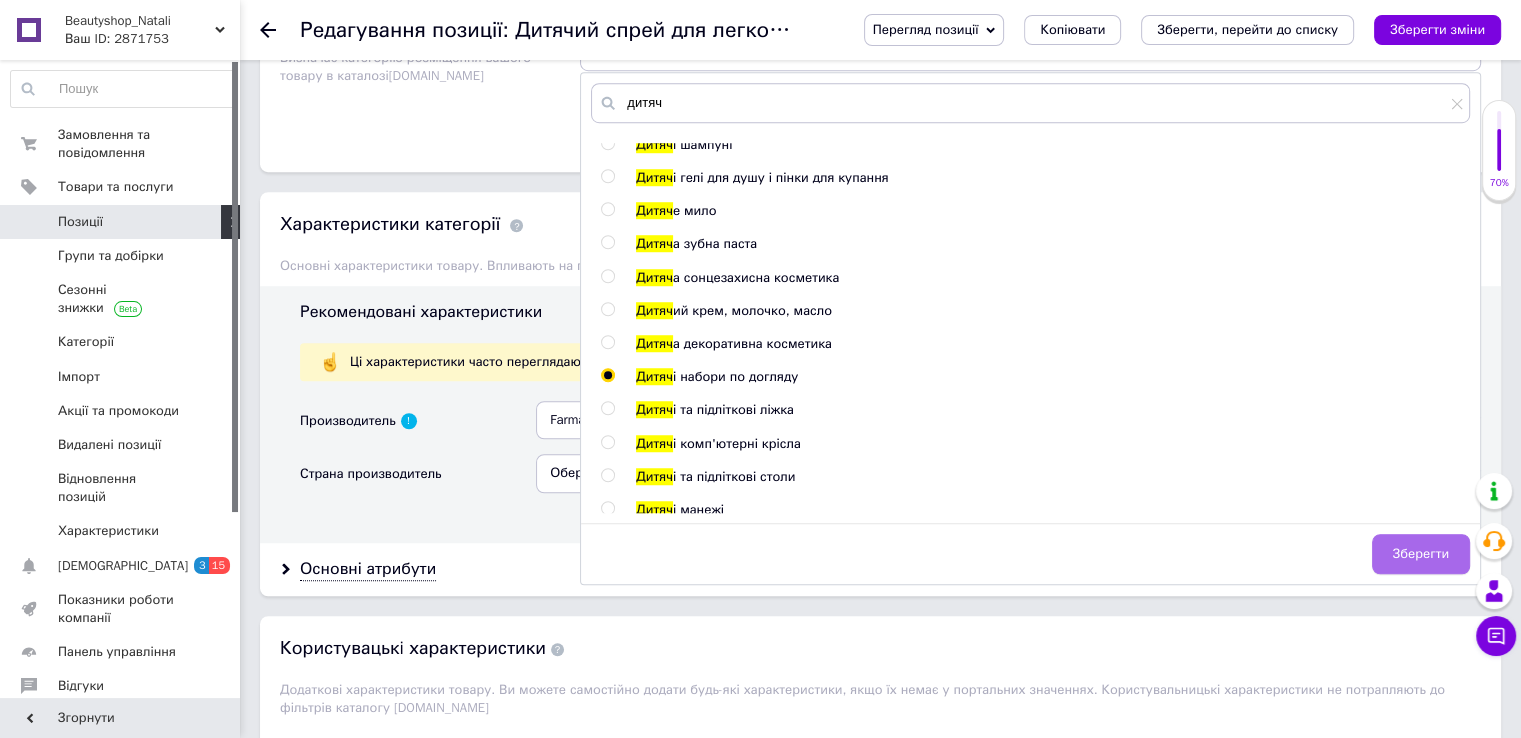 click on "Зберегти" at bounding box center (1421, 554) 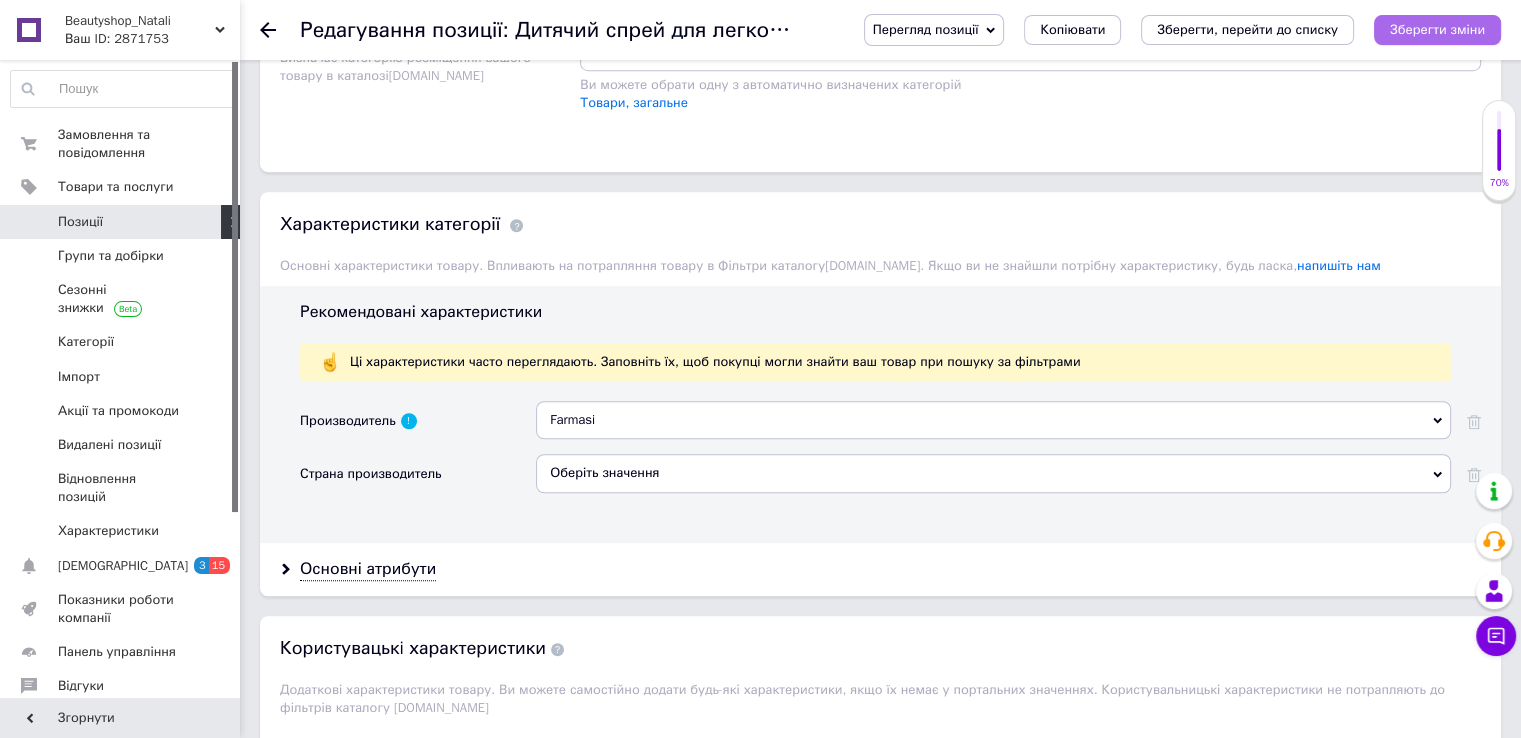 click on "Зберегти зміни" at bounding box center [1437, 30] 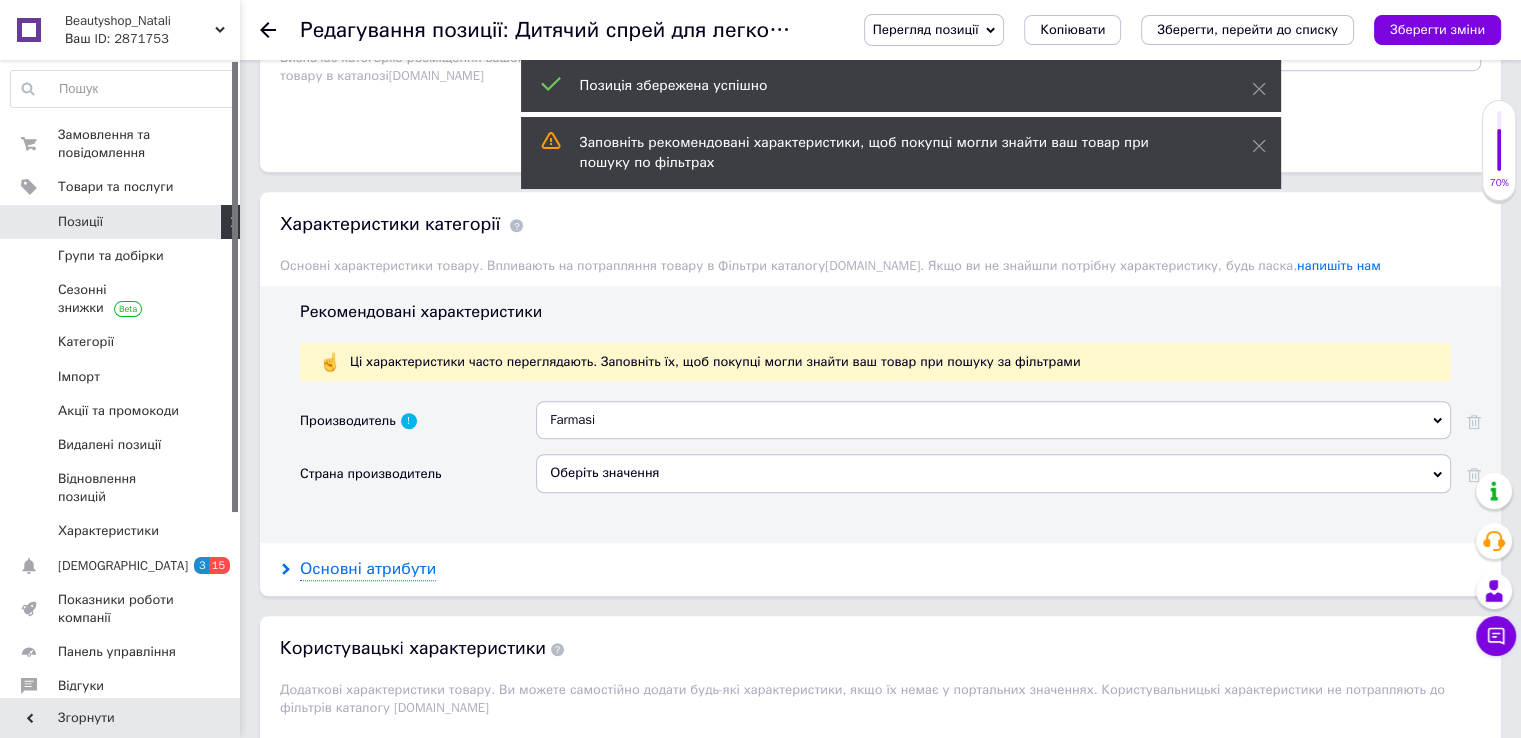 click on "Основні атрибути" at bounding box center (368, 569) 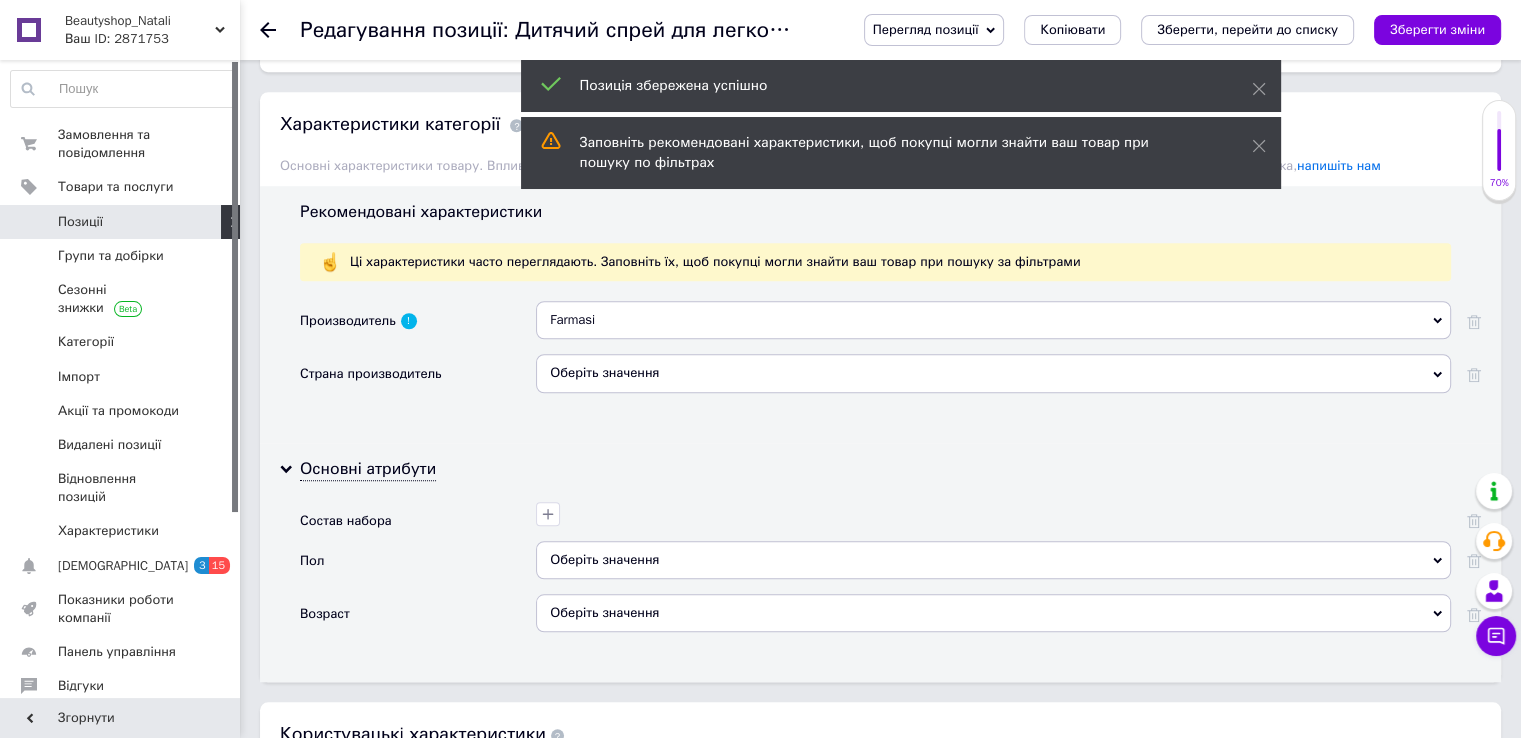 scroll, scrollTop: 1560, scrollLeft: 0, axis: vertical 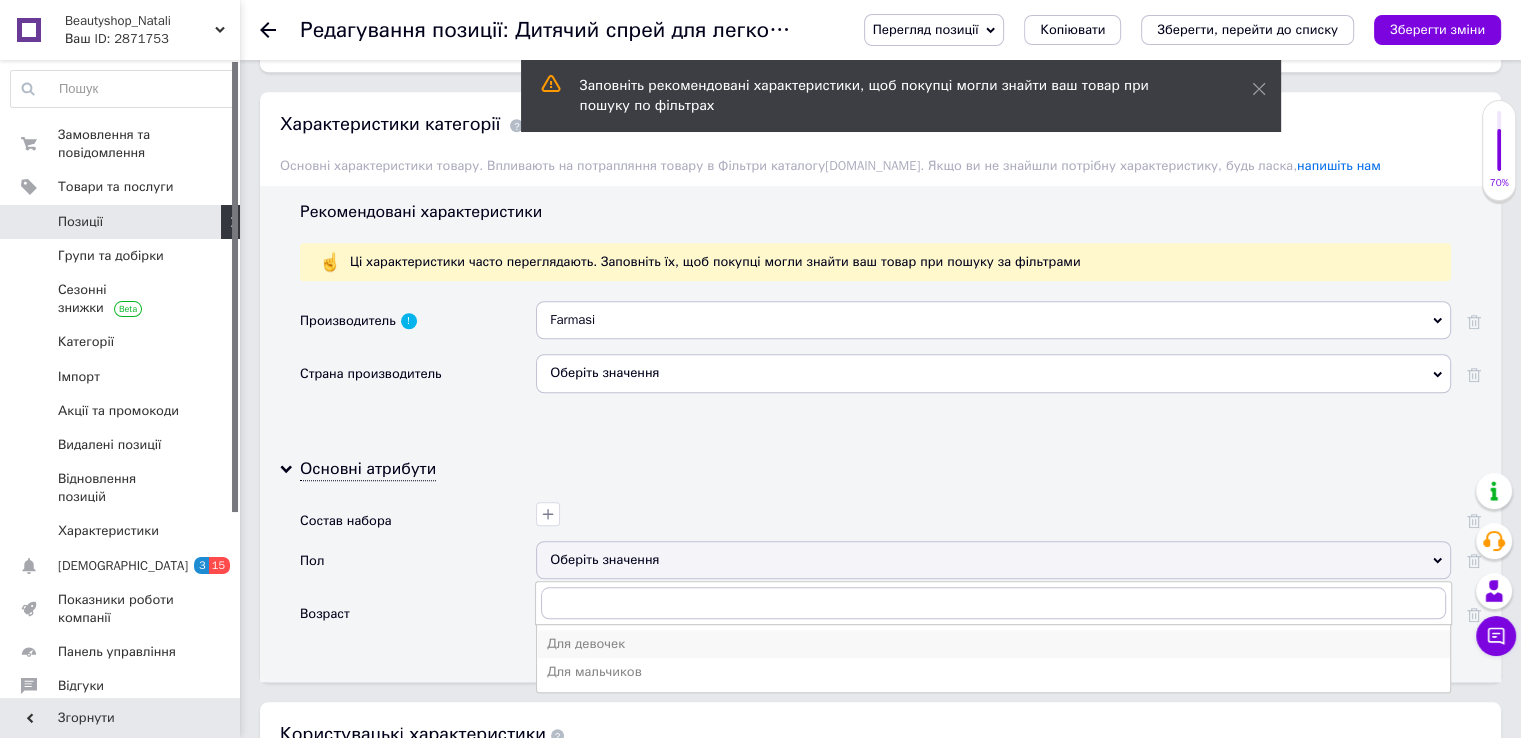 click on "Для девочек" at bounding box center [993, 644] 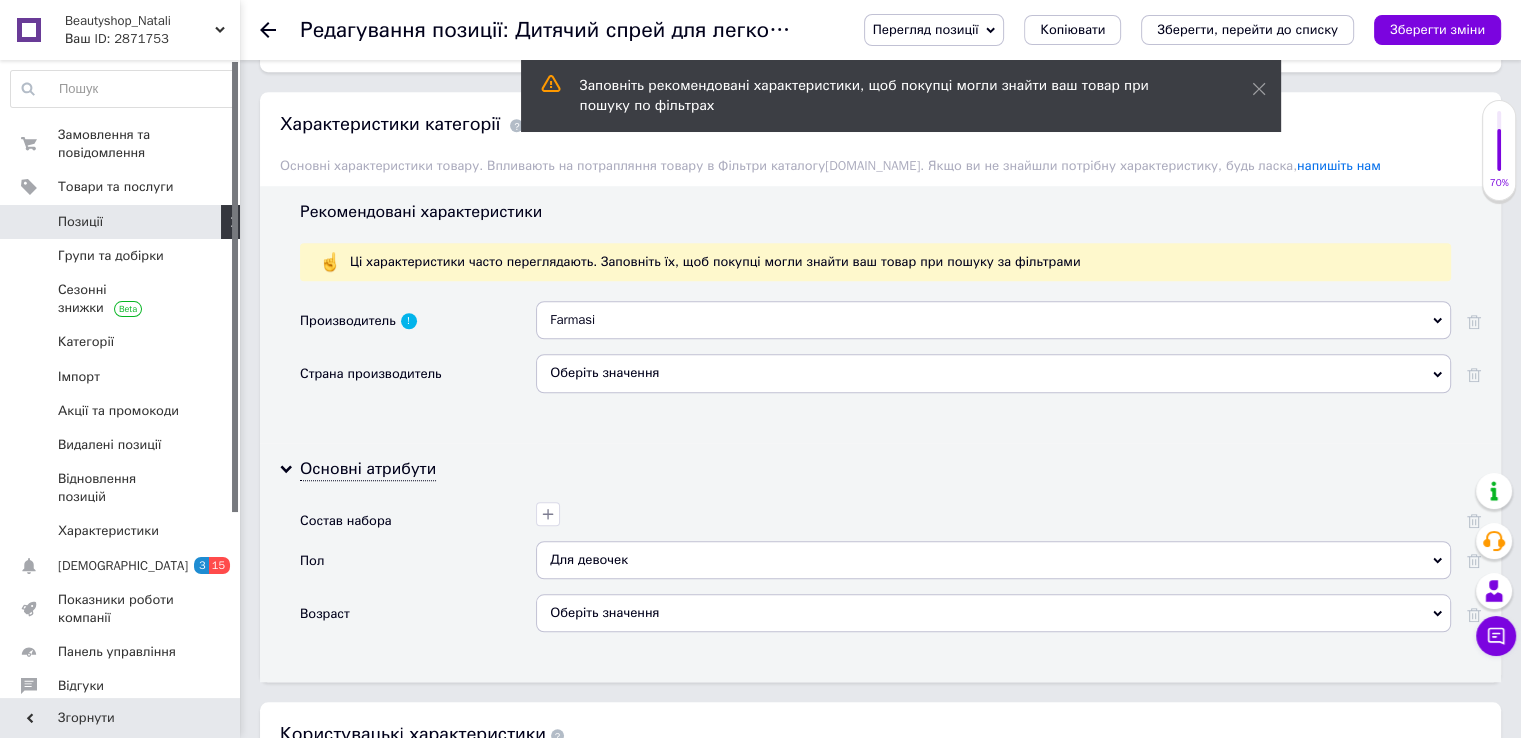 click on "Оберіть значення" at bounding box center [993, 373] 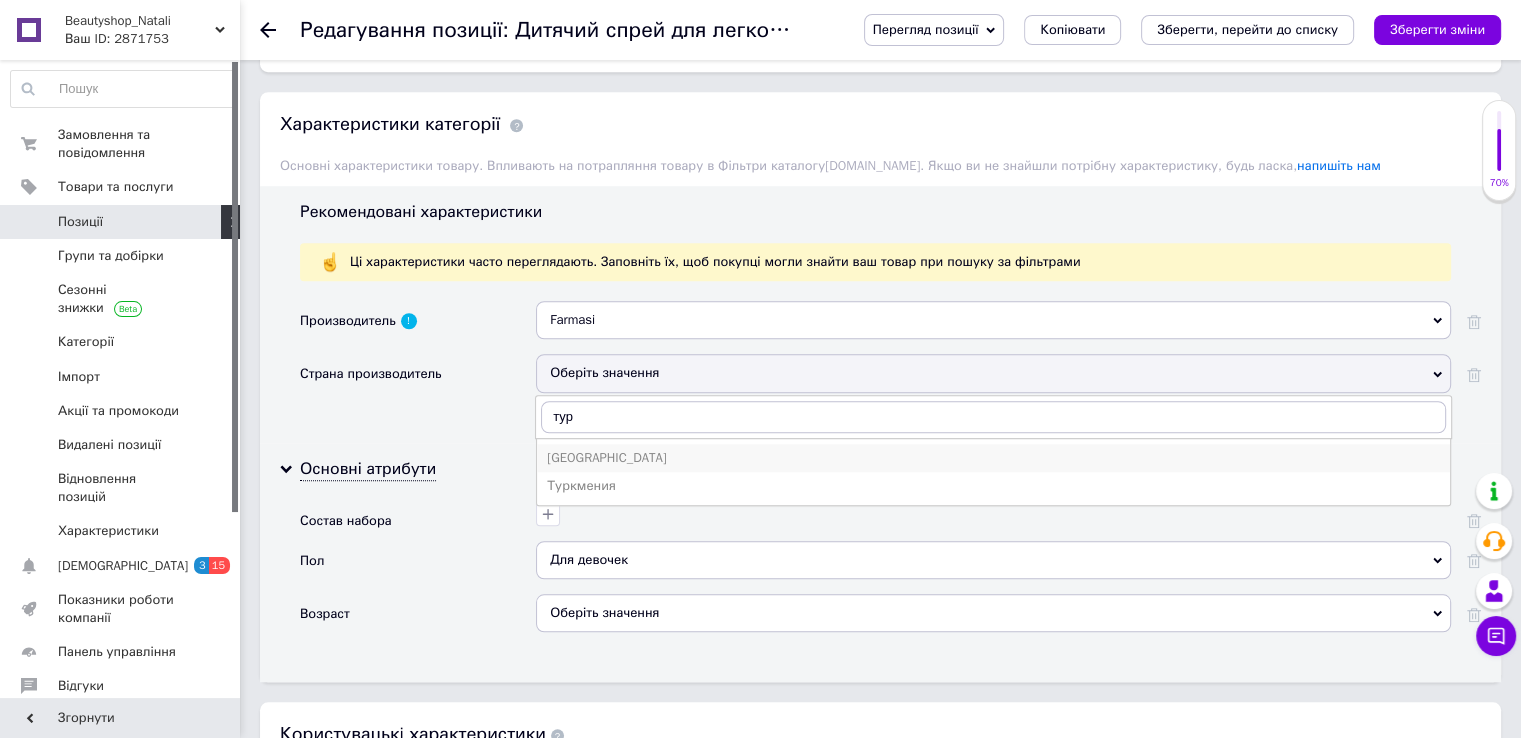 click on "[GEOGRAPHIC_DATA]" at bounding box center (993, 458) 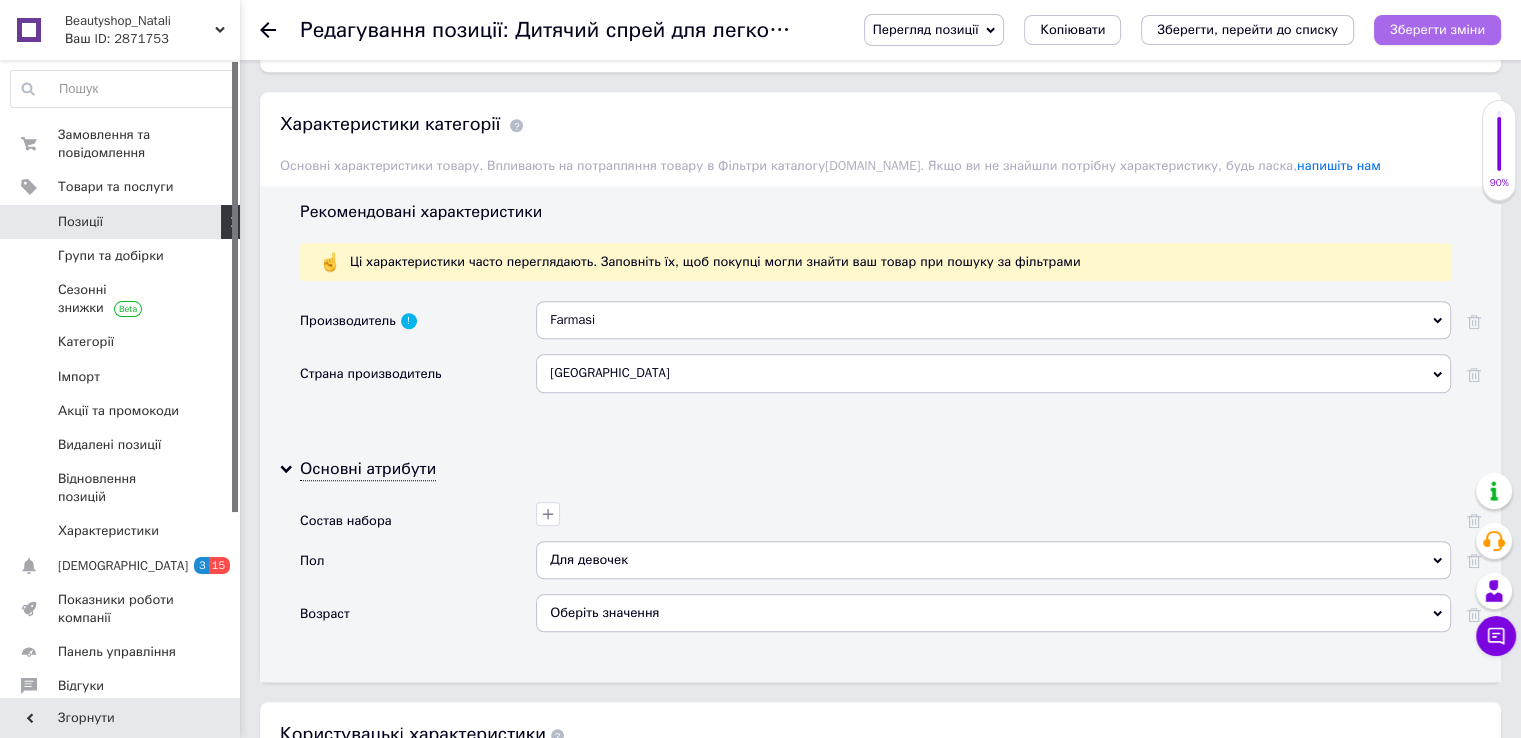 click on "Зберегти зміни" at bounding box center (1437, 29) 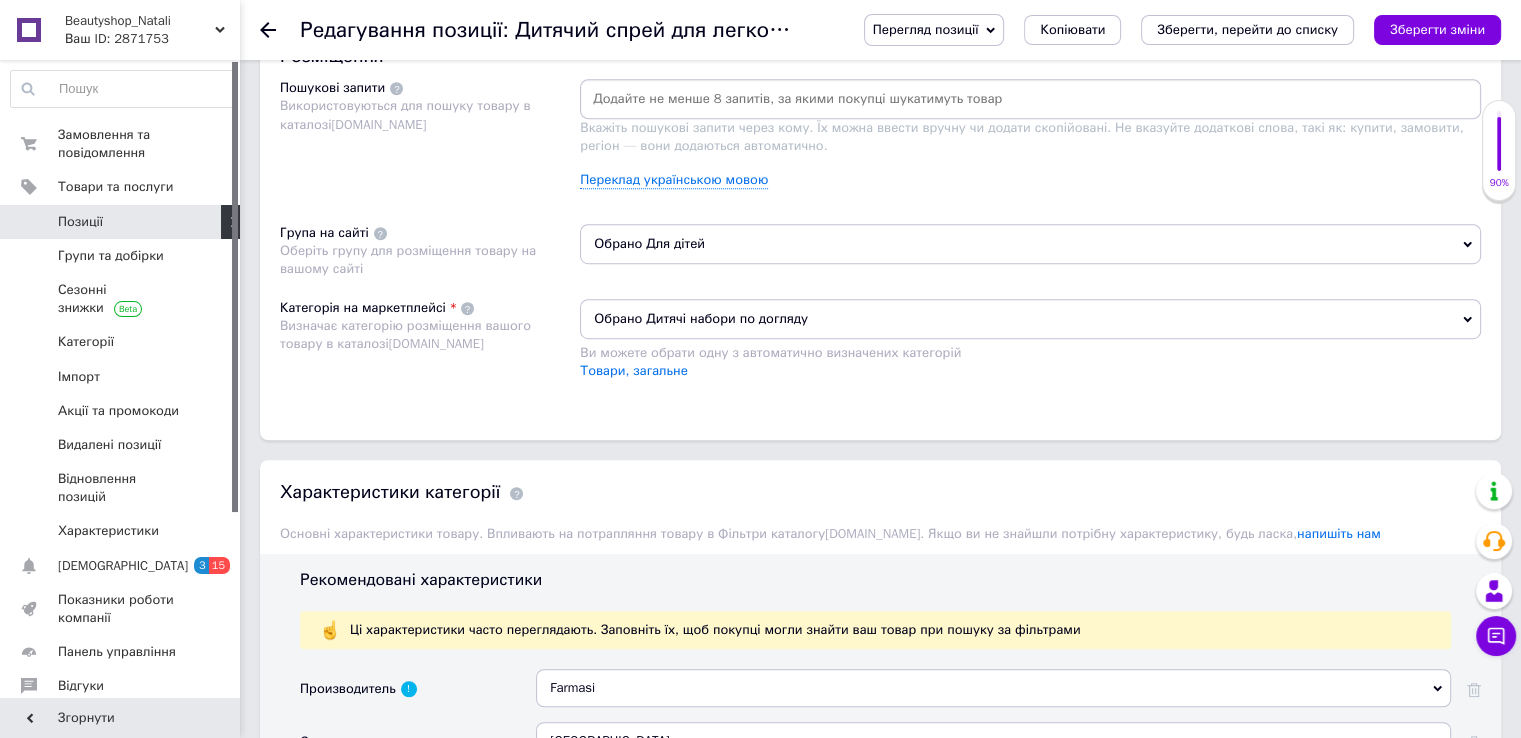 scroll, scrollTop: 1160, scrollLeft: 0, axis: vertical 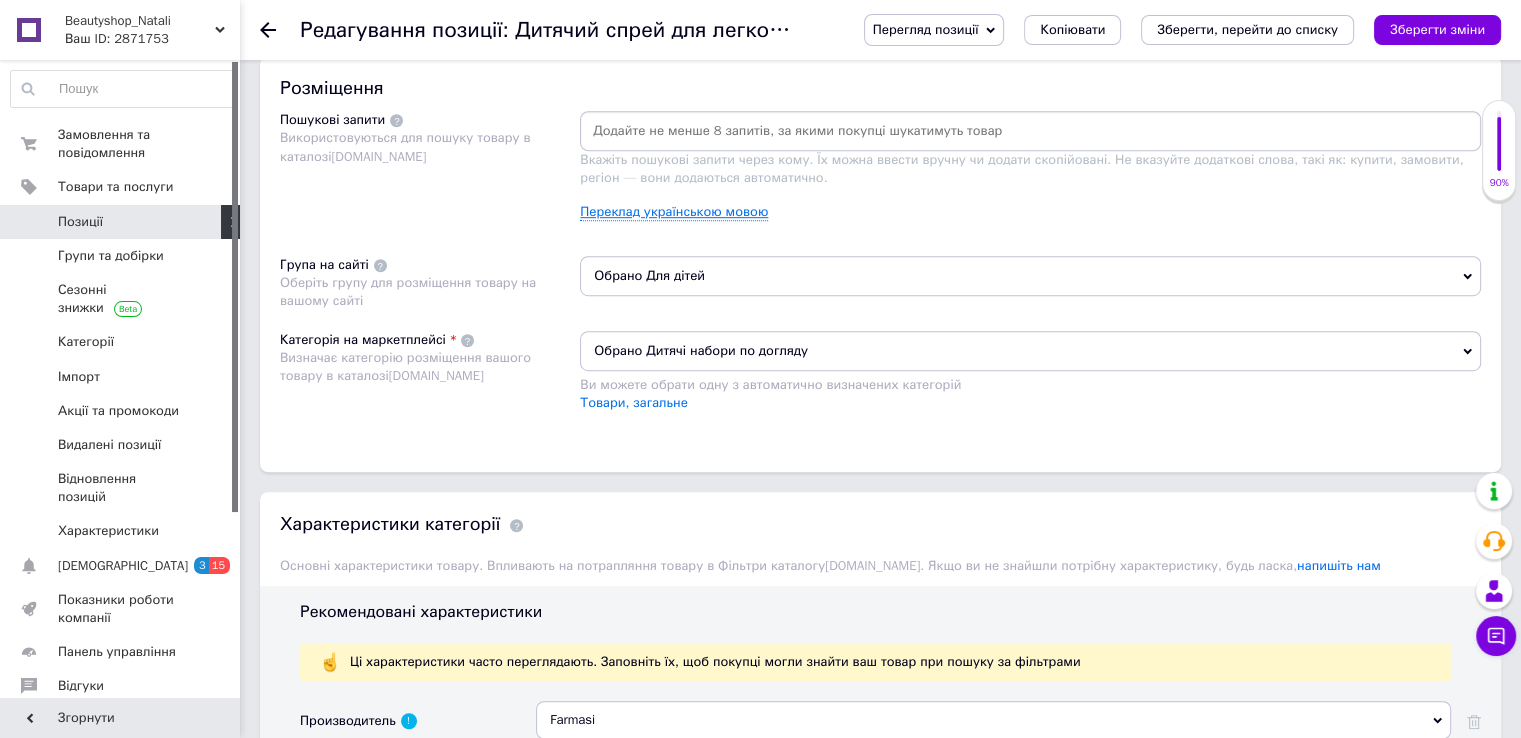 click on "Переклад українською мовою" at bounding box center [674, 212] 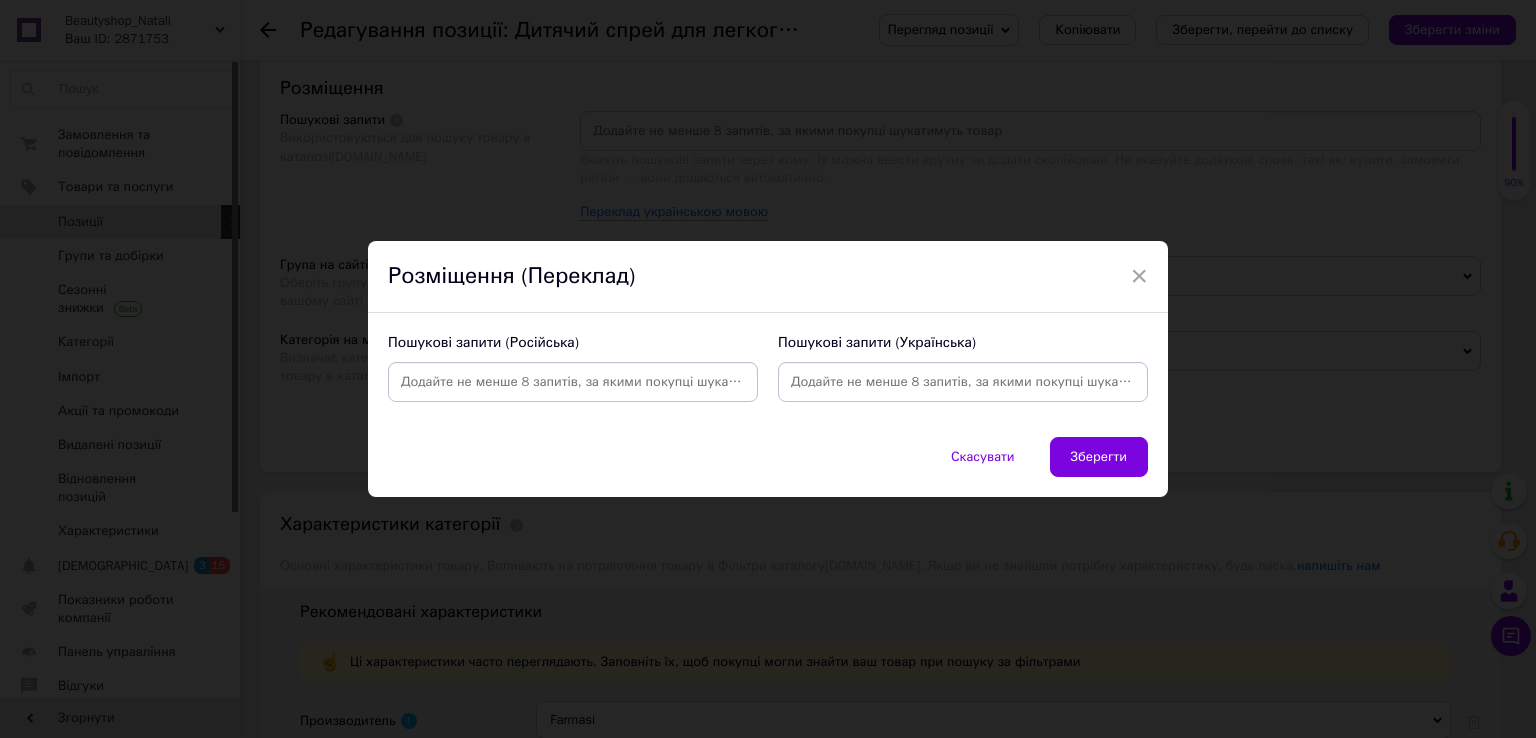 click at bounding box center (963, 382) 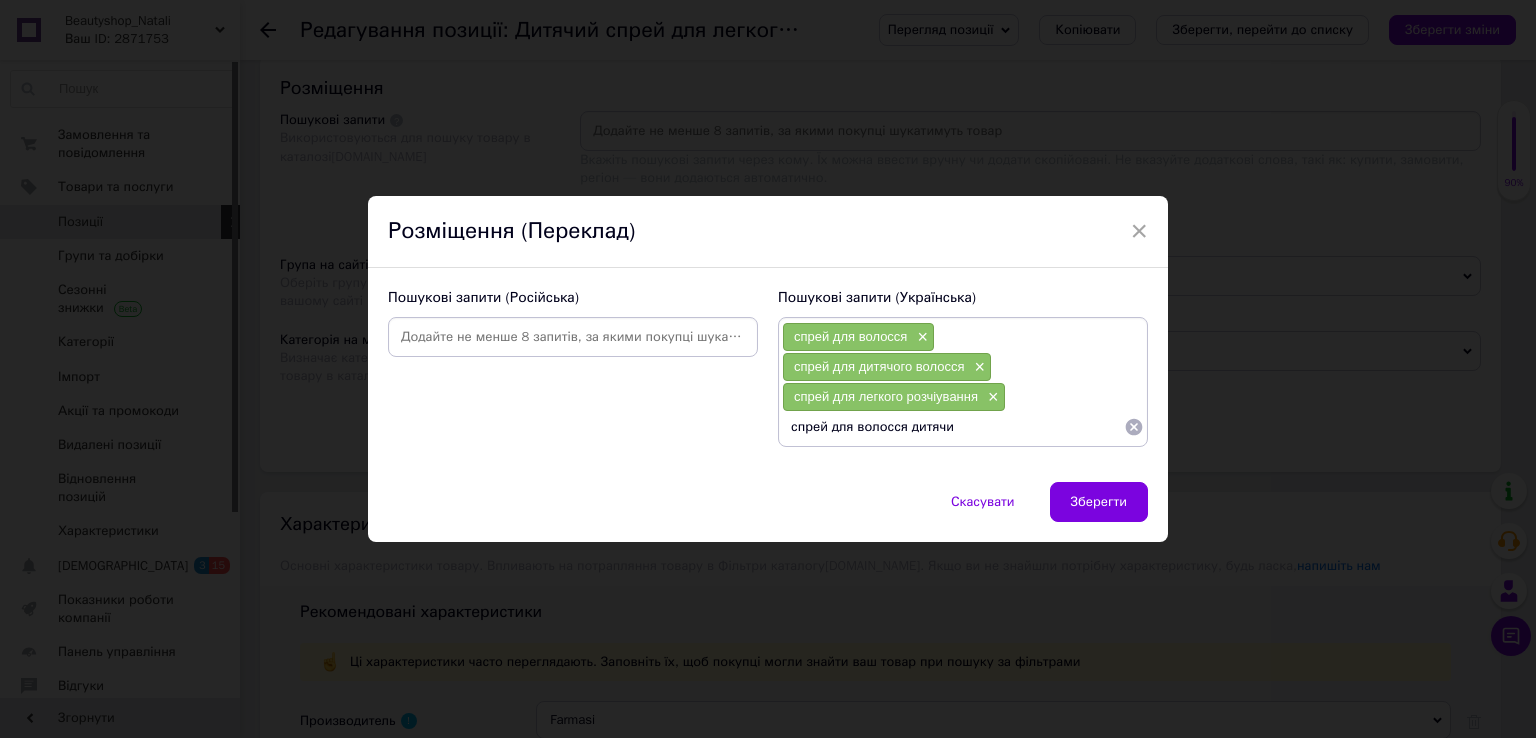 click on "Скасувати" at bounding box center [983, 502] 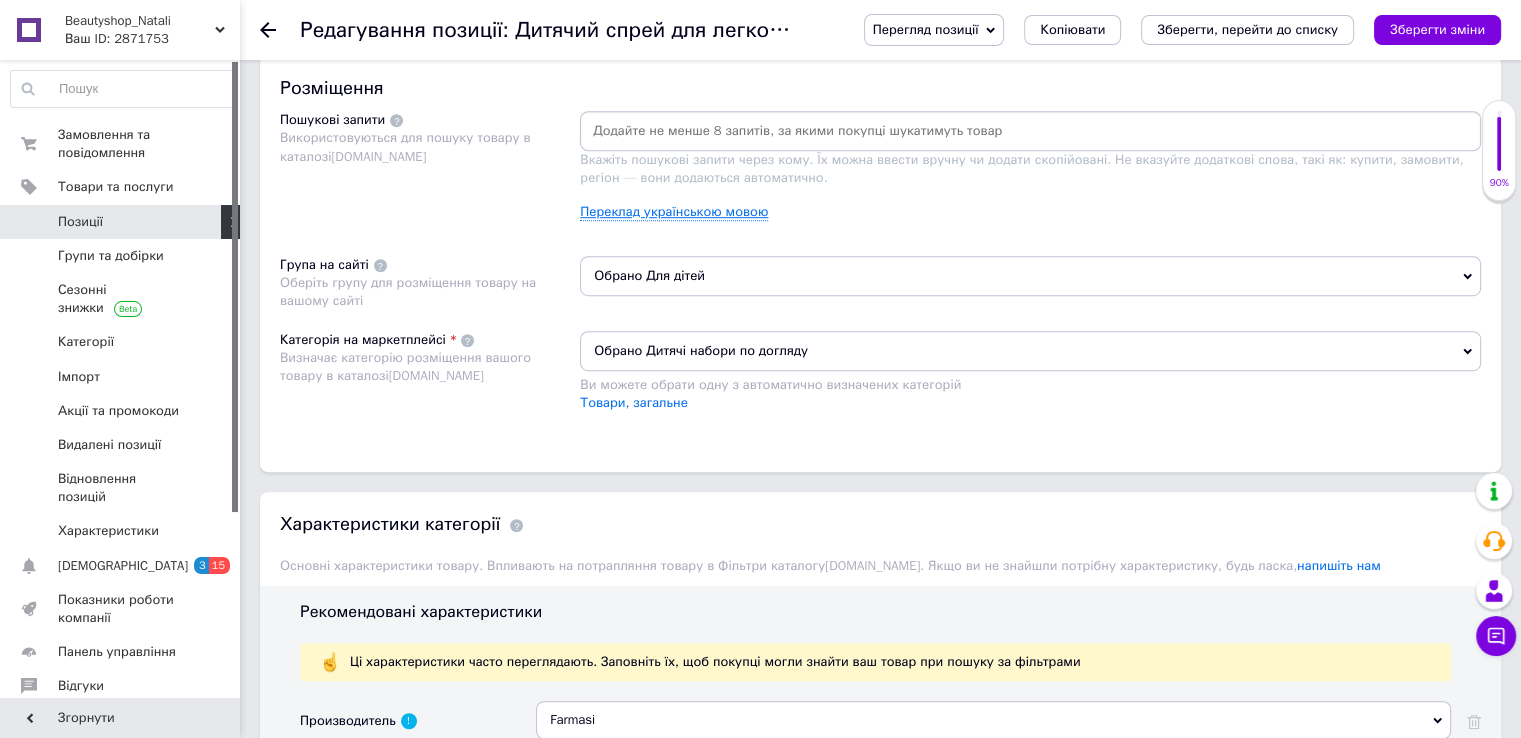 click on "Переклад українською мовою" at bounding box center [674, 212] 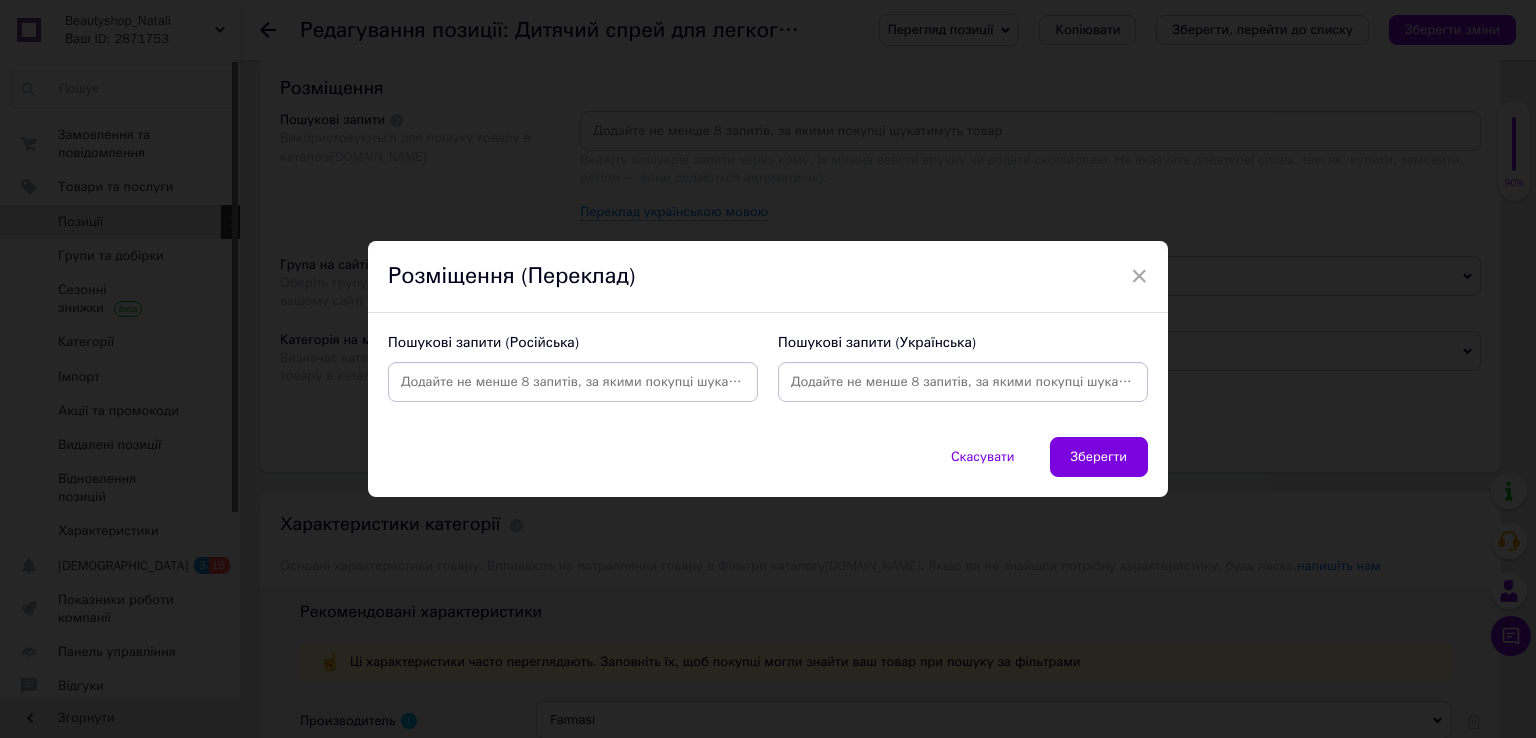 click at bounding box center [963, 382] 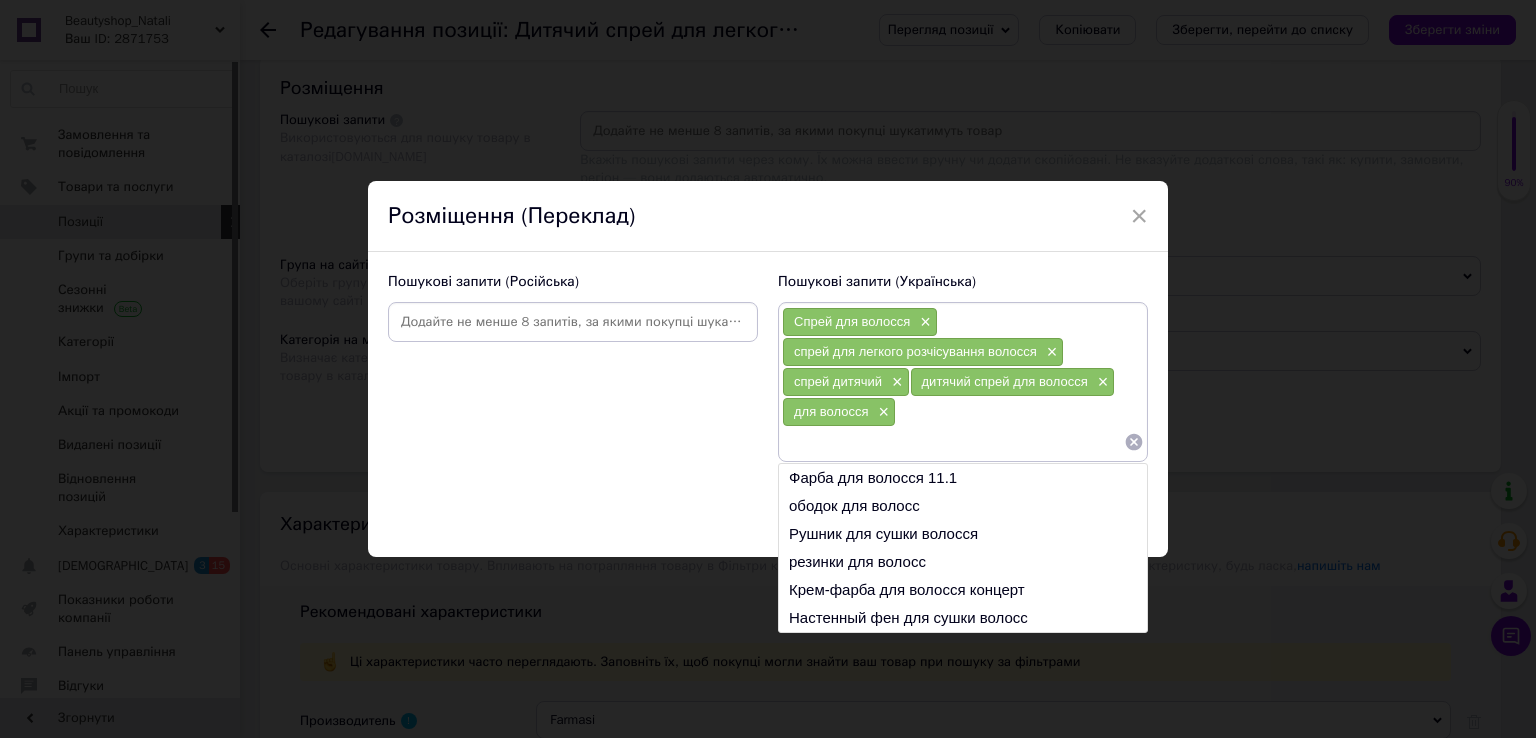 click on "Пошукові запити (Російська) Пошукові запити (Українська) Спрей для волосся × спрей для легкого розчісування волосся × спрей дитячий × дитячий спрей для волосся × для волосся × Фарба для волосся 11.1 ободок для волосс Рушник для сушки волосся резинки для волосс Крем-фарба для волосся концерт Настенный фен для сушки волосс" at bounding box center [768, 374] 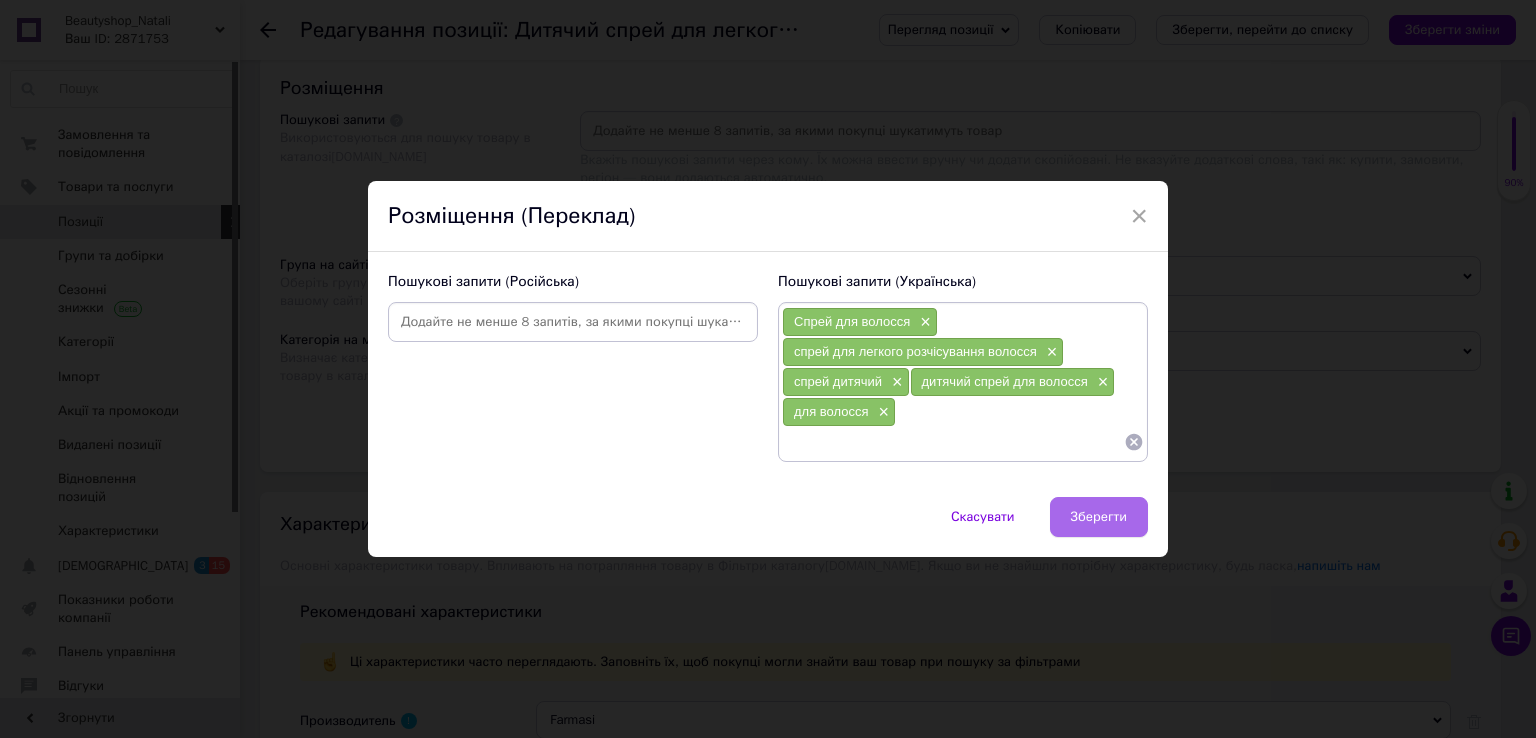 click on "Зберегти" at bounding box center [1099, 517] 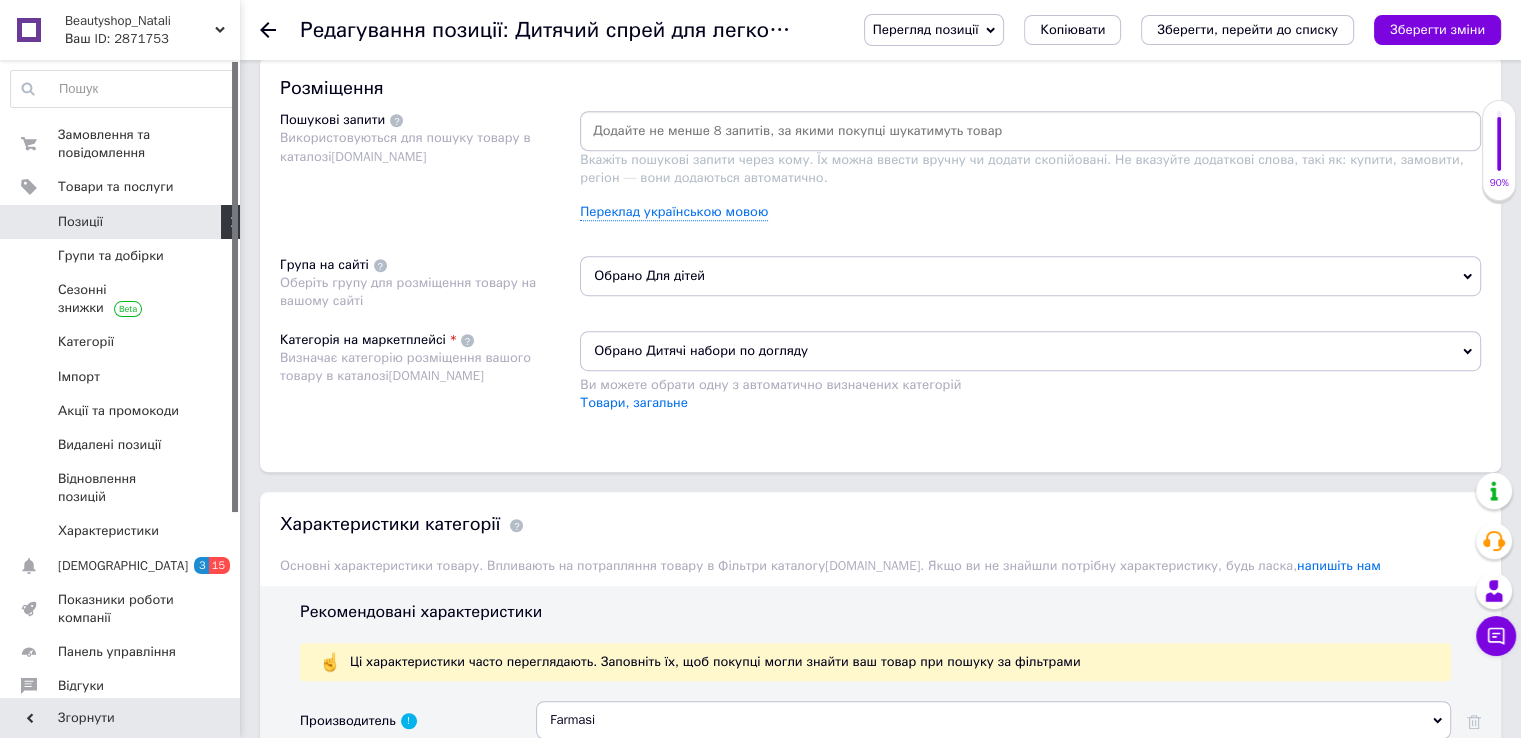 click on "Зберегти зміни" at bounding box center (1437, 30) 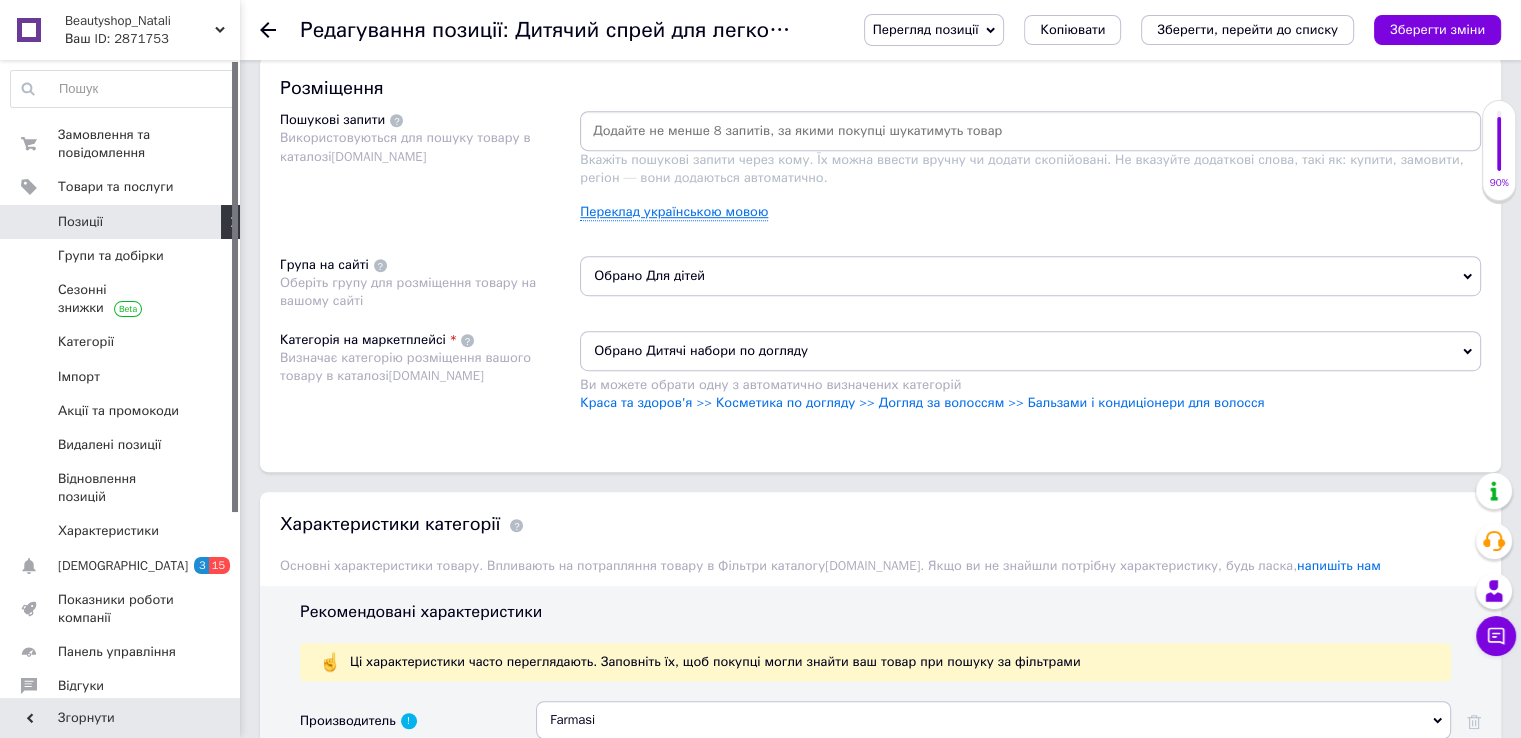 click on "Переклад українською мовою" at bounding box center [674, 212] 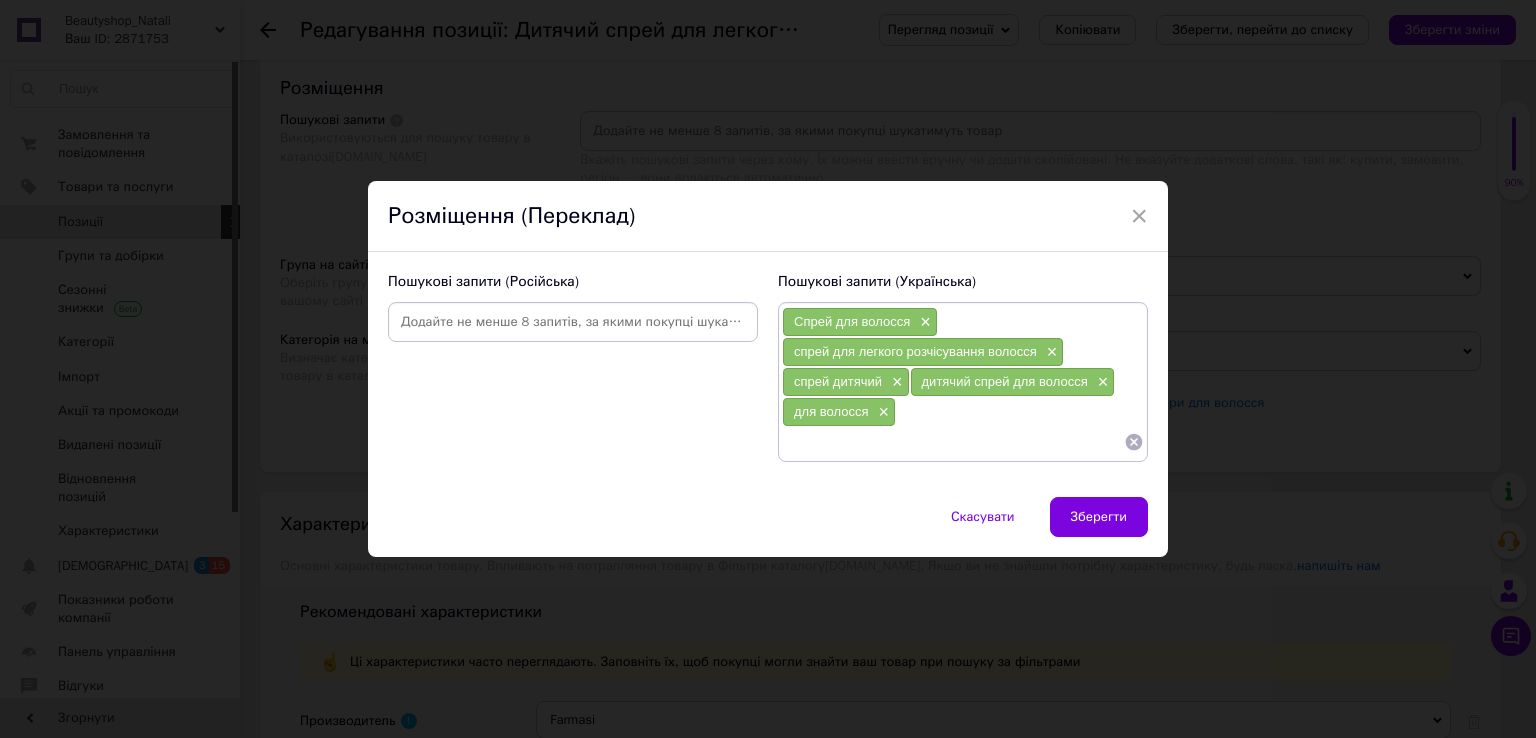 click at bounding box center (953, 442) 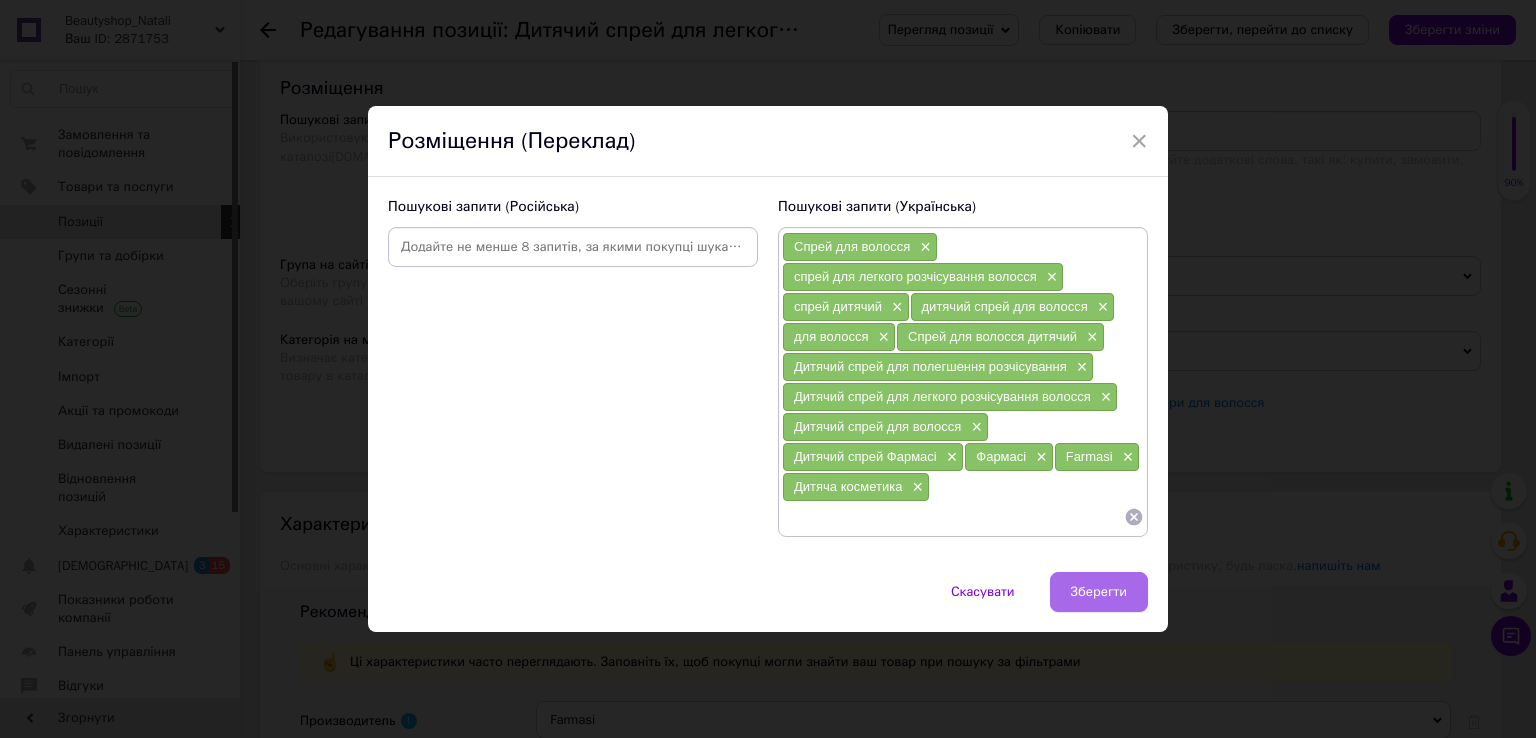 click on "Зберегти" at bounding box center [1099, 592] 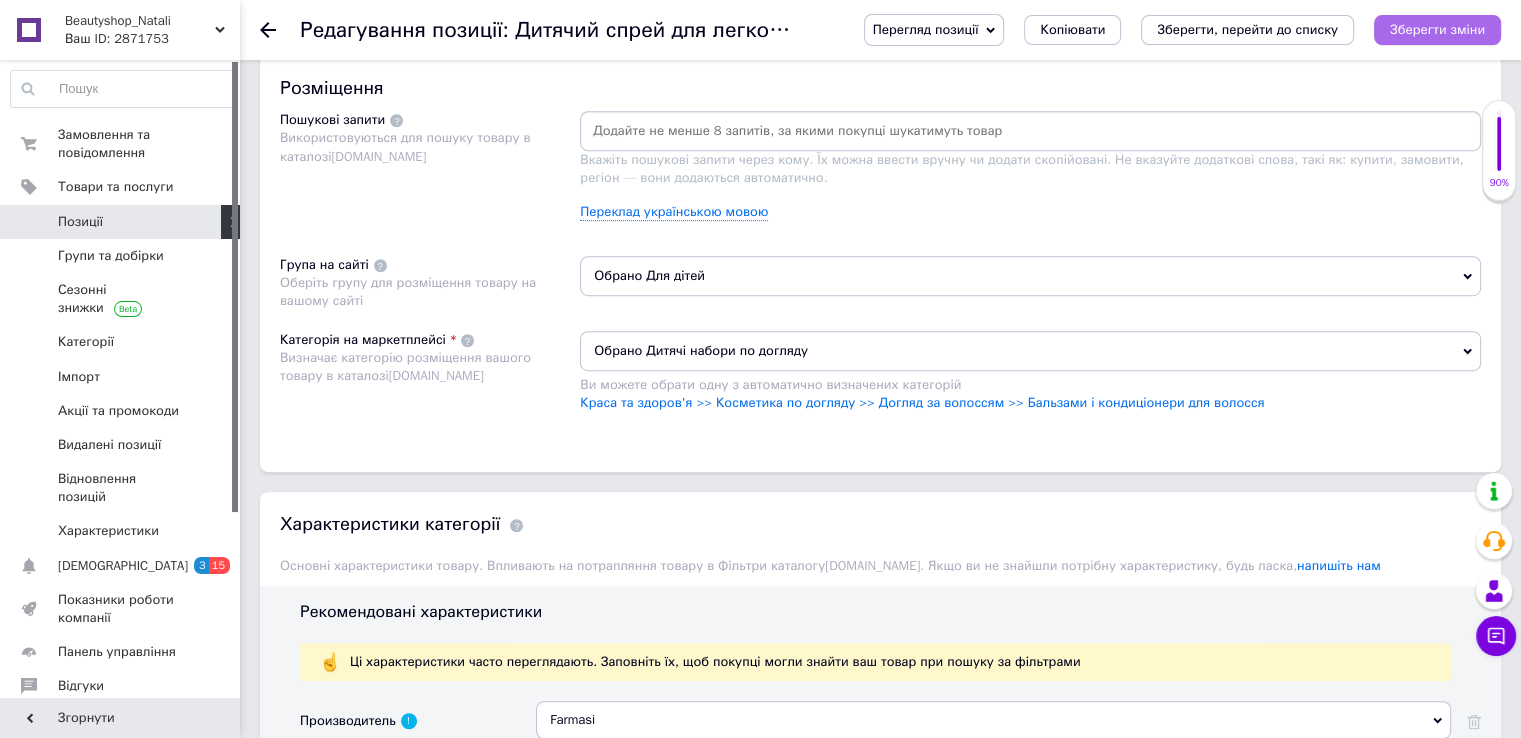 click on "Зберегти зміни" at bounding box center [1437, 29] 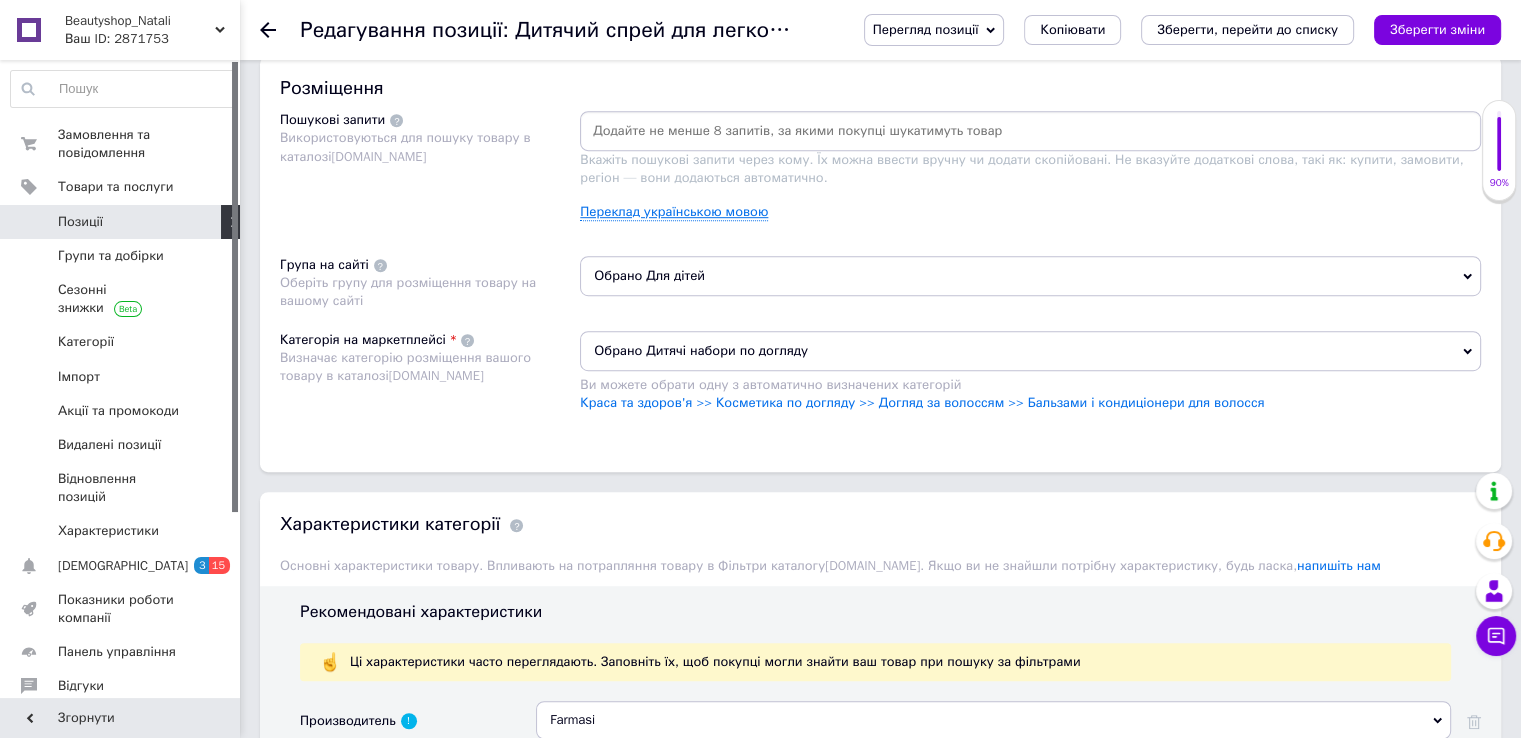 click on "Переклад українською мовою" at bounding box center [674, 212] 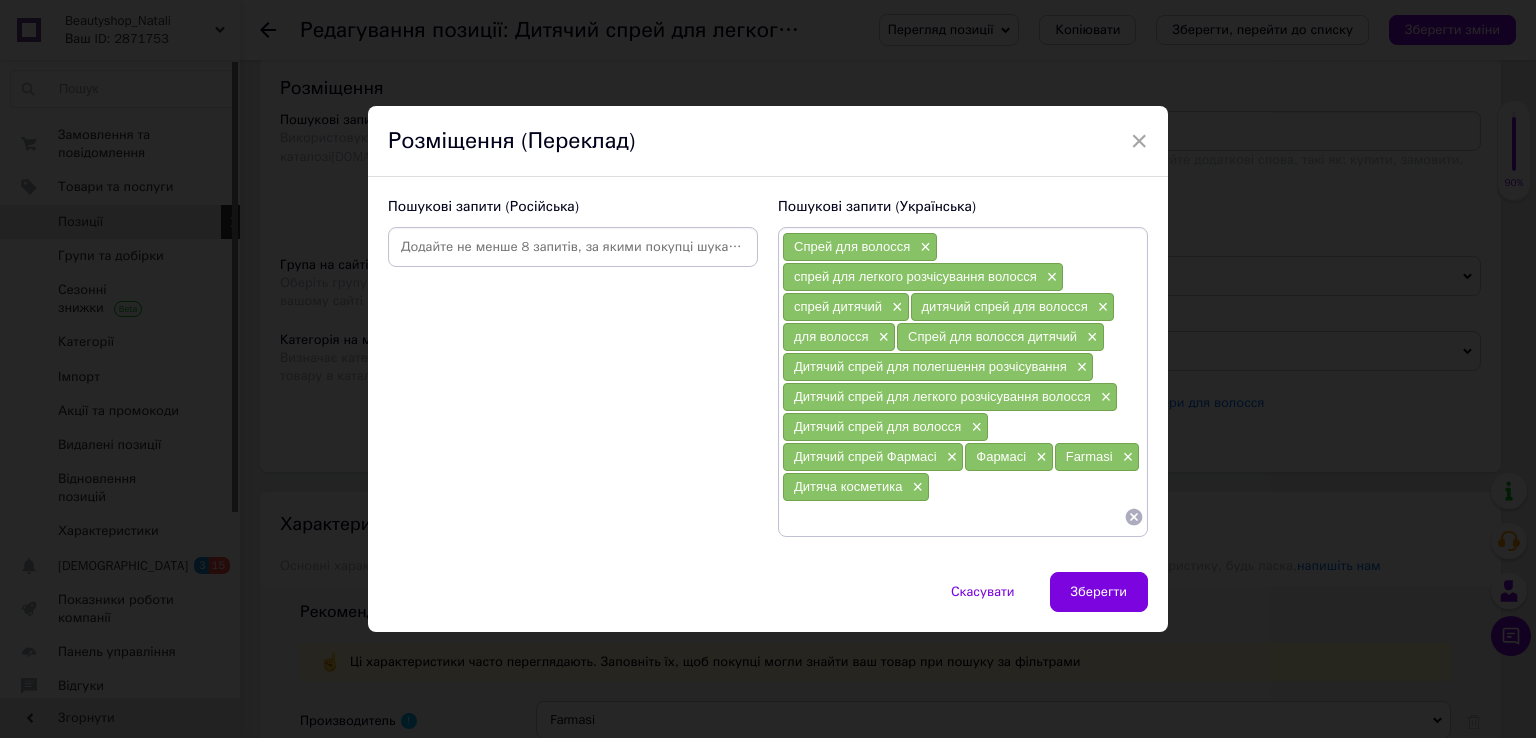 click on "Пошукові запити (Українська) Спрей для волосся × спрей для легкого розчісування волосся × спрей дитячий × дитячий спрей для волосся × для волосся × Спрей для волосся дитячий × Дитячий спрей для полегшення розчісування × Дитячий спрей для легкого розчісування волосся × Дитячий спрей для волосся × Дитячий спрей Фармасі × Фармасі × Farmasi × Дитяча косметика ×" at bounding box center [963, 367] 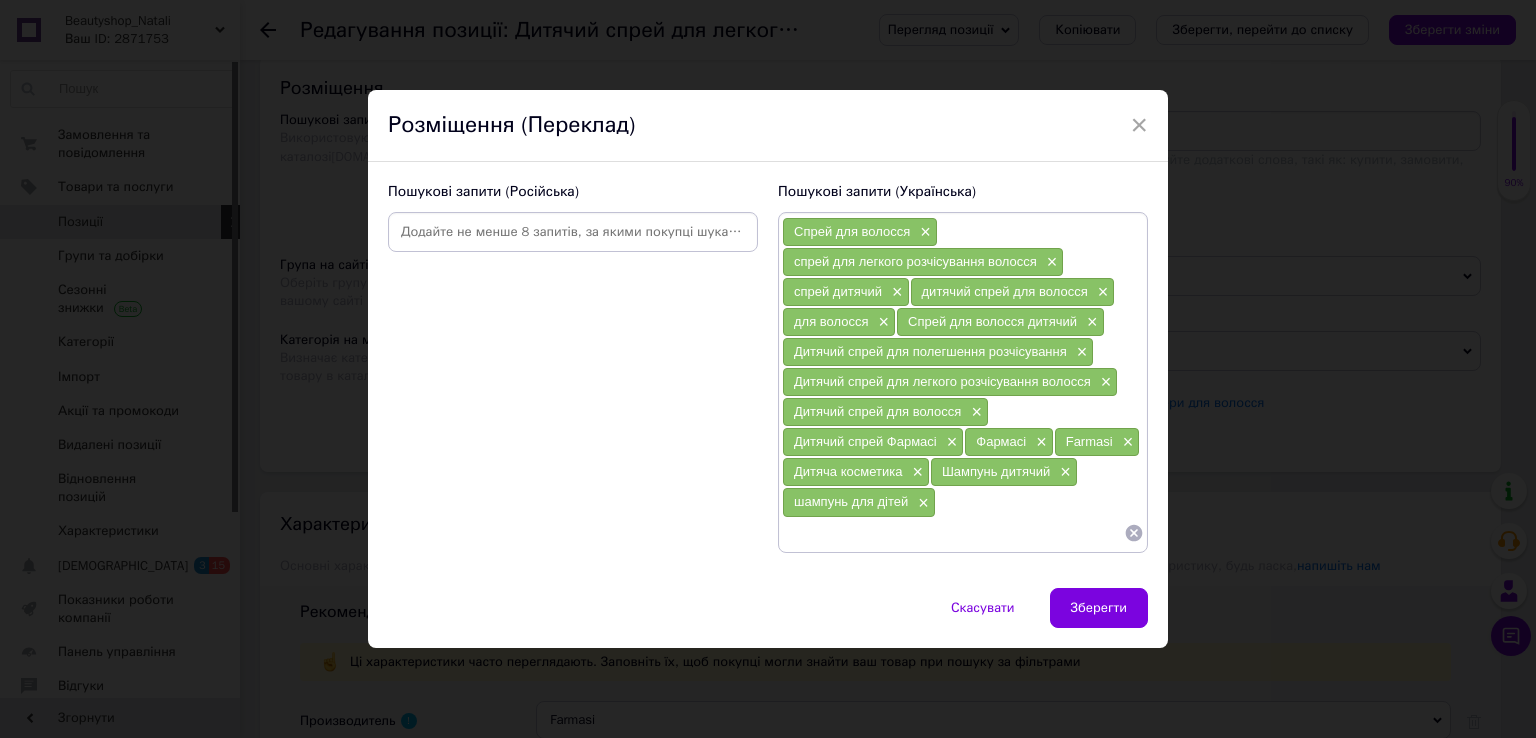 click at bounding box center [573, 232] 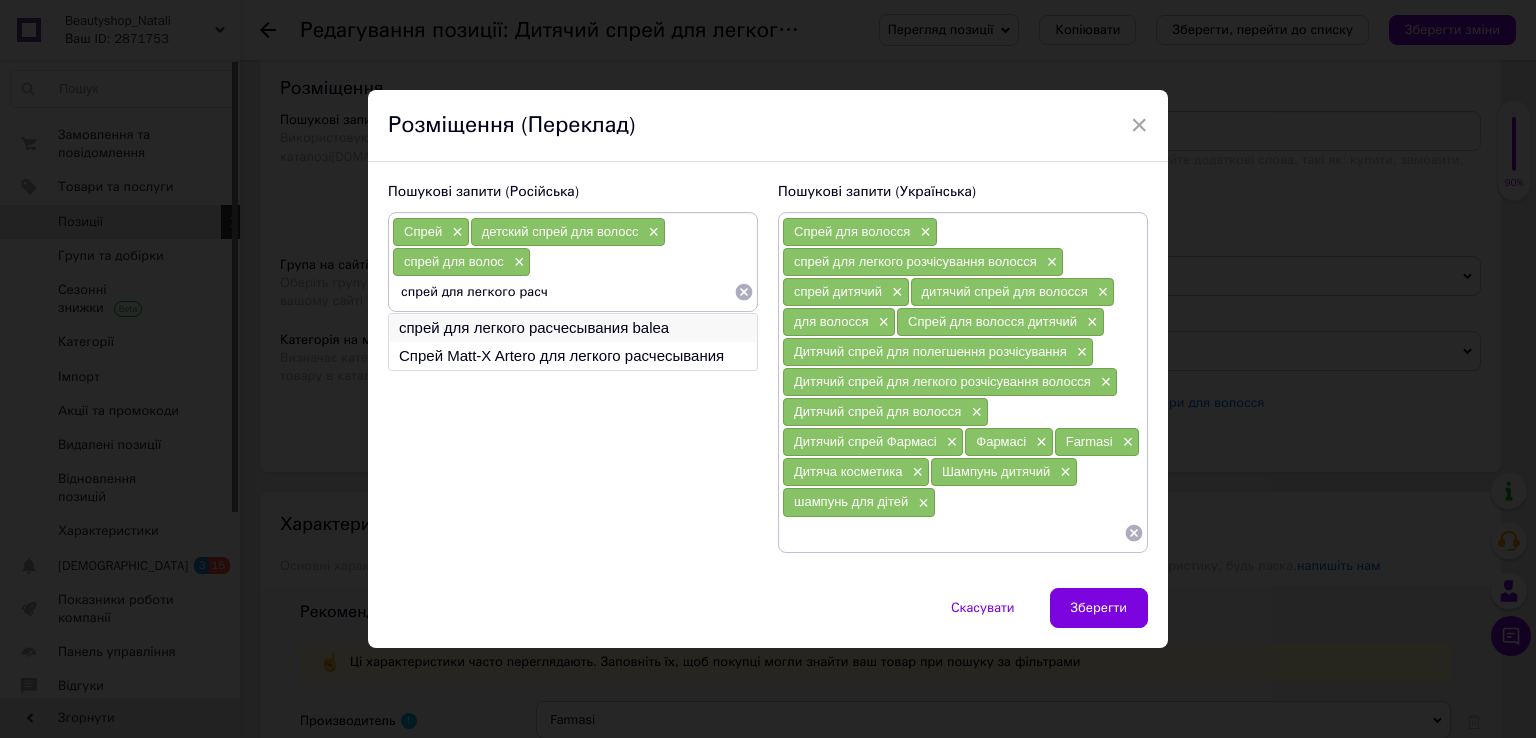 click on "спрей для легкого расчесывания balea" at bounding box center (573, 328) 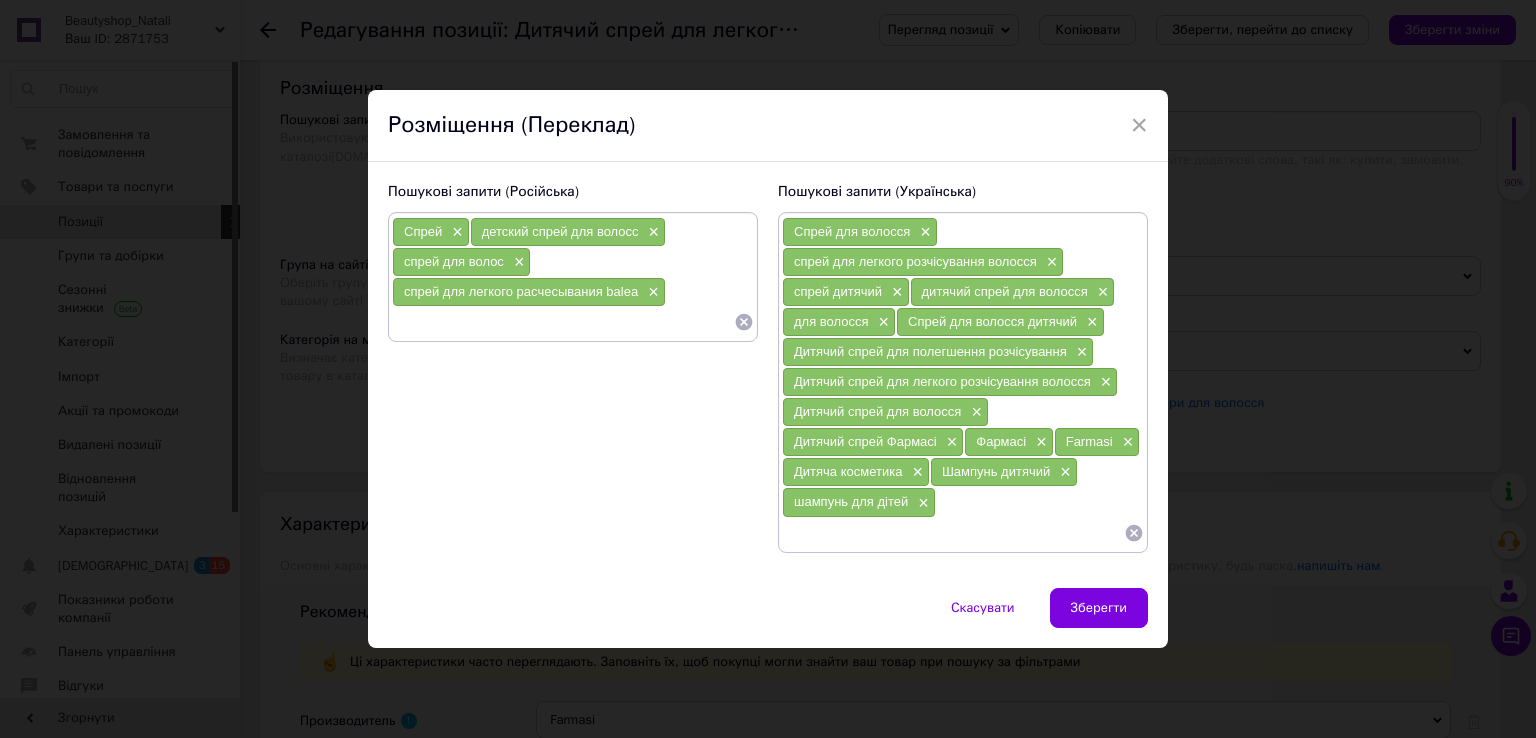 click at bounding box center [563, 322] 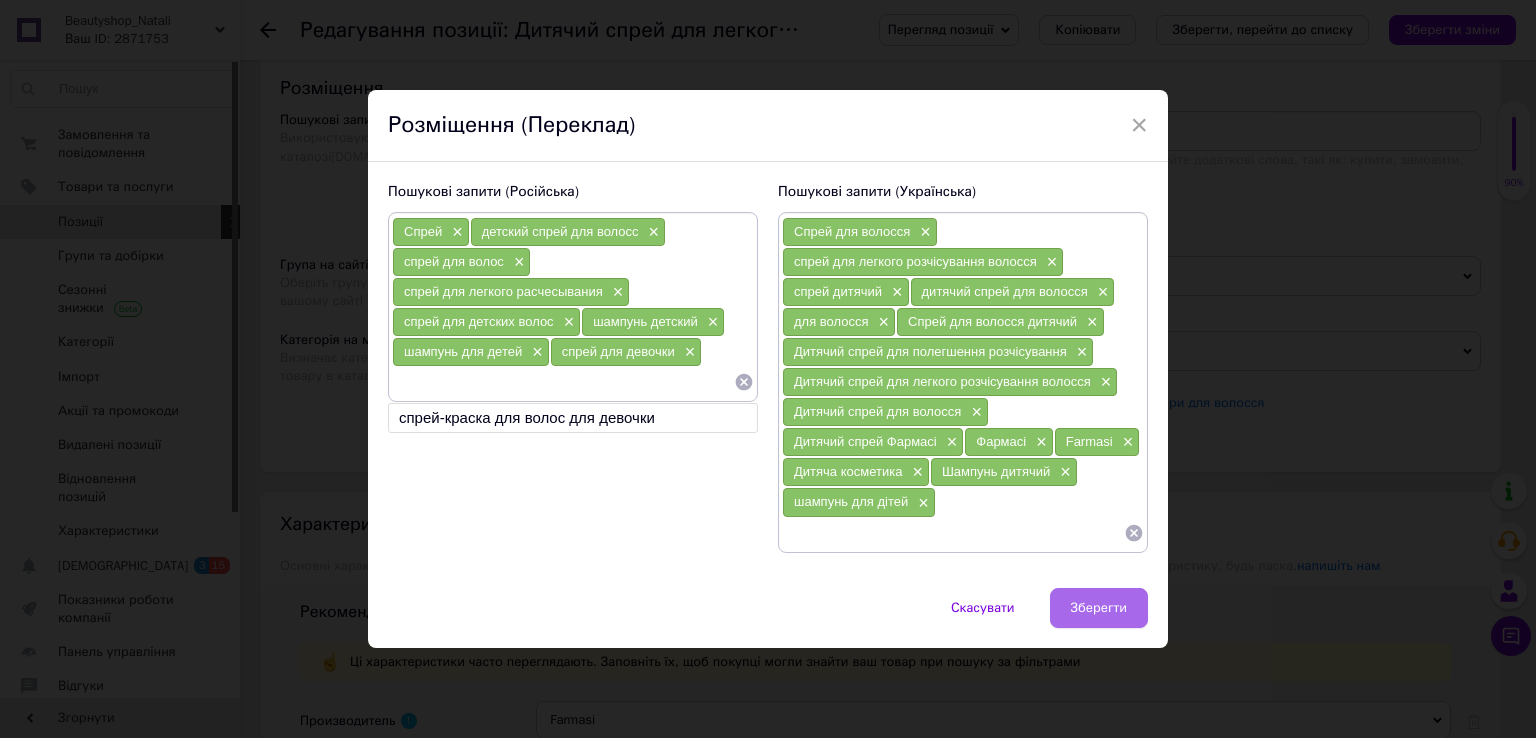 click on "Зберегти" at bounding box center [1099, 608] 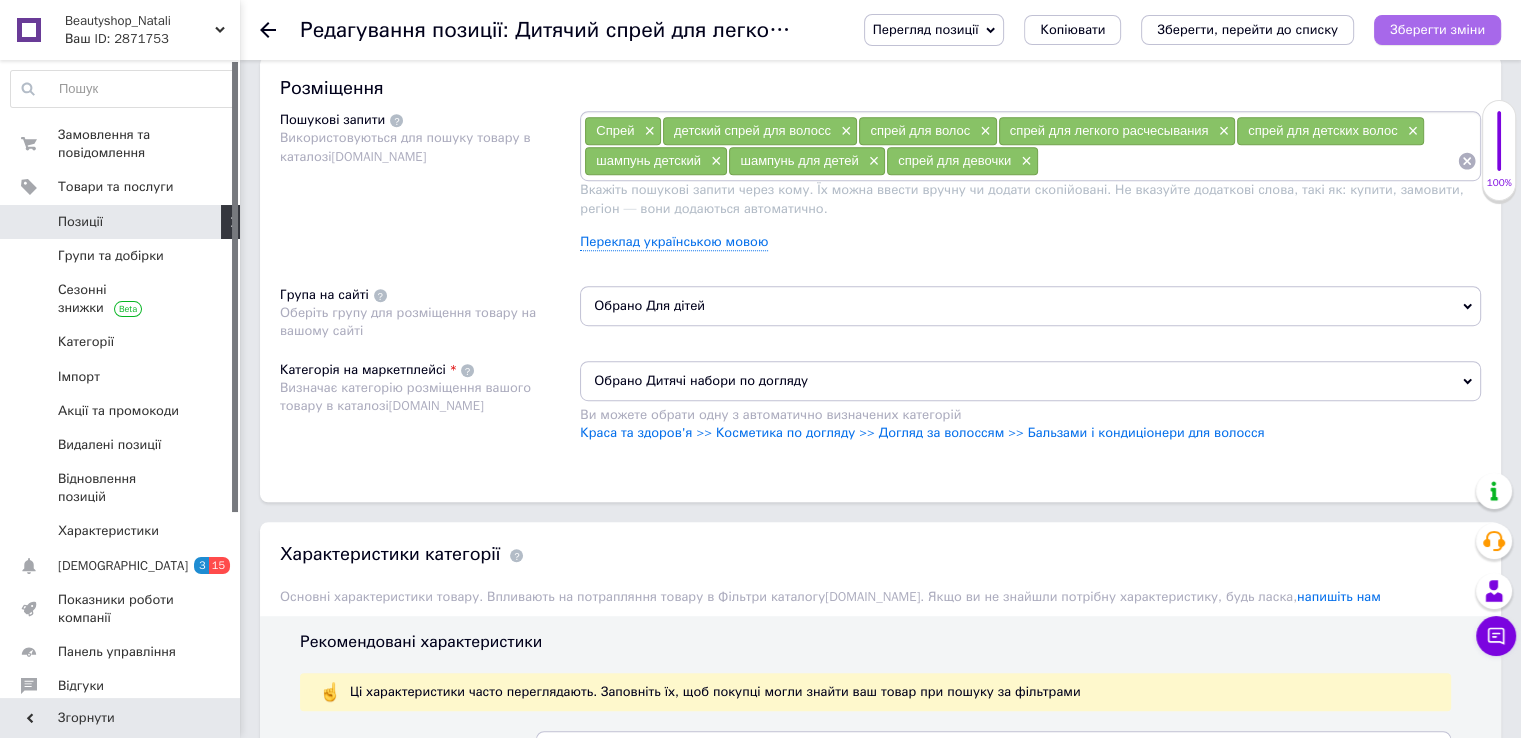 click on "Зберегти зміни" at bounding box center (1437, 29) 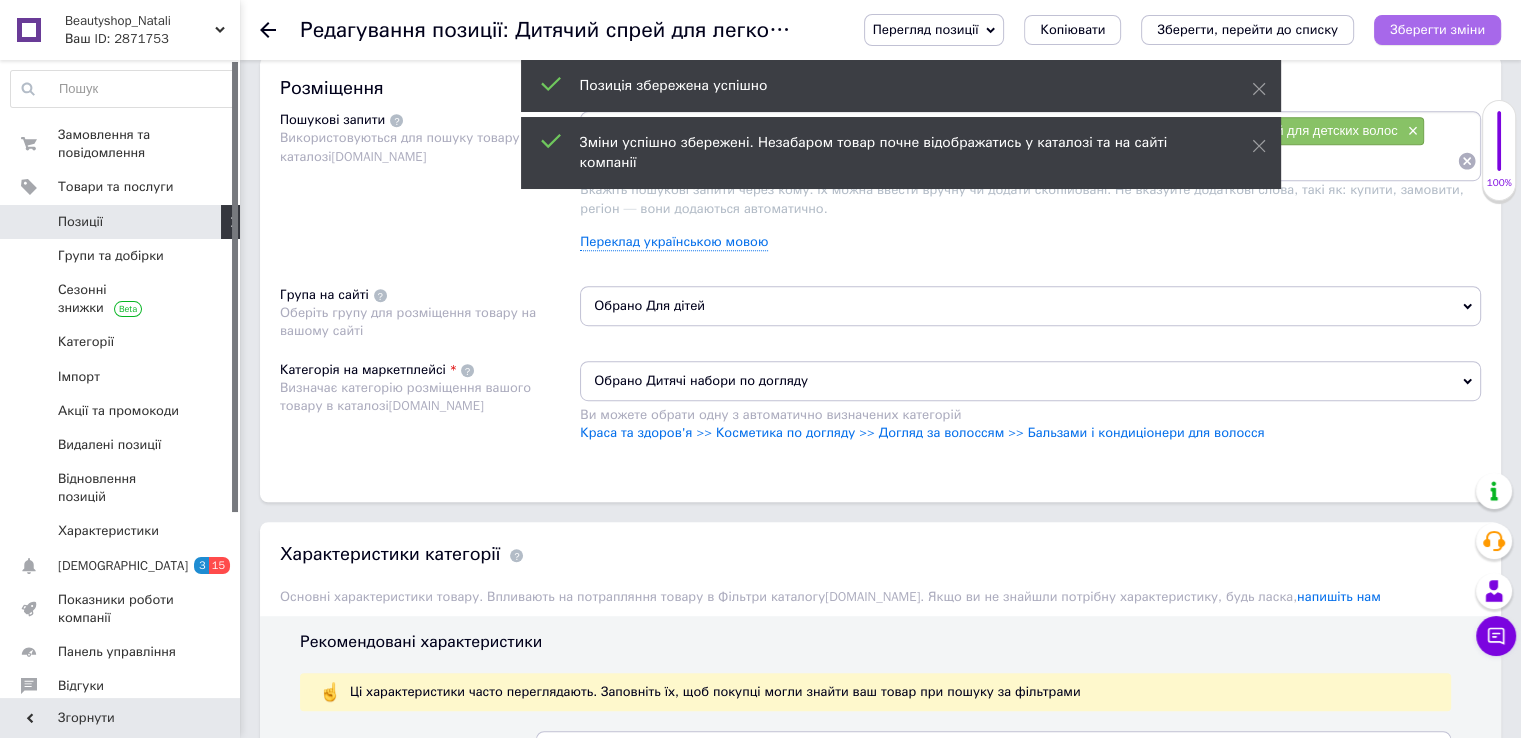 click on "Зберегти зміни" at bounding box center [1437, 29] 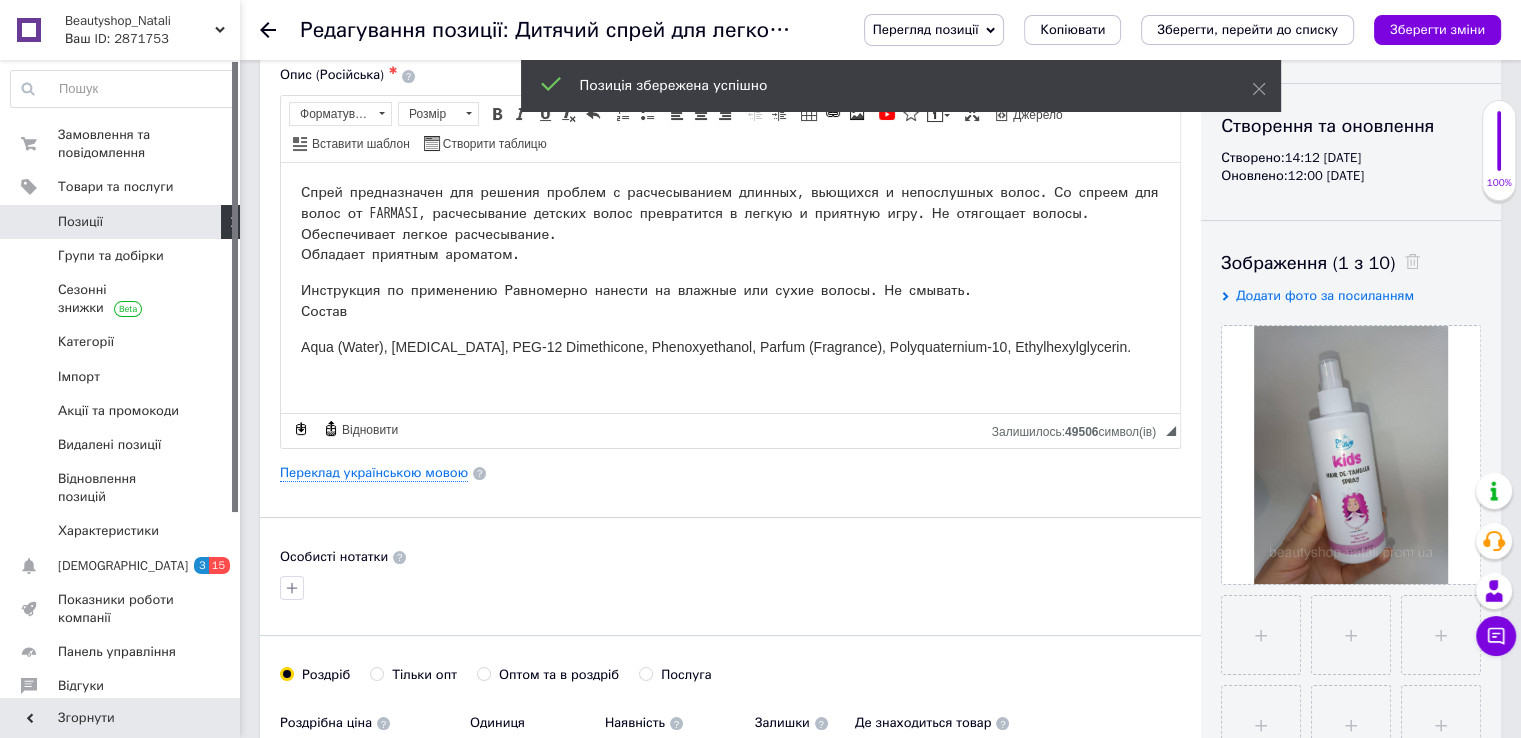 scroll, scrollTop: 0, scrollLeft: 0, axis: both 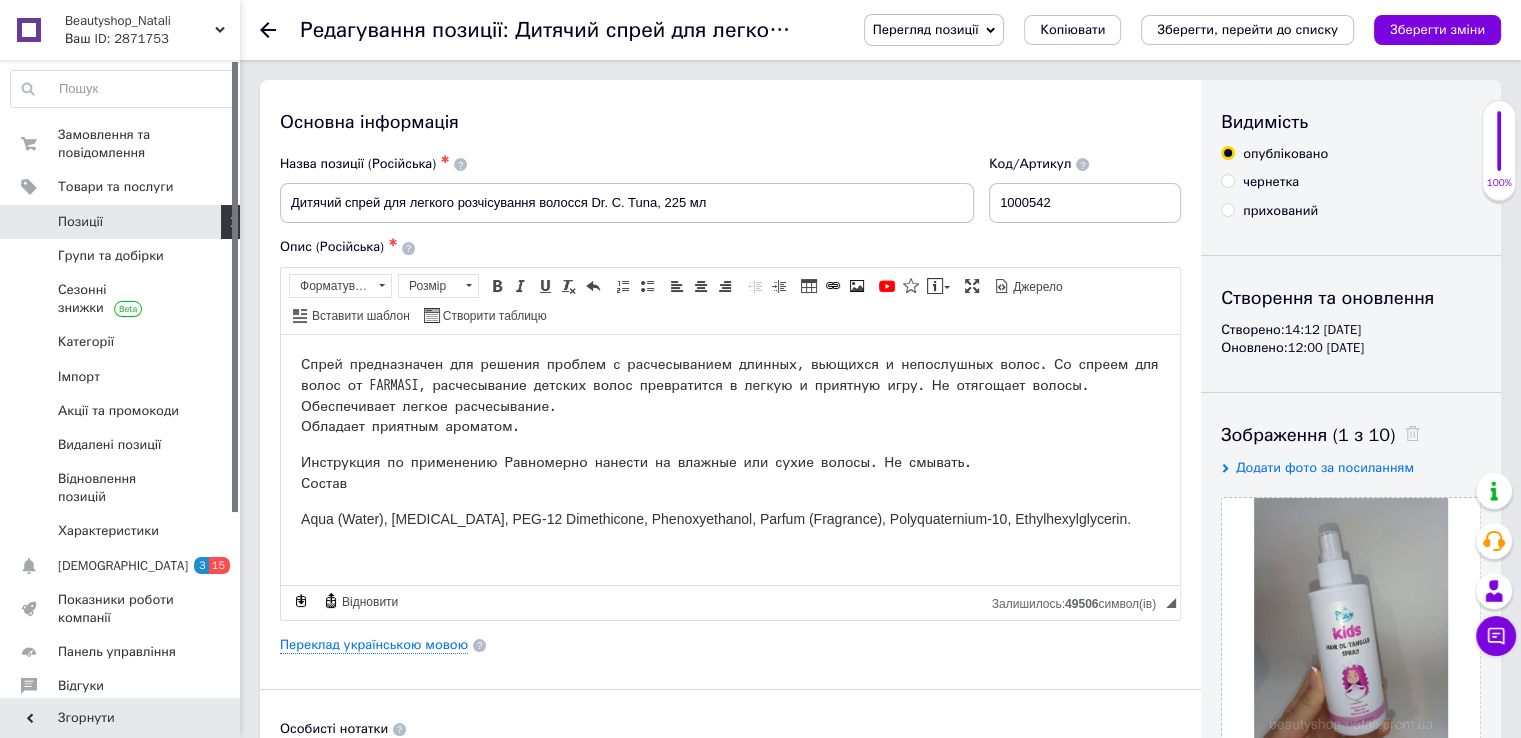 click 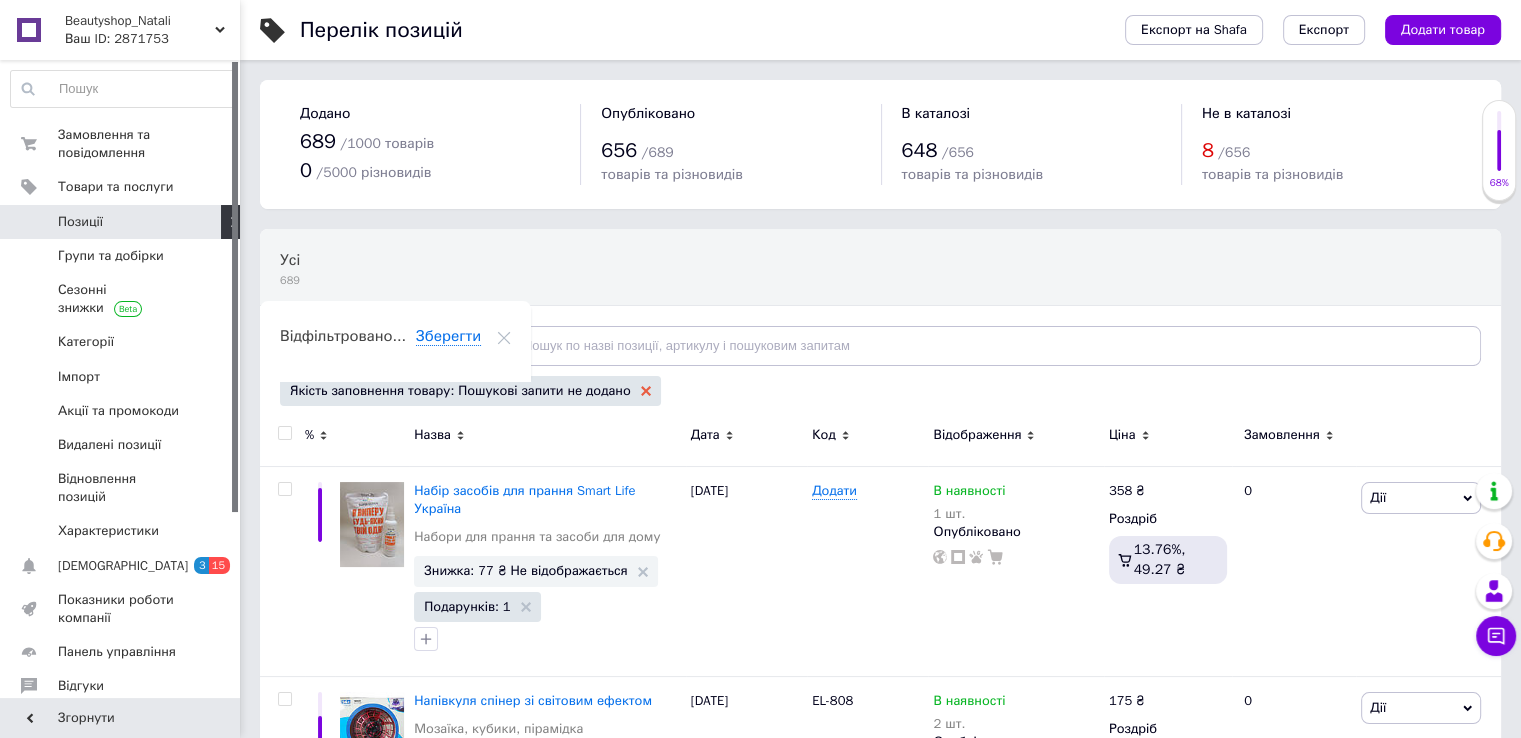 click 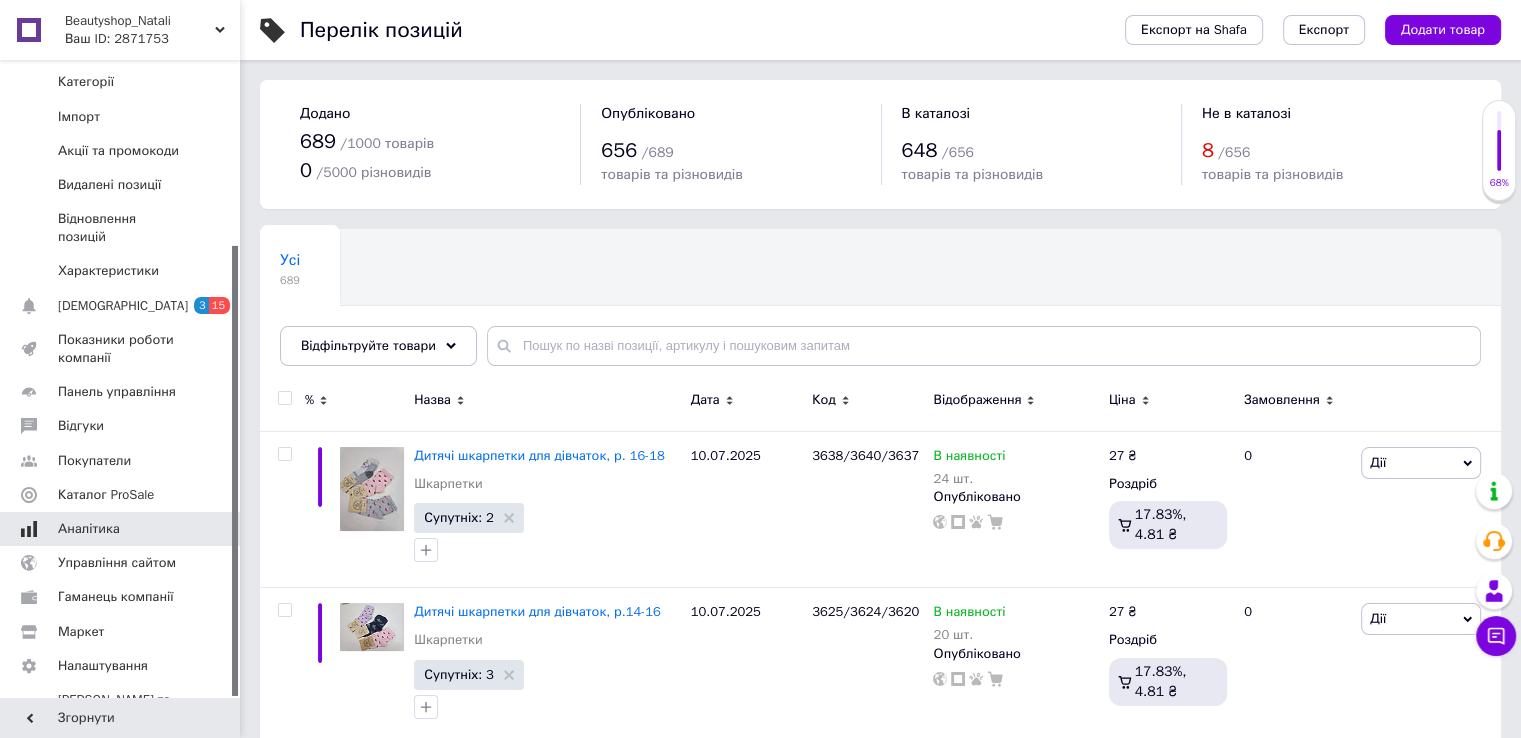 click on "Аналітика" at bounding box center (89, 529) 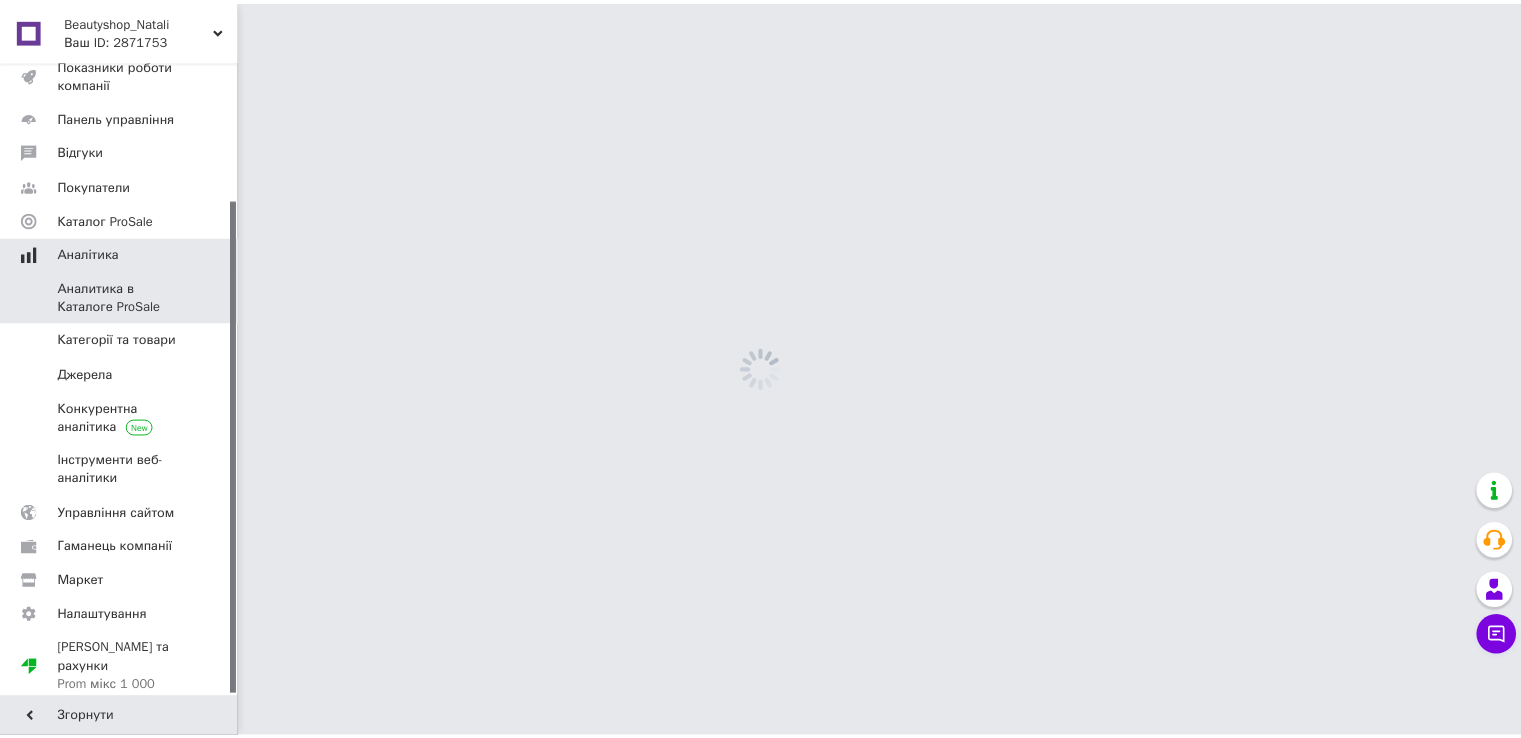 scroll, scrollTop: 178, scrollLeft: 0, axis: vertical 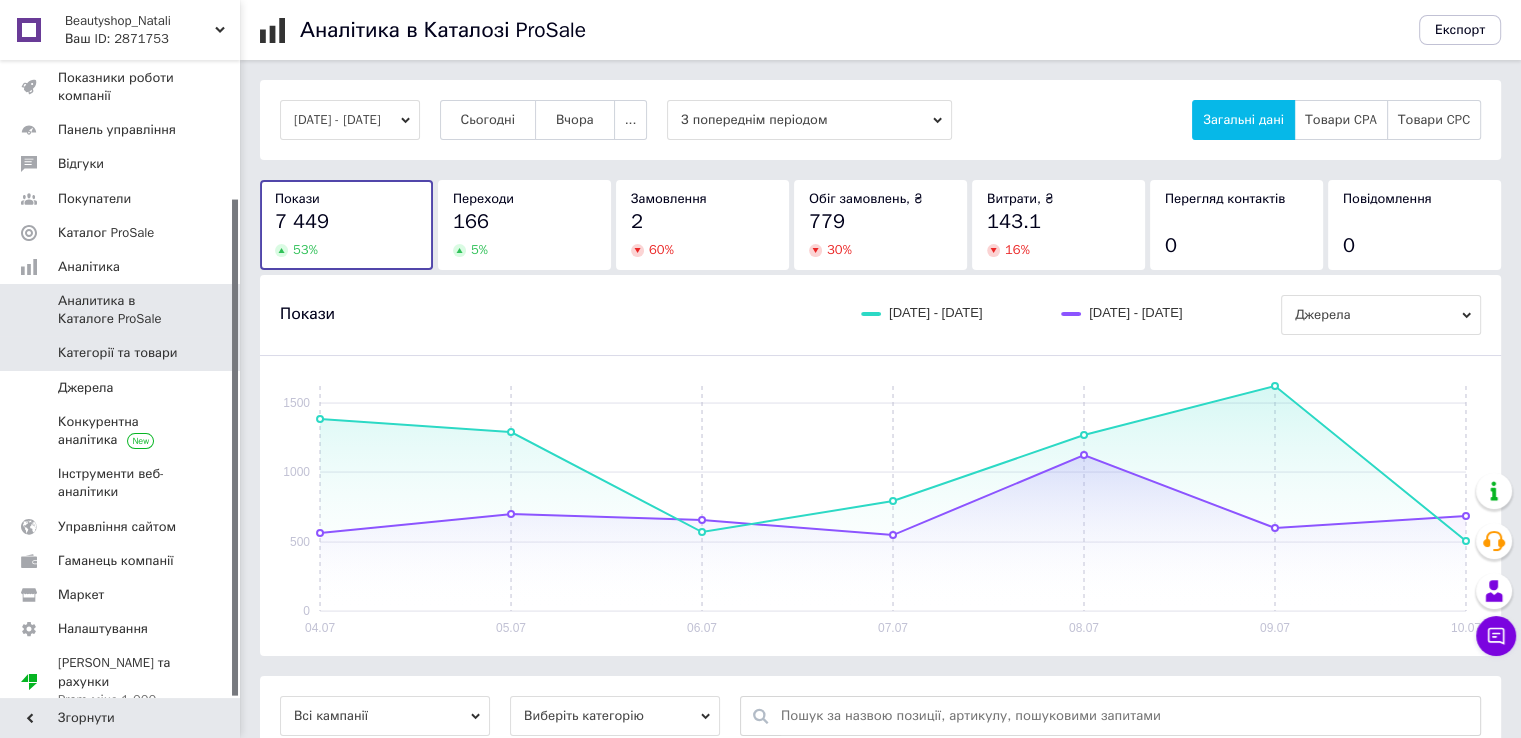 click on "Категорії та товари" at bounding box center (117, 353) 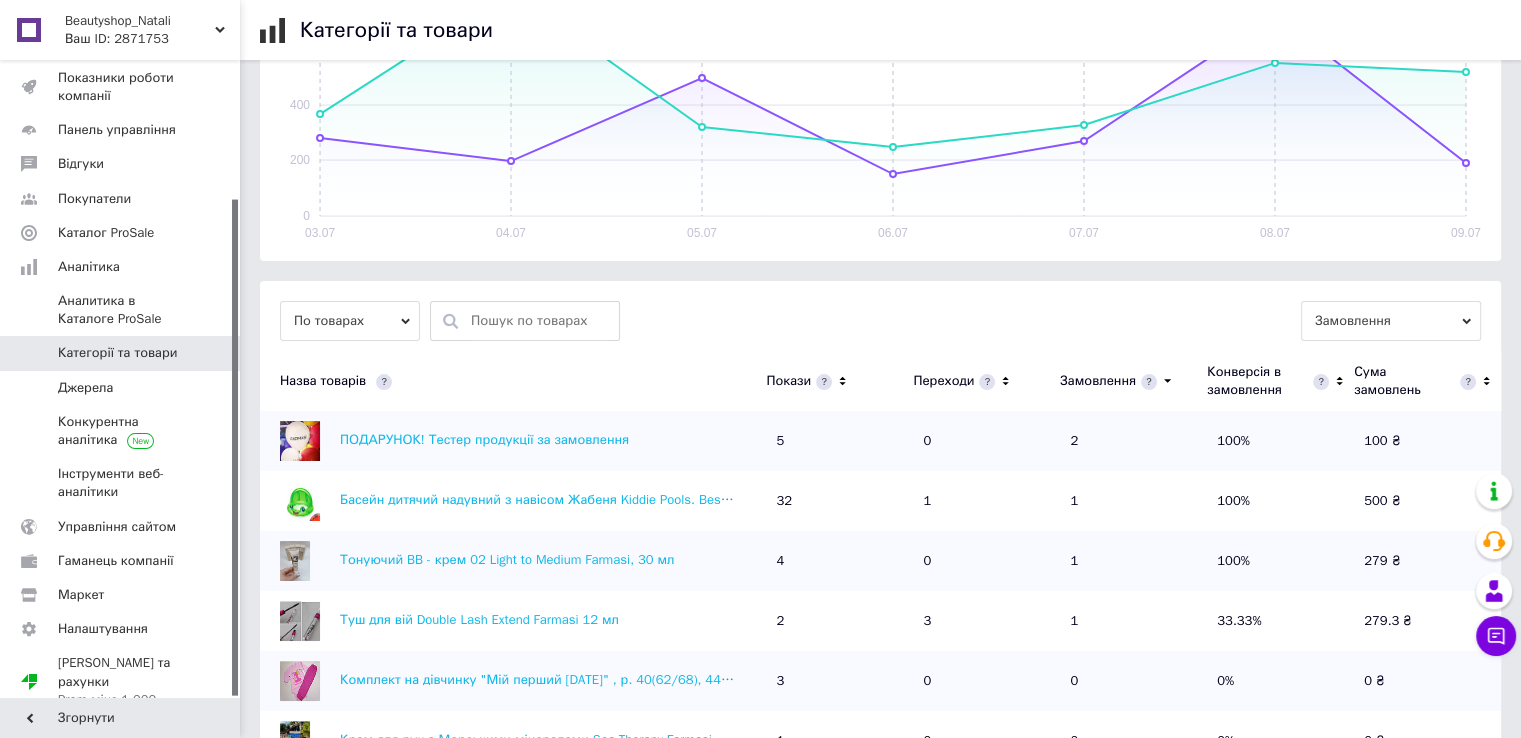 scroll, scrollTop: 400, scrollLeft: 0, axis: vertical 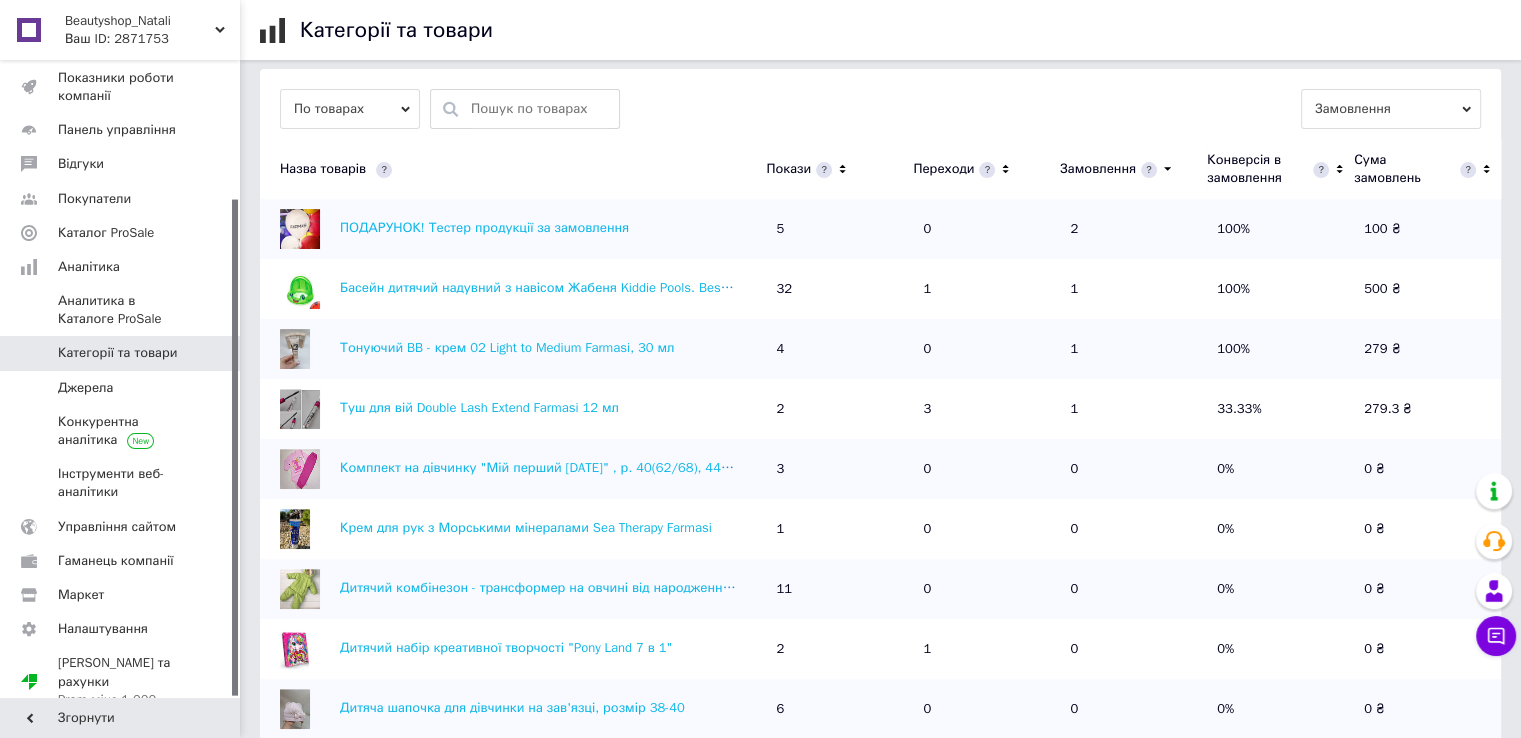 click 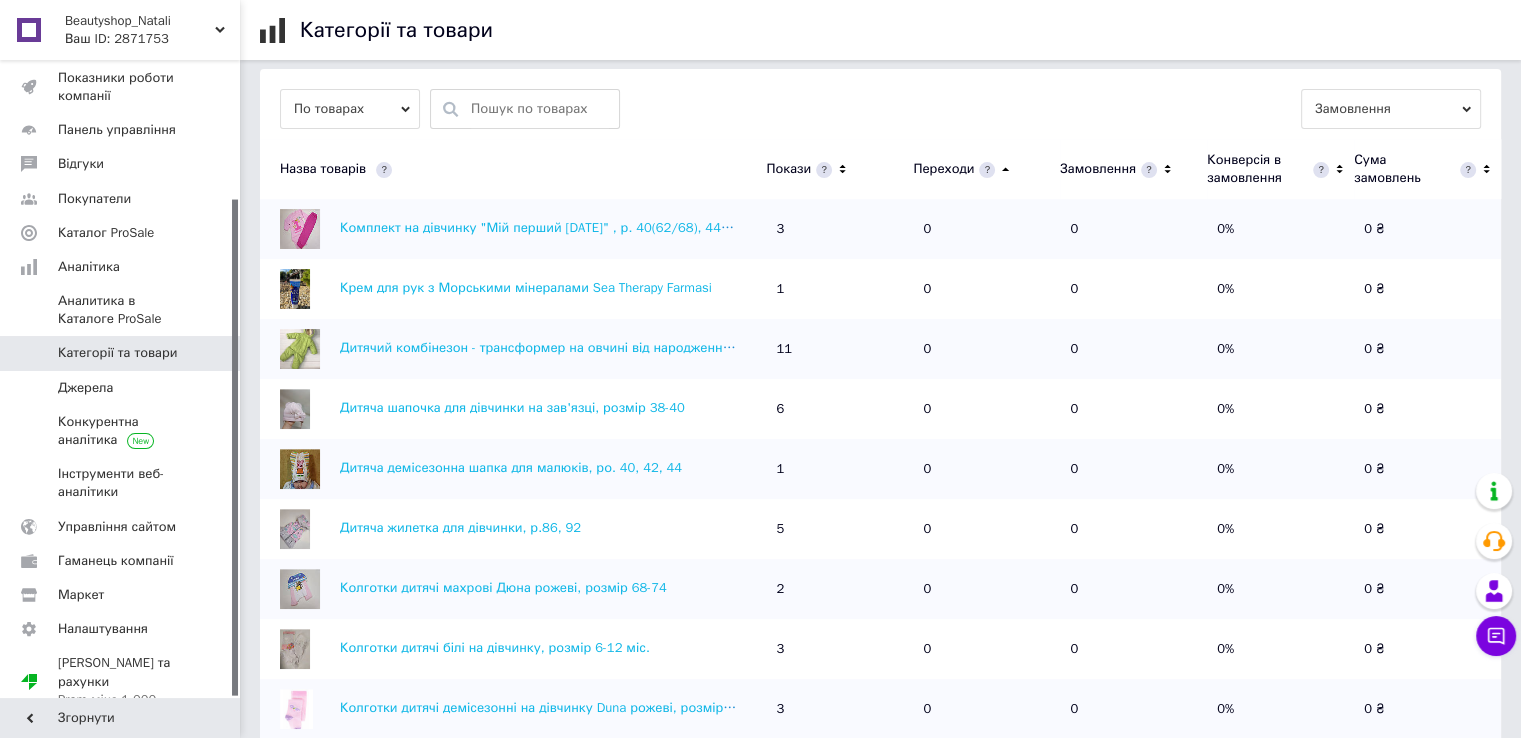 click 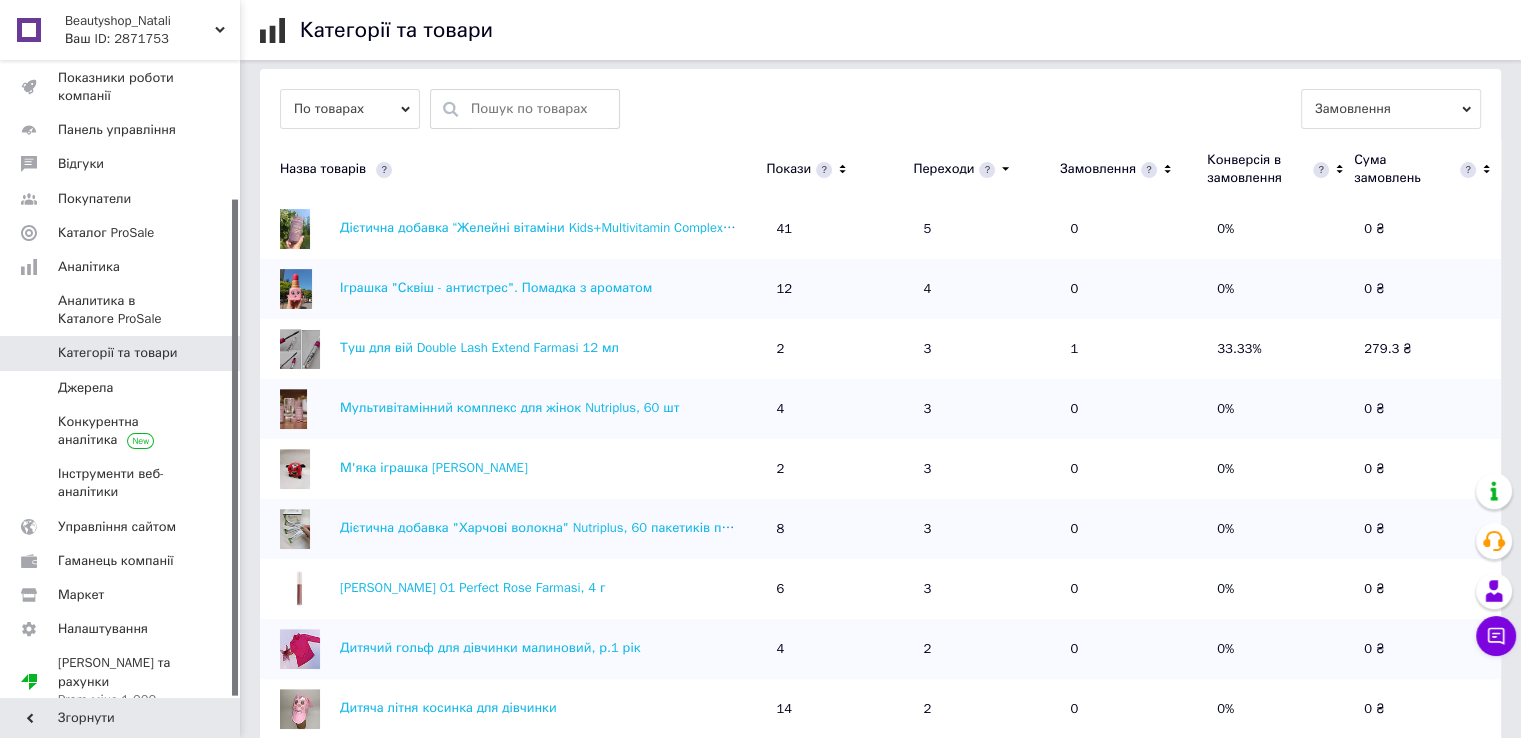 scroll, scrollTop: 0, scrollLeft: 0, axis: both 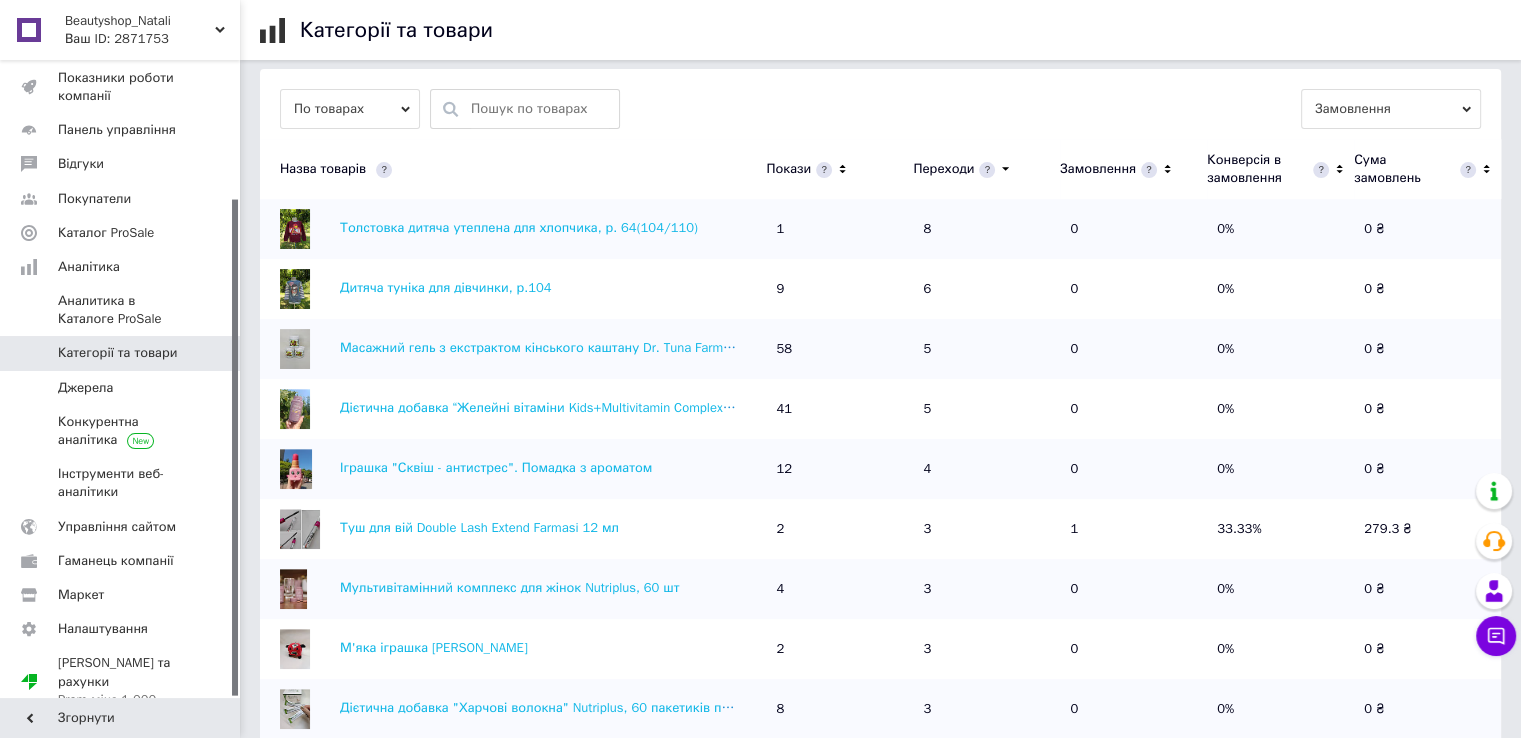 click 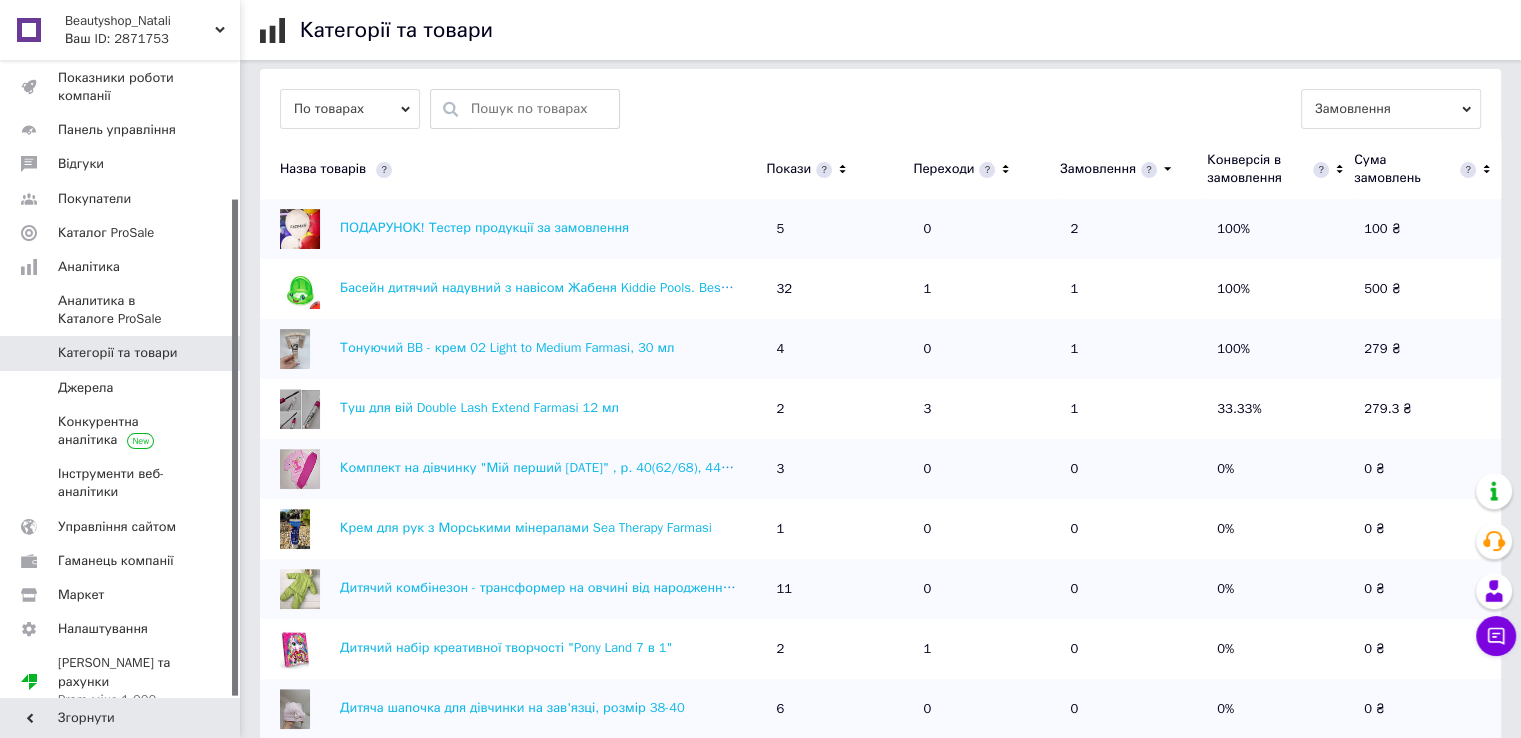 click 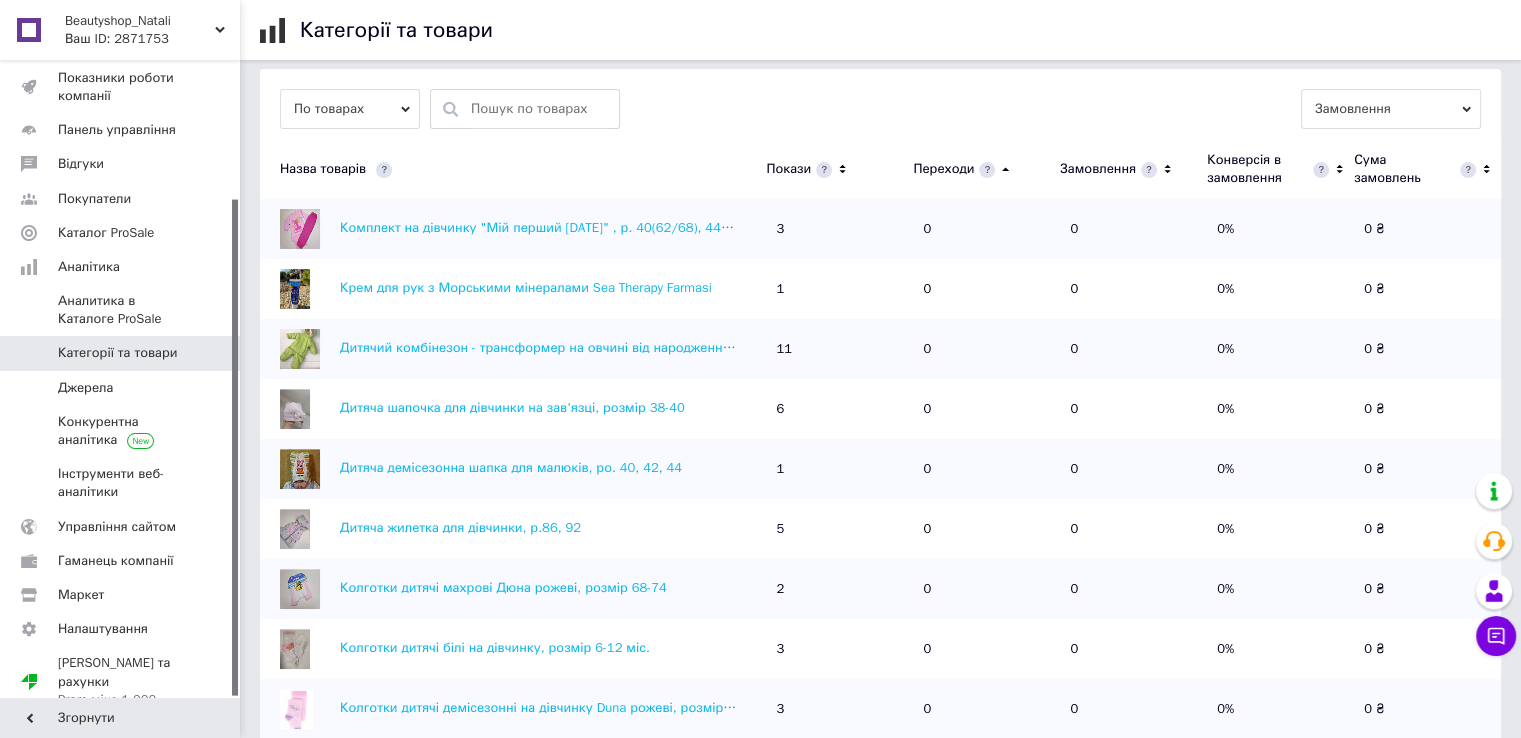 click 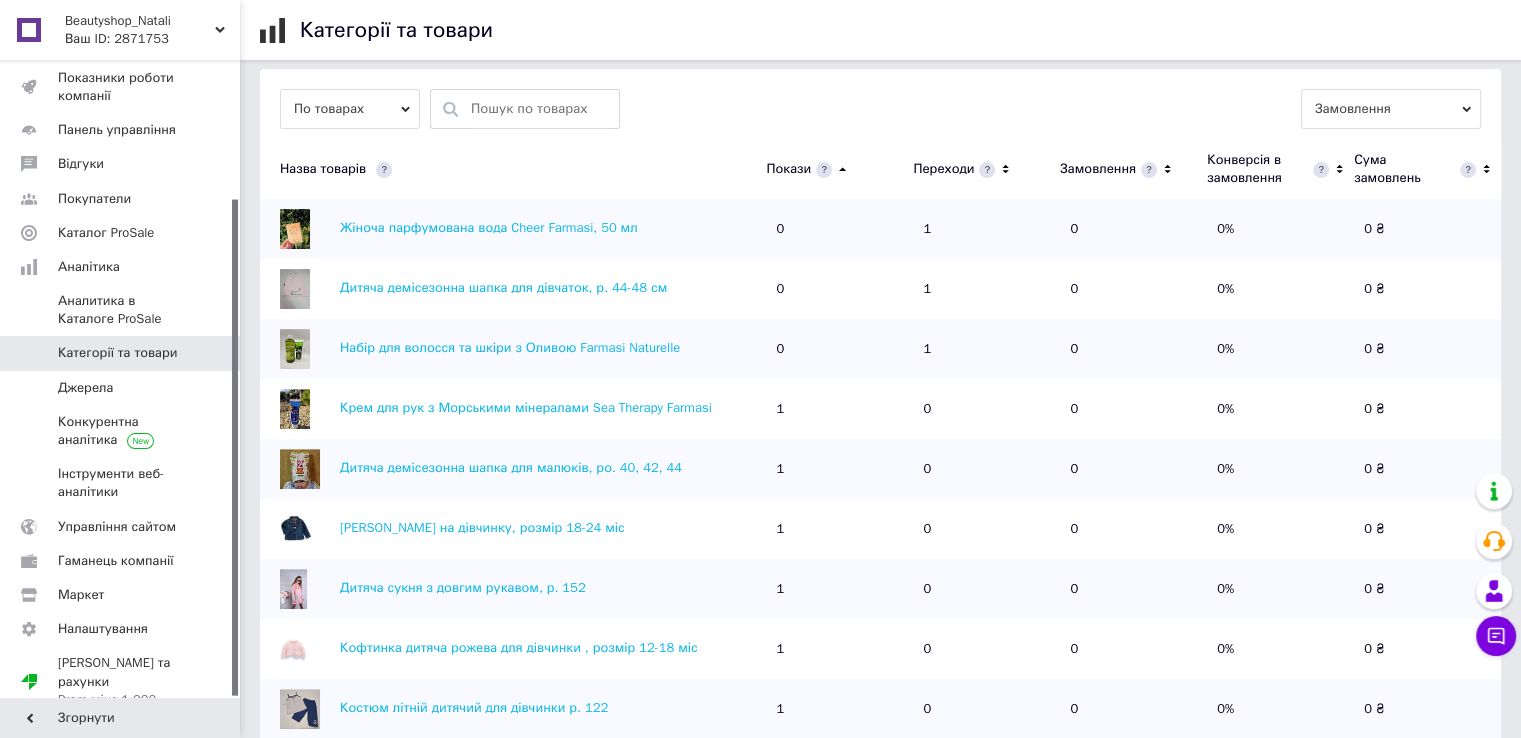 click 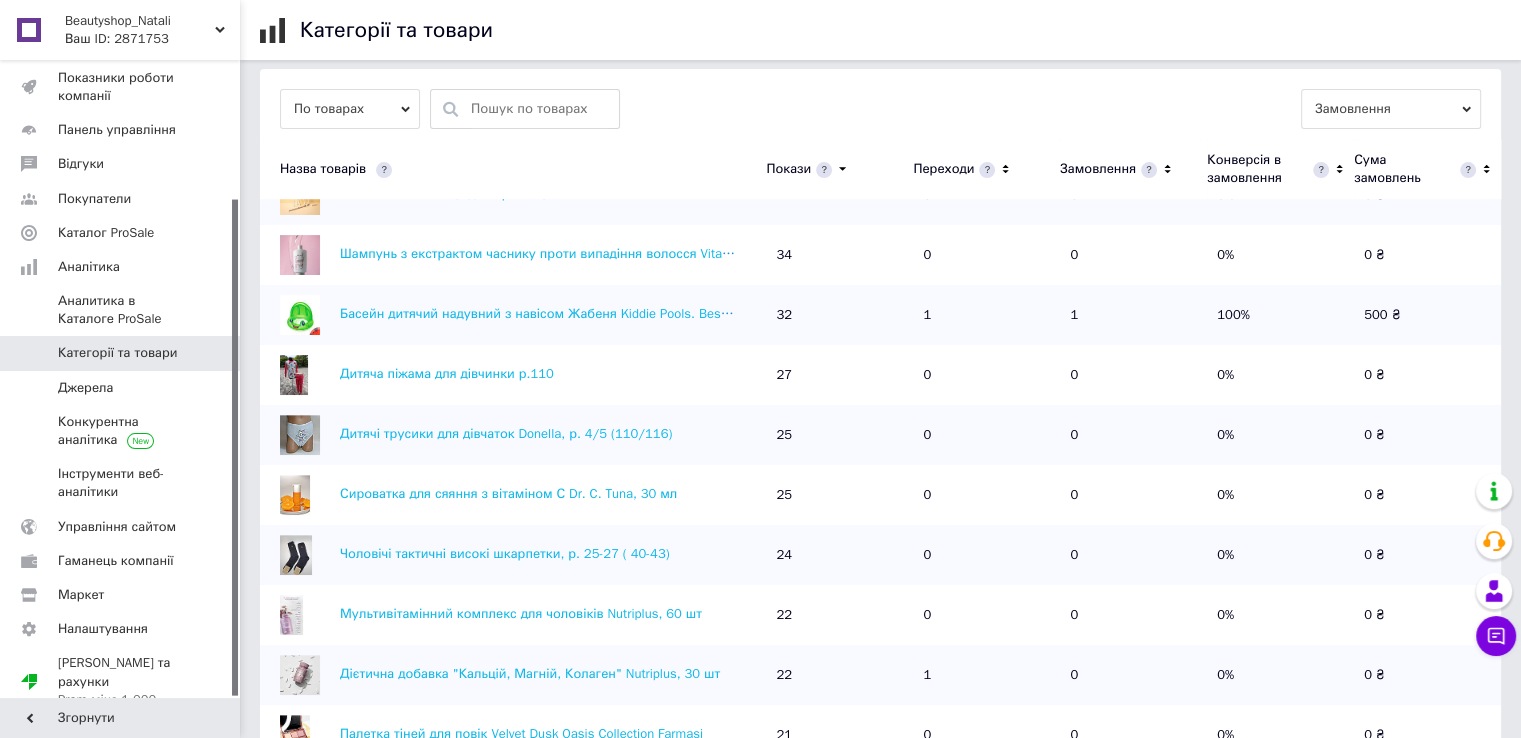 scroll, scrollTop: 652, scrollLeft: 0, axis: vertical 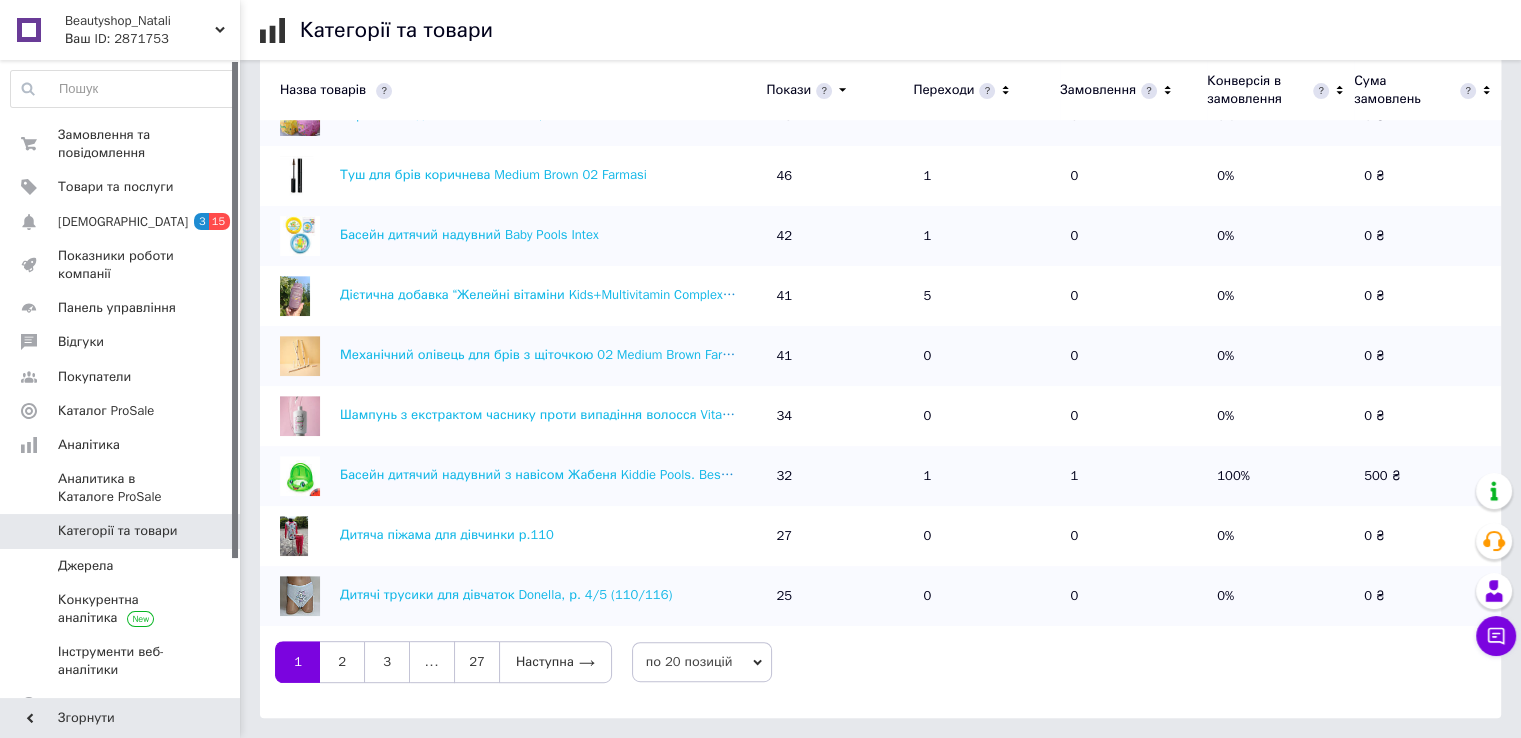 click 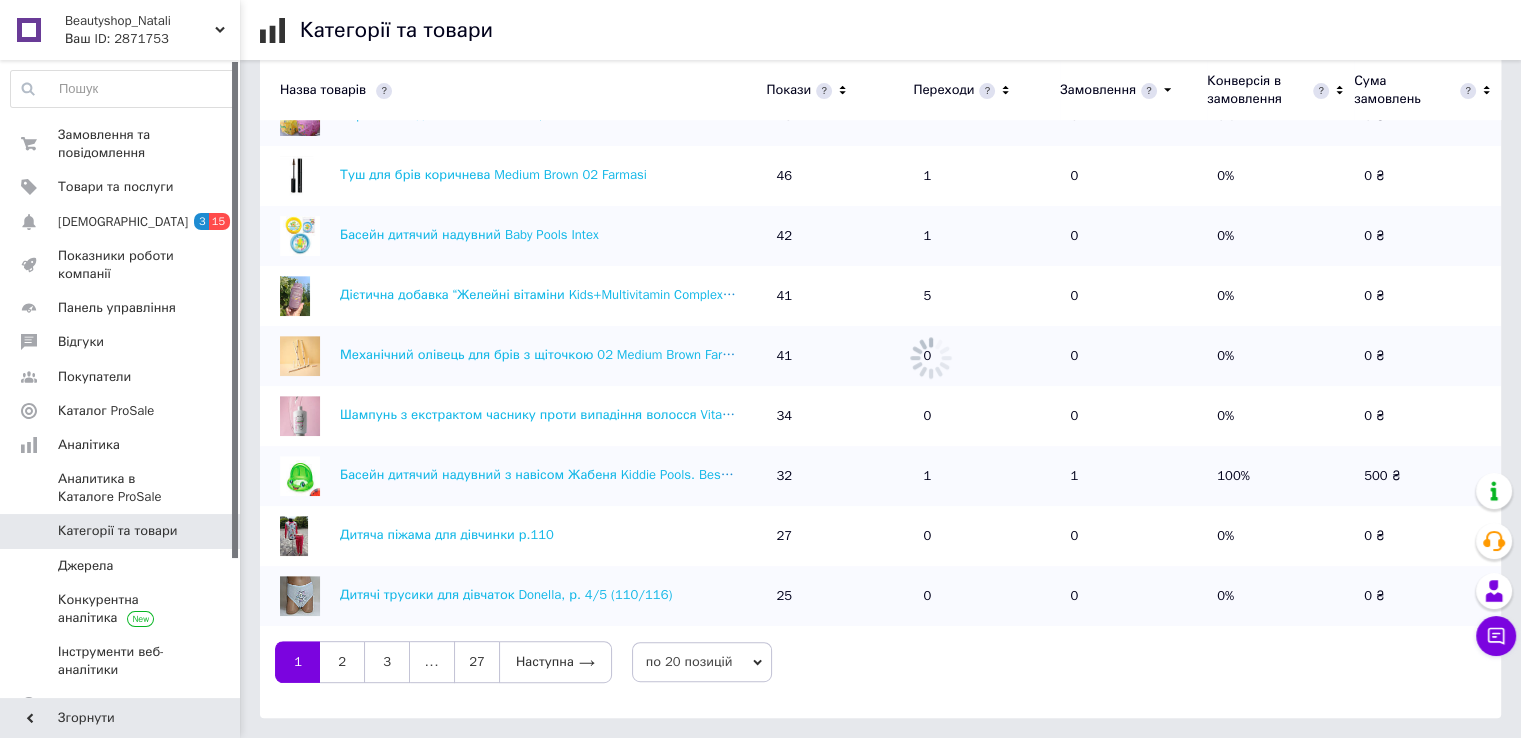 scroll, scrollTop: 0, scrollLeft: 0, axis: both 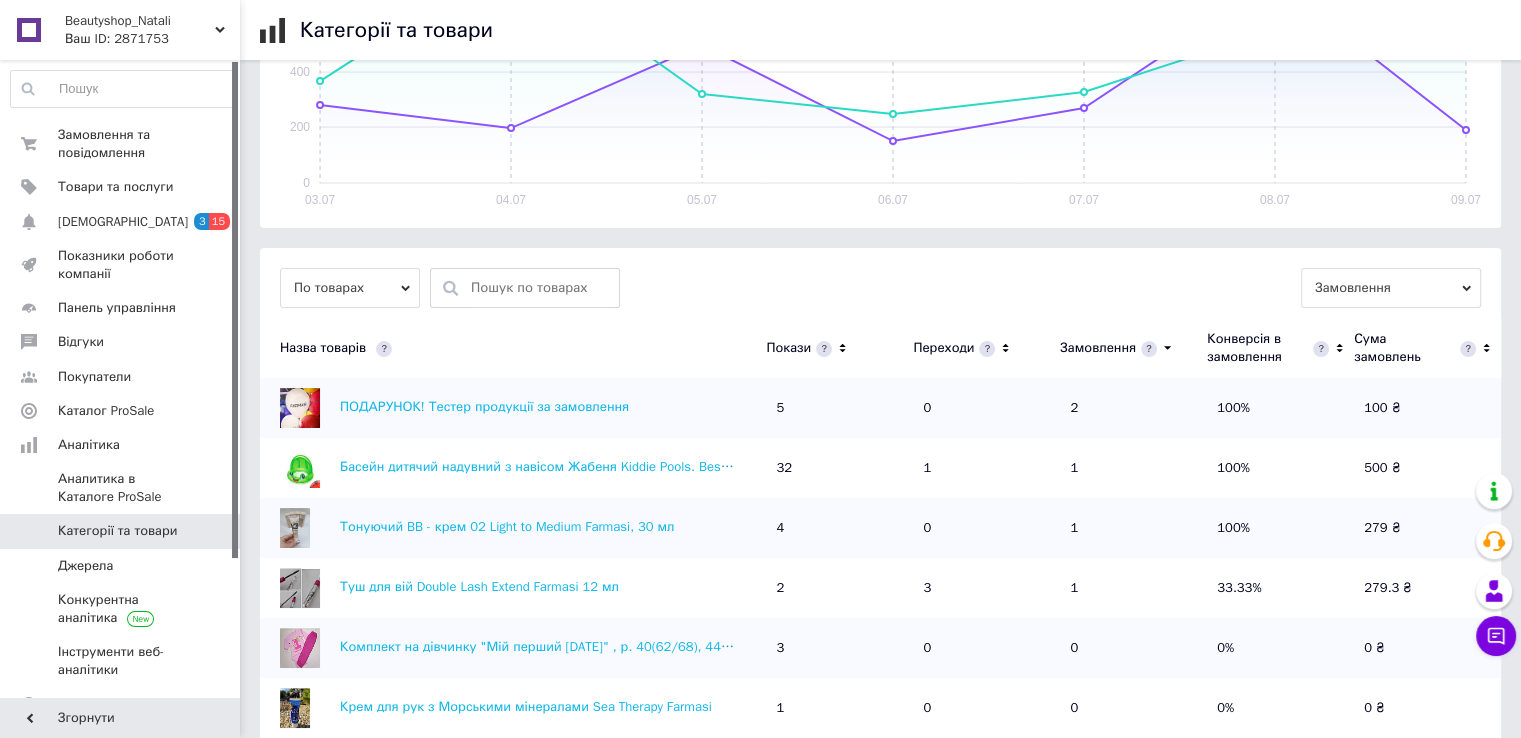 click 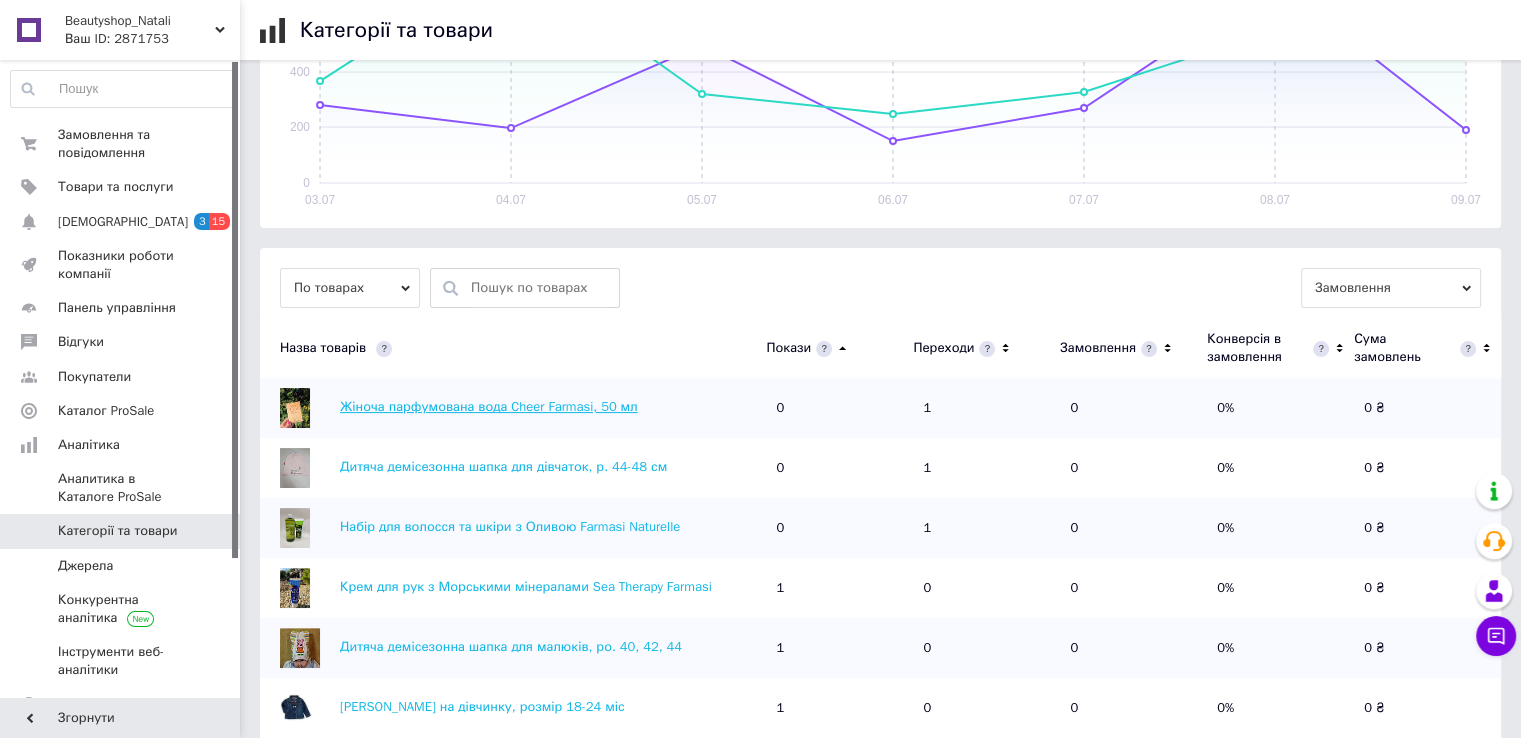 click on "Жіноча парфумована вода Cheer Farmasi, 50 мл" at bounding box center [489, 406] 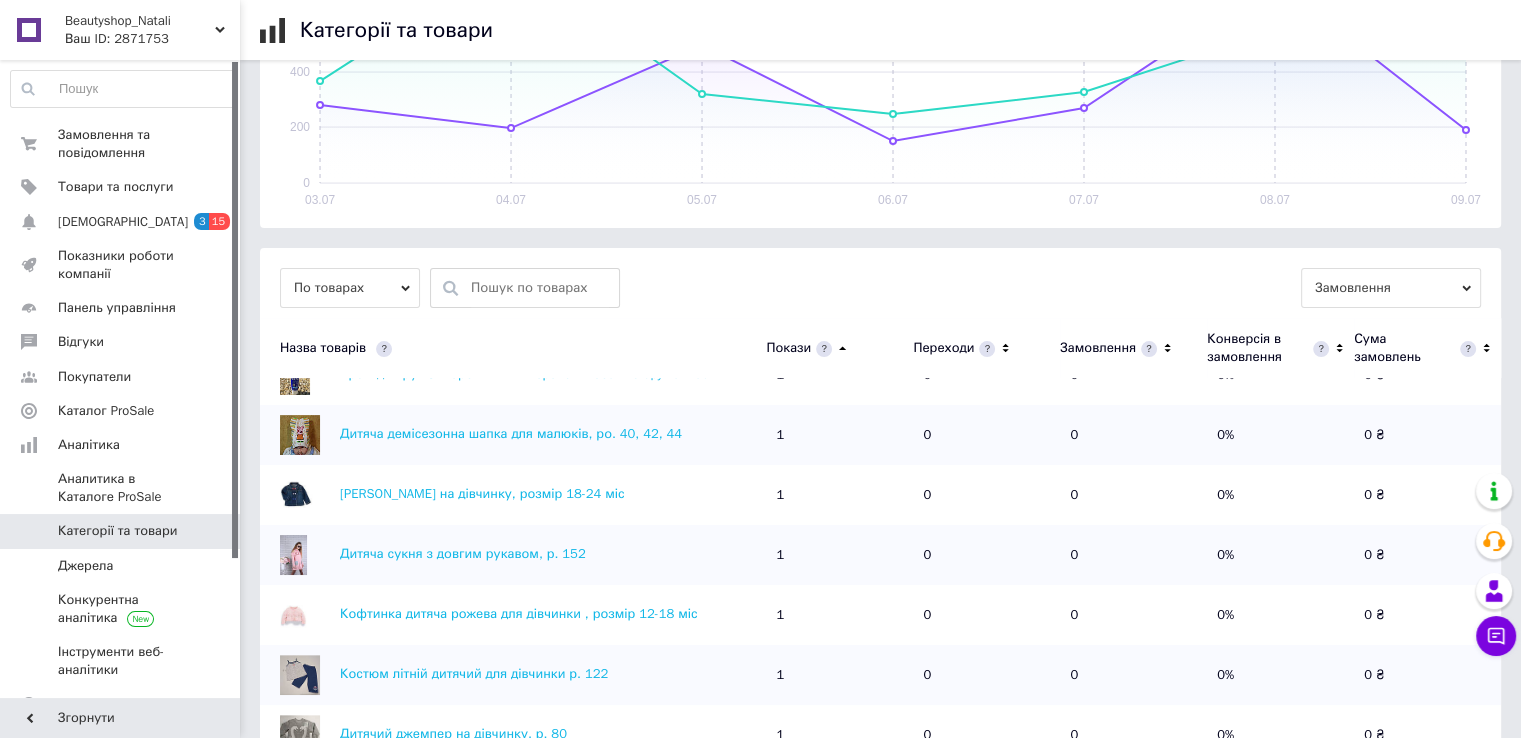 scroll, scrollTop: 100, scrollLeft: 0, axis: vertical 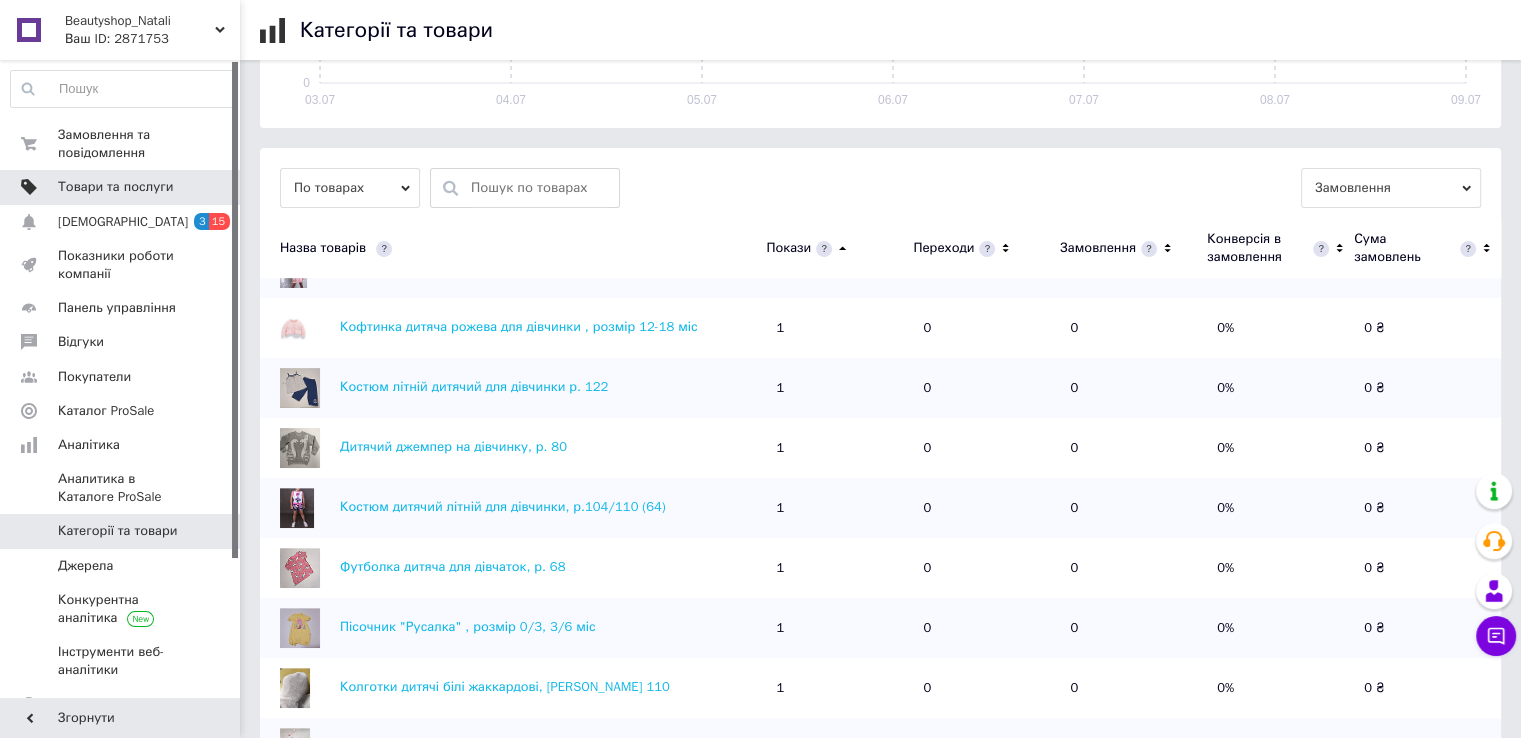 click on "Товари та послуги" at bounding box center [115, 187] 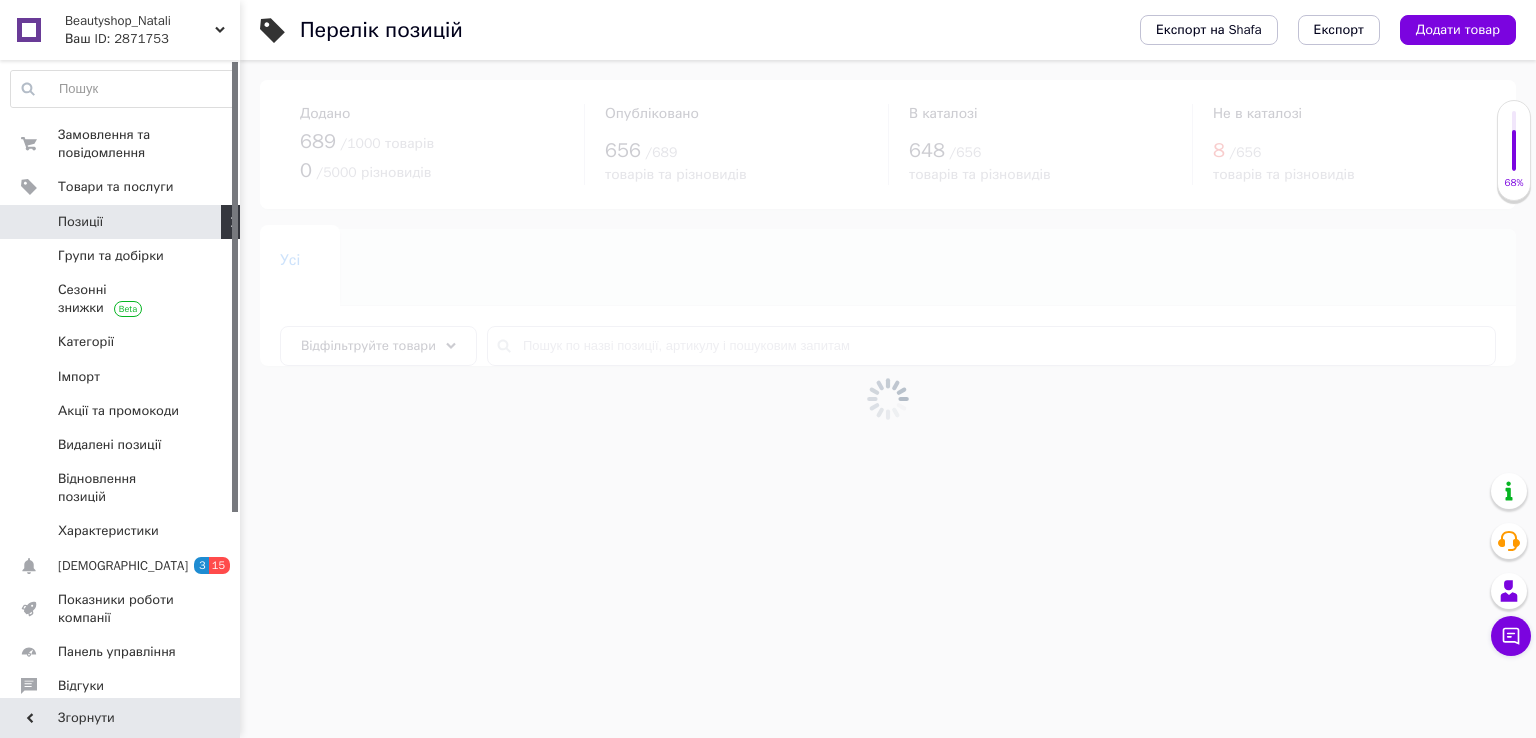 click on "Позиції" at bounding box center (123, 222) 